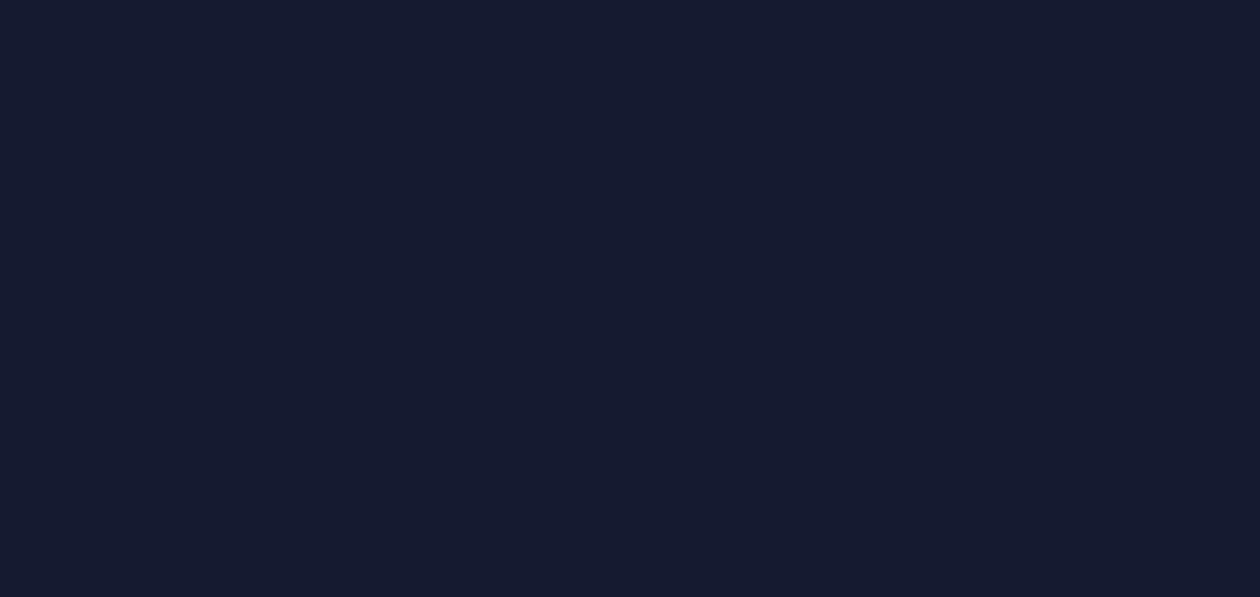scroll, scrollTop: 0, scrollLeft: 0, axis: both 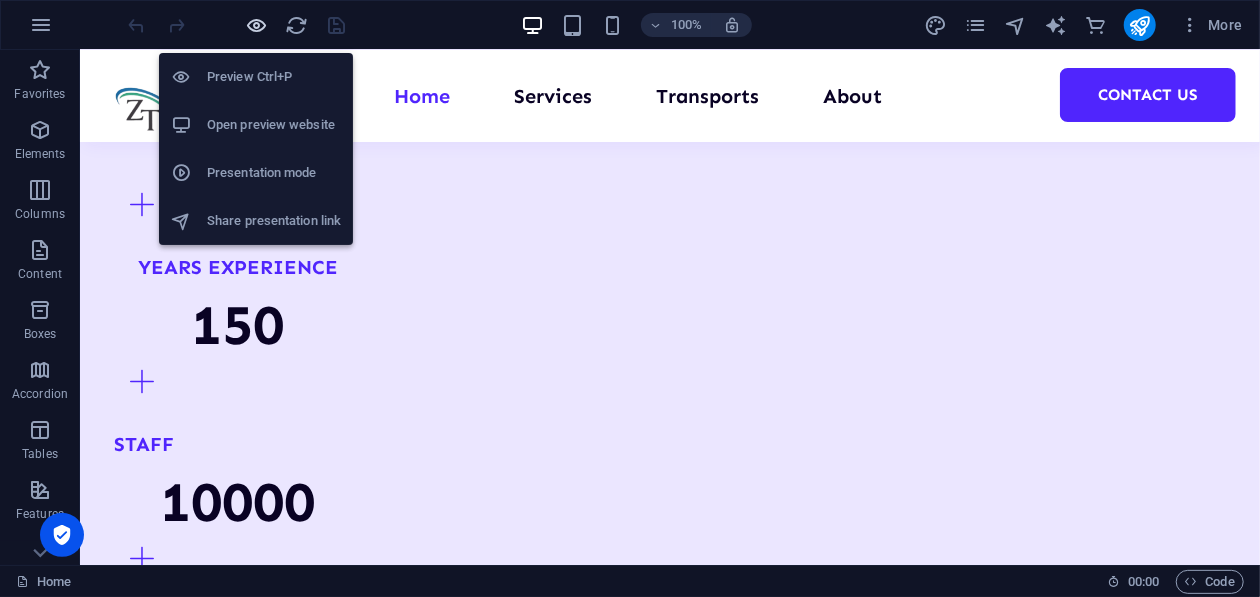 click at bounding box center (257, 25) 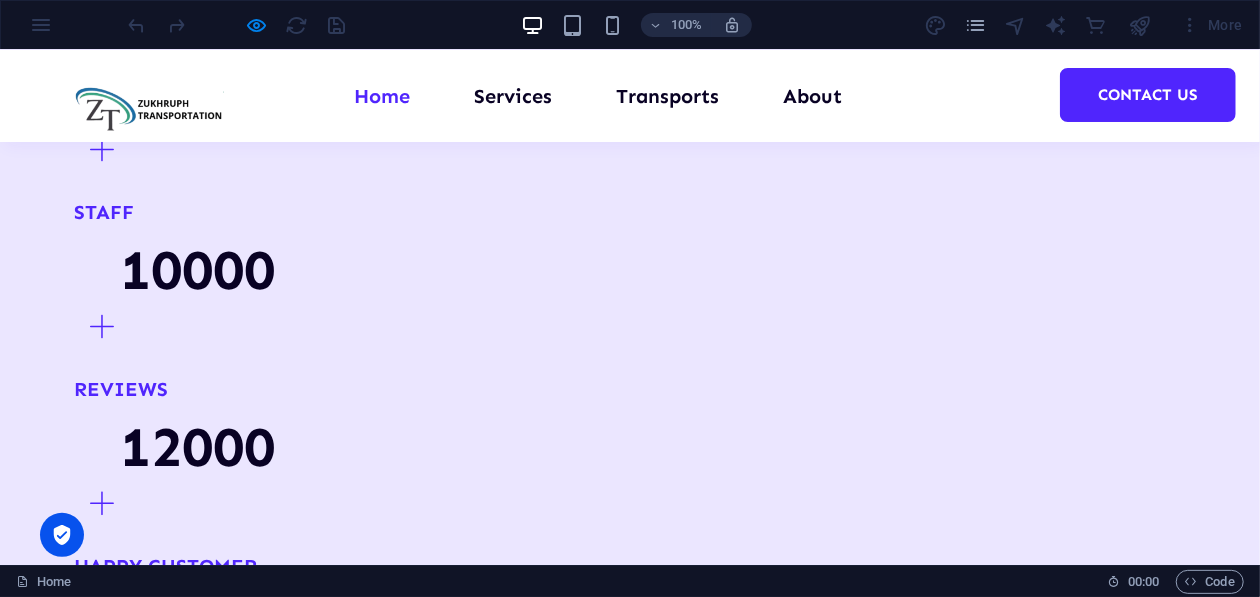 scroll, scrollTop: 2100, scrollLeft: 0, axis: vertical 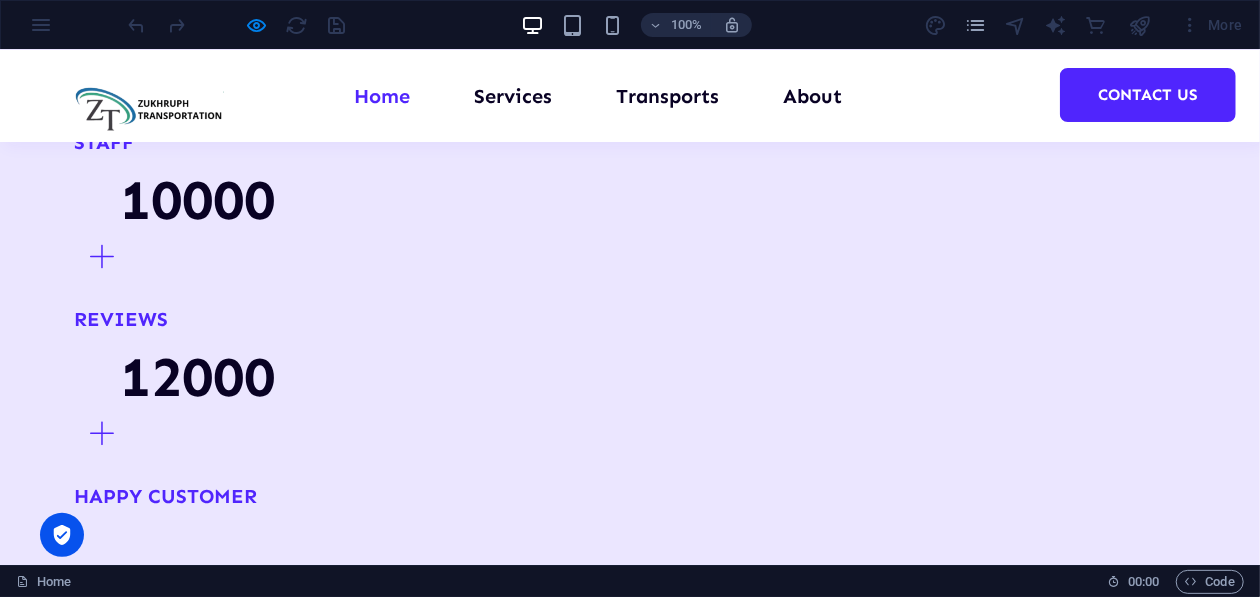 click at bounding box center [630, 3200] 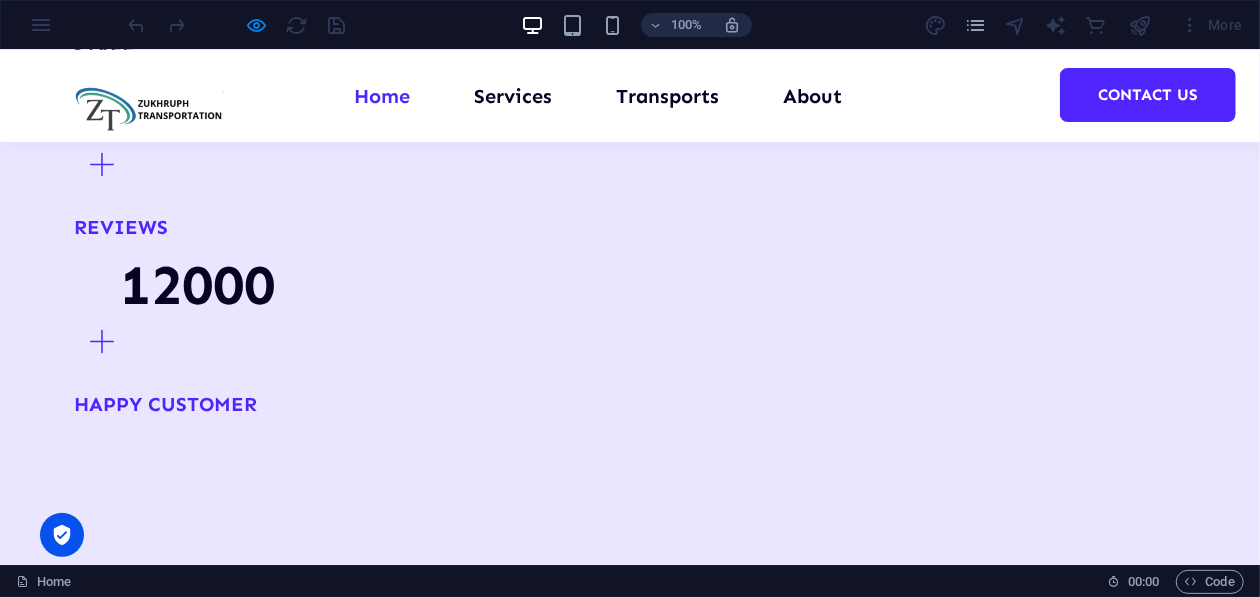 scroll, scrollTop: 0, scrollLeft: 0, axis: both 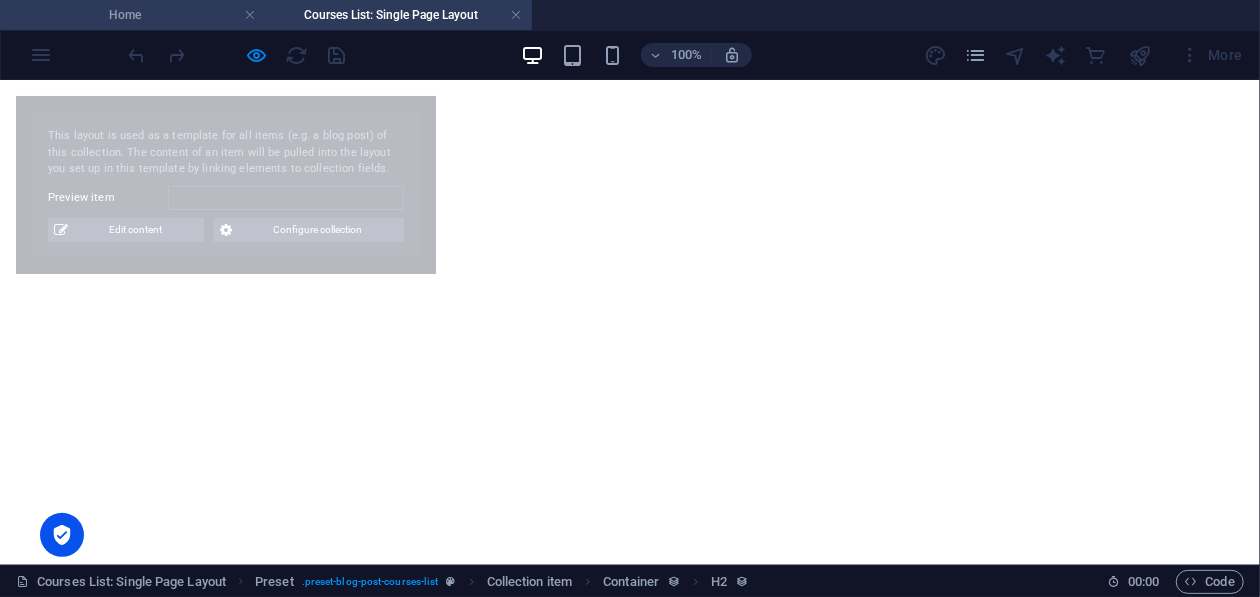 select on "68699b4173c4b648a50df1a4" 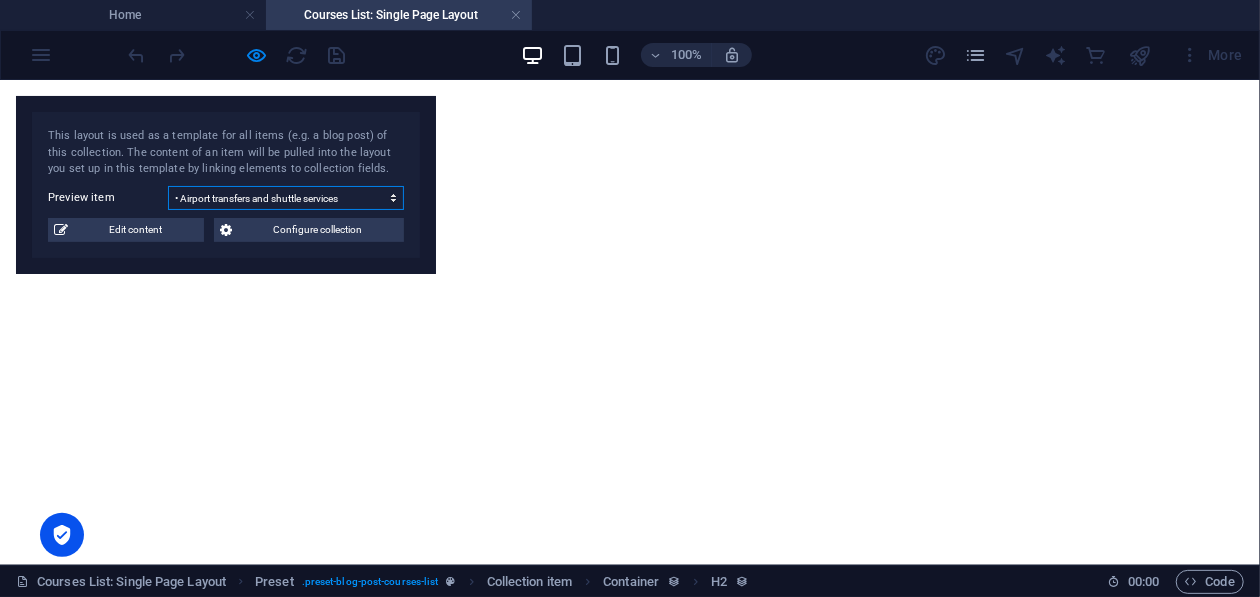 click on "•	Freight services •	Umrah visa processing •	Cranes & Heavy equipment Corporate staff transport service •	Airport transfers and shuttle services •	Hajj and umrah transport •	City tours and landmarks visits" at bounding box center (286, 198) 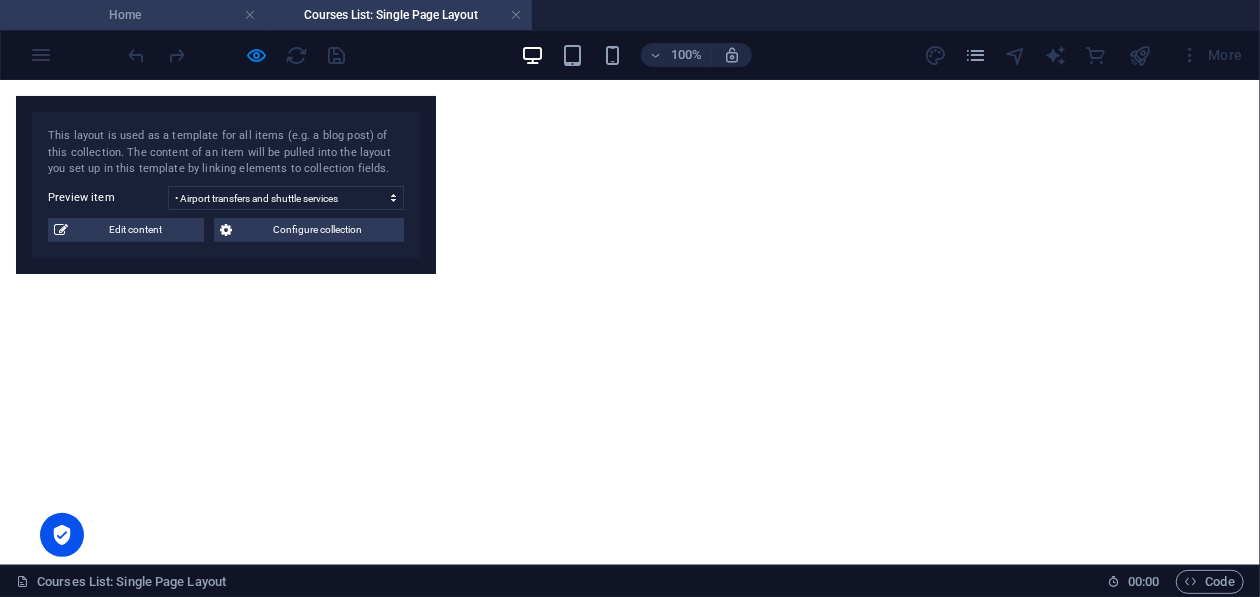click on "Home" at bounding box center (133, 15) 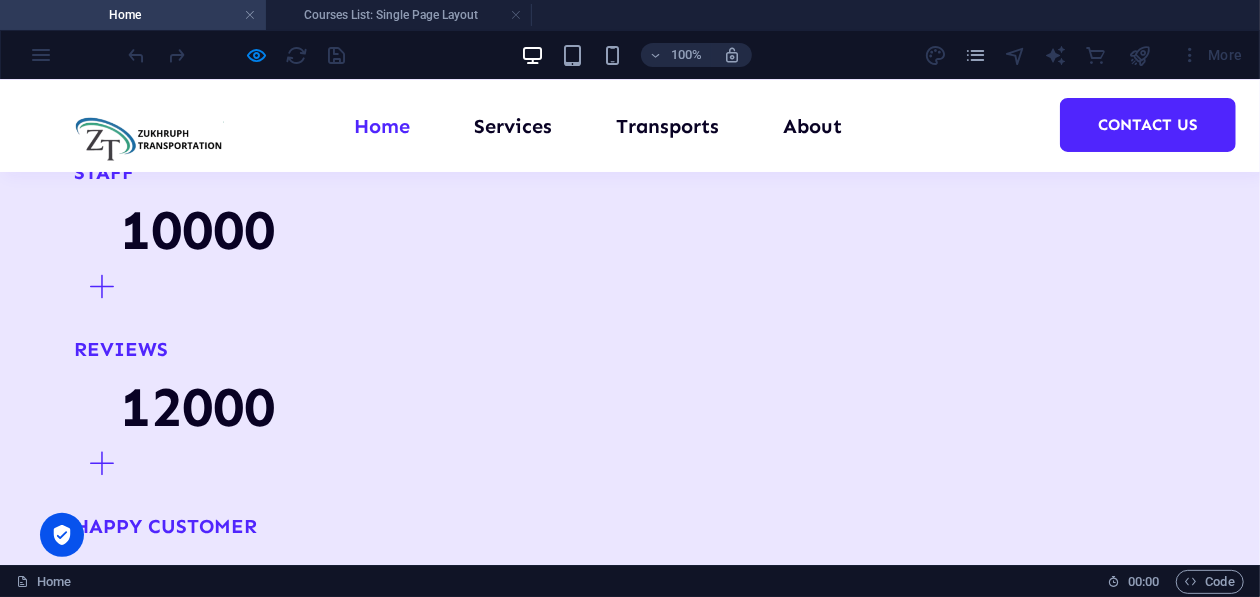 click at bounding box center (630, 2874) 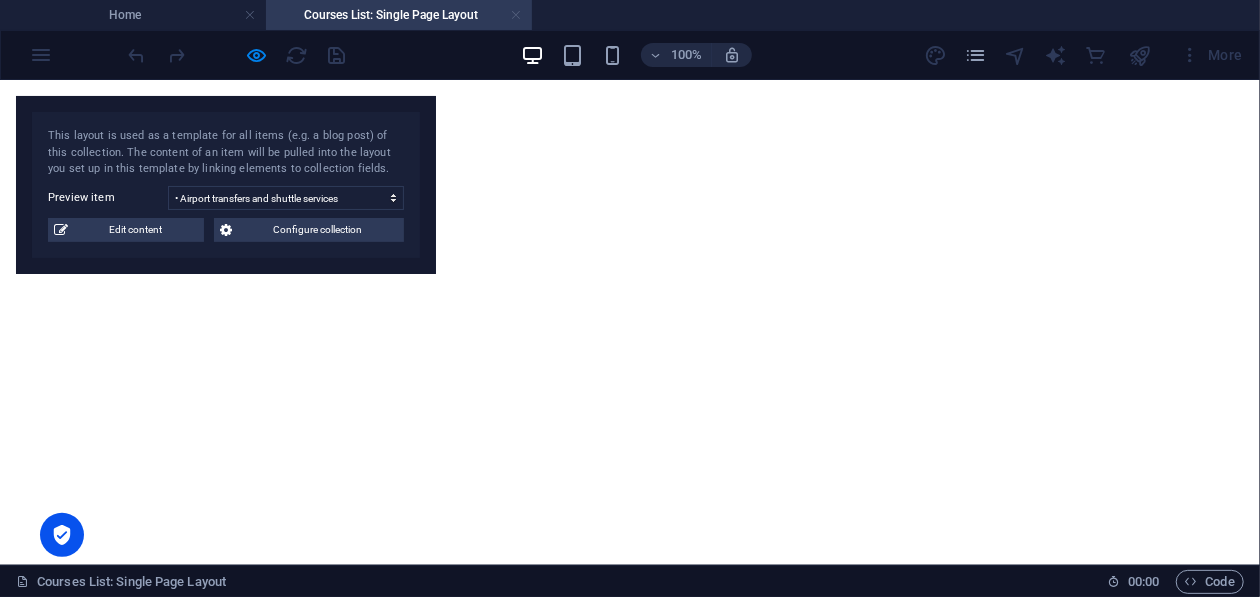 scroll, scrollTop: 0, scrollLeft: 0, axis: both 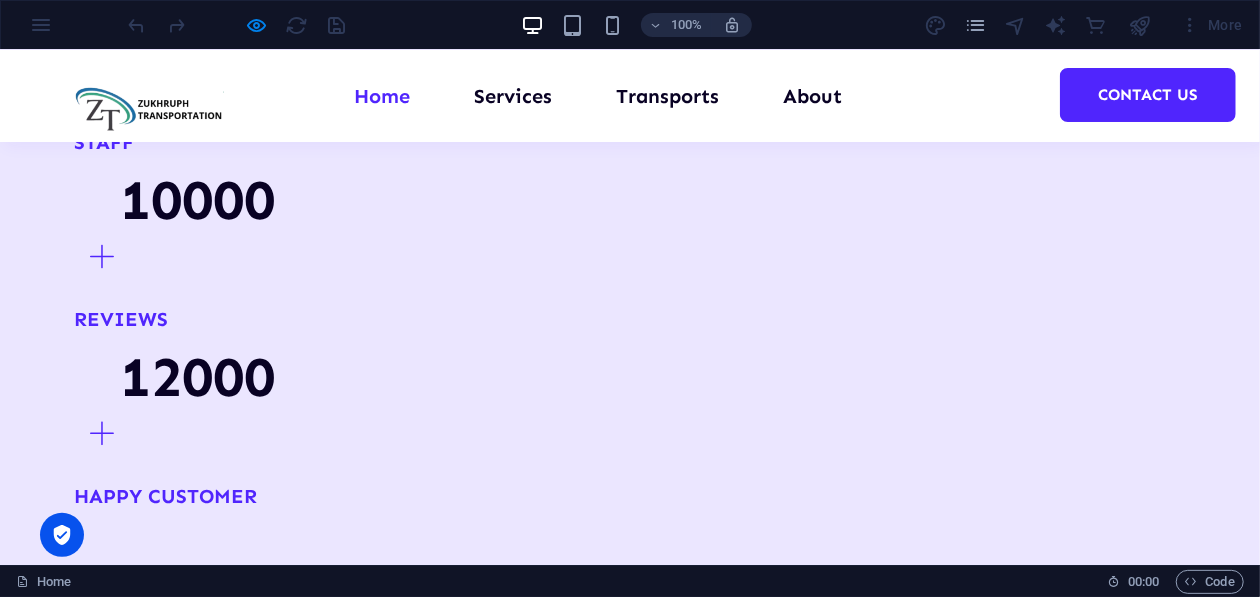 click at bounding box center (630, 2844) 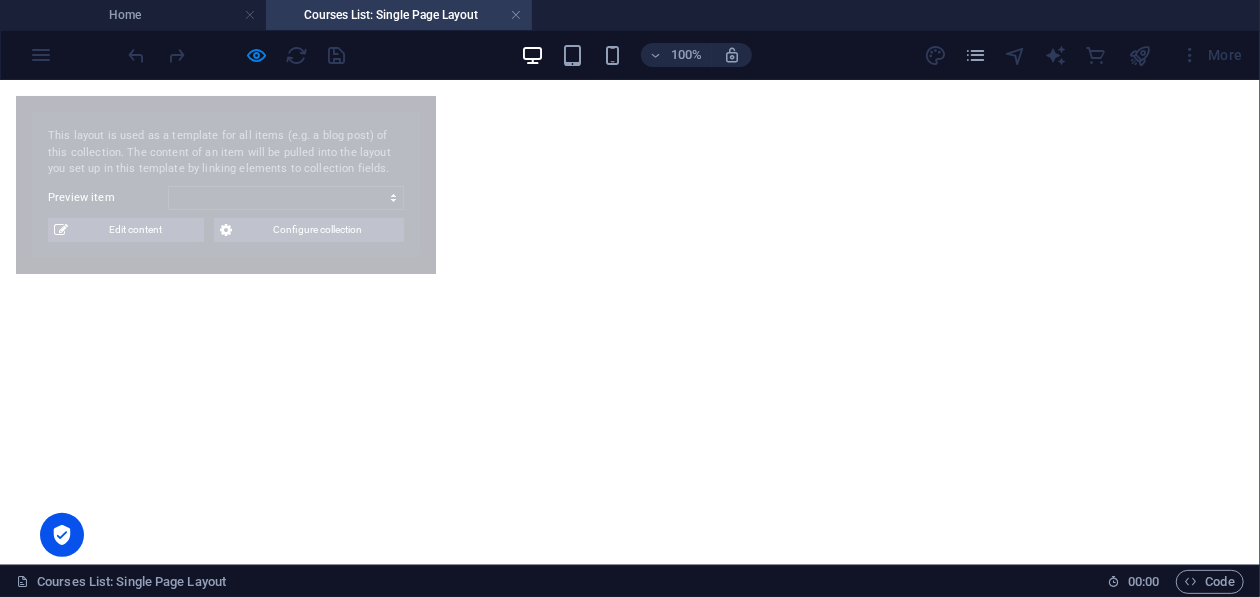 click on "Courses List: Single Page Layout" at bounding box center (399, 15) 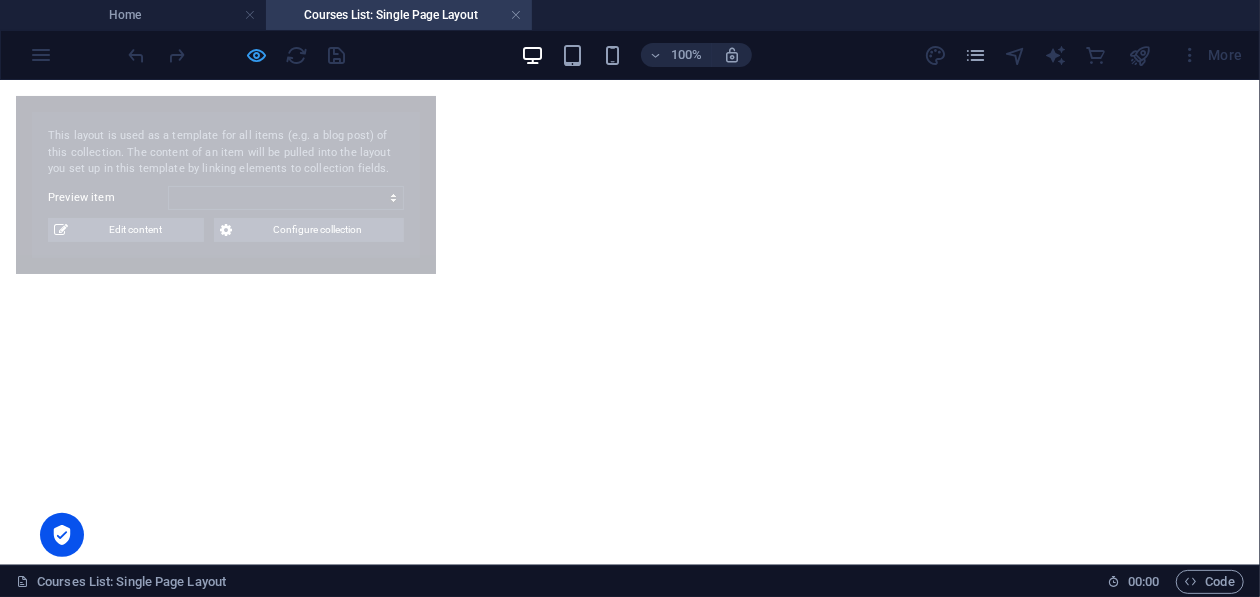 select on "68699b4173c4b648a50df1a4" 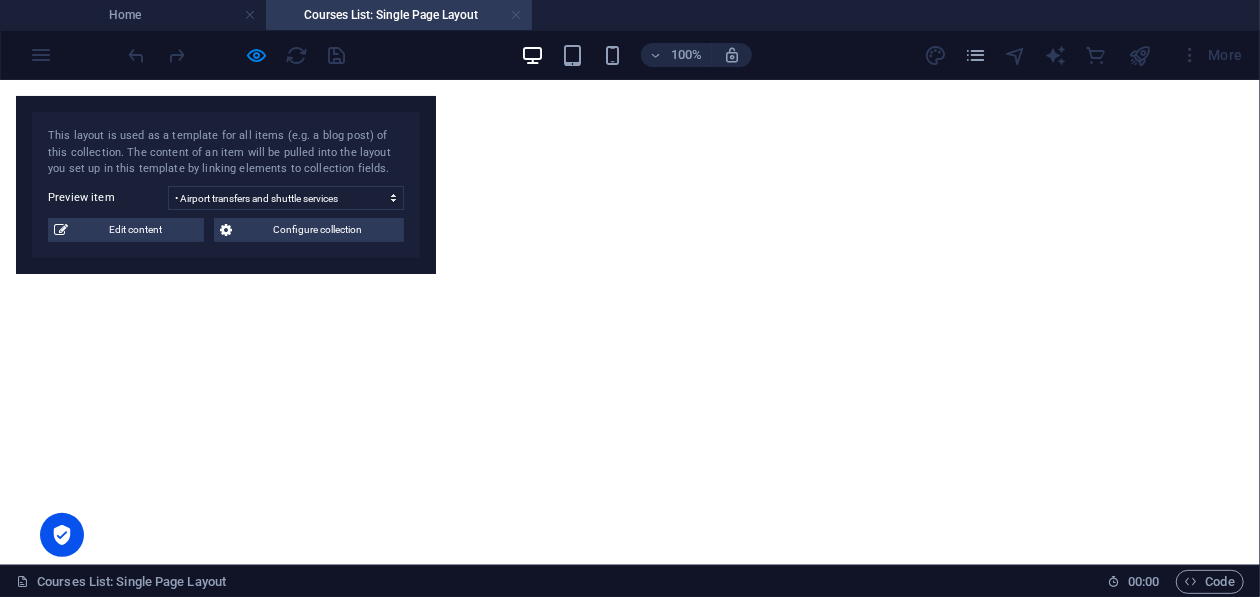click at bounding box center (516, 15) 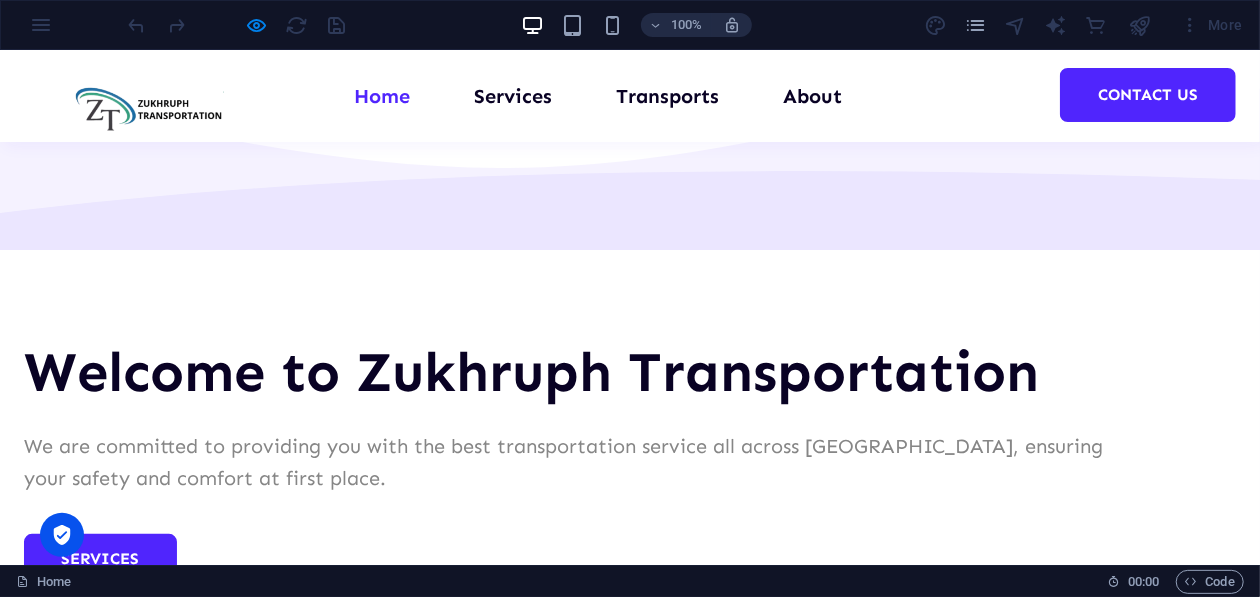 scroll, scrollTop: 2100, scrollLeft: 0, axis: vertical 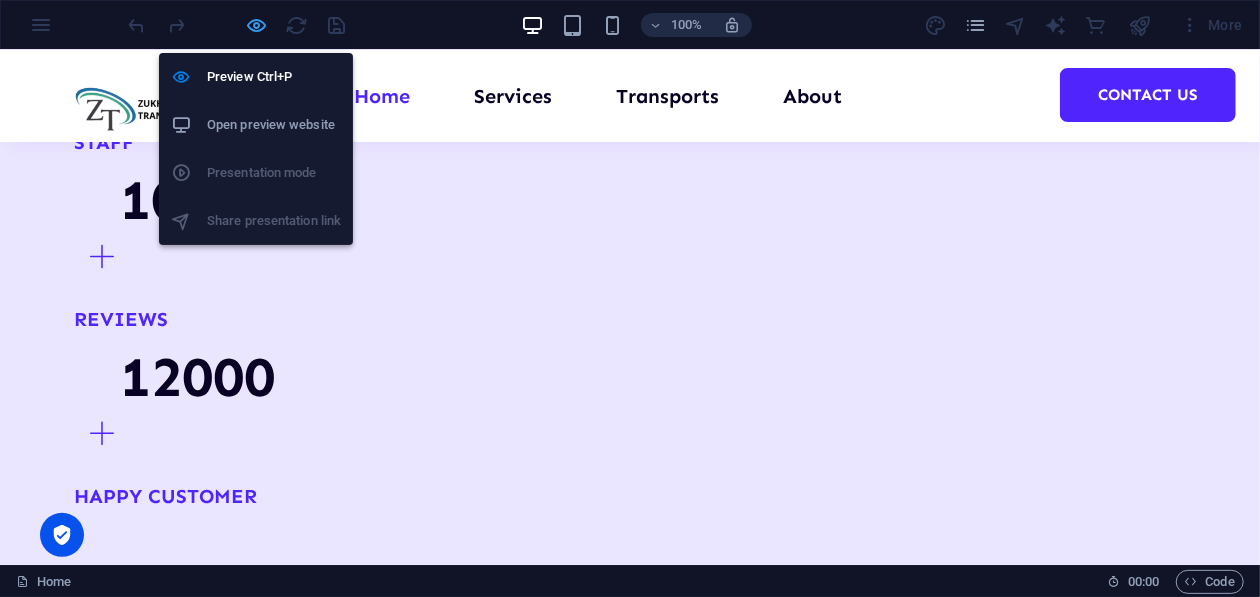 click at bounding box center (257, 25) 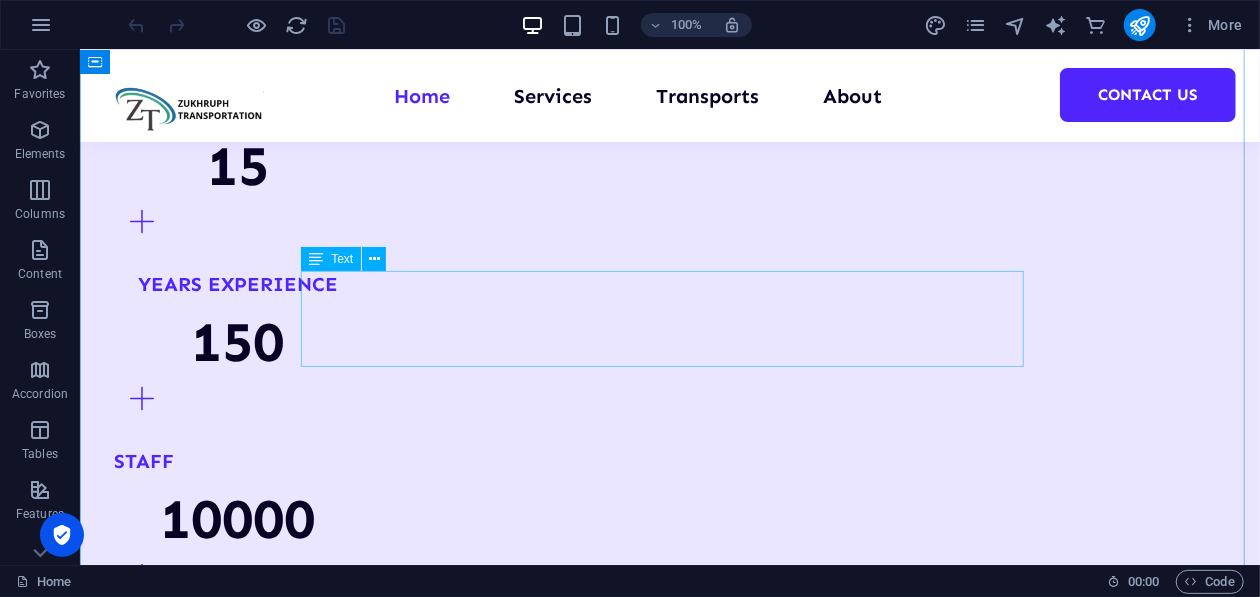 scroll, scrollTop: 1799, scrollLeft: 0, axis: vertical 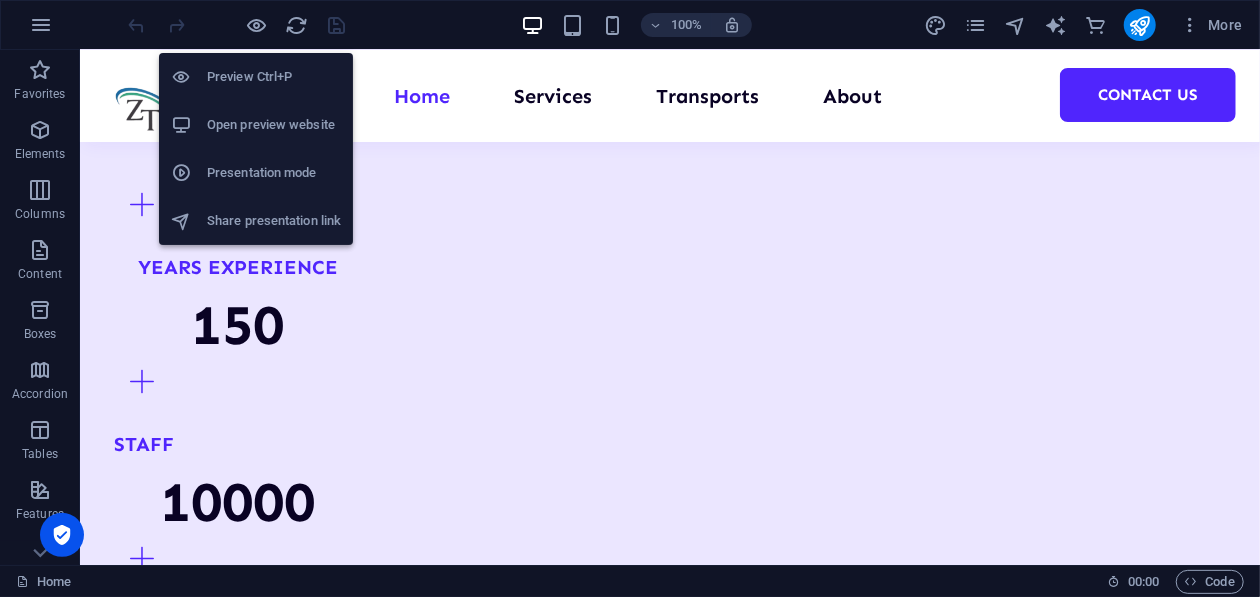 drag, startPoint x: 260, startPoint y: 8, endPoint x: 249, endPoint y: -18, distance: 28.231188 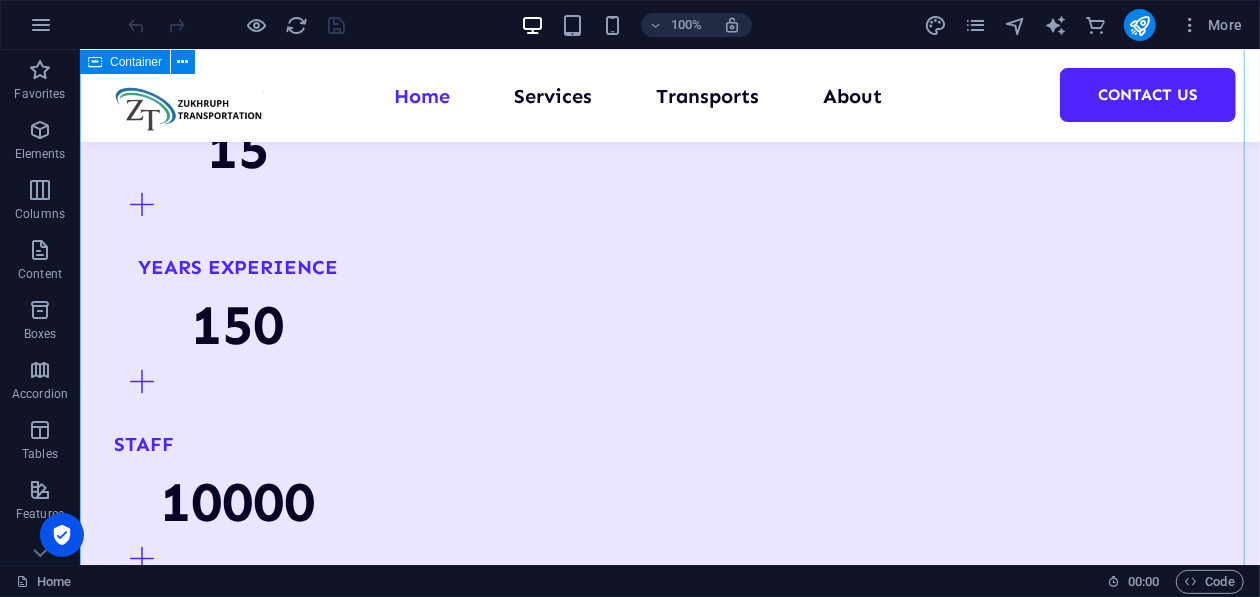 click on "Top services  We are committed to providing you with the highest quality transportation services that allows you to travel all across the KSA without any predicament. •	Airport transfers and shuttle services Ensure a seamless start to your journey with our dedicated airport transfer services. •	Hajj and umrah transport Lorem ipsum dolor sit amet consectetur. •	City tours and landmarks visits Lorem ipsum dolor sit amet consectetur.  Previous Next  All services" at bounding box center (669, 3949) 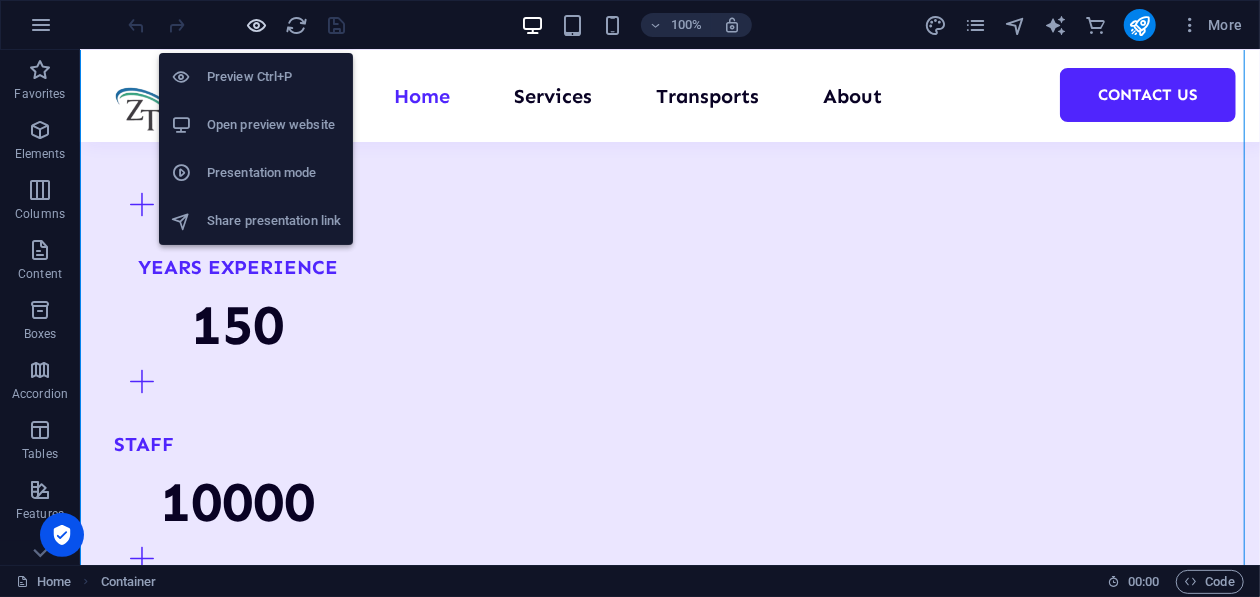 click at bounding box center [257, 25] 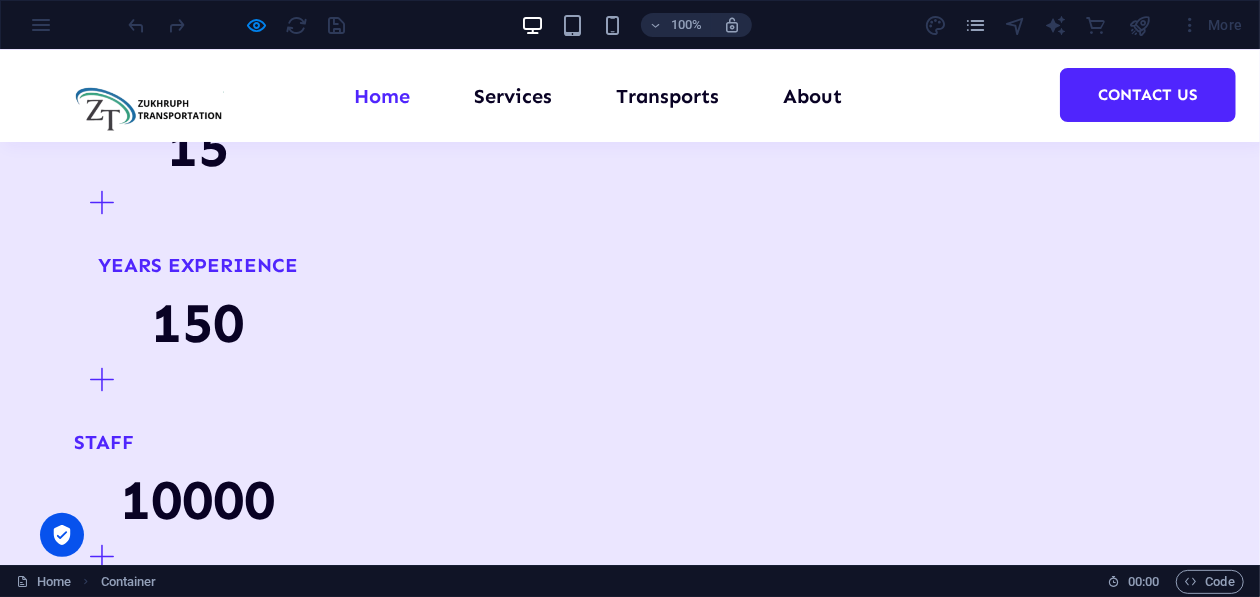 scroll, scrollTop: 2199, scrollLeft: 0, axis: vertical 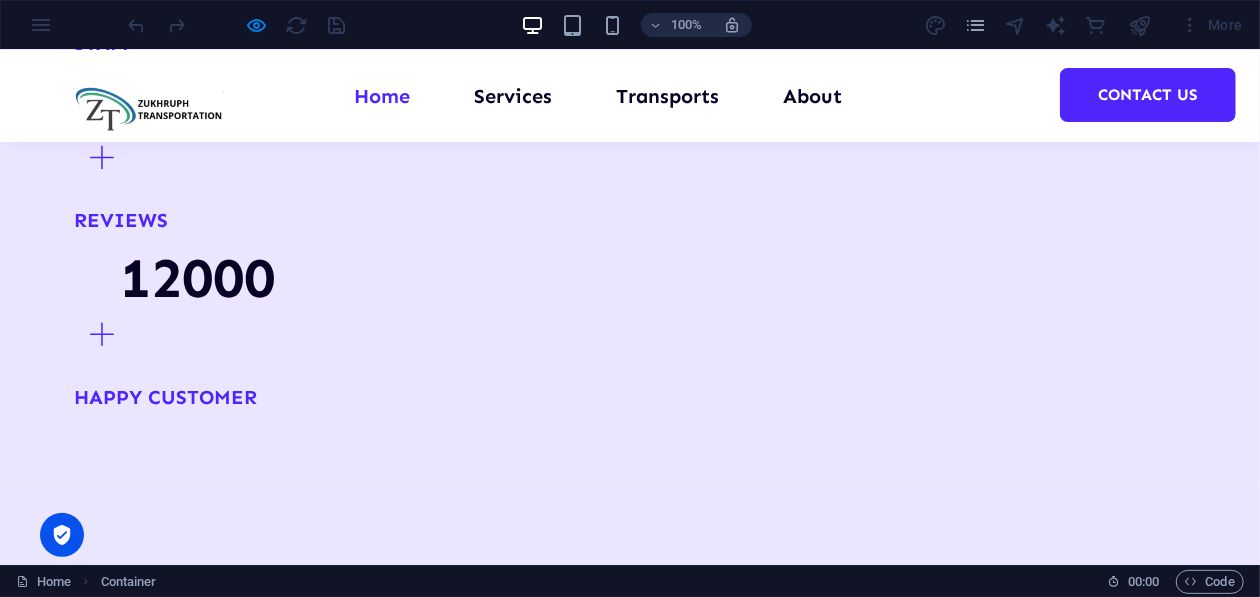click on "•	Airport transfers and shuttle services Ensure a seamless start to your journey with our dedicated airport transfer services." at bounding box center [630, 3114] 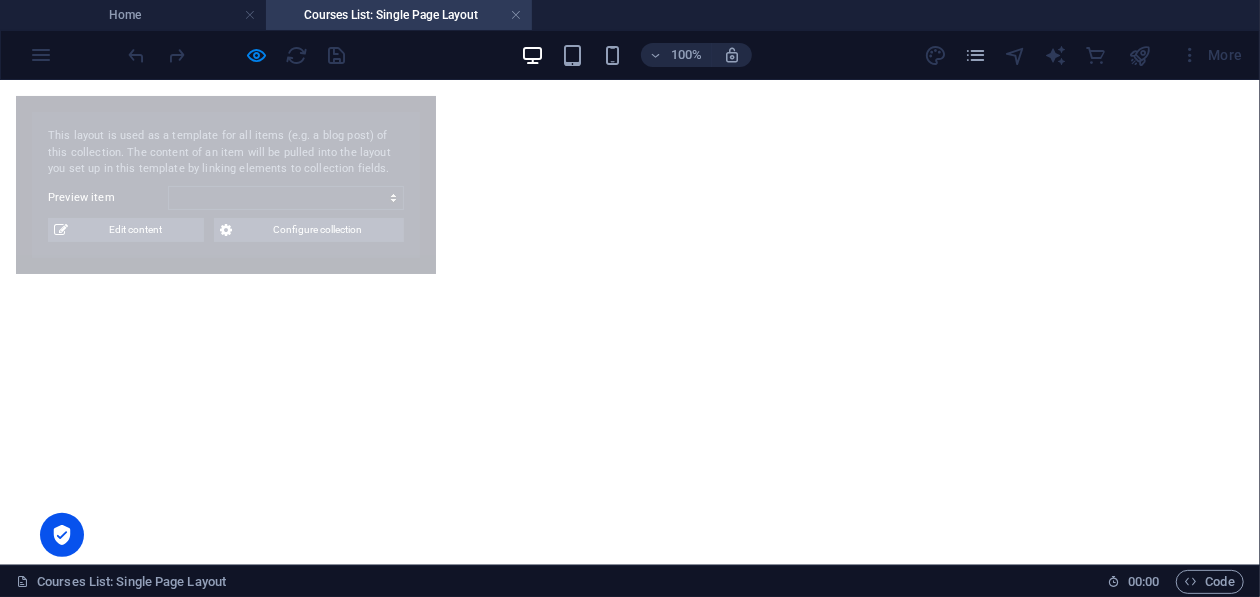 select on "68699b4173c4b648a50df1a4" 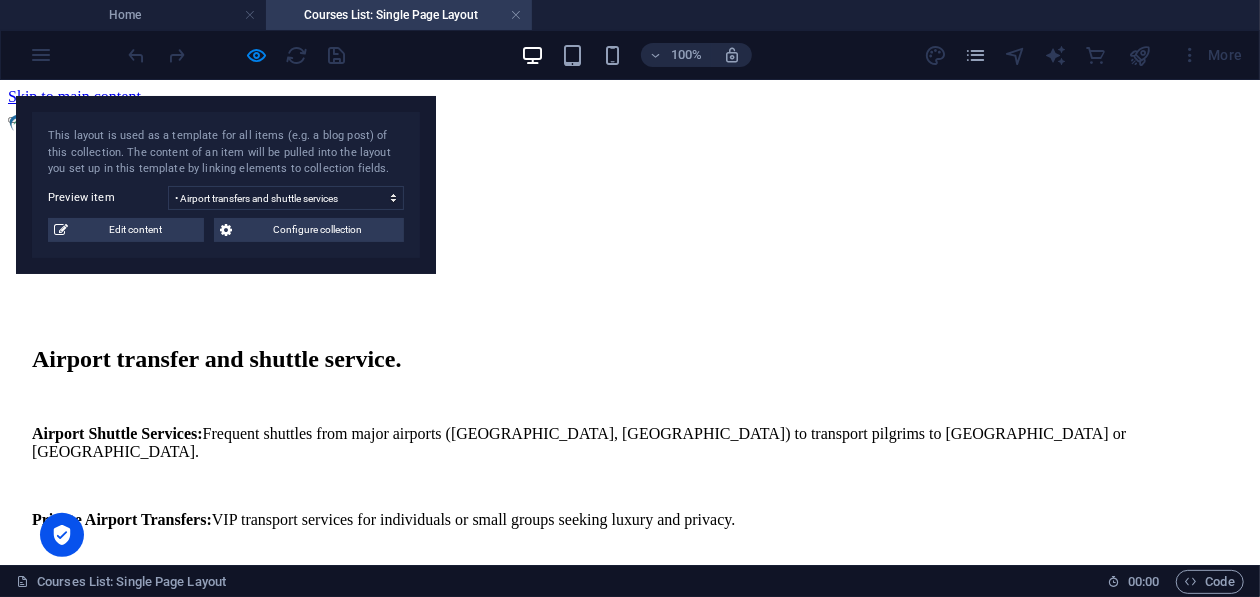 scroll, scrollTop: 0, scrollLeft: 0, axis: both 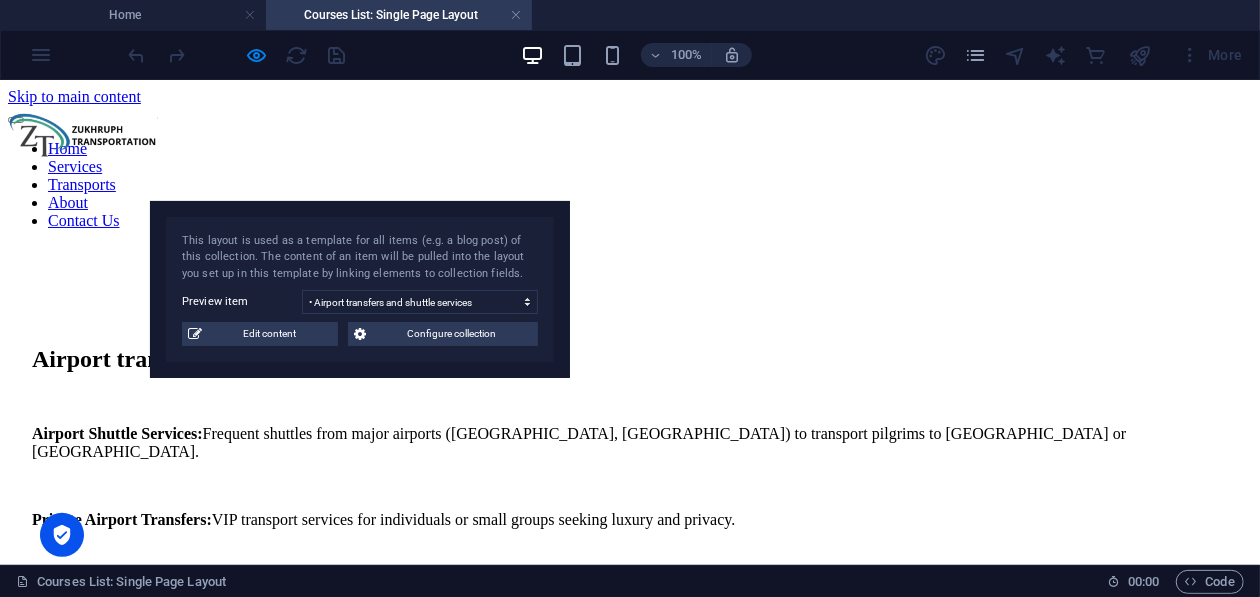 drag, startPoint x: 363, startPoint y: 143, endPoint x: 499, endPoint y: 244, distance: 169.40189 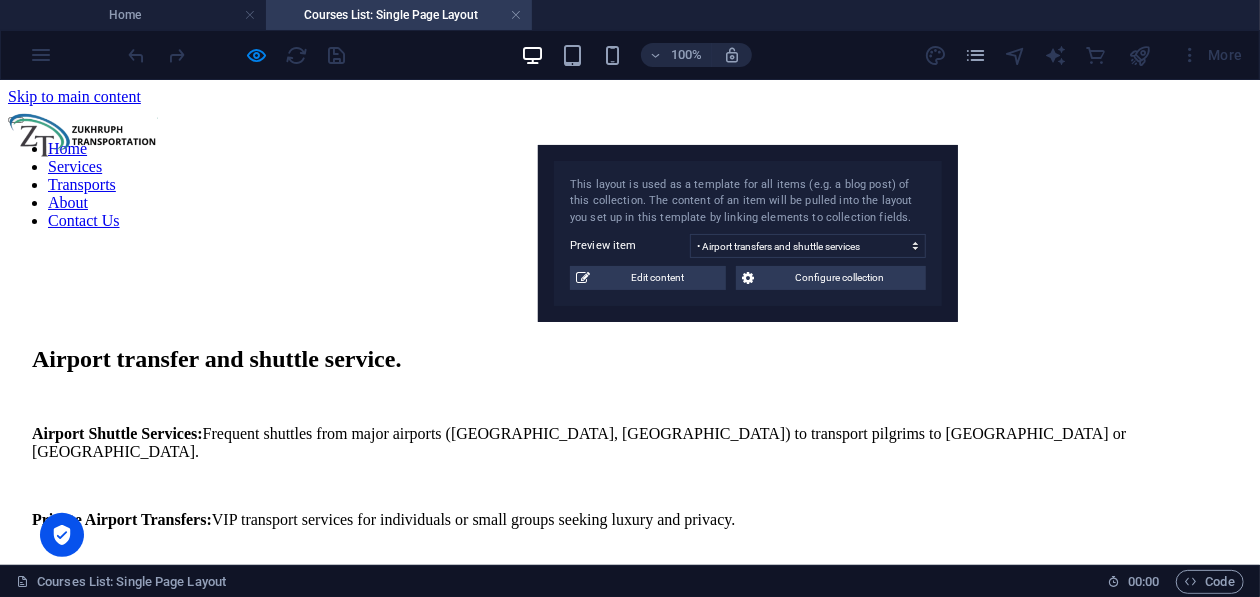 drag, startPoint x: 295, startPoint y: 214, endPoint x: 718, endPoint y: 13, distance: 468.3268 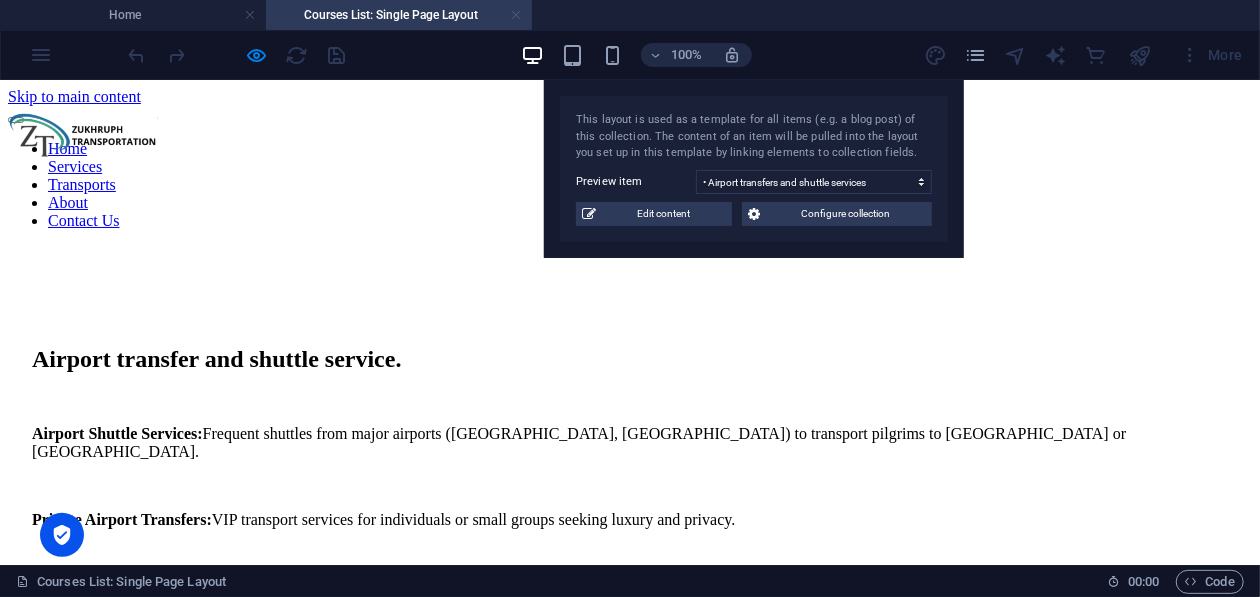 click at bounding box center (516, 15) 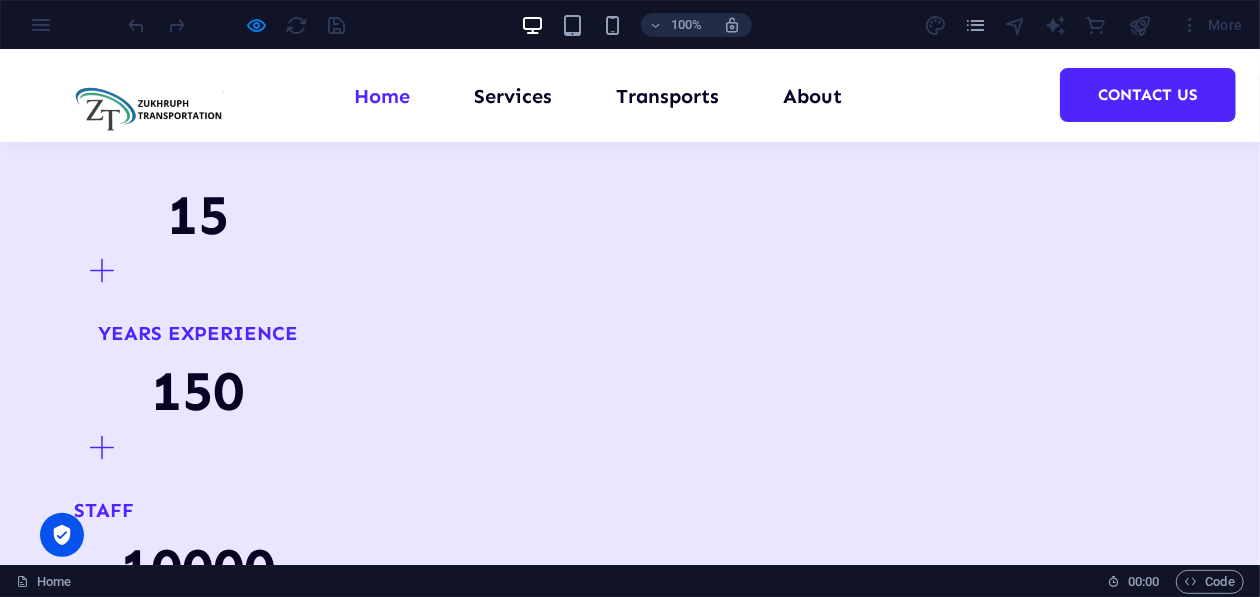 scroll, scrollTop: 1500, scrollLeft: 0, axis: vertical 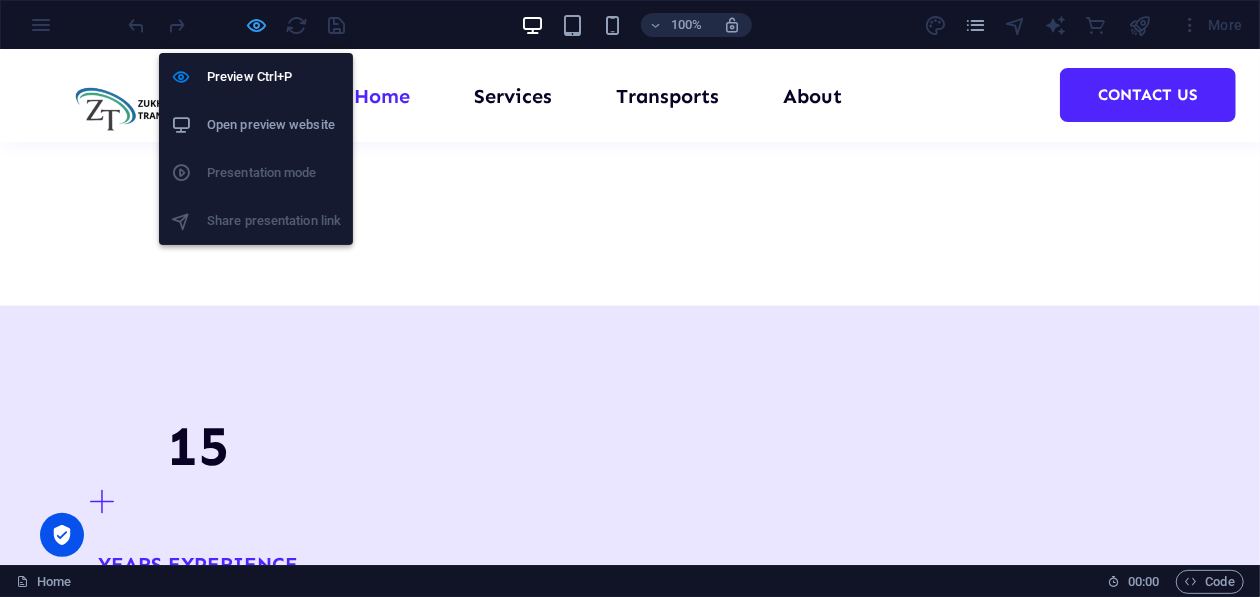 click at bounding box center [257, 25] 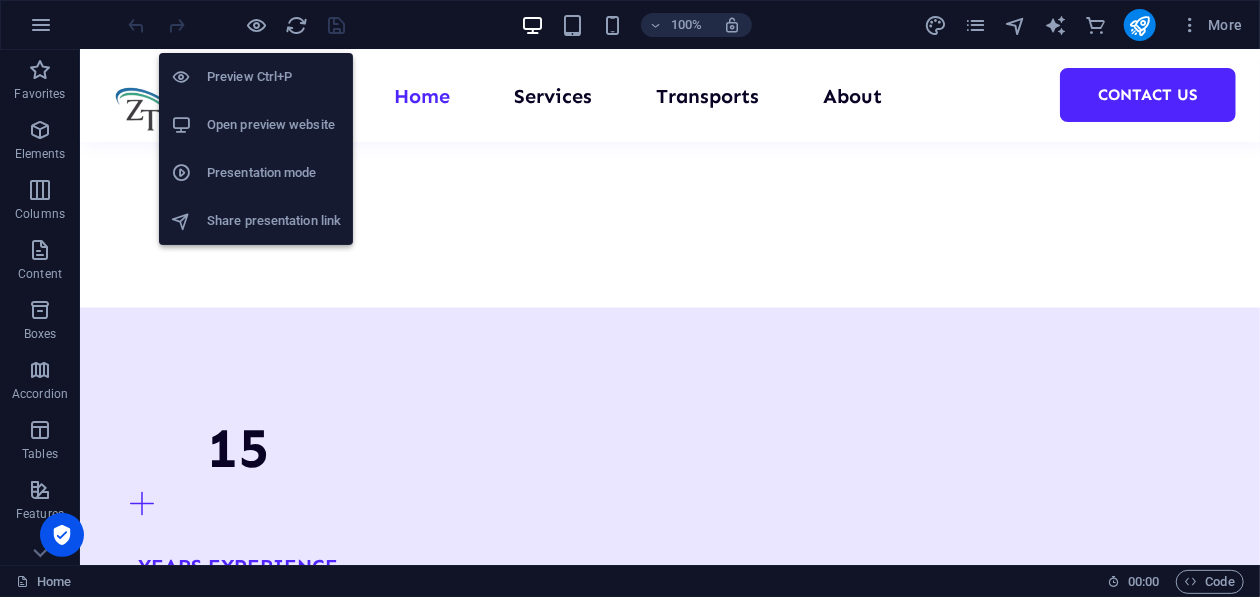 click on "Open preview website" at bounding box center (274, 125) 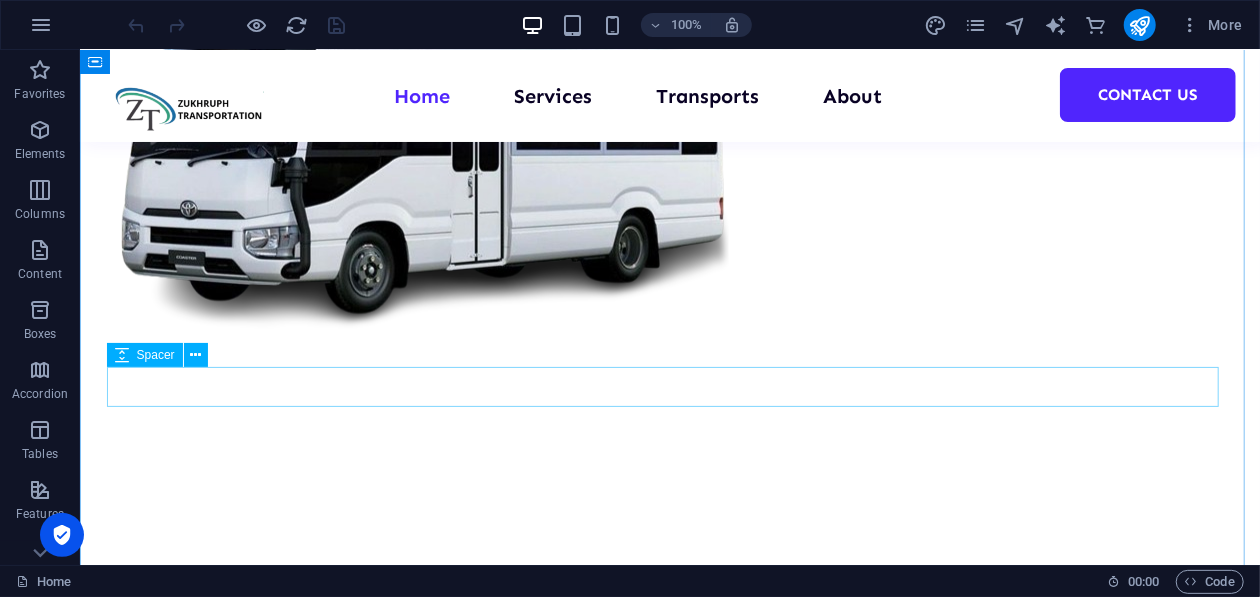 scroll, scrollTop: 1799, scrollLeft: 0, axis: vertical 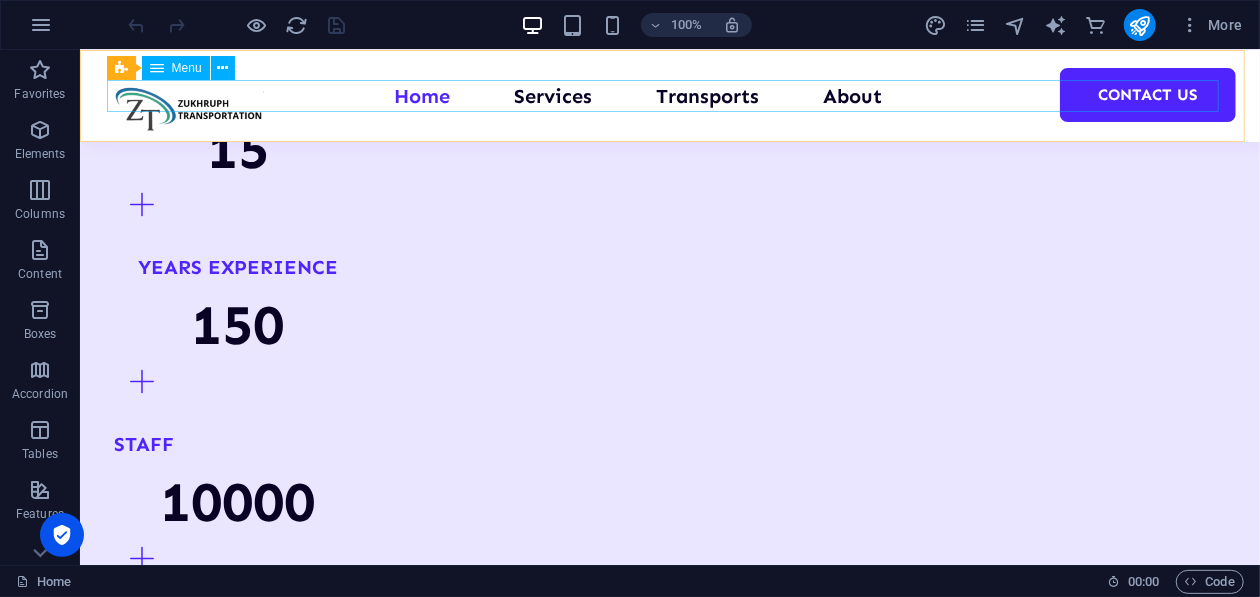 click on "Home Services Transports About Contact Us" at bounding box center (669, 95) 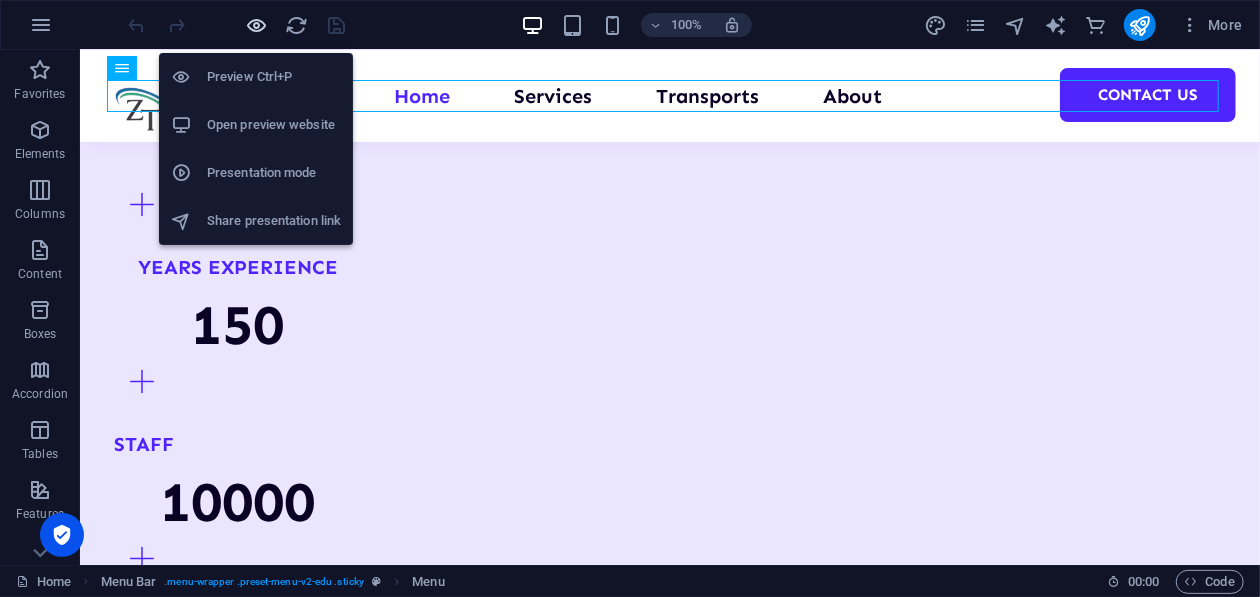 click at bounding box center [257, 25] 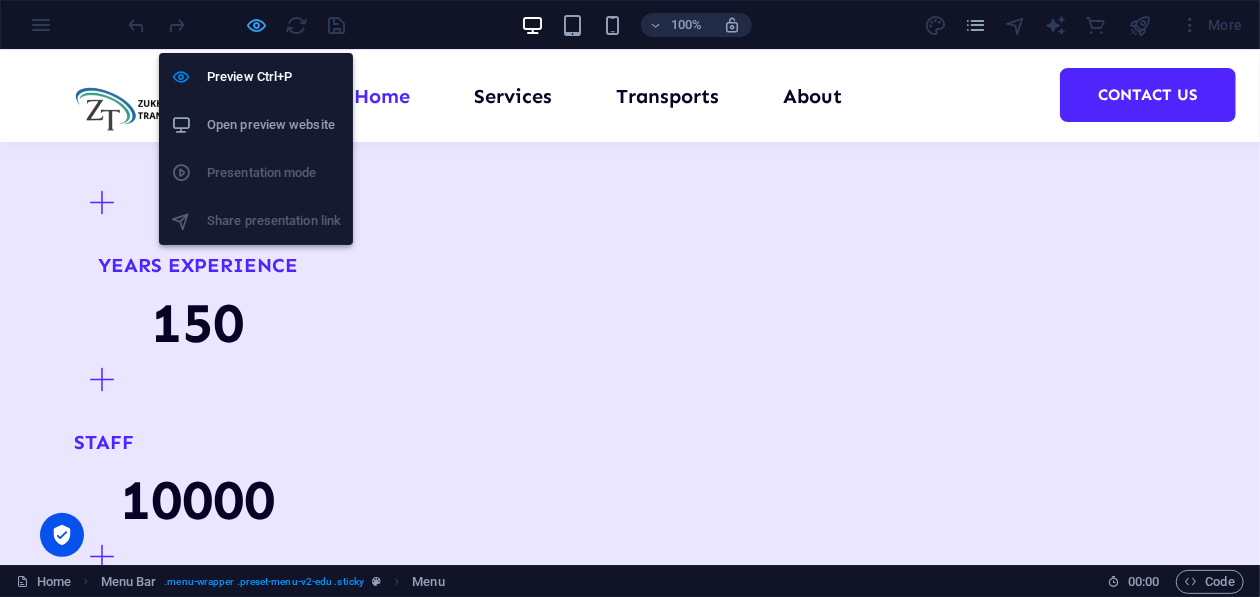 click at bounding box center [257, 25] 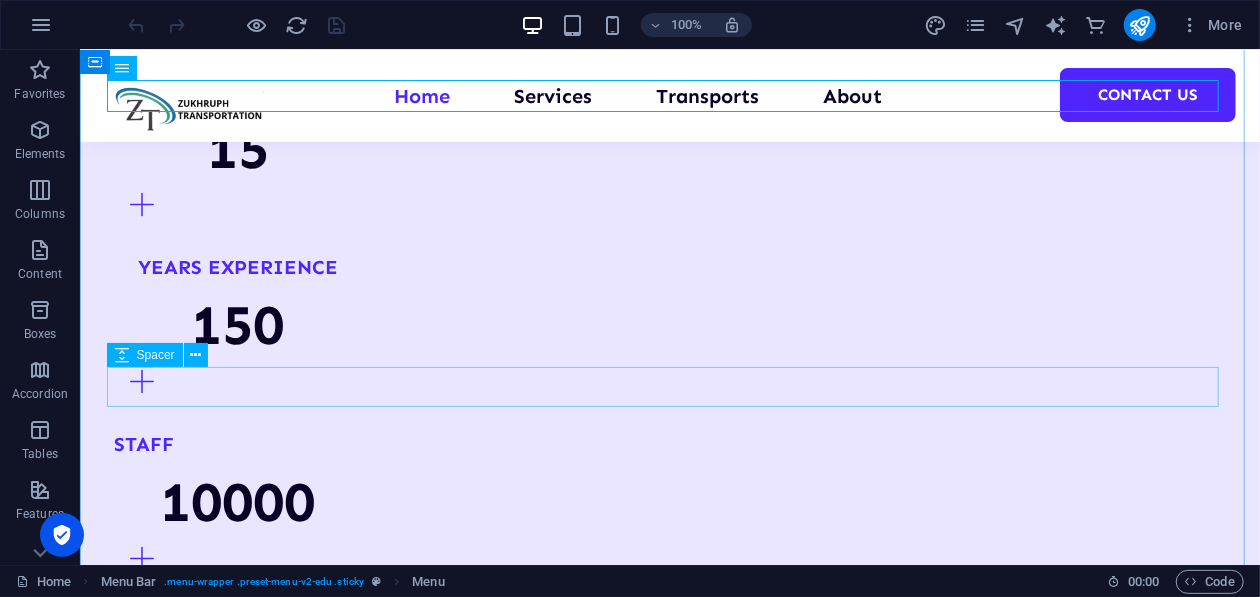 scroll, scrollTop: 2500, scrollLeft: 0, axis: vertical 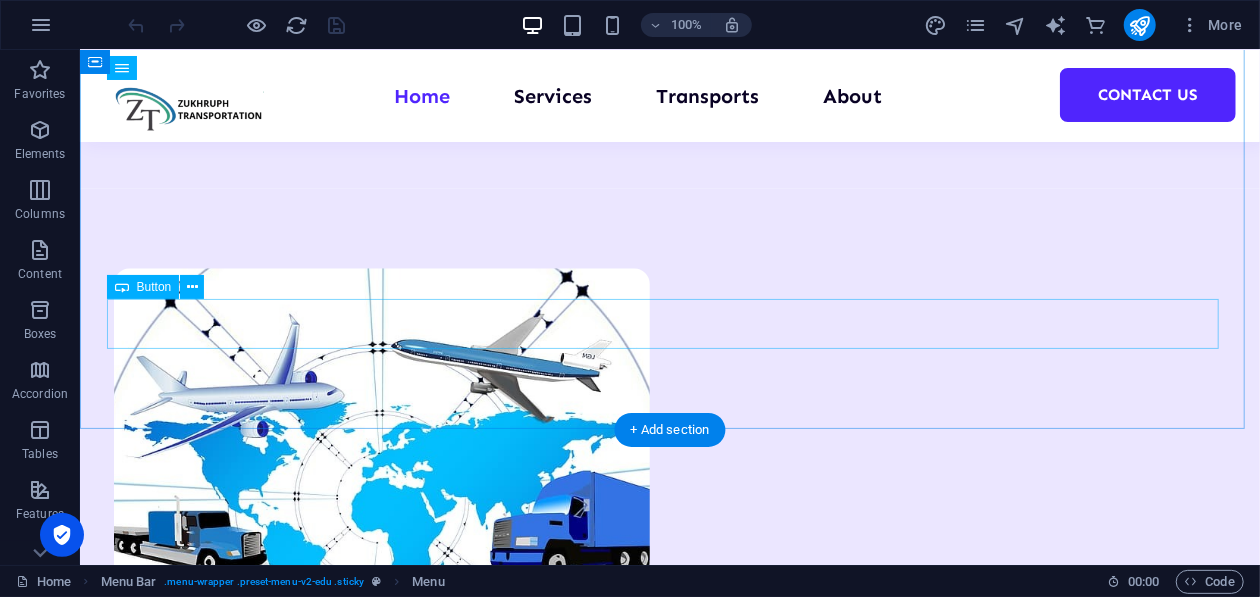 click on "All services" at bounding box center [669, 4812] 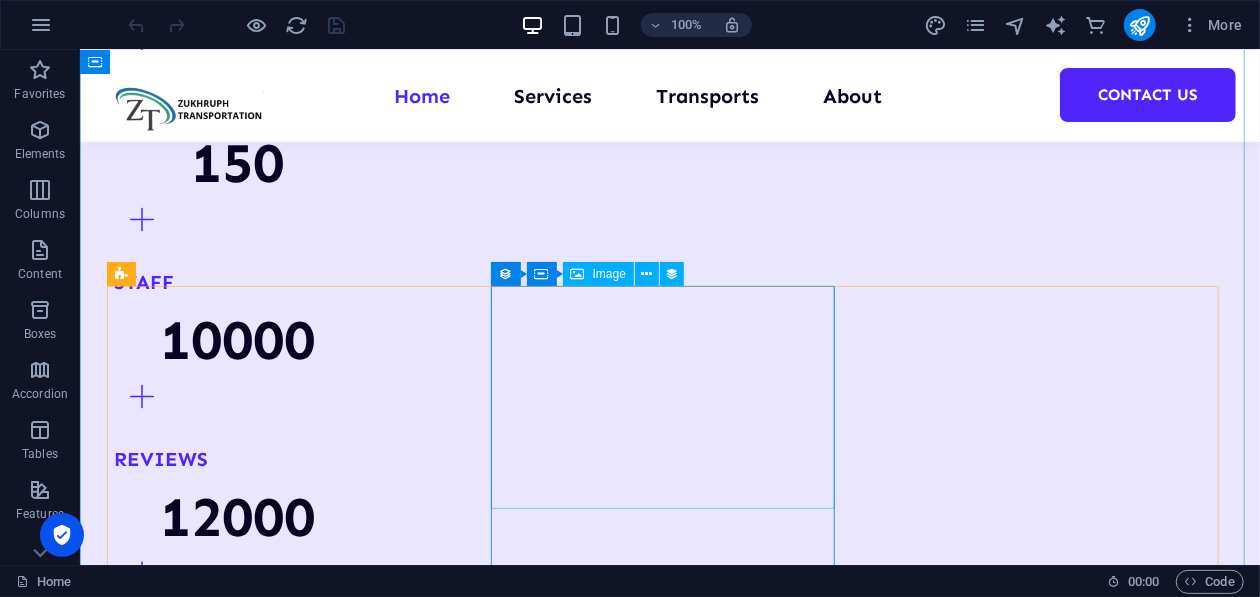 scroll, scrollTop: 1999, scrollLeft: 0, axis: vertical 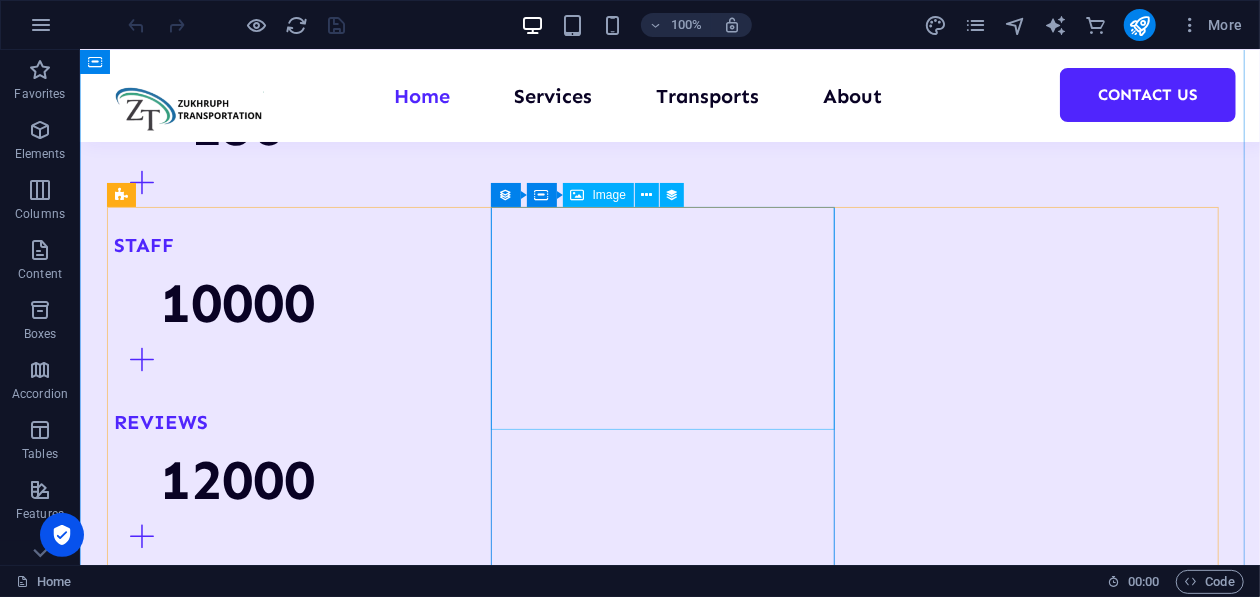 click at bounding box center (669, 3769) 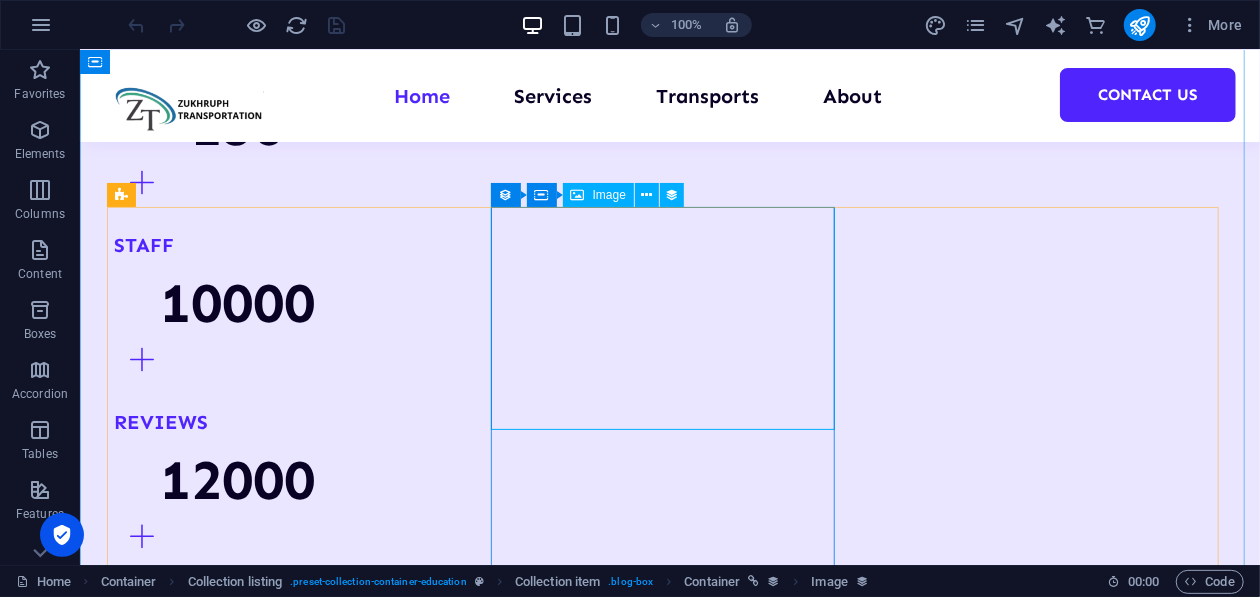click at bounding box center [669, 3769] 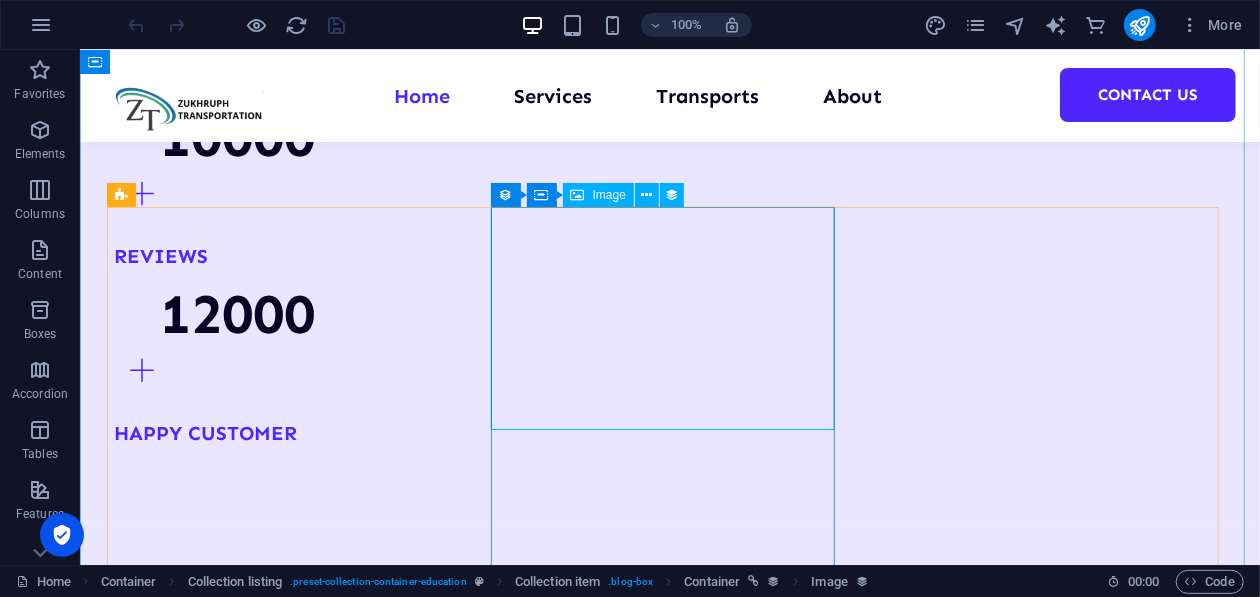 select on "%" 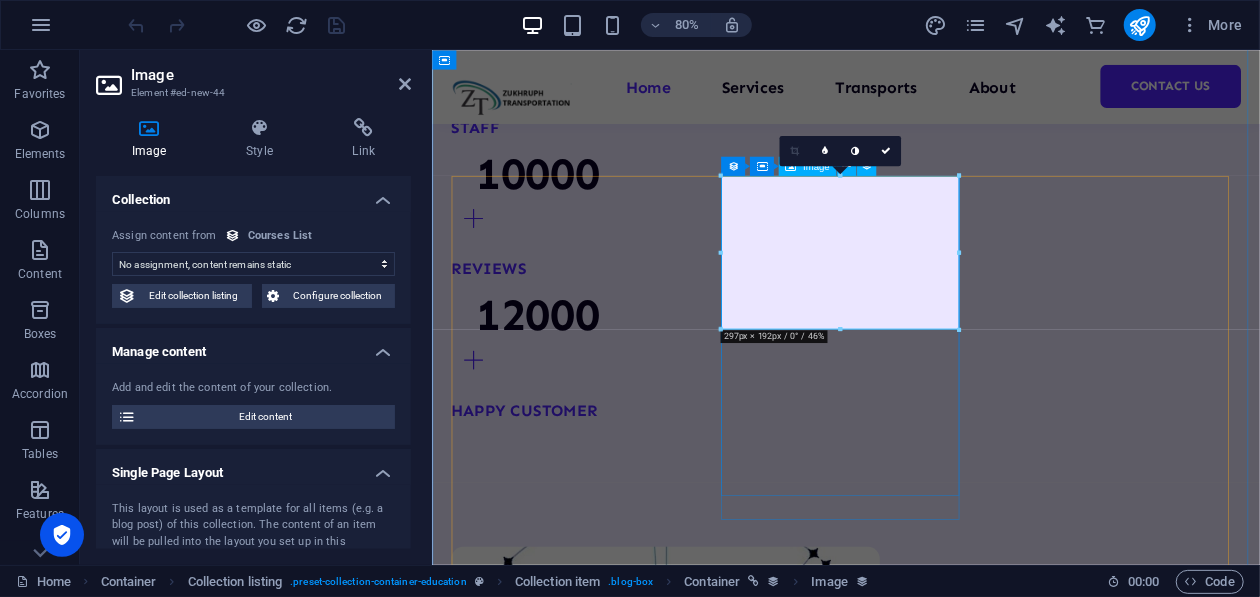 select on "our-course-image" 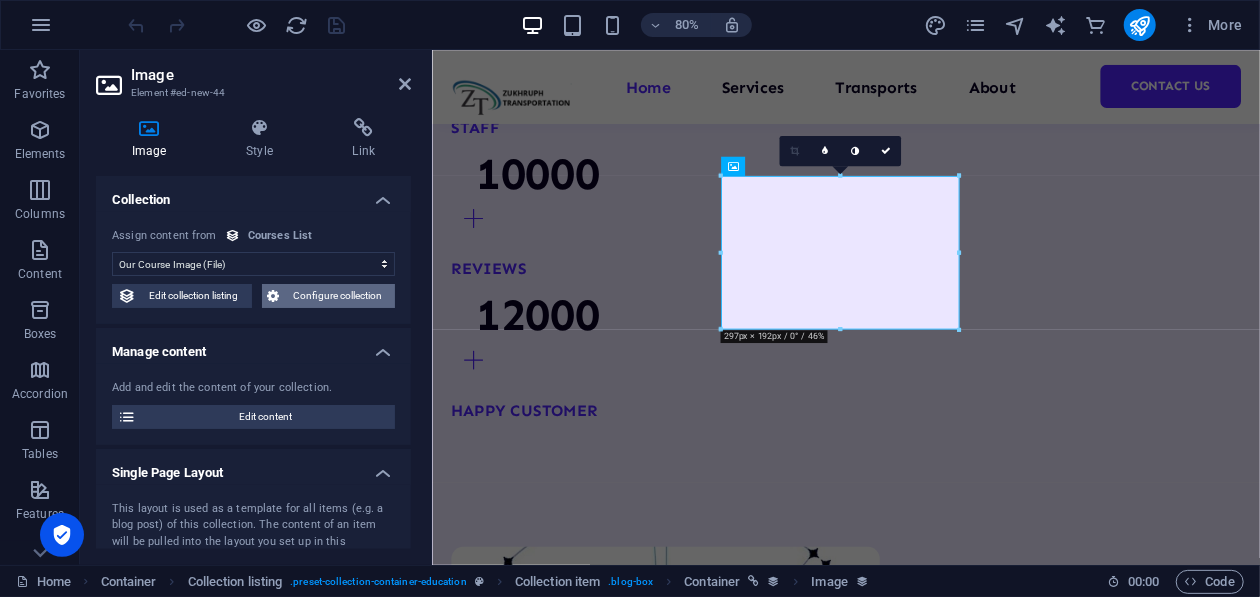 click on "Configure collection" at bounding box center (338, 296) 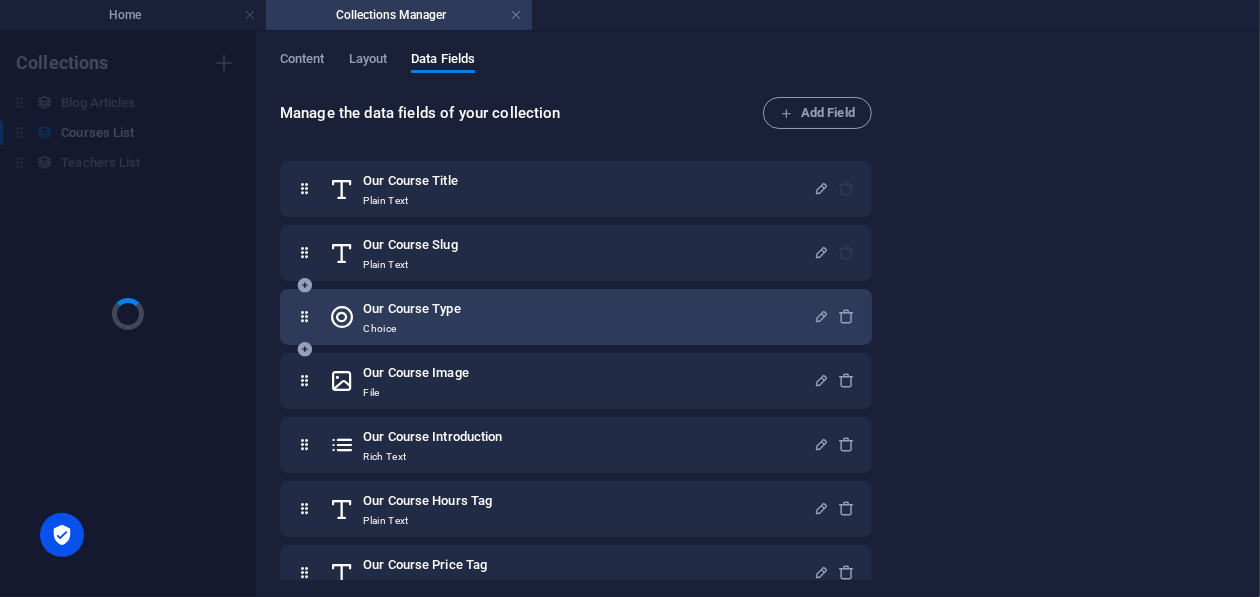 scroll, scrollTop: 0, scrollLeft: 0, axis: both 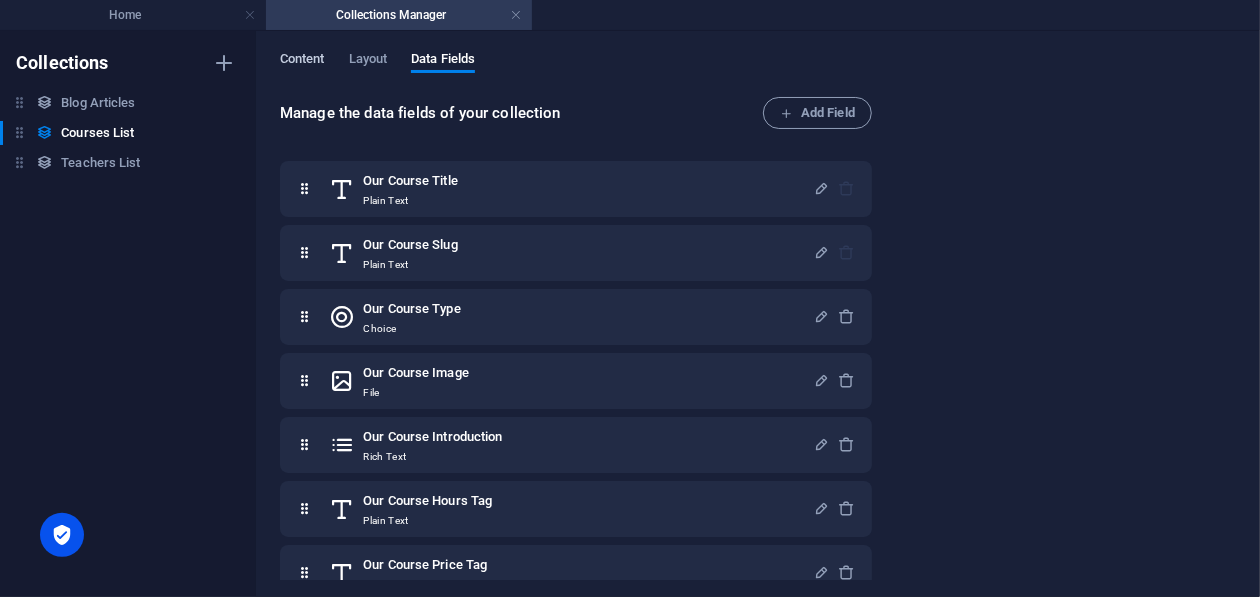 click on "Content" at bounding box center [302, 61] 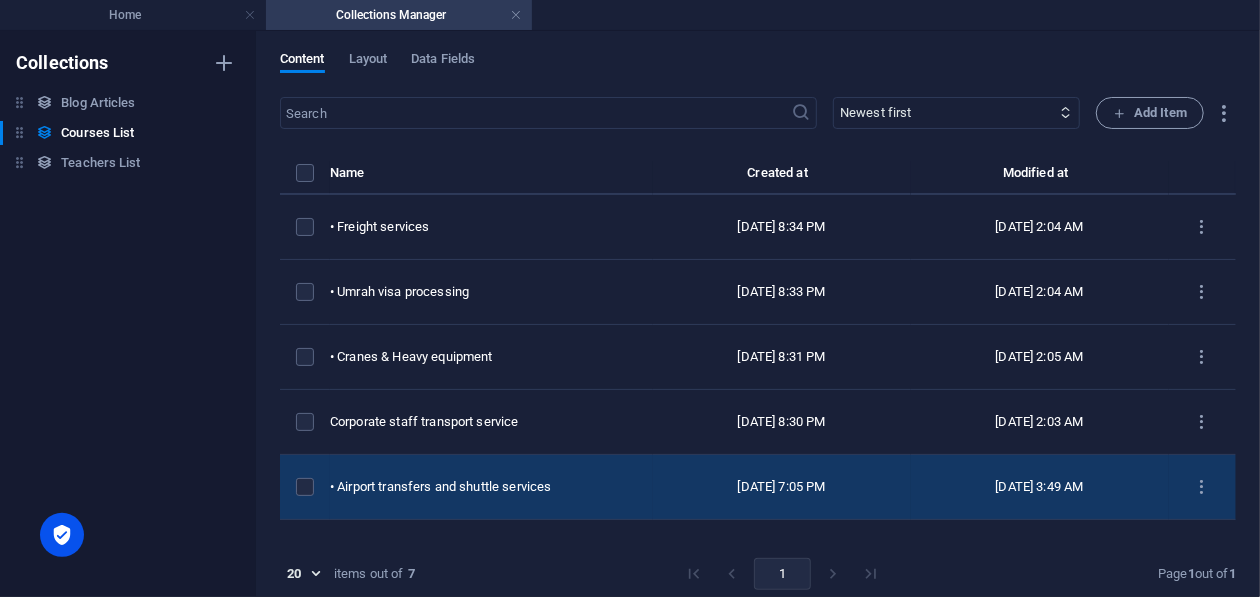 click on "•	Airport transfers and shuttle services" at bounding box center (491, 487) 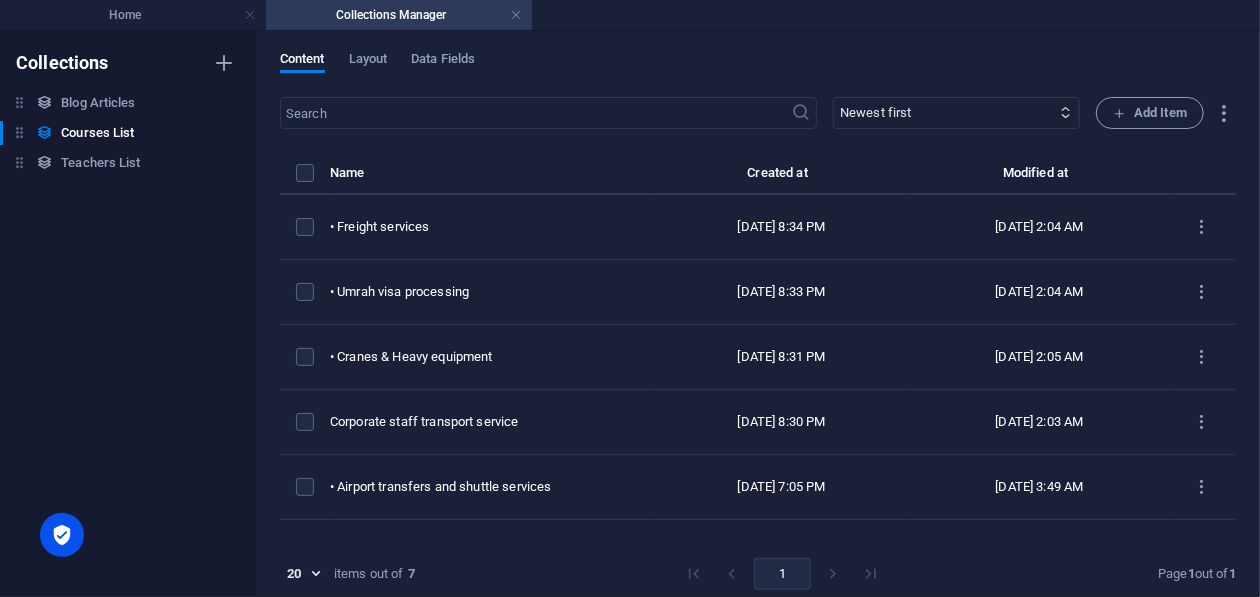 select on "Design" 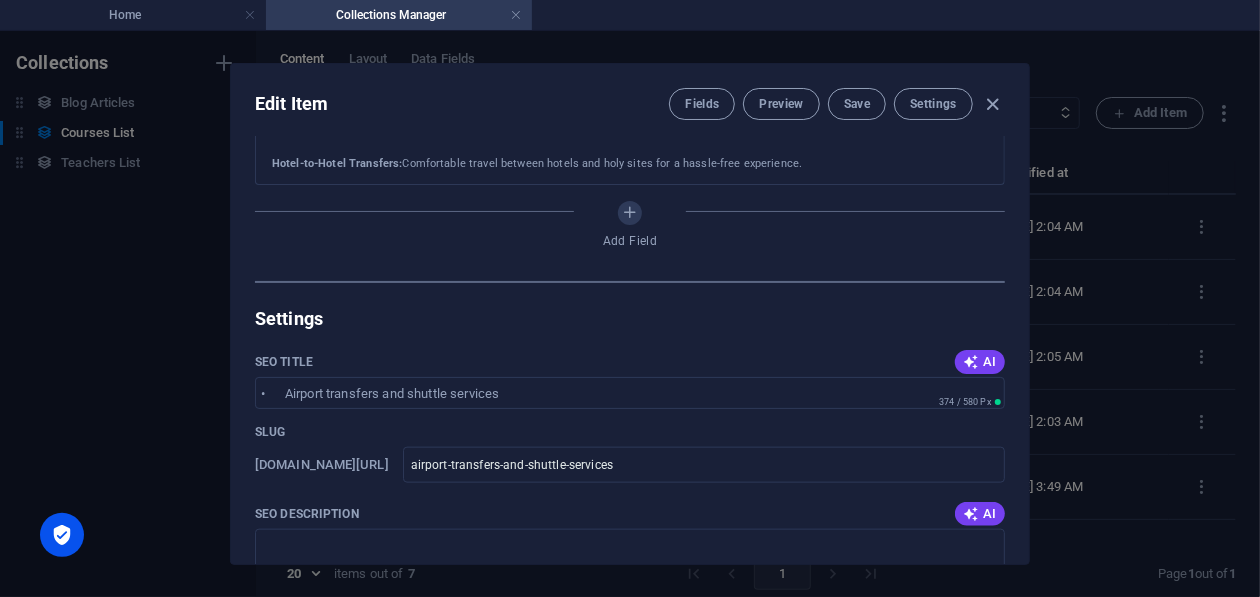 scroll, scrollTop: 1100, scrollLeft: 0, axis: vertical 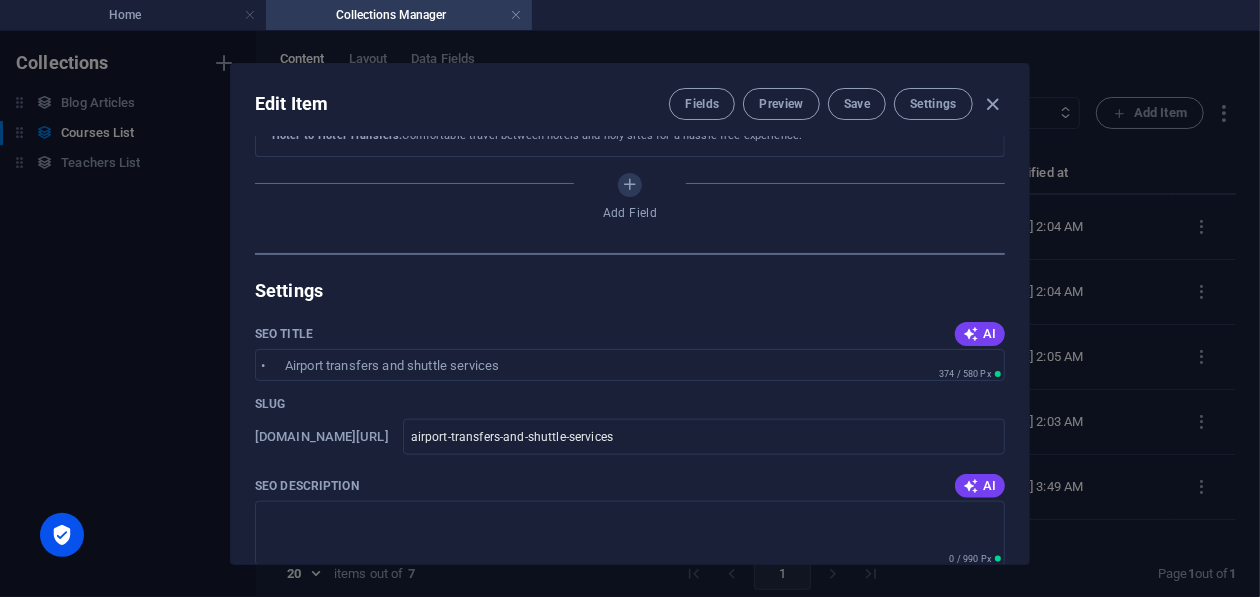 click on "Edit Item Fields Preview Save Settings Our Course Title •	Airport transfers and shuttle services ​ Our Course Slug www.example.com/example-page/ airport-transfers-and-shuttle-services ​ Our Course Type Business/Finances Creativity Programming Psychology Science Speaking Management Marketing Design Our Course Image Drop files here to upload them instantly Our Course Introduction Paragraph Format Normal Heading 1 Heading 2 Heading 3 Heading 4 Heading 5 Heading 6 Code Font Family Arial Georgia Impact Tahoma Times New Roman Verdana Font Size 8 9 10 11 12 14 18 24 30 36 48 60 72 96 Bold Italic Underline Strikethrough Colors Icons Align Left Align Center Align Right Align Justify Unordered List Ordered List Insert Link Insert Table Clear Formatting Ensure a seamless start to your journey with our dedicated airport transfer services. <p>Ensure a seamless start to your journey with our dedicated airport transfer services.</p> Our Course Hours Tag ​ Our Course Price Tag ​ Our Top Course Our Top Course AI ​" at bounding box center (630, 314) 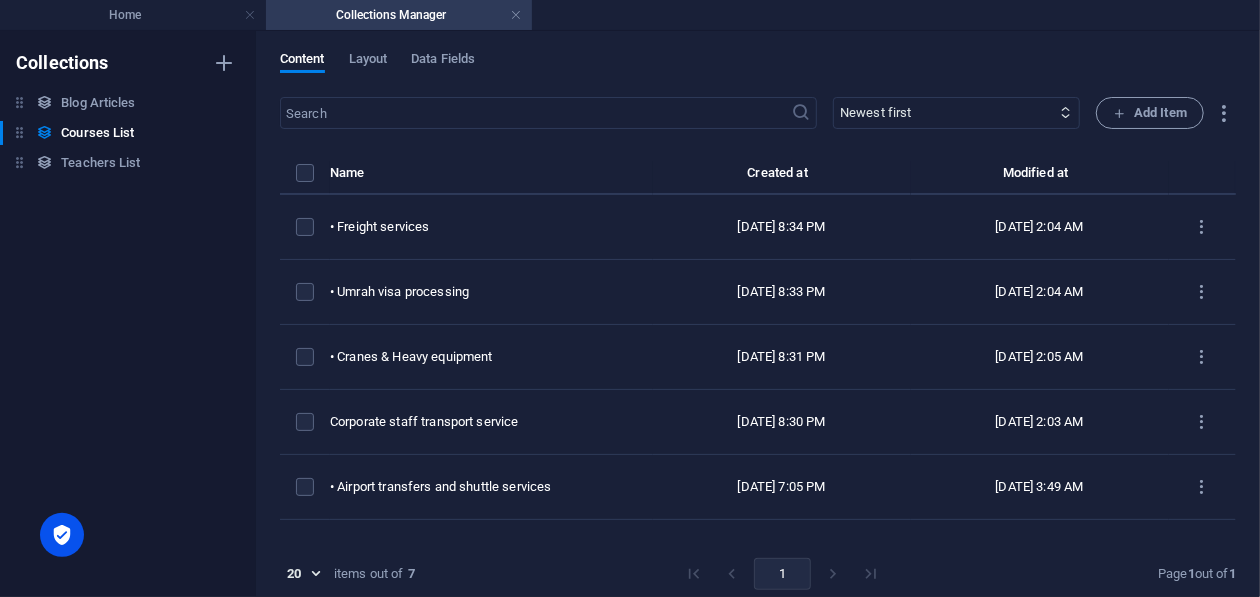 scroll, scrollTop: 0, scrollLeft: 0, axis: both 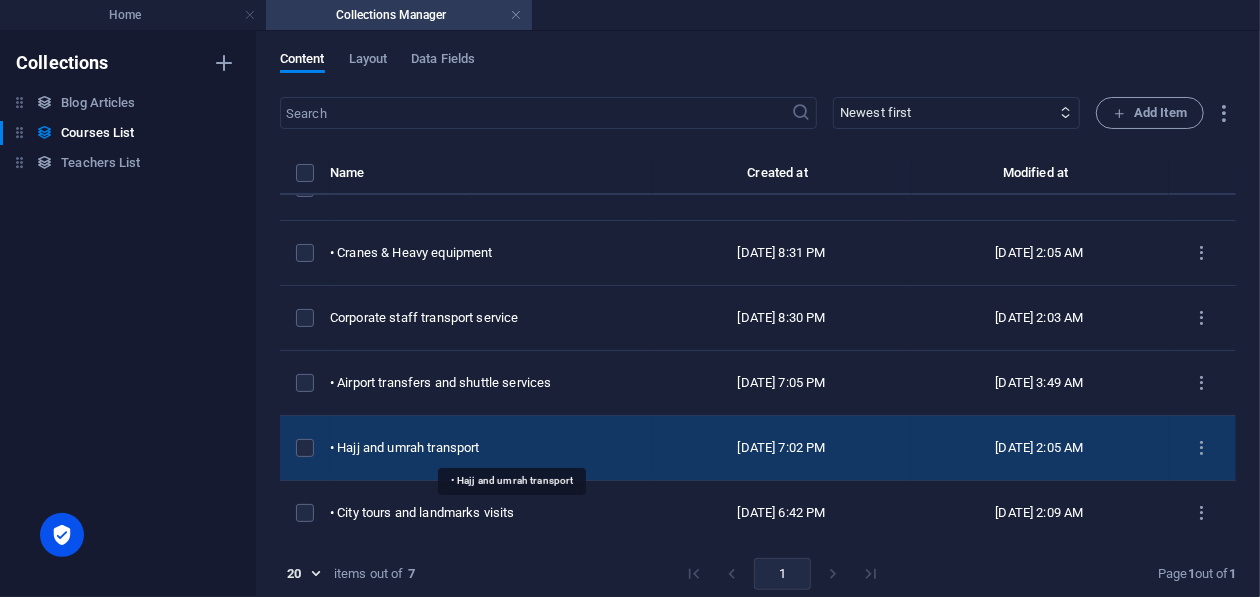 click on "•	Hajj and umrah transport" at bounding box center (483, 448) 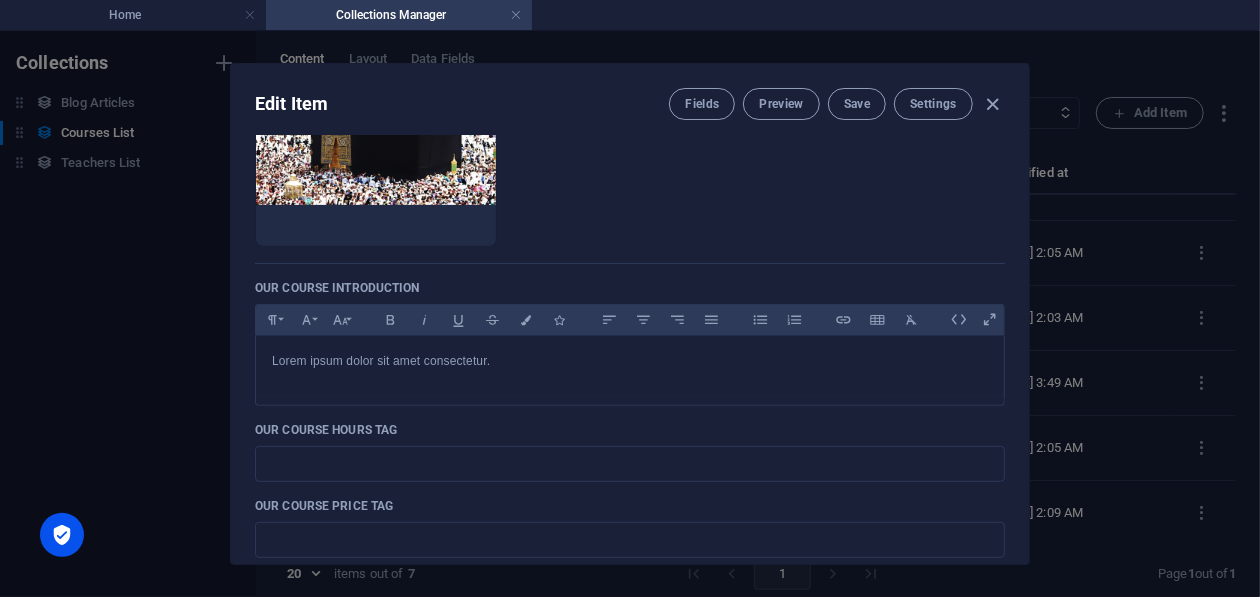 scroll, scrollTop: 500, scrollLeft: 0, axis: vertical 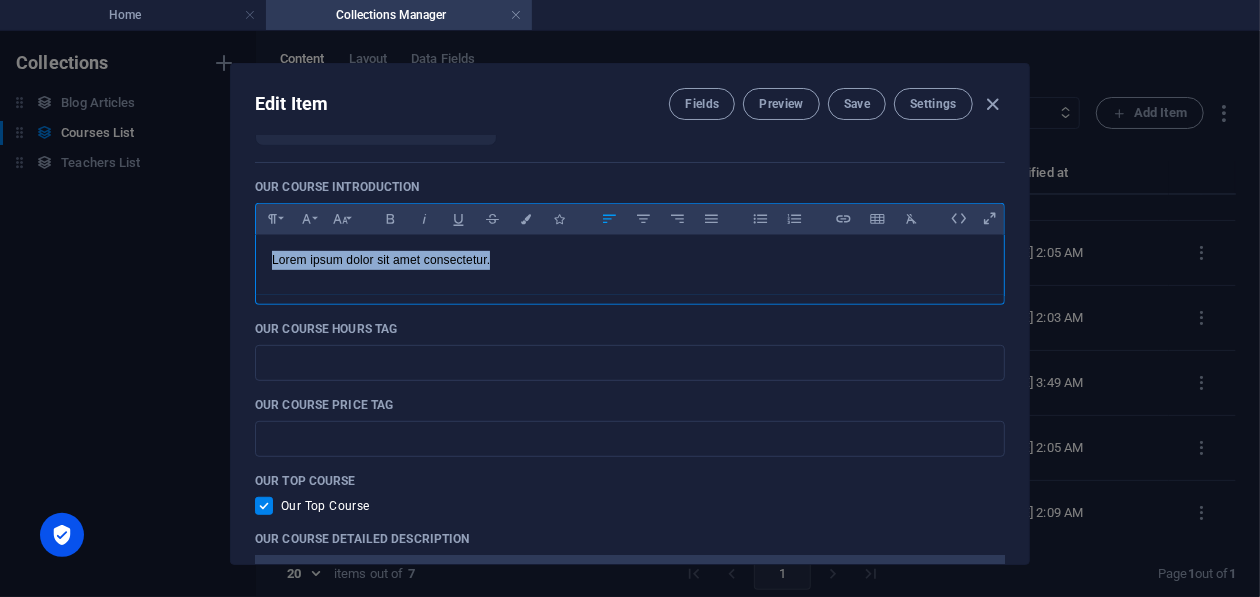 drag, startPoint x: 544, startPoint y: 254, endPoint x: 265, endPoint y: 314, distance: 285.3787 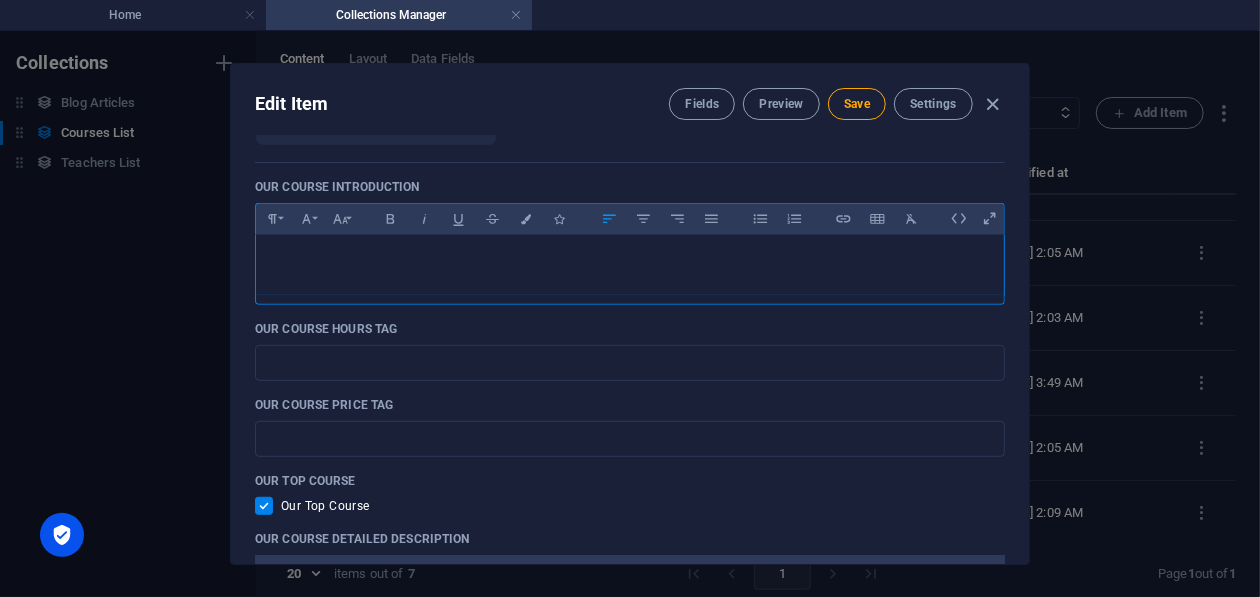 scroll, scrollTop: 799, scrollLeft: 0, axis: vertical 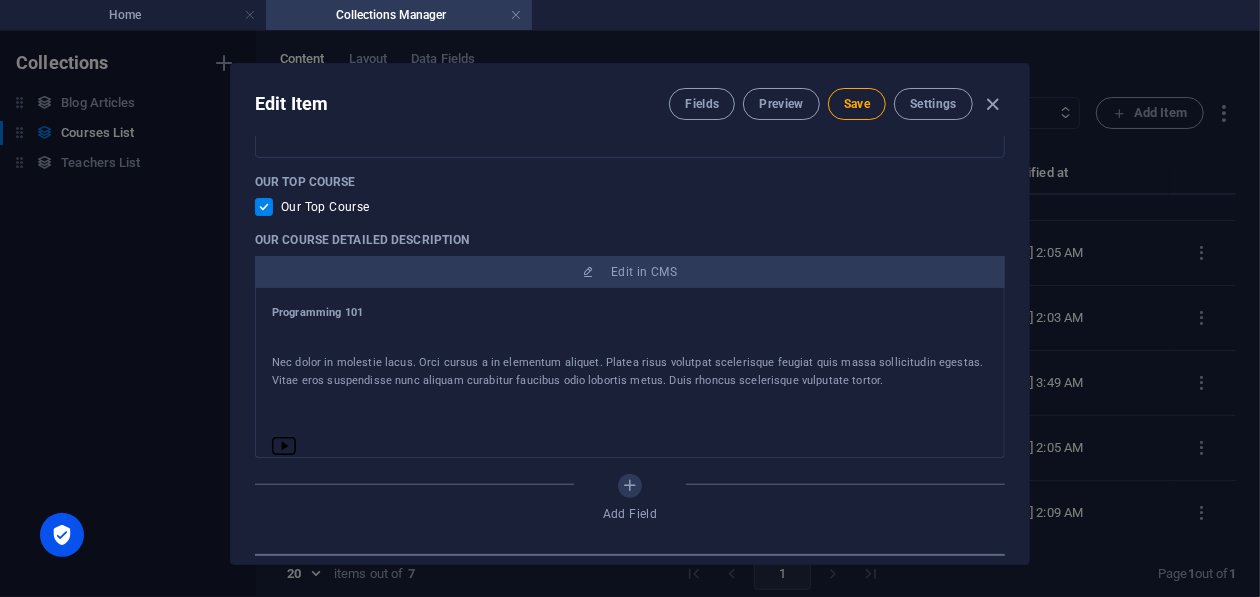 drag, startPoint x: 897, startPoint y: 379, endPoint x: 222, endPoint y: 289, distance: 680.9736 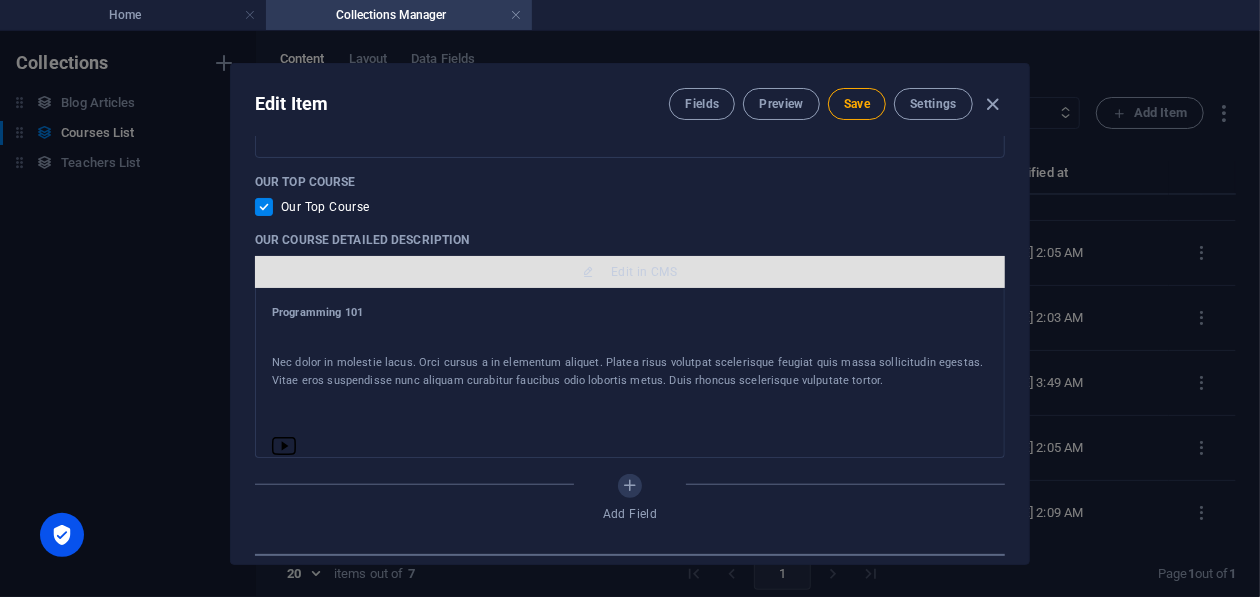 click on "Edit in CMS" at bounding box center (644, 272) 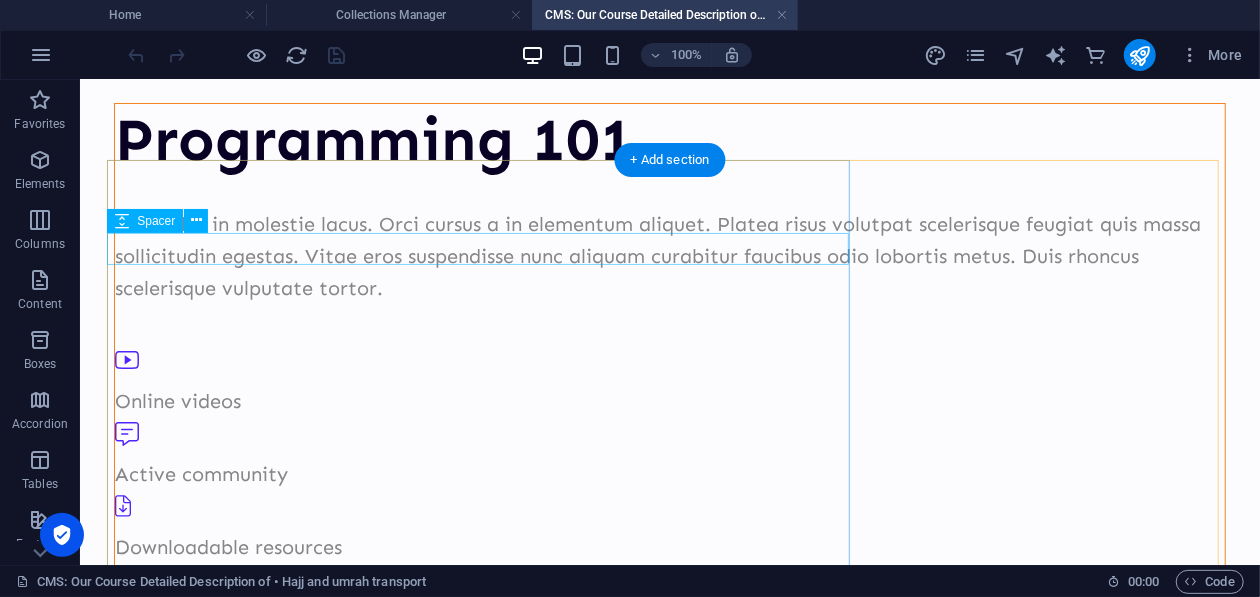 scroll, scrollTop: 0, scrollLeft: 0, axis: both 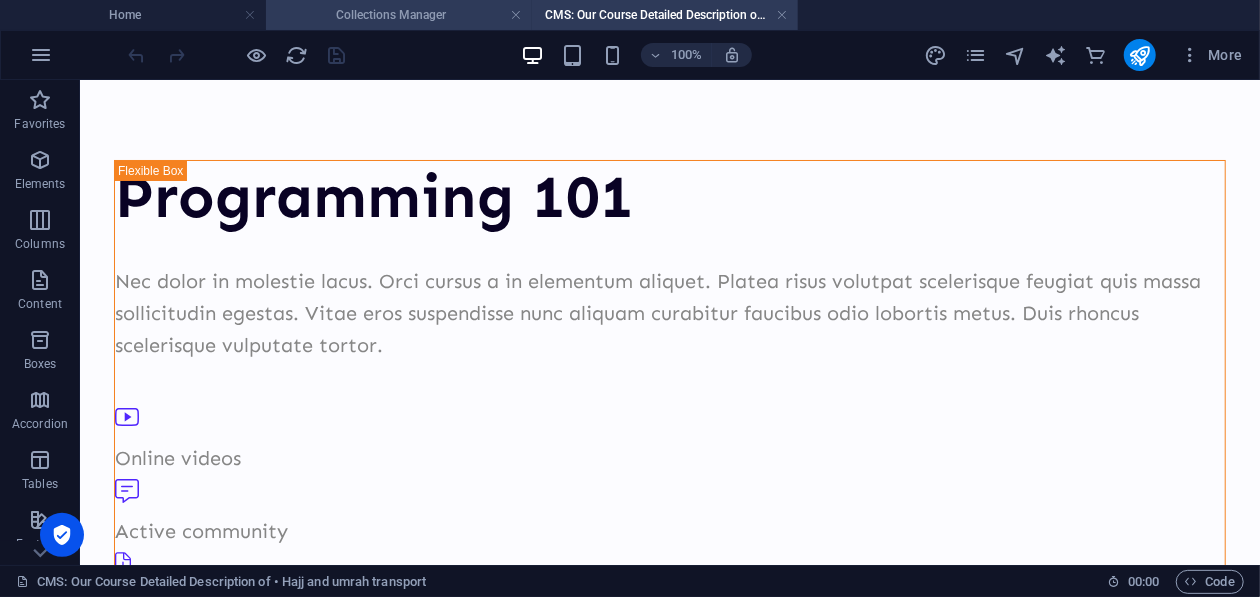 click on "Collections Manager" at bounding box center [399, 15] 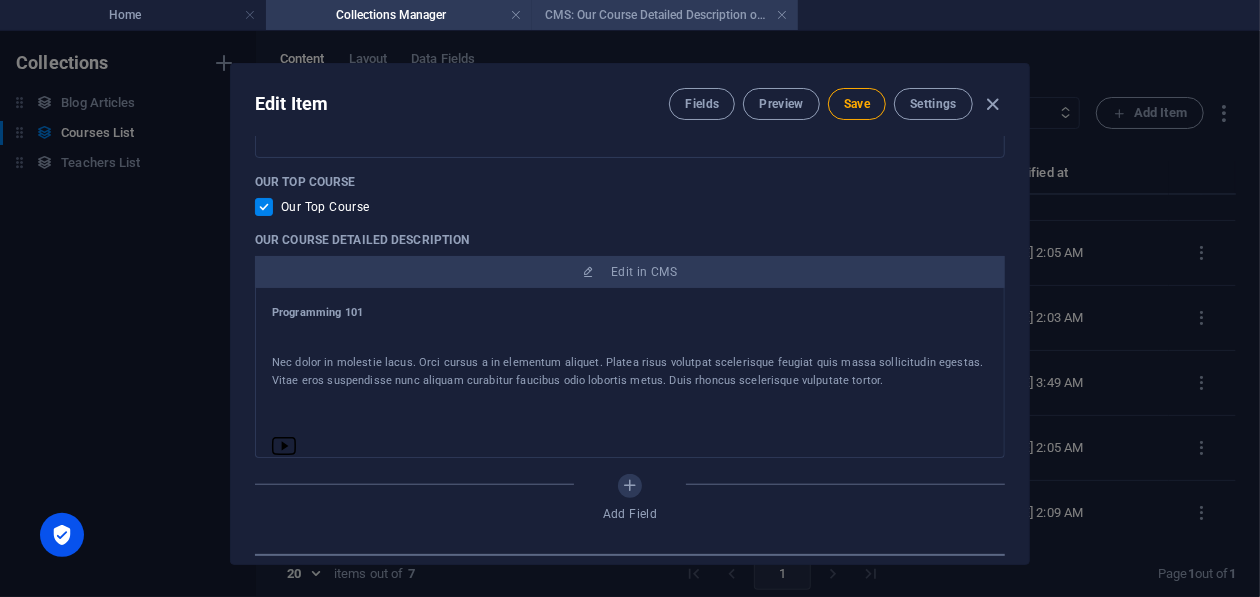 click on "CMS: Our Course Detailed Description of •	Hajj and umrah transport" at bounding box center (665, 15) 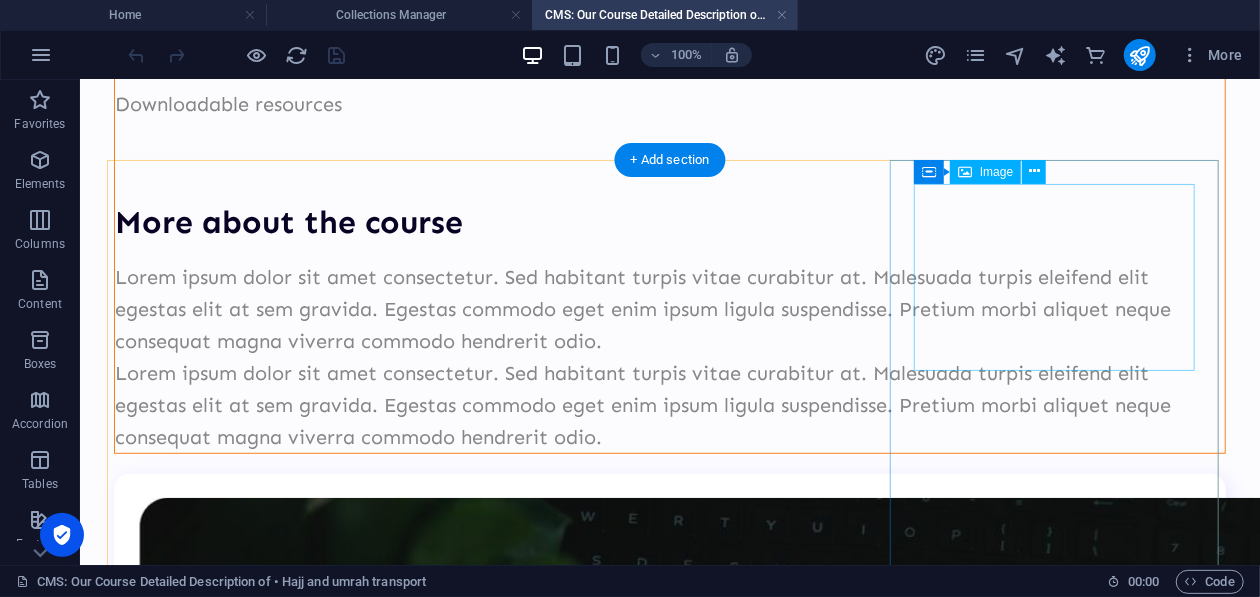 scroll, scrollTop: 0, scrollLeft: 0, axis: both 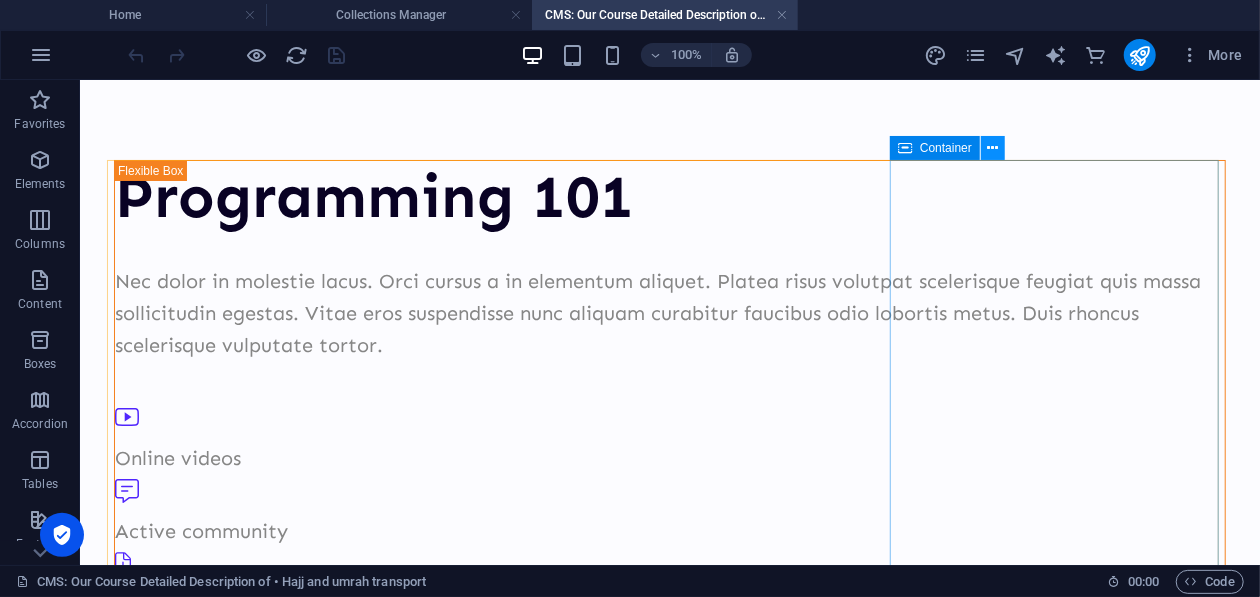 click at bounding box center [993, 148] 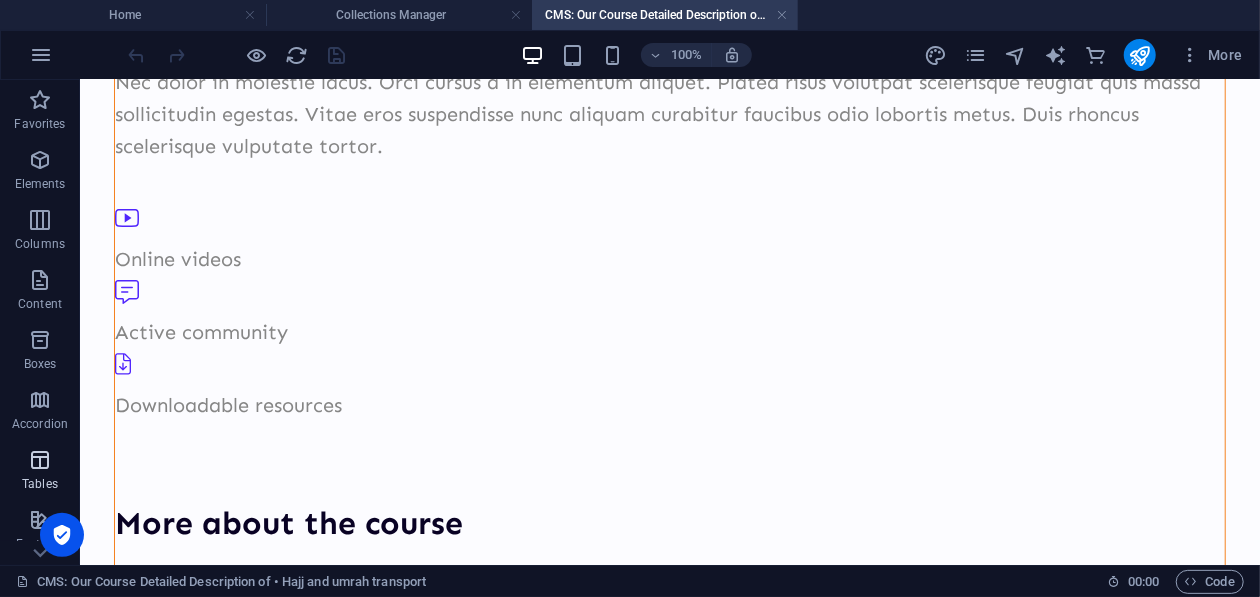 scroll, scrollTop: 0, scrollLeft: 0, axis: both 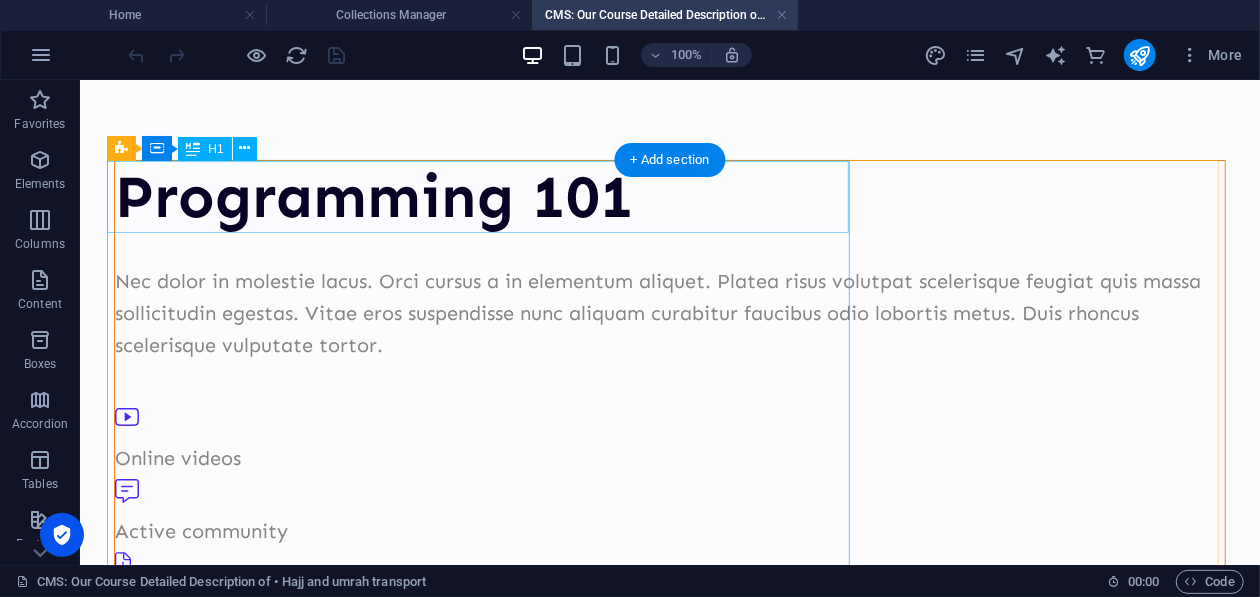 click on "Programming 101" at bounding box center [669, 196] 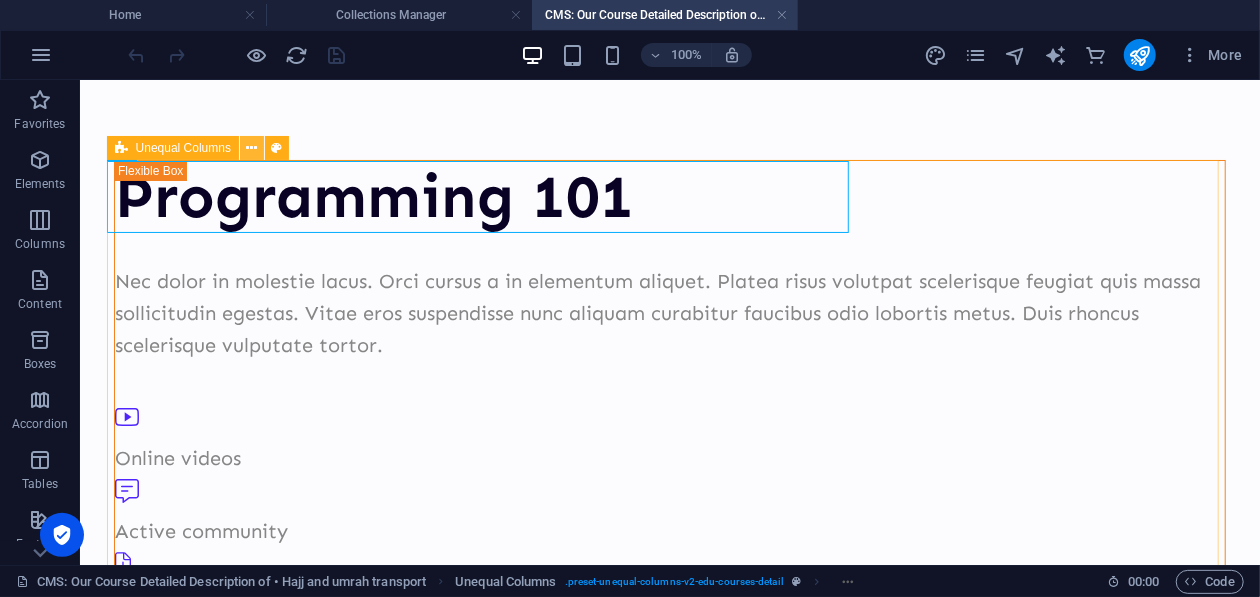 click at bounding box center [252, 148] 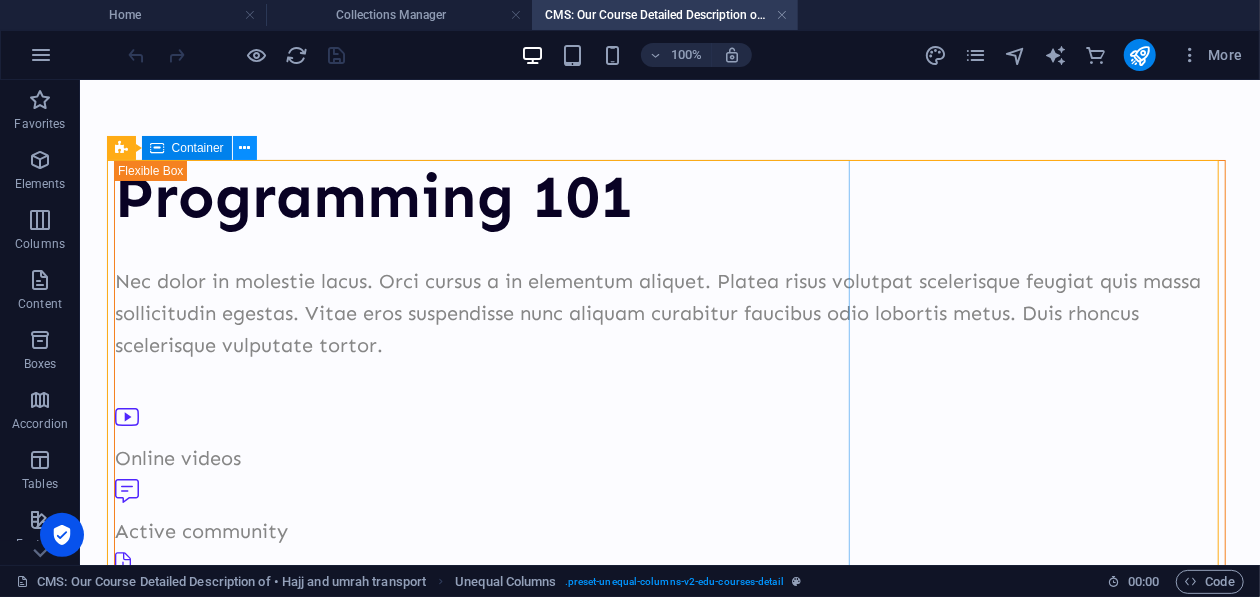 click at bounding box center [244, 148] 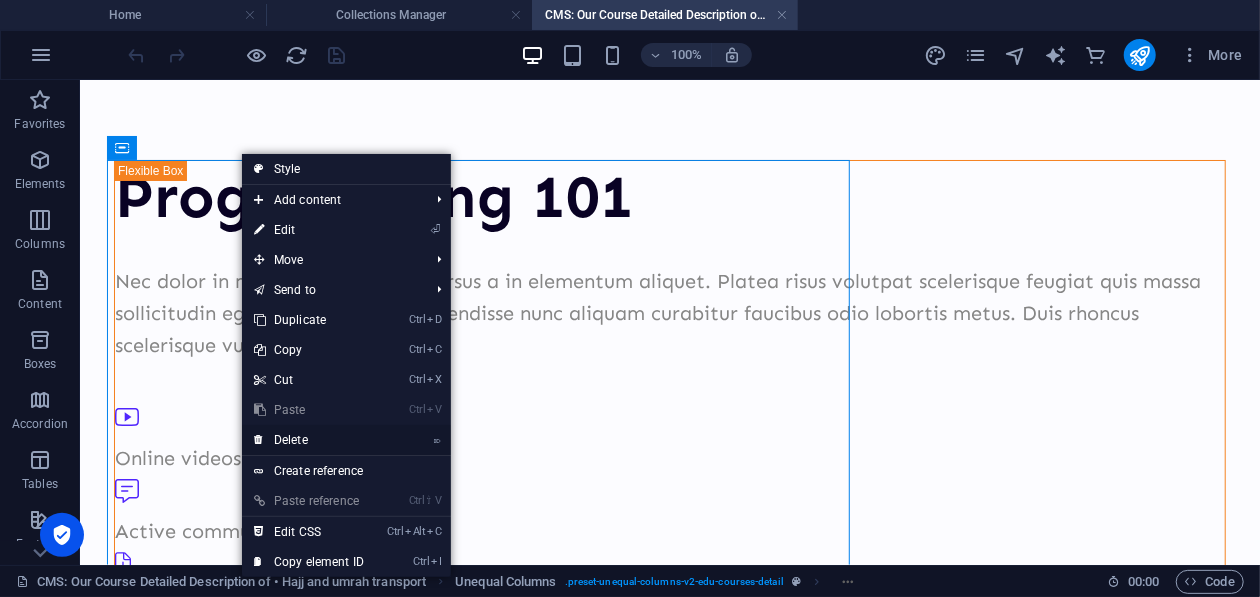 click on "⌦  Delete" at bounding box center (309, 440) 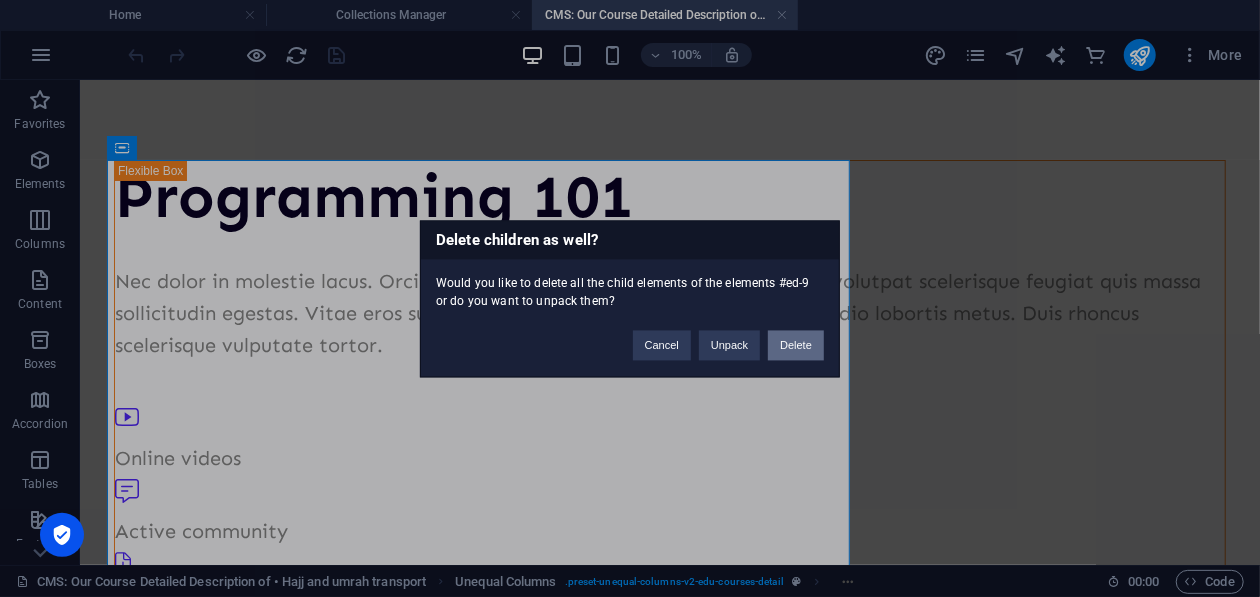 click on "Delete" at bounding box center [796, 345] 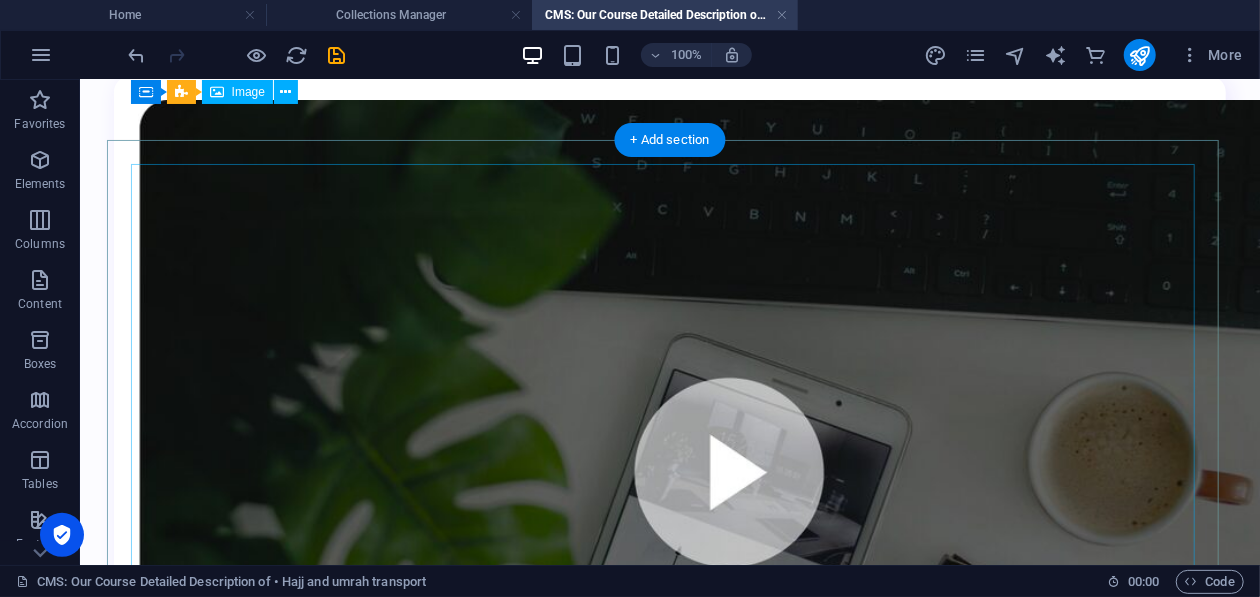 scroll, scrollTop: 0, scrollLeft: 0, axis: both 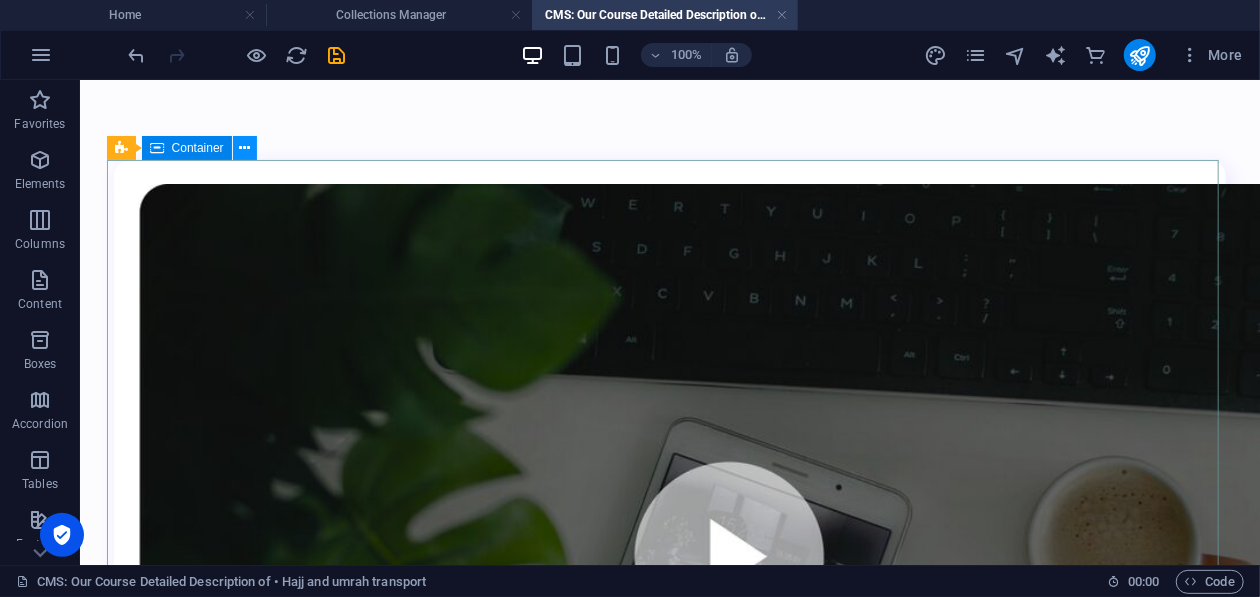 click at bounding box center (245, 148) 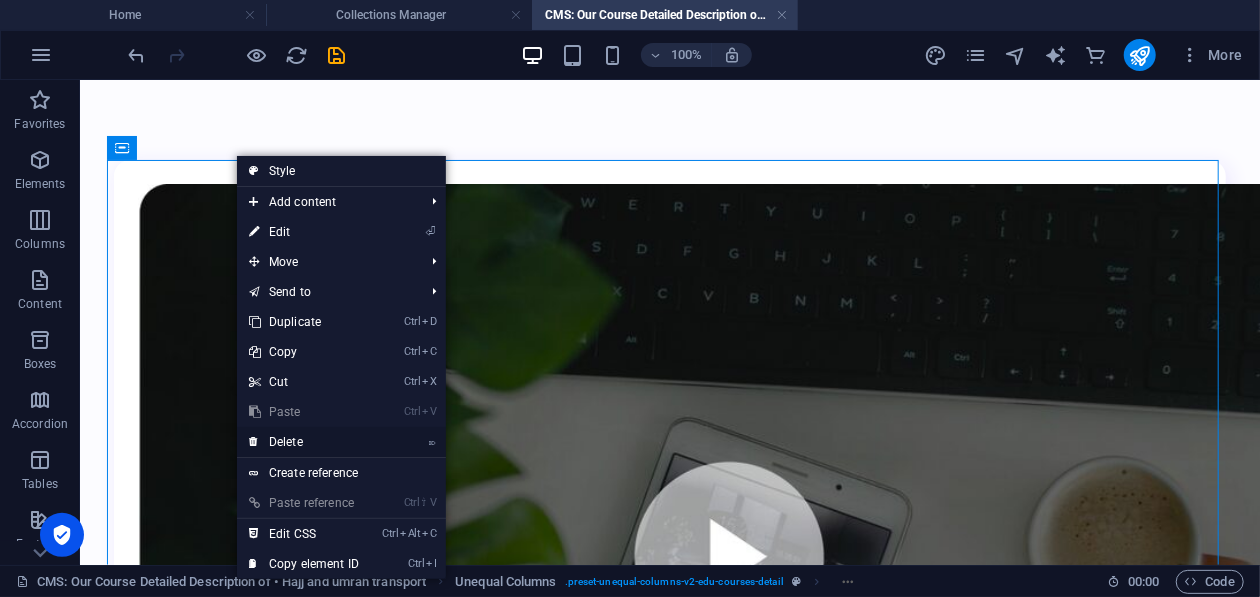 click on "⌦  Delete" at bounding box center [304, 442] 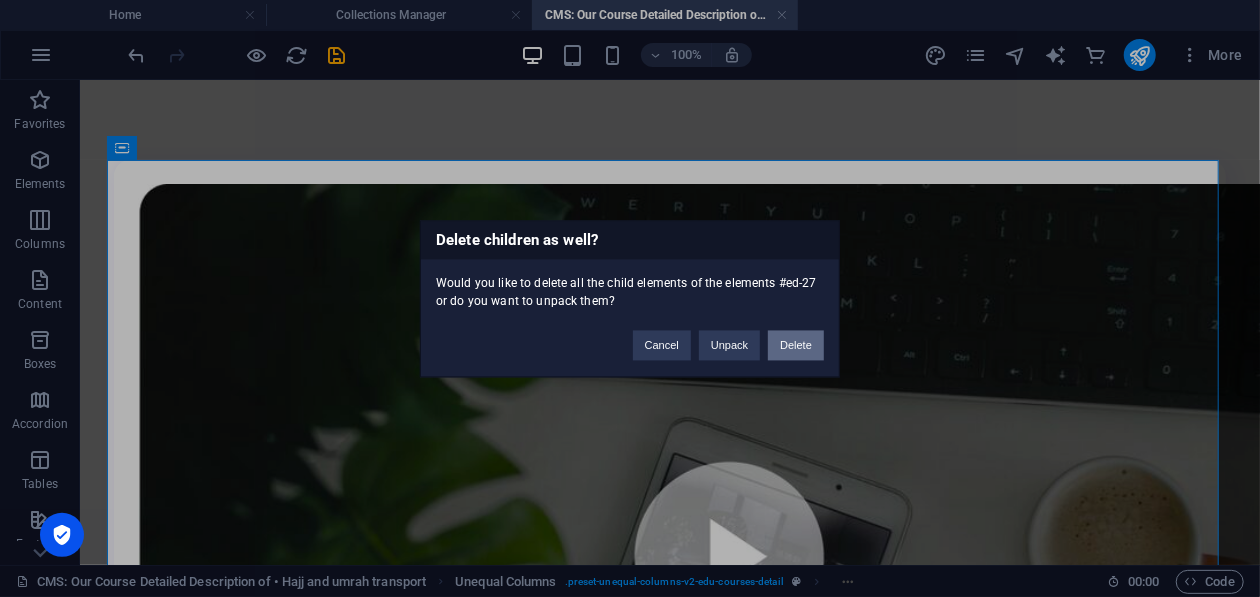 click on "Delete" at bounding box center [796, 345] 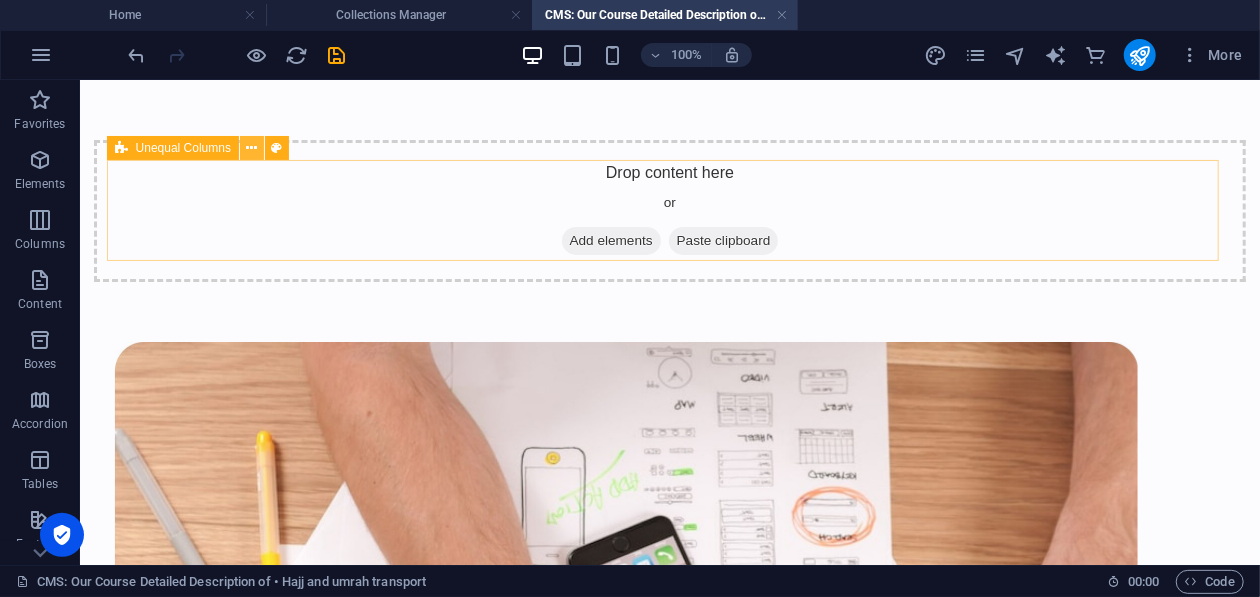 click at bounding box center [252, 148] 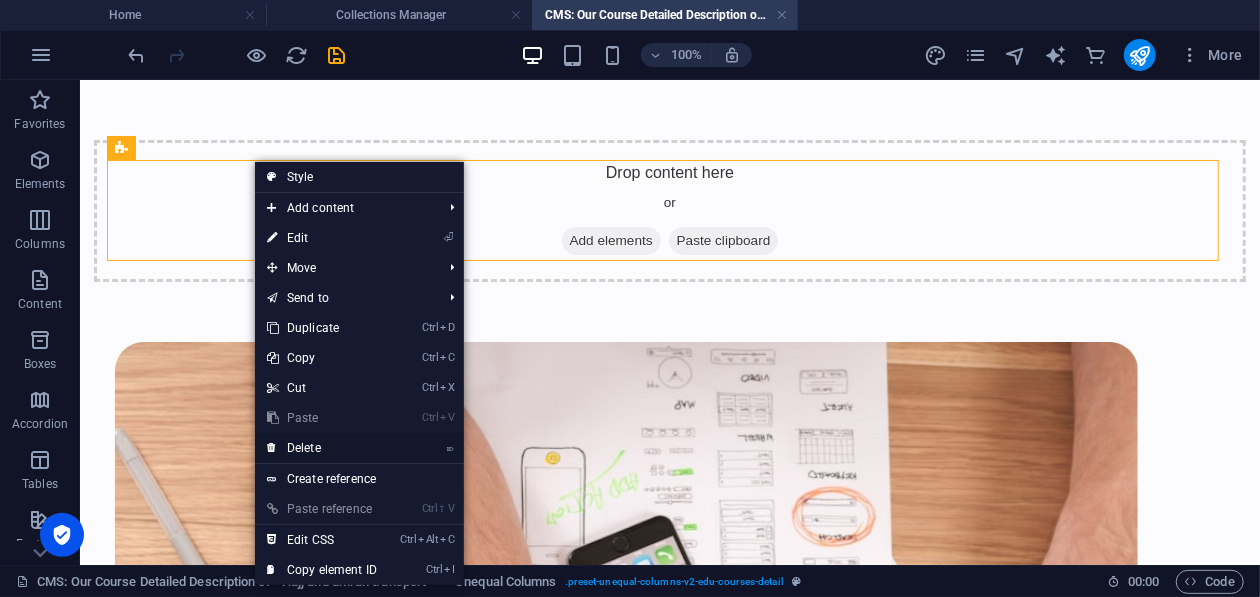 click on "⌦  Delete" at bounding box center (359, 448) 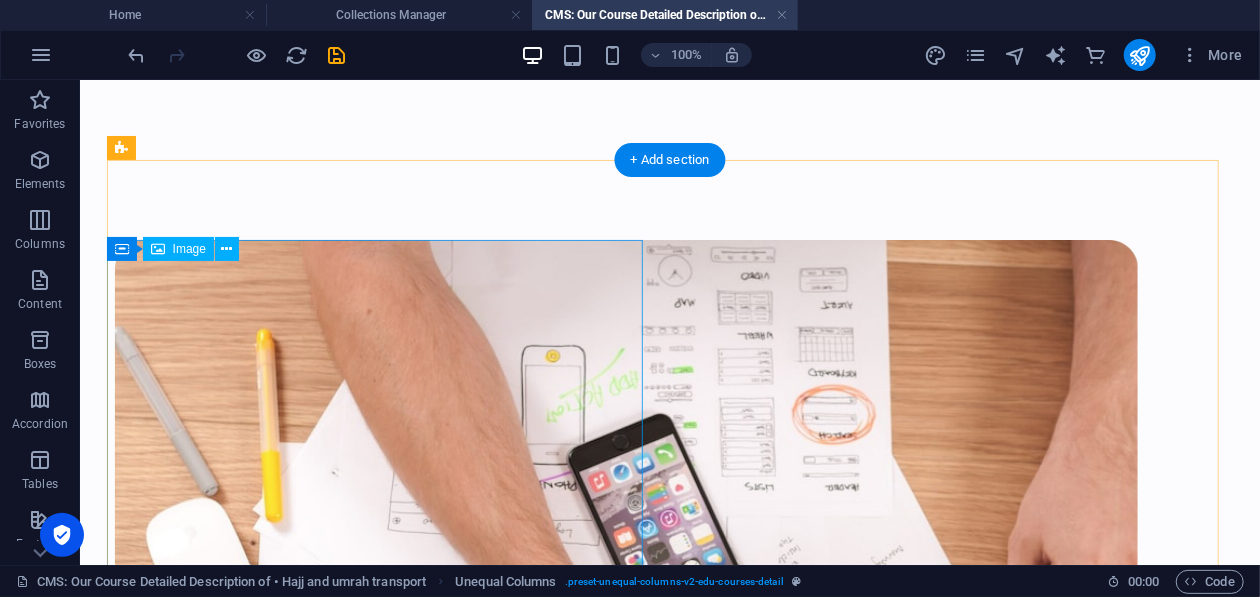 click at bounding box center [381, 641] 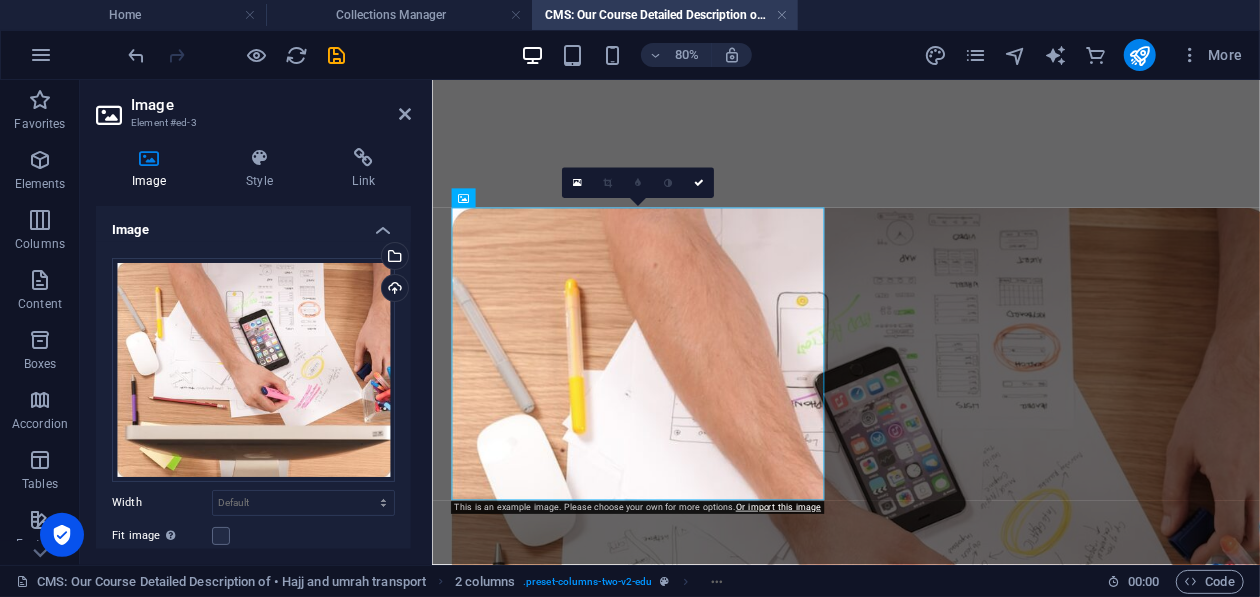 click on "What will you learn Lorem ipsum dolor sit amet consectetur Lorem ipsum dolor sit amet consectetur Lorem ipsum dolor sit amet consectetur Lorem ipsum dolor sit amet consectetur Lorem ipsum dolor sit amet consectetur" at bounding box center (948, 781) 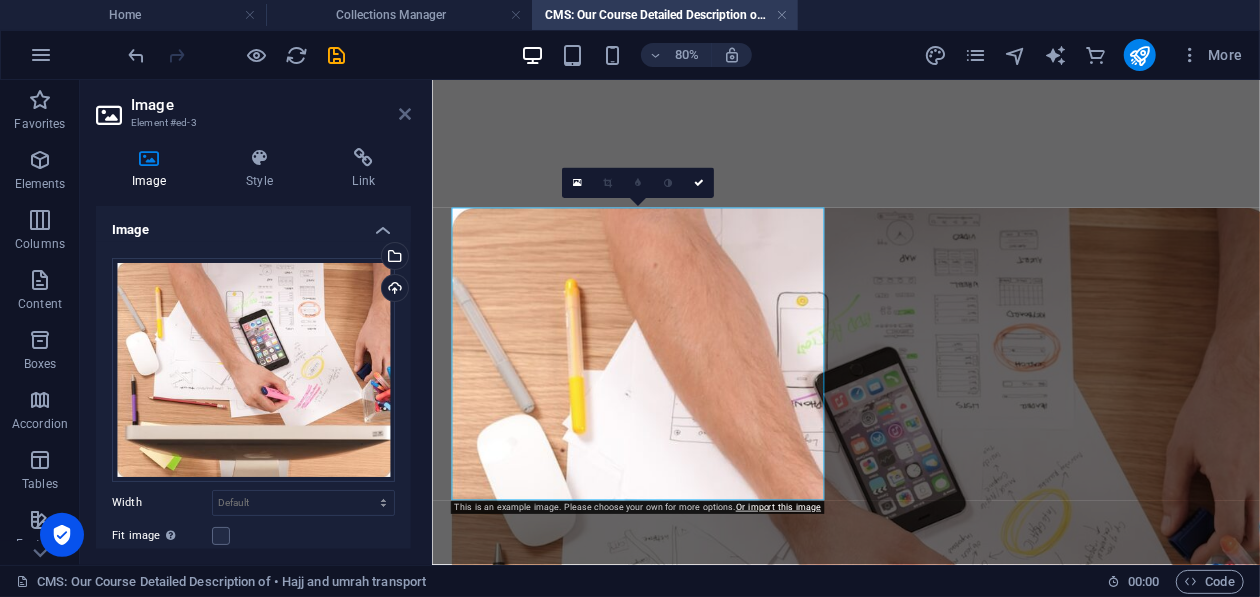 click at bounding box center (405, 114) 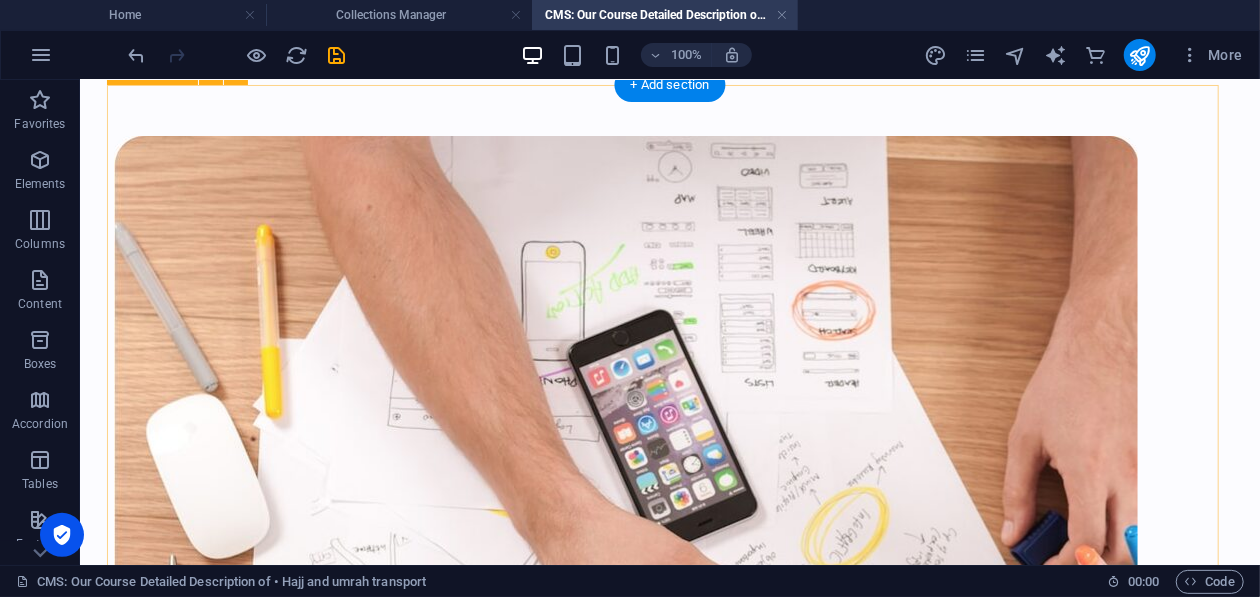 scroll, scrollTop: 199, scrollLeft: 0, axis: vertical 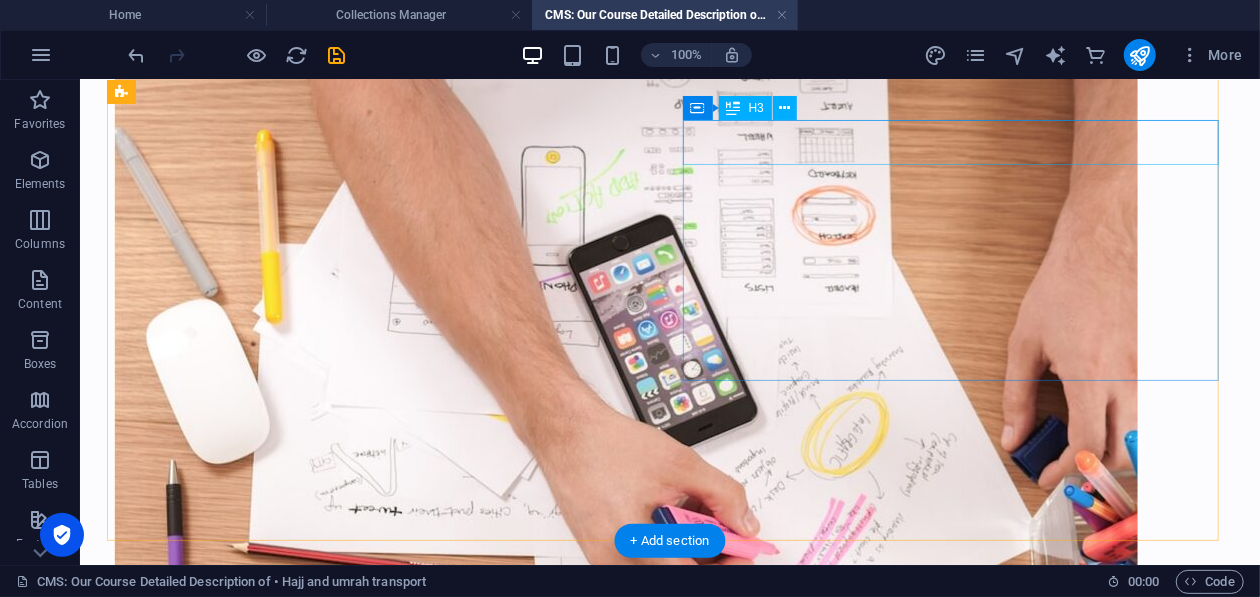click on "What will you learn" at bounding box center [381, 886] 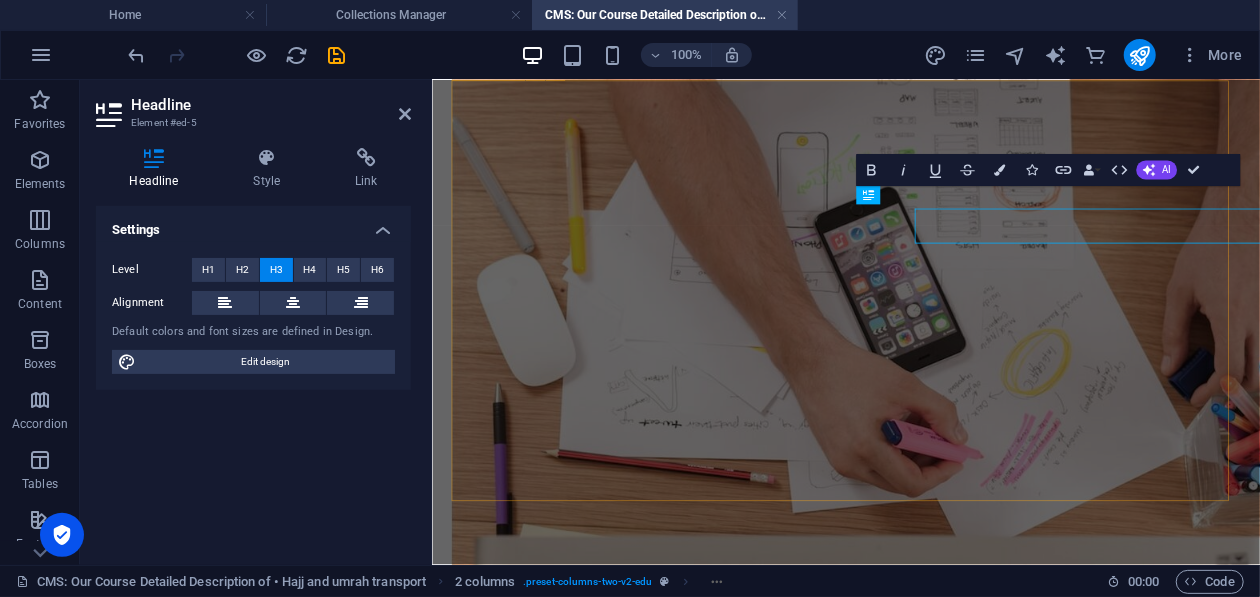 click on "What will you learn Lorem ipsum dolor sit amet consectetur Lorem ipsum dolor sit amet consectetur Lorem ipsum dolor sit amet consectetur Lorem ipsum dolor sit amet consectetur Lorem ipsum dolor sit amet consectetur" at bounding box center [948, 582] 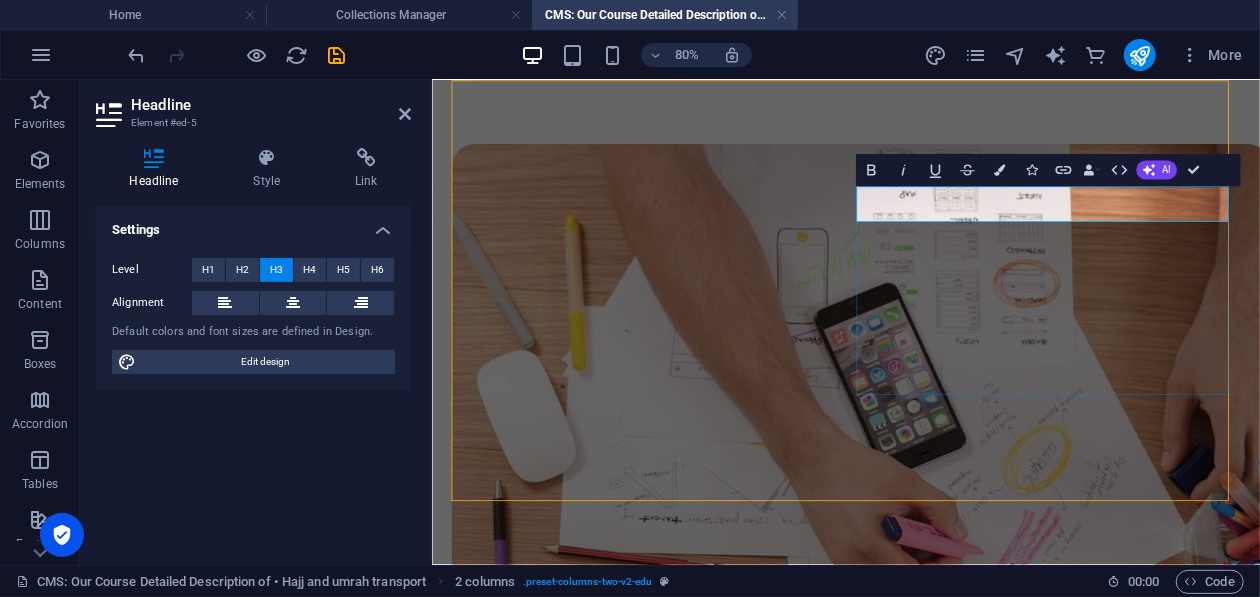 scroll, scrollTop: 106, scrollLeft: 0, axis: vertical 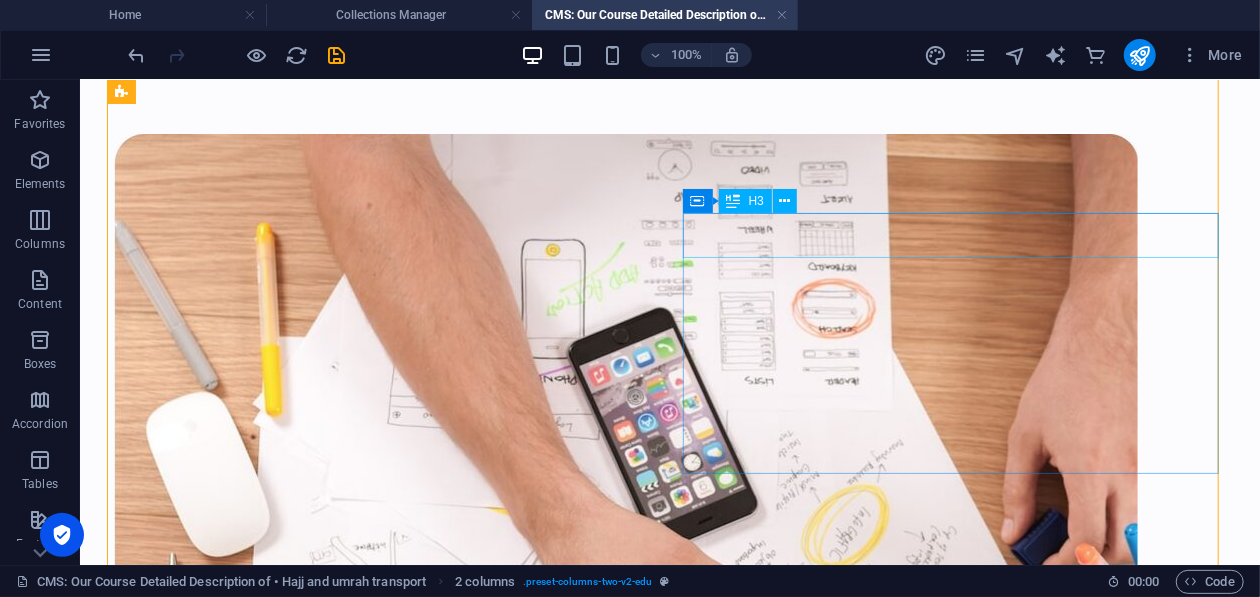 click on "What will you learn" at bounding box center [381, 979] 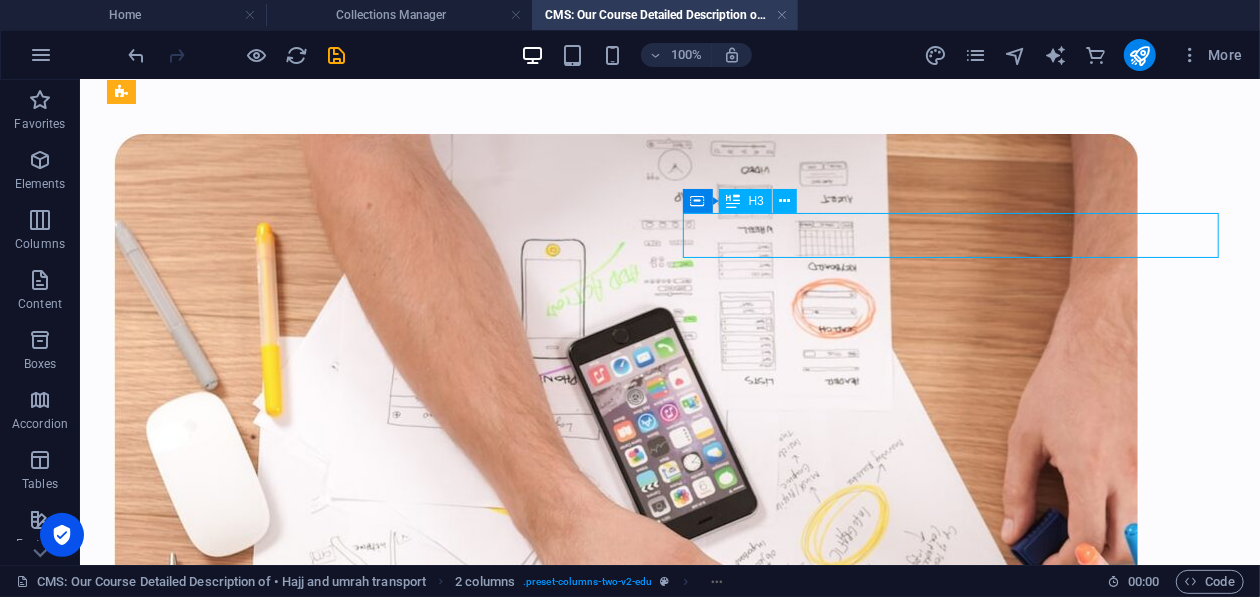 click on "What will you learn" at bounding box center (381, 979) 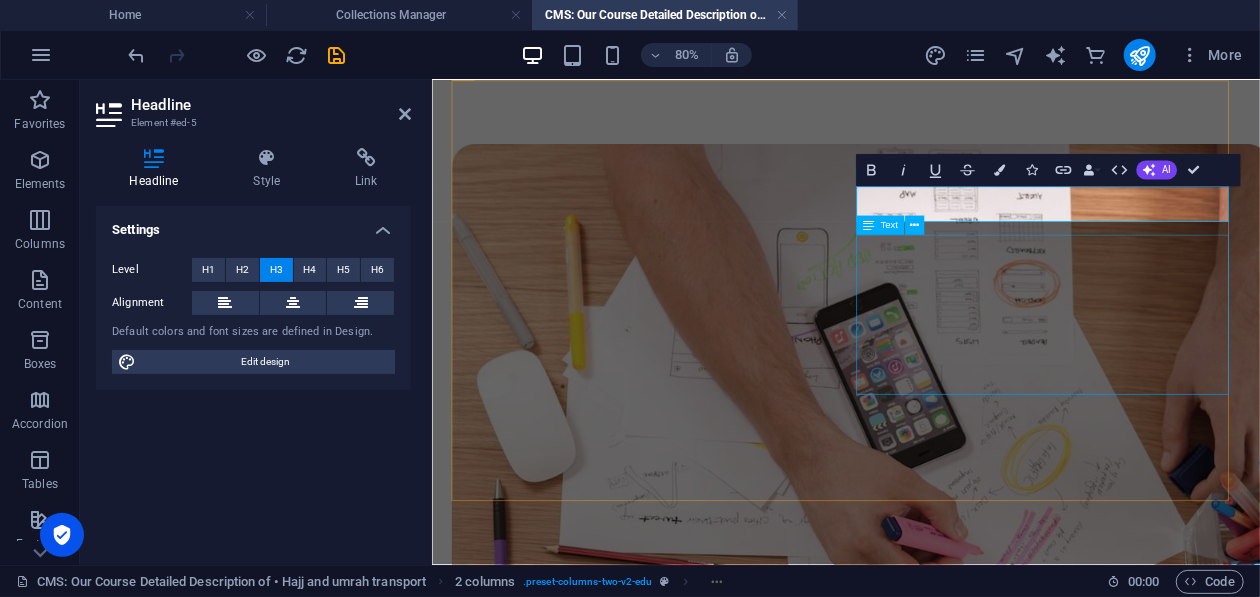 type 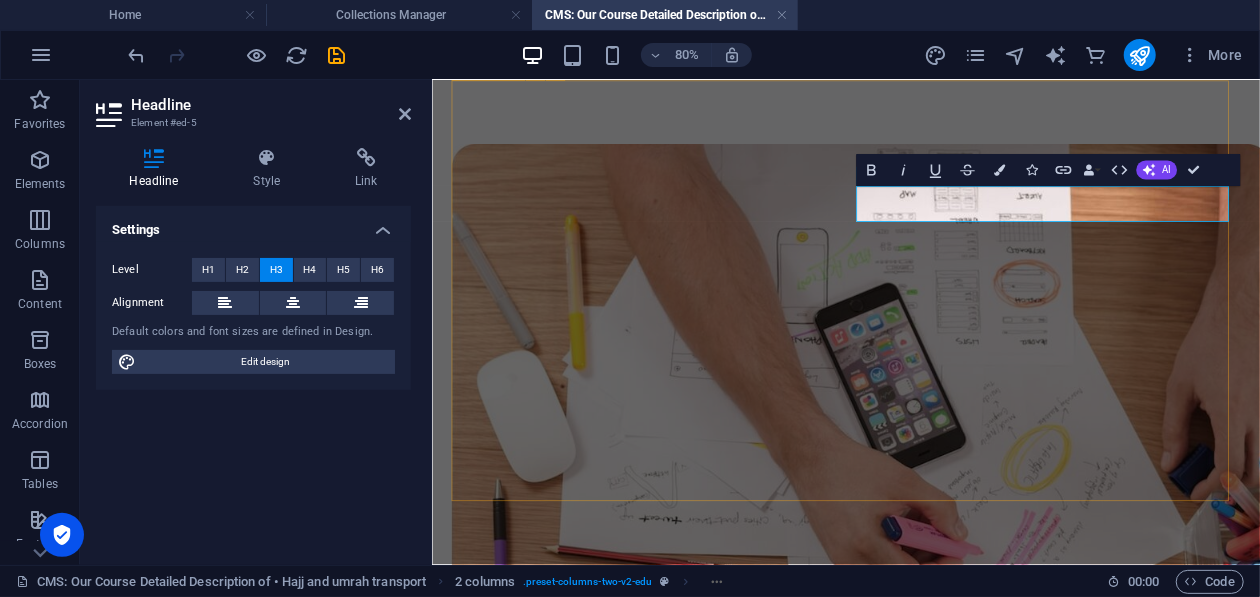 click on "Hajj & Umrah Transport Lorem ipsum dolor sit amet consectetur Lorem ipsum dolor sit amet consectetur Lorem ipsum dolor sit amet consectetur Lorem ipsum dolor sit amet consectetur Lorem ipsum dolor sit amet consectetur" at bounding box center (948, 702) 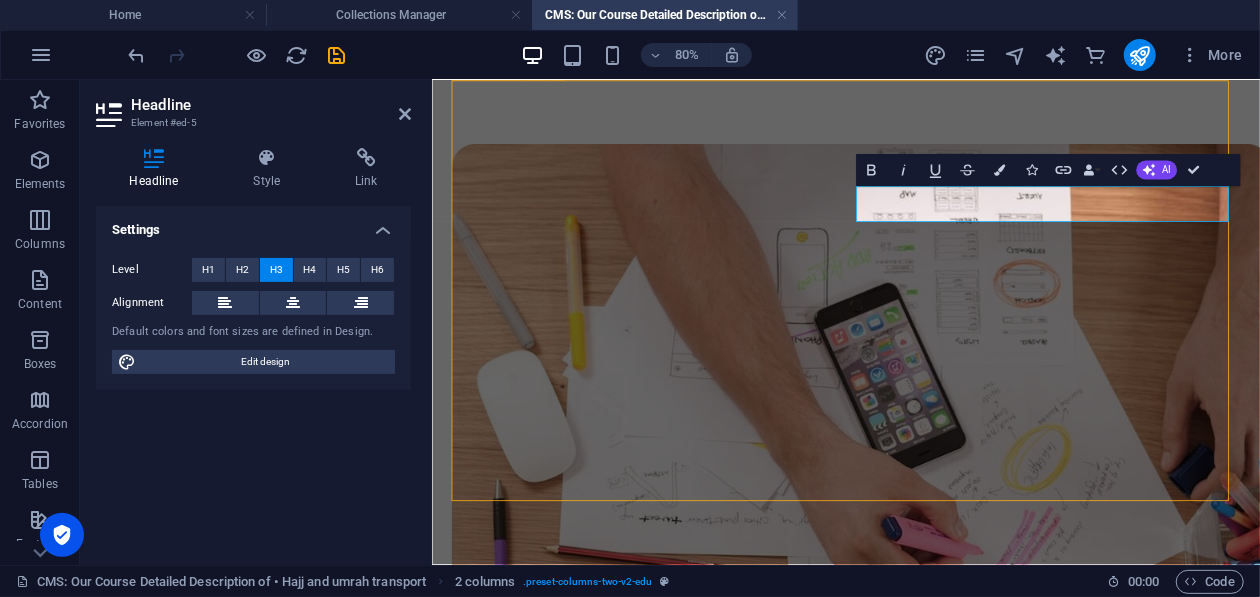 scroll, scrollTop: 106, scrollLeft: 0, axis: vertical 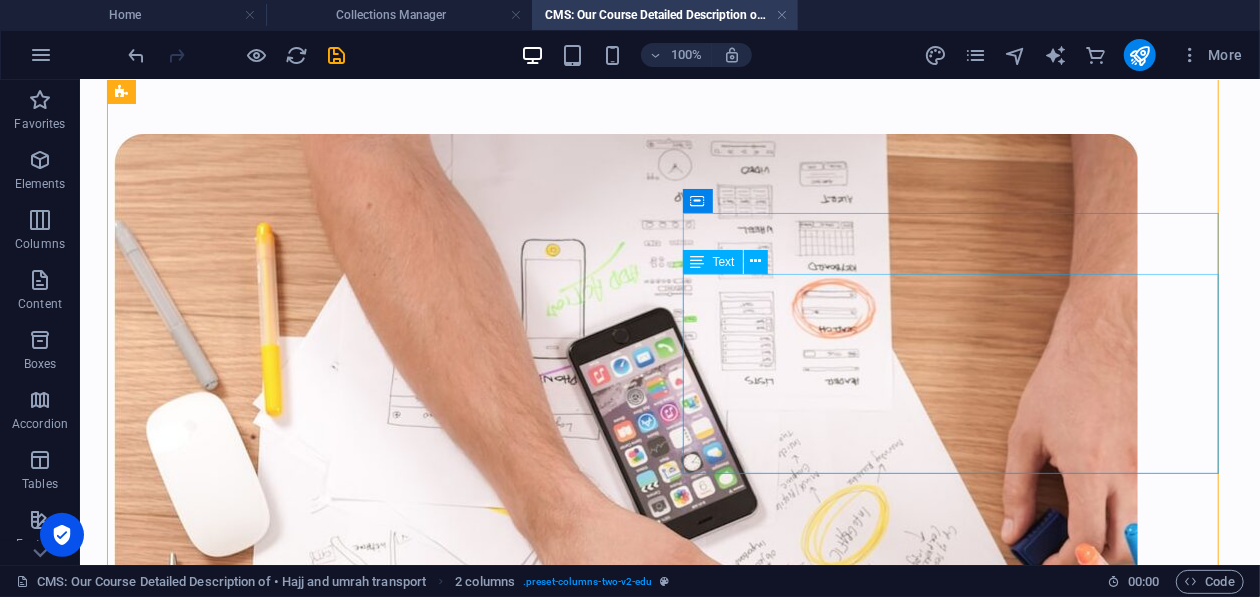 click on "Lorem ipsum dolor sit amet consectetur Lorem ipsum dolor sit amet consectetur Lorem ipsum dolor sit amet consectetur Lorem ipsum dolor sit amet consectetur Lorem ipsum dolor sit amet consectetur" at bounding box center (381, 1118) 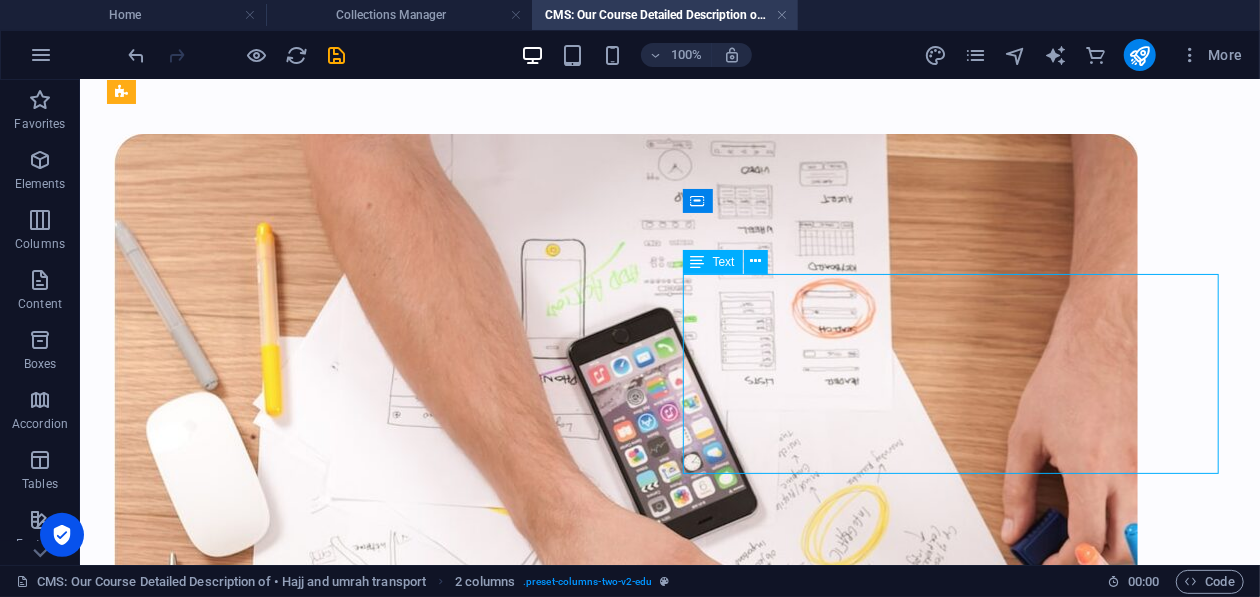 click on "Lorem ipsum dolor sit amet consectetur Lorem ipsum dolor sit amet consectetur Lorem ipsum dolor sit amet consectetur Lorem ipsum dolor sit amet consectetur Lorem ipsum dolor sit amet consectetur" at bounding box center [381, 1118] 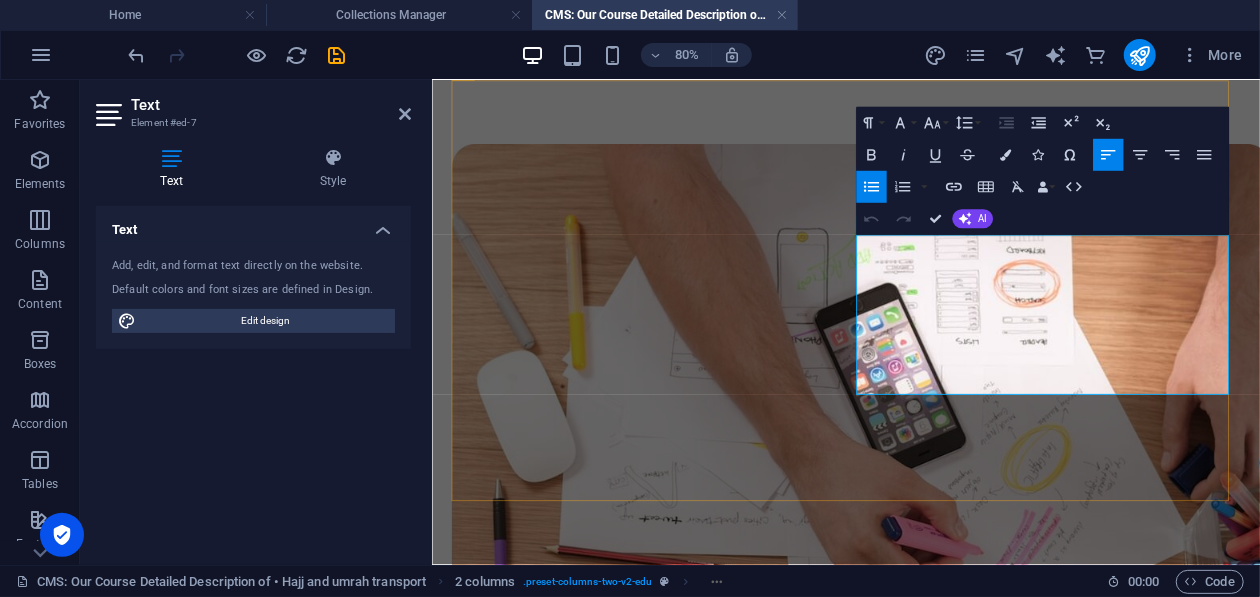 drag, startPoint x: 985, startPoint y: 291, endPoint x: 1404, endPoint y: 453, distance: 449.2271 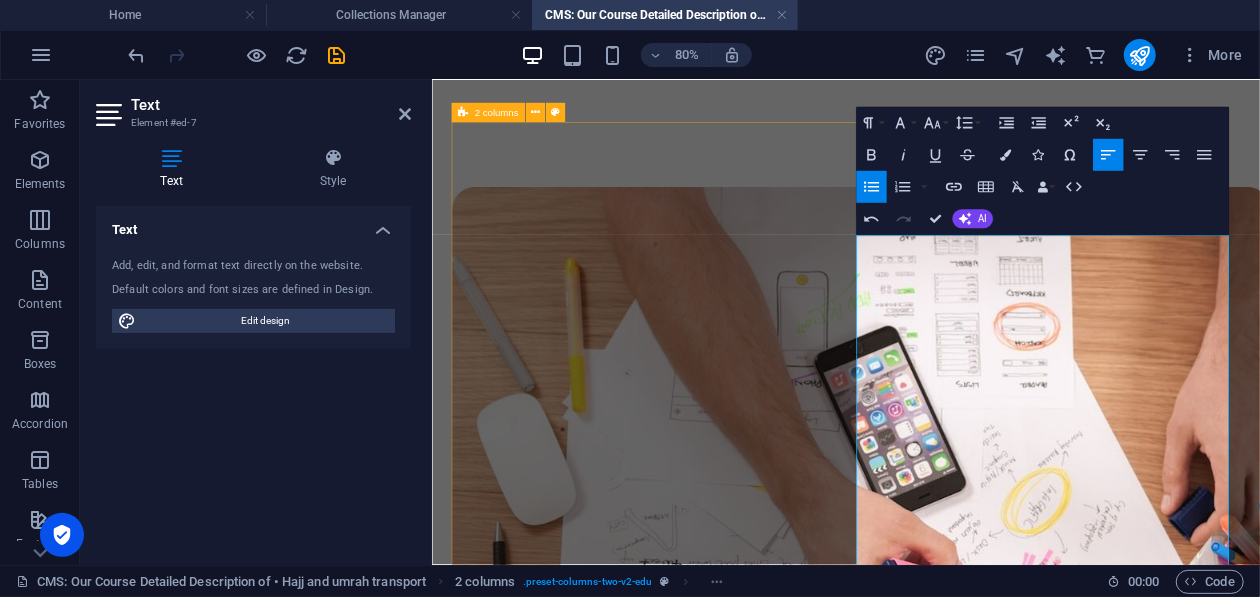 scroll, scrollTop: 79, scrollLeft: 0, axis: vertical 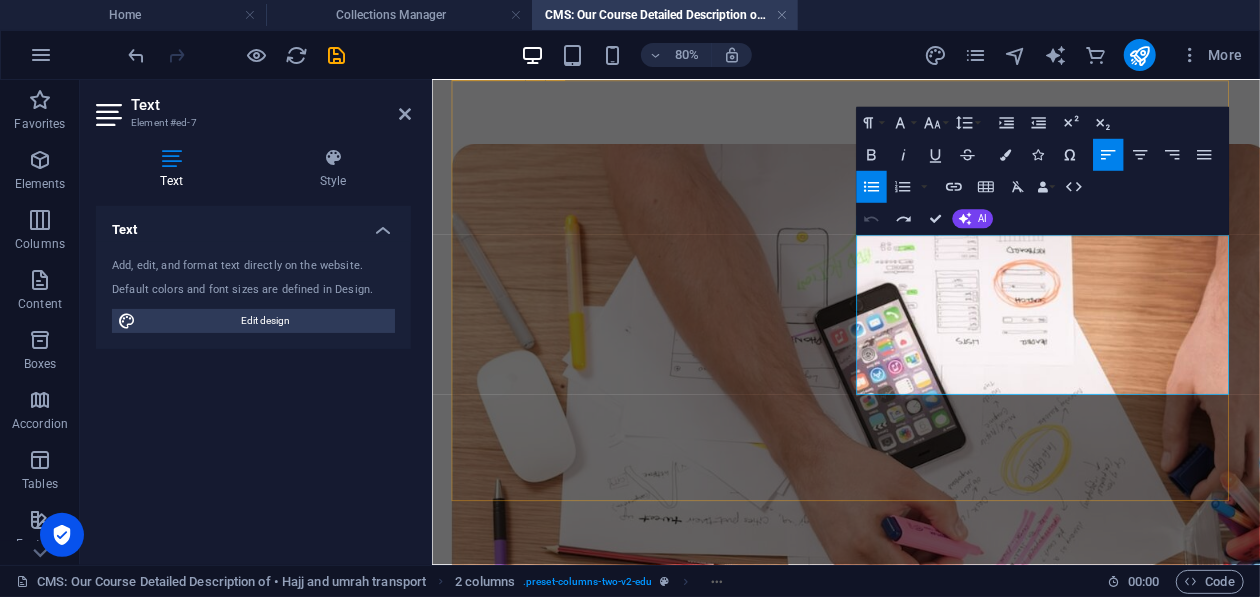 click on "Hajj & Umrah Transport Lorem ipsum dolor sit amet consectetur Lorem ipsum dolor sit amet consectetur Lorem ipsum dolor sit amet consectetur Lorem ipsum dolor sit amet consectetur Lorem ipsum dolor sit amet consectetur" at bounding box center [948, 702] 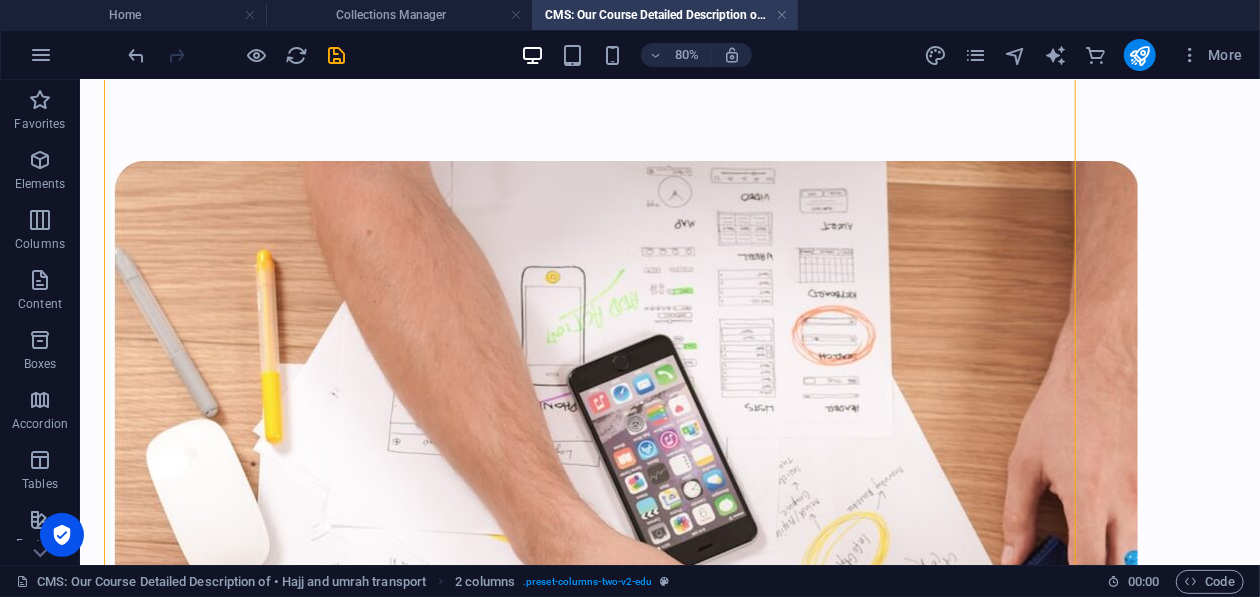scroll, scrollTop: 106, scrollLeft: 0, axis: vertical 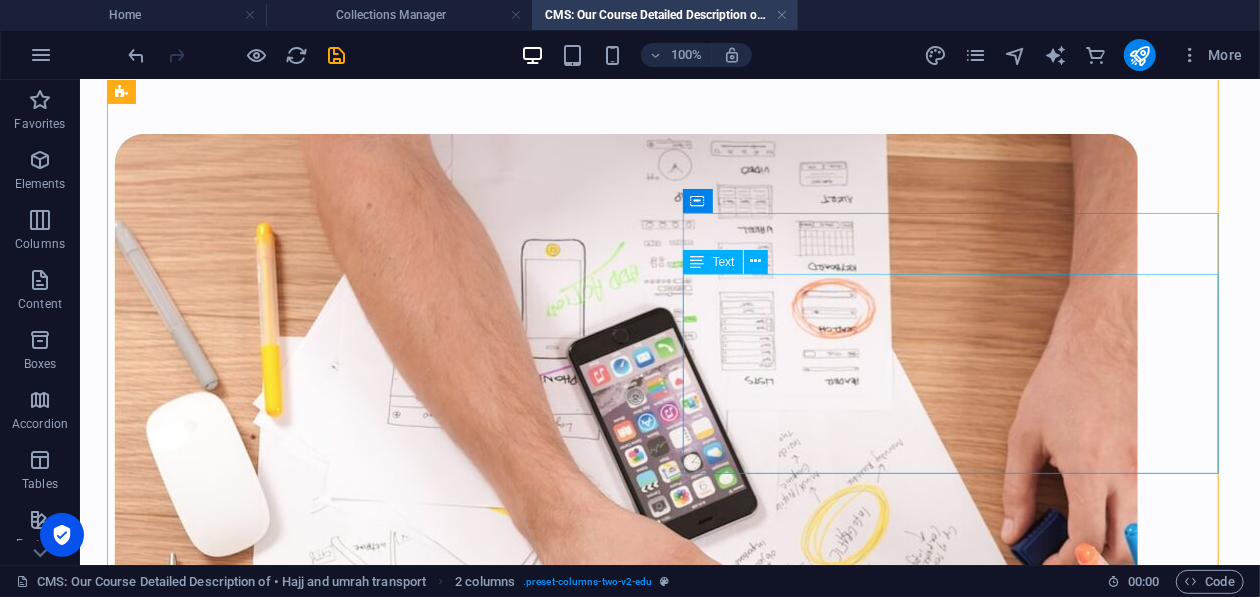 click on "Lorem ipsum dolor sit amet consectetur Lorem ipsum dolor sit amet consectetur Lorem ipsum dolor sit amet consectetur Lorem ipsum dolor sit amet consectetur Lorem ipsum dolor sit amet consectetur" at bounding box center [381, 1118] 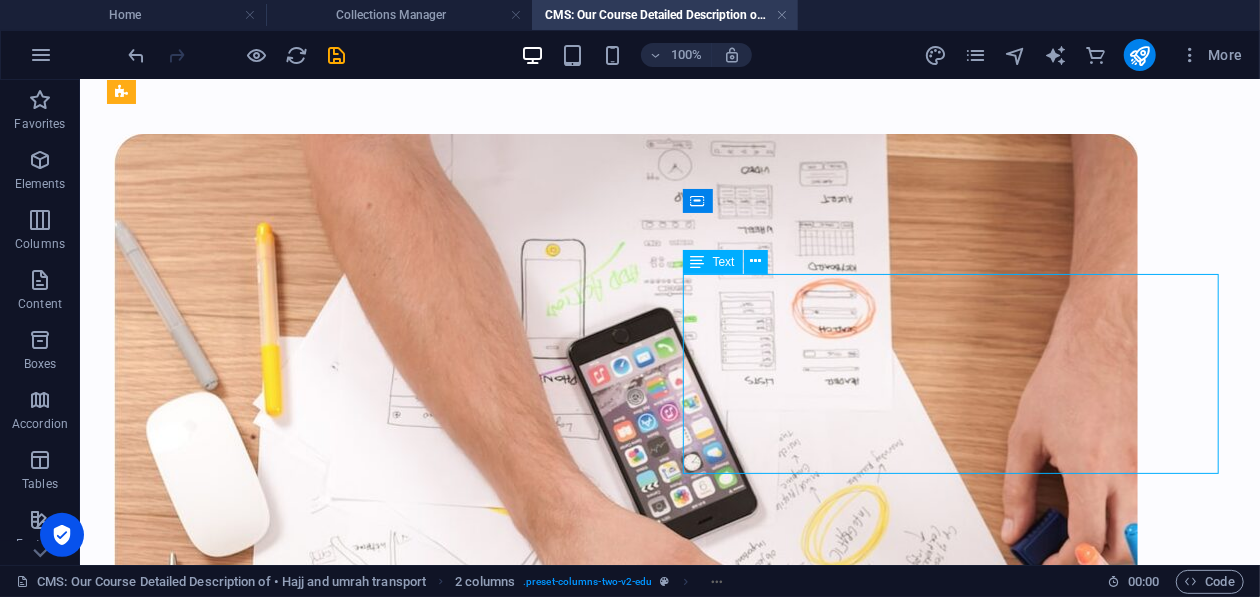 click on "Lorem ipsum dolor sit amet consectetur Lorem ipsum dolor sit amet consectetur Lorem ipsum dolor sit amet consectetur Lorem ipsum dolor sit amet consectetur Lorem ipsum dolor sit amet consectetur" at bounding box center (381, 1118) 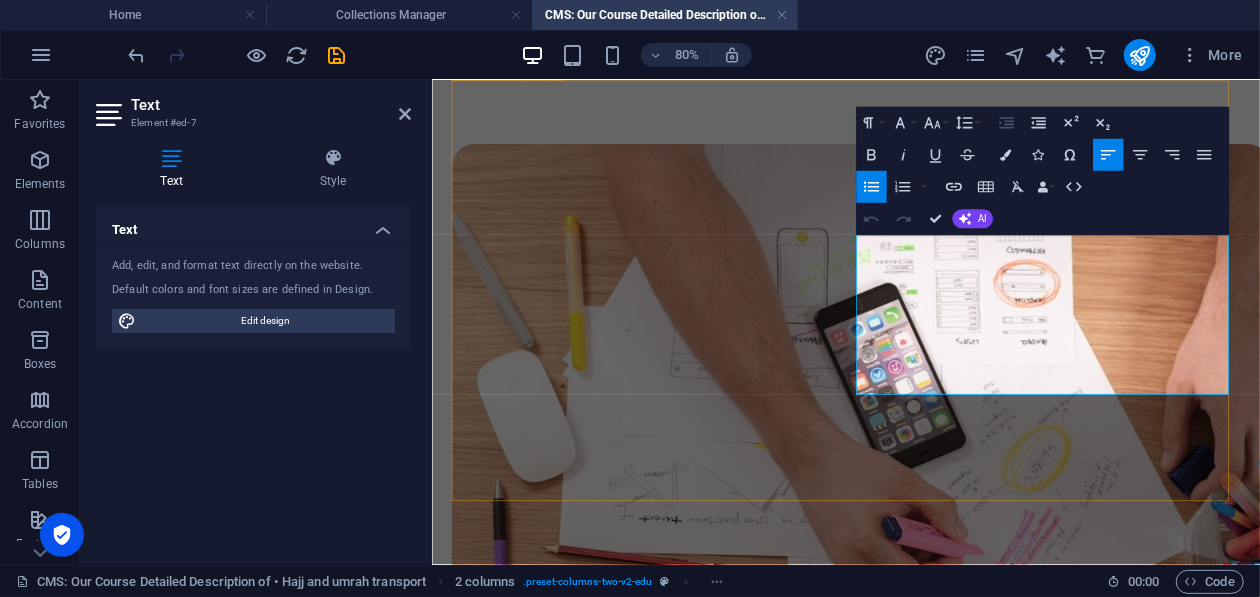 drag, startPoint x: 1370, startPoint y: 295, endPoint x: 925, endPoint y: 286, distance: 445.091 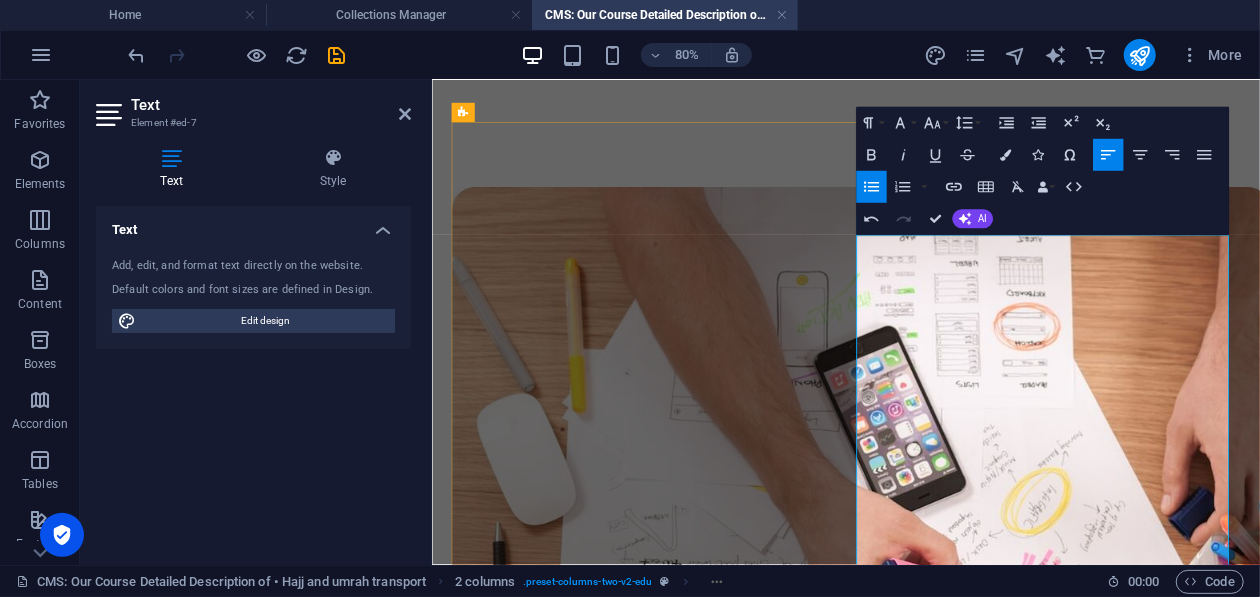 click on "Professional, multilingual chauffeurs available around the clock to handle airport pick-ups, holy-site transfers, and last-minute schedule changes" at bounding box center (716, 1238) 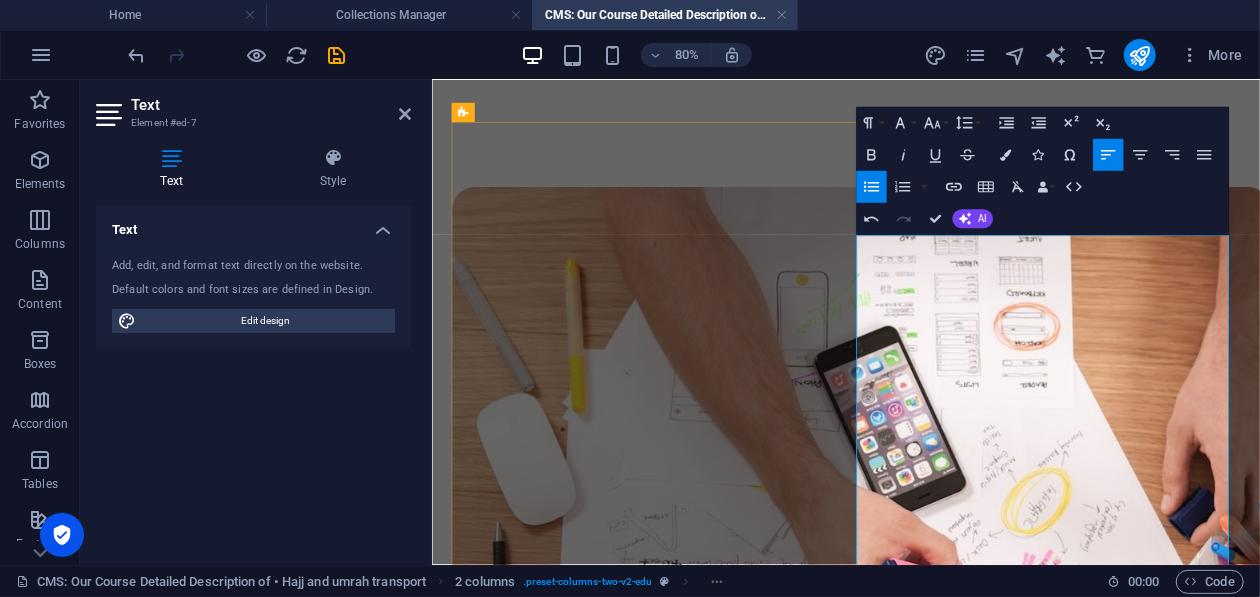 click on "24/7 Private Chauffeur Availability Professional, multilingual chauffeurs available around the clock to handle airport pick-ups, holy-site transfers, and last-minute schedule changes" at bounding box center [704, 1238] 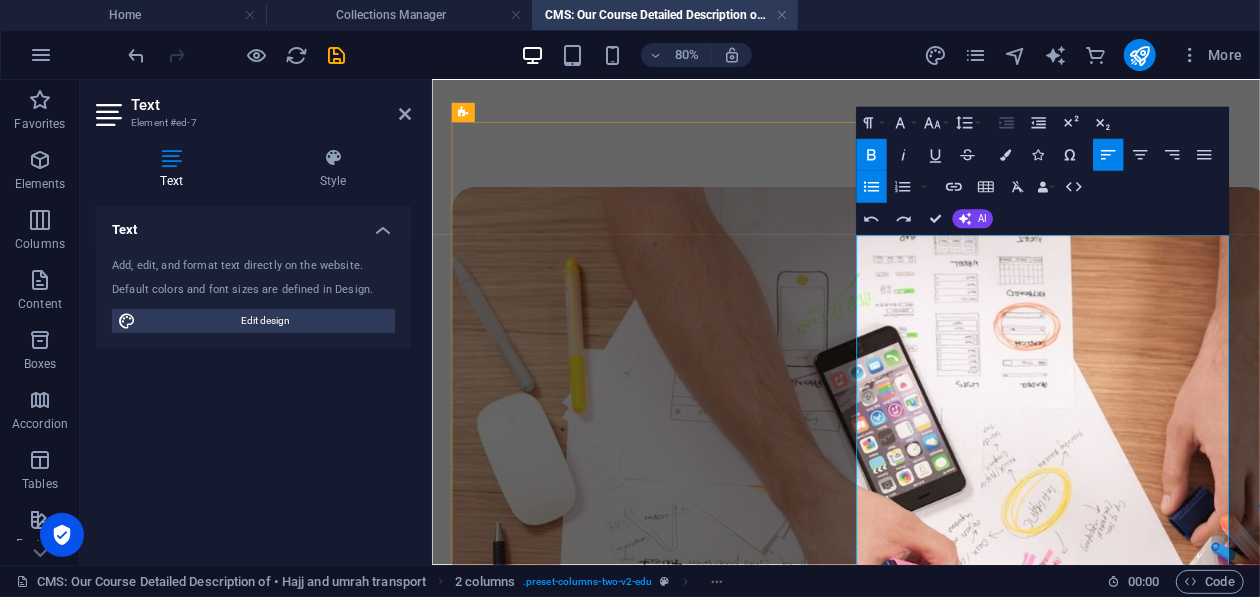 scroll, scrollTop: 79, scrollLeft: 0, axis: vertical 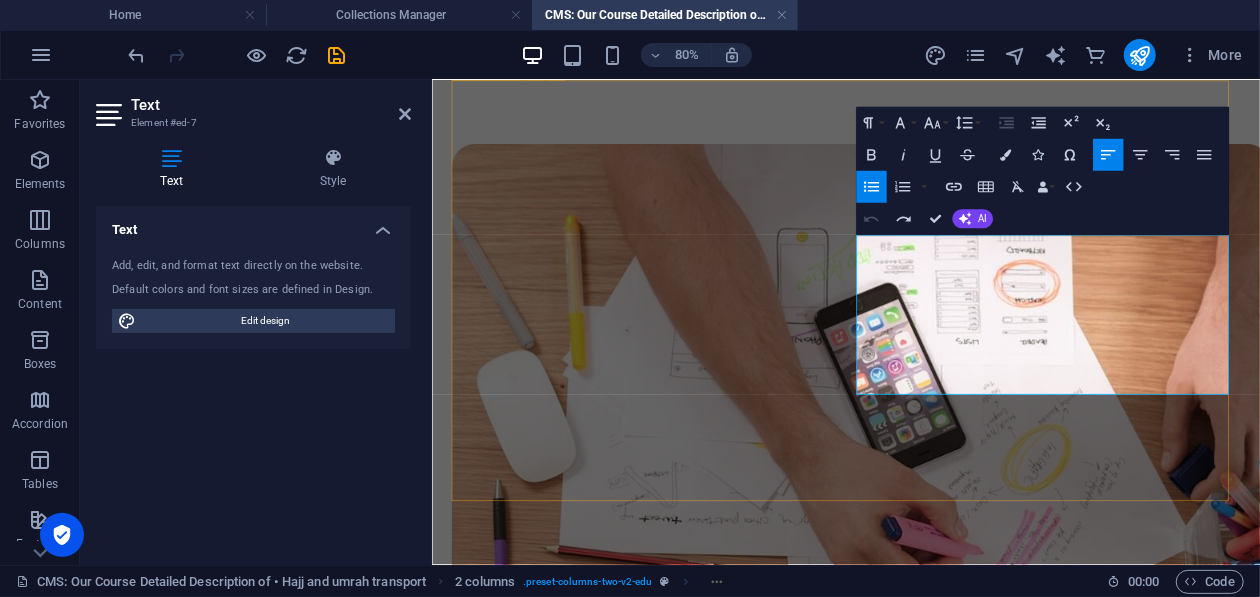 click on "Hajj & Umrah Transport Lorem ipsum dolor sit amet consectetur Lorem ipsum dolor sit amet consectetur Lorem ipsum dolor sit amet consectetur Lorem ipsum dolor sit amet consectetur Lorem ipsum dolor sit amet consectetur" at bounding box center [948, 702] 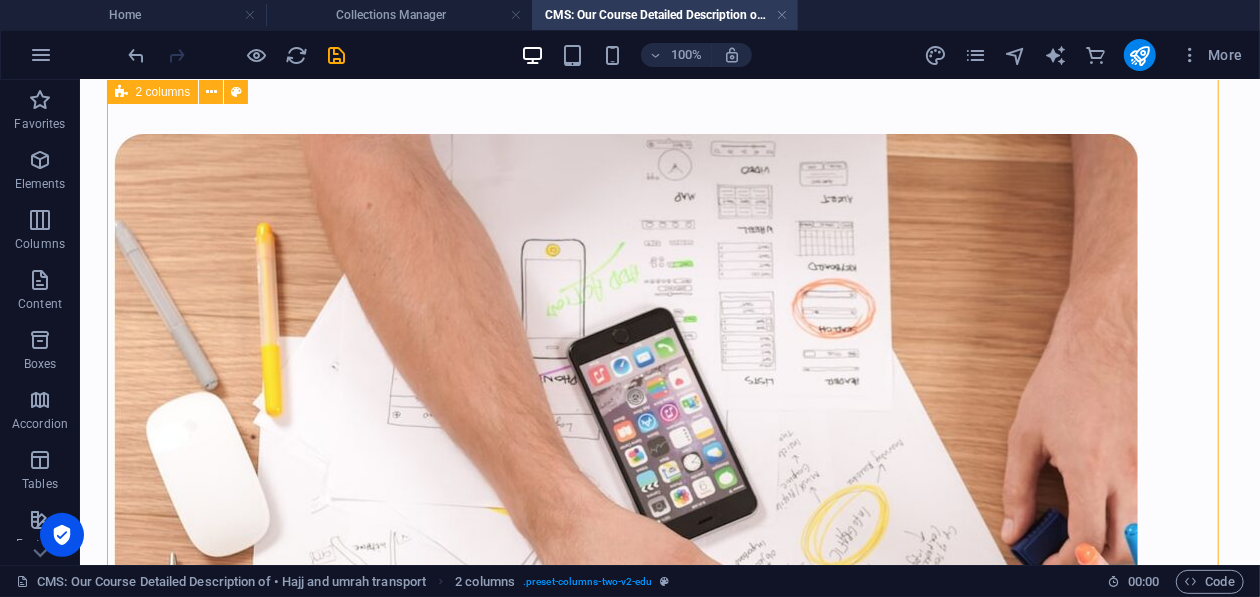 click on "Lorem ipsum dolor sit amet consectetur Lorem ipsum dolor sit amet consectetur Lorem ipsum dolor sit amet consectetur Lorem ipsum dolor sit amet consectetur Lorem ipsum dolor sit amet consectetur" at bounding box center [381, 1118] 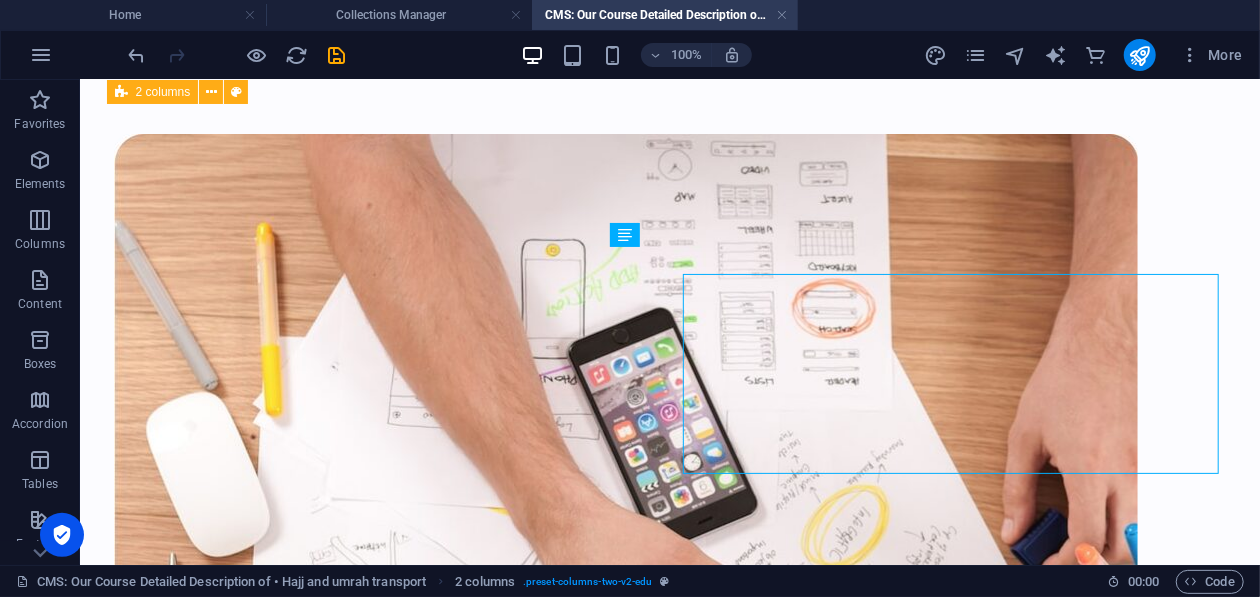 click on "Lorem ipsum dolor sit amet consectetur Lorem ipsum dolor sit amet consectetur Lorem ipsum dolor sit amet consectetur Lorem ipsum dolor sit amet consectetur Lorem ipsum dolor sit amet consectetur" at bounding box center [381, 1118] 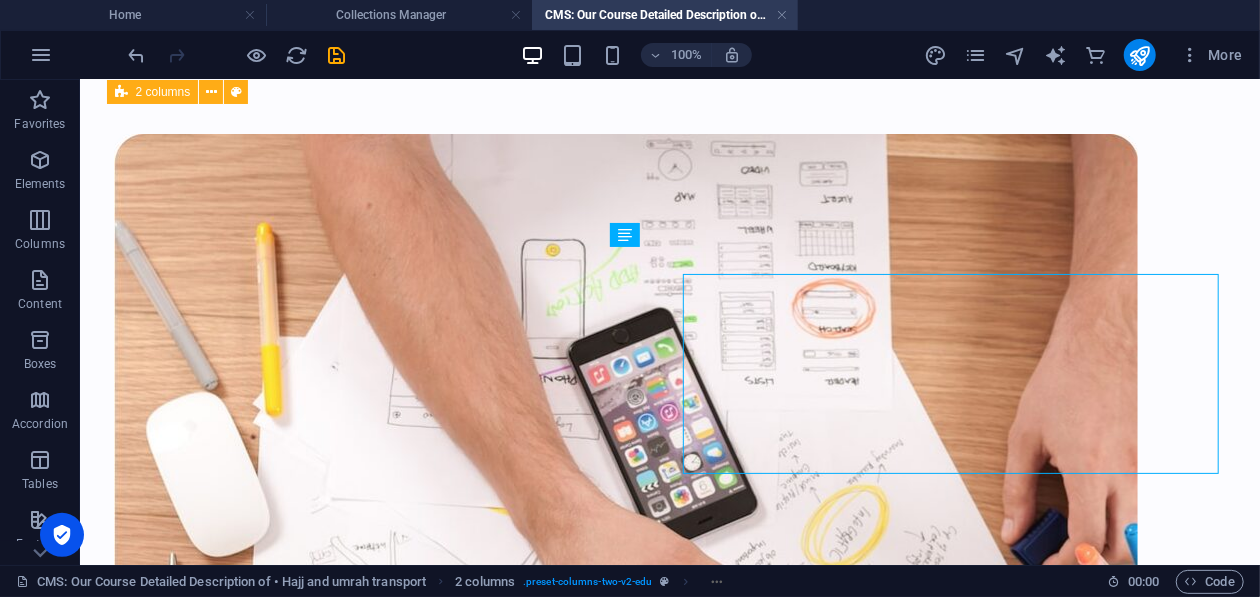 click on "Lorem ipsum dolor sit amet consectetur Lorem ipsum dolor sit amet consectetur Lorem ipsum dolor sit amet consectetur Lorem ipsum dolor sit amet consectetur Lorem ipsum dolor sit amet consectetur" at bounding box center (381, 1118) 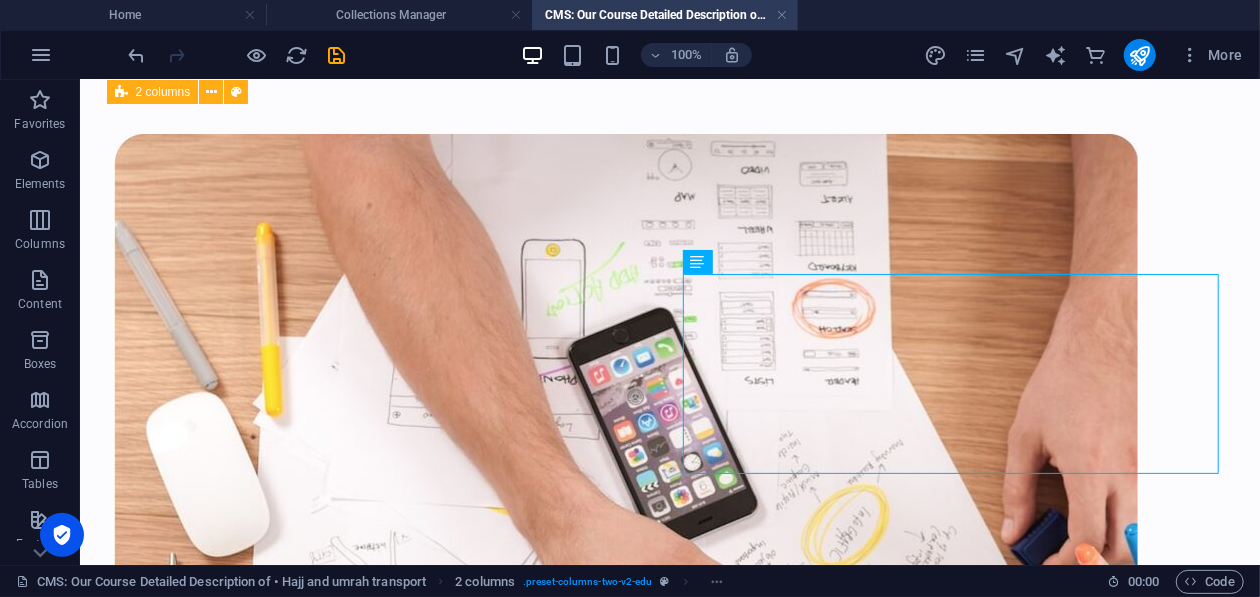 drag, startPoint x: 1102, startPoint y: 440, endPoint x: 1042, endPoint y: 422, distance: 62.641838 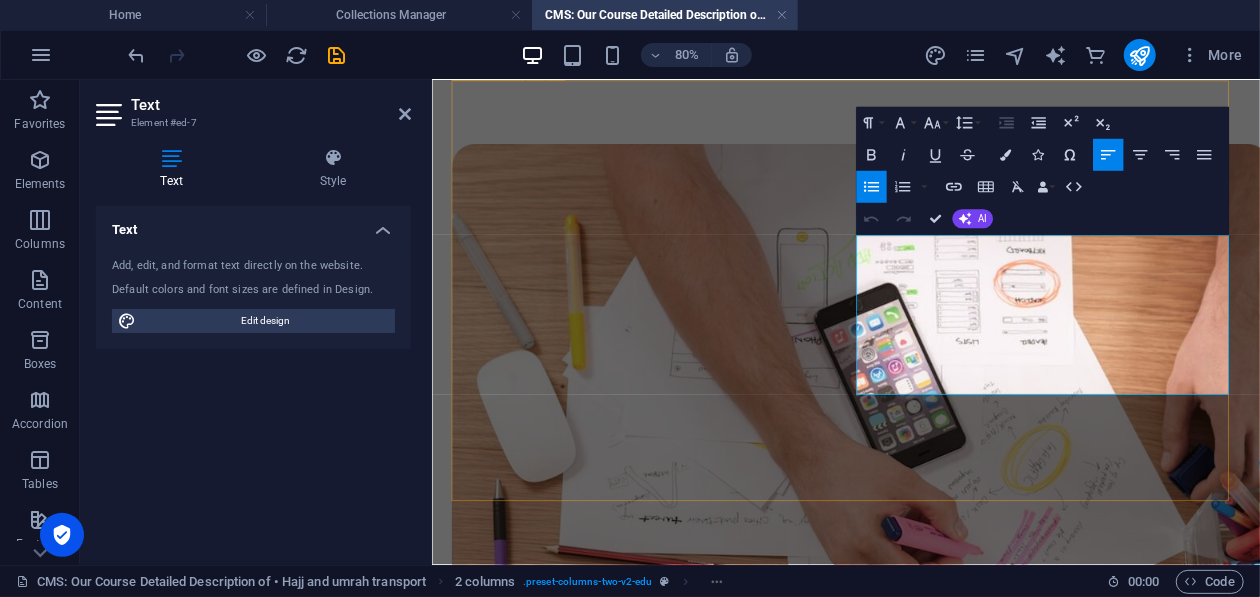 click on "Hajj & Umrah Transport Lorem ipsum dolor sit amet consectetur Lorem ipsum dolor sit amet consectetur Lorem ipsum dolor sit amet consectetur Lorem ipsum dolor sit amet consectetur Lorem ipsum dolor sit amet consectetur" at bounding box center [948, 702] 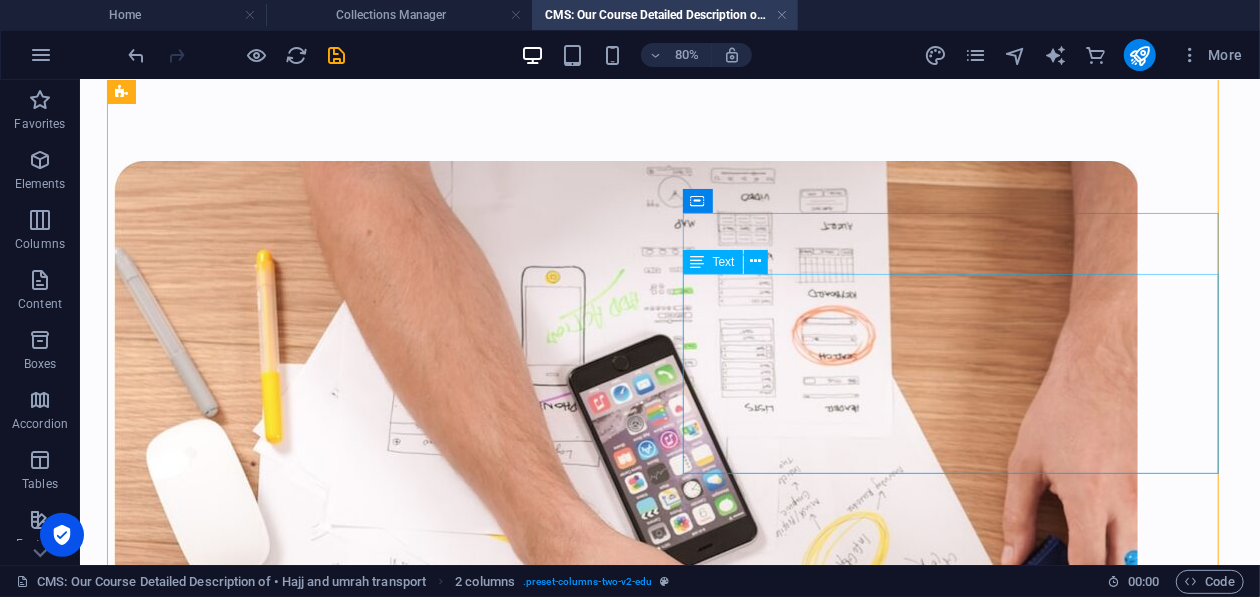 scroll, scrollTop: 106, scrollLeft: 0, axis: vertical 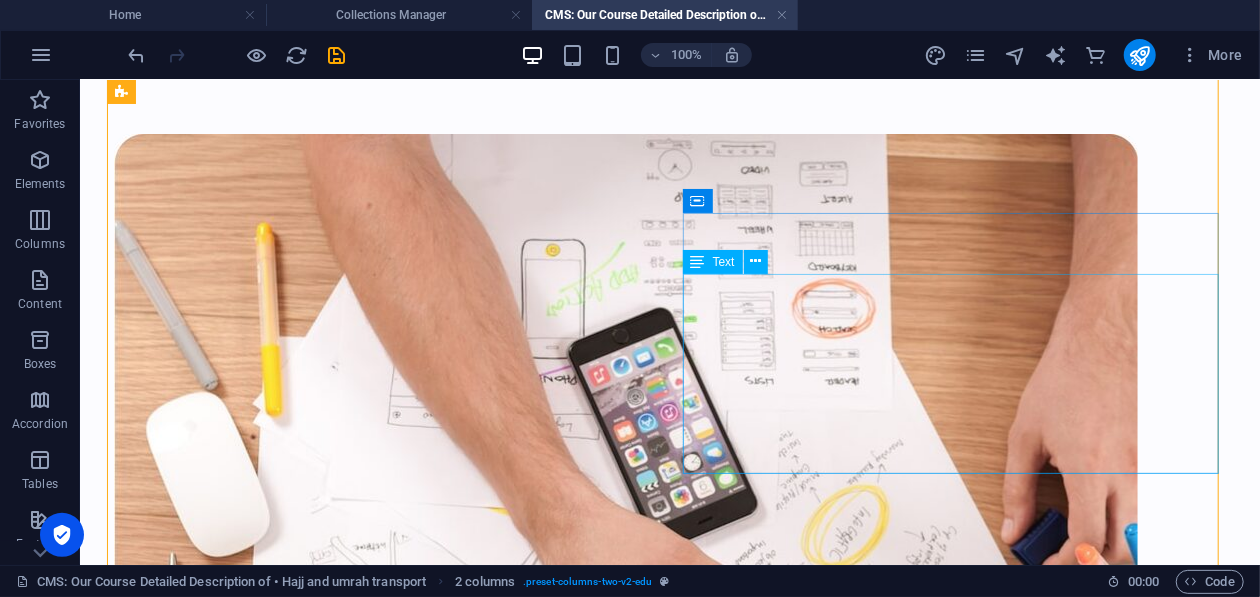 click on "Lorem ipsum dolor sit amet consectetur Lorem ipsum dolor sit amet consectetur Lorem ipsum dolor sit amet consectetur Lorem ipsum dolor sit amet consectetur Lorem ipsum dolor sit amet consectetur" at bounding box center [381, 1118] 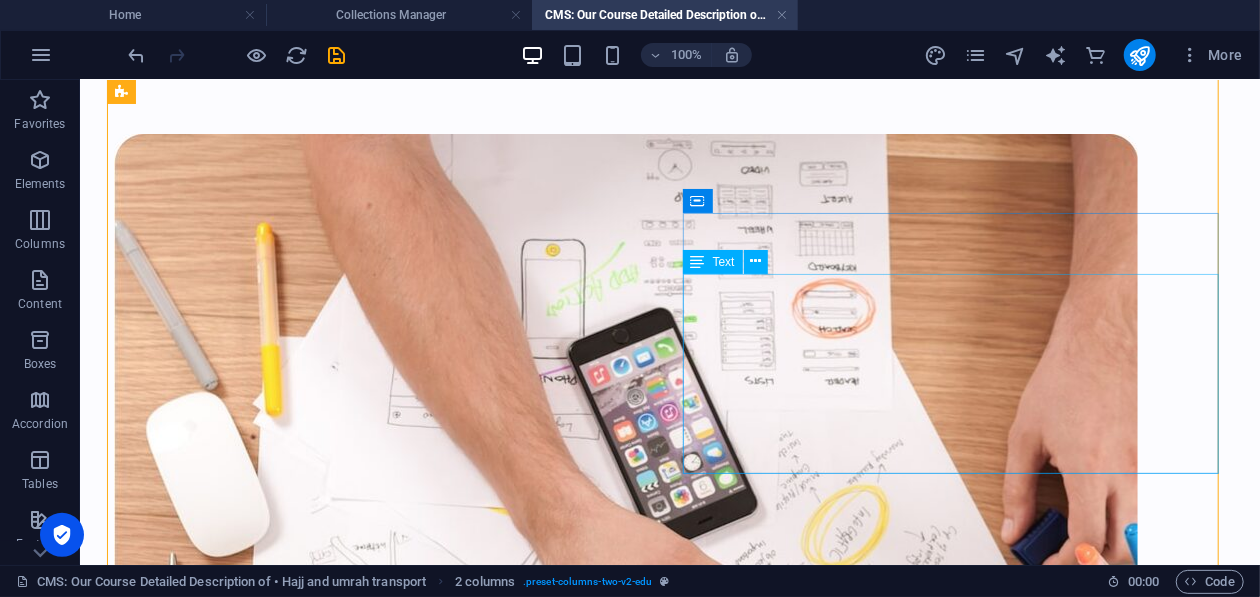 click on "Lorem ipsum dolor sit amet consectetur Lorem ipsum dolor sit amet consectetur Lorem ipsum dolor sit amet consectetur Lorem ipsum dolor sit amet consectetur Lorem ipsum dolor sit amet consectetur" at bounding box center [381, 1118] 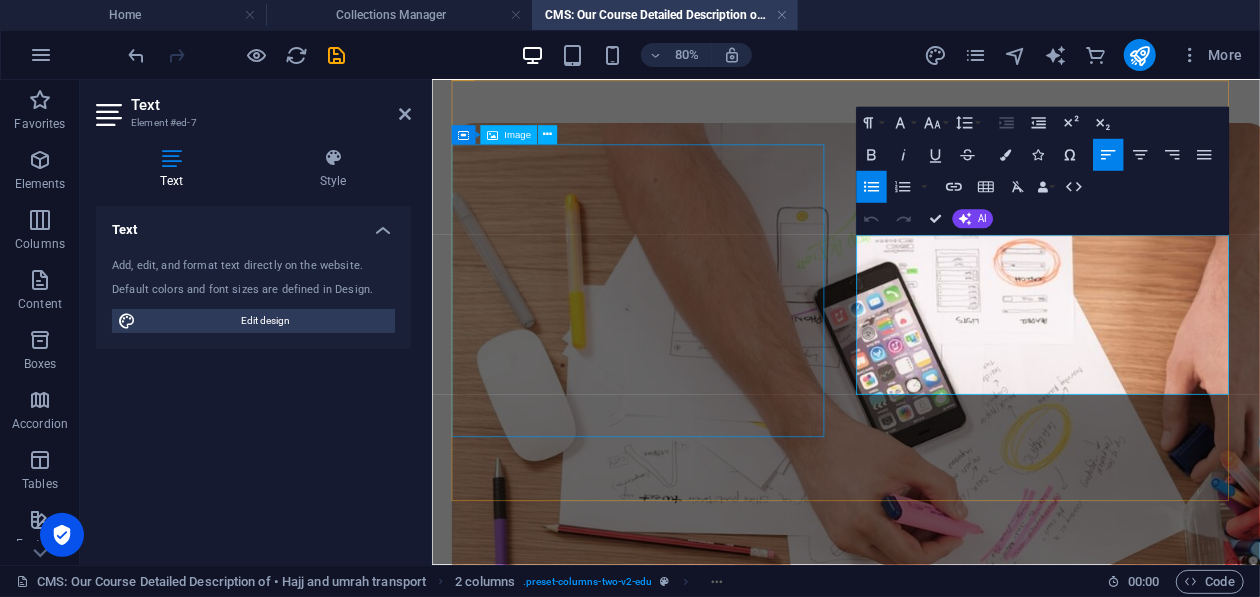 scroll, scrollTop: 79, scrollLeft: 0, axis: vertical 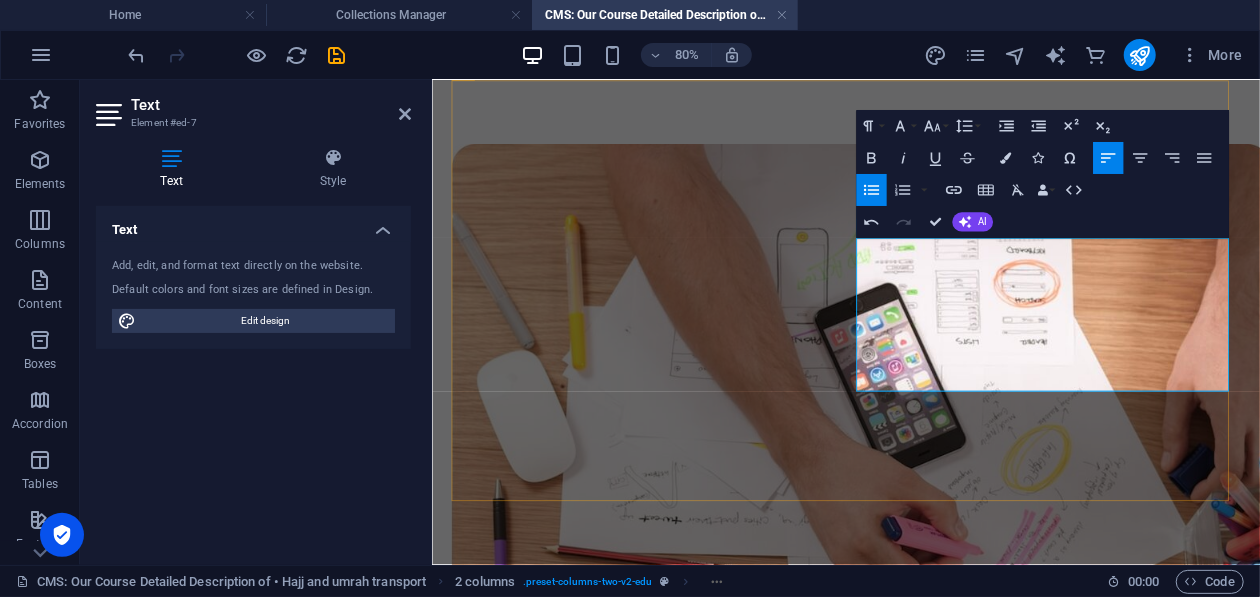 type 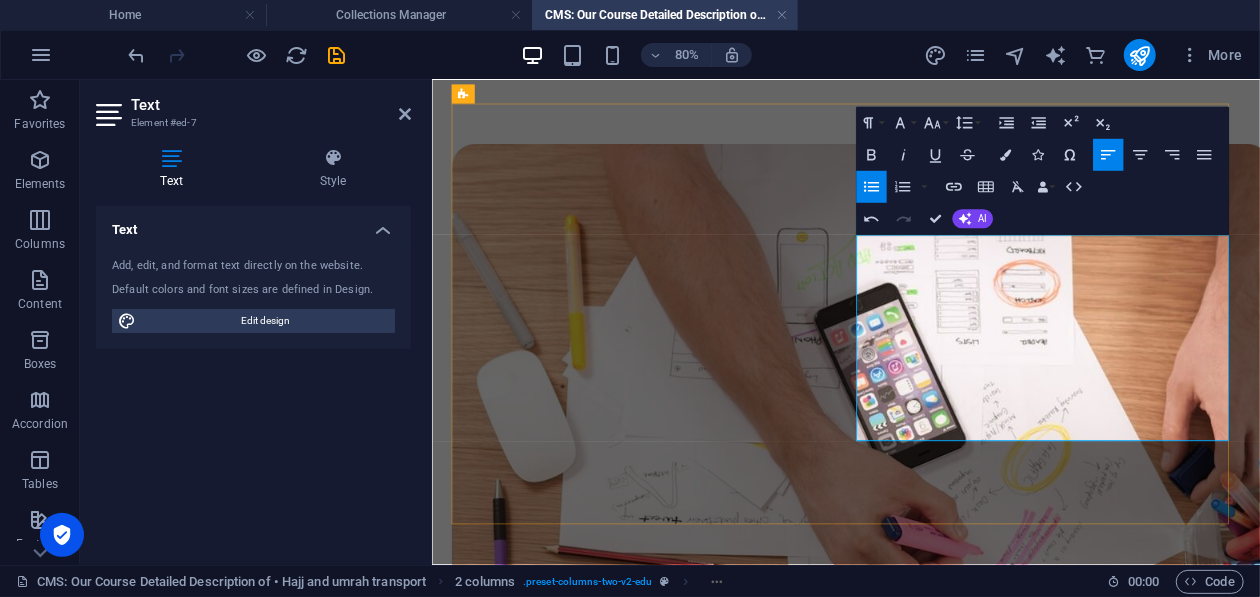 scroll, scrollTop: 50, scrollLeft: 0, axis: vertical 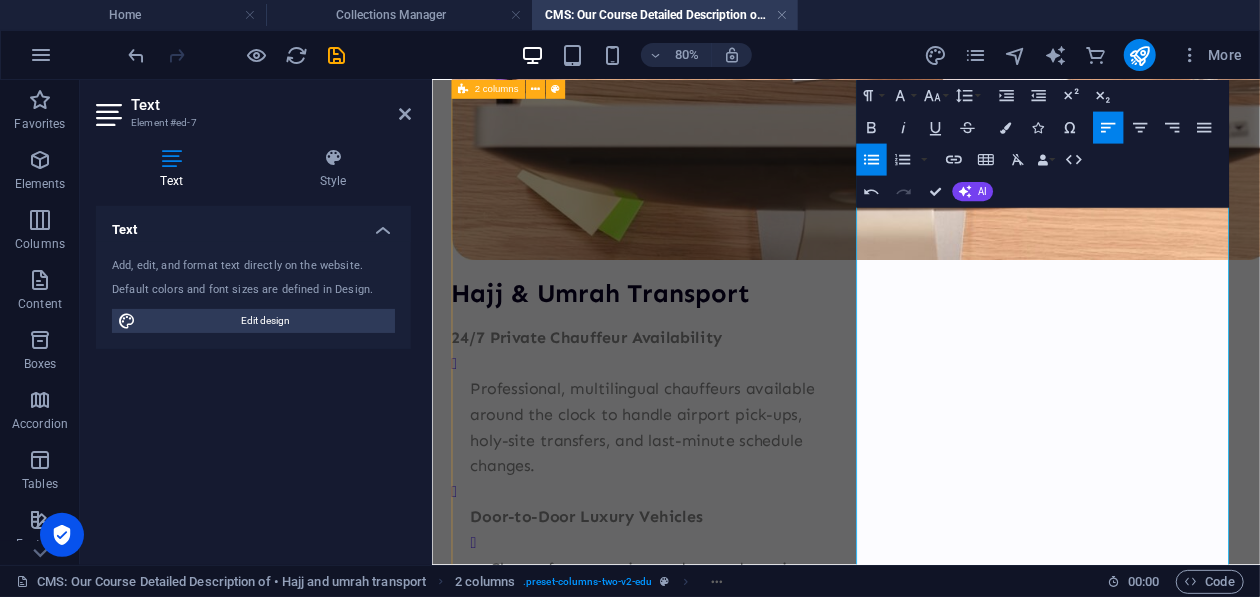click on "Hajj & Umrah Transport 24/7 Private Chauffeur Availability Professional, multilingual chauffeurs available around the clock to handle airport pick-ups, holy-site transfers, and last-minute schedule changes. Door-to-Door Luxury Vehicles Choose from premium sedans and spacious vans (4–12 seats) equipped with air conditioning, privacy curtains, and ample luggage space, ideal for families and VIP travelers Route Expertise & Spiritual Stops Chauffeurs familiar with pilgrimage logistics provide smooth transfers between Makkah, Madinah, Arafat, Mina, Muzdalifah, and can even stop at Miqat for Ihram preparations. Comfort, Safety & Hygiene All vehicles are regularly sanitized, insured, and inspected, driven by experienced, courteous professionals trained to assist the elderly and families. Flexible & Transparent Packages Tailored service plans with clear, flat-rate pricing covering airport transfers, ziyarat, and inter-city travel—no surge pricing or hidden fees during peak Hajj/Umrah seasons" at bounding box center (948, 598) 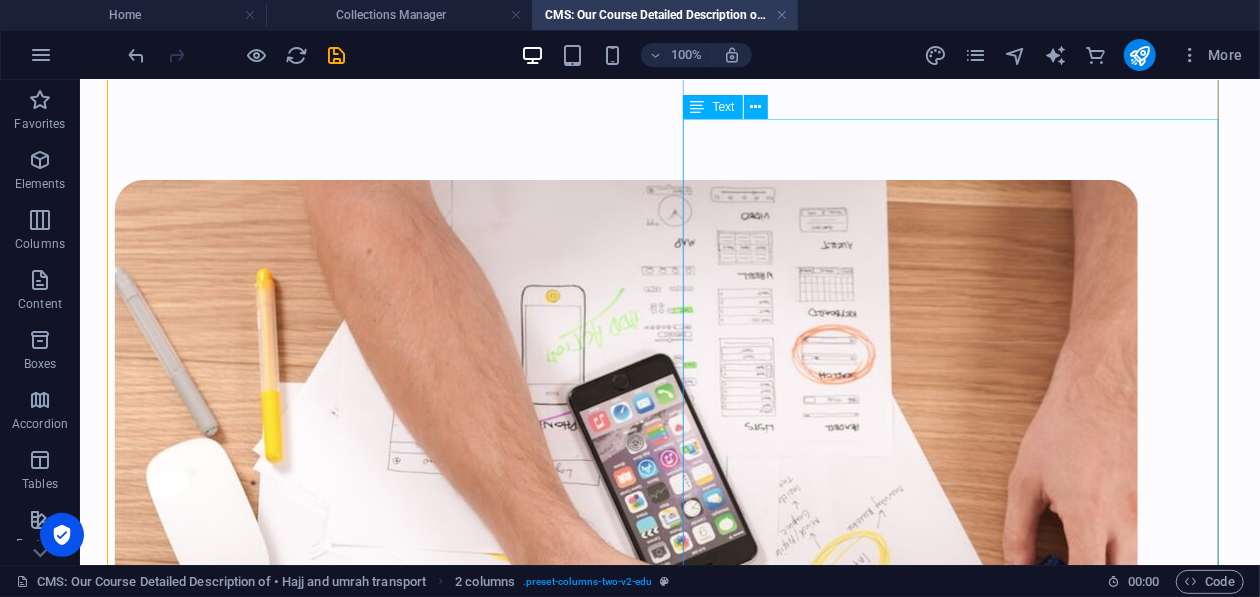 scroll, scrollTop: 199, scrollLeft: 0, axis: vertical 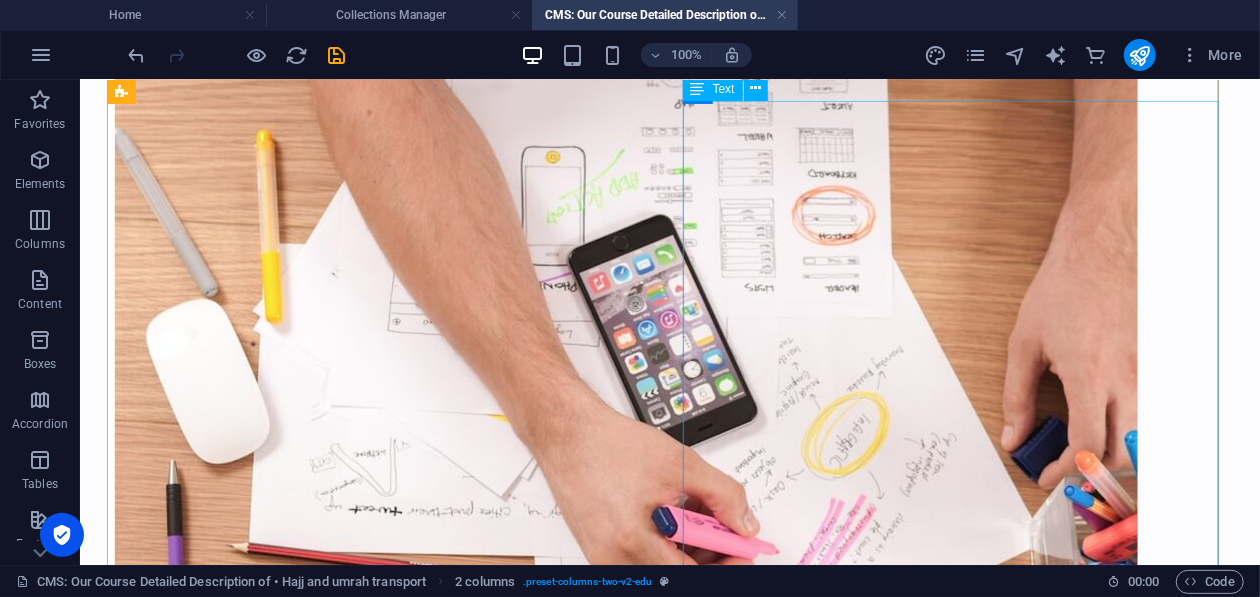 click on "24/7 Private Chauffeur Availability Professional, multilingual chauffeurs available around the clock to handle airport pick-ups, holy-site transfers, and last-minute schedule changes. Door-to-Door Luxury Vehicles Choose from premium sedans and spacious vans (4–12 seats) equipped with air conditioning, privacy curtains, and ample luggage space, ideal for families and VIP travelers Route Expertise & Spiritual Stops Chauffeurs familiar with pilgrimage logistics provide smooth transfers between Makkah, Madinah, Arafat, Mina, Muzdalifah, and can even stop at Miqat for Ihram preparations. Comfort, Safety & Hygiene All vehicles are regularly sanitized, insured, and inspected, driven by experienced, courteous professionals trained to assist the elderly and families. Flexible & Transparent Packages Tailored service plans with clear, flat-rate pricing covering airport transfers, ziyarat, and inter-city travel—no surge pricing or hidden fees during peak Hajj/Umrah seasons" at bounding box center (381, 1517) 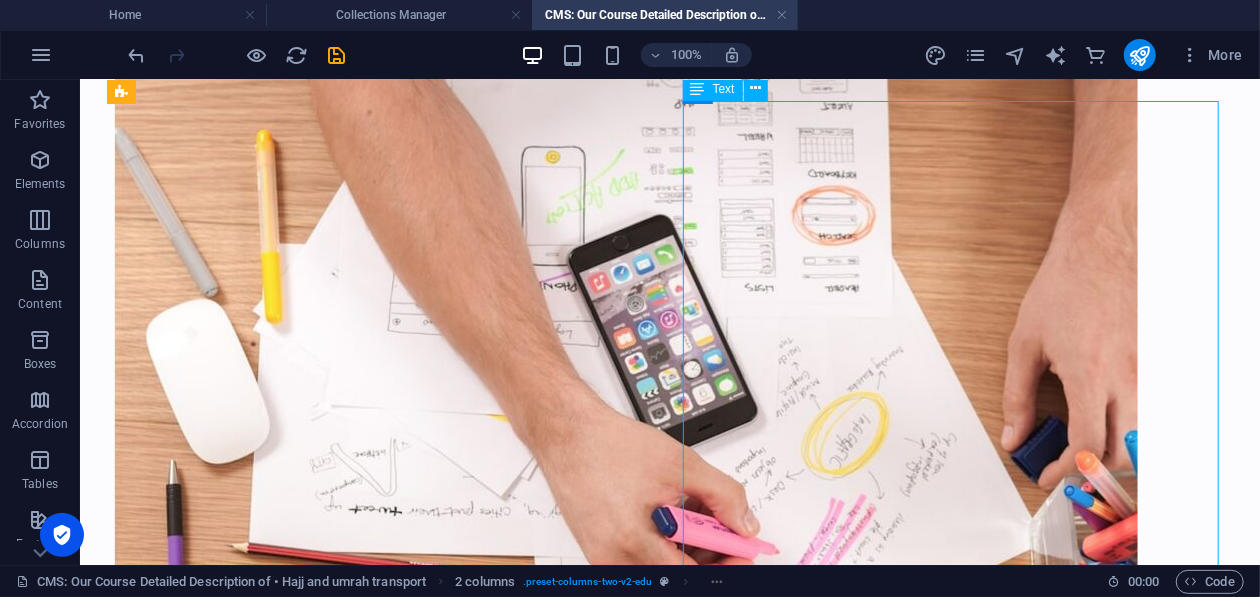 click on "24/7 Private Chauffeur Availability Professional, multilingual chauffeurs available around the clock to handle airport pick-ups, holy-site transfers, and last-minute schedule changes. Door-to-Door Luxury Vehicles Choose from premium sedans and spacious vans (4–12 seats) equipped with air conditioning, privacy curtains, and ample luggage space, ideal for families and VIP travelers Route Expertise & Spiritual Stops Chauffeurs familiar with pilgrimage logistics provide smooth transfers between Makkah, Madinah, Arafat, Mina, Muzdalifah, and can even stop at Miqat for Ihram preparations. Comfort, Safety & Hygiene All vehicles are regularly sanitized, insured, and inspected, driven by experienced, courteous professionals trained to assist the elderly and families. Flexible & Transparent Packages Tailored service plans with clear, flat-rate pricing covering airport transfers, ziyarat, and inter-city travel—no surge pricing or hidden fees during peak Hajj/Umrah seasons" at bounding box center (381, 1517) 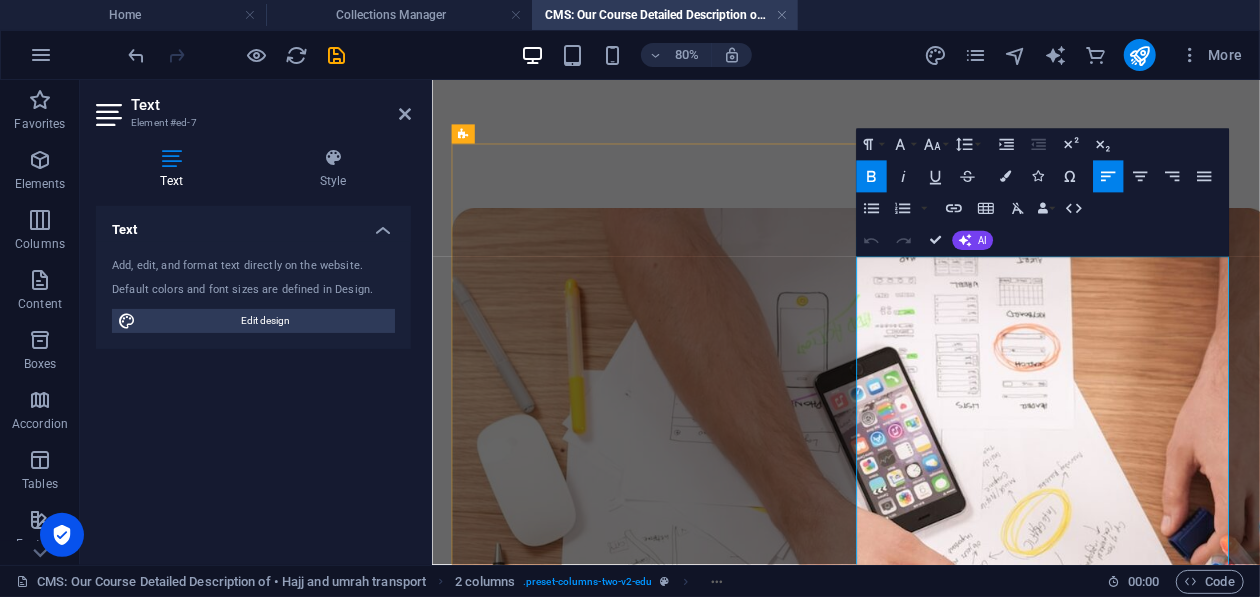 click on "Professional, multilingual chauffeurs available around the clock to handle airport pick-ups, holy-site transfers, and last-minute schedule changes." at bounding box center (704, 1236) 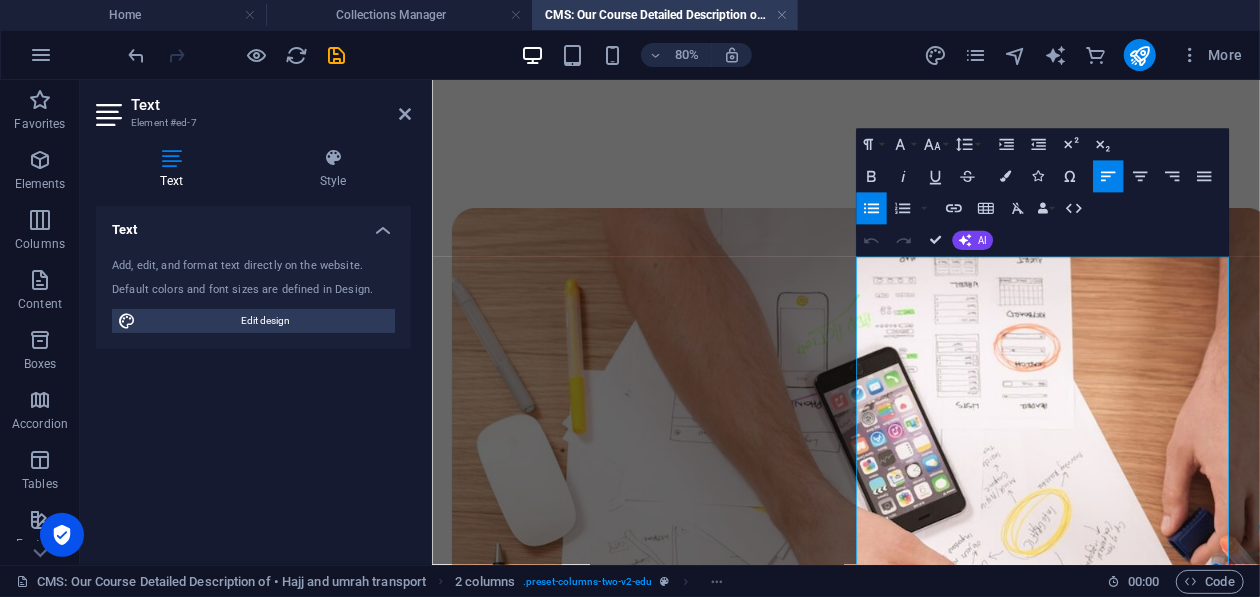 drag, startPoint x: 1069, startPoint y: 211, endPoint x: 1095, endPoint y: 238, distance: 37.48333 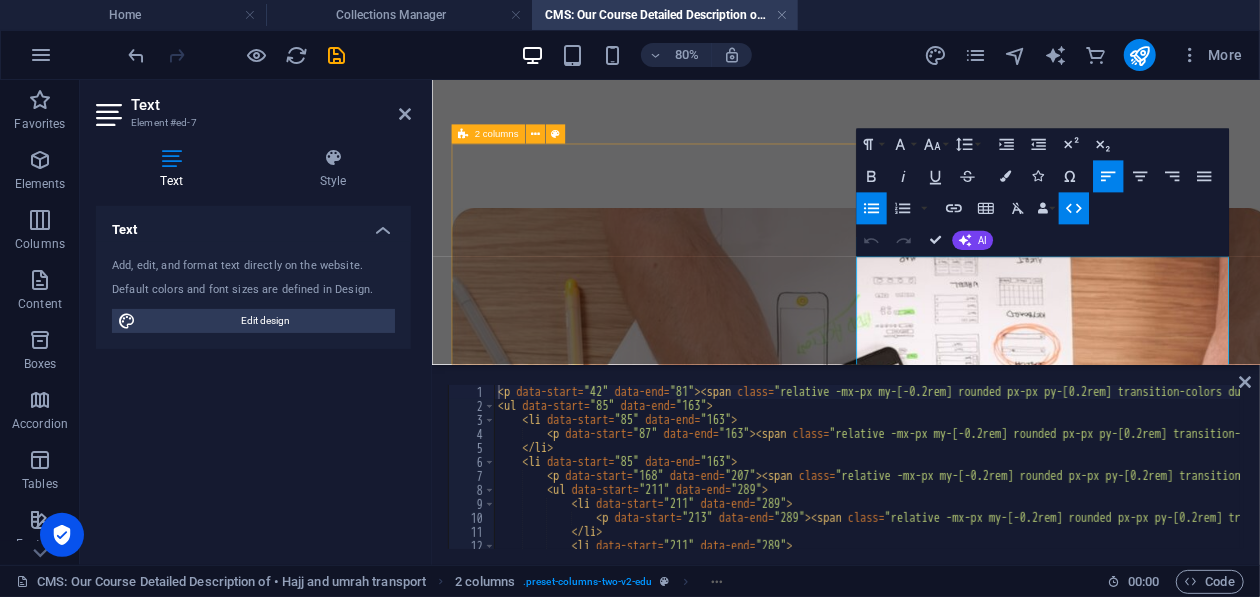 click on "Hajj & Umrah Transport 24/7 Private Chauffeur Availability Professional, multilingual chauffeurs available around the clock to handle airport pick-ups, holy-site transfers, and last-minute schedule changes. Door-to-Door Luxury Vehicles Choose from premium sedans and spacious vans (4–12 seats) equipped with air conditioning, privacy curtains, and ample luggage space, ideal for families and VIP travelers Route Expertise & Spiritual Stops Chauffeurs familiar with pilgrimage logistics provide smooth transfers between Makkah, Madinah, Arafat, Mina, Muzdalifah, and can even stop at Miqat for Ihram preparations. Comfort, Safety & Hygiene All vehicles are regularly sanitized, insured, and inspected, driven by experienced, courteous professionals trained to assist the elderly and families. Flexible & Transparent Packages Tailored service plans with clear, flat-rate pricing covering airport transfers, ziyarat, and inter-city travel—no surge pricing or hidden fees during peak Hajj/Umrah seasons" at bounding box center [948, 1337] 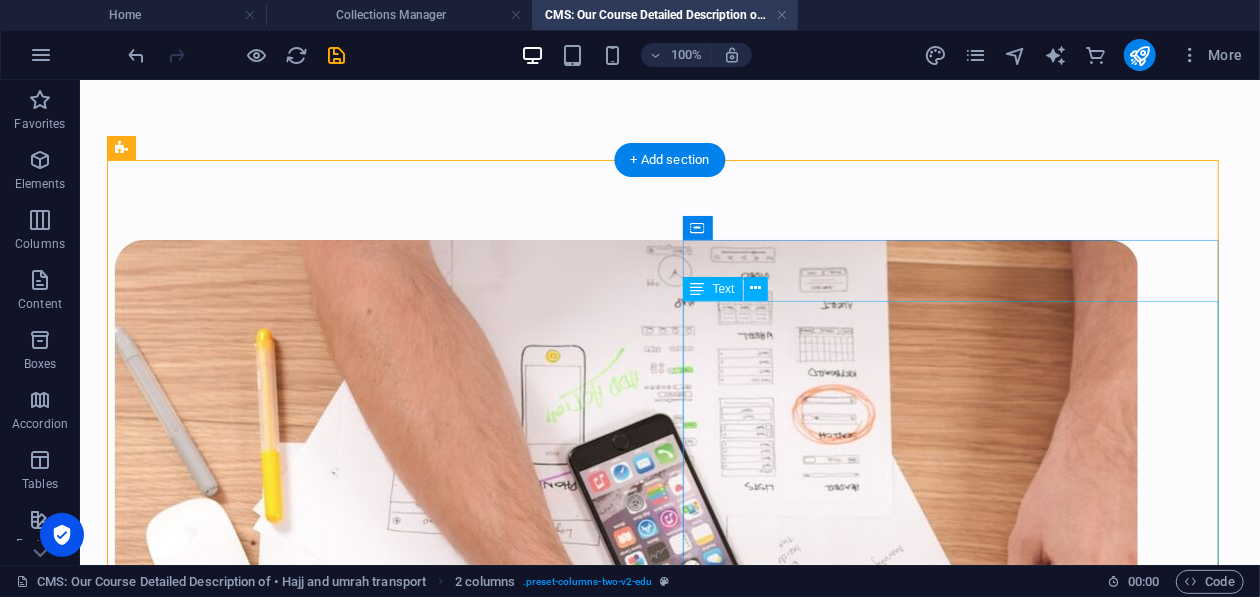 click on "24/7 Private Chauffeur Availability Professional, multilingual chauffeurs available around the clock to handle airport pick-ups, holy-site transfers, and last-minute schedule changes. Door-to-Door Luxury Vehicles Choose from premium sedans and spacious vans (4–12 seats) equipped with air conditioning, privacy curtains, and ample luggage space, ideal for families and VIP travelers Route Expertise & Spiritual Stops Chauffeurs familiar with pilgrimage logistics provide smooth transfers between Makkah, Madinah, Arafat, Mina, Muzdalifah, and can even stop at Miqat for Ihram preparations. Comfort, Safety & Hygiene All vehicles are regularly sanitized, insured, and inspected, driven by experienced, courteous professionals trained to assist the elderly and families. Flexible & Transparent Packages Tailored service plans with clear, flat-rate pricing covering airport transfers, ziyarat, and inter-city travel—no surge pricing or hidden fees during peak Hajj/Umrah seasons" at bounding box center (381, 1716) 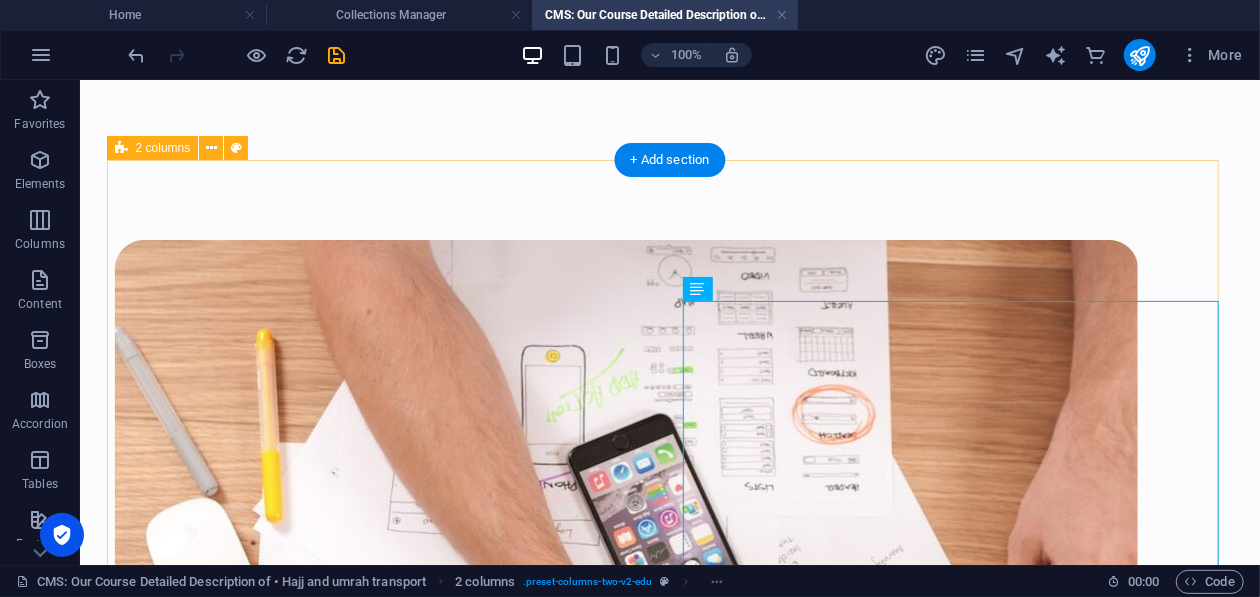 click on "Hajj & Umrah Transport 24/7 Private Chauffeur Availability Professional, multilingual chauffeurs available around the clock to handle airport pick-ups, holy-site transfers, and last-minute schedule changes. Door-to-Door Luxury Vehicles Choose from premium sedans and spacious vans (4–12 seats) equipped with air conditioning, privacy curtains, and ample luggage space, ideal for families and VIP travelers Route Expertise & Spiritual Stops Chauffeurs familiar with pilgrimage logistics provide smooth transfers between Makkah, Madinah, Arafat, Mina, Muzdalifah, and can even stop at Miqat for Ihram preparations. Comfort, Safety & Hygiene All vehicles are regularly sanitized, insured, and inspected, driven by experienced, courteous professionals trained to assist the elderly and families. Flexible & Transparent Packages Tailored service plans with clear, flat-rate pricing covering airport transfers, ziyarat, and inter-city travel—no surge pricing or hidden fees during peak Hajj/Umrah seasons" at bounding box center [669, 1273] 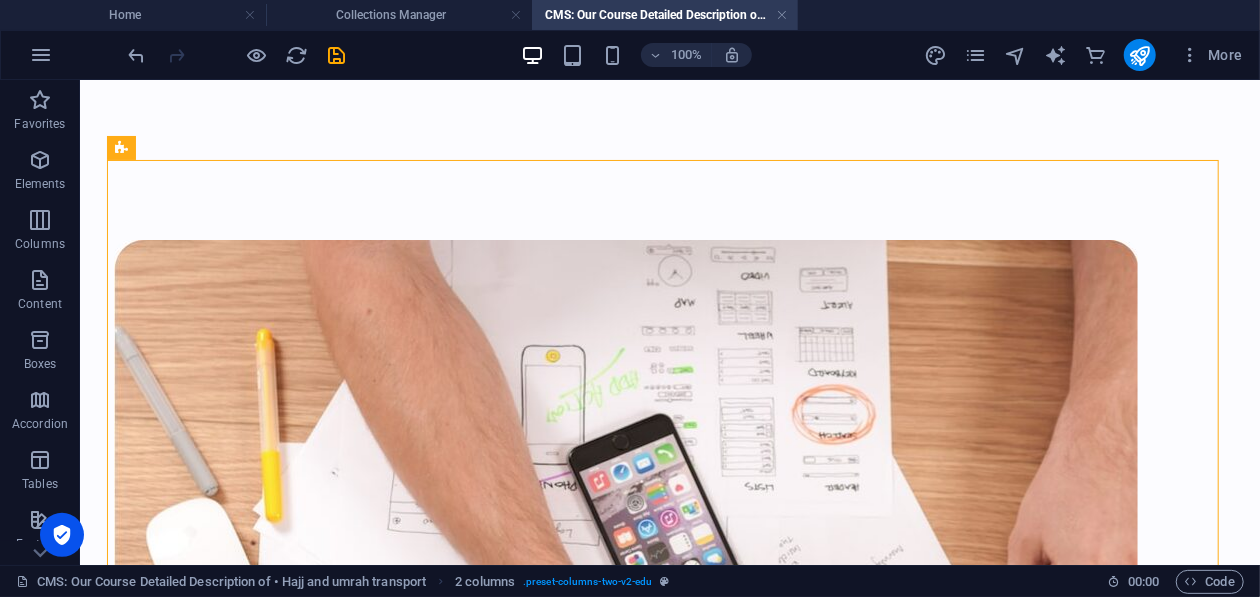 click on "Hajj & Umrah Transport 24/7 Private Chauffeur Availability Professional, multilingual chauffeurs available around the clock to handle airport pick-ups, holy-site transfers, and last-minute schedule changes. Door-to-Door Luxury Vehicles Choose from premium sedans and spacious vans (4–12 seats) equipped with air conditioning, privacy curtains, and ample luggage space, ideal for families and VIP travelers Route Expertise & Spiritual Stops Chauffeurs familiar with pilgrimage logistics provide smooth transfers between Makkah, Madinah, Arafat, Mina, Muzdalifah, and can even stop at Miqat for Ihram preparations. Comfort, Safety & Hygiene All vehicles are regularly sanitized, insured, and inspected, driven by experienced, courteous professionals trained to assist the elderly and families. Flexible & Transparent Packages Tailored service plans with clear, flat-rate pricing covering airport transfers, ziyarat, and inter-city travel—no surge pricing or hidden fees during peak Hajj/Umrah seasons" at bounding box center (669, 1273) 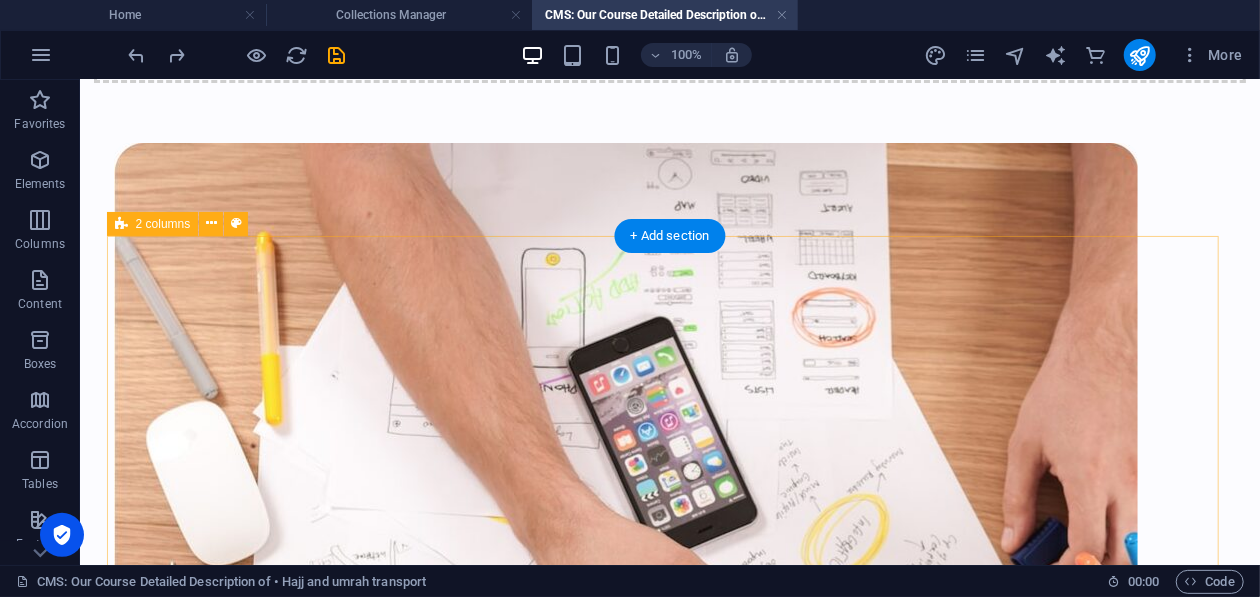 scroll, scrollTop: 0, scrollLeft: 0, axis: both 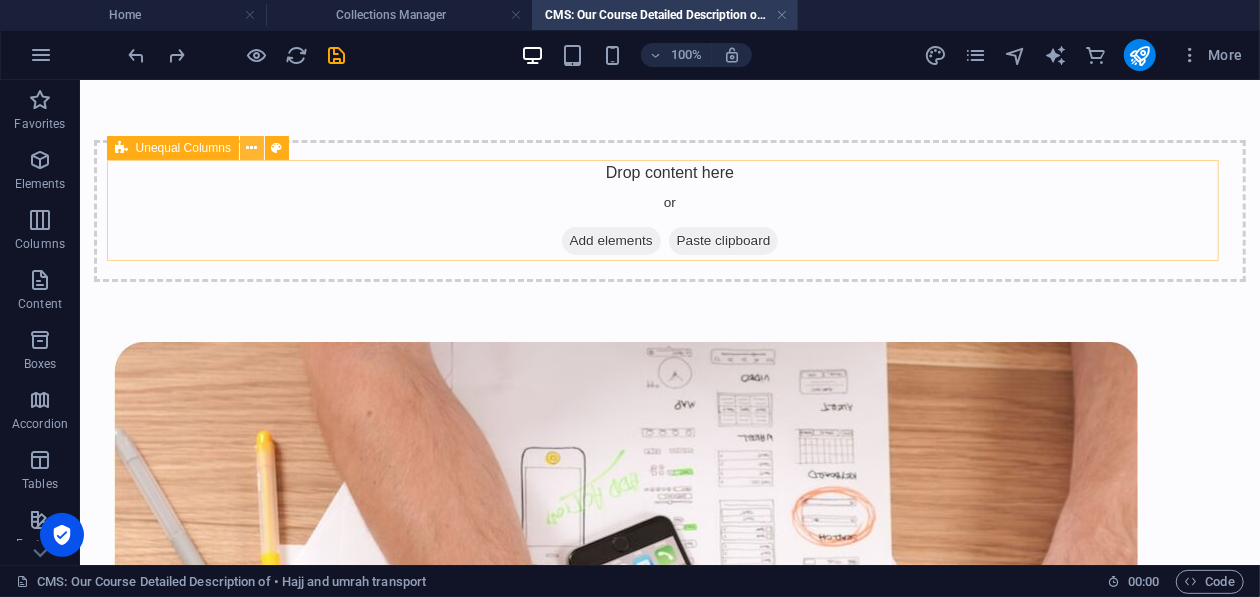 click at bounding box center [252, 148] 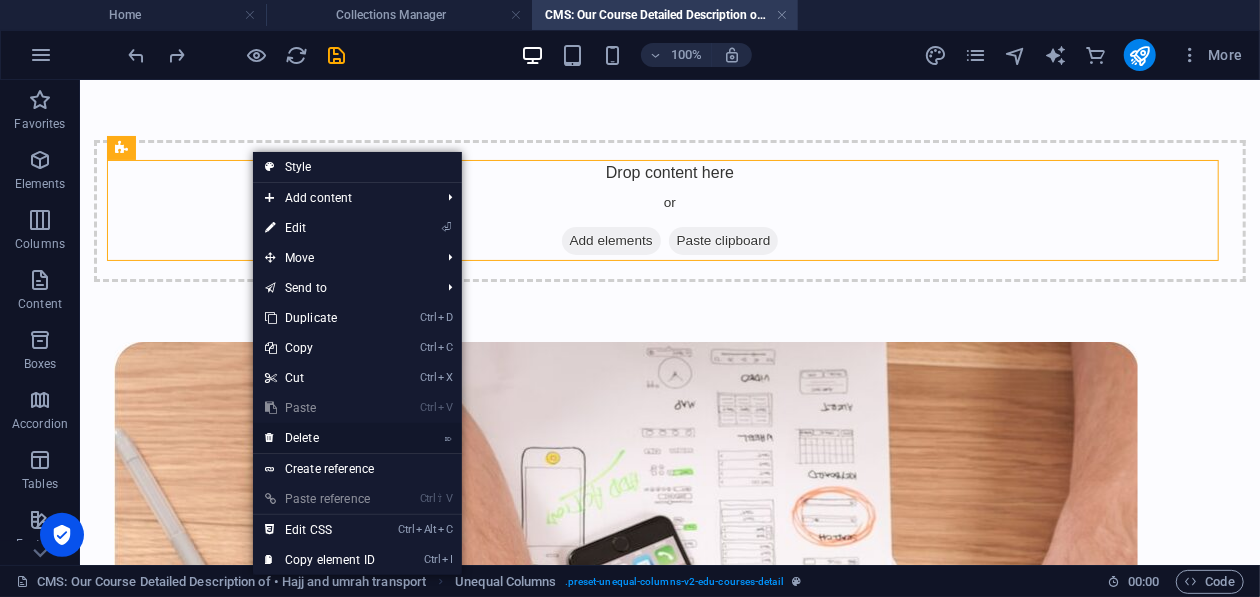 click on "⌦  Delete" at bounding box center (357, 438) 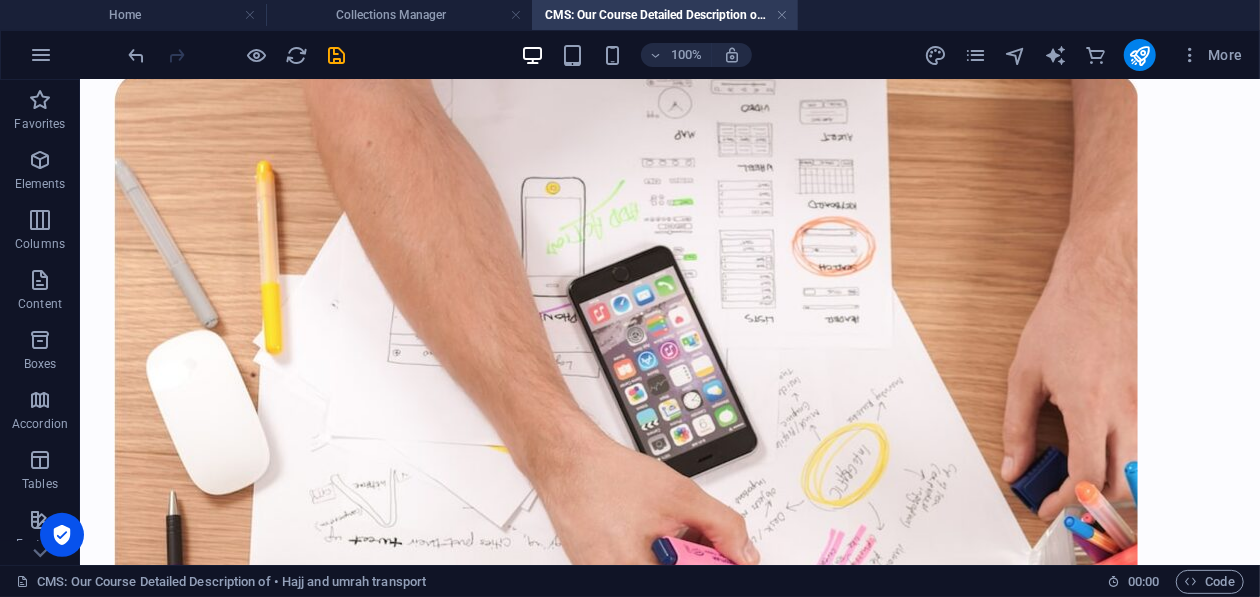 scroll, scrollTop: 155, scrollLeft: 0, axis: vertical 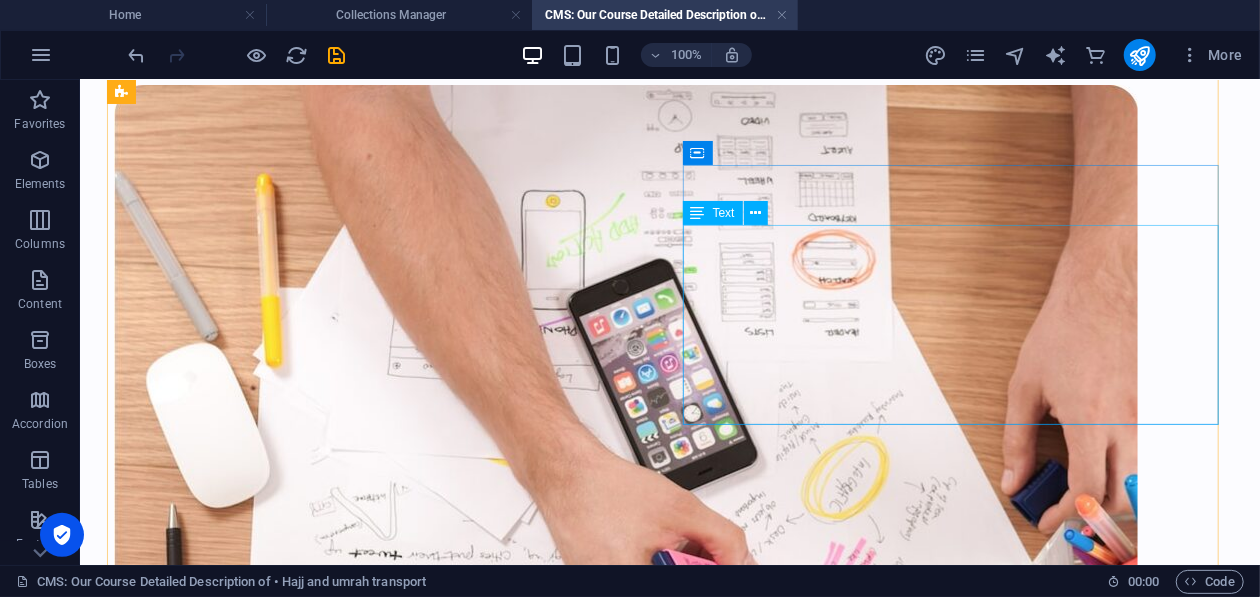 click on "Lorem ipsum dolor sit amet consectetur Lorem ipsum dolor sit amet consectetur Lorem ipsum dolor sit amet consectetur Lorem ipsum dolor sit amet consectetur Lorem ipsum dolor sit amet consectetur" at bounding box center [381, 1069] 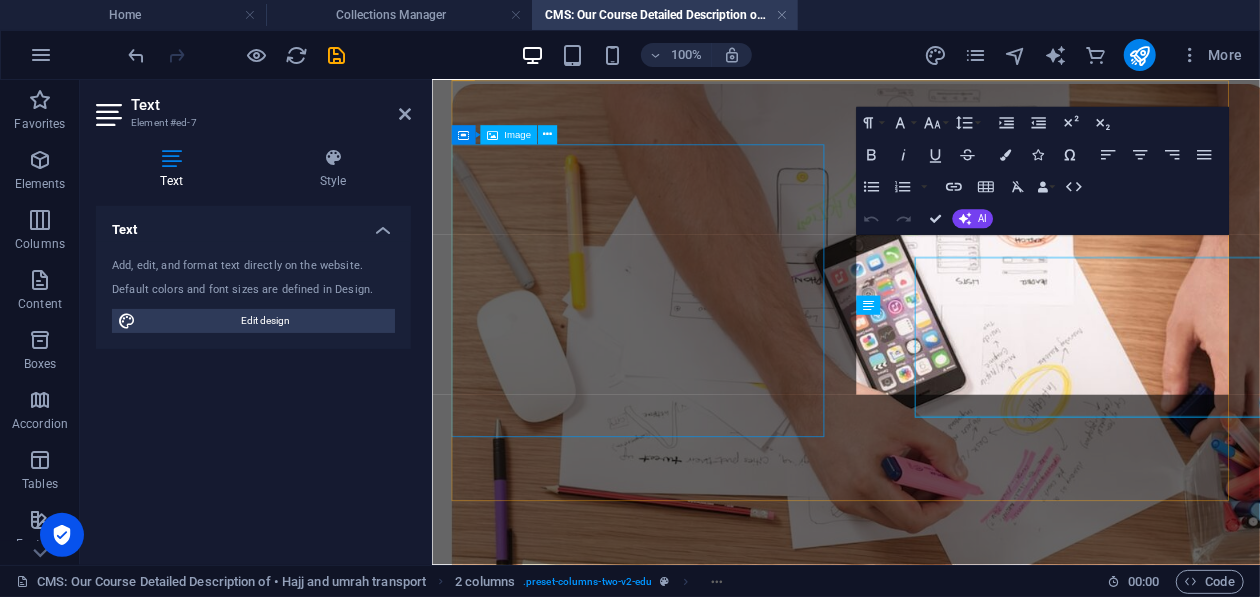 scroll, scrollTop: 79, scrollLeft: 0, axis: vertical 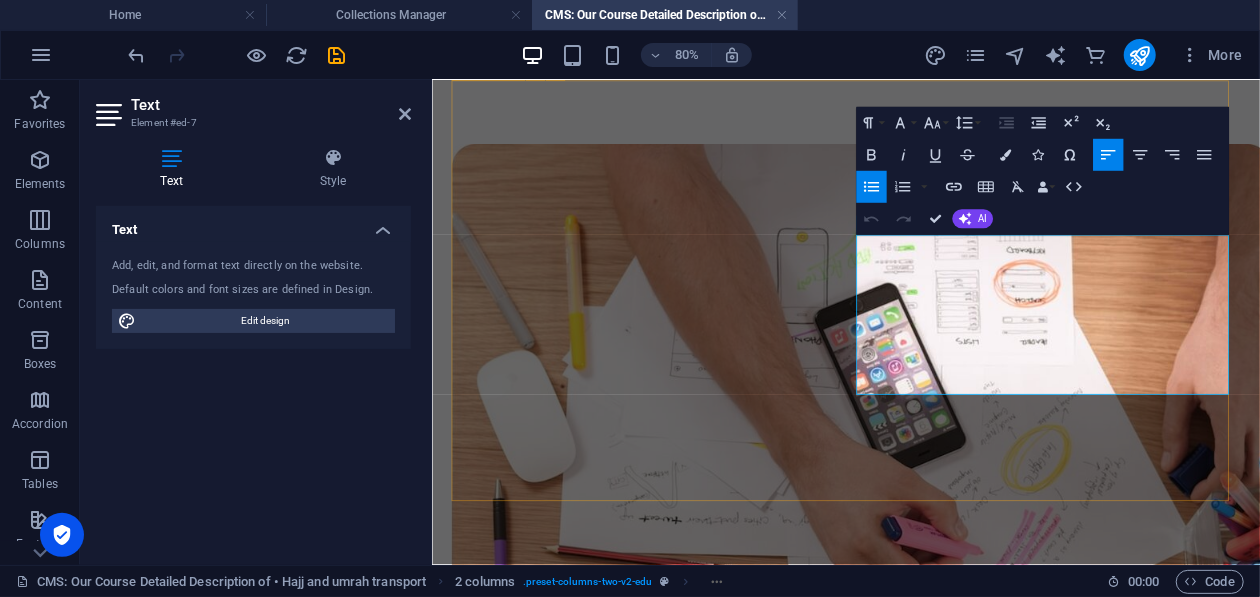 drag, startPoint x: 1372, startPoint y: 290, endPoint x: 955, endPoint y: 285, distance: 417.02997 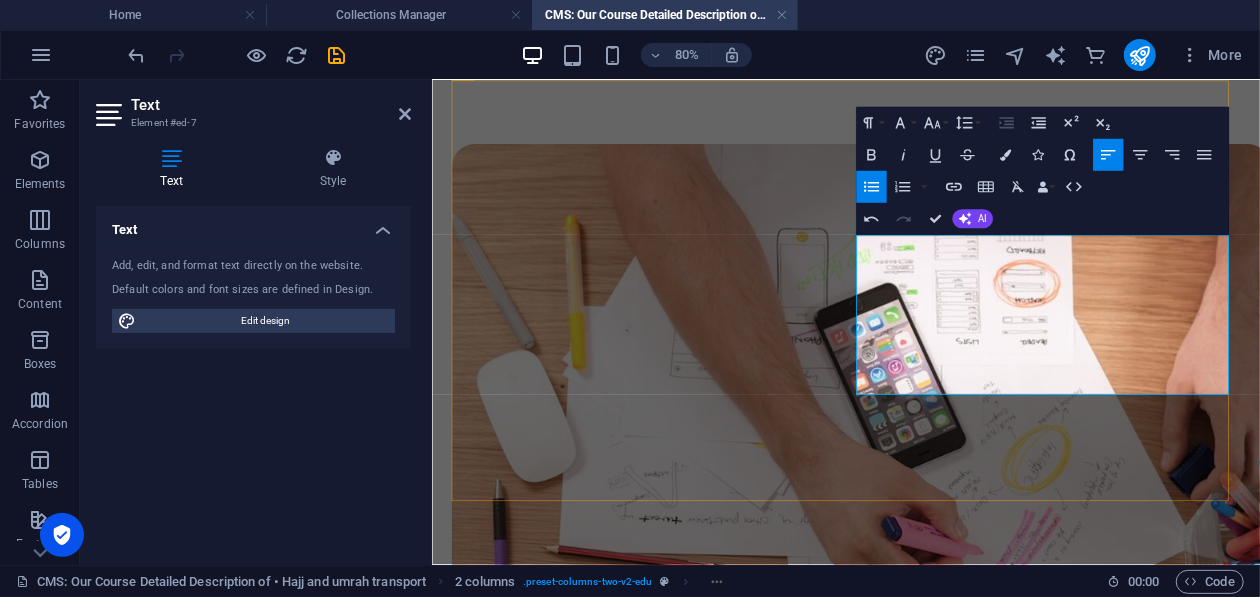 drag, startPoint x: 986, startPoint y: 333, endPoint x: 1365, endPoint y: 333, distance: 379 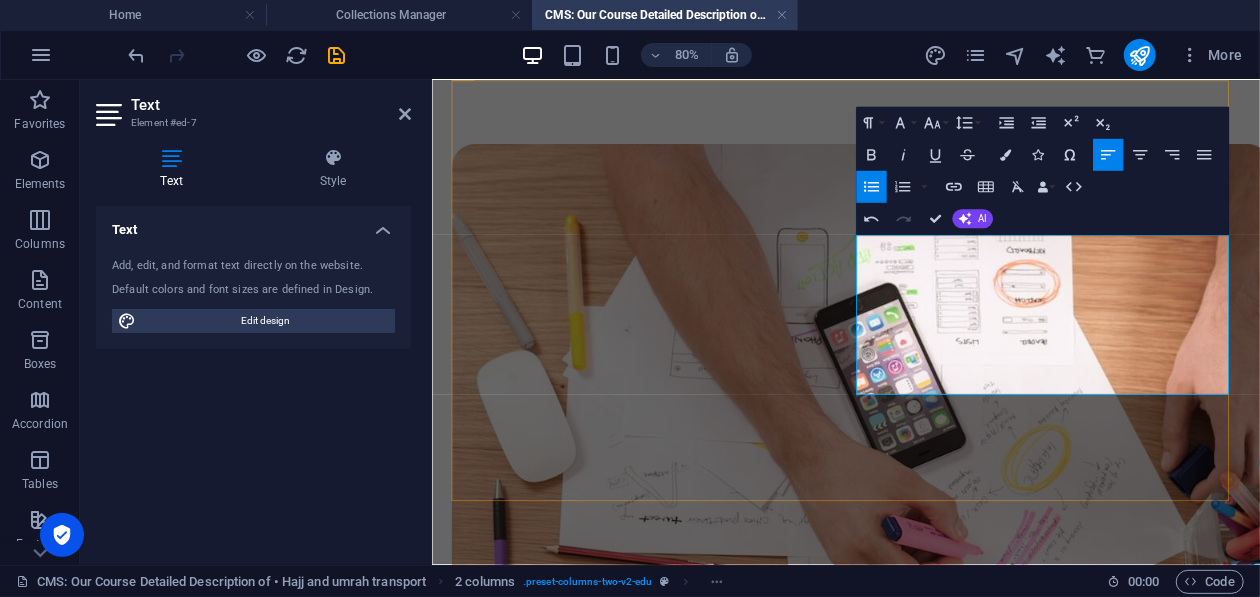 click on "Lorem ipsum dolor sit amet consectetur" at bounding box center (704, 1145) 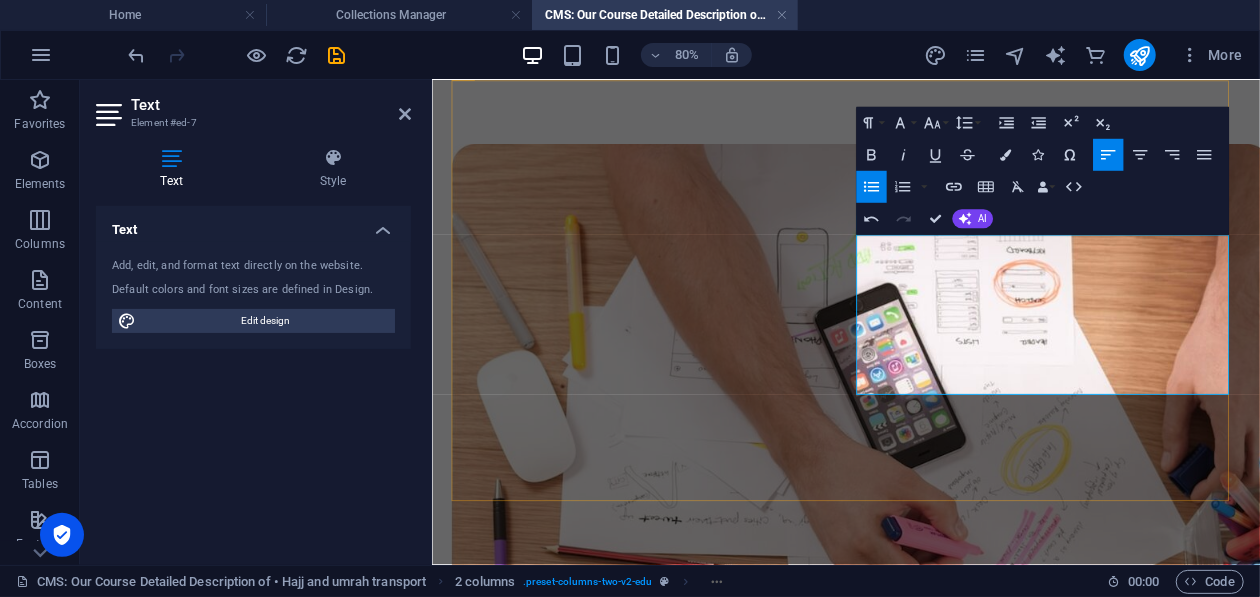 drag, startPoint x: 1232, startPoint y: 332, endPoint x: 969, endPoint y: 338, distance: 263.06842 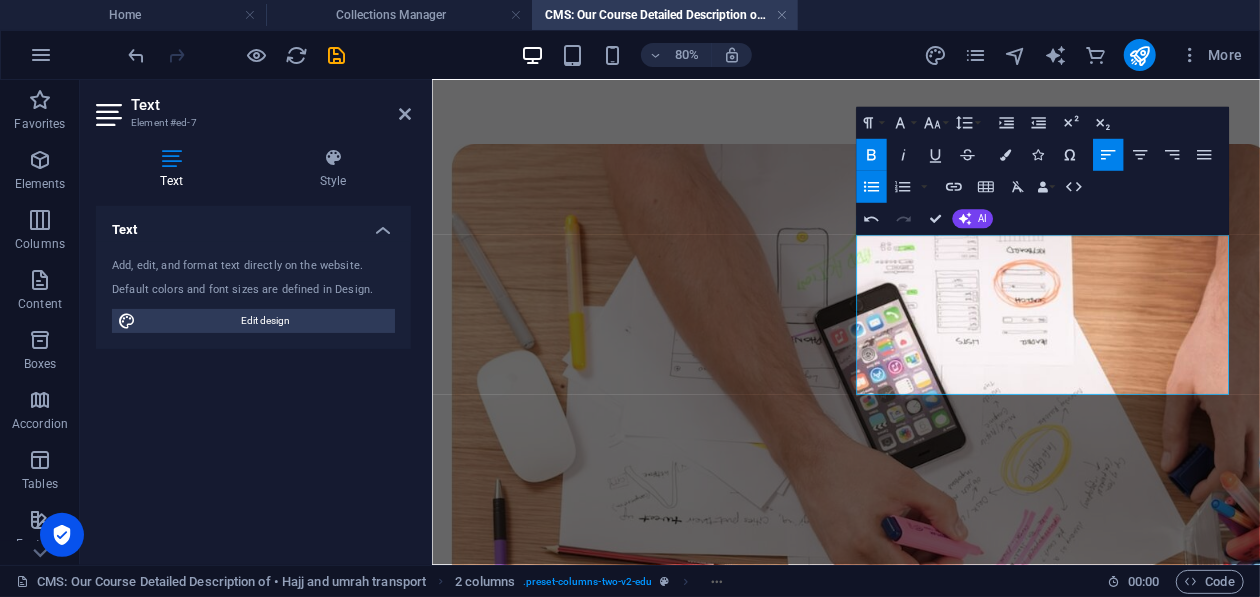 click 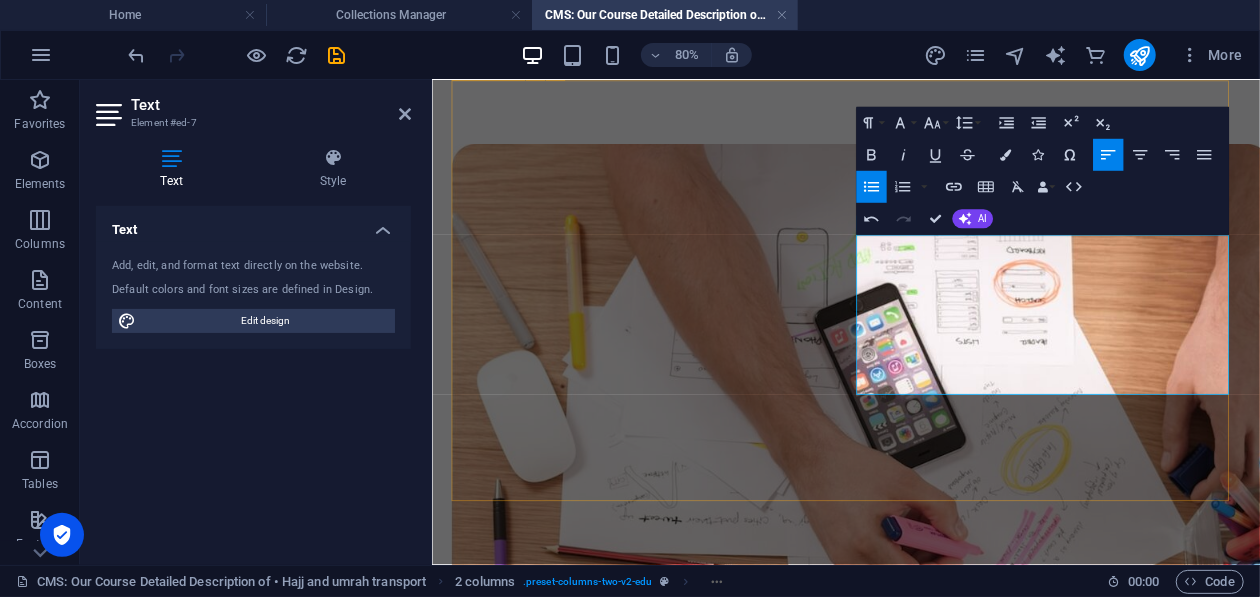 click on "What will you learn 24/7 private chauffeur with flight tracking Luxury, sanitized vehicles (sedans/vans/SUVs) Multilingual, professional drivers Transparent flat‑rate pricing Flexible door‑to‑door service" at bounding box center [948, 702] 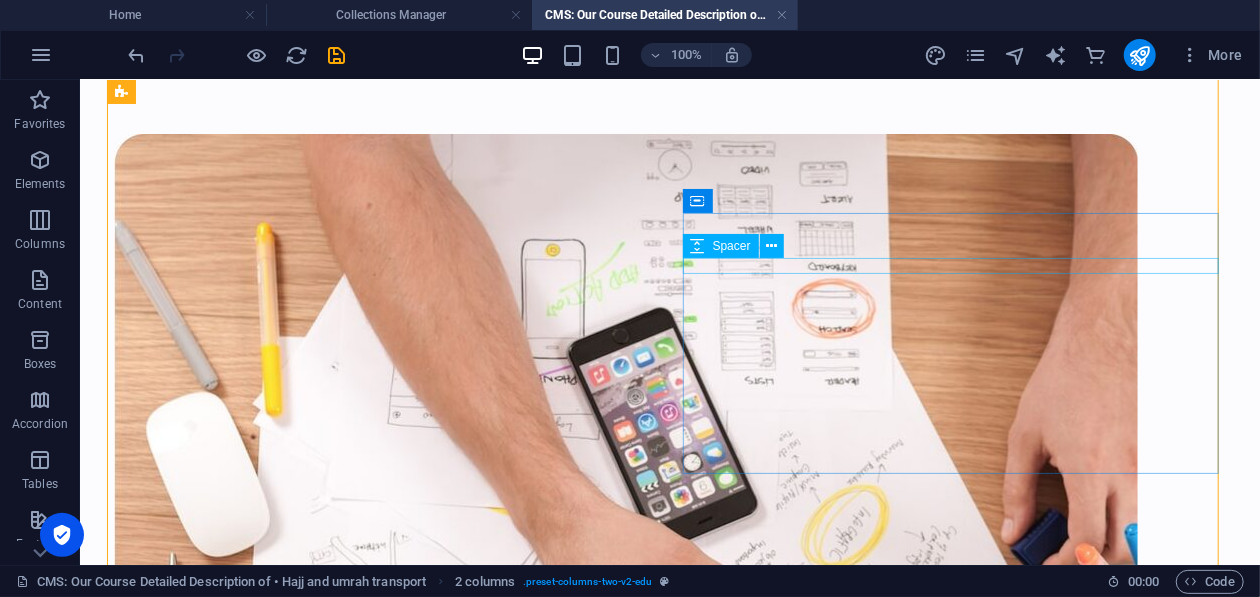 scroll, scrollTop: 0, scrollLeft: 0, axis: both 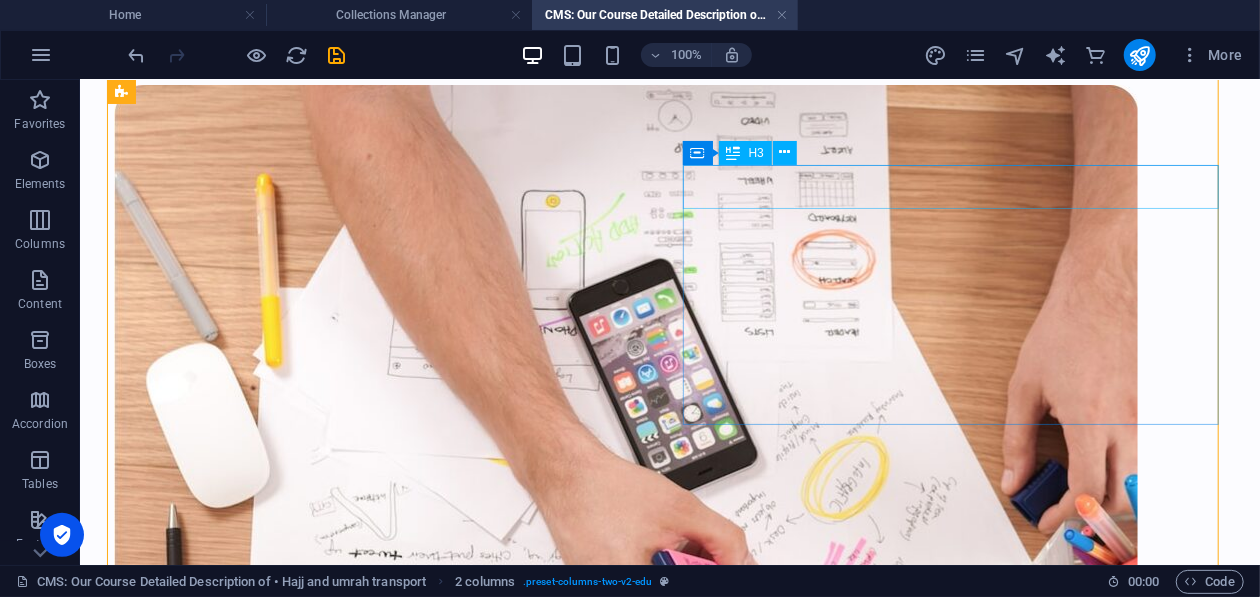 click on "What will you learn" at bounding box center [381, 930] 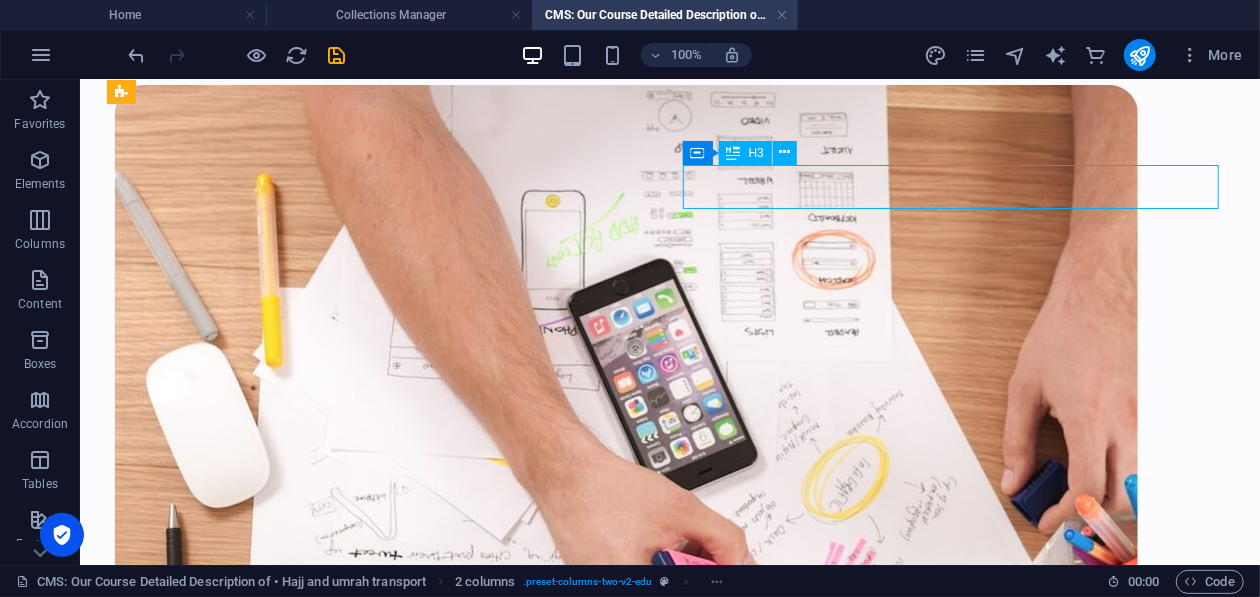 click on "What will you learn" at bounding box center (381, 930) 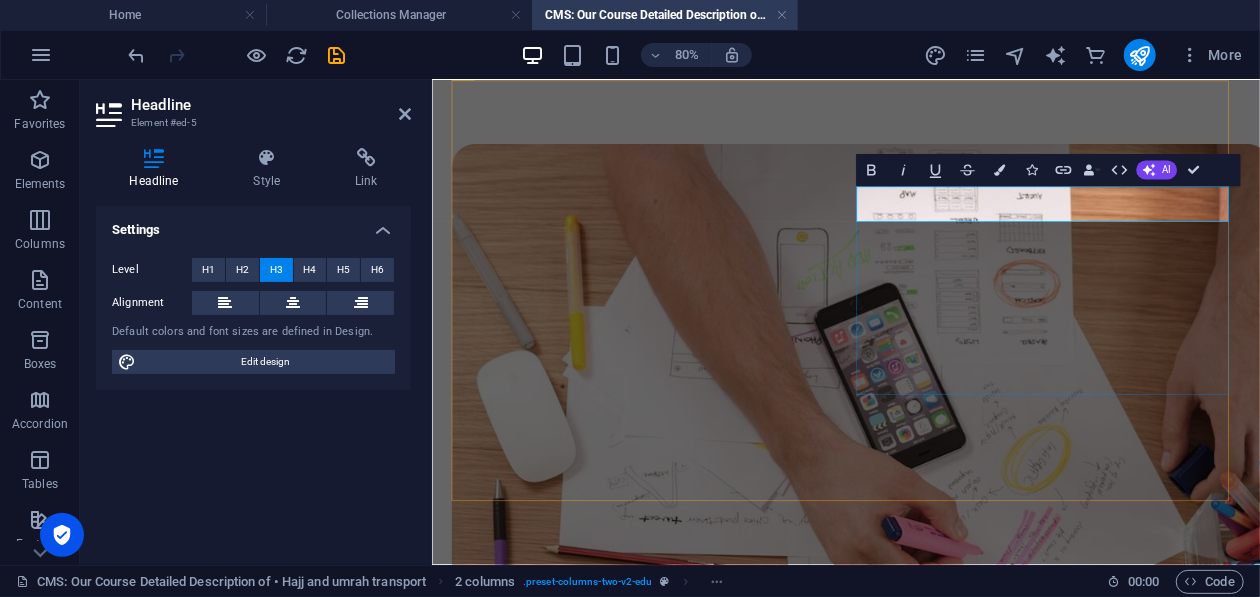 type 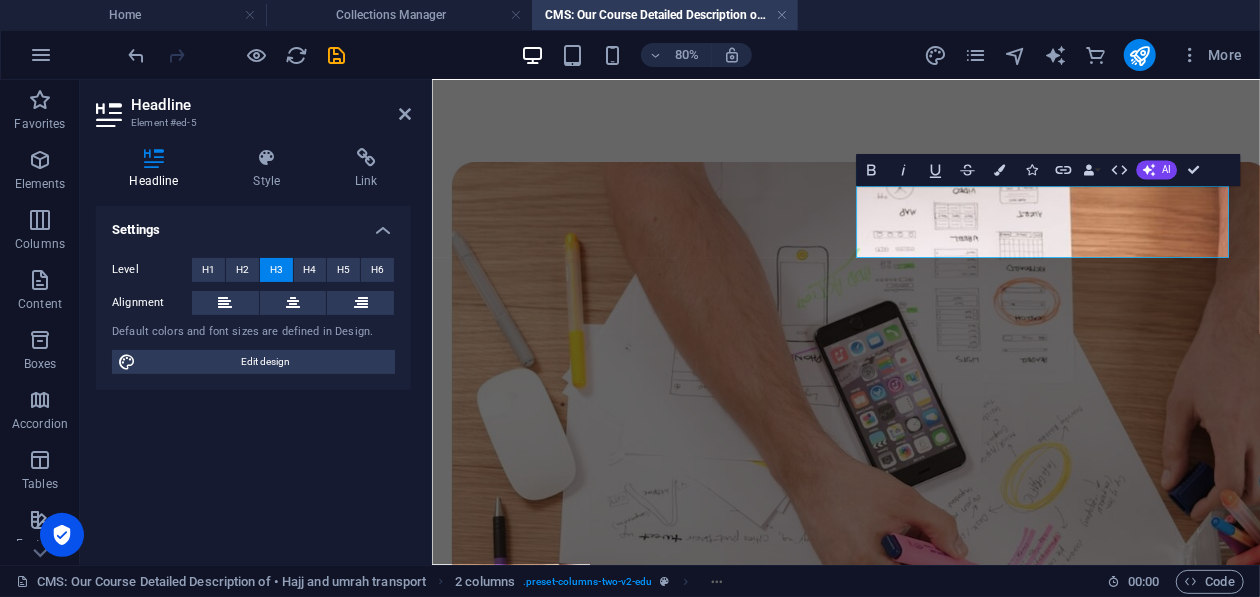 click on "Hajj & Umrah Transport services. 24/7 private chauffeur with flight tracking Luxury, sanitized vehicles (sedans/vans/SUVs) Multilingual, professional drivers Transparent flat‑rate pricing Flexible door‑to‑door service" at bounding box center (948, 747) 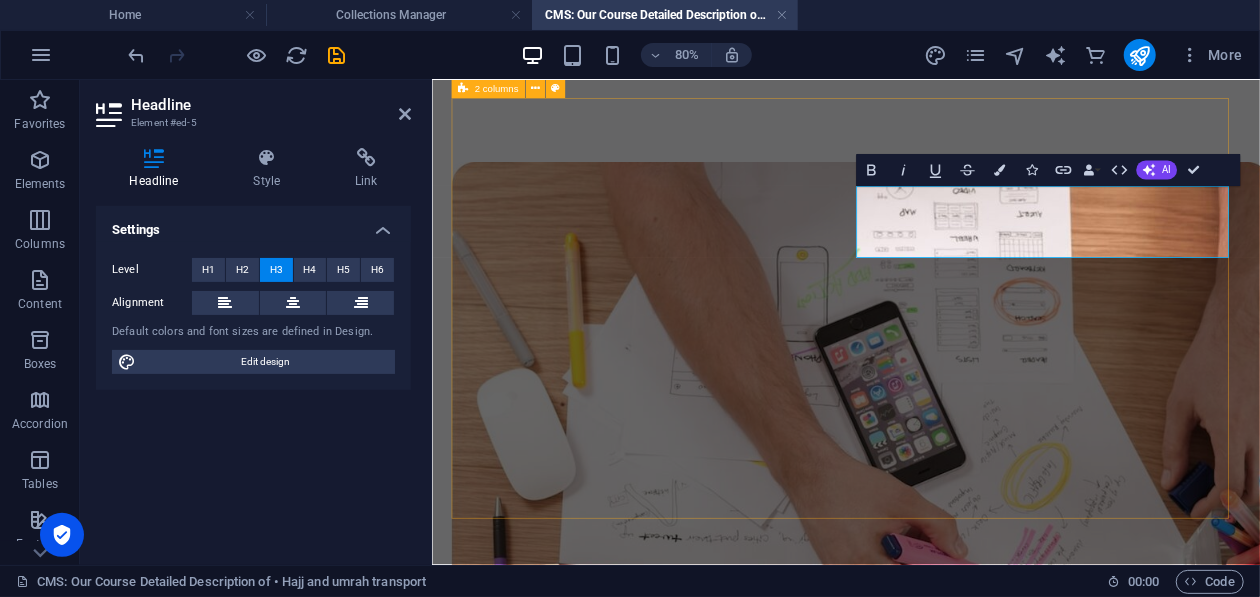 click on "Hajj & Umrah Transport services. 24/7 private chauffeur with flight tracking Luxury, sanitized vehicles (sedans/vans/SUVs) Multilingual, professional drivers Transparent flat‑rate pricing Flexible door‑to‑door service" at bounding box center (948, 747) 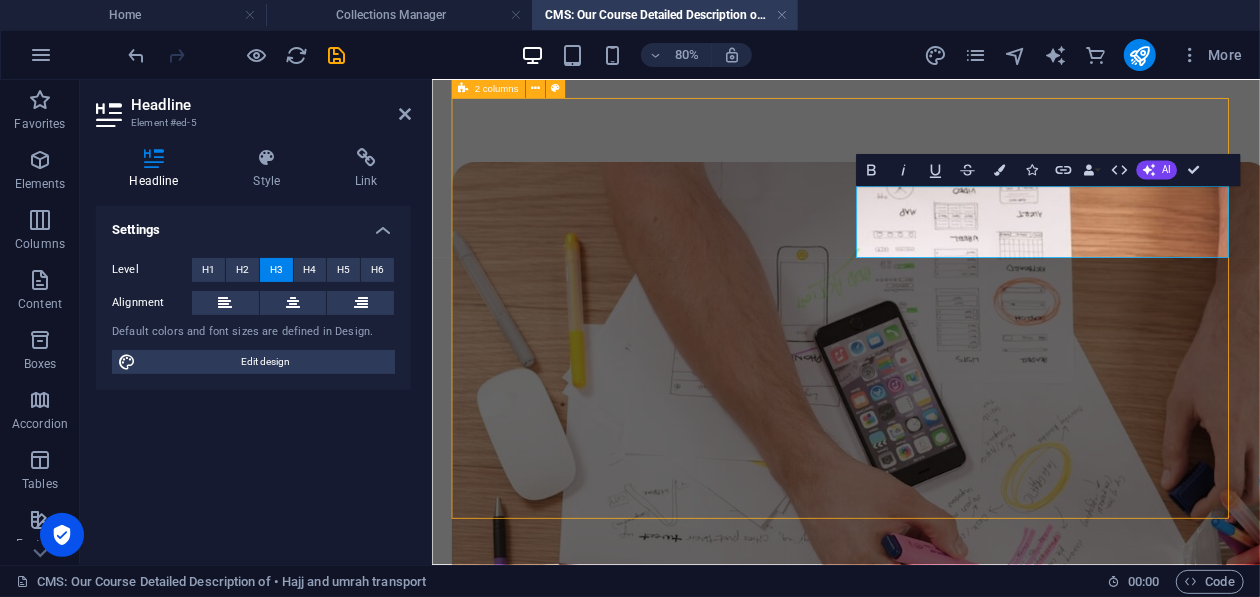 click on "Hajj & Umrah Transport services. 24/7 private chauffeur with flight tracking Luxury, sanitized vehicles (sedans/vans/SUVs) Multilingual, professional drivers Transparent flat‑rate pricing Flexible door‑to‑door service" at bounding box center [948, 747] 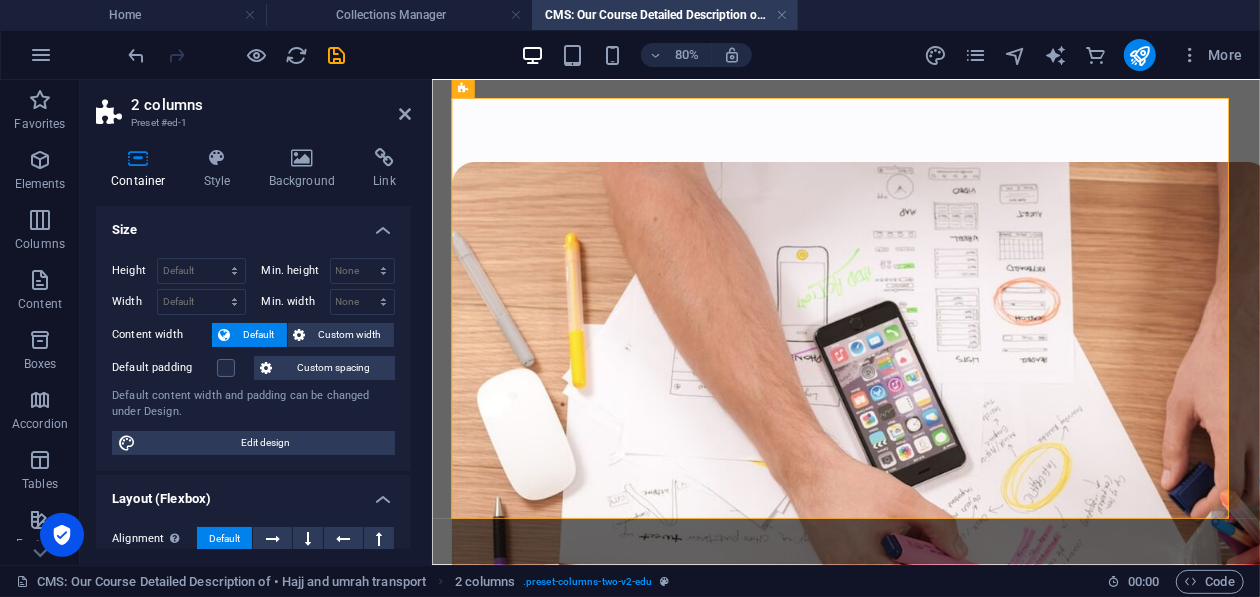 click on "Hajj & Umrah Transport services. 24/7 private chauffeur with flight tracking Luxury, sanitized vehicles (sedans/vans/SUVs) Multilingual, professional drivers Transparent flat‑rate pricing Flexible door‑to‑door service" at bounding box center [948, 747] 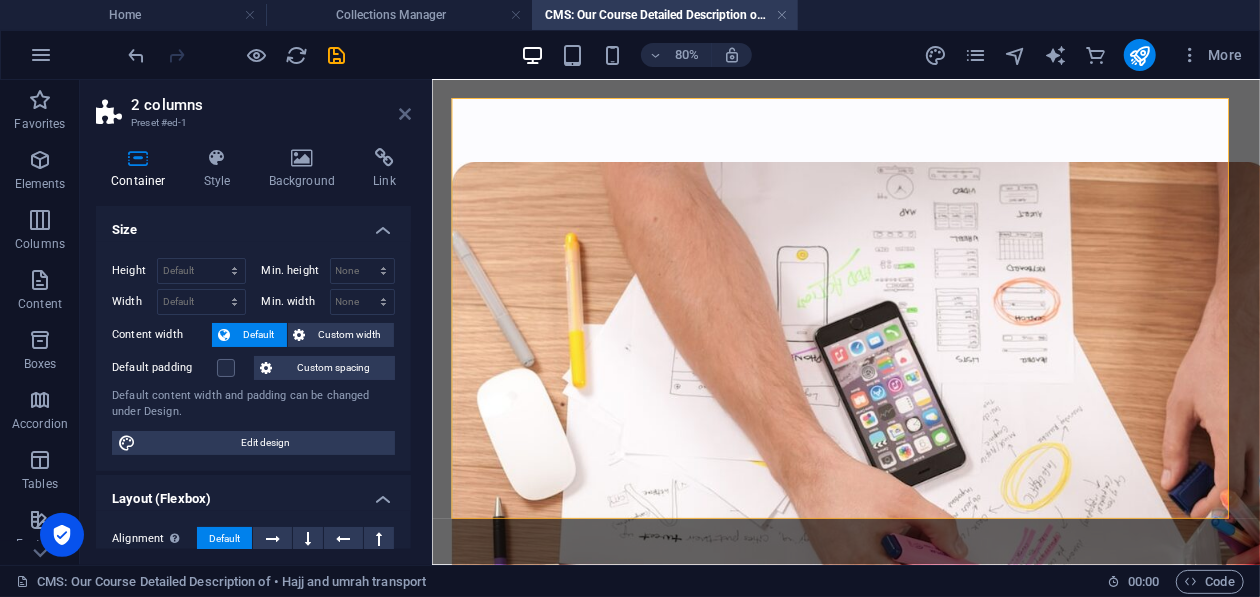 click at bounding box center (405, 114) 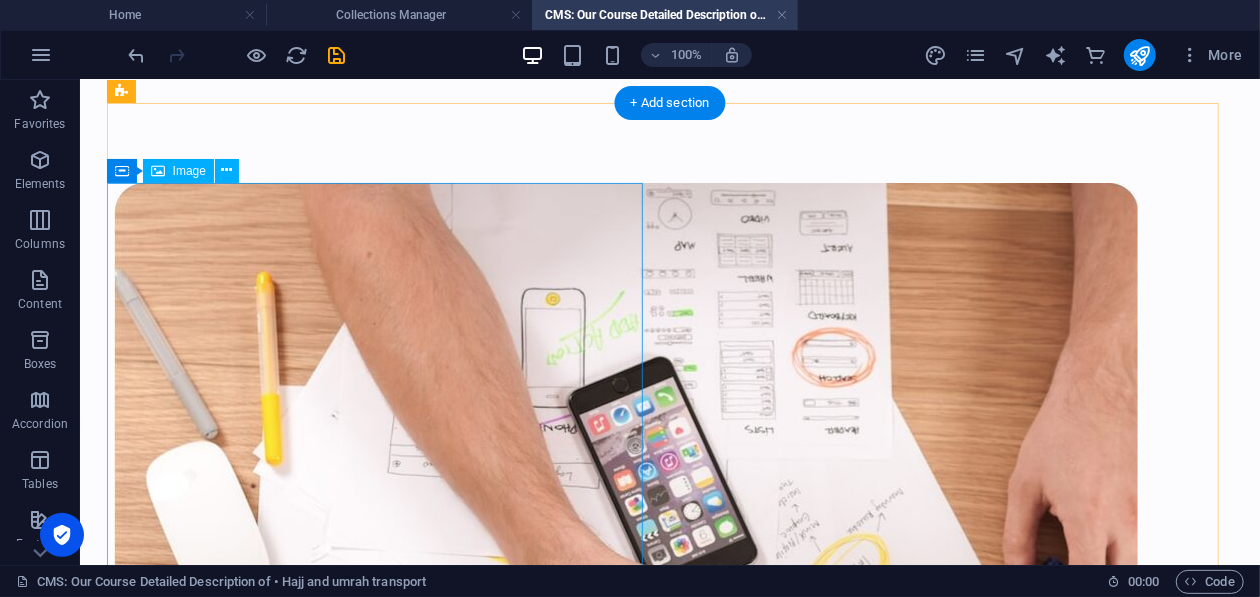 click at bounding box center [381, 584] 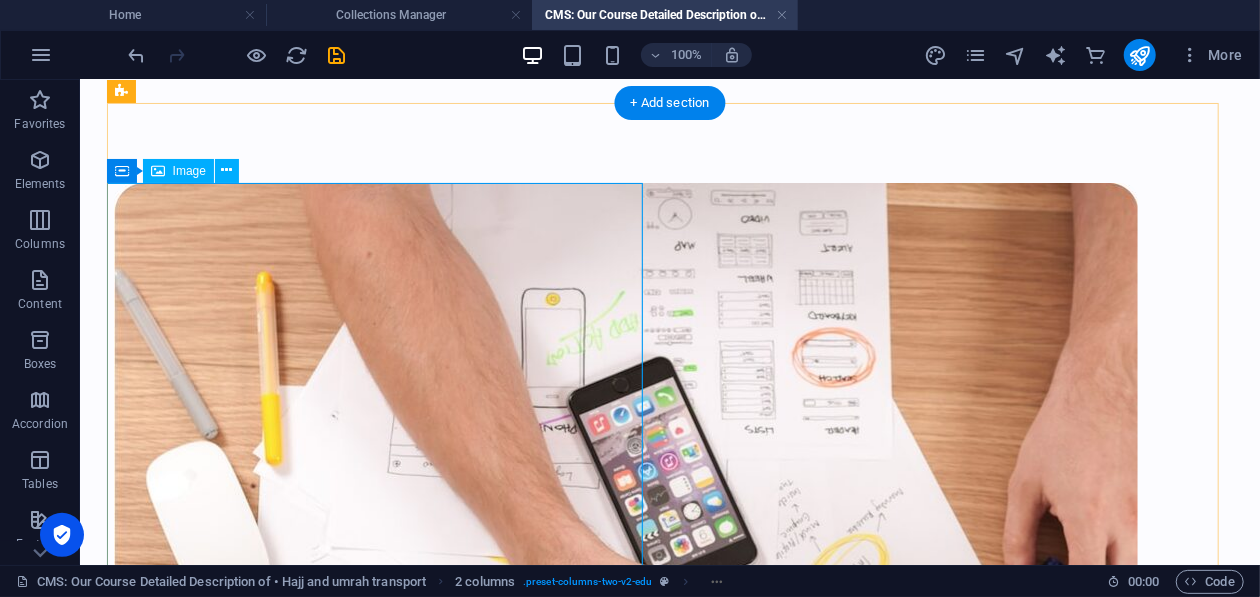 click at bounding box center [381, 584] 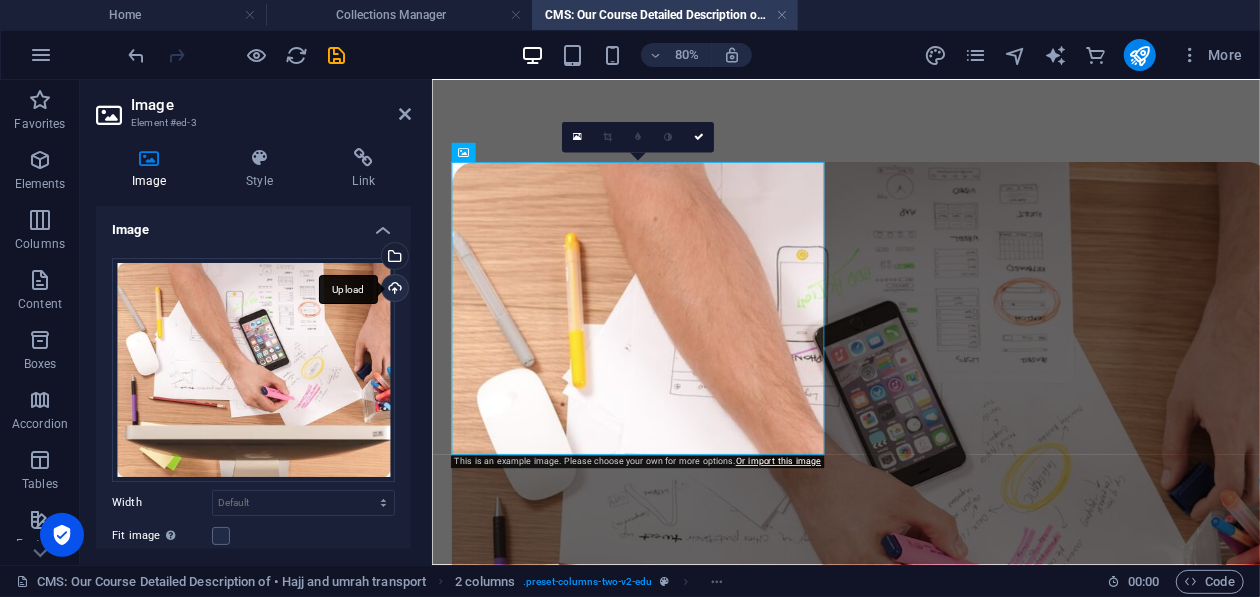 click on "Upload" at bounding box center (393, 290) 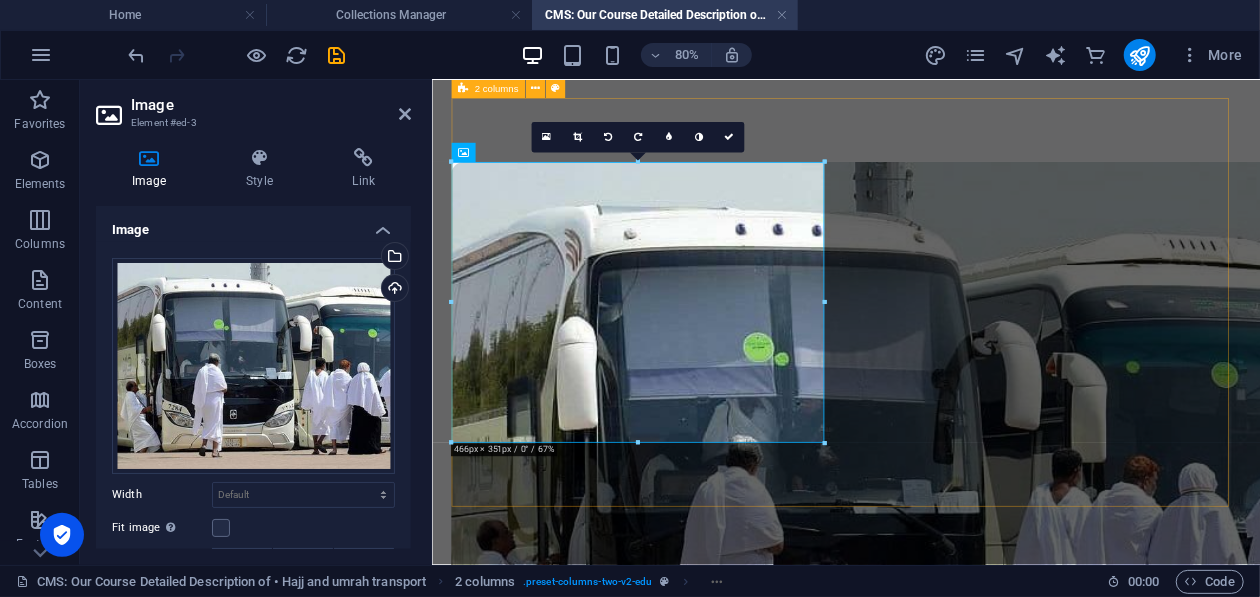 click on "Hajj & Umrah Transport services. 24/7 private chauffeur with flight tracking Luxury, sanitized vehicles (sedans/vans/SUVs) Multilingual, professional drivers Transparent flat‑rate pricing Flexible door‑to‑door service" at bounding box center [948, 735] 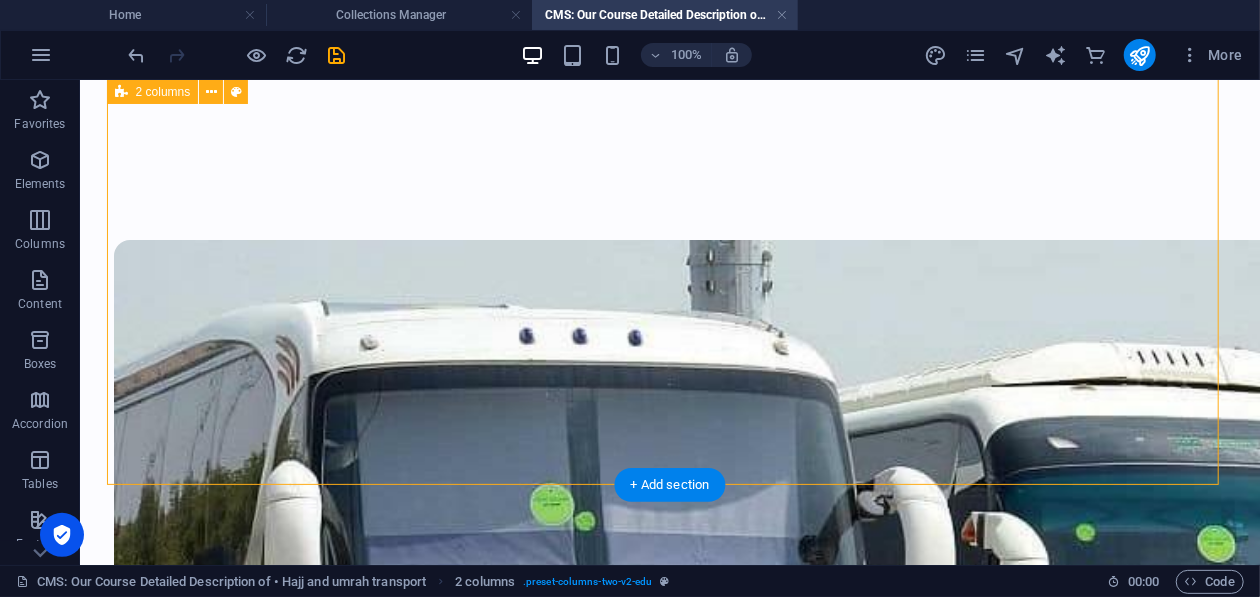 scroll, scrollTop: 238, scrollLeft: 0, axis: vertical 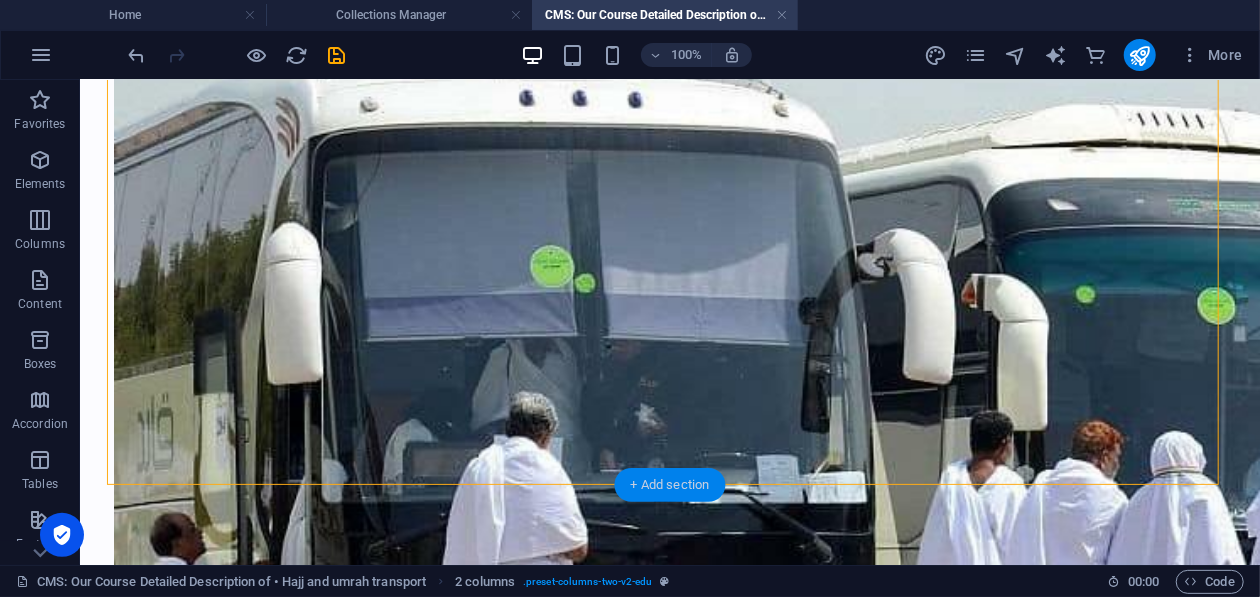 drag, startPoint x: 668, startPoint y: 482, endPoint x: 524, endPoint y: 373, distance: 180.60178 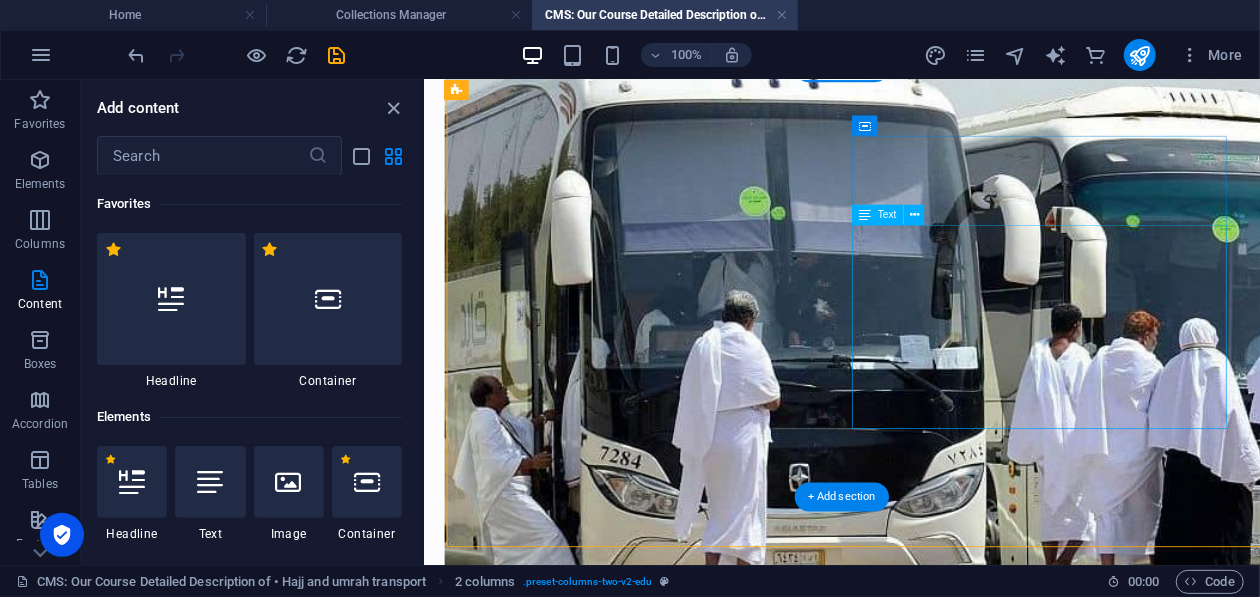 scroll, scrollTop: 94, scrollLeft: 0, axis: vertical 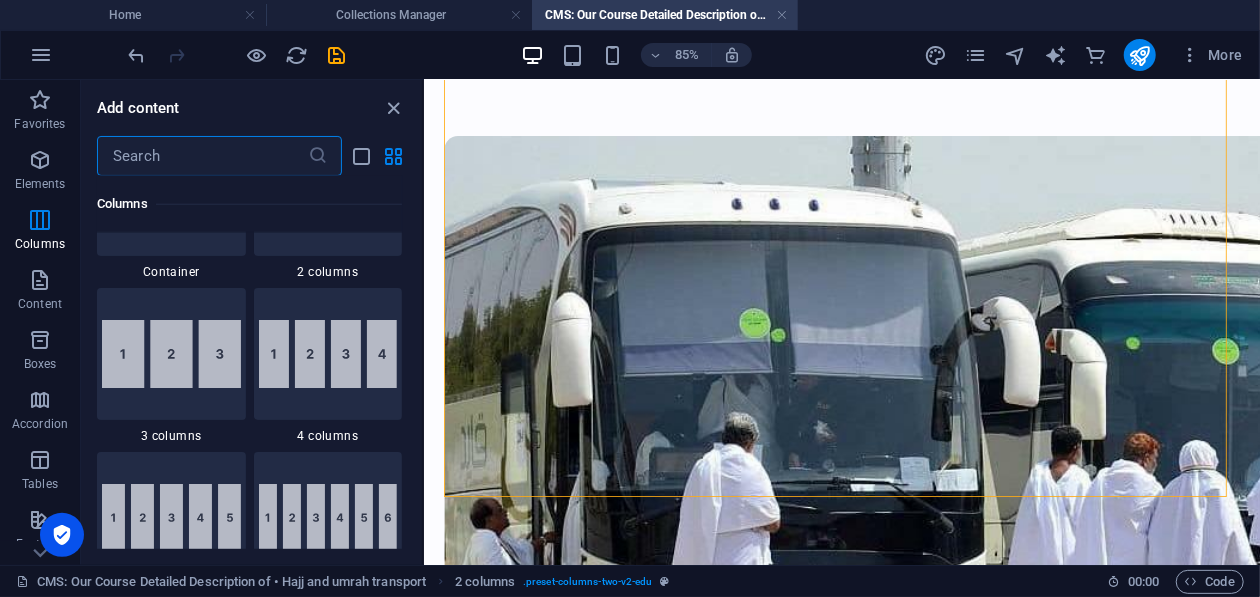 click at bounding box center [202, 156] 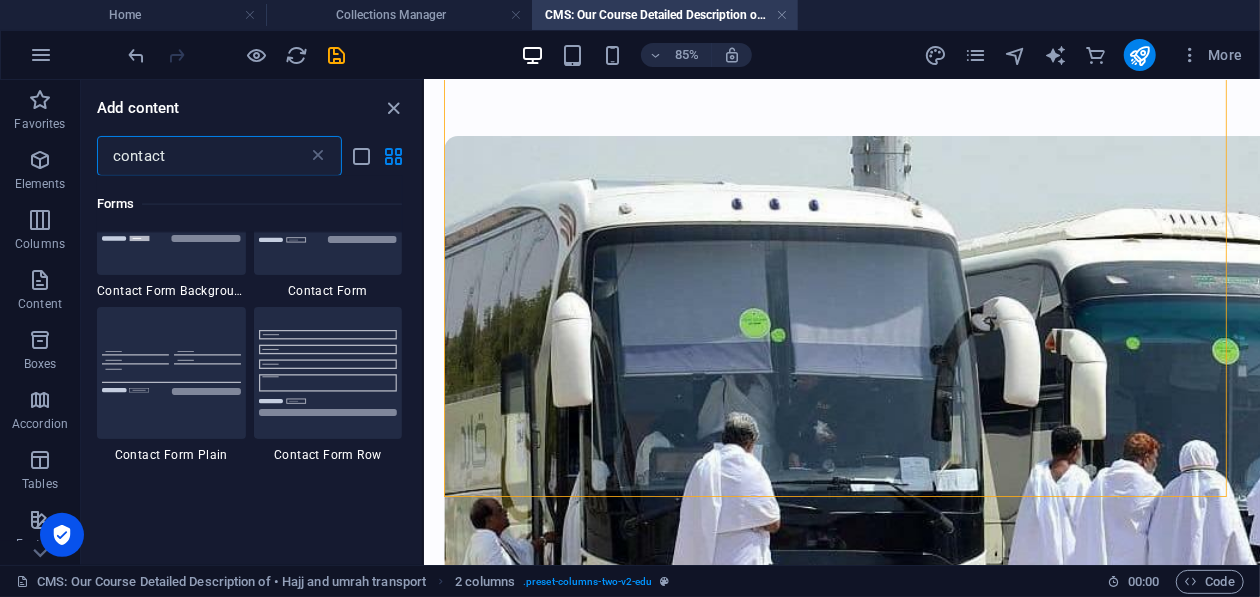 scroll, scrollTop: 1399, scrollLeft: 0, axis: vertical 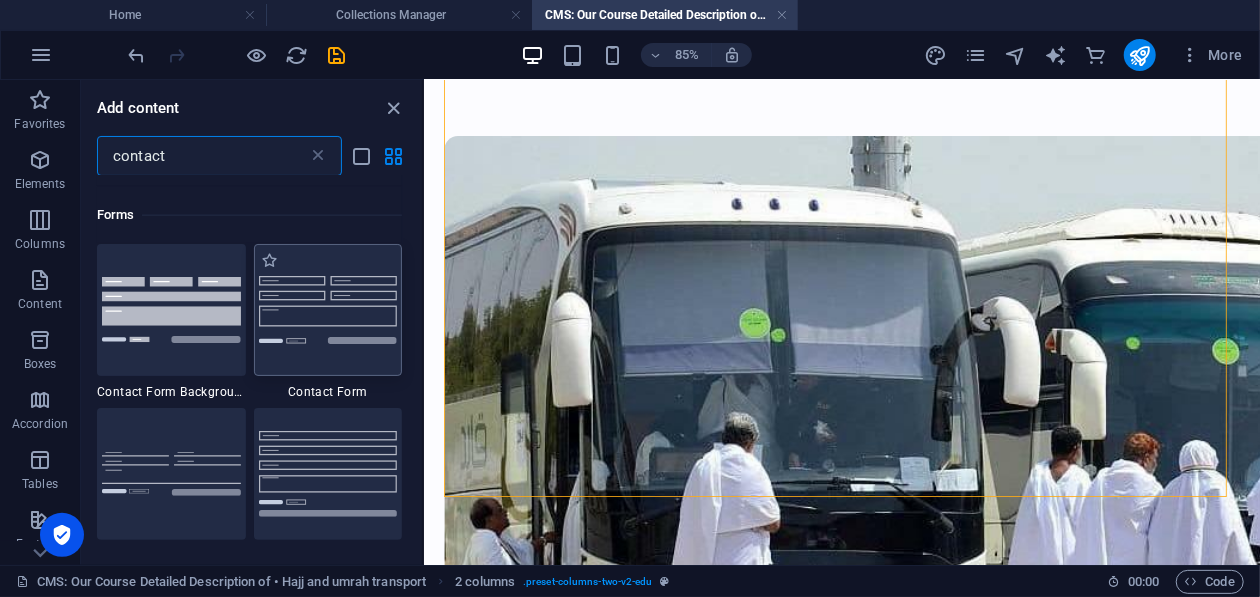 type on "contact" 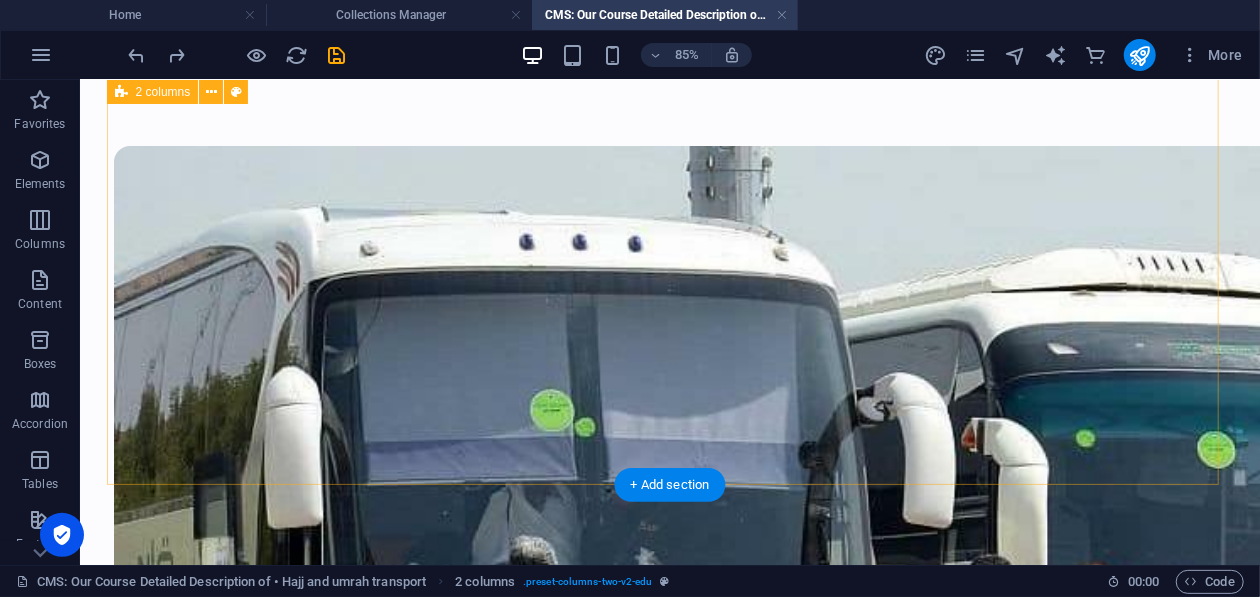 scroll, scrollTop: 238, scrollLeft: 0, axis: vertical 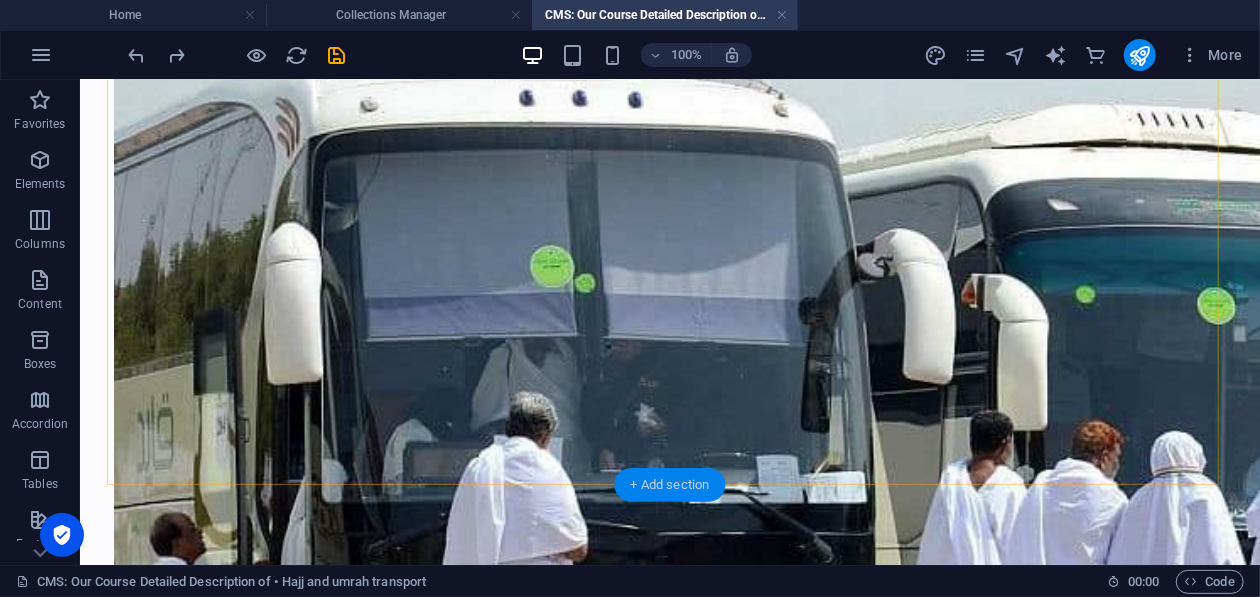 drag, startPoint x: 659, startPoint y: 476, endPoint x: 151, endPoint y: 349, distance: 523.6344 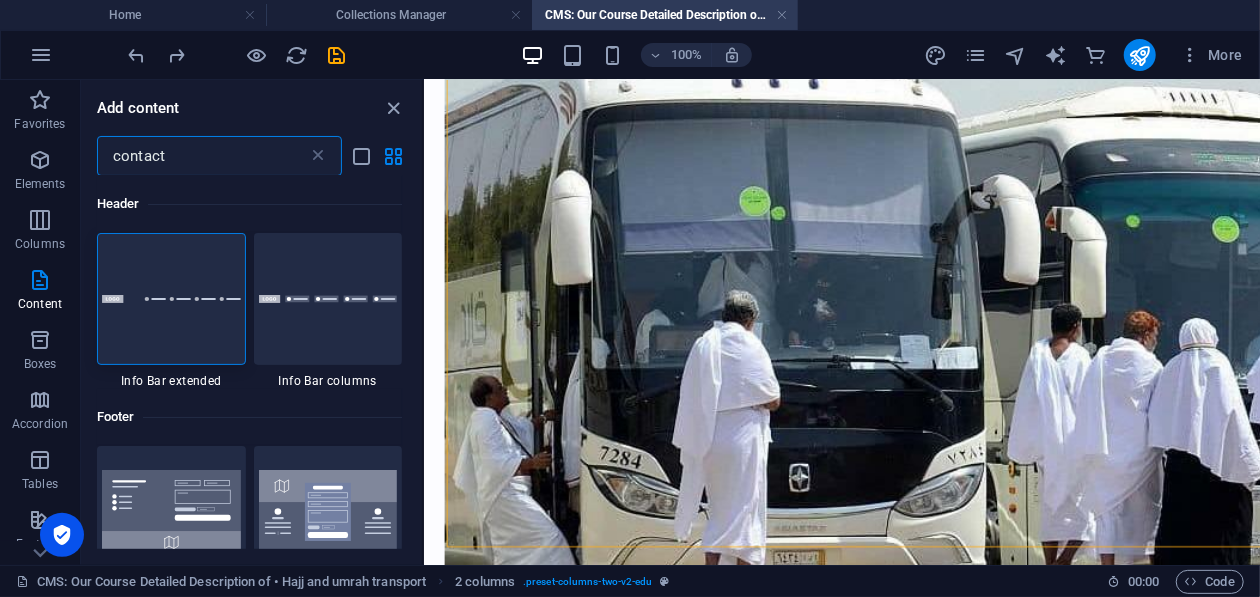 scroll, scrollTop: 94, scrollLeft: 0, axis: vertical 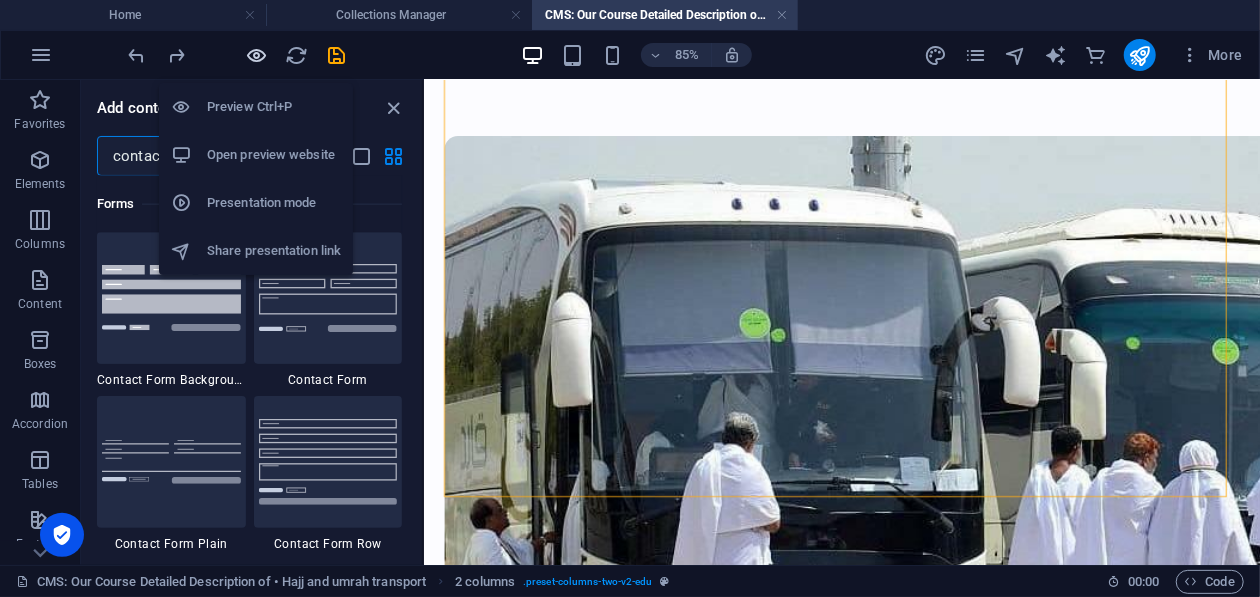 click at bounding box center (257, 55) 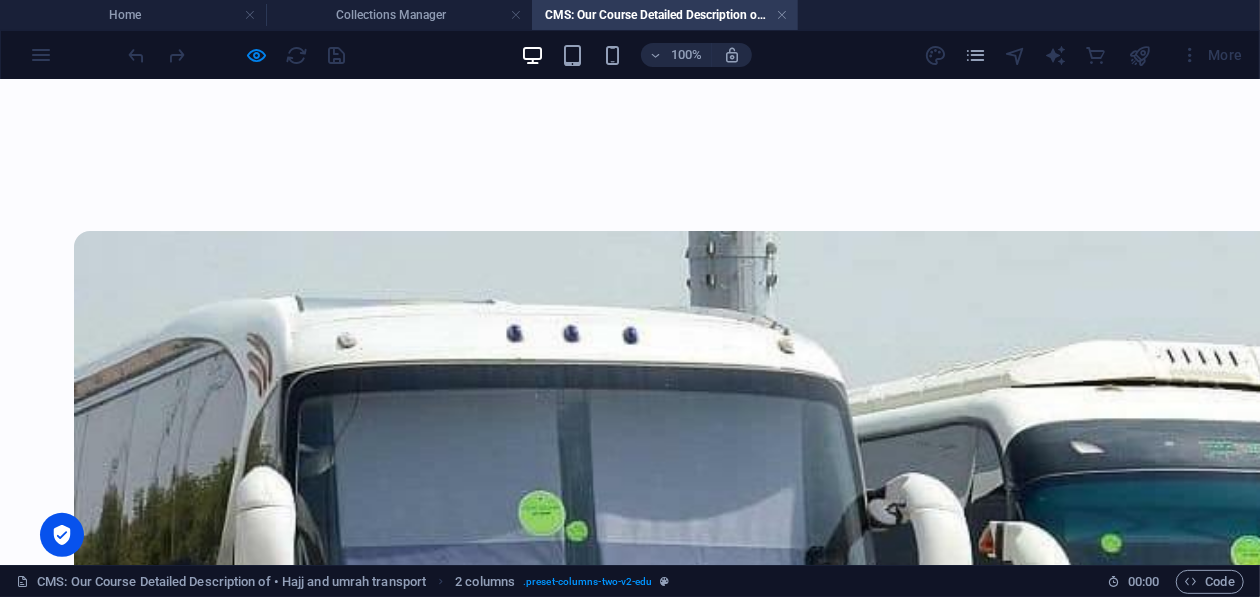 scroll, scrollTop: 0, scrollLeft: 0, axis: both 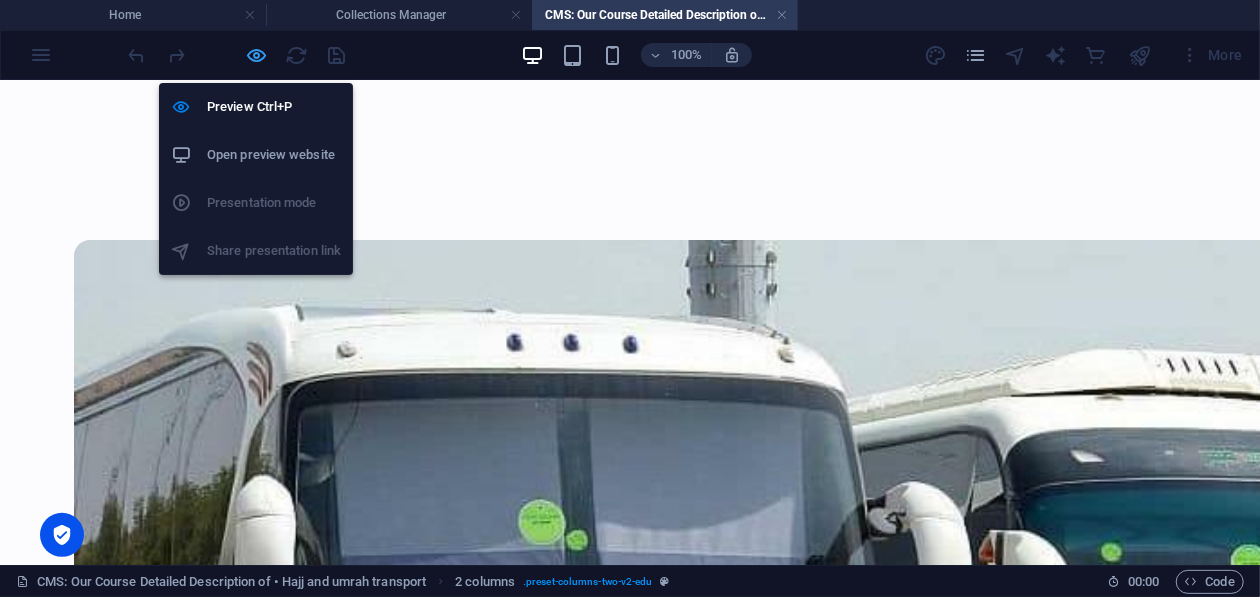 click at bounding box center (257, 55) 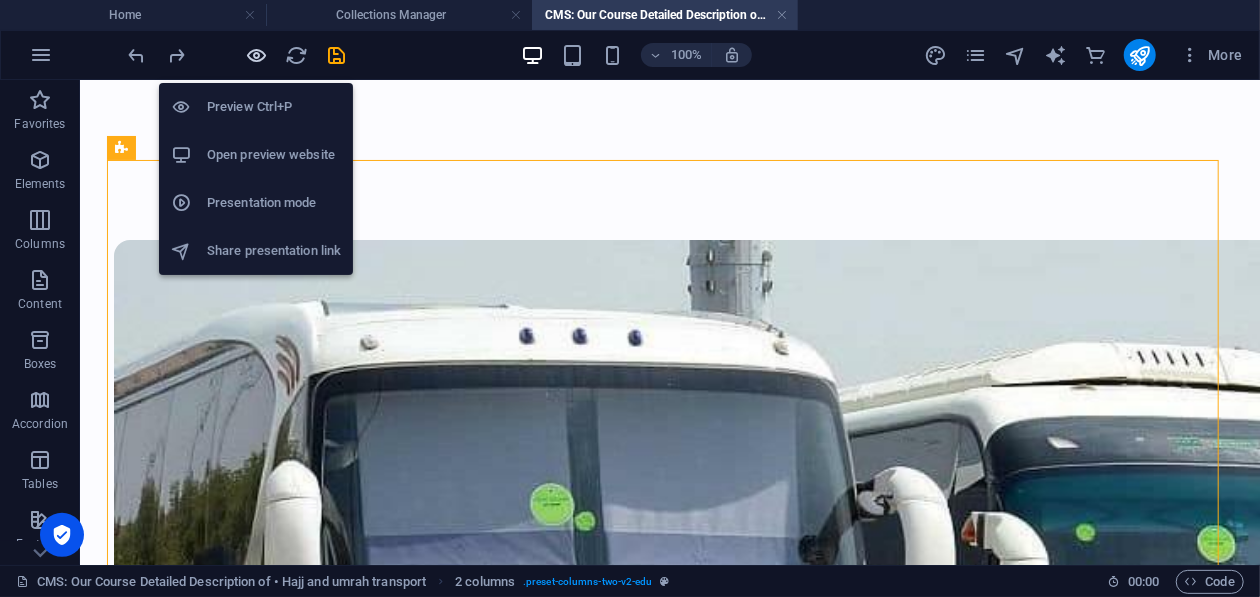 click at bounding box center (257, 55) 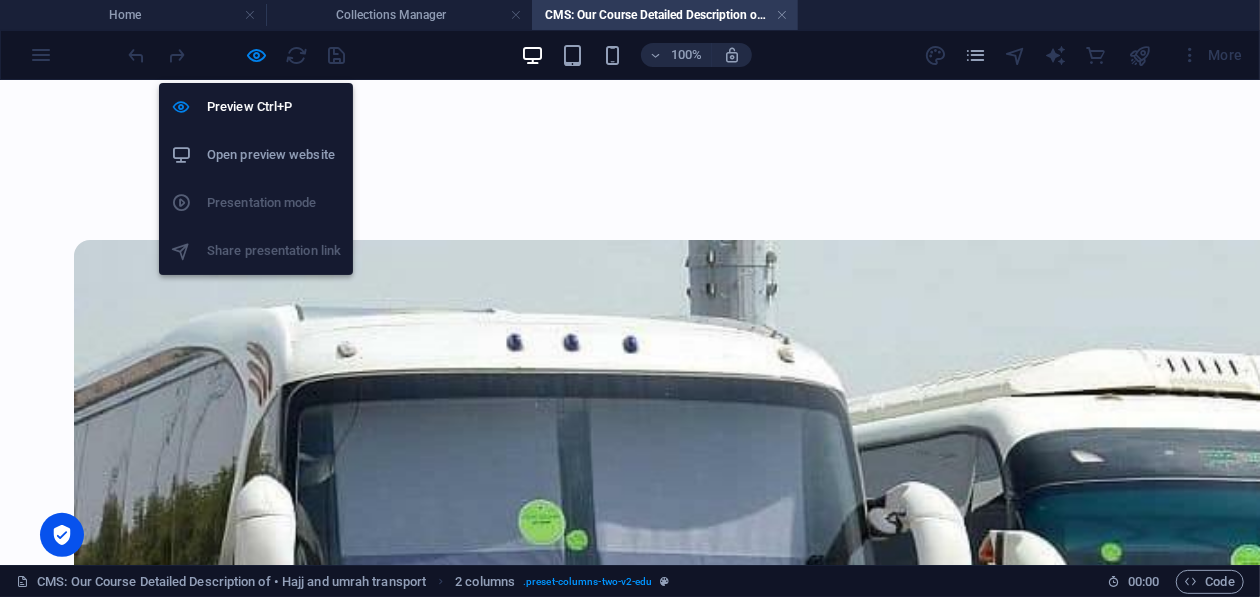 click on "Open preview website" at bounding box center [274, 155] 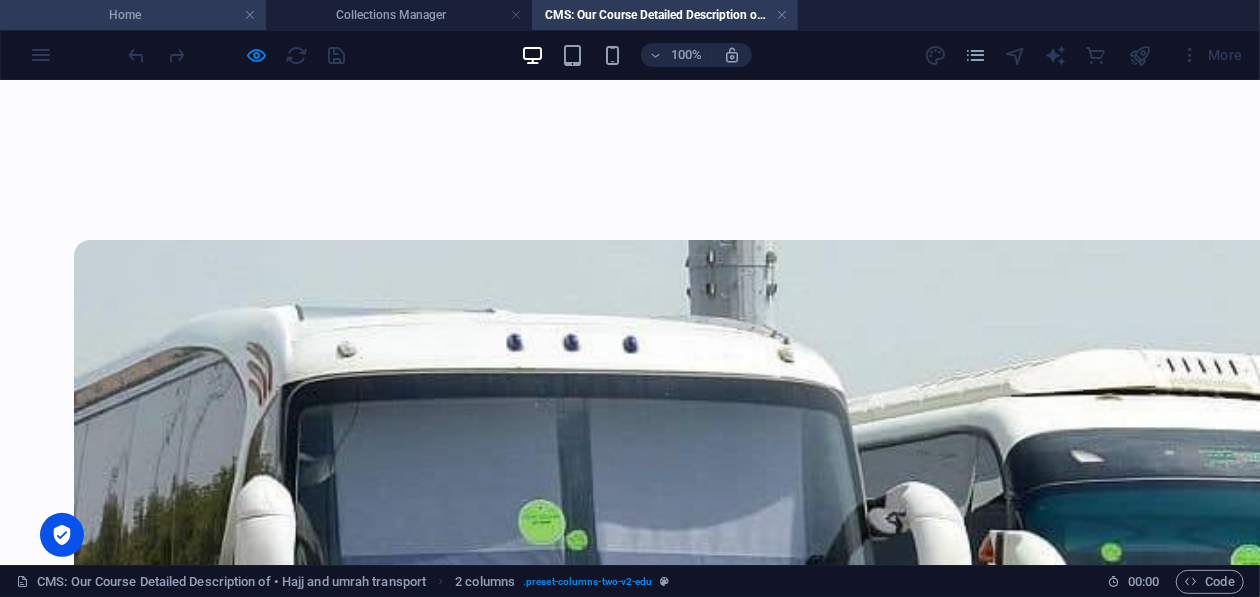 click on "Home" at bounding box center (133, 15) 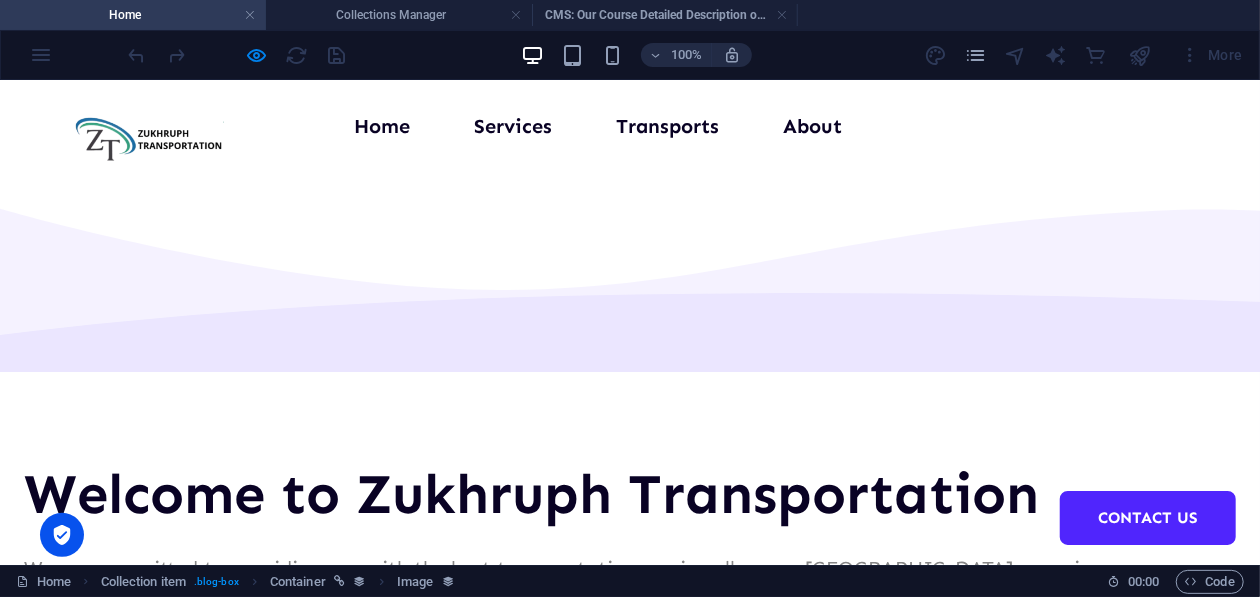 scroll, scrollTop: 2165, scrollLeft: 0, axis: vertical 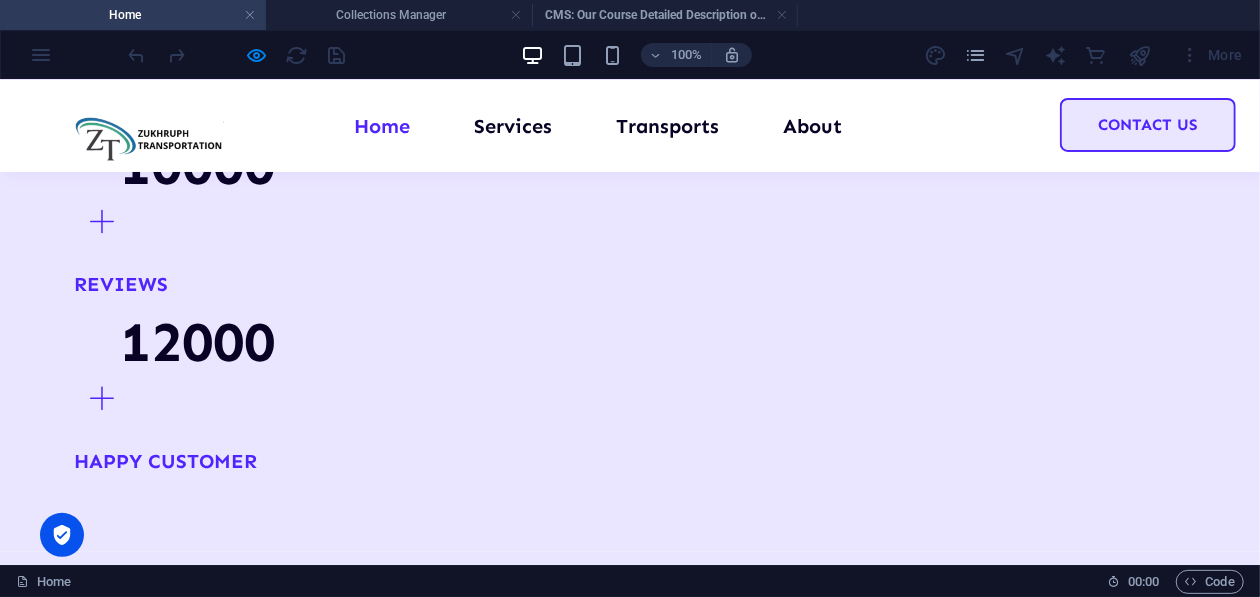 click on "Contact Us" at bounding box center (1148, 124) 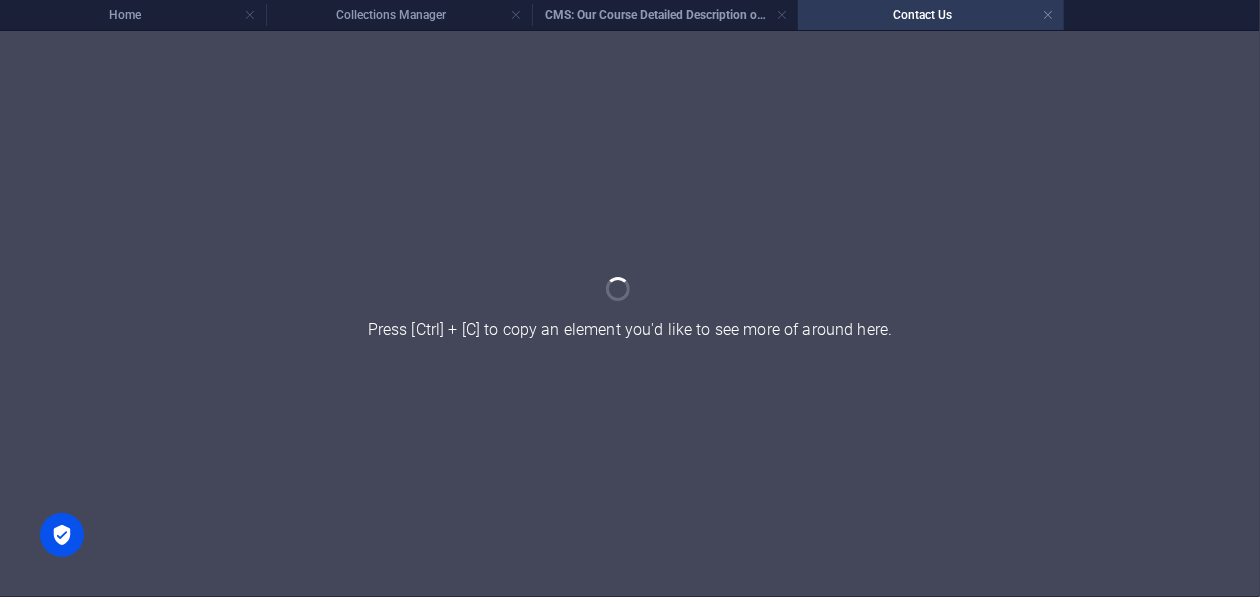 scroll, scrollTop: 0, scrollLeft: 0, axis: both 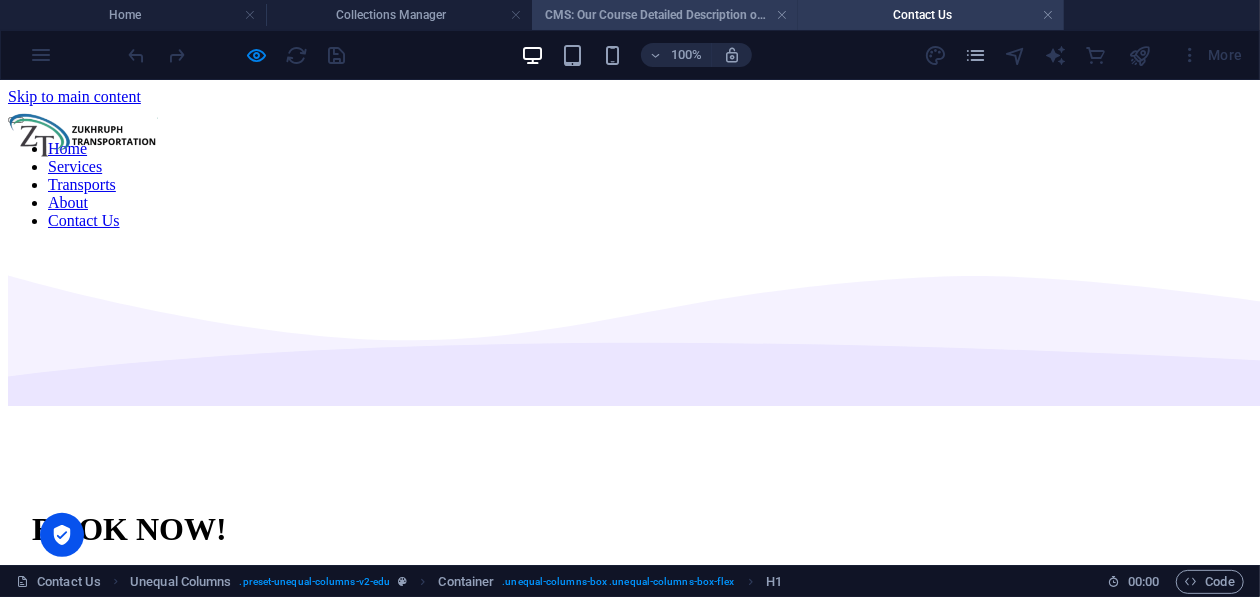 click on "CMS: Our Course Detailed Description of •	Hajj and umrah transport" at bounding box center [665, 15] 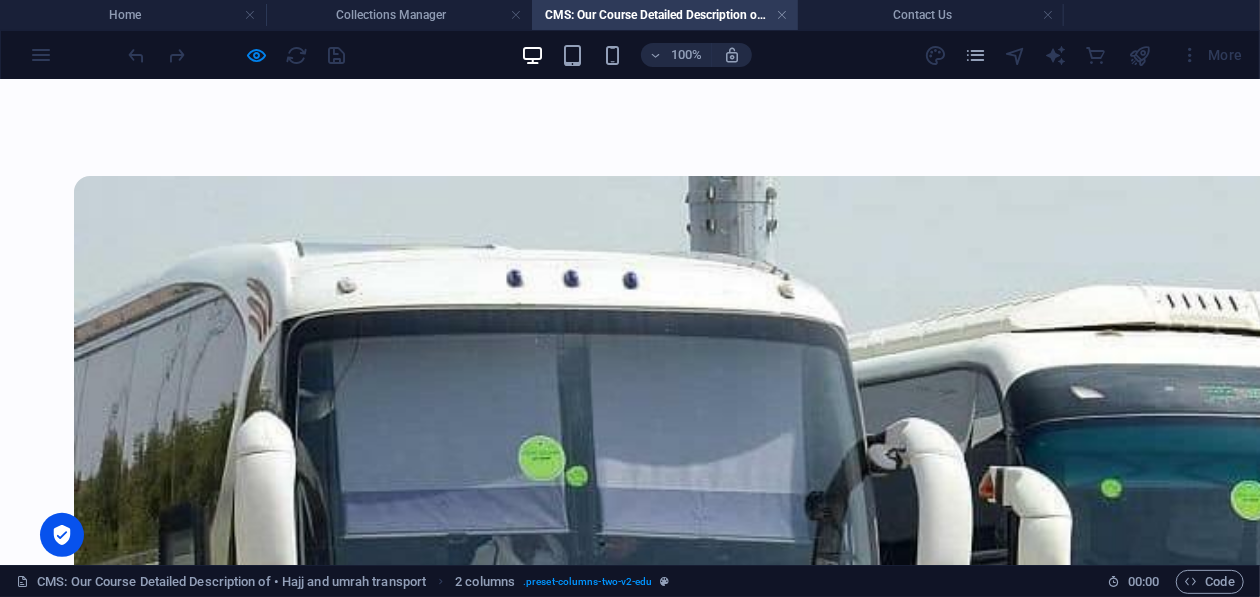 scroll, scrollTop: 0, scrollLeft: 0, axis: both 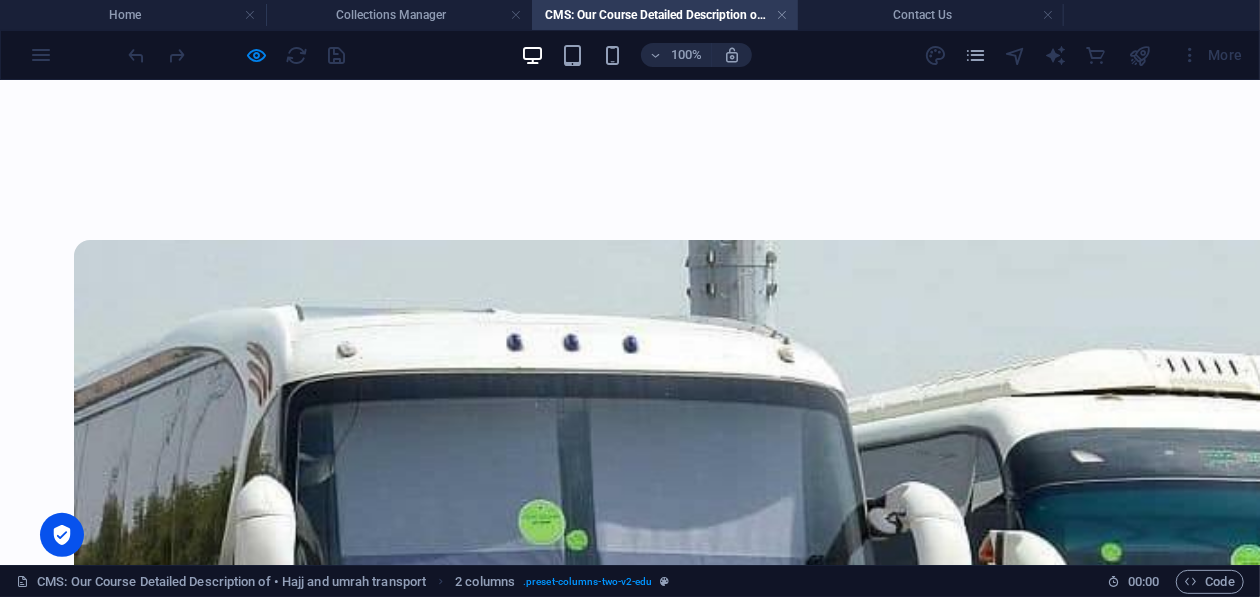 click on "Hajj & Umrah Transport services." at bounding box center (342, 1231) 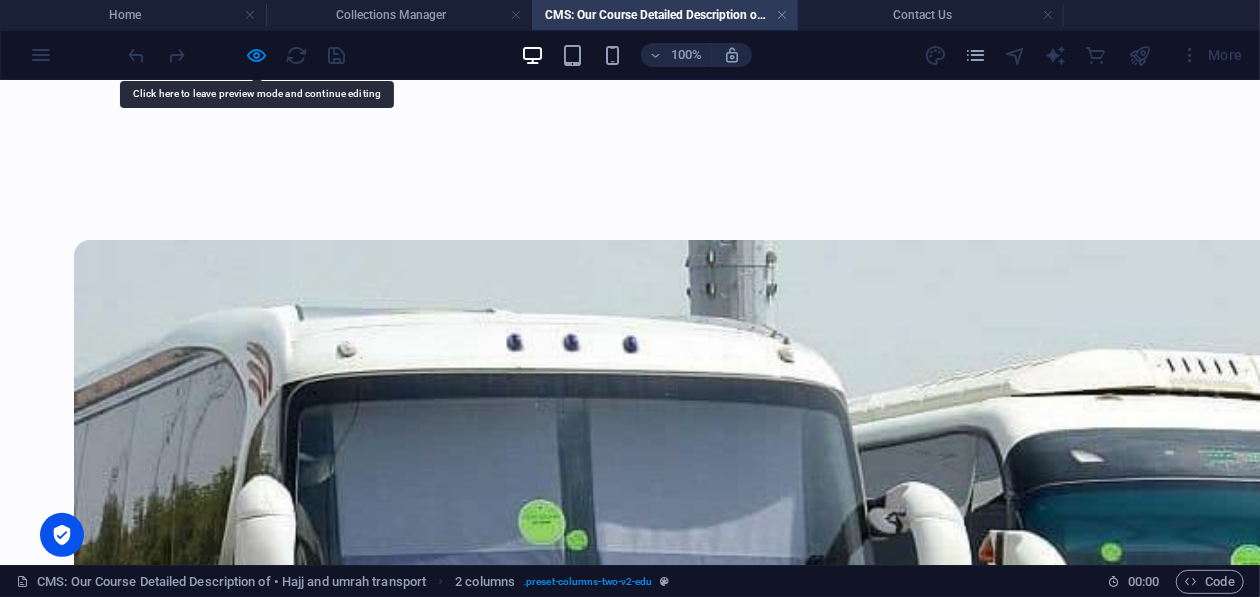 click on "Hajj & Umrah Transport services." at bounding box center [342, 1231] 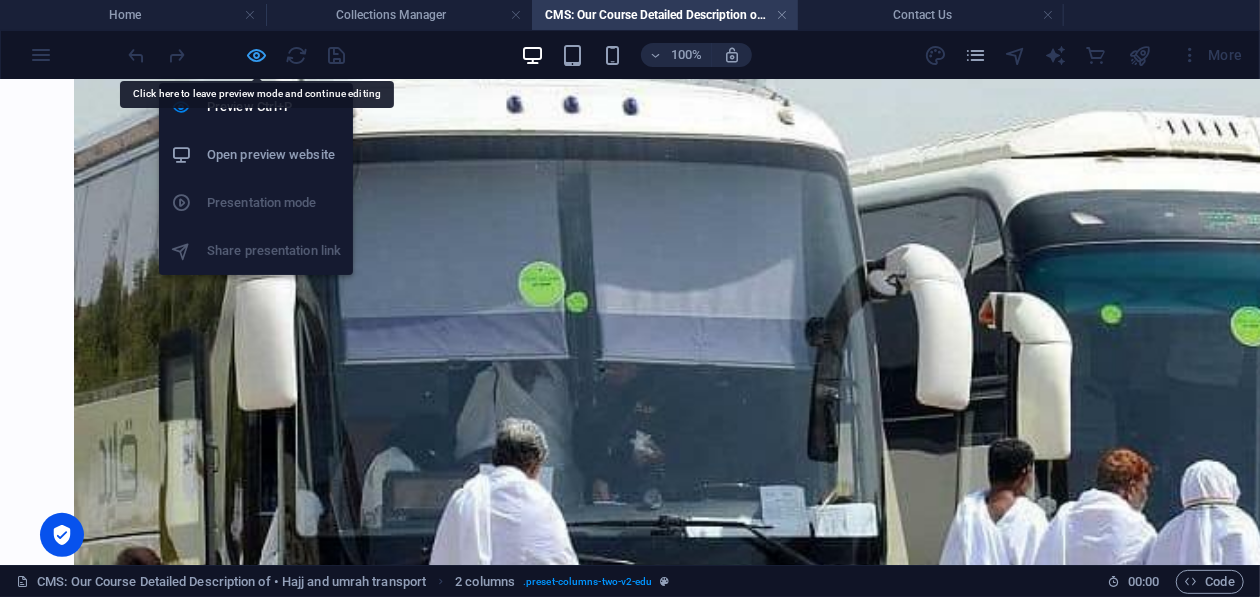 click at bounding box center [257, 55] 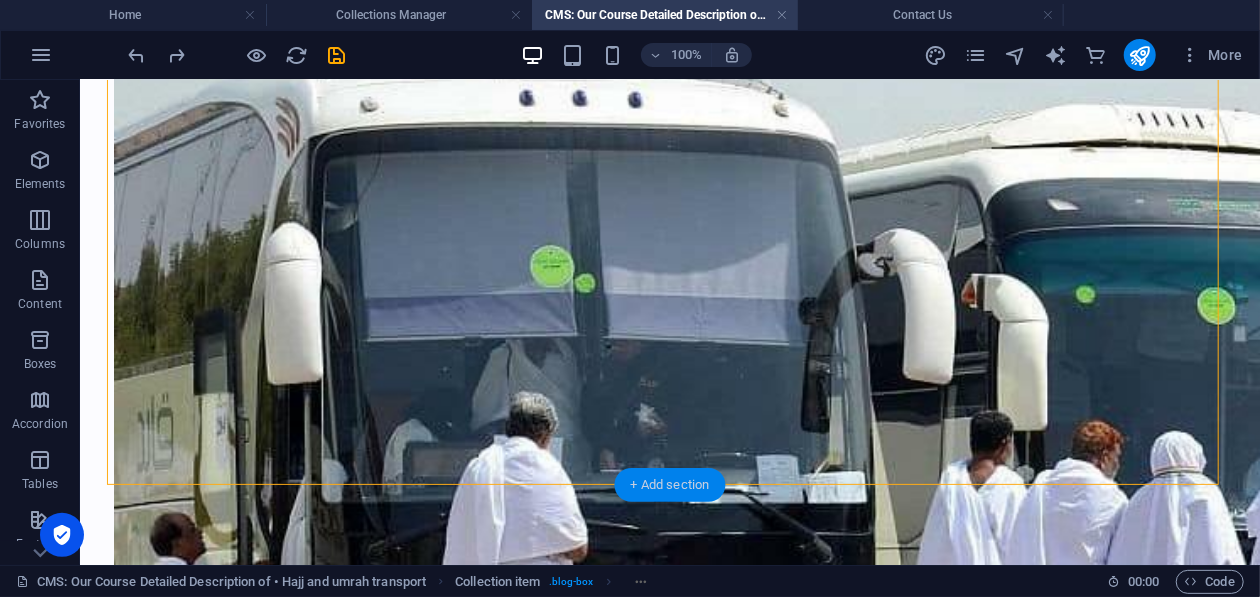 click on "+ Add section" at bounding box center [670, 485] 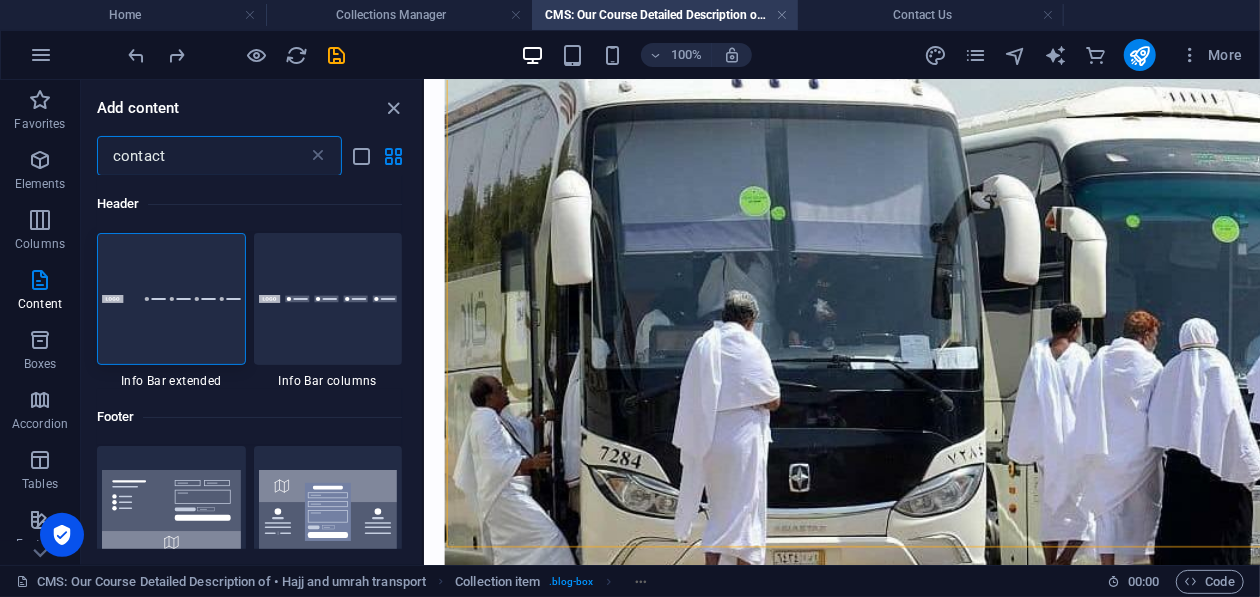 scroll, scrollTop: 94, scrollLeft: 0, axis: vertical 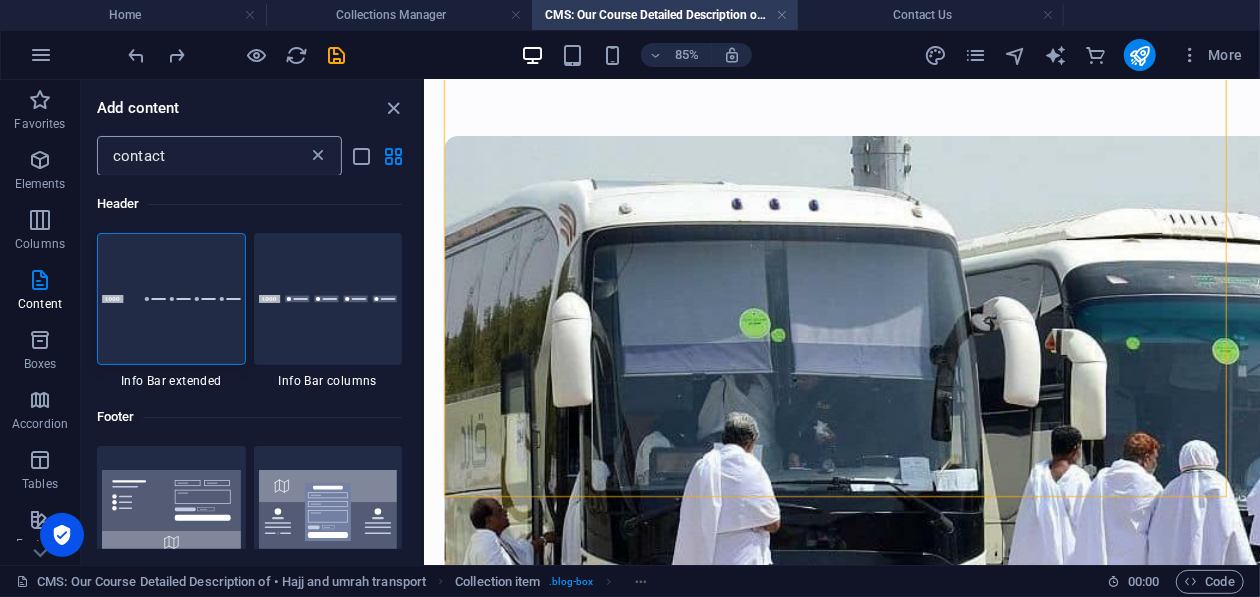 click at bounding box center [318, 156] 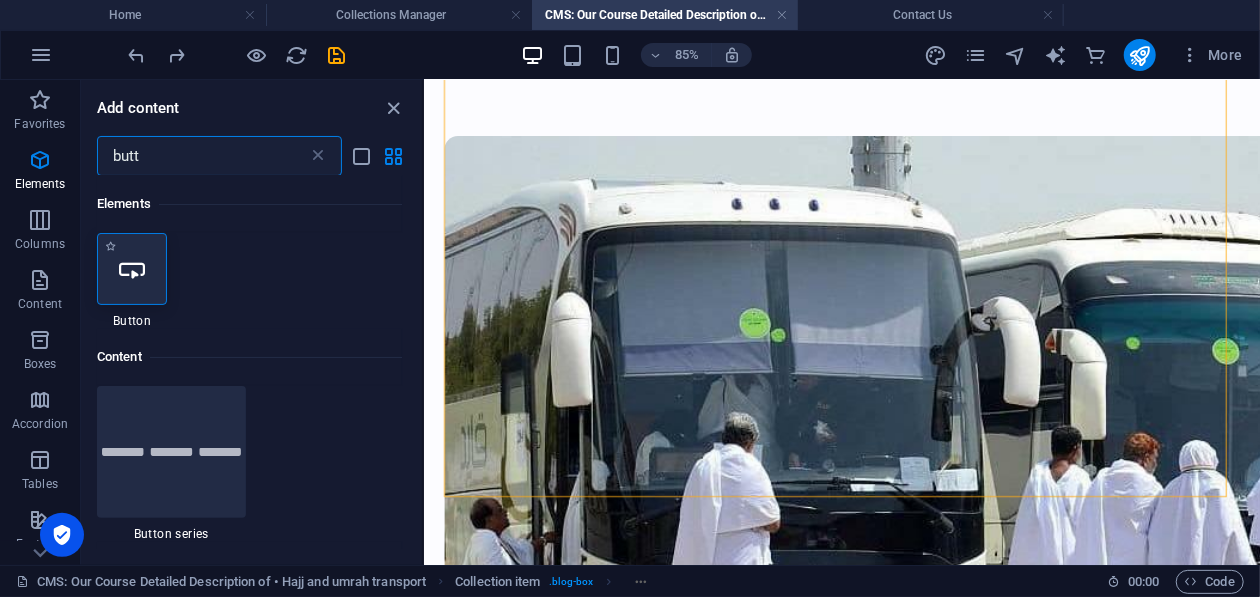 type on "butt" 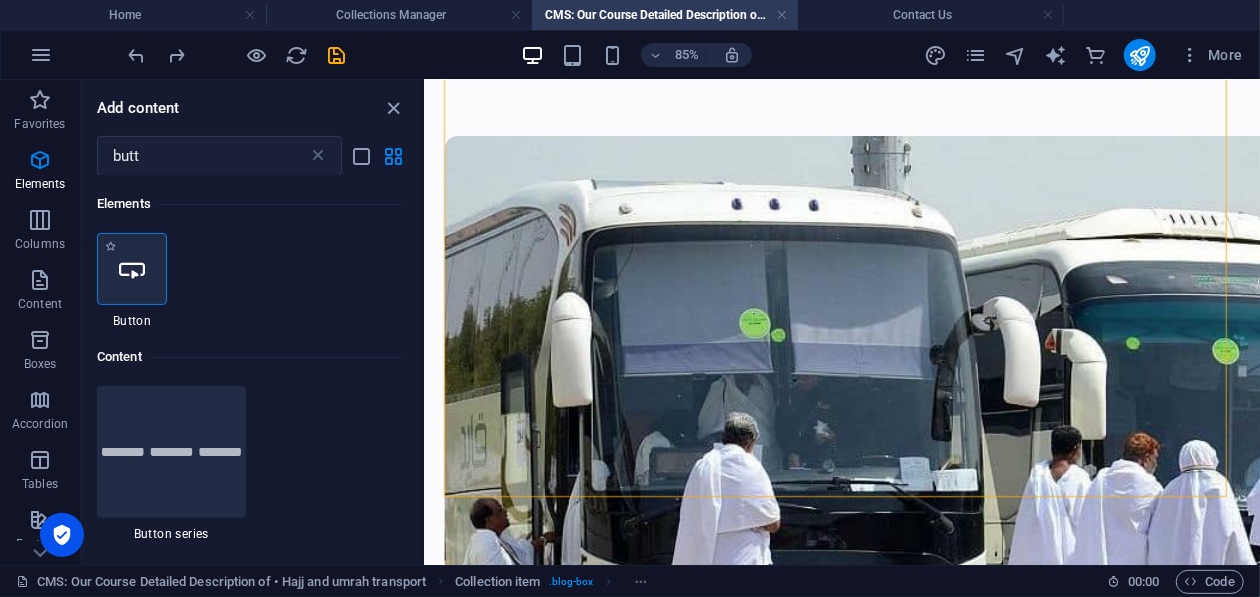 click at bounding box center (132, 269) 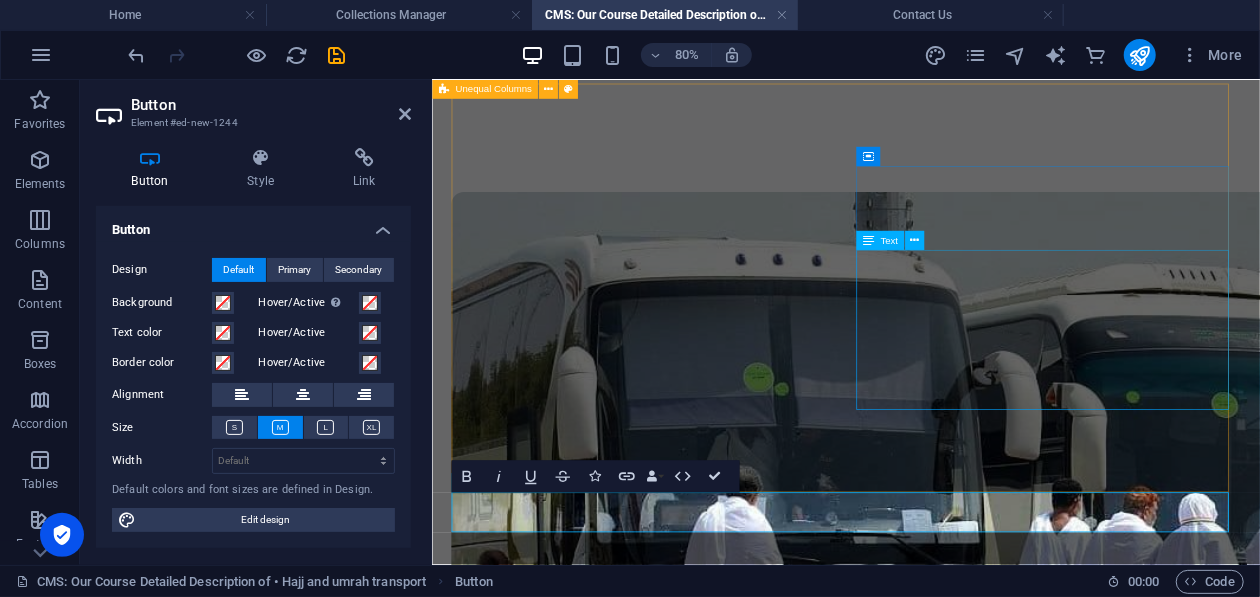 scroll, scrollTop: 114, scrollLeft: 0, axis: vertical 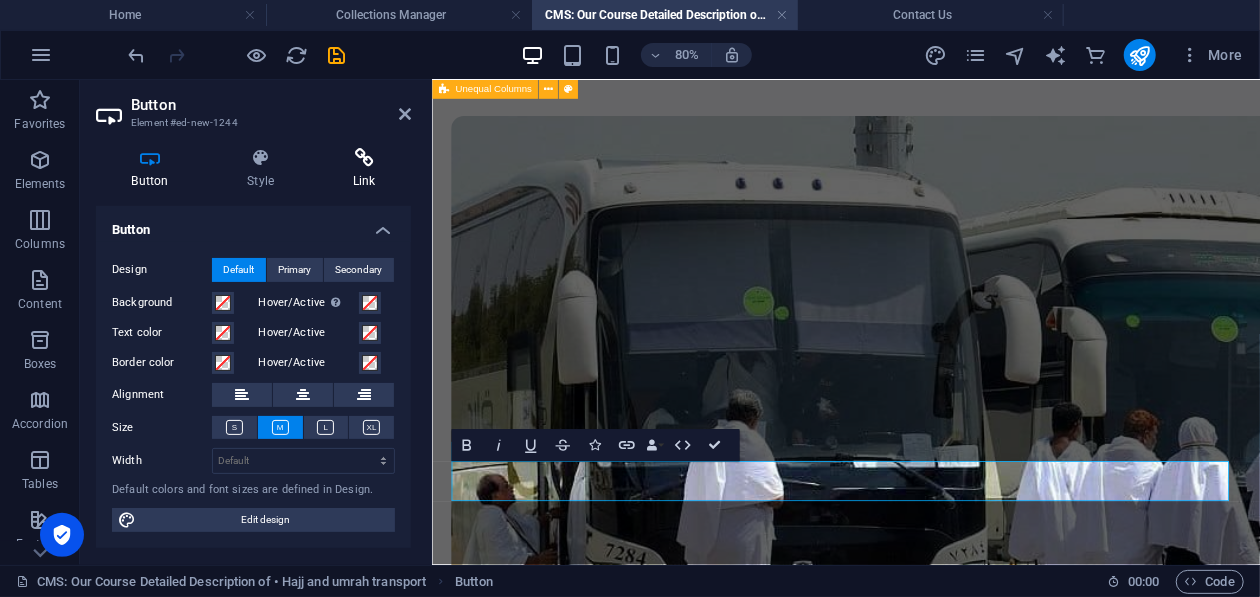 click at bounding box center [364, 158] 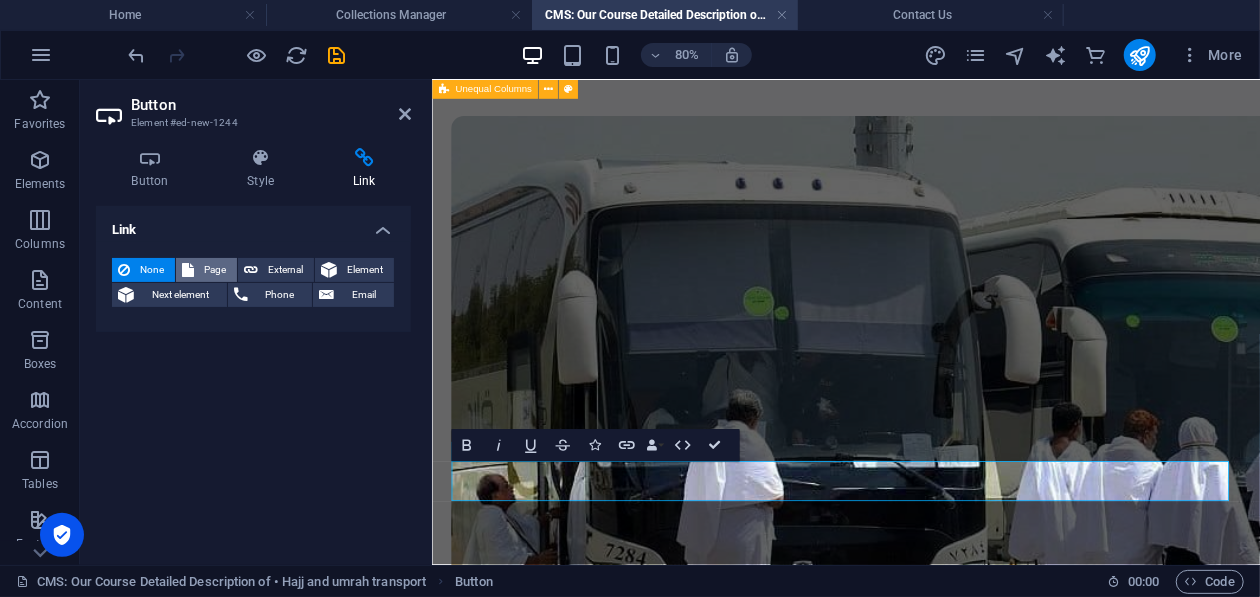 click on "Page" at bounding box center [206, 270] 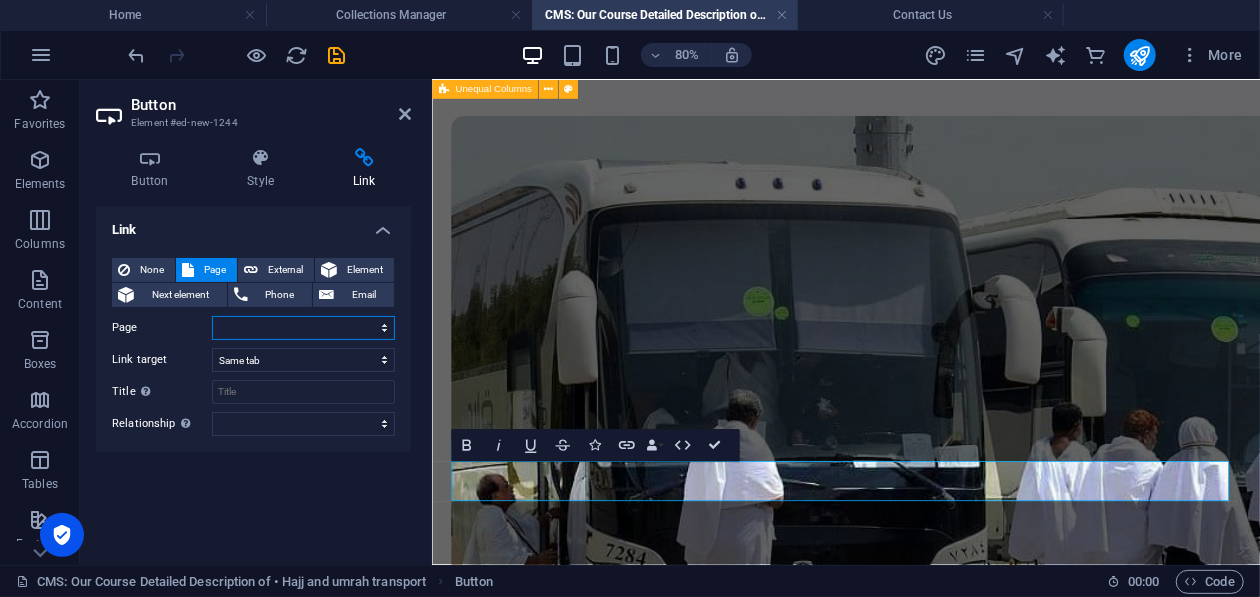 click on "Home Services Transports About Contact Us" at bounding box center (303, 328) 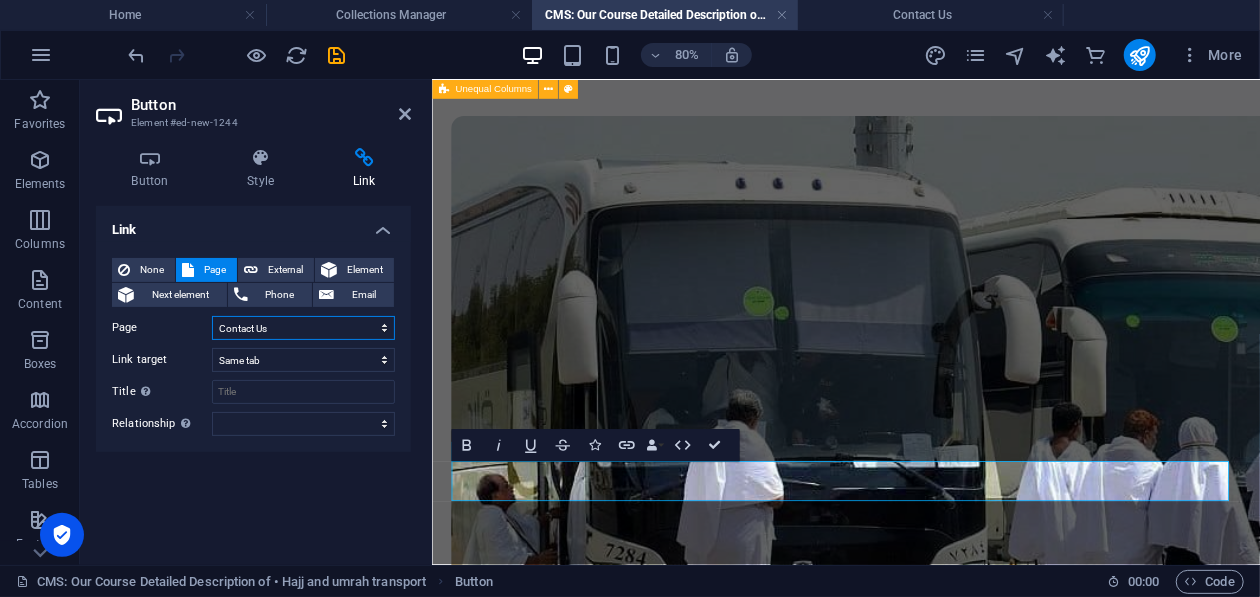 click on "Home Services Transports About Contact Us" at bounding box center [303, 328] 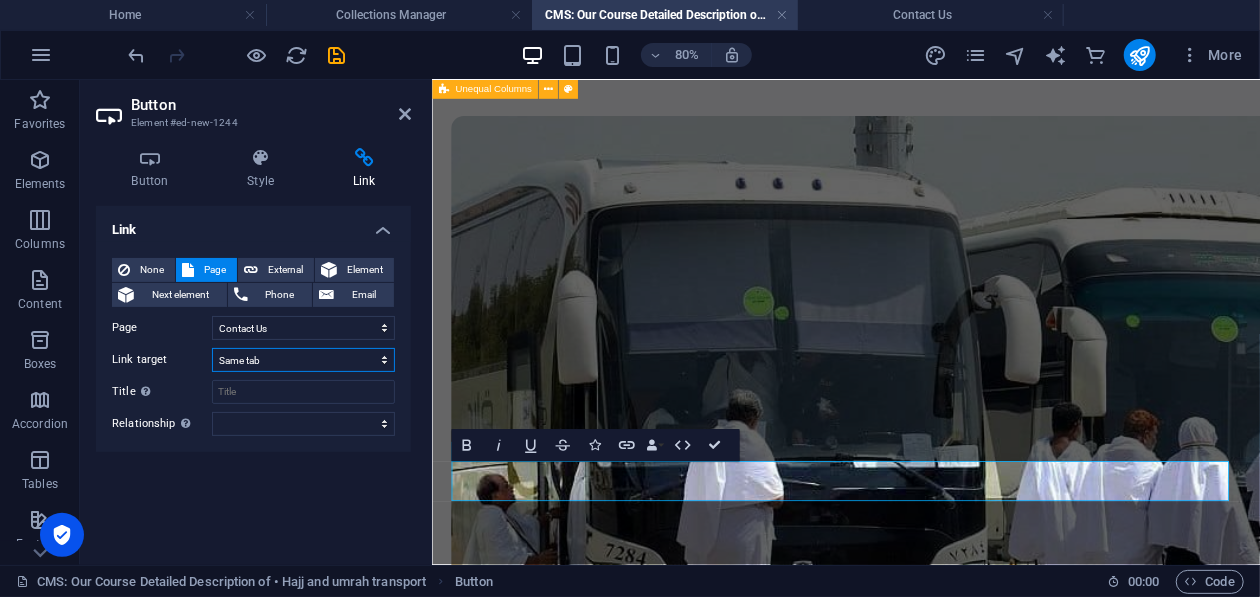 click on "New tab Same tab Overlay" at bounding box center (303, 360) 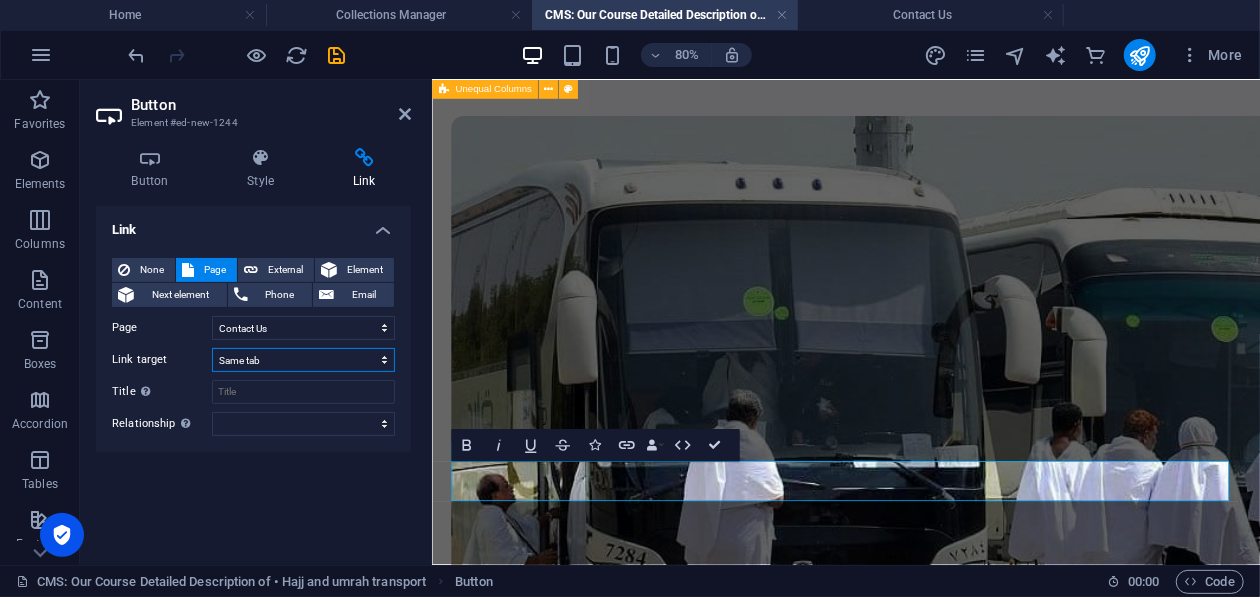 select on "blank" 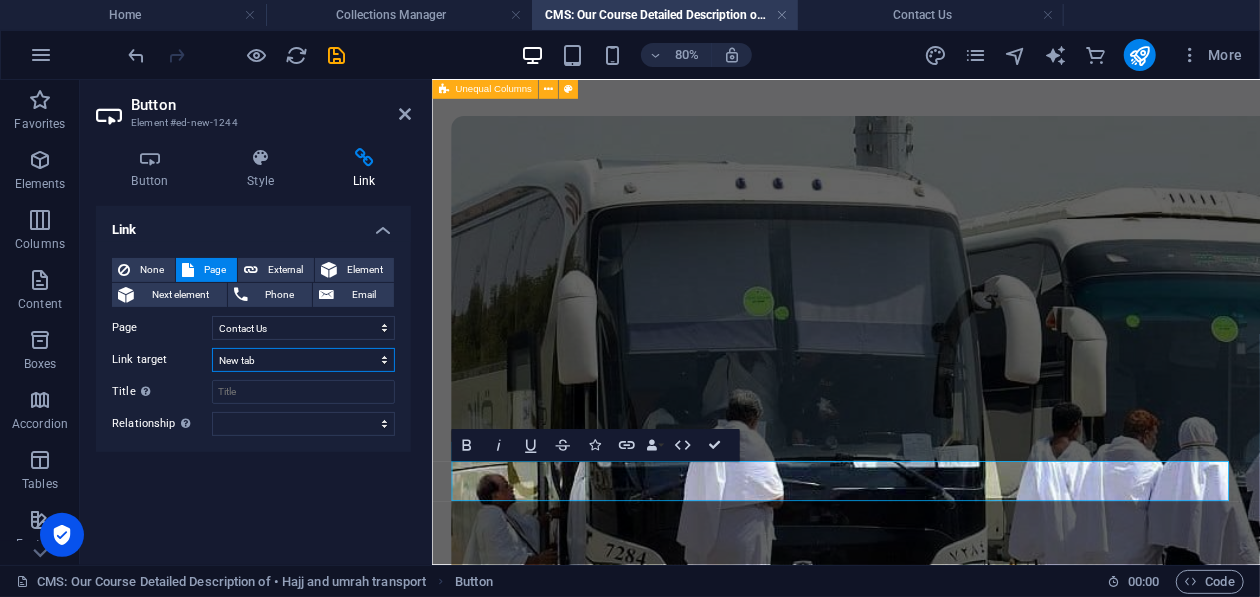 click on "New tab Same tab Overlay" at bounding box center (303, 360) 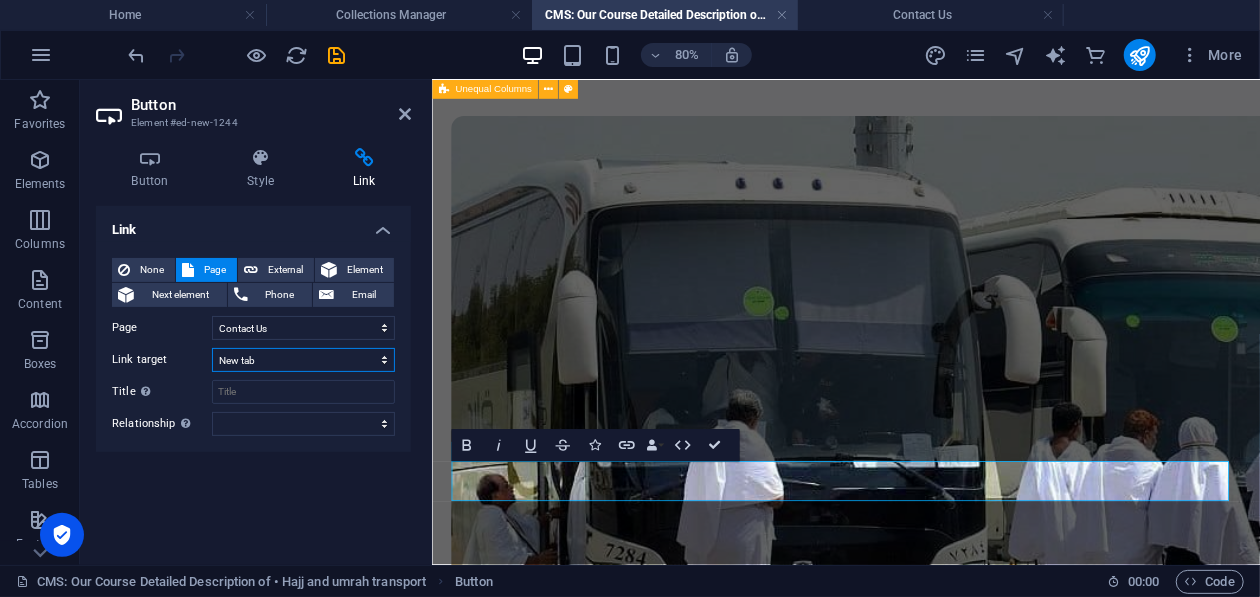 click on "New tab Same tab Overlay" at bounding box center [303, 360] 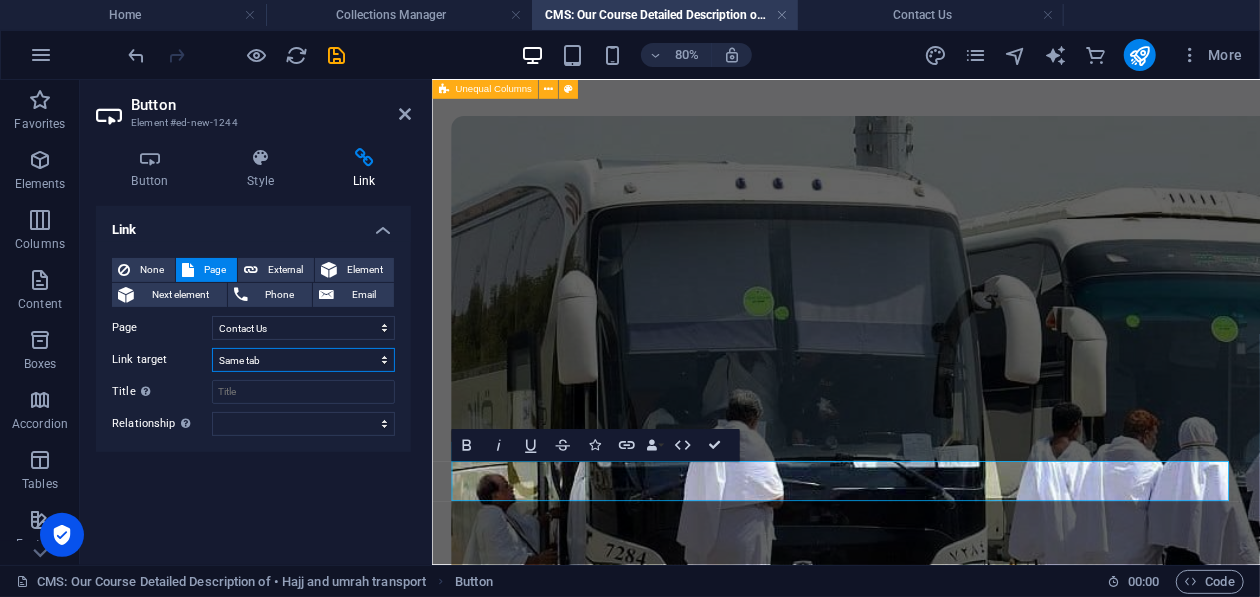 click on "New tab Same tab Overlay" at bounding box center [303, 360] 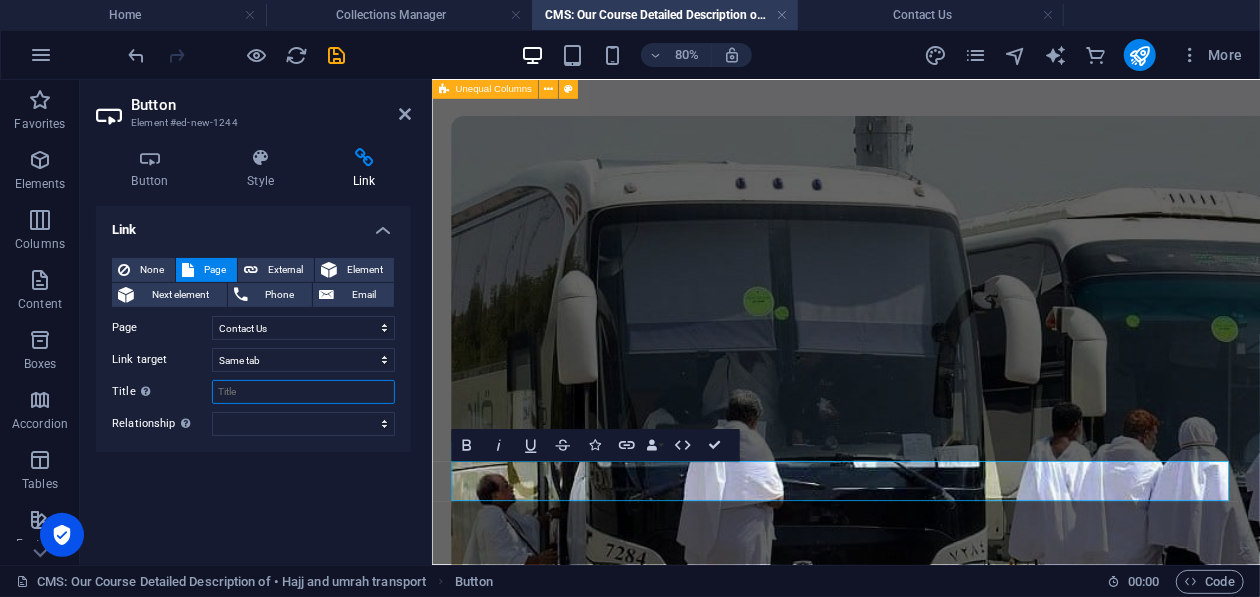 click on "Title Additional link description, should not be the same as the link text. The title is most often shown as a tooltip text when the mouse moves over the element. Leave empty if uncertain." at bounding box center (303, 392) 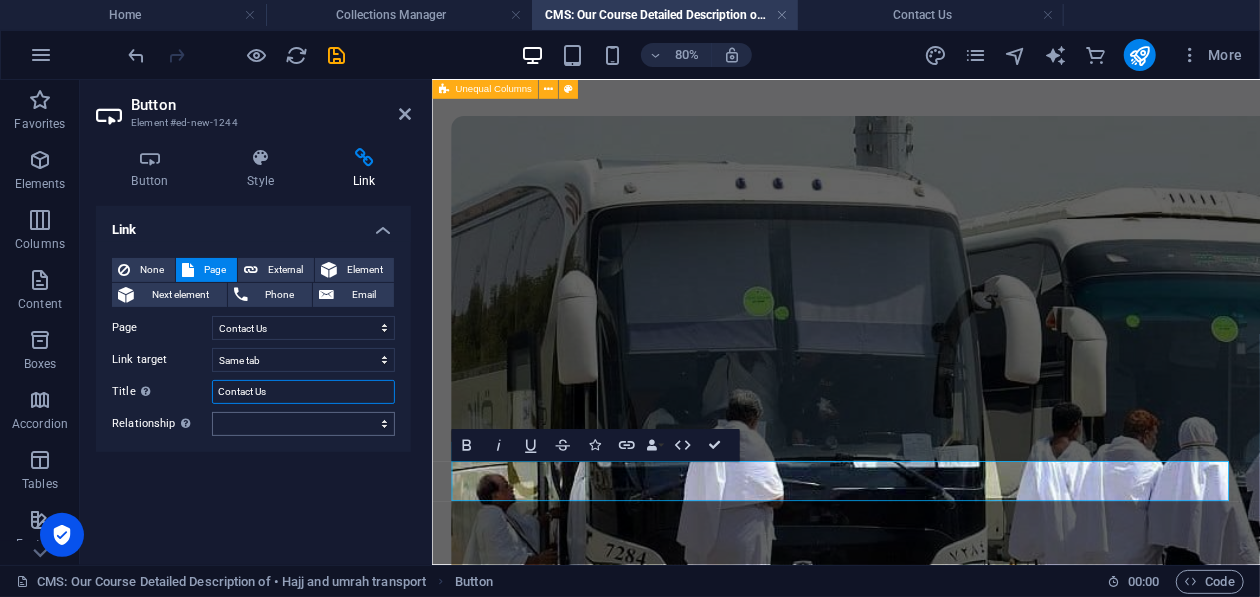 type on "Contact Us" 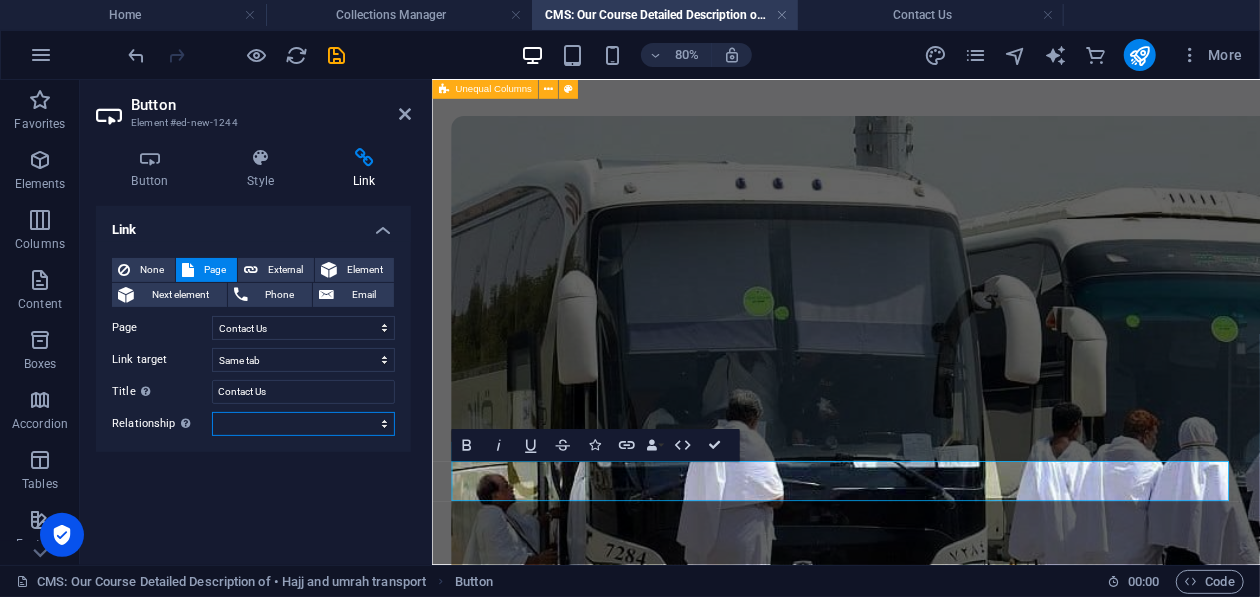 click on "alternate author bookmark external help license next nofollow noreferrer noopener prev search tag" at bounding box center (303, 424) 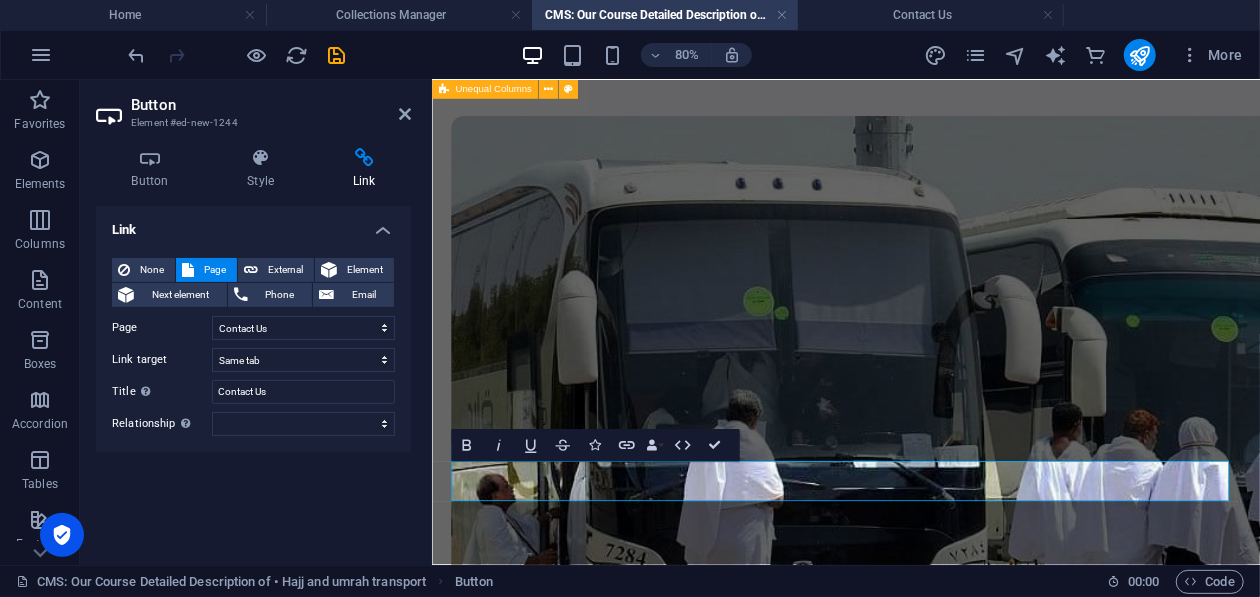 drag, startPoint x: 321, startPoint y: 495, endPoint x: 327, endPoint y: 482, distance: 14.3178215 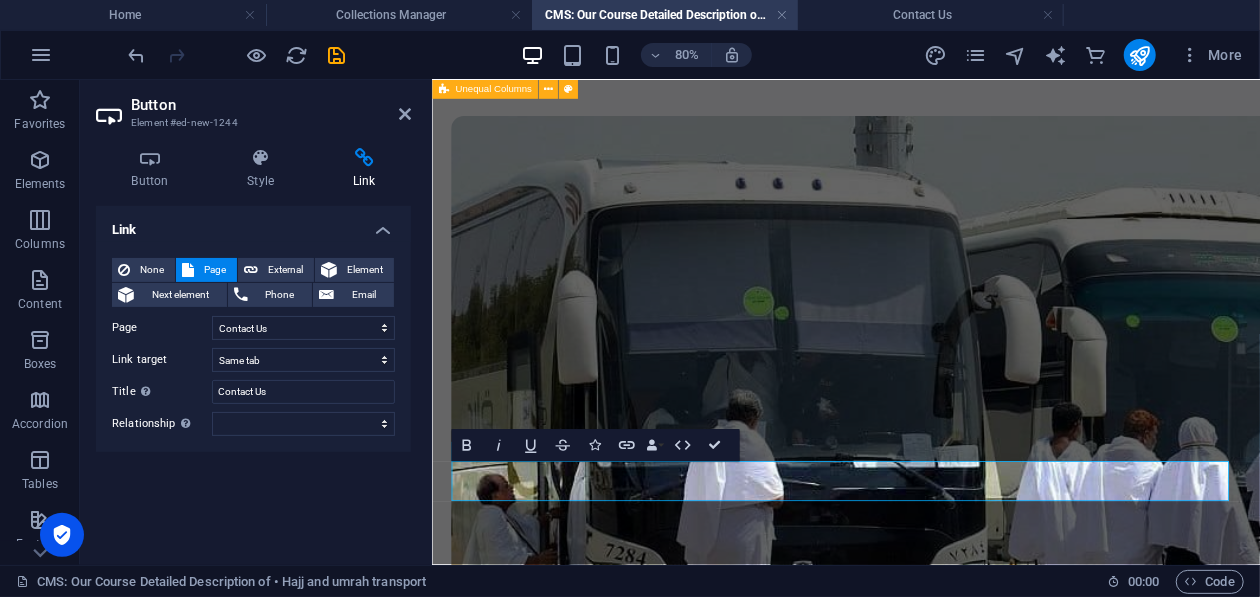 click on "Button label" at bounding box center (595, 1336) 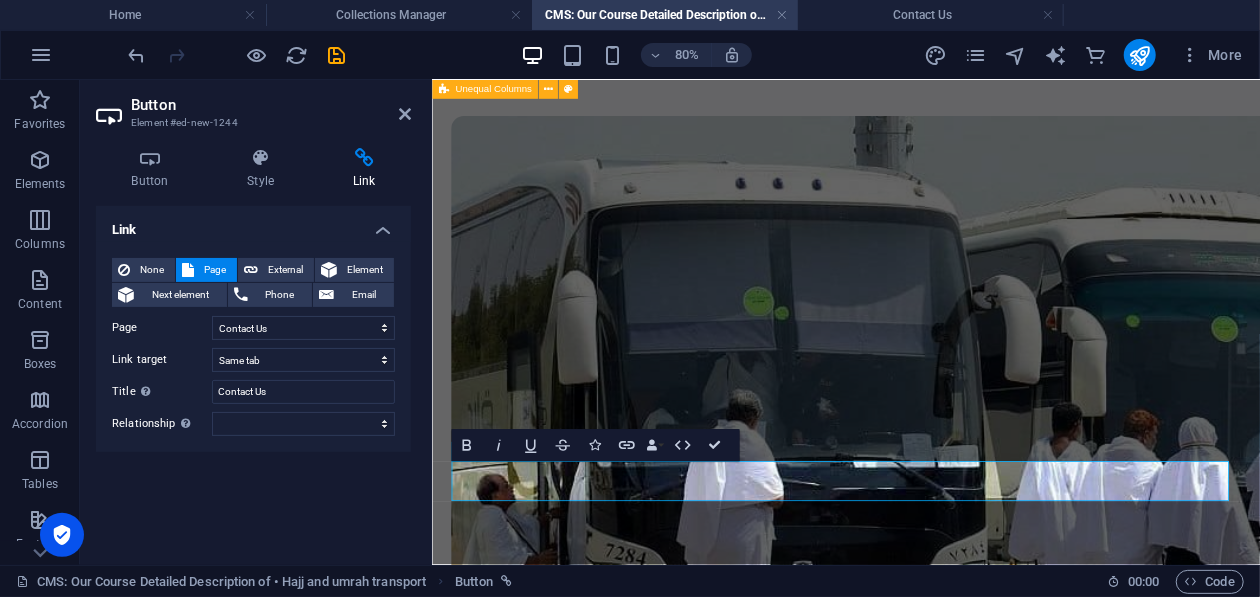 click on "Button label" at bounding box center (595, 1336) 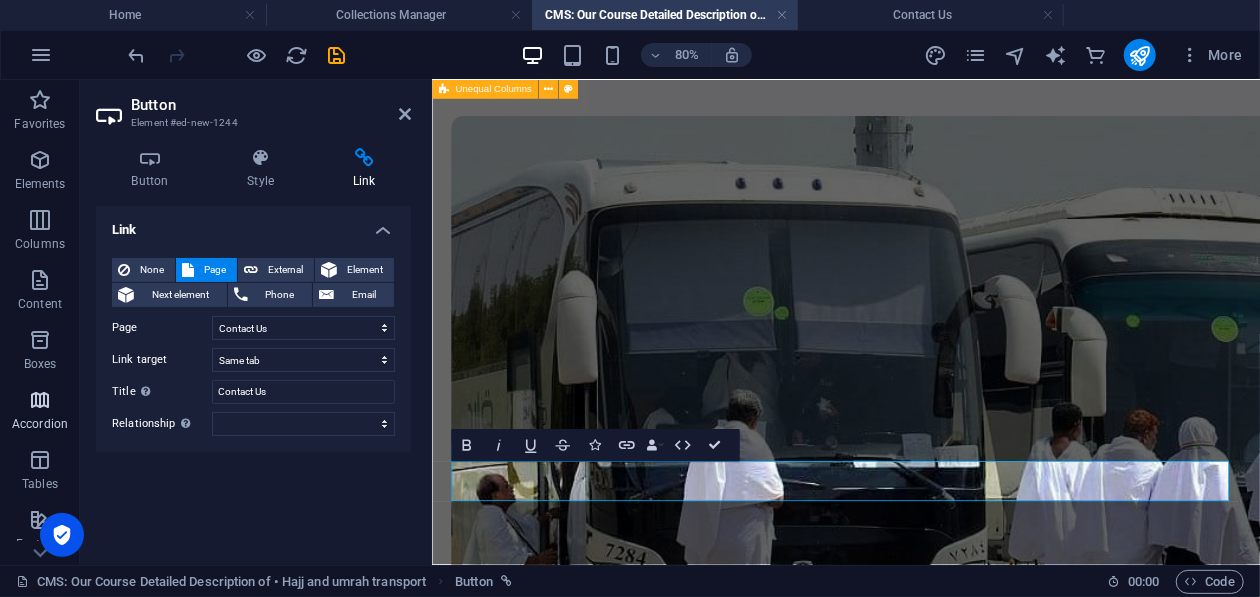 type 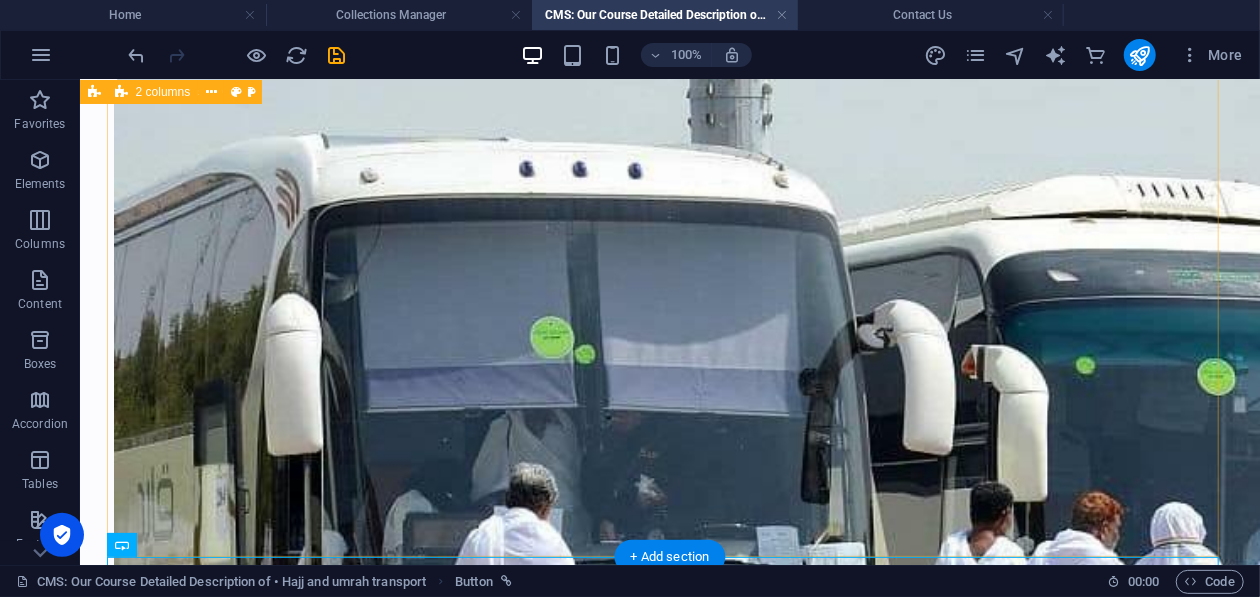 scroll, scrollTop: 288, scrollLeft: 0, axis: vertical 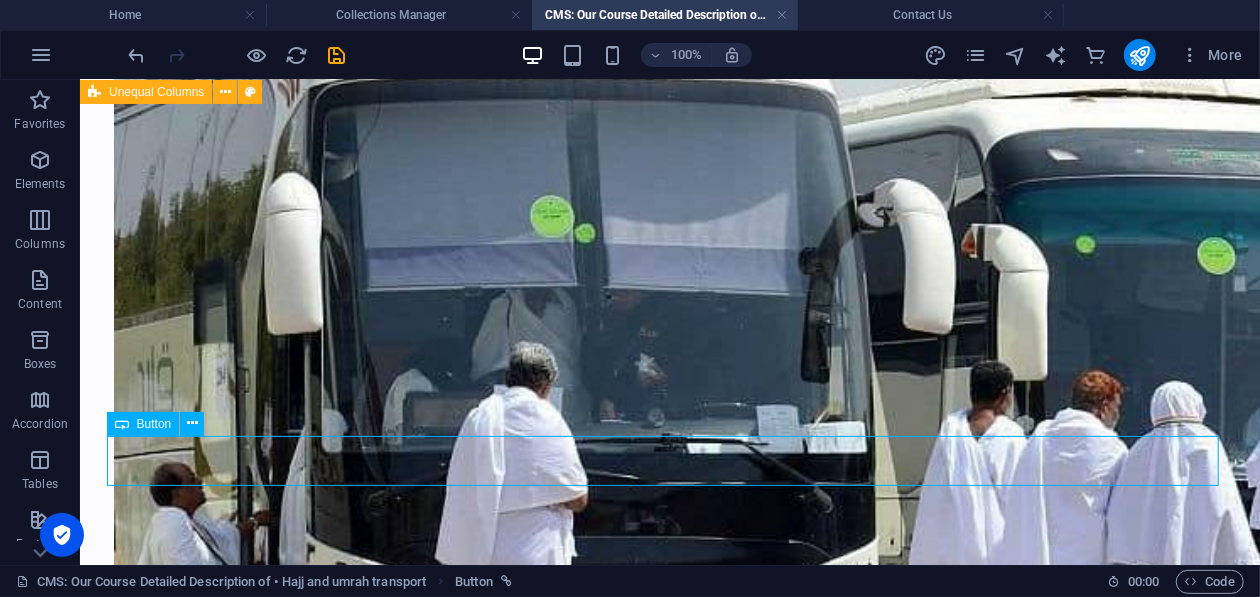 click on "Contact Us" at bounding box center (669, 1226) 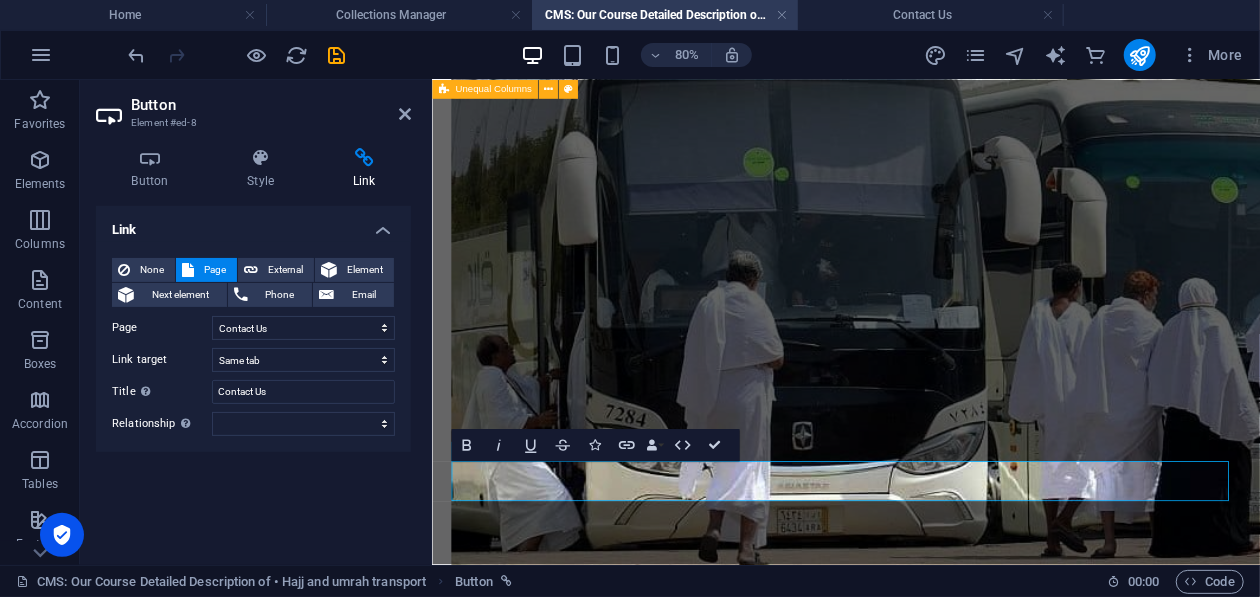 scroll, scrollTop: 114, scrollLeft: 0, axis: vertical 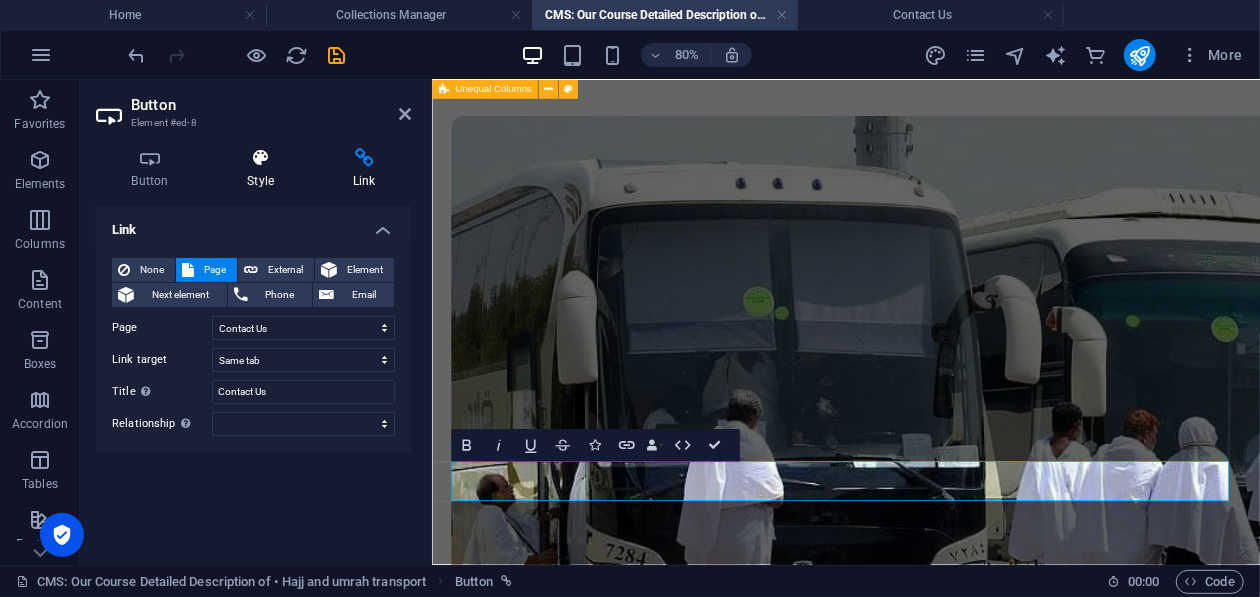 click at bounding box center (261, 158) 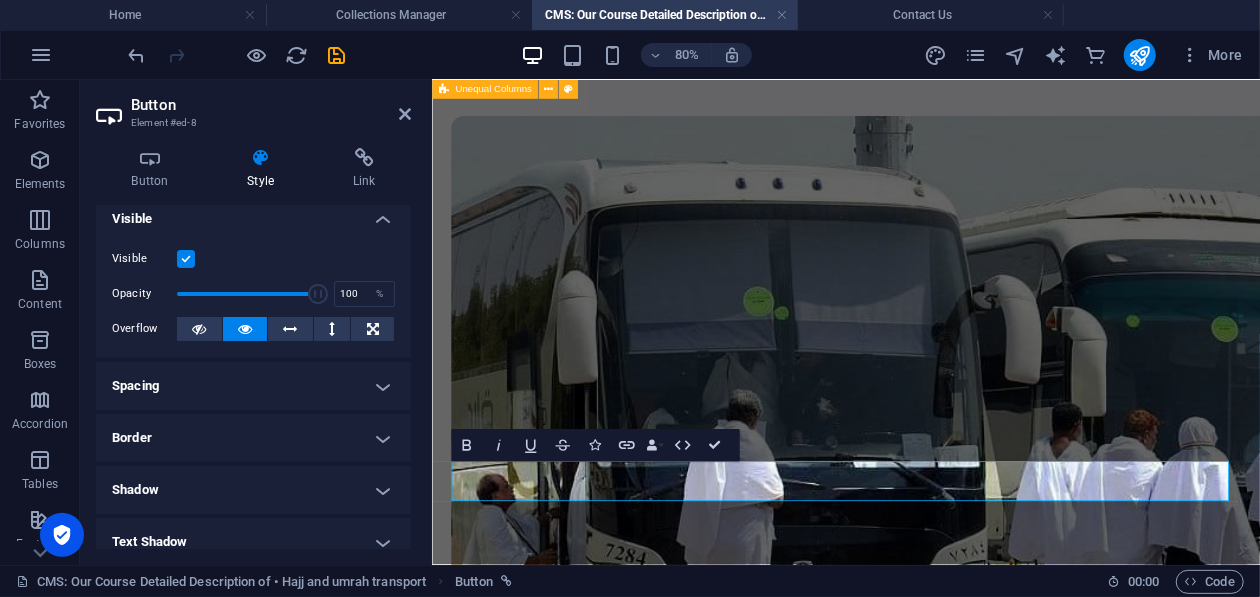 scroll, scrollTop: 0, scrollLeft: 0, axis: both 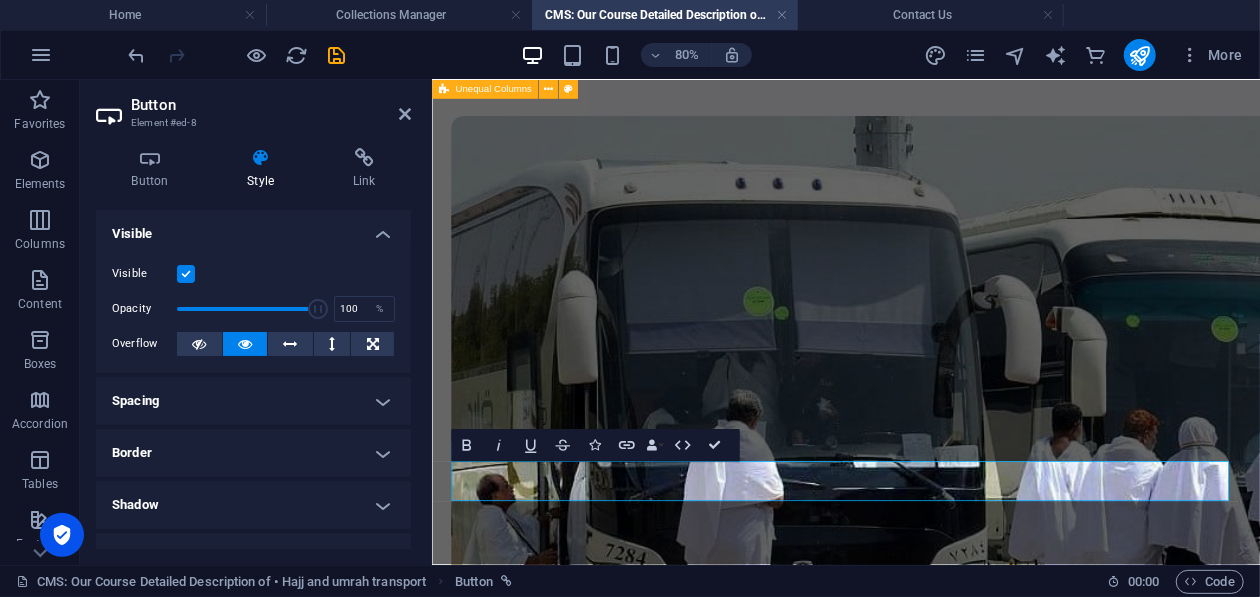click on "Spacing" at bounding box center [253, 401] 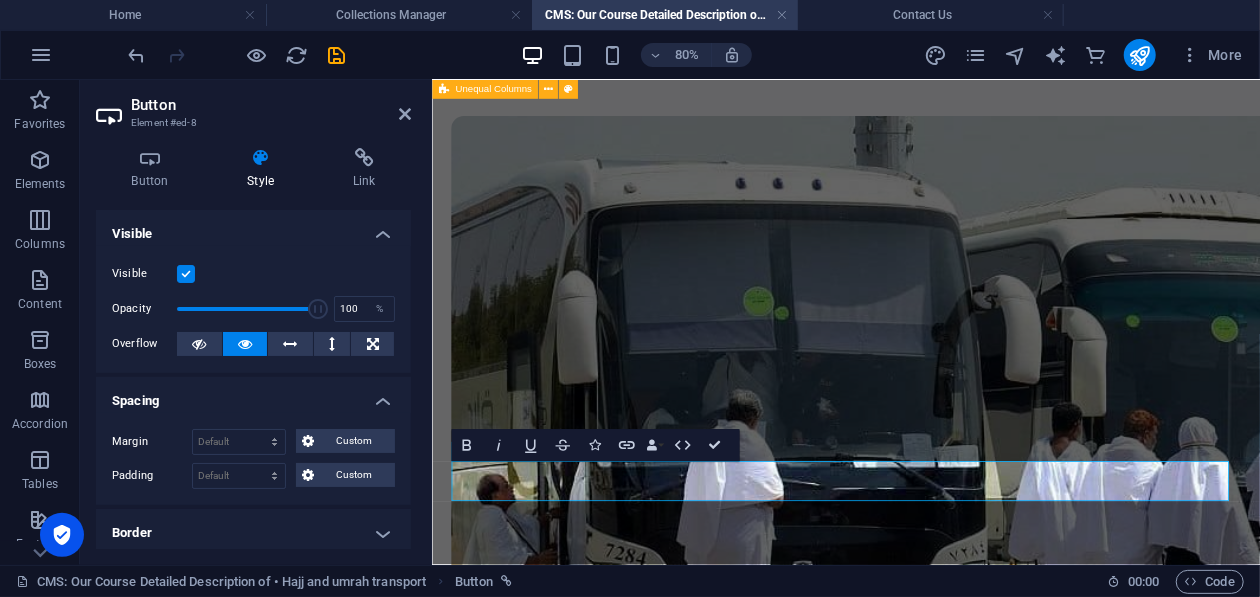 click on "Spacing" at bounding box center (253, 395) 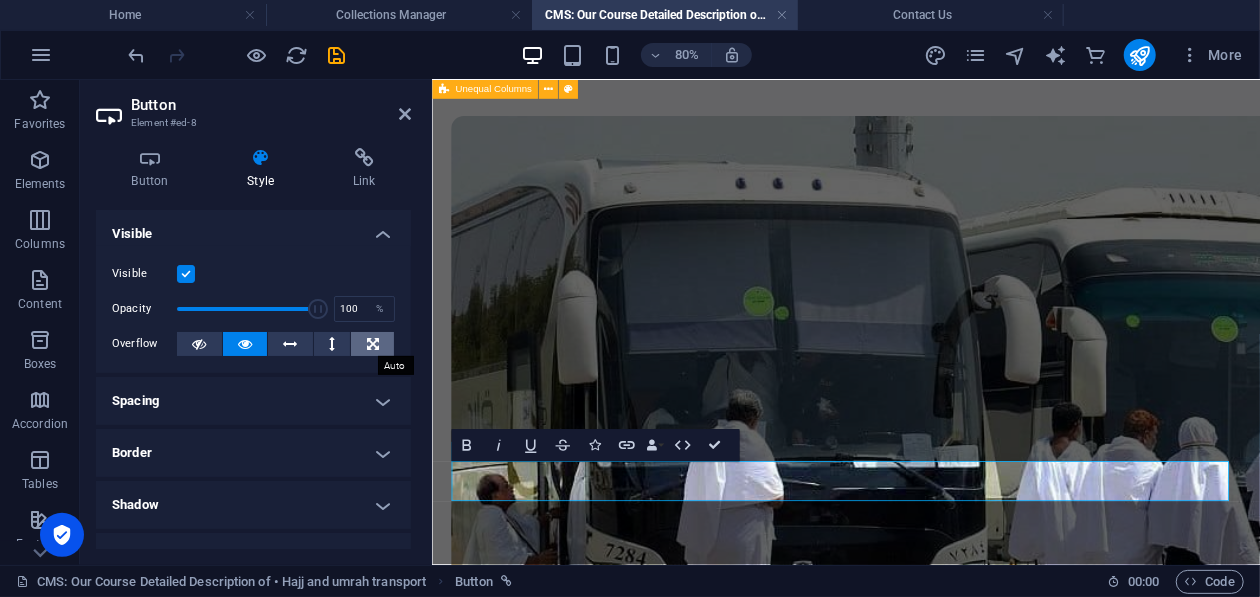 click at bounding box center (372, 344) 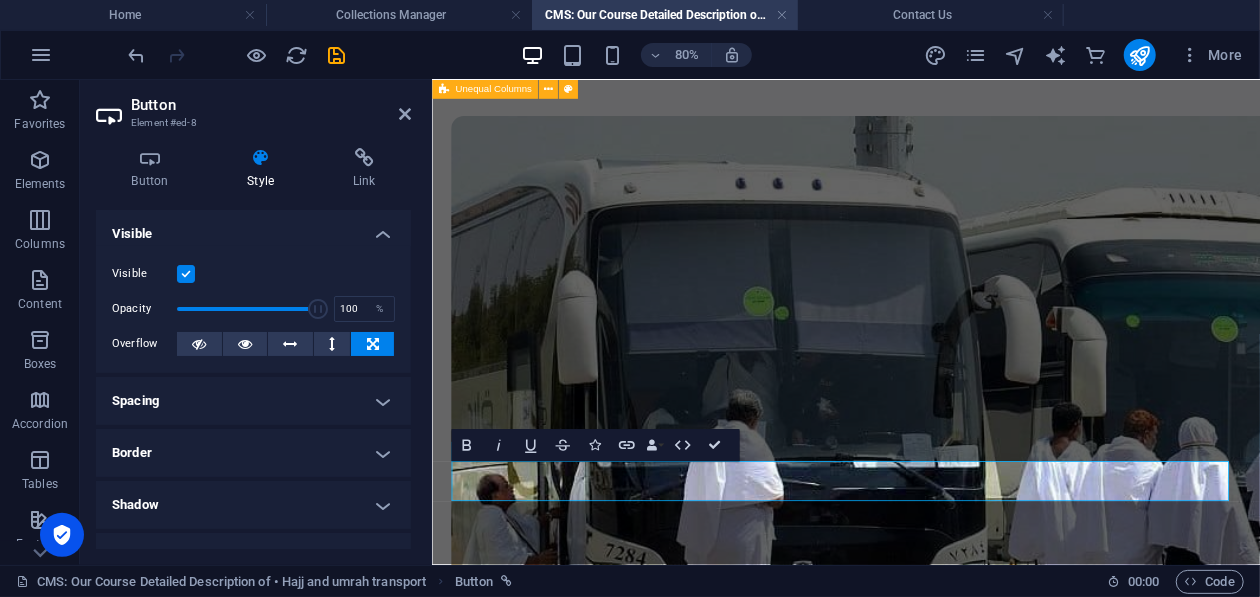 click at bounding box center [373, 344] 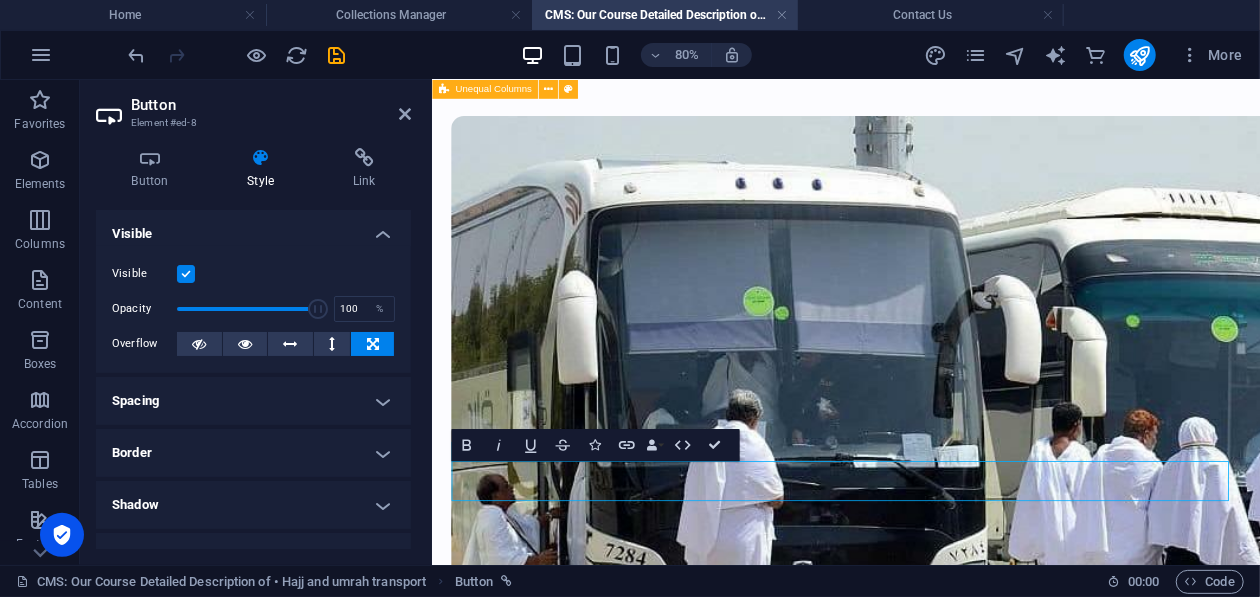 click on "Button" at bounding box center (271, 105) 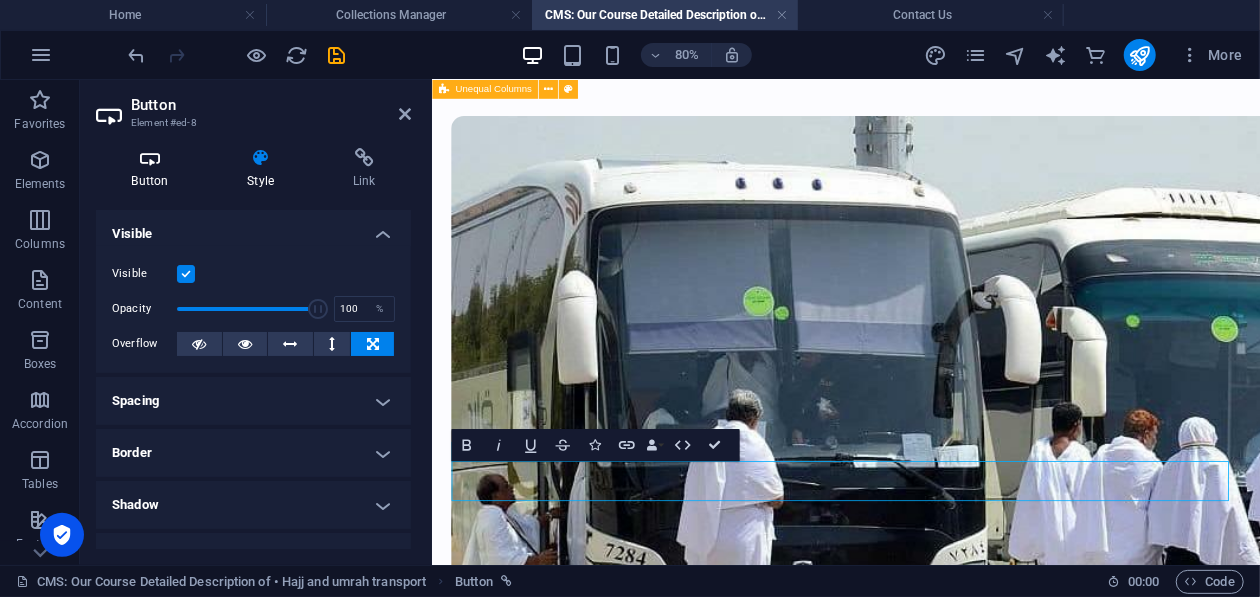 click on "Button" at bounding box center (154, 169) 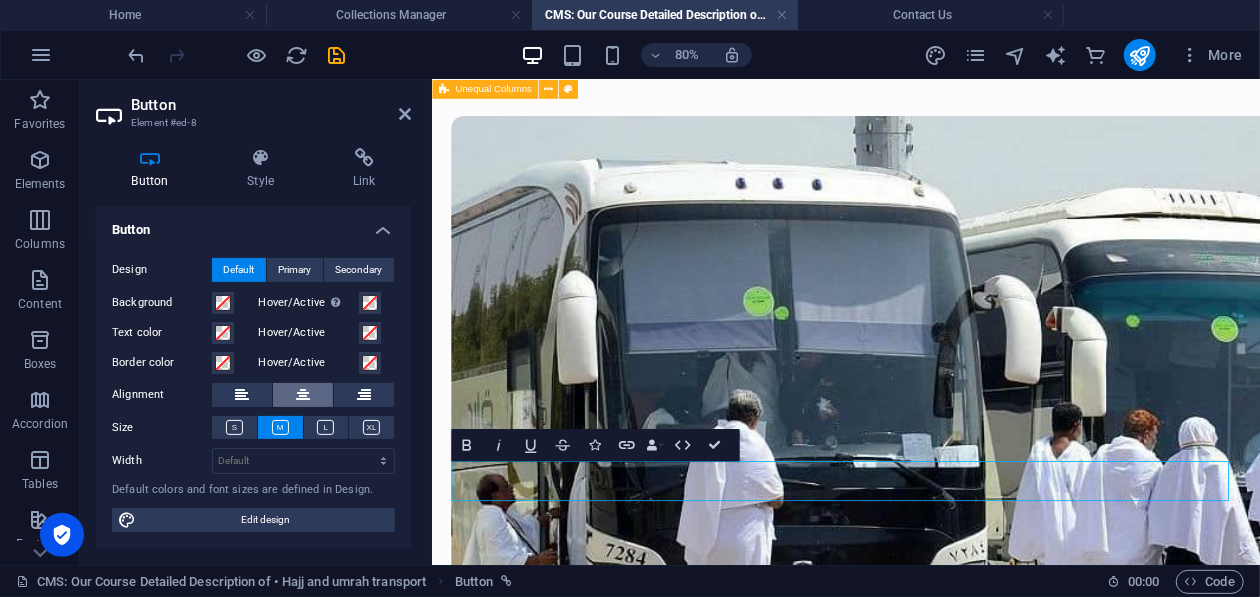 click at bounding box center (303, 395) 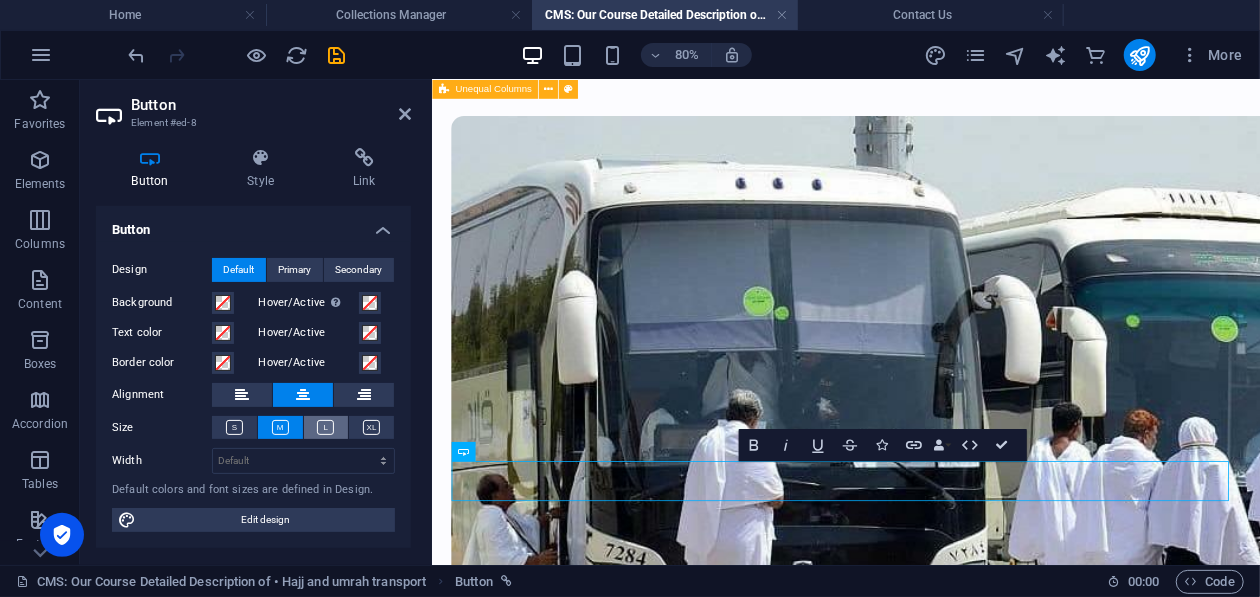 click at bounding box center [326, 427] 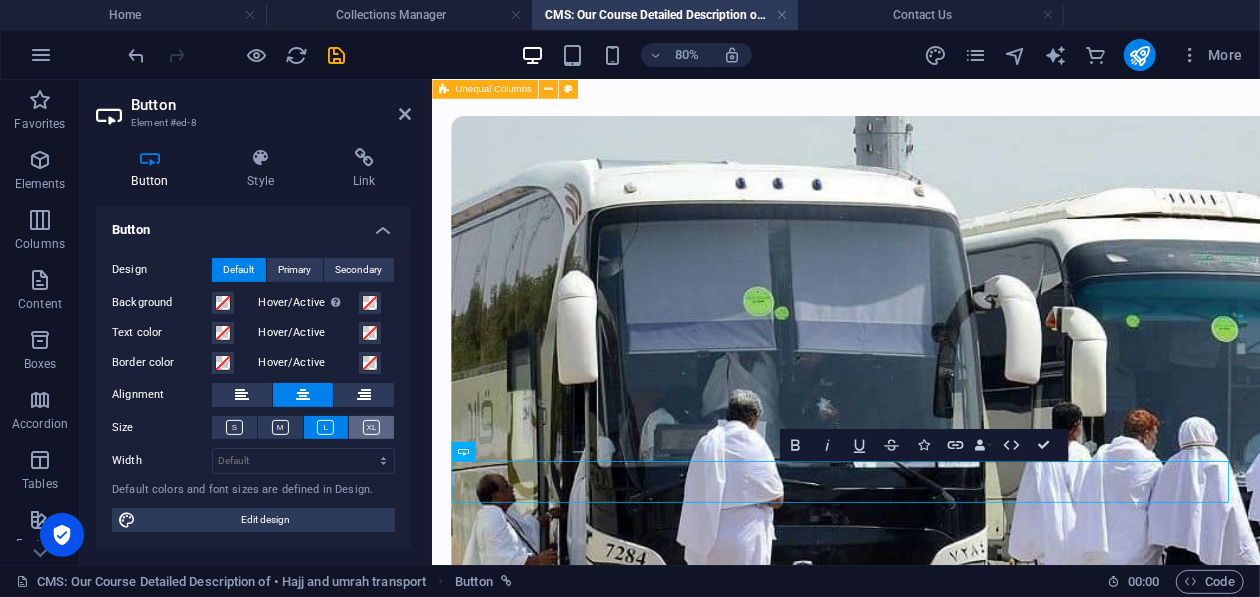 click at bounding box center (371, 427) 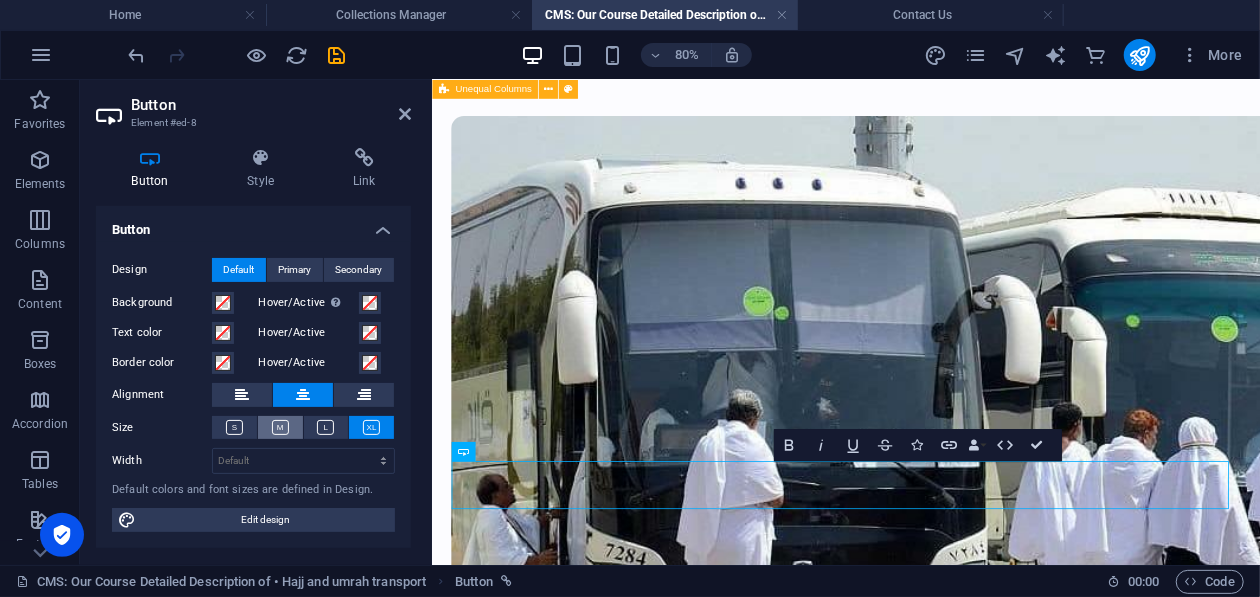 click at bounding box center (280, 427) 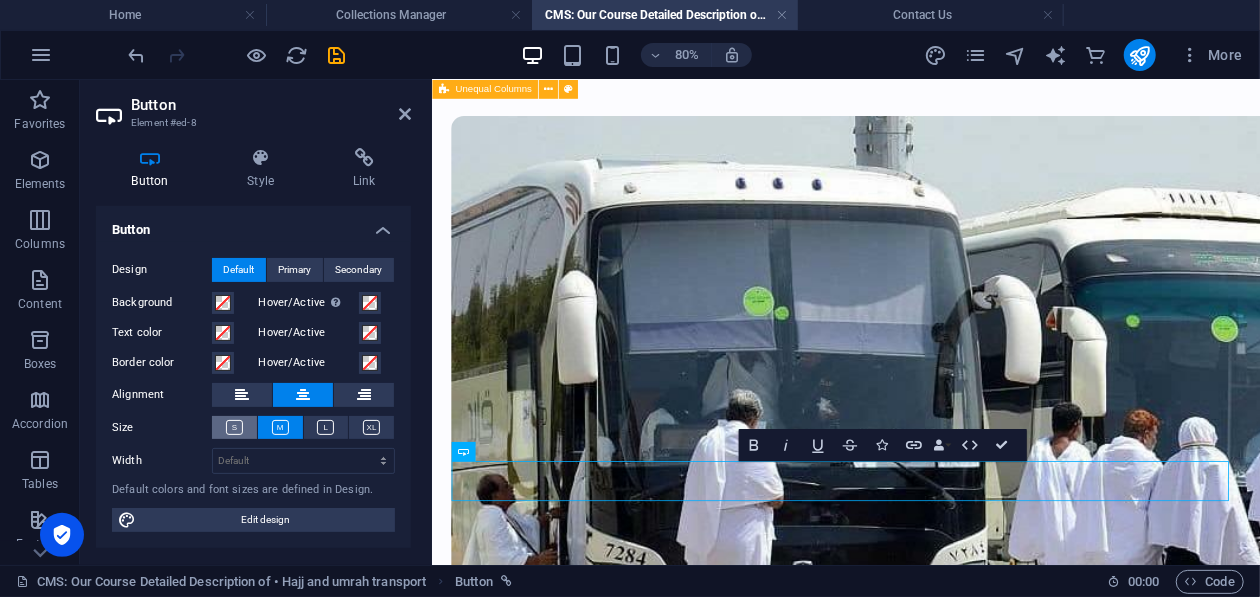 click at bounding box center [234, 427] 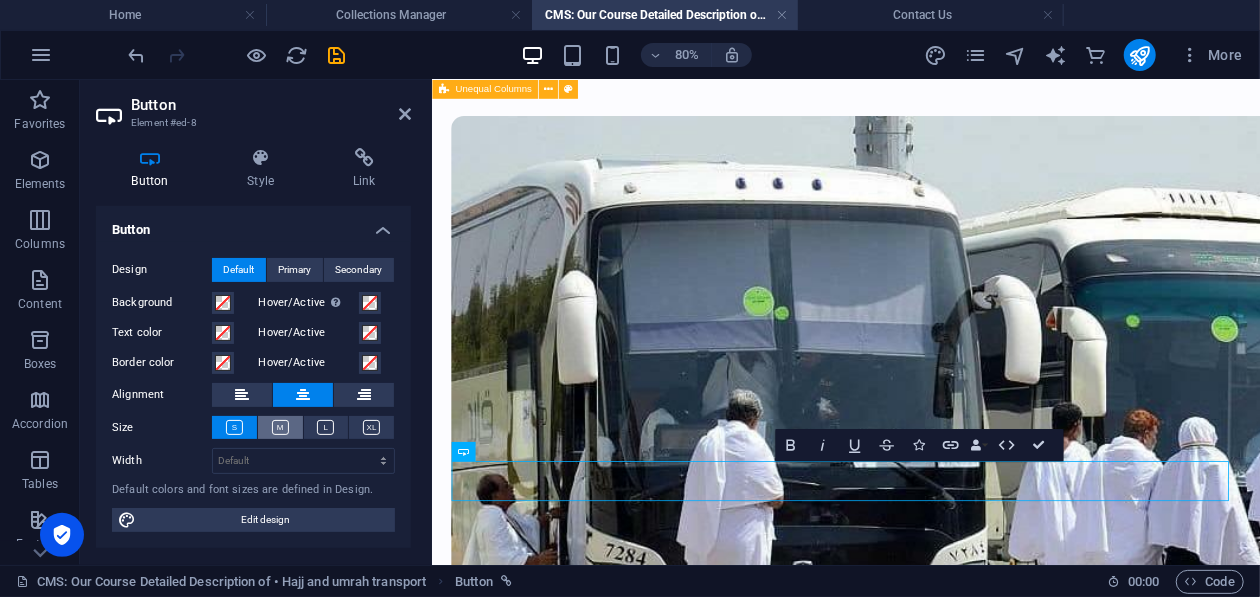 click at bounding box center (280, 427) 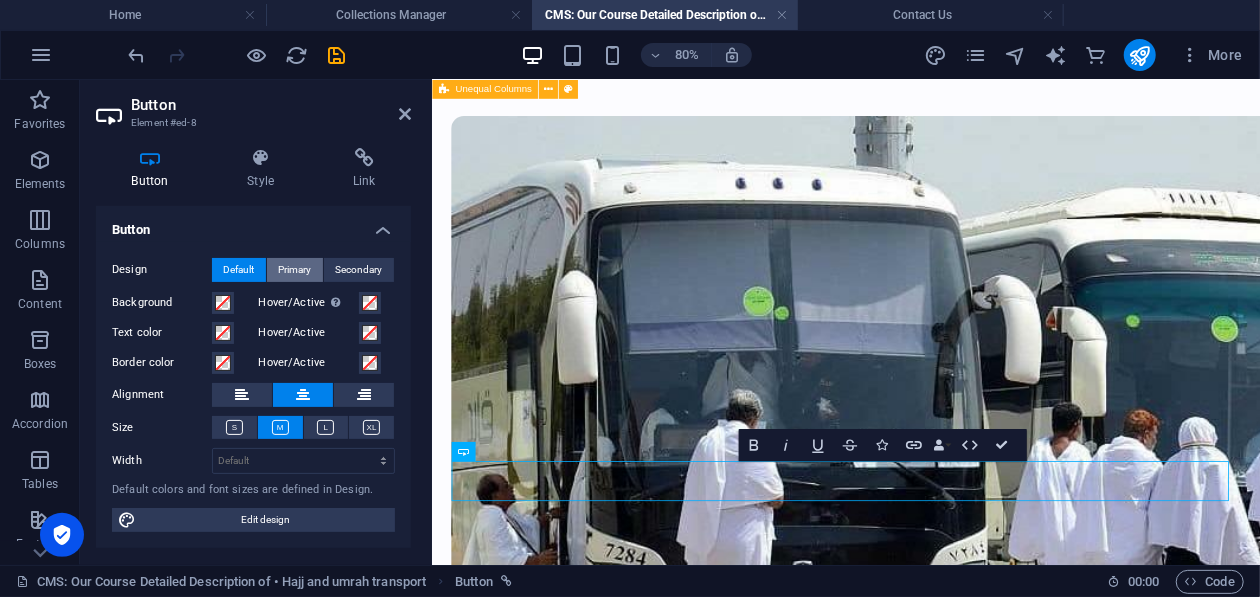 click on "Primary" at bounding box center (295, 270) 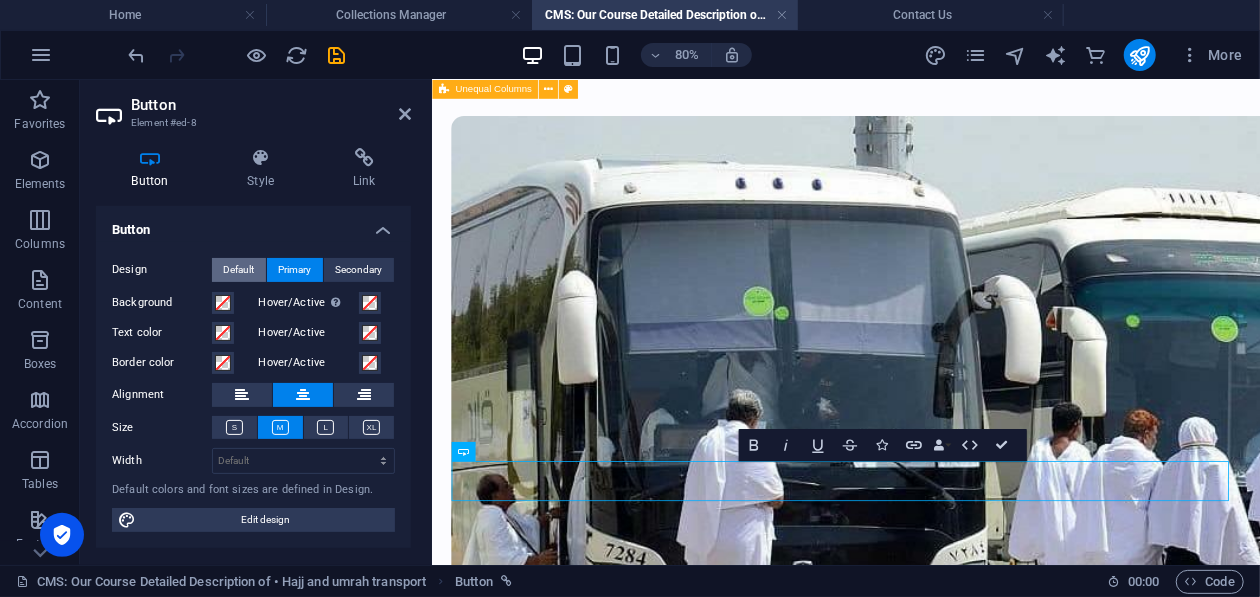 click on "Default" at bounding box center (239, 270) 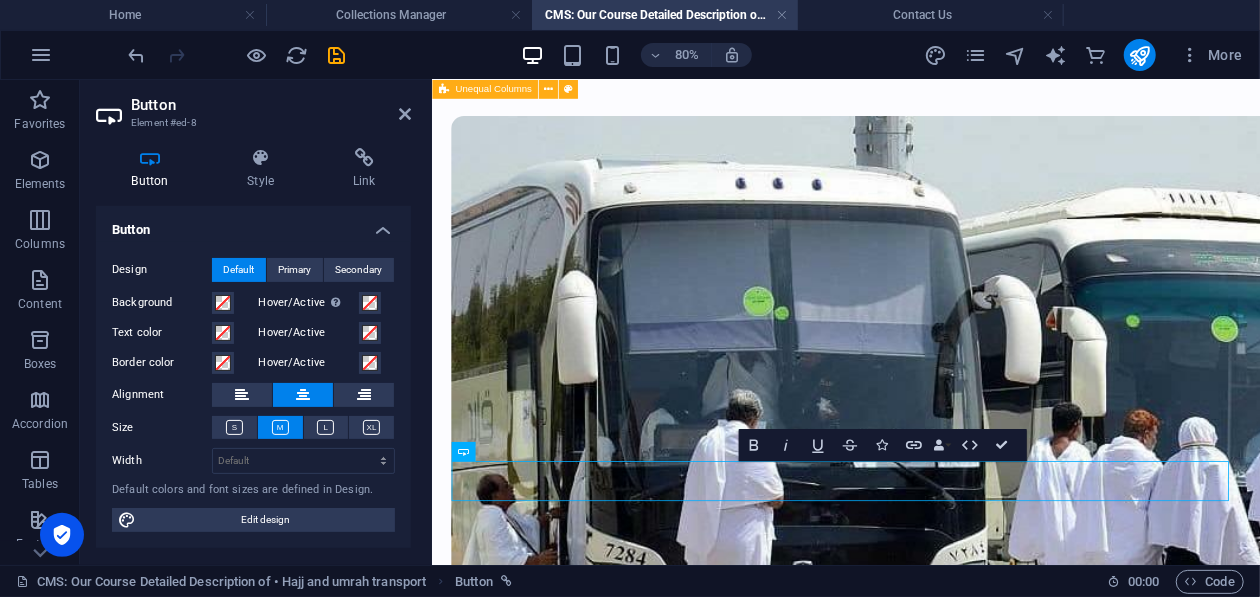 click on "Hajj & Umrah Transport services. 24/7 private chauffeur with flight tracking Luxury, sanitized vehicles (sedans/vans/SUVs) Multilingual, professional drivers Transparent flat‑rate pricing Flexible door‑to‑door service Contact Us" at bounding box center (948, 703) 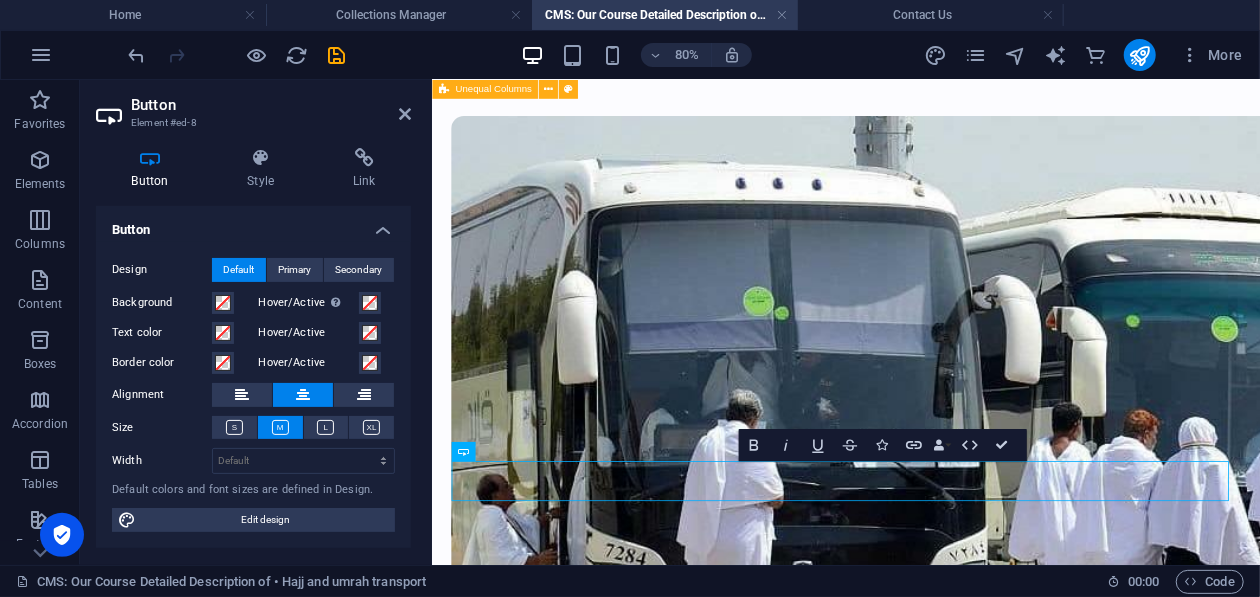 click on "Hajj & Umrah Transport services. 24/7 private chauffeur with flight tracking Luxury, sanitized vehicles (sedans/vans/SUVs) Multilingual, professional drivers Transparent flat‑rate pricing Flexible door‑to‑door service Contact Us" at bounding box center [948, 703] 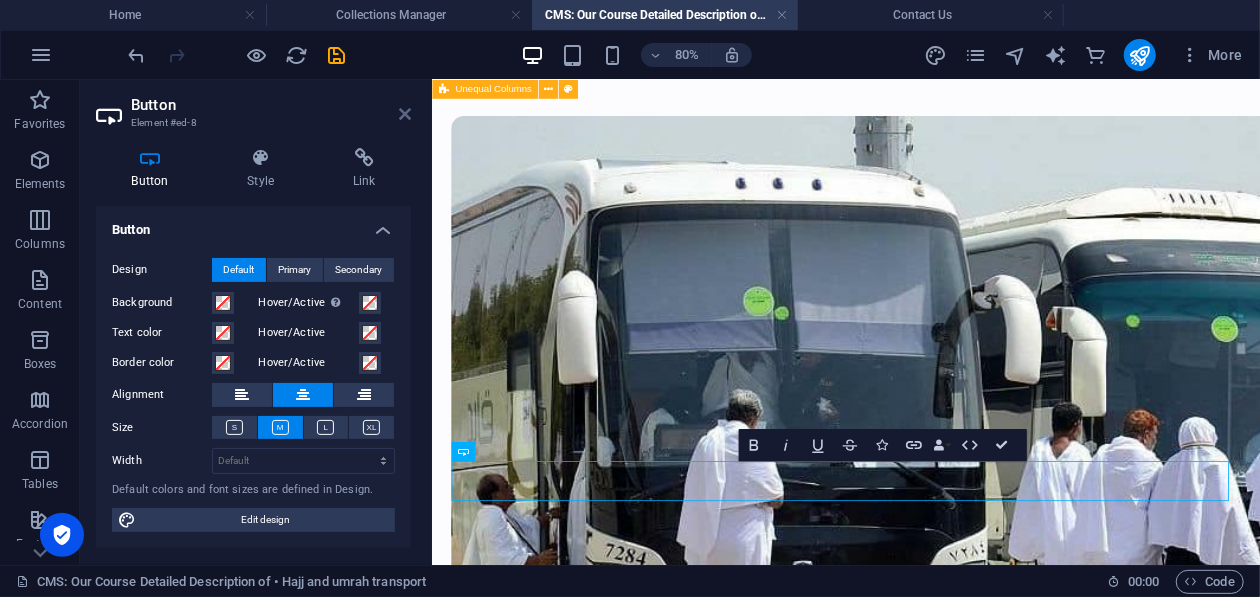 drag, startPoint x: 401, startPoint y: 113, endPoint x: 483, endPoint y: 256, distance: 164.84235 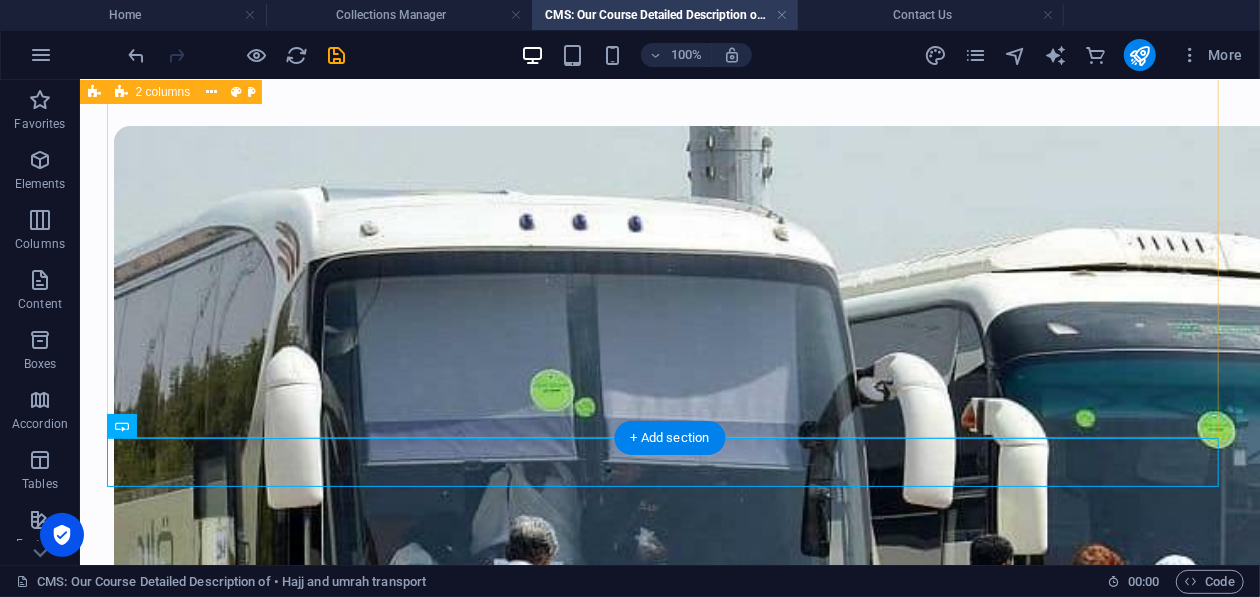 scroll, scrollTop: 288, scrollLeft: 0, axis: vertical 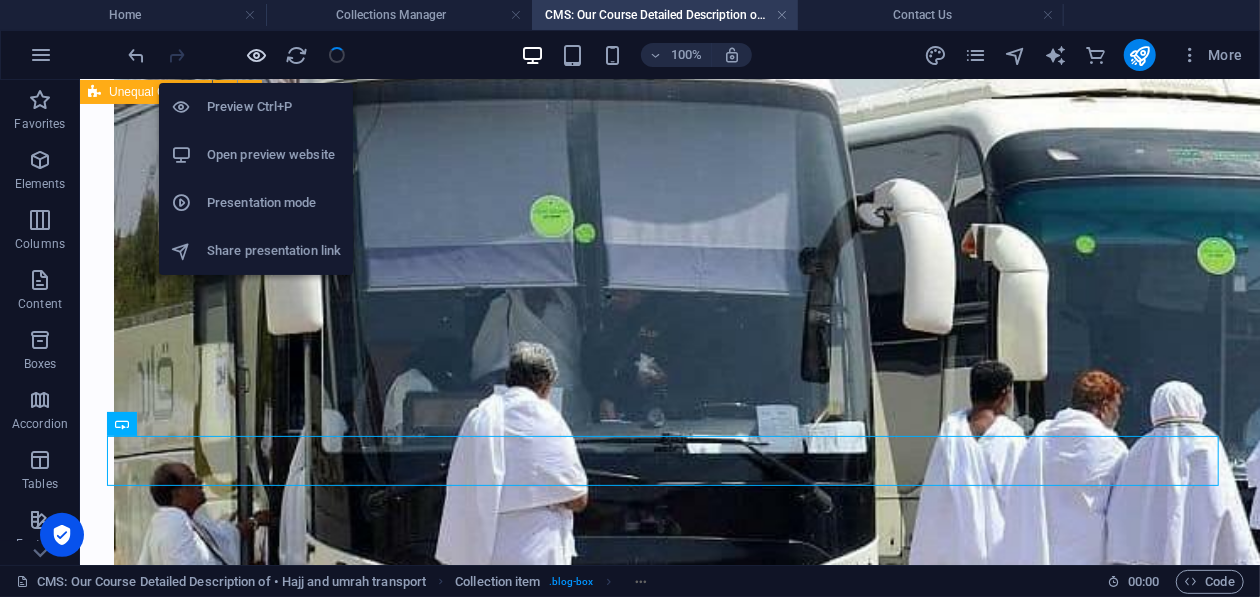 click at bounding box center [257, 55] 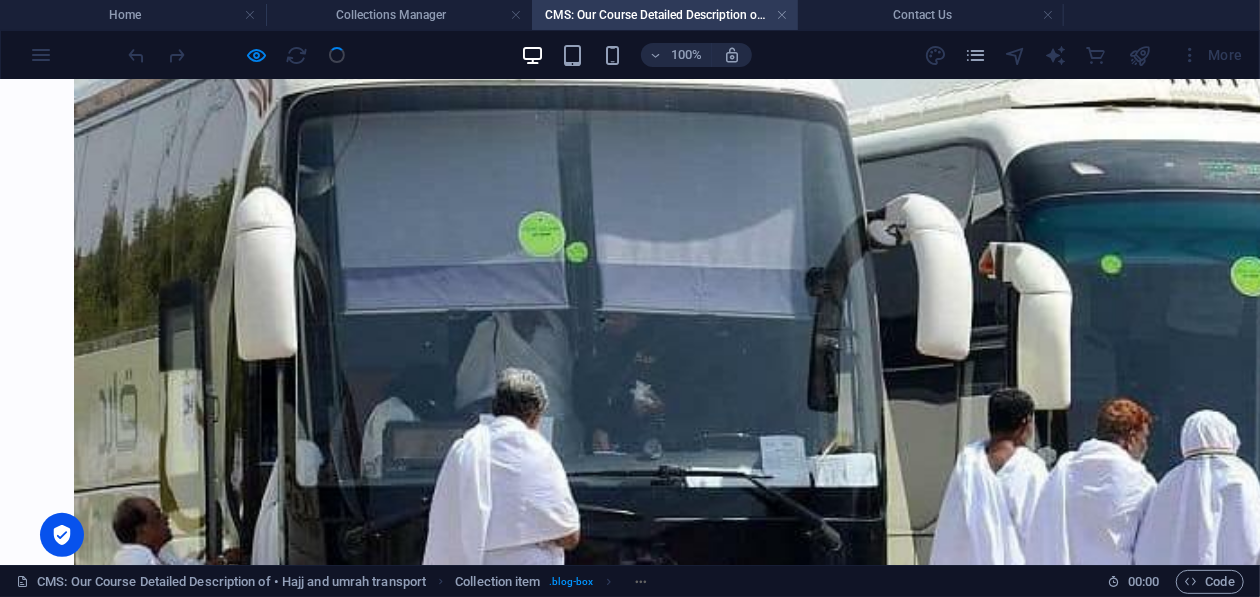 click on "Contact Us" at bounding box center [630, 1287] 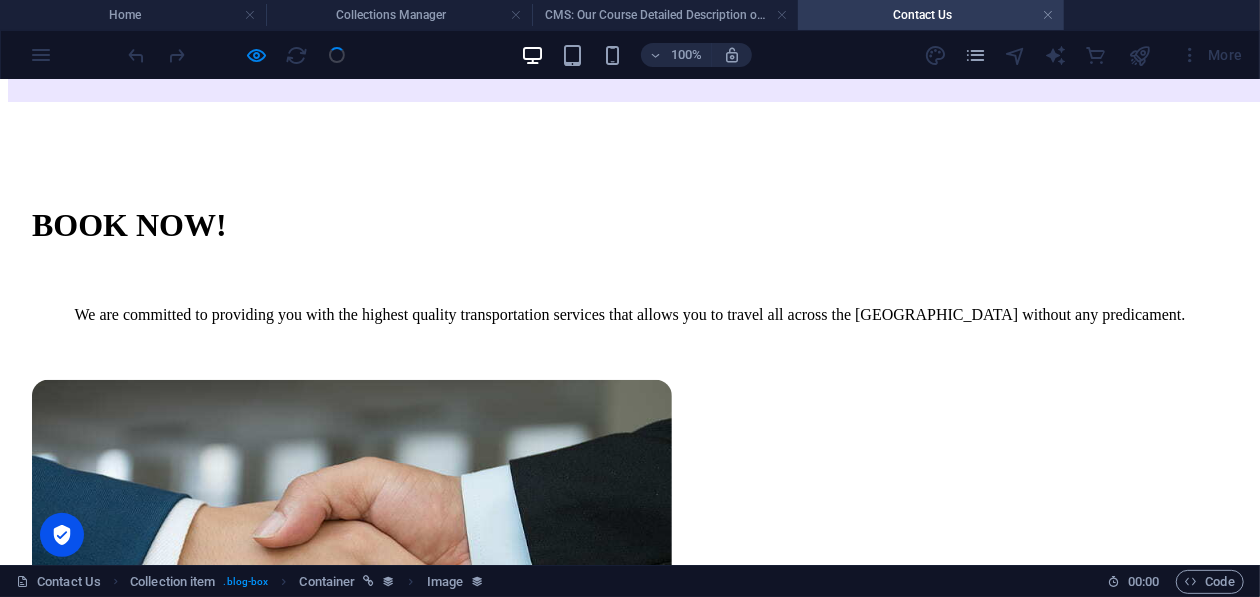 scroll, scrollTop: 0, scrollLeft: 0, axis: both 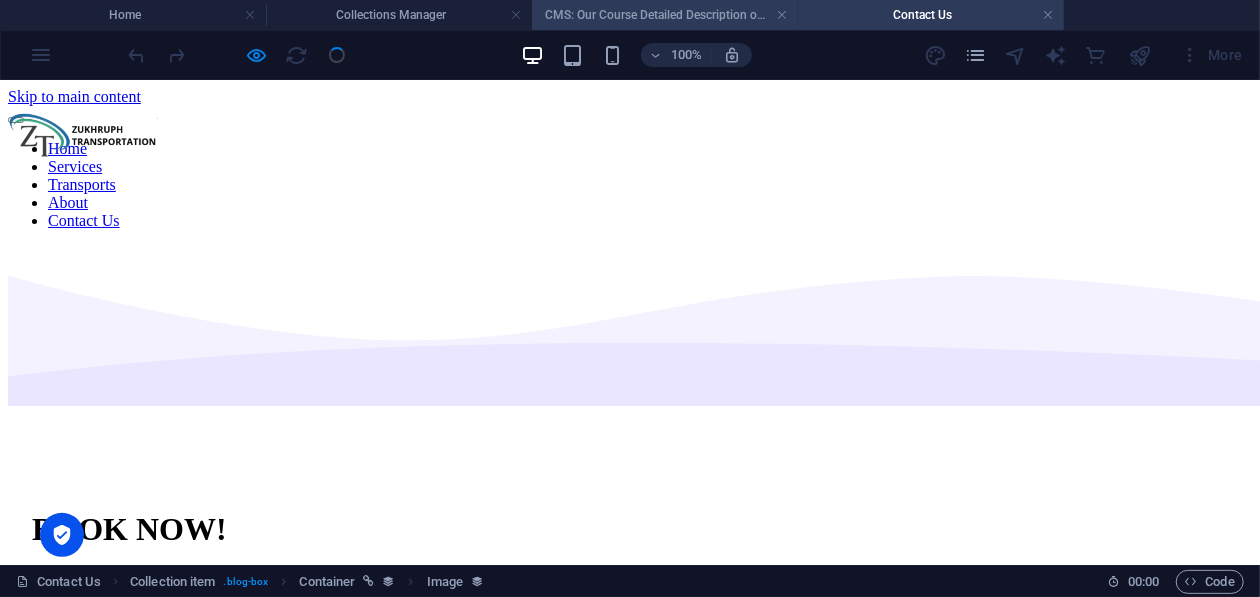 click on "CMS: Our Course Detailed Description of •	Hajj and umrah transport" at bounding box center (665, 15) 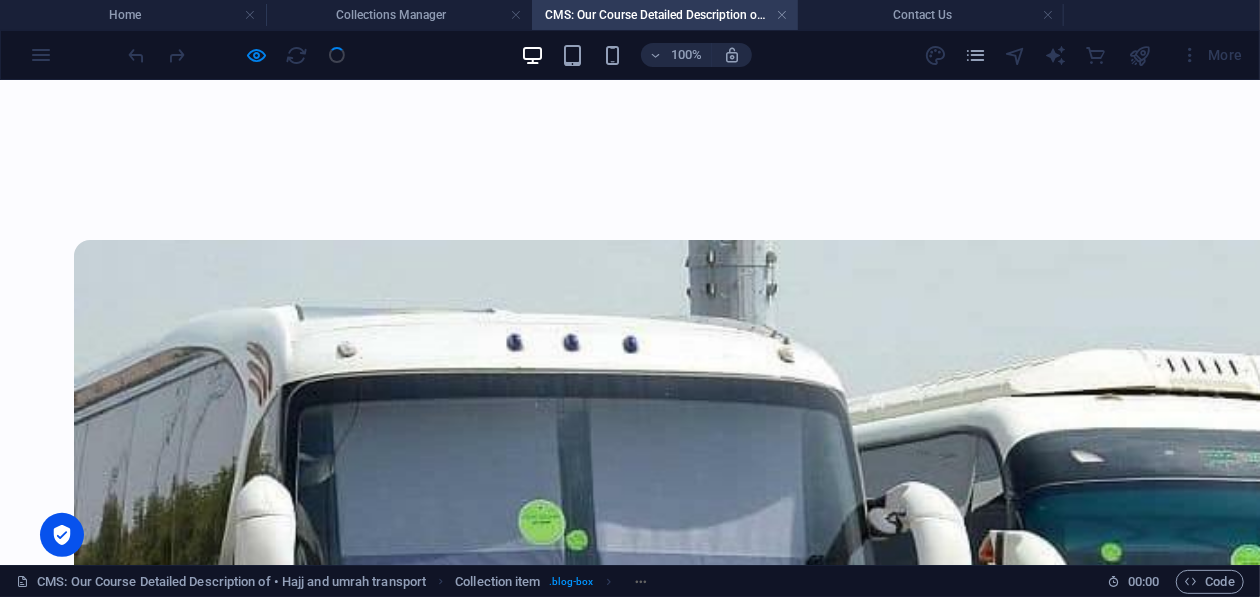 scroll, scrollTop: 288, scrollLeft: 0, axis: vertical 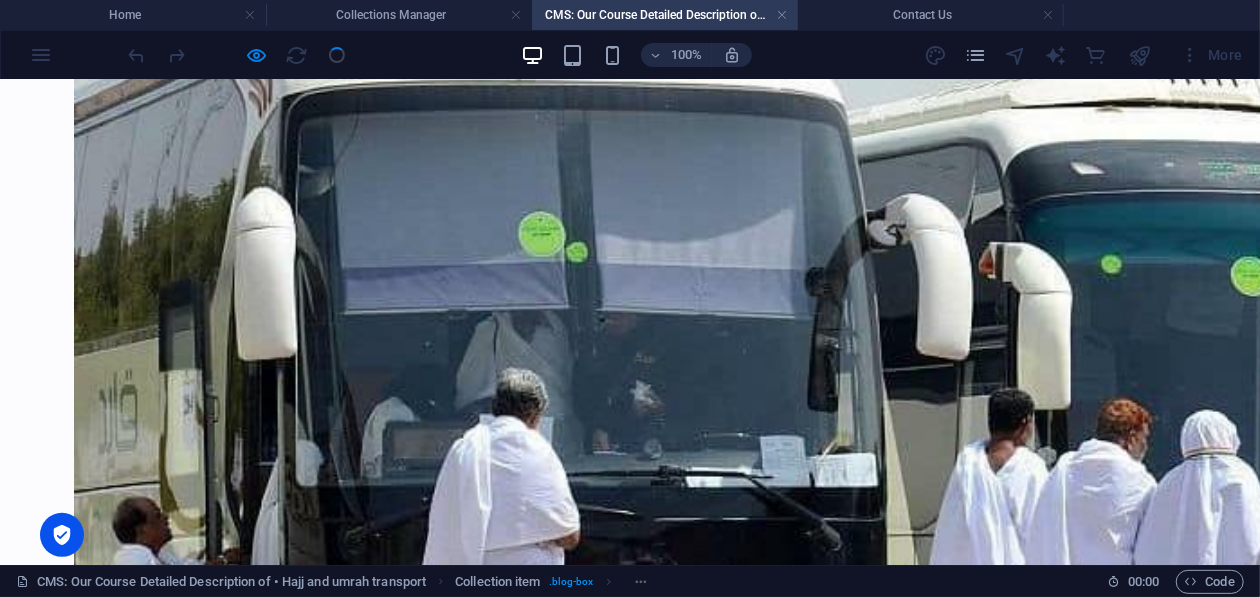 click on "Contact Us" at bounding box center [630, 1287] 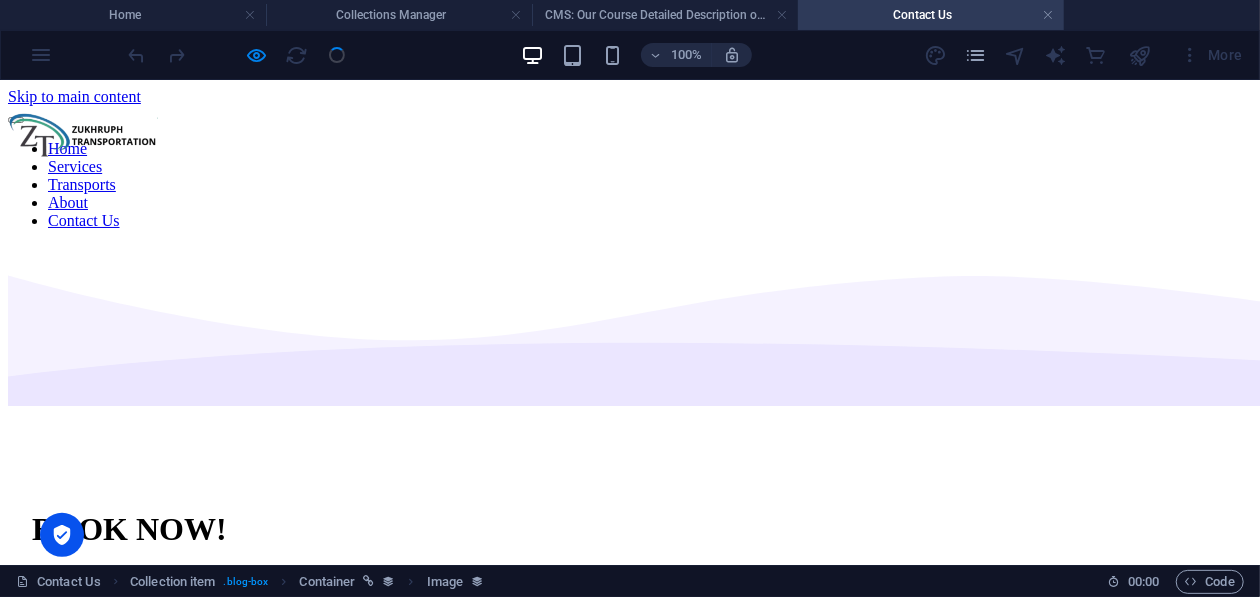 scroll, scrollTop: 0, scrollLeft: 0, axis: both 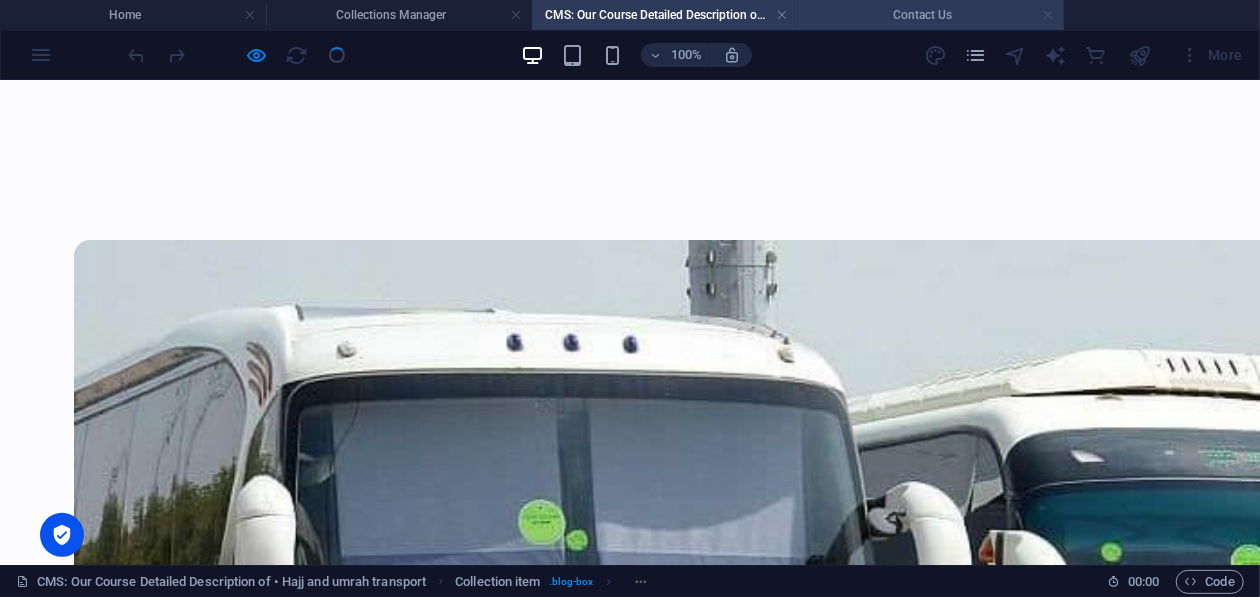 drag, startPoint x: 952, startPoint y: 60, endPoint x: 1042, endPoint y: 15, distance: 100.62306 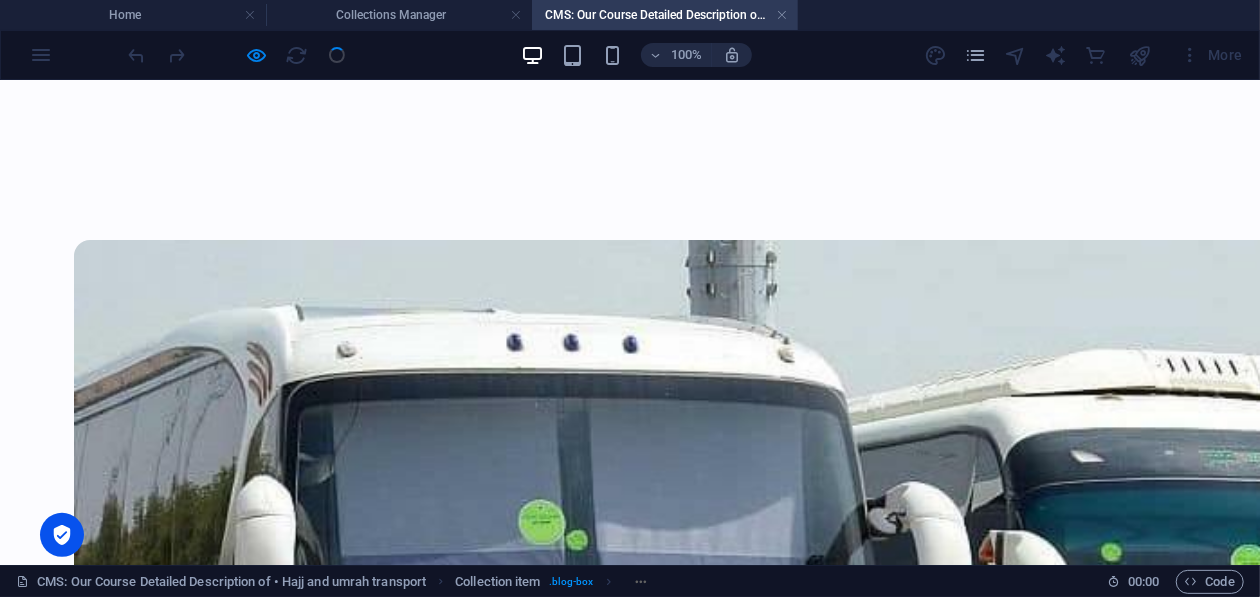 scroll, scrollTop: 288, scrollLeft: 0, axis: vertical 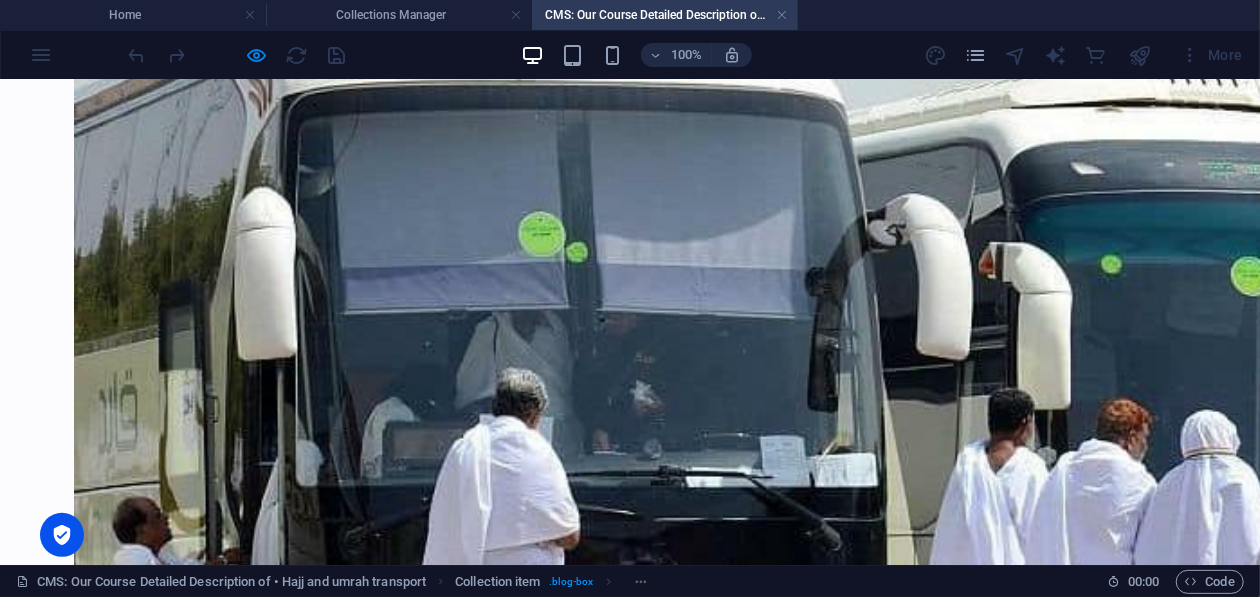 click on "Contact Us" at bounding box center [630, 1287] 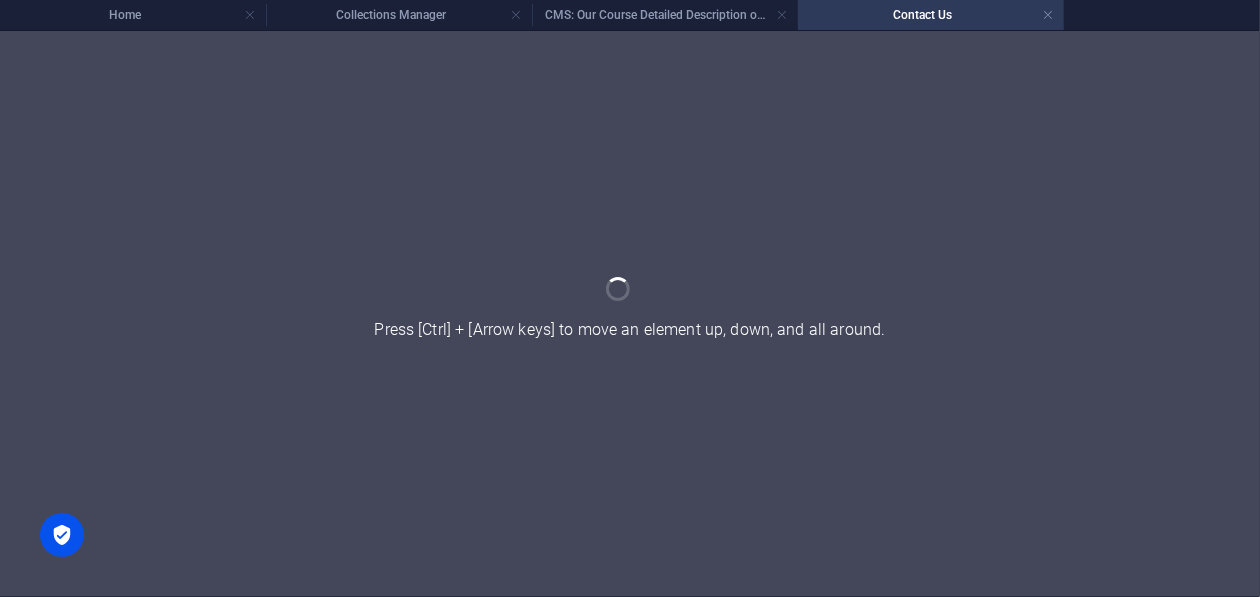 scroll, scrollTop: 0, scrollLeft: 0, axis: both 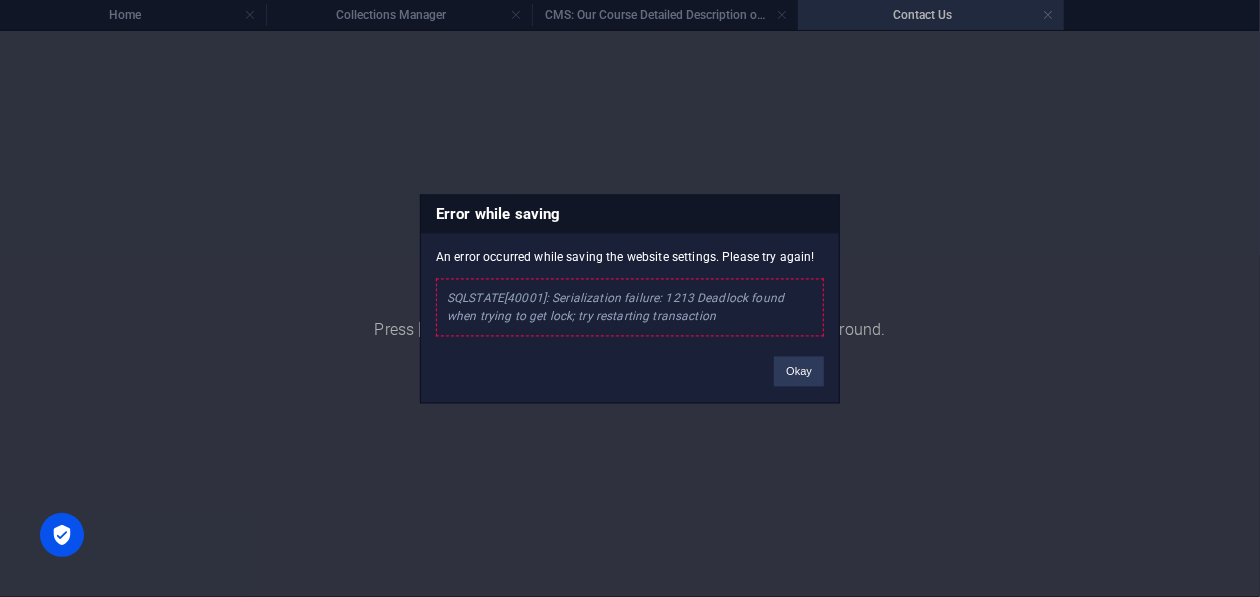 drag, startPoint x: 431, startPoint y: 245, endPoint x: 789, endPoint y: 366, distance: 377.89548 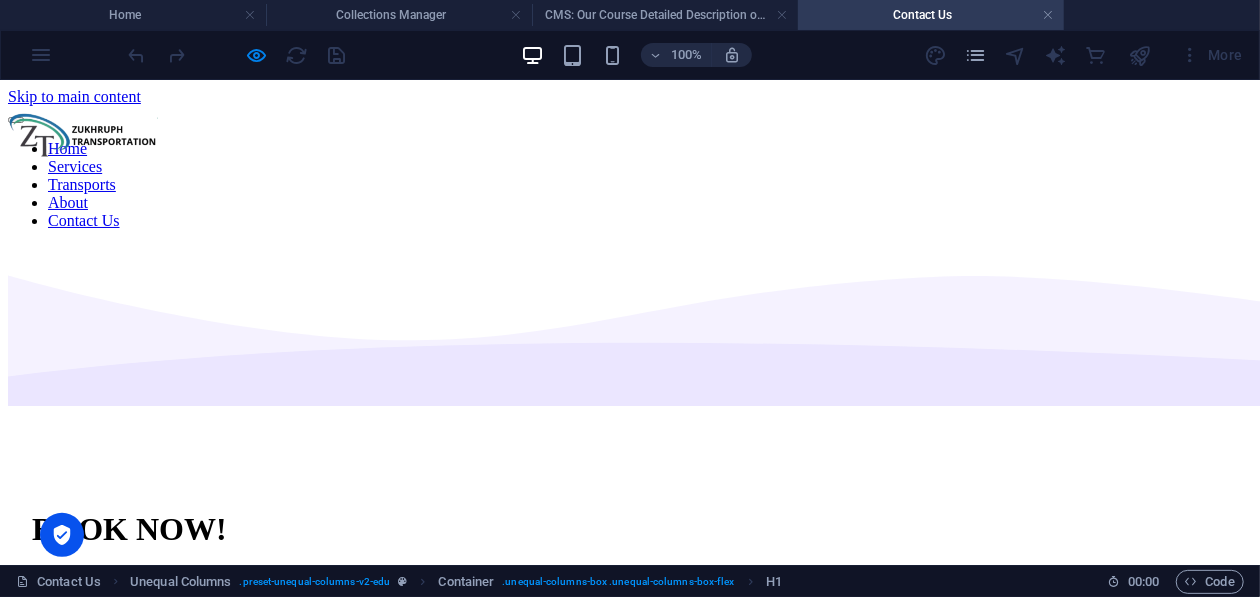 scroll, scrollTop: 0, scrollLeft: 0, axis: both 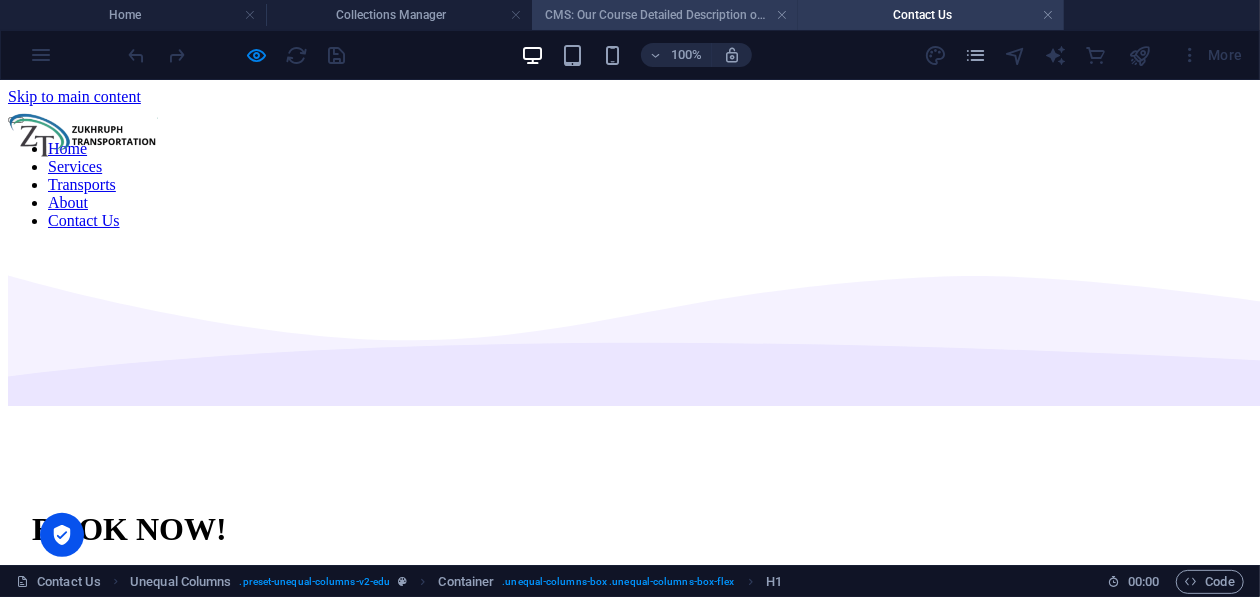 click on "CMS: Our Course Detailed Description of •	Hajj and umrah transport" at bounding box center [665, 15] 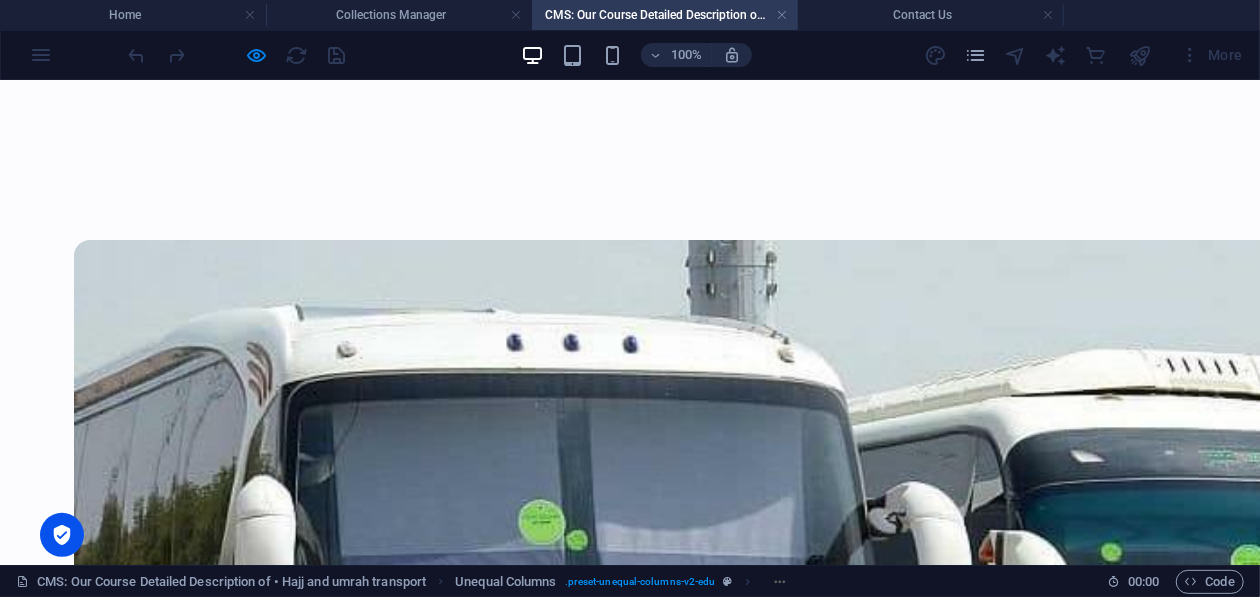 scroll, scrollTop: 288, scrollLeft: 0, axis: vertical 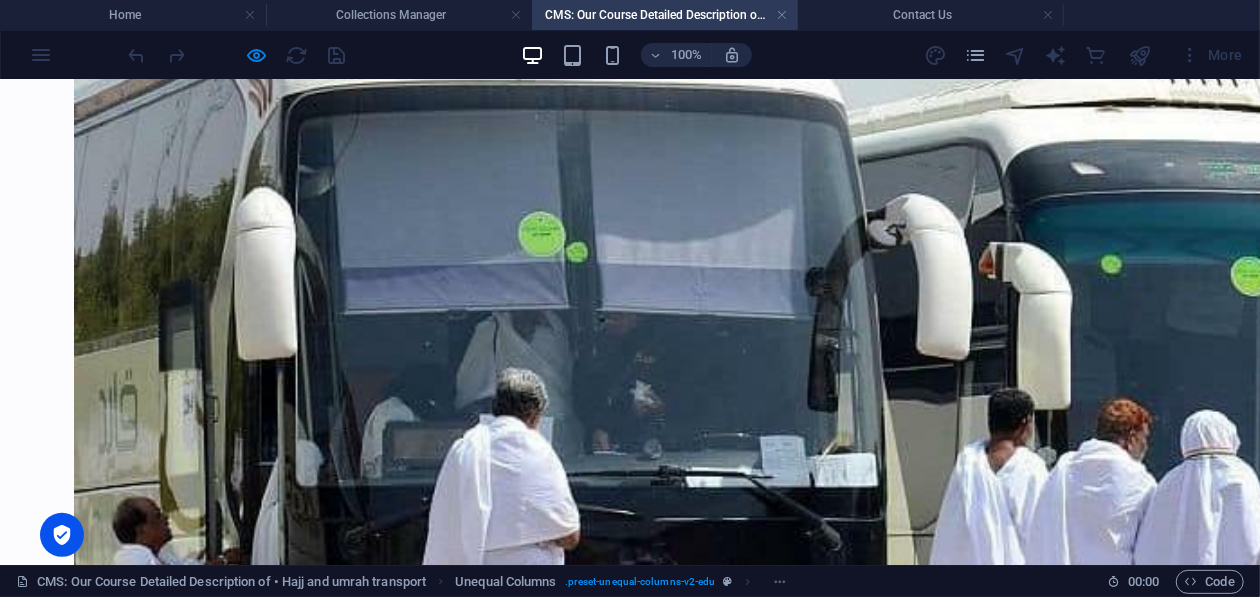click on "Contact Us" at bounding box center [630, 1287] 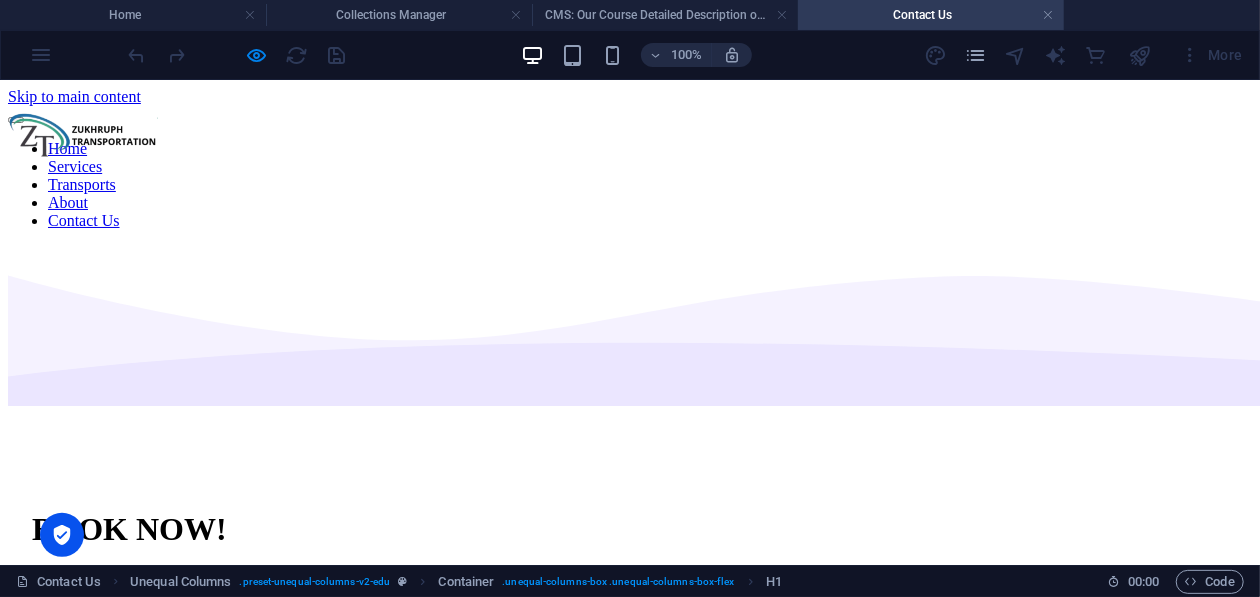 click on "Contact Us" at bounding box center (931, 15) 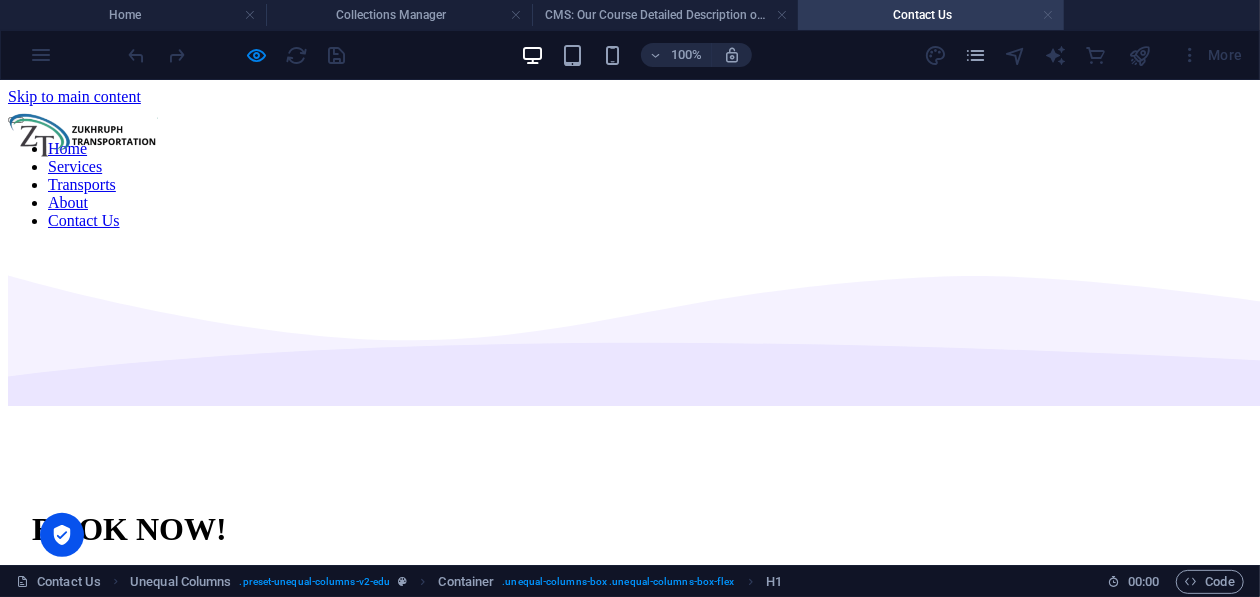 click at bounding box center (1048, 15) 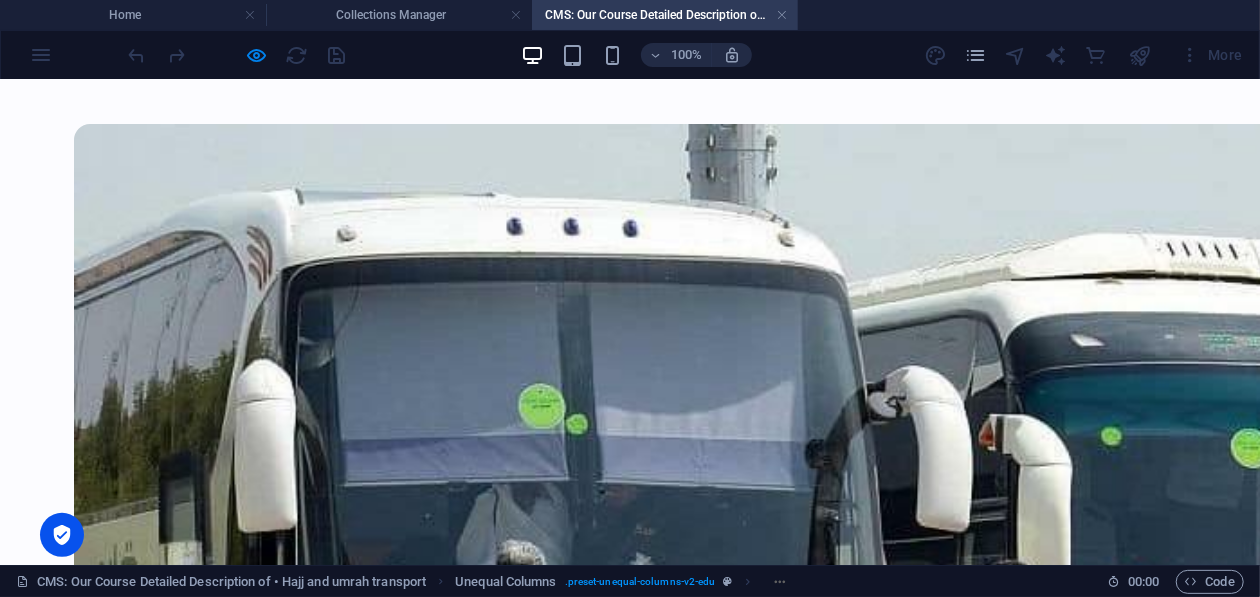 scroll, scrollTop: 288, scrollLeft: 0, axis: vertical 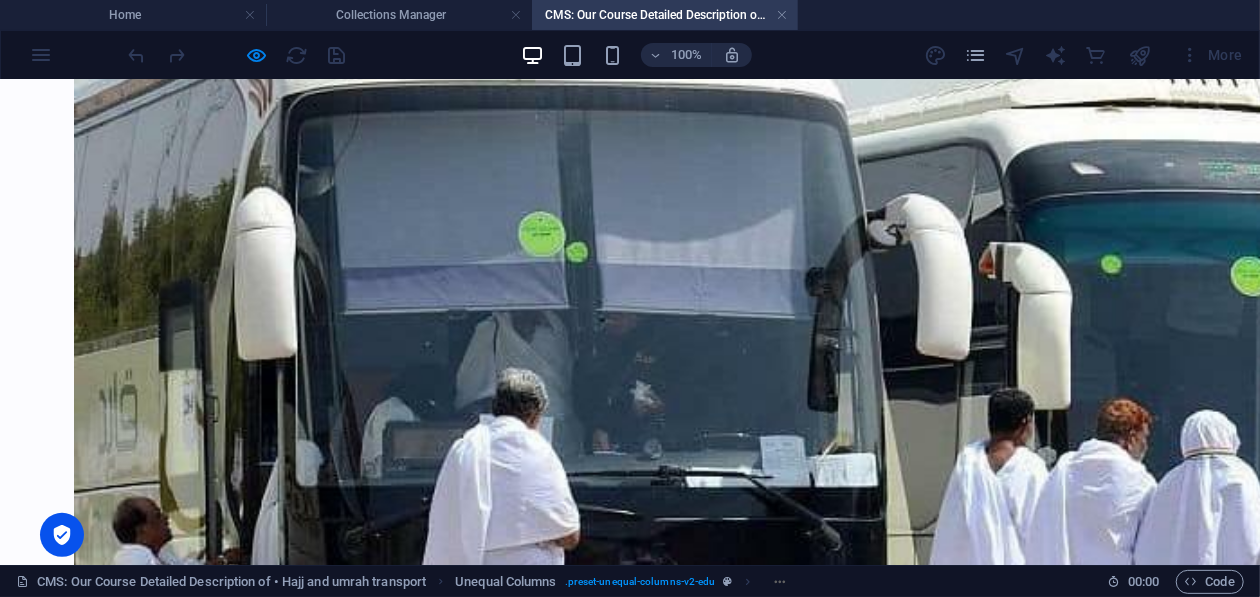 click on "Contact Us" at bounding box center [630, 1287] 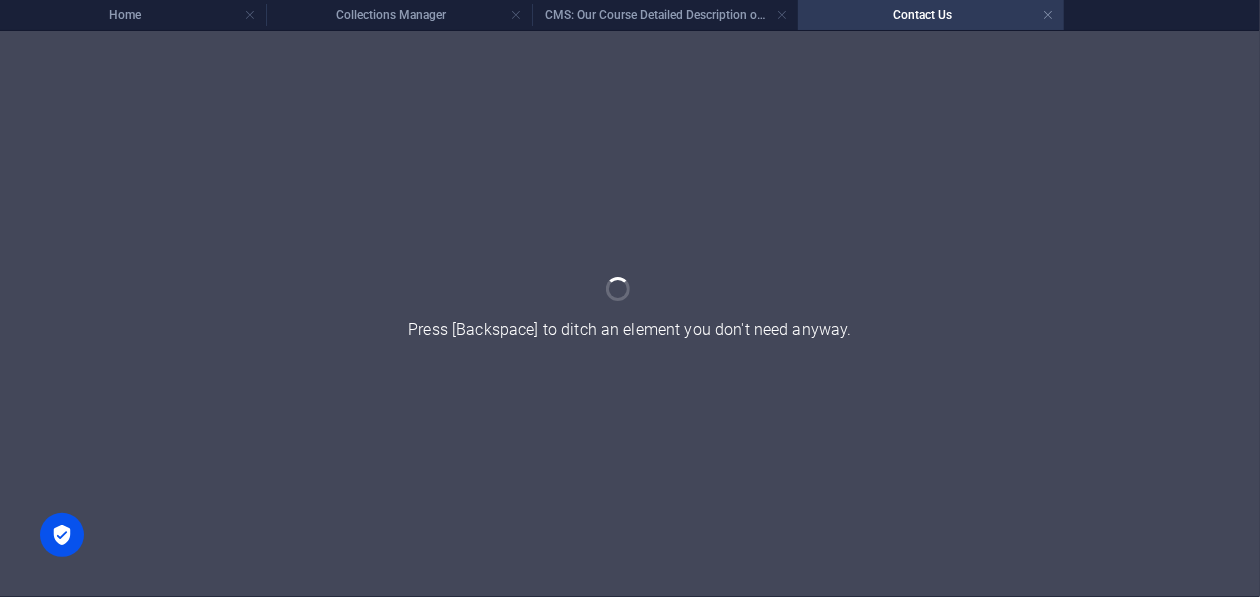 scroll, scrollTop: 0, scrollLeft: 0, axis: both 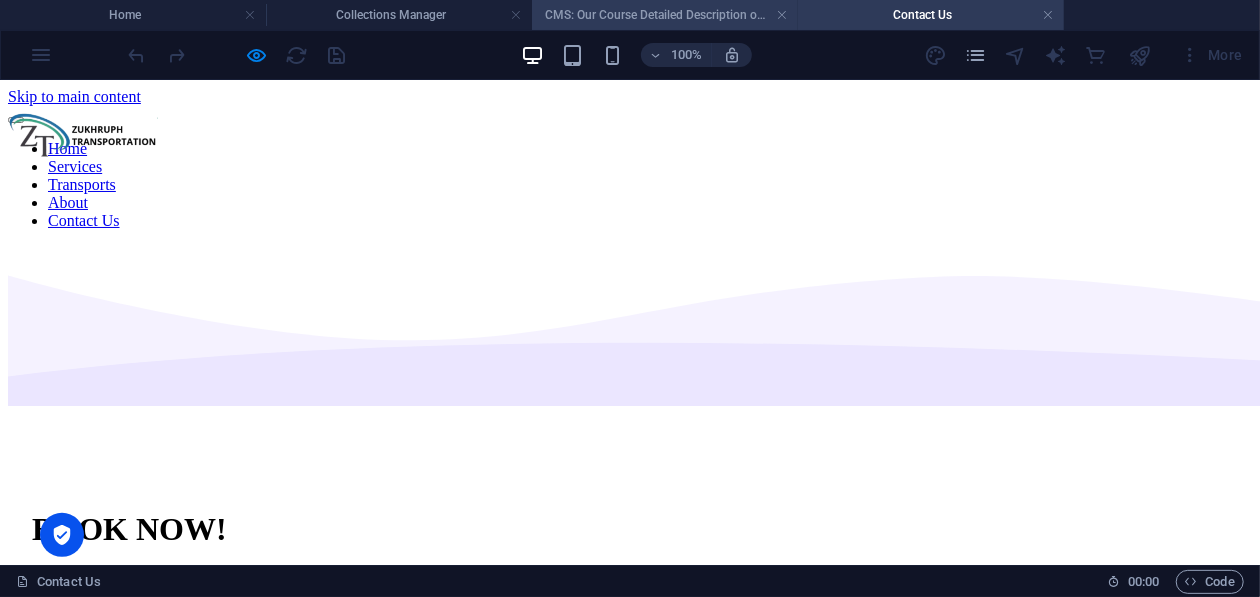 click on "CMS: Our Course Detailed Description of •	Hajj and umrah transport" at bounding box center [665, 15] 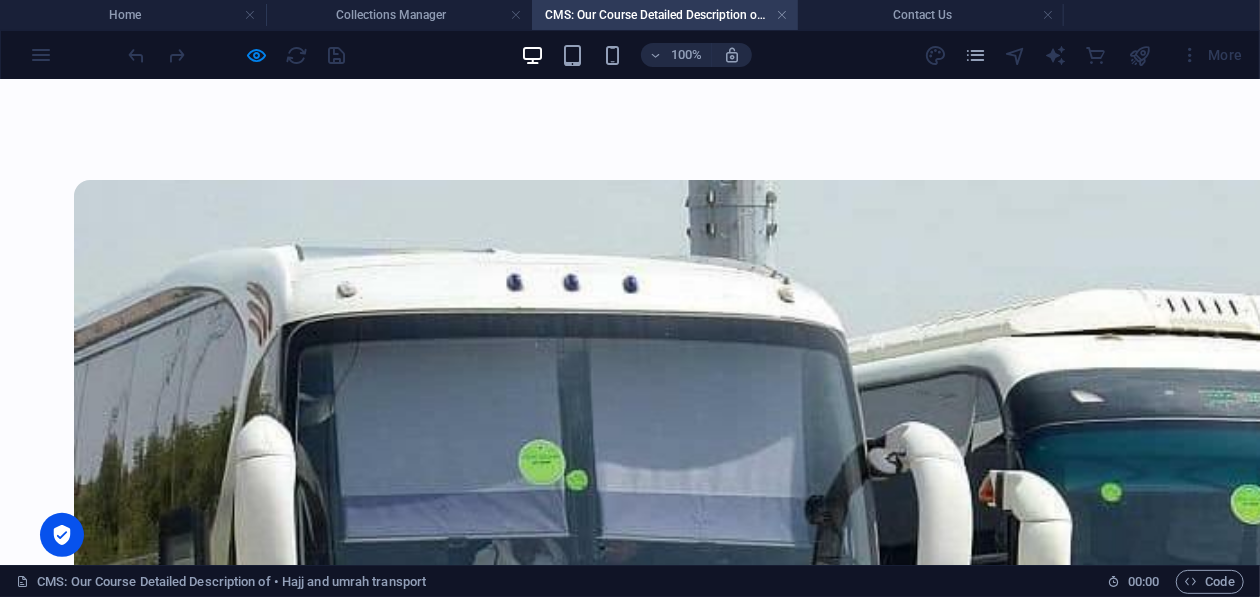 scroll, scrollTop: 0, scrollLeft: 0, axis: both 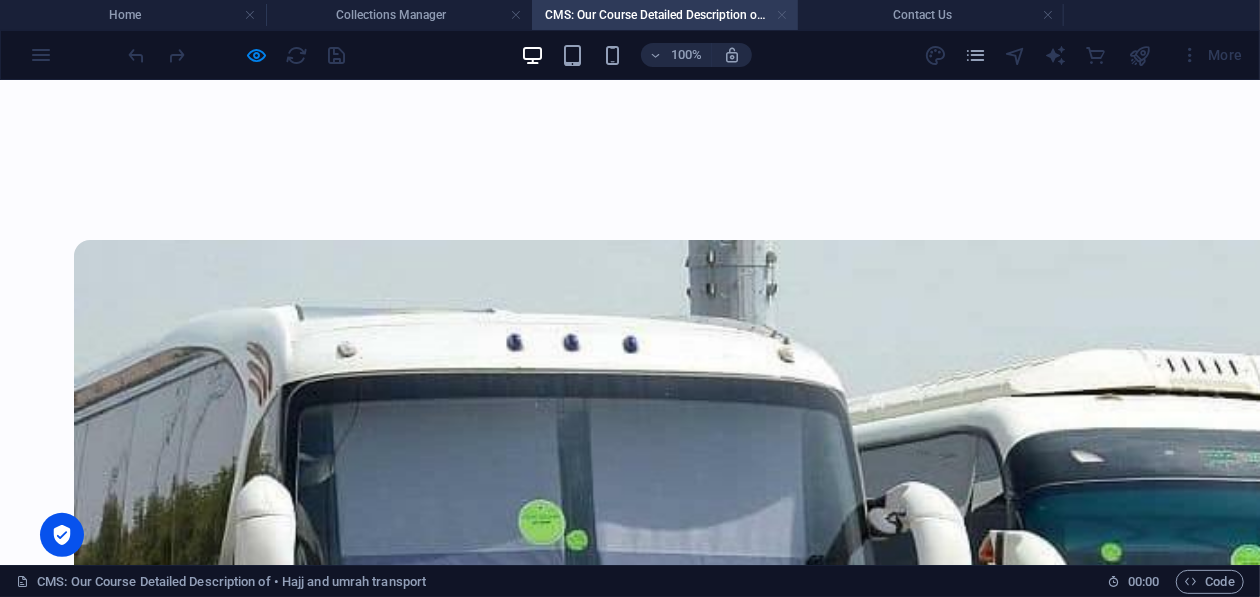 click at bounding box center [782, 15] 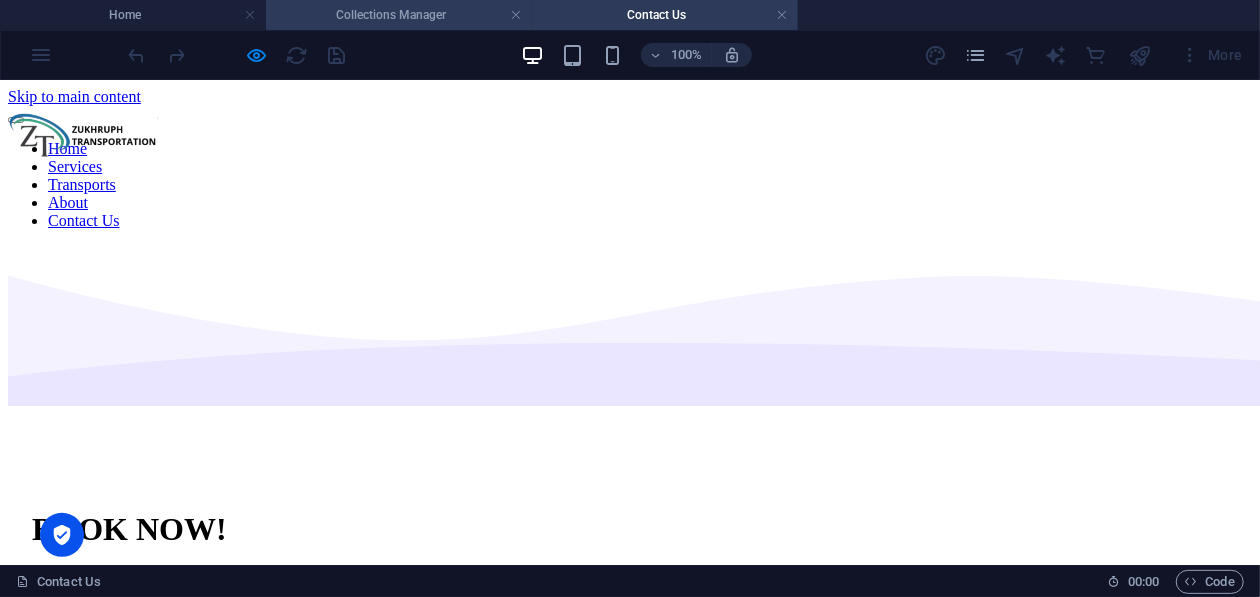 click on "Collections Manager" at bounding box center [399, 15] 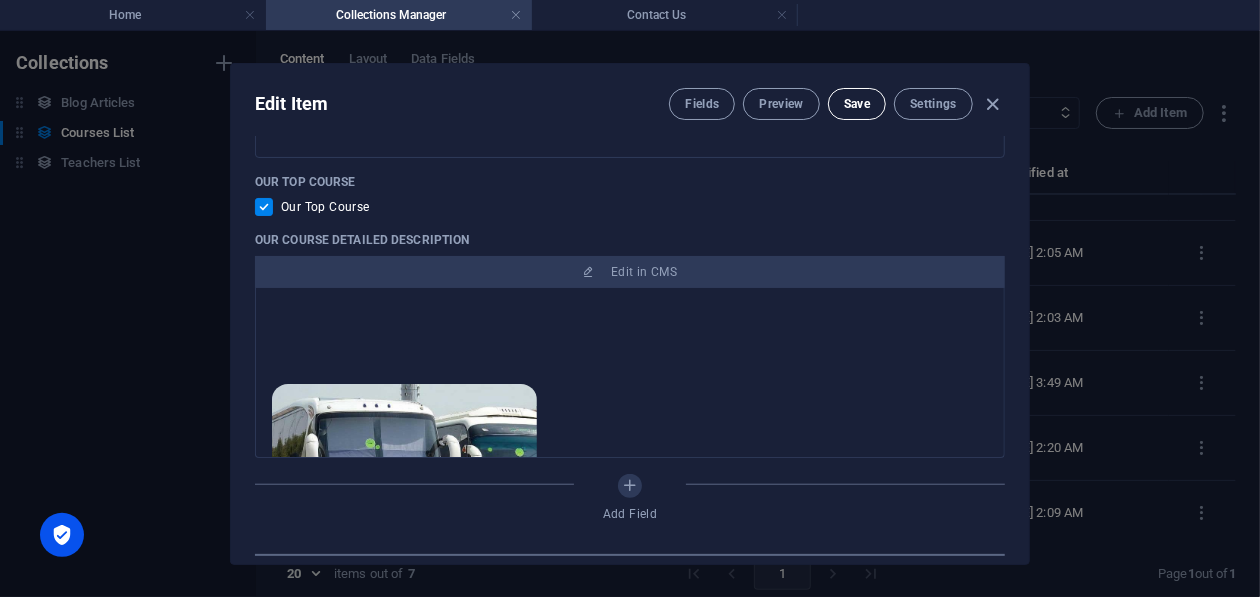 click on "Save" at bounding box center [857, 104] 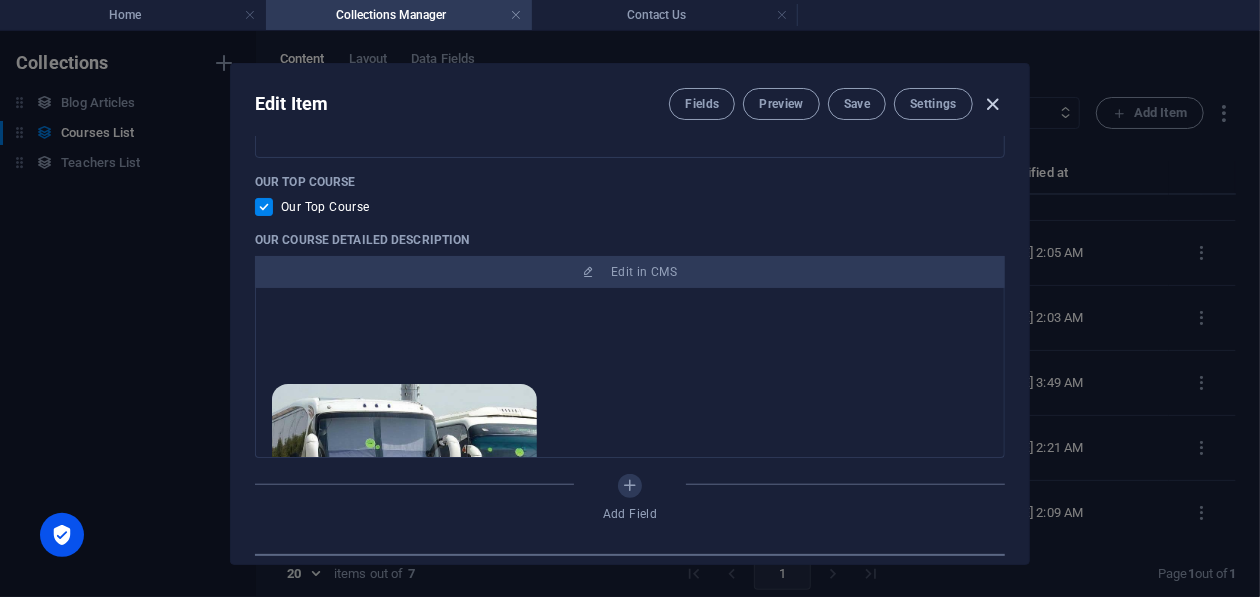 click at bounding box center (993, 104) 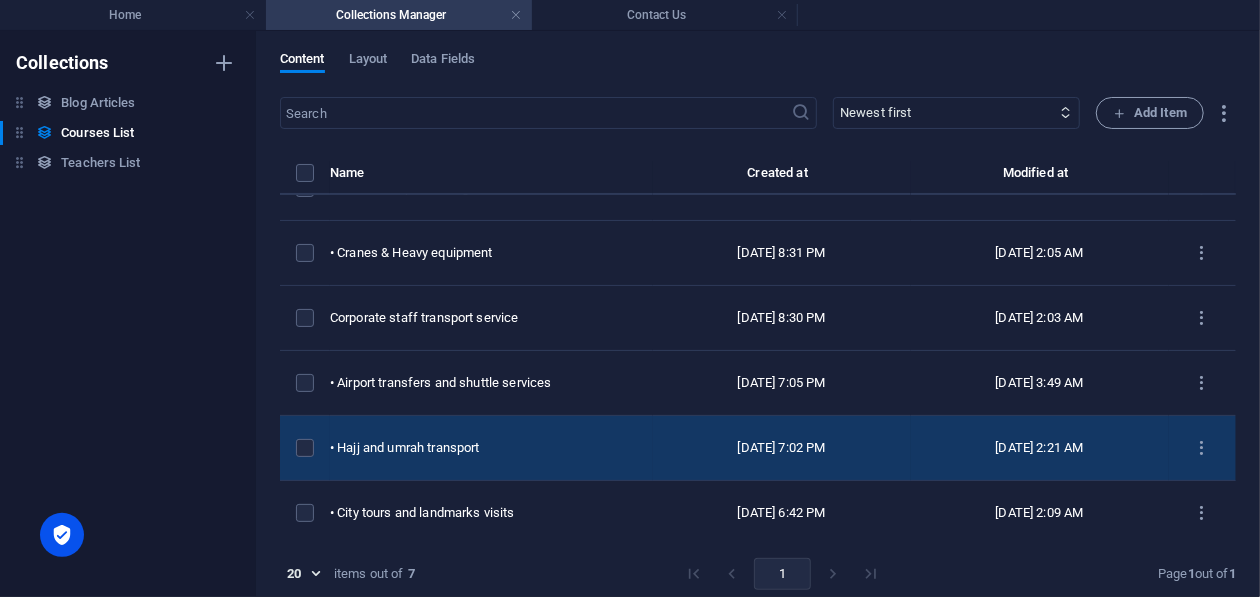 click on "•	Hajj and umrah transport" at bounding box center (491, 448) 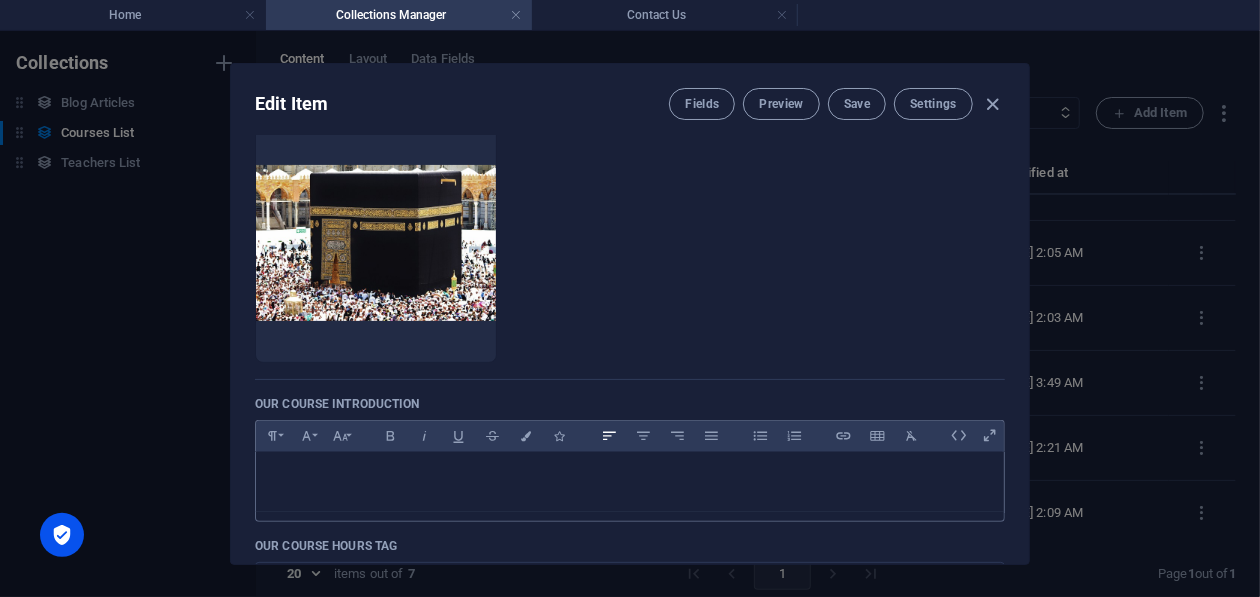 scroll, scrollTop: 300, scrollLeft: 0, axis: vertical 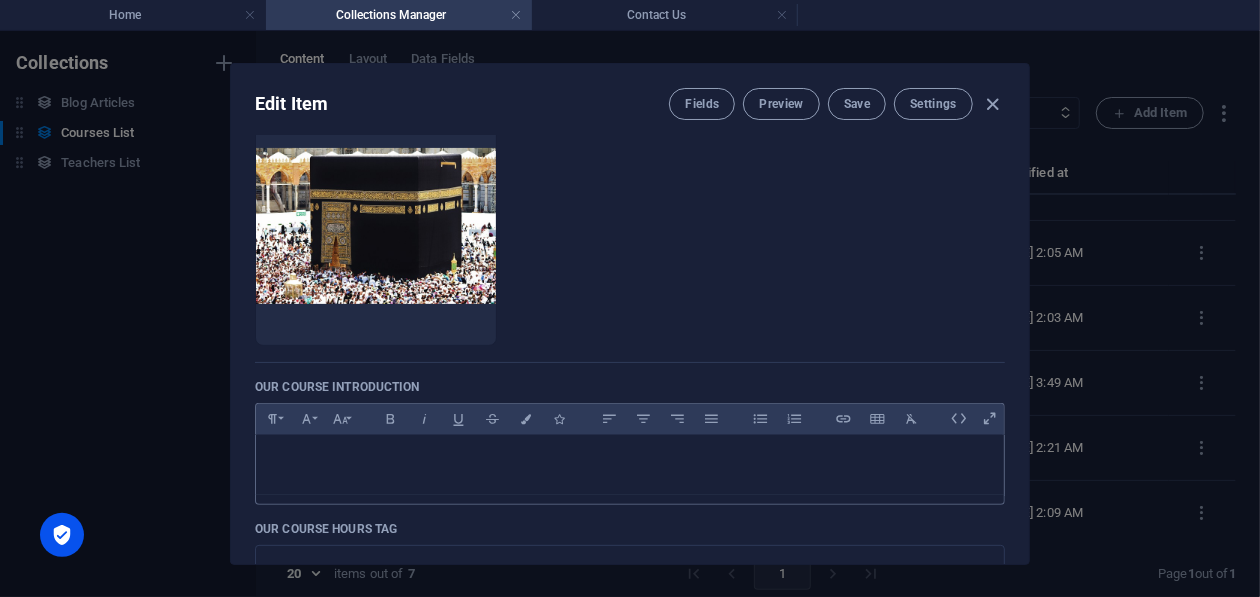 click at bounding box center [630, 460] 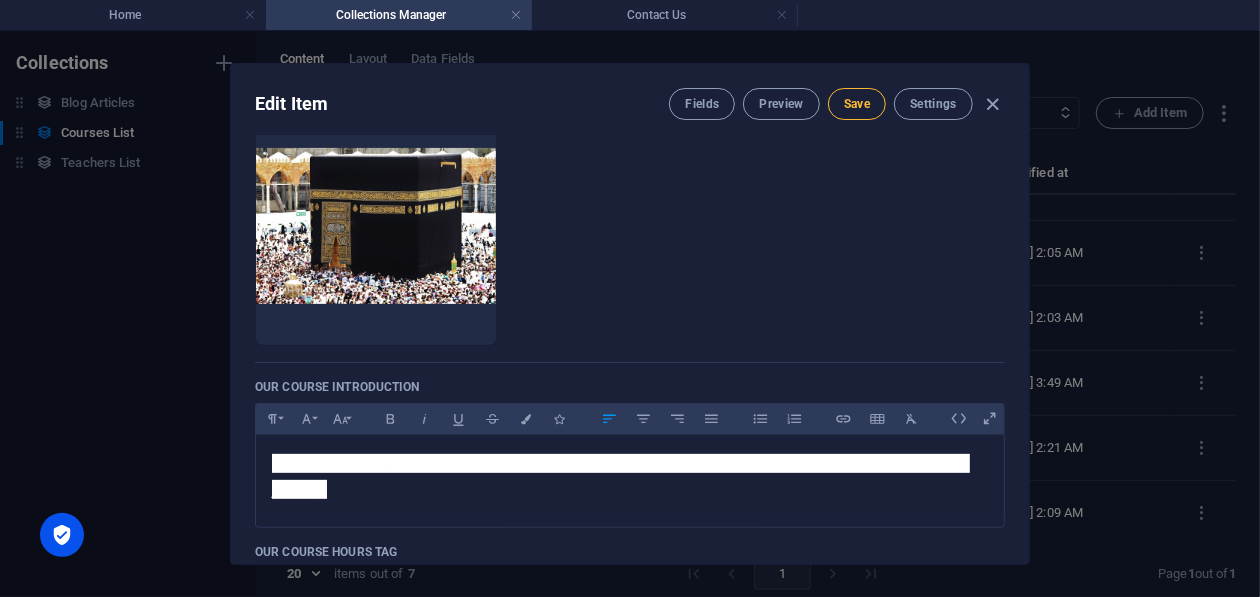 click on "Save" at bounding box center [857, 104] 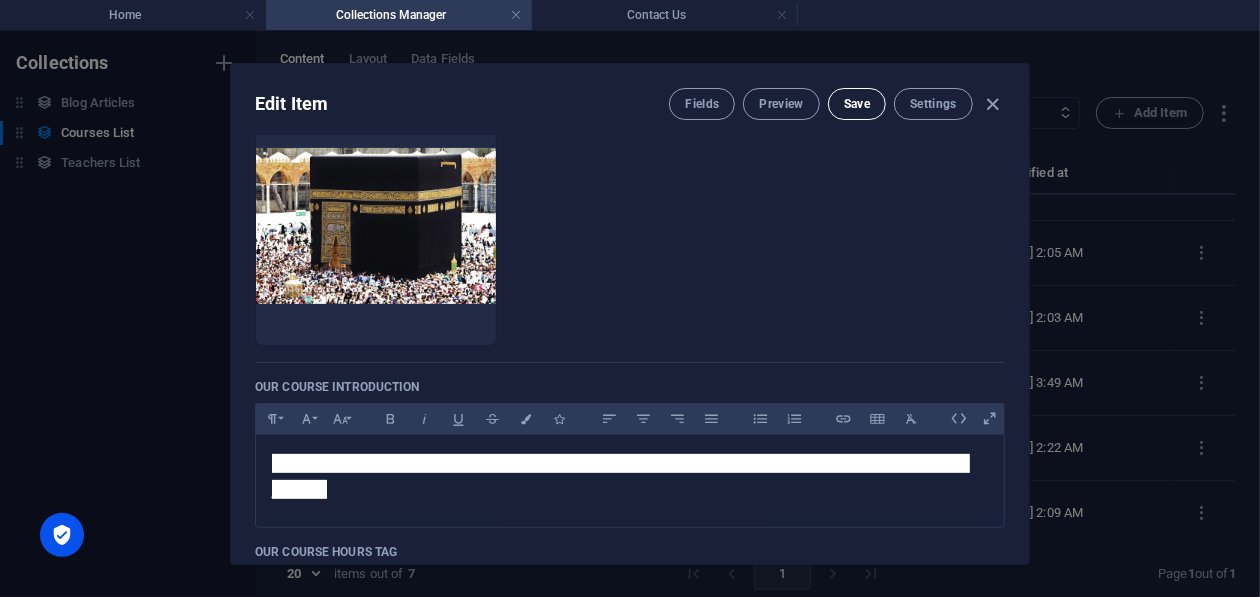 click on "Save" at bounding box center (857, 104) 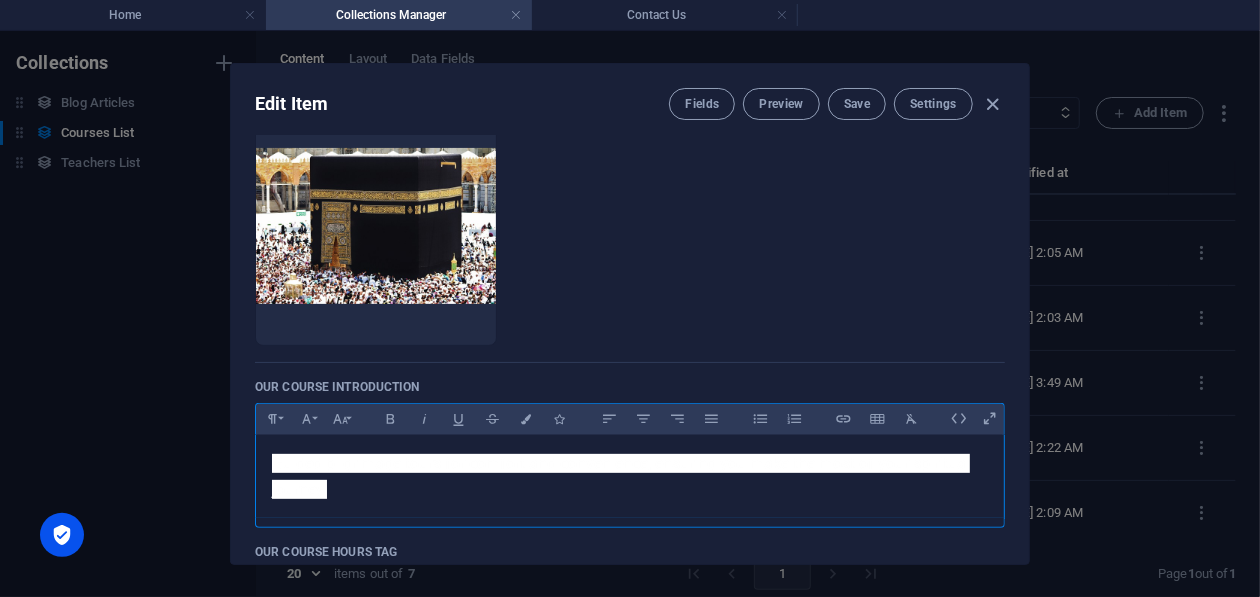 click on "Guided pilgrimage tours for comfort and convenience, ensuring you make the most of your spiritual journey." at bounding box center (630, 476) 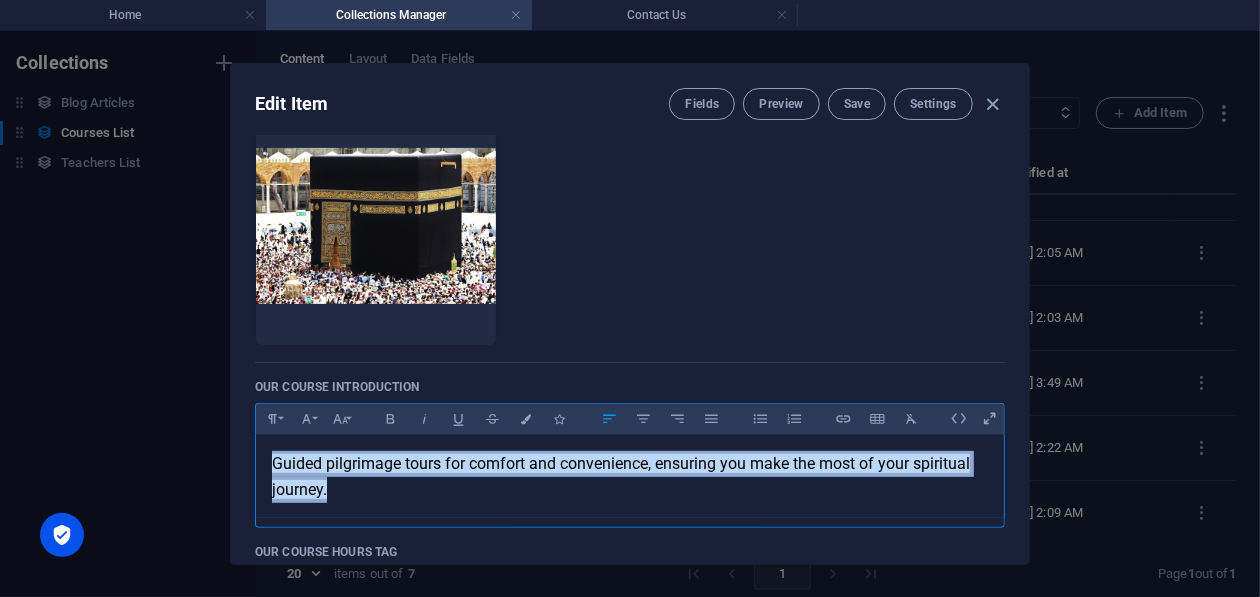 click on "Guided pilgrimage tours for comfort and convenience, ensuring you make the most of your spiritual journey." at bounding box center (630, 476) 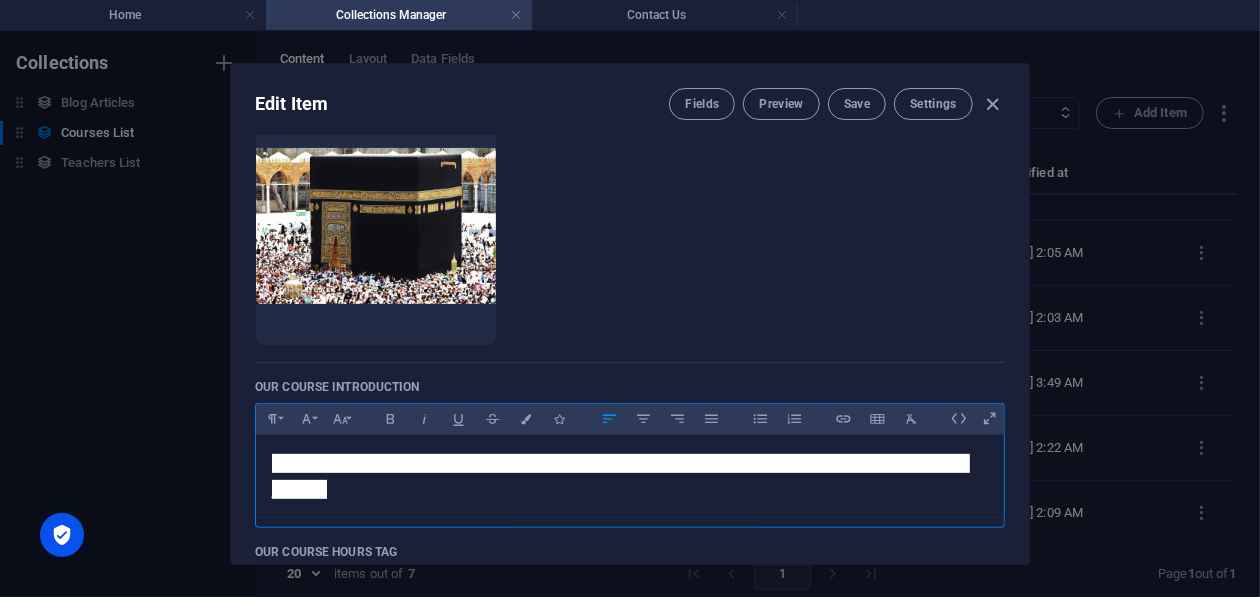 click on "Guided pilgrimage tours for comfort and convenience, ensuring you make the most of your spiritual journey." at bounding box center (630, 476) 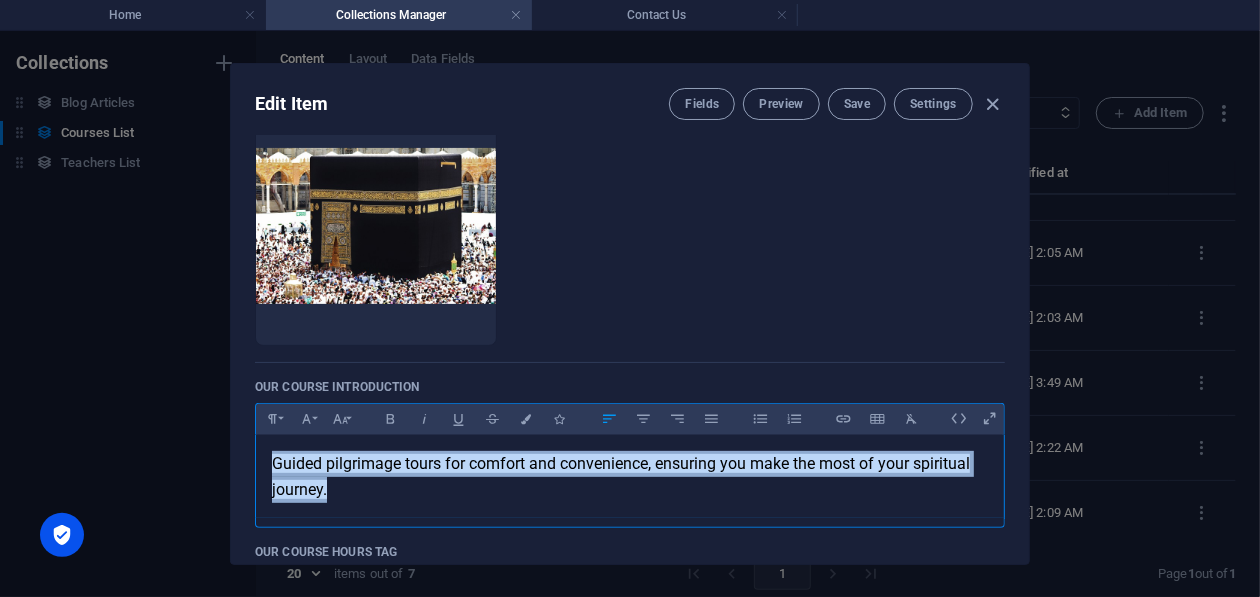 click on "Guided pilgrimage tours for comfort and convenience, ensuring you make the most of your spiritual journey." at bounding box center (630, 476) 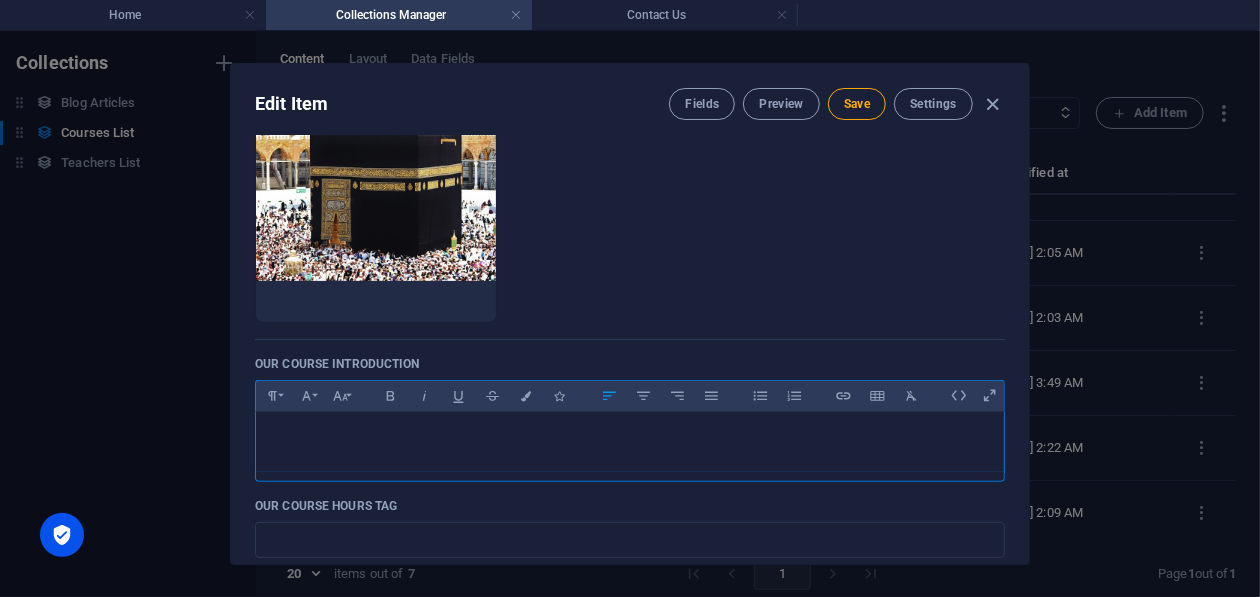 scroll, scrollTop: 399, scrollLeft: 0, axis: vertical 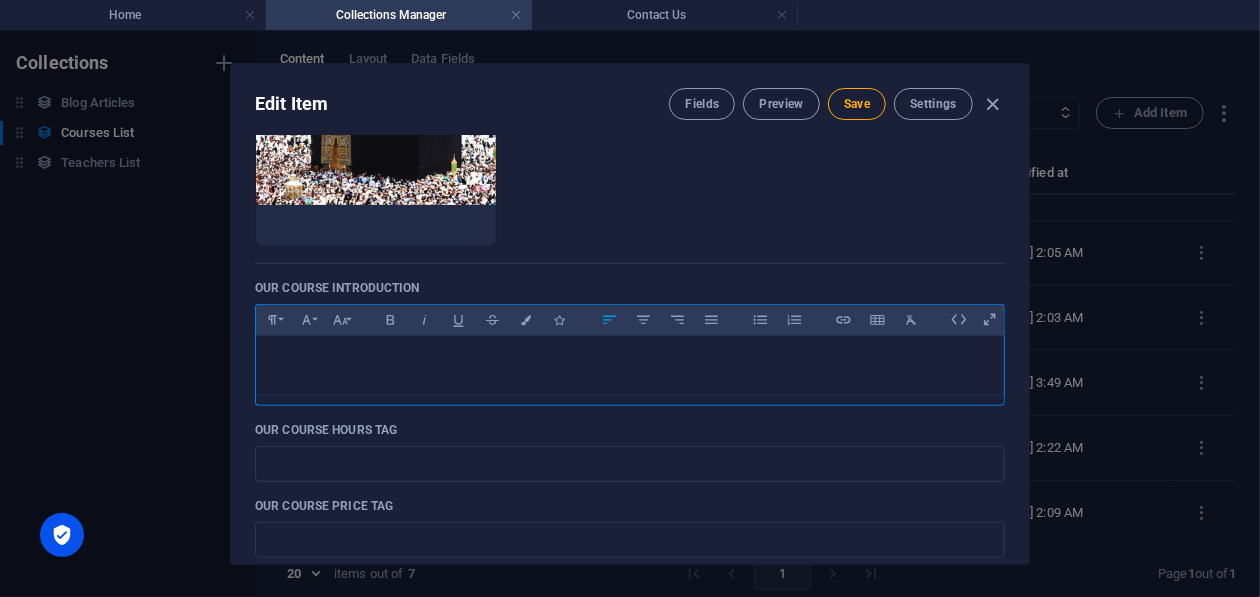 type 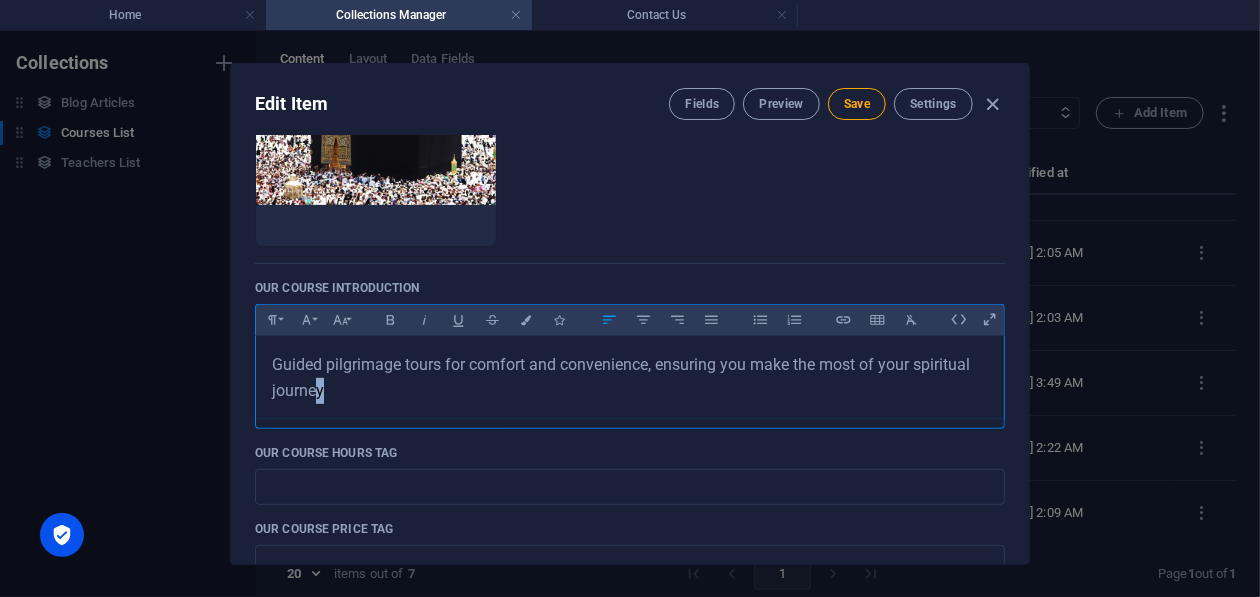 drag, startPoint x: 317, startPoint y: 394, endPoint x: 333, endPoint y: 398, distance: 16.492422 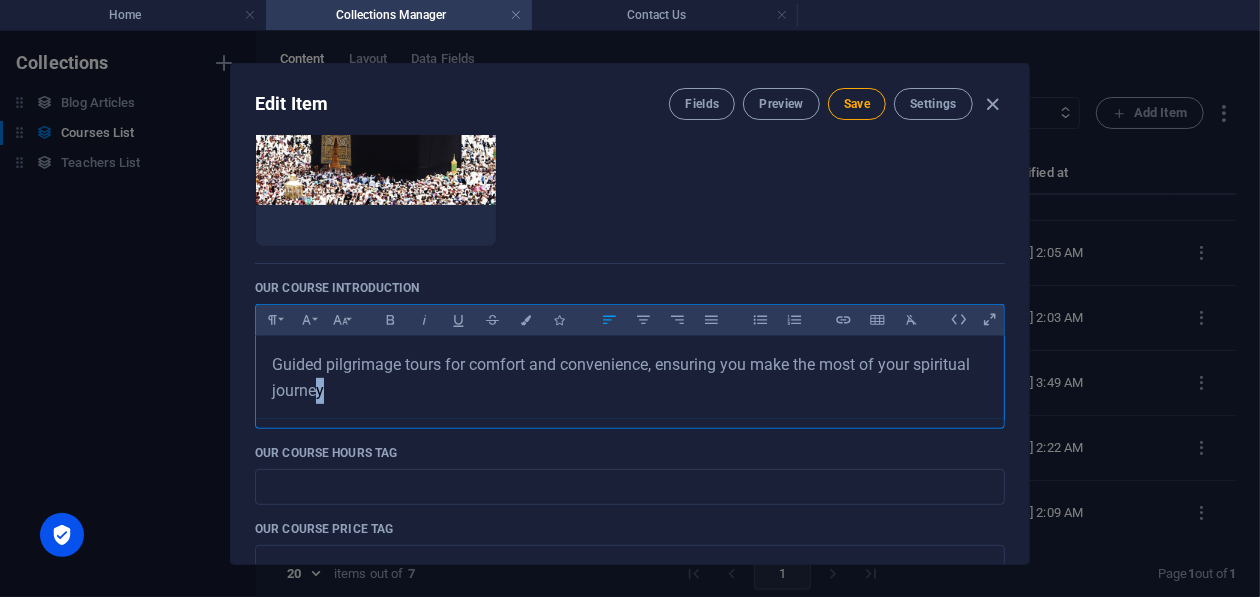 click on "Guided pilgrimage tours for comfort and convenience, ensuring you make the most of your spiritual journey" at bounding box center (630, 377) 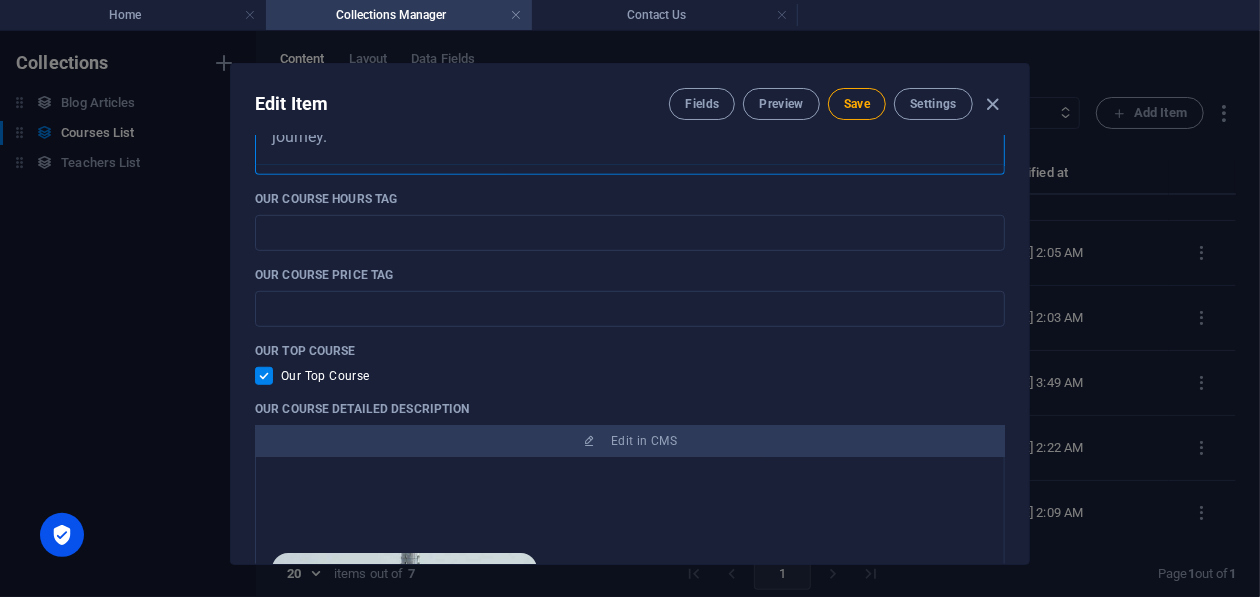scroll, scrollTop: 599, scrollLeft: 0, axis: vertical 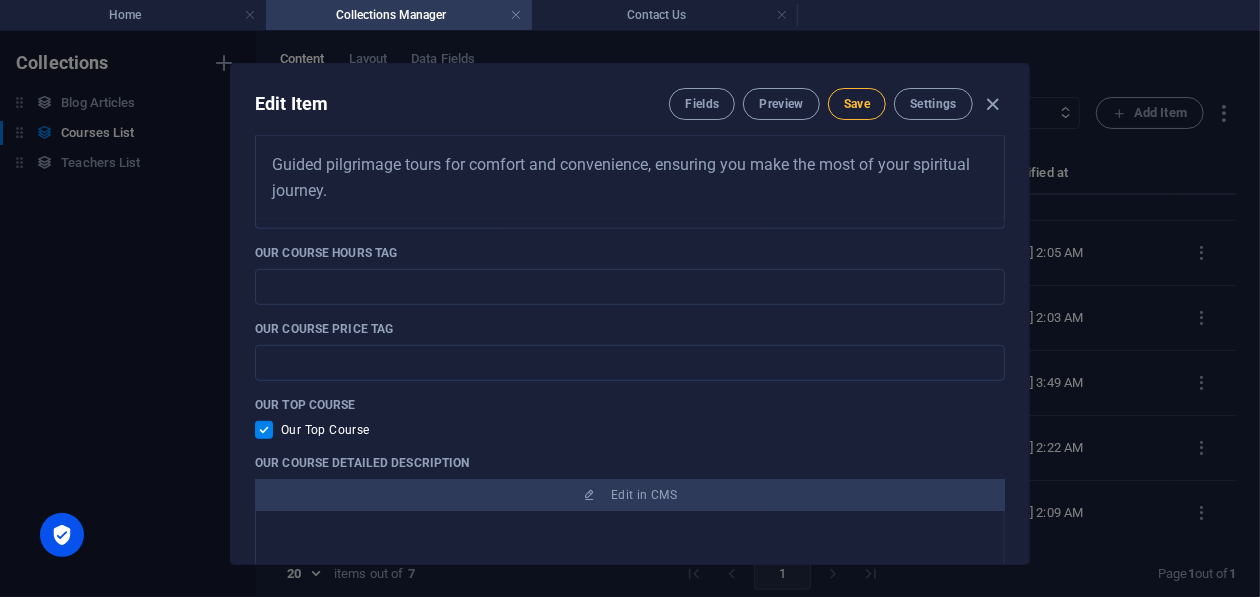 click on "Save" at bounding box center [857, 104] 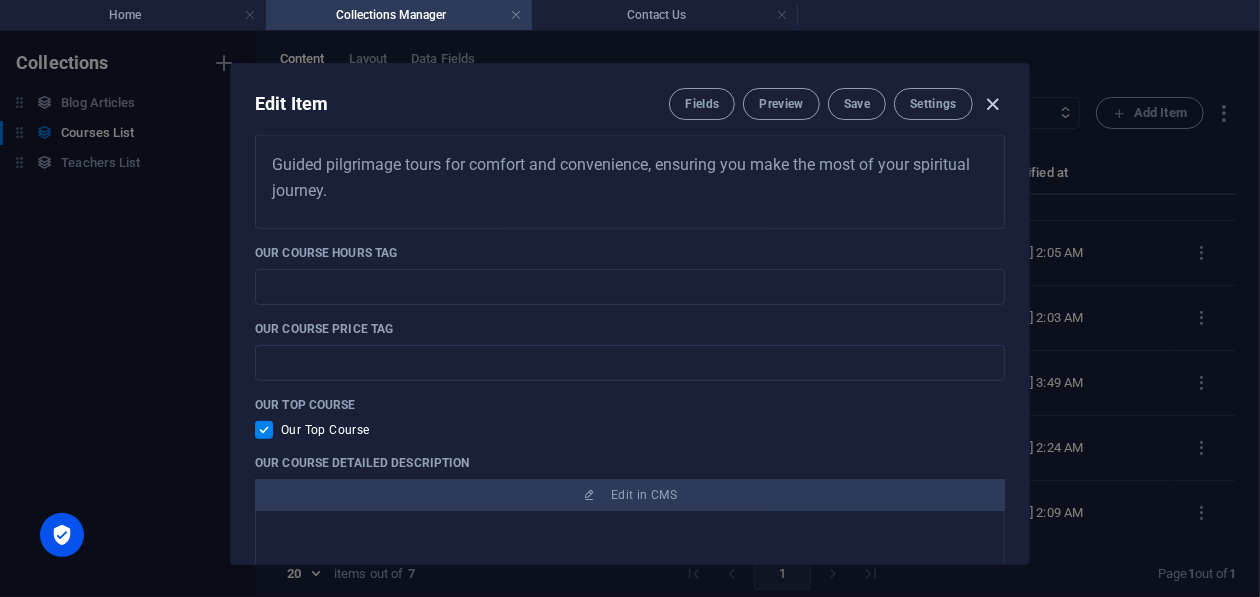 click at bounding box center (993, 104) 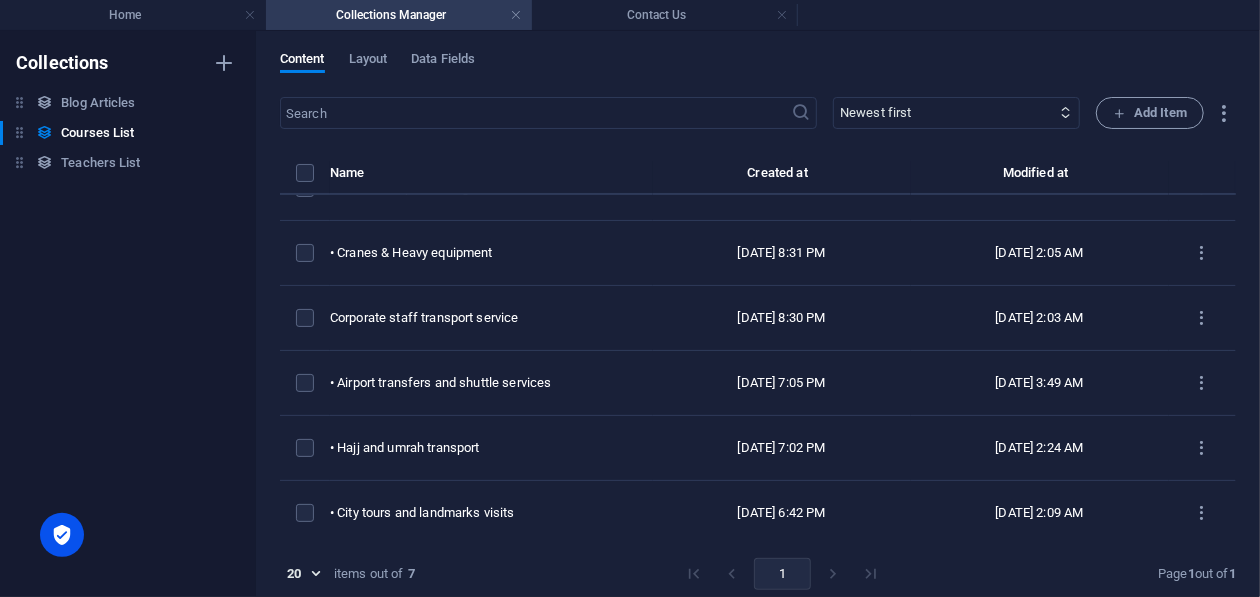 scroll, scrollTop: 0, scrollLeft: 0, axis: both 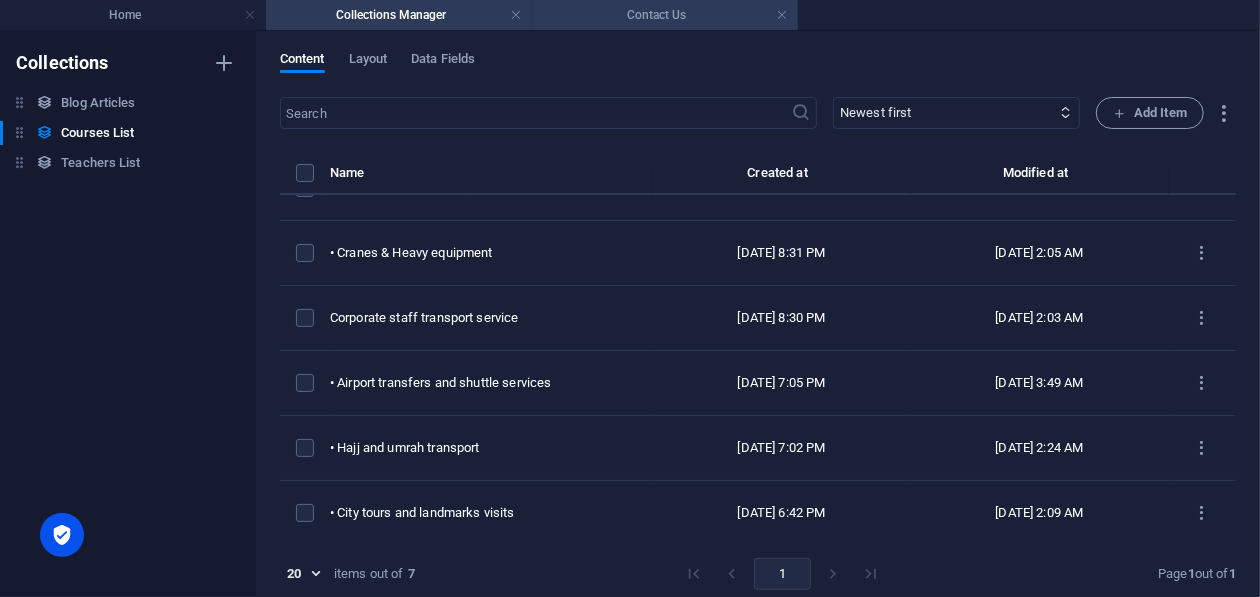 click on "Contact Us" at bounding box center [665, 15] 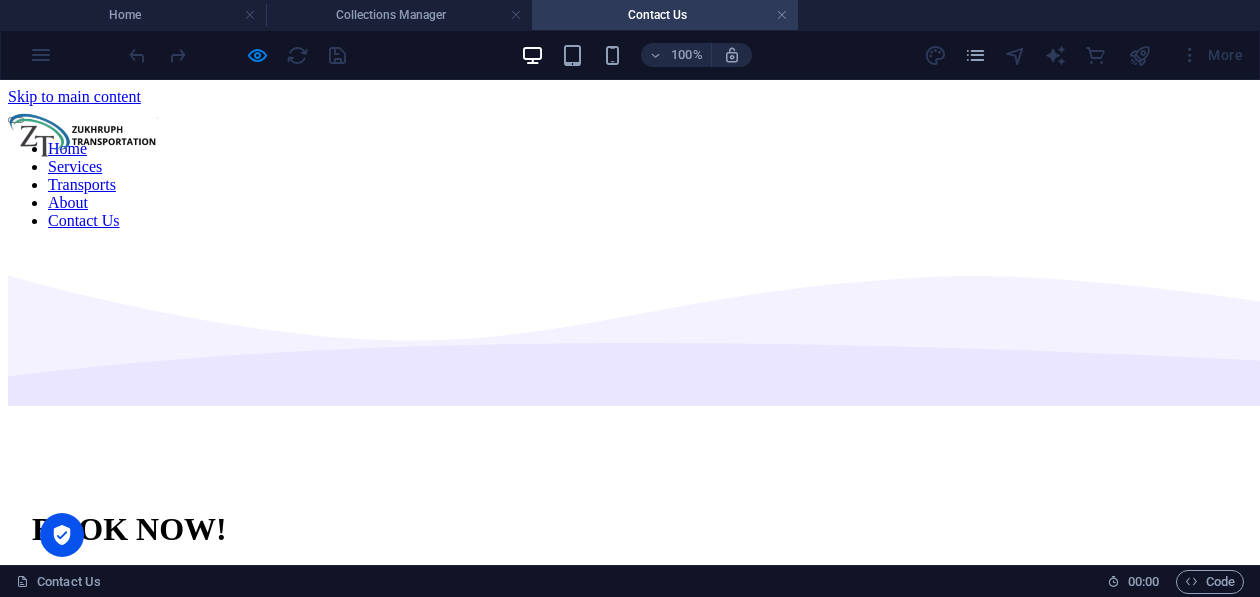 scroll, scrollTop: 0, scrollLeft: 0, axis: both 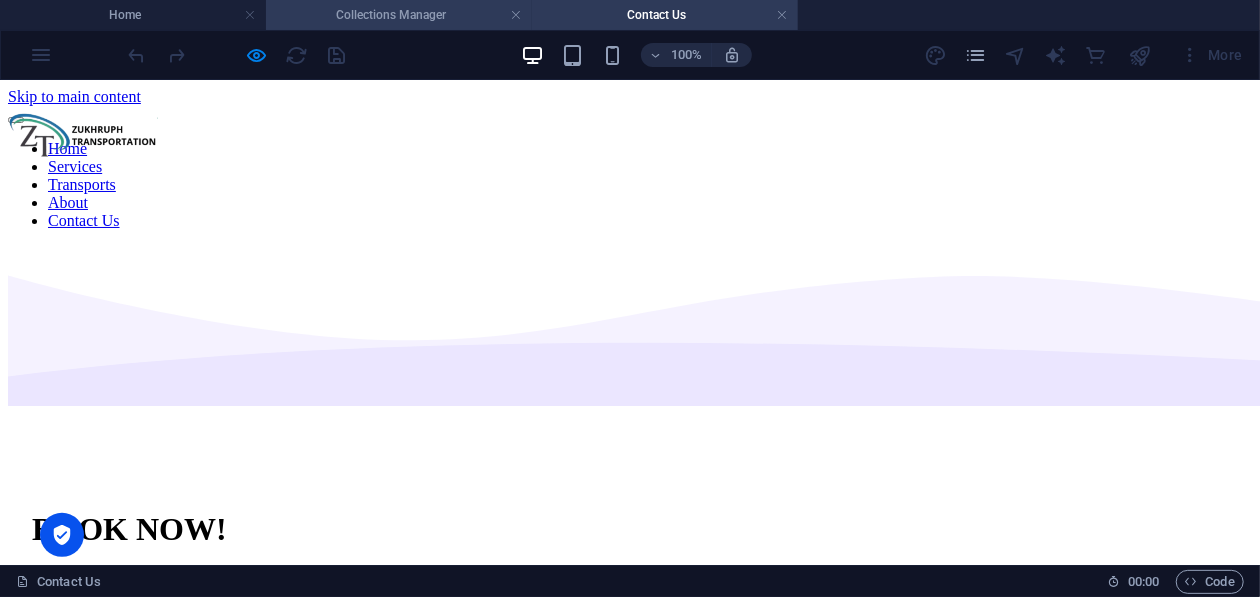 click on "Collections Manager" at bounding box center (399, 15) 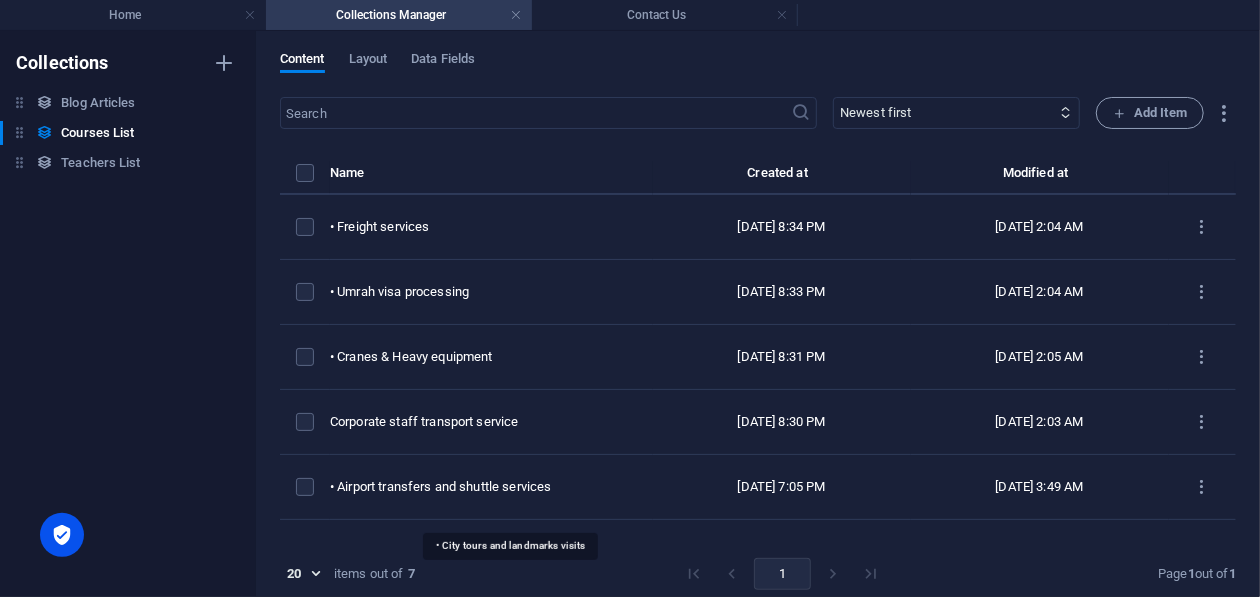 click on "•	City tours and landmarks visits" at bounding box center (483, 617) 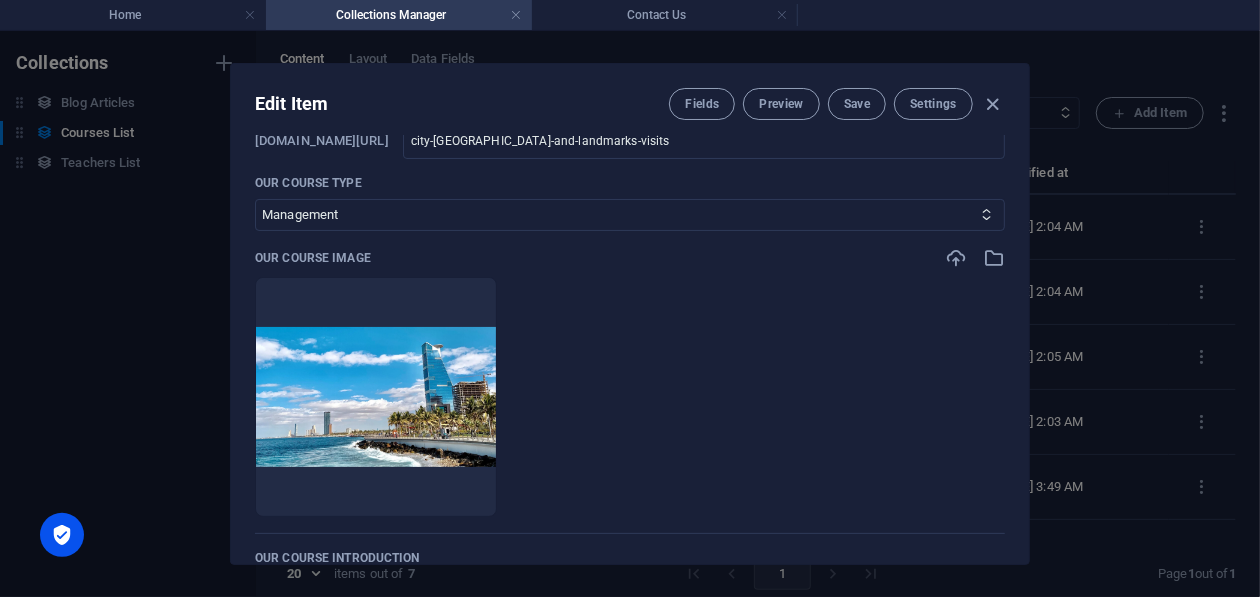 scroll, scrollTop: 300, scrollLeft: 0, axis: vertical 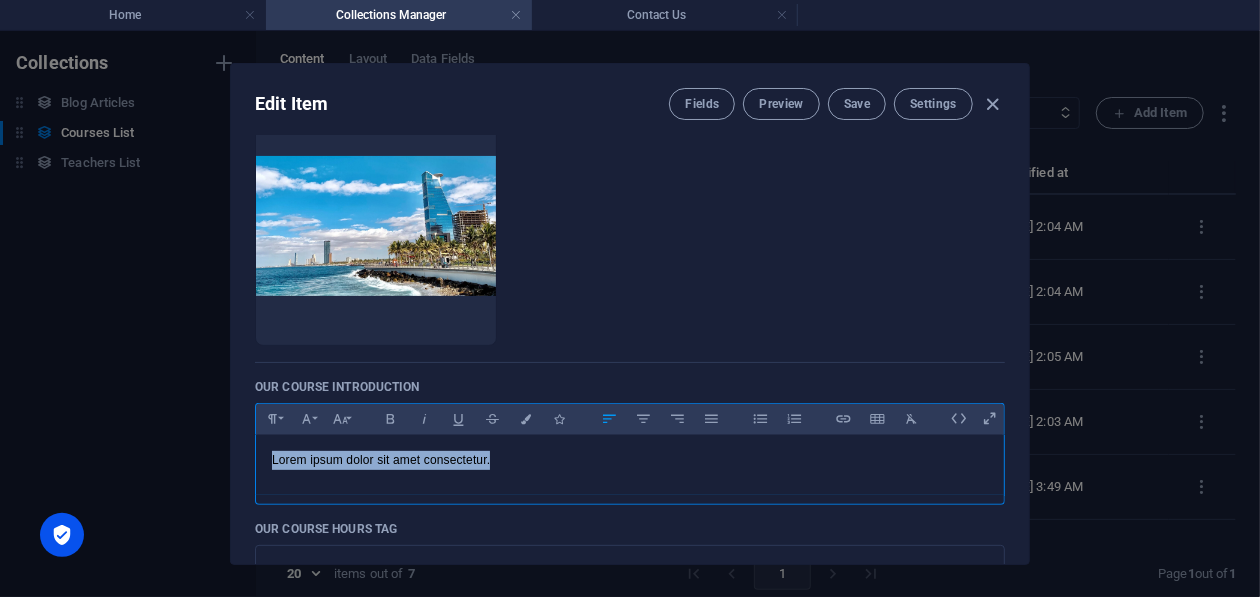 drag, startPoint x: 516, startPoint y: 456, endPoint x: 249, endPoint y: 455, distance: 267.00186 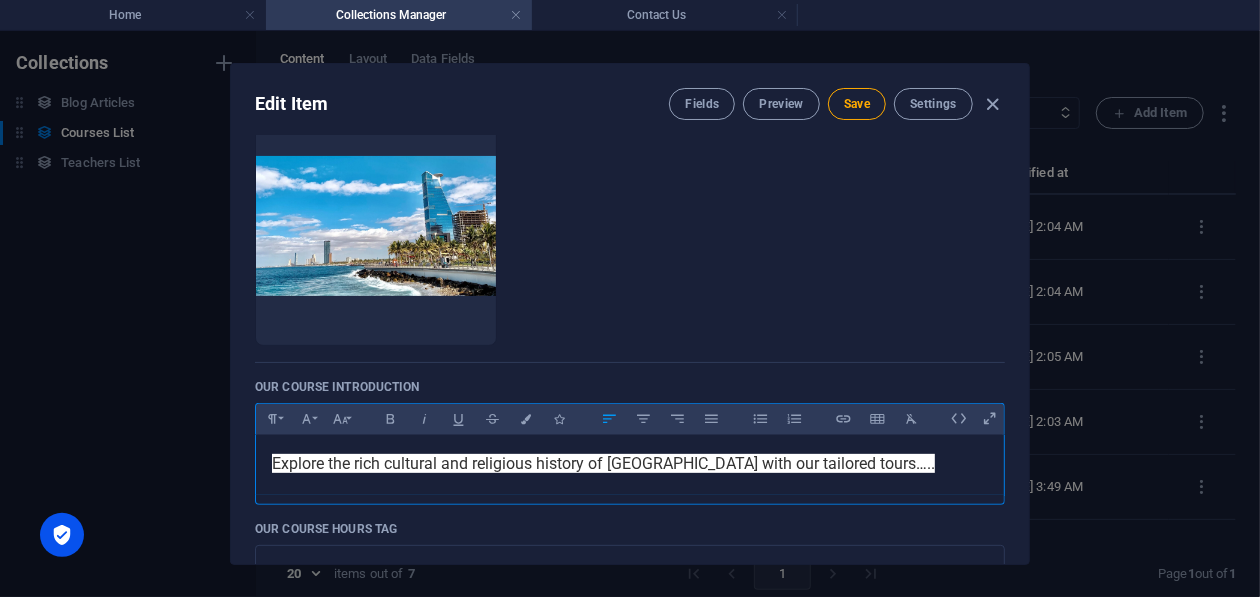 click on "​ Explore the rich cultural and religious history of Saudi Arabia with our tailored tours….." at bounding box center [630, 464] 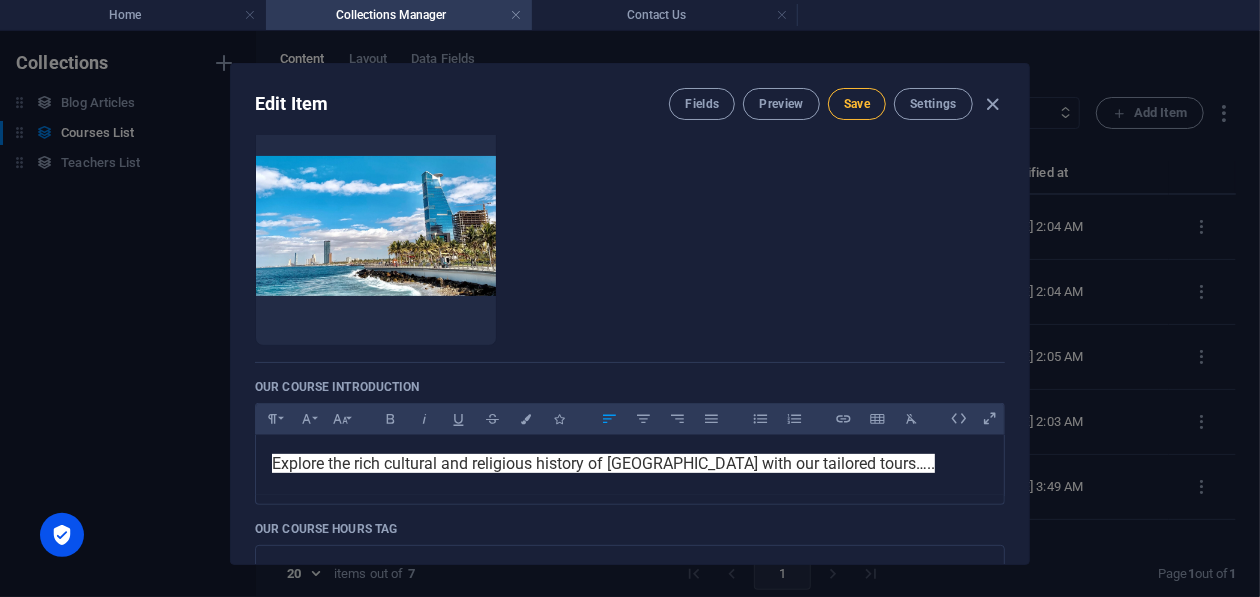 click on "Save" at bounding box center (857, 104) 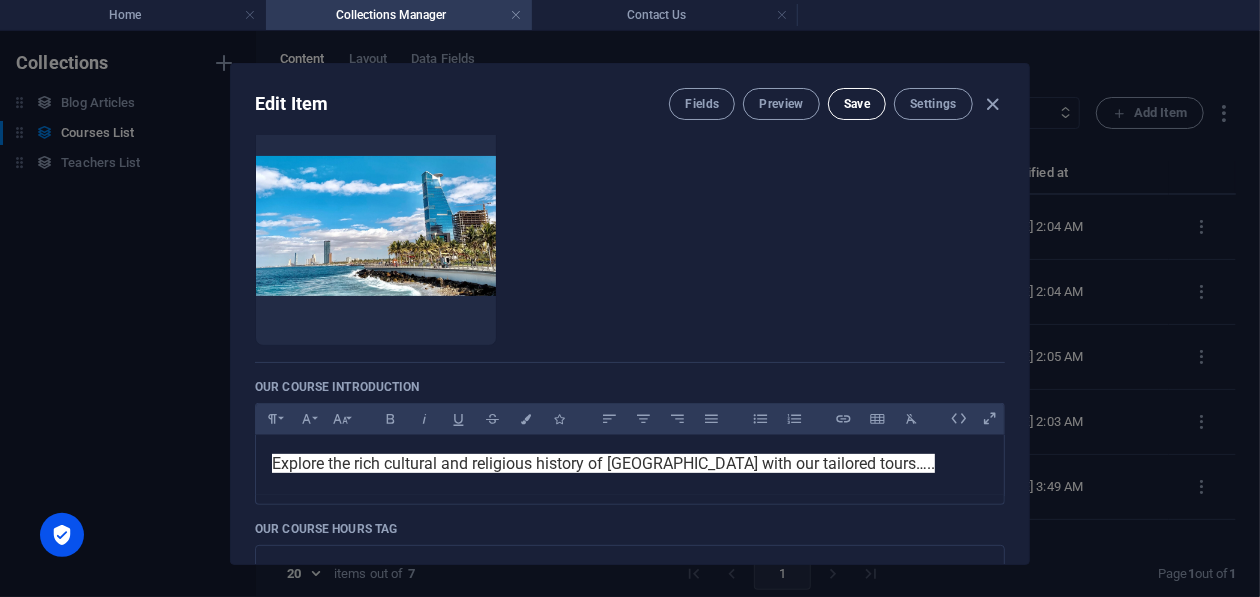 click on "Save" at bounding box center [857, 104] 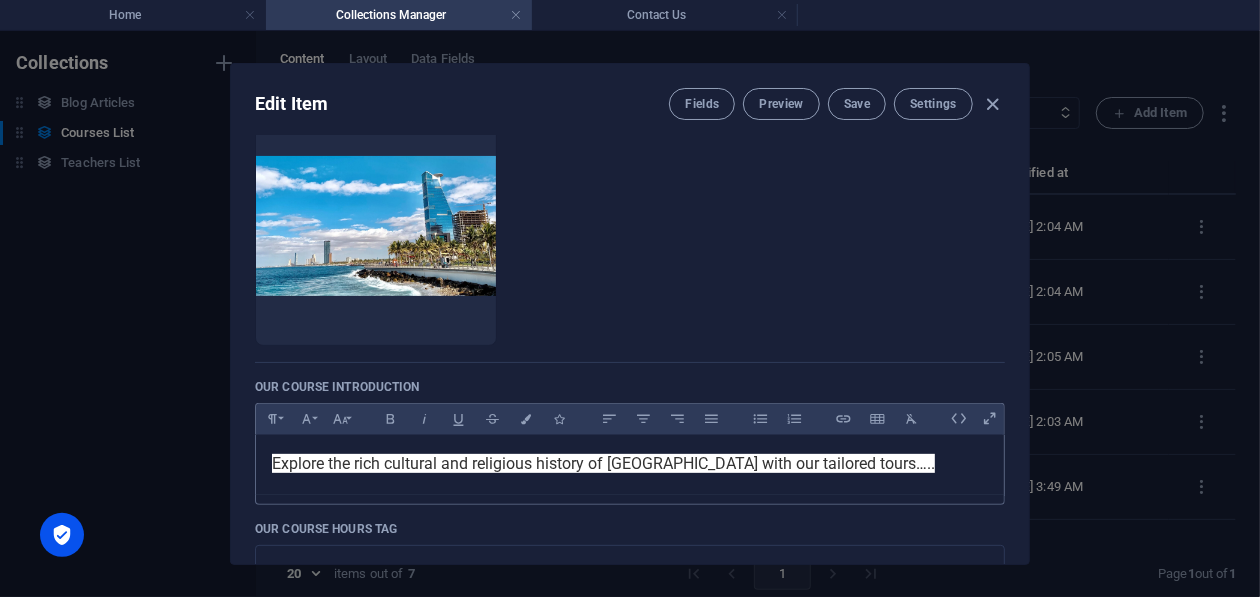 click on "​ Explore the rich cultural and religious history of Saudi Arabia with our tailored tours….." at bounding box center [630, 464] 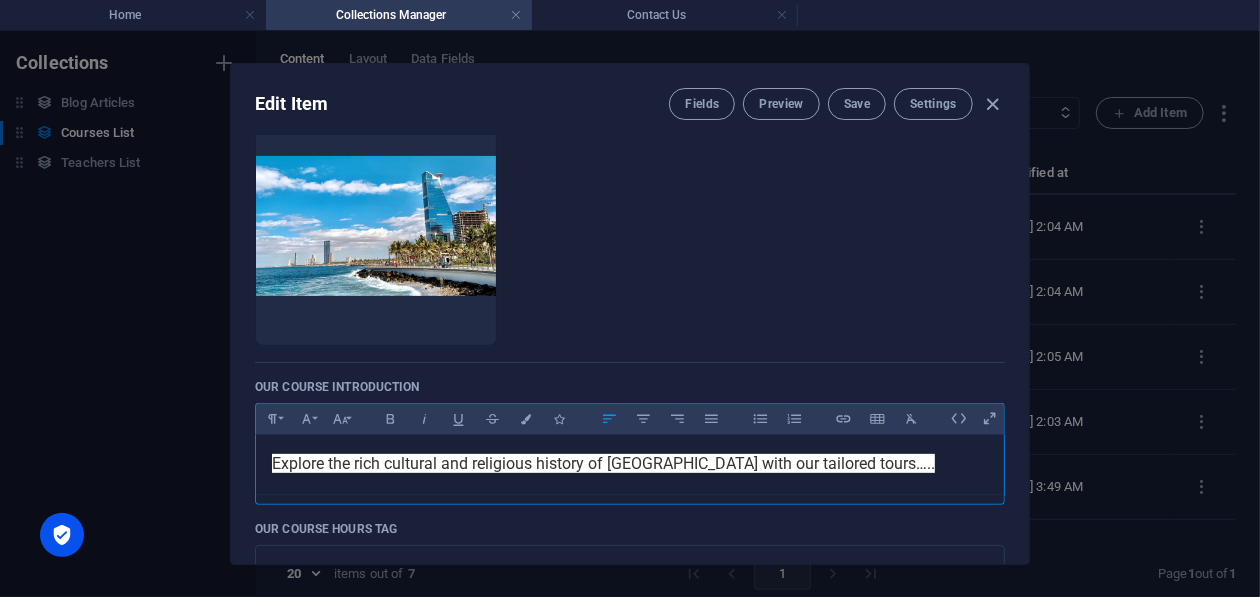 type 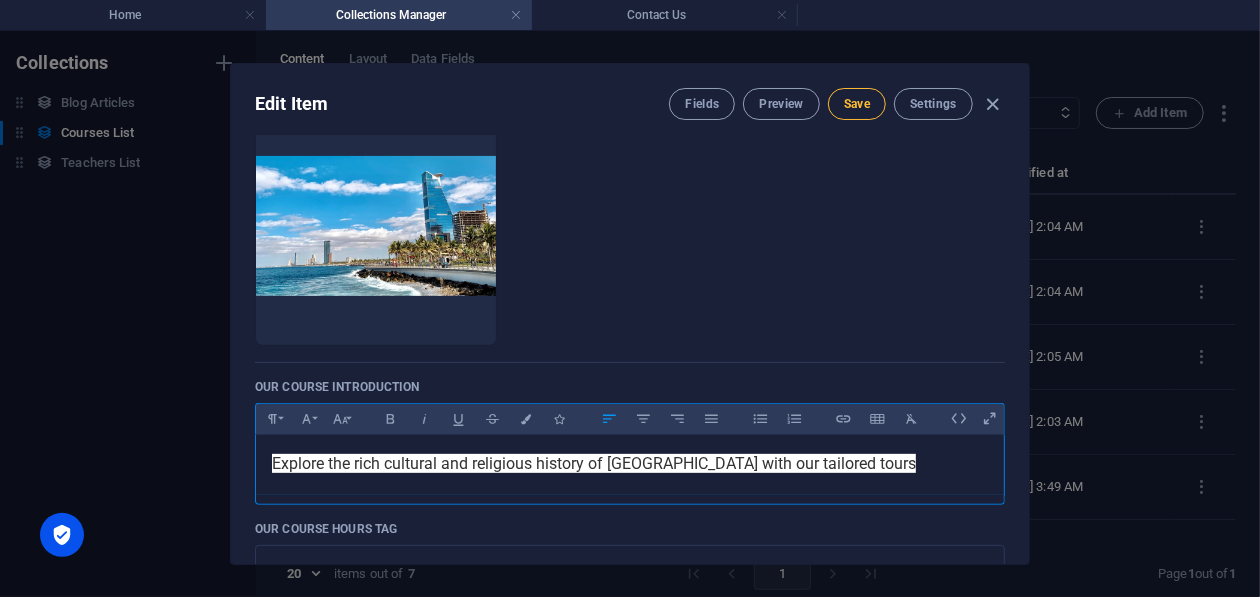 click on "Save" at bounding box center [857, 104] 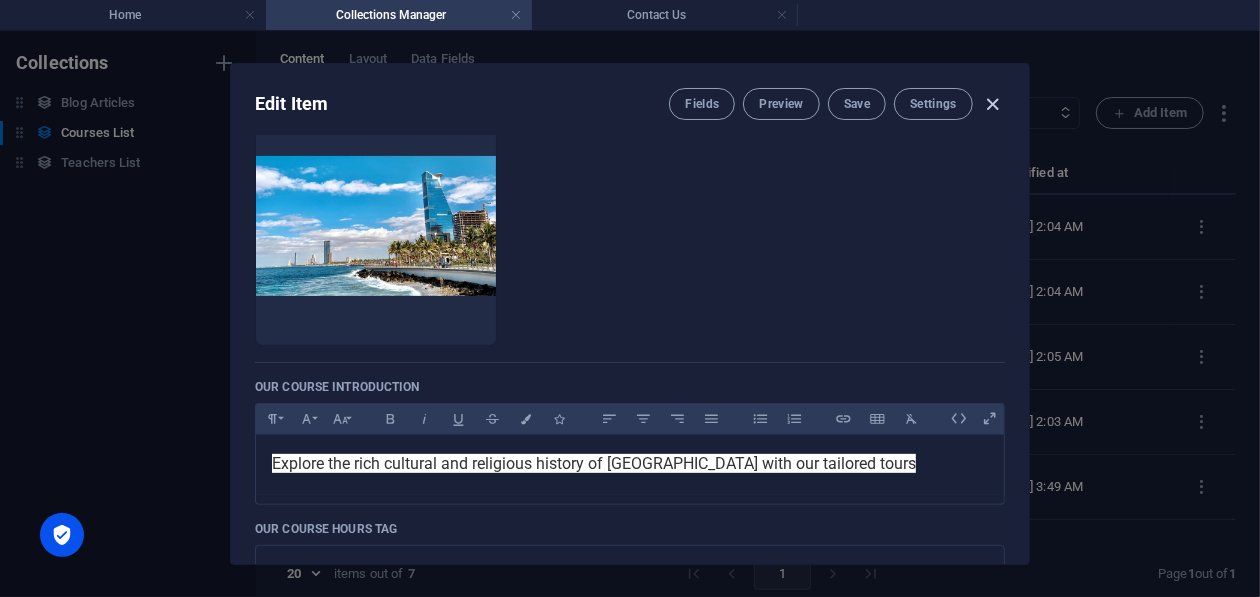 click at bounding box center (993, 104) 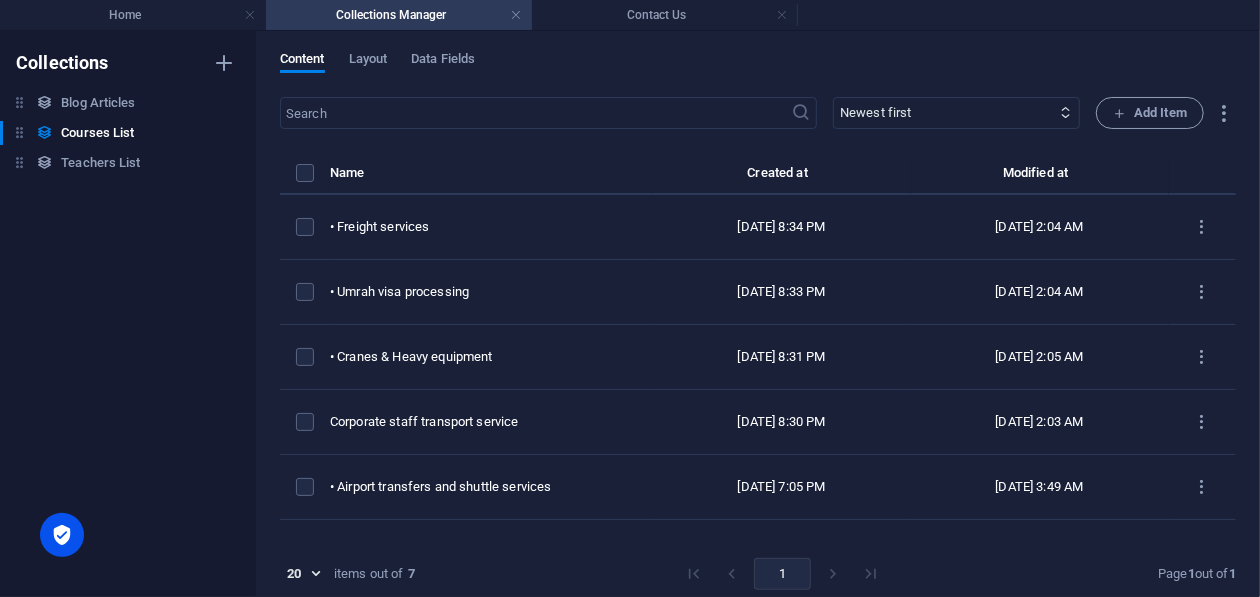 click on "•	City tours and landmarks visits" at bounding box center (483, 617) 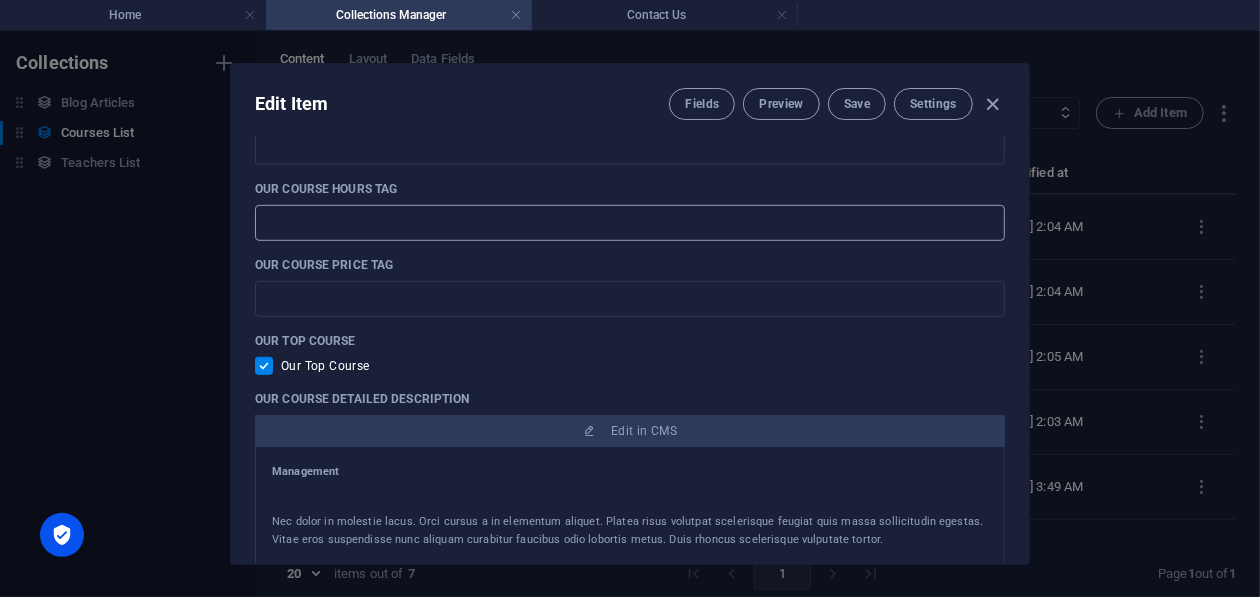 scroll, scrollTop: 599, scrollLeft: 0, axis: vertical 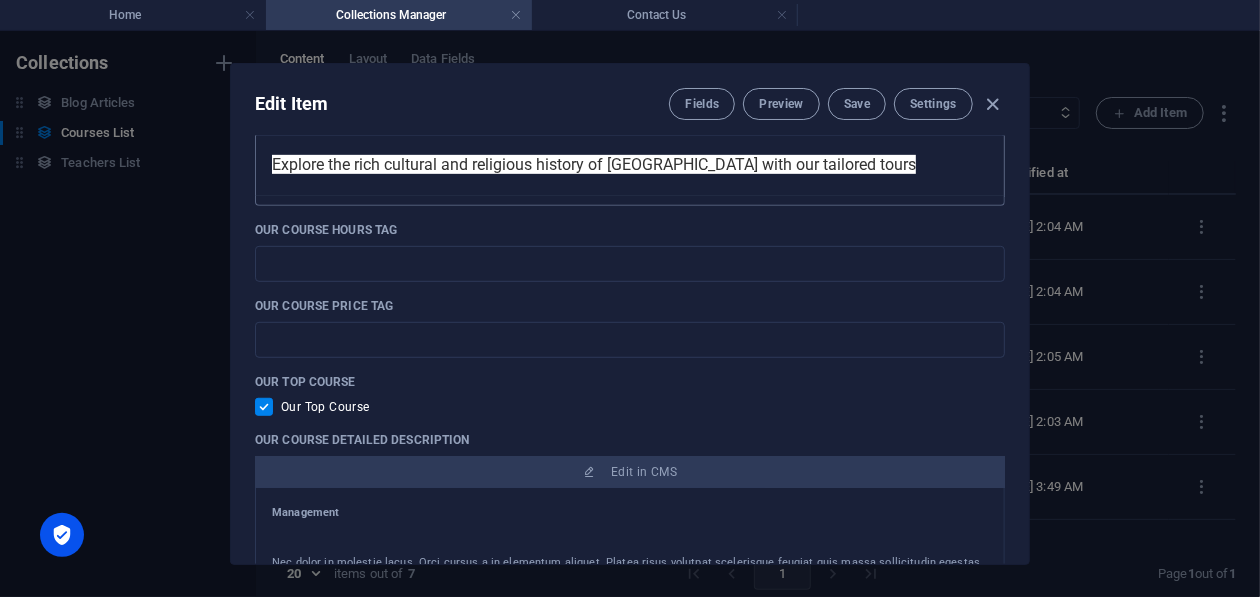 click on "Explore the rich cultural and religious history of Saudi Arabia with our tailored tours" at bounding box center [630, 165] 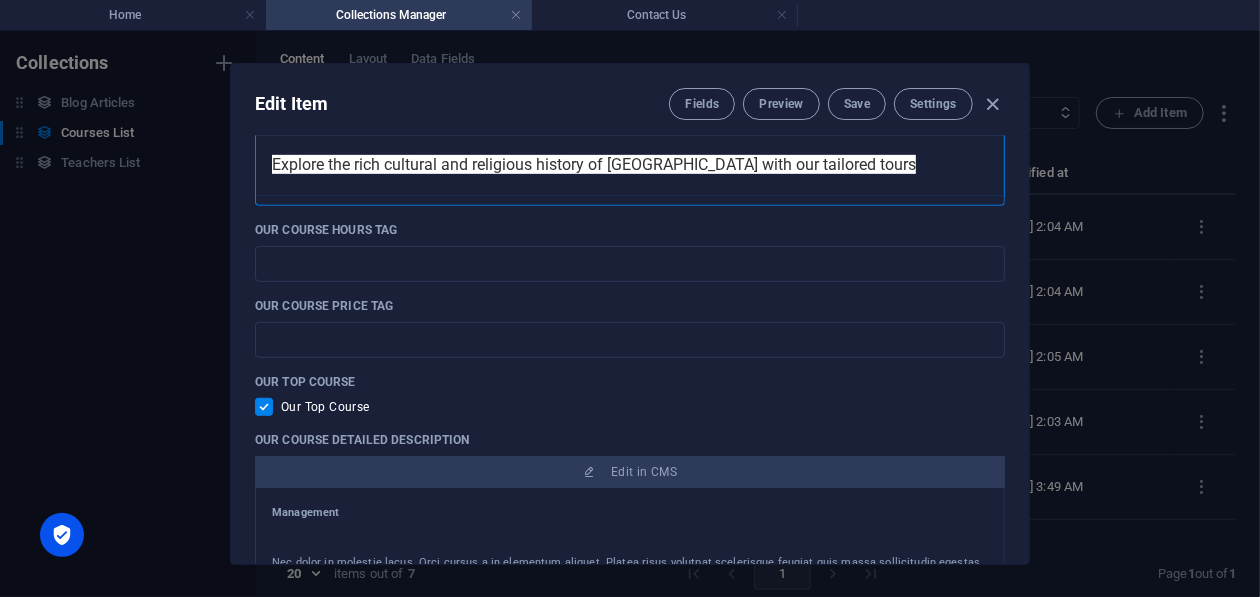 type 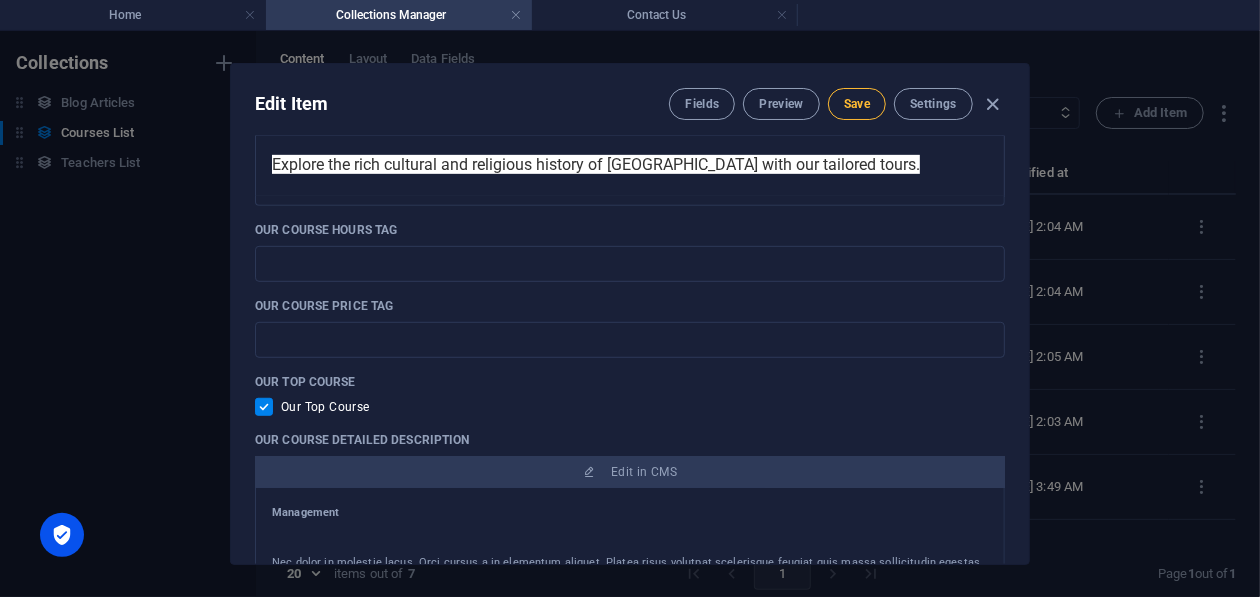 click on "Save" at bounding box center [857, 104] 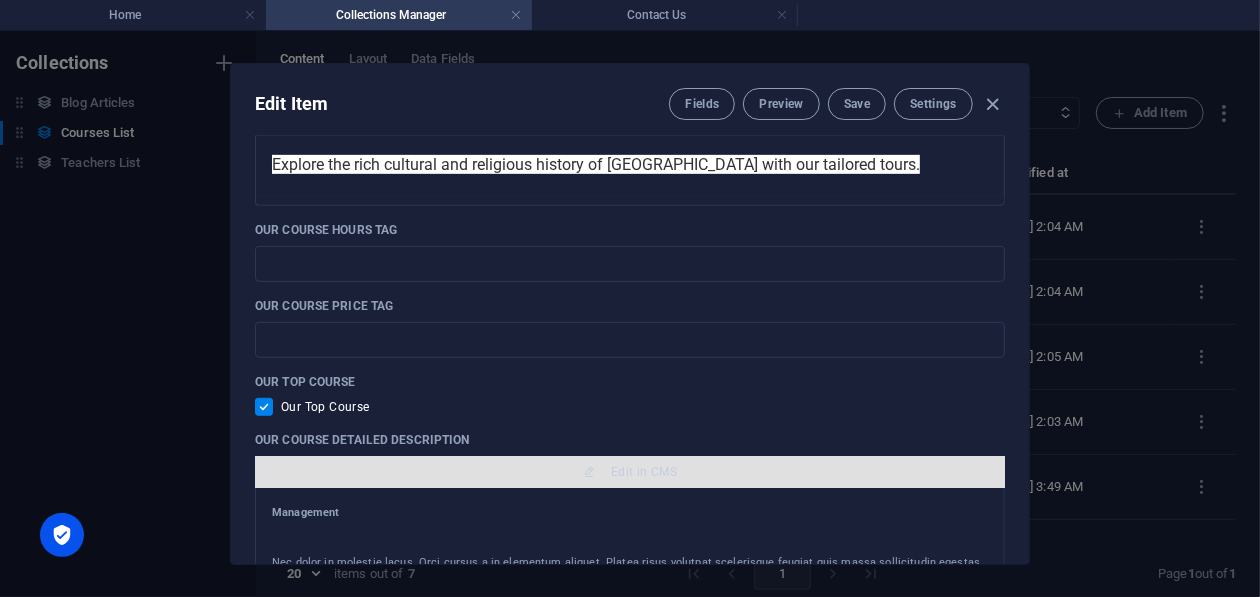 click on "Edit in CMS" at bounding box center [630, 472] 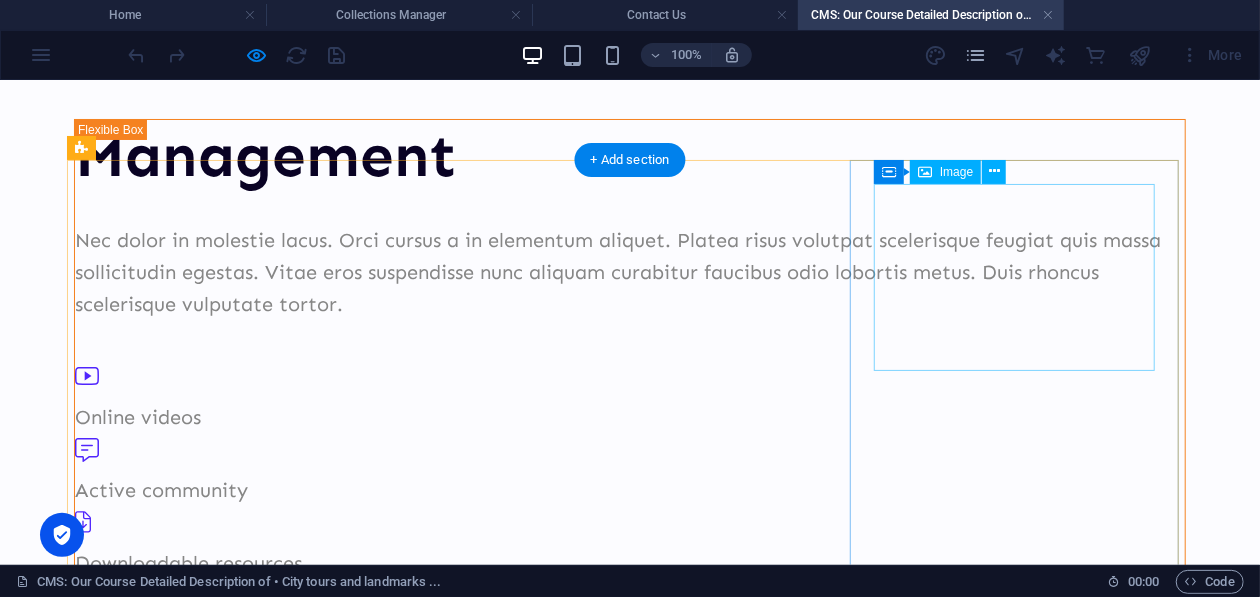 scroll, scrollTop: 0, scrollLeft: 0, axis: both 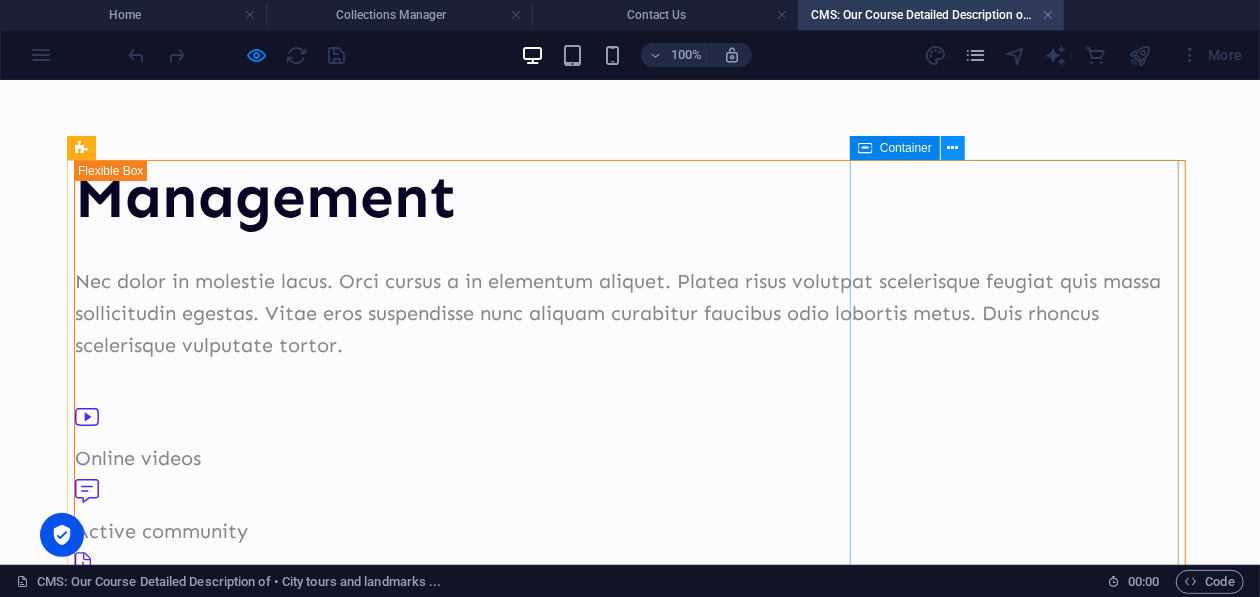 click at bounding box center [953, 148] 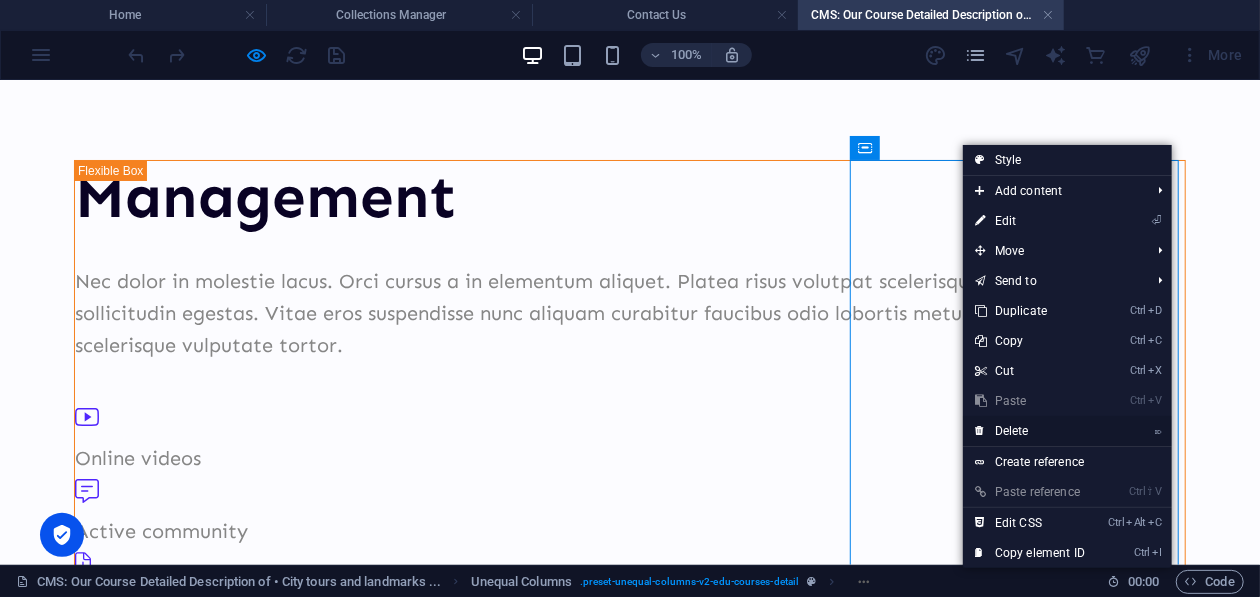 click on "⌦  Delete" at bounding box center [1030, 431] 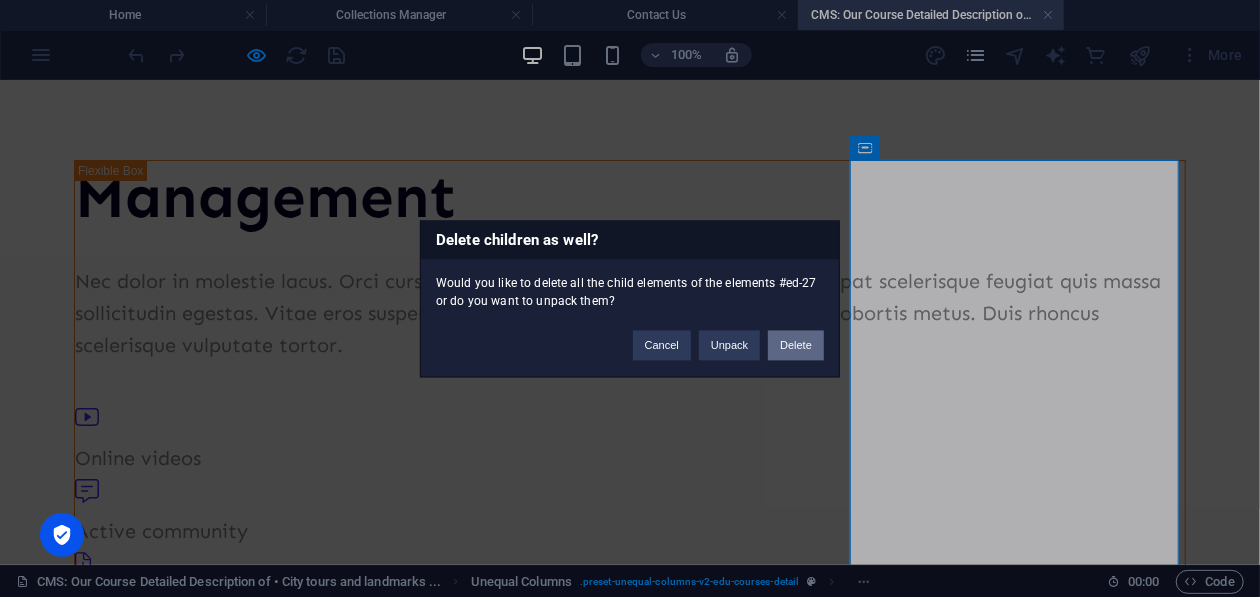click on "Delete" at bounding box center [796, 345] 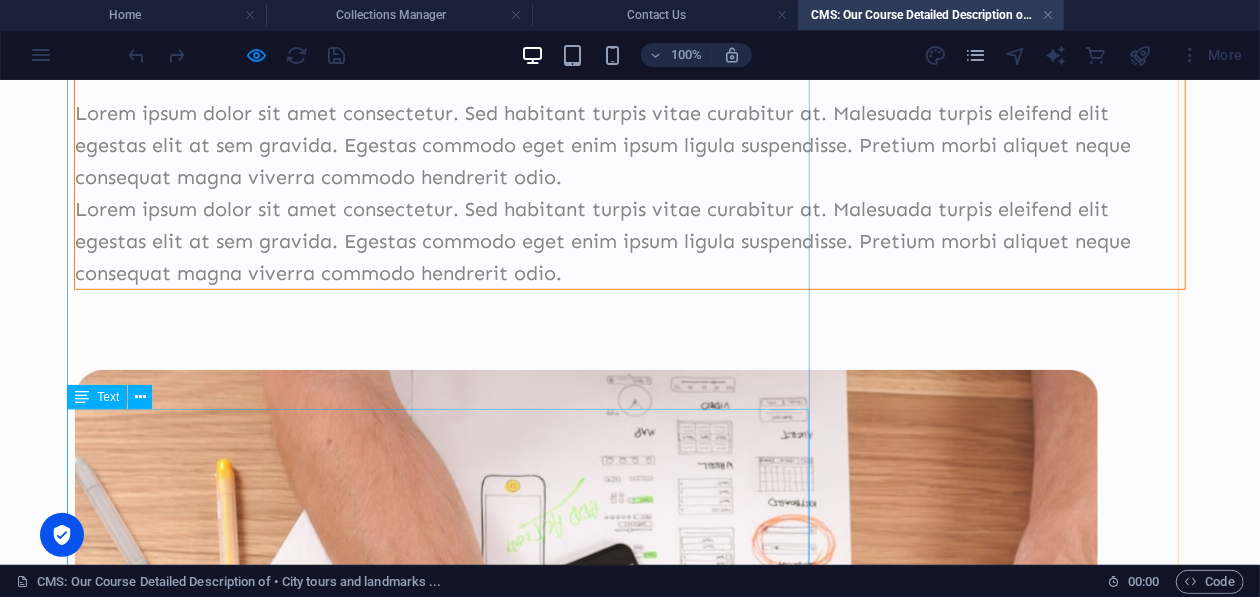 scroll, scrollTop: 0, scrollLeft: 0, axis: both 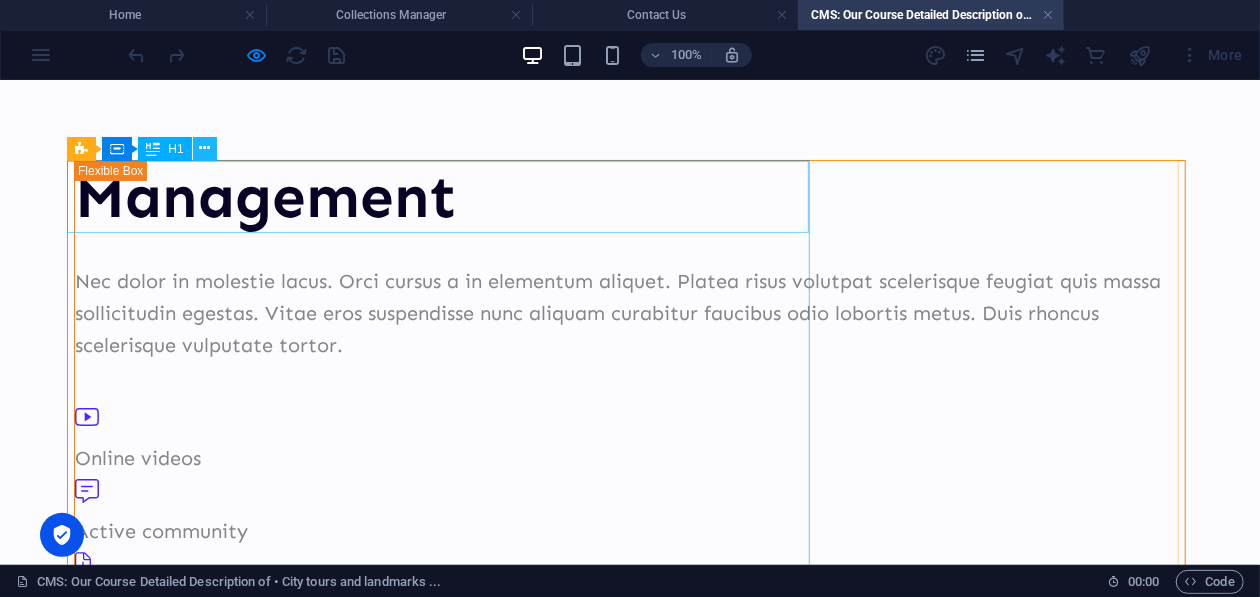 click at bounding box center (204, 148) 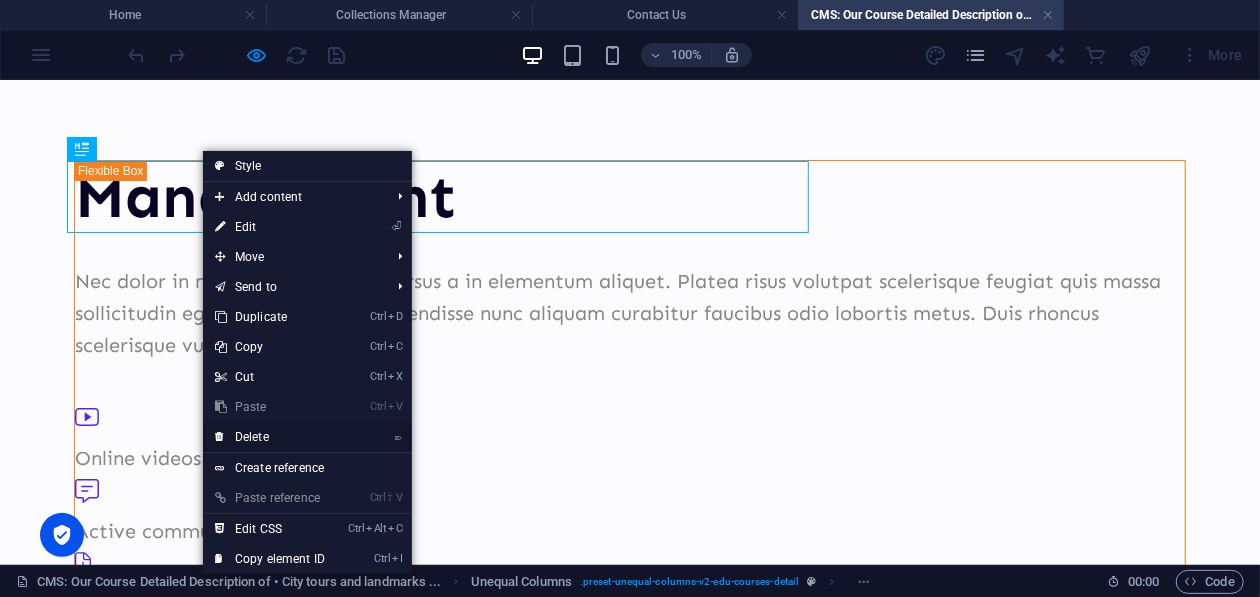 click on "⌦  Delete" at bounding box center (270, 437) 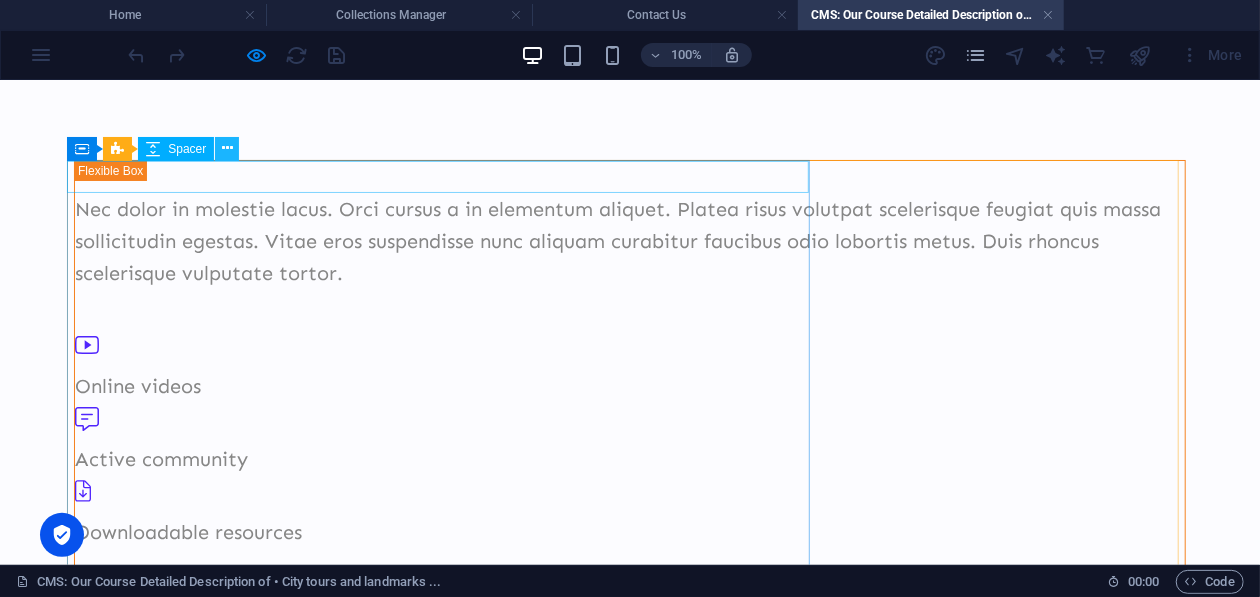click at bounding box center (227, 148) 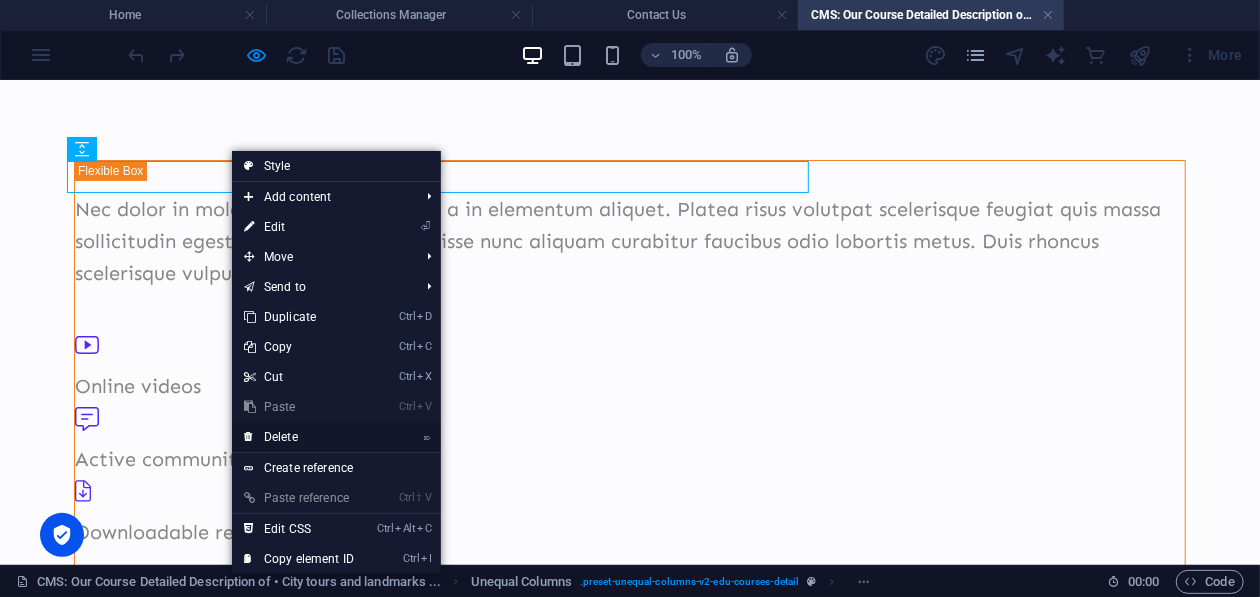 drag, startPoint x: 293, startPoint y: 431, endPoint x: 334, endPoint y: 349, distance: 91.67879 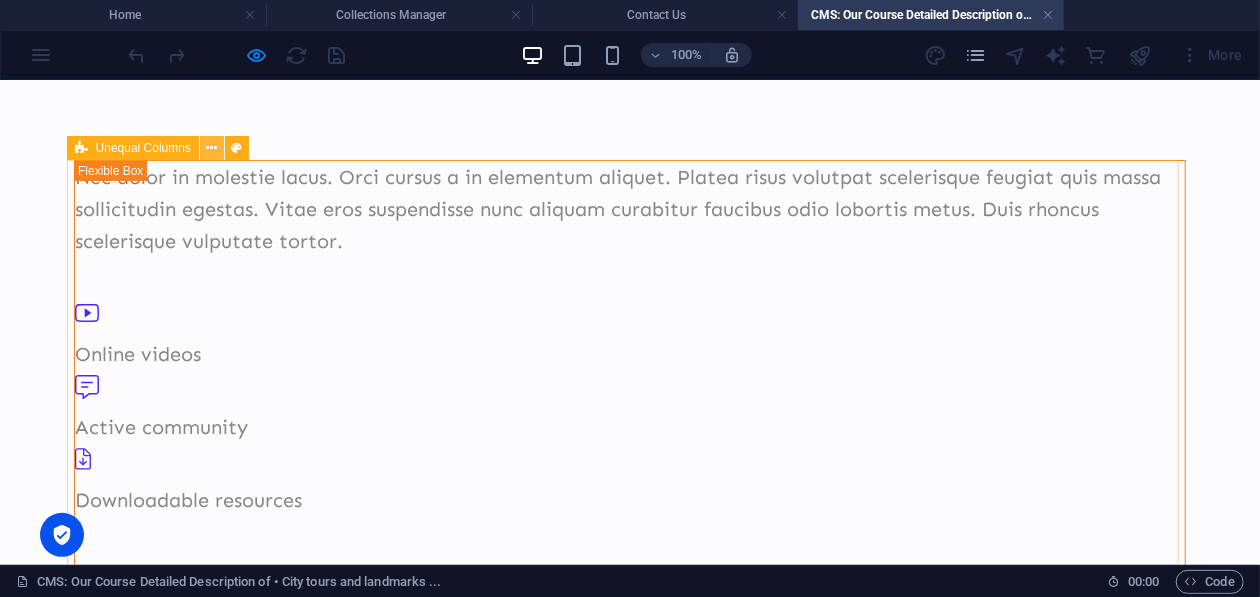 click at bounding box center (212, 148) 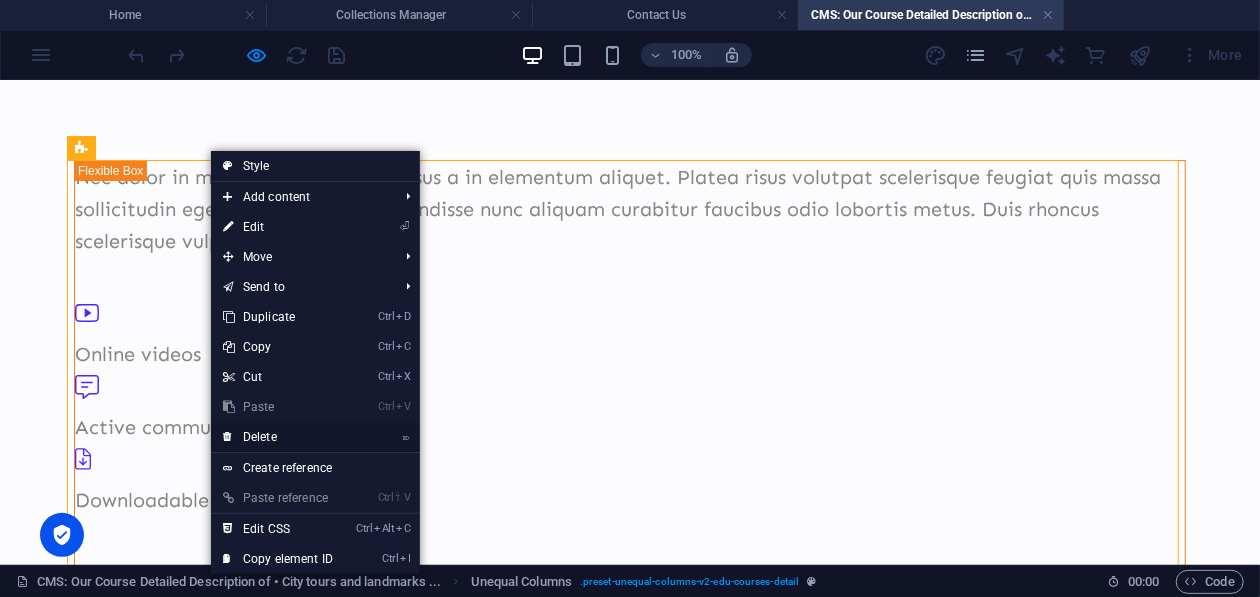 click on "⌦  Delete" at bounding box center (278, 437) 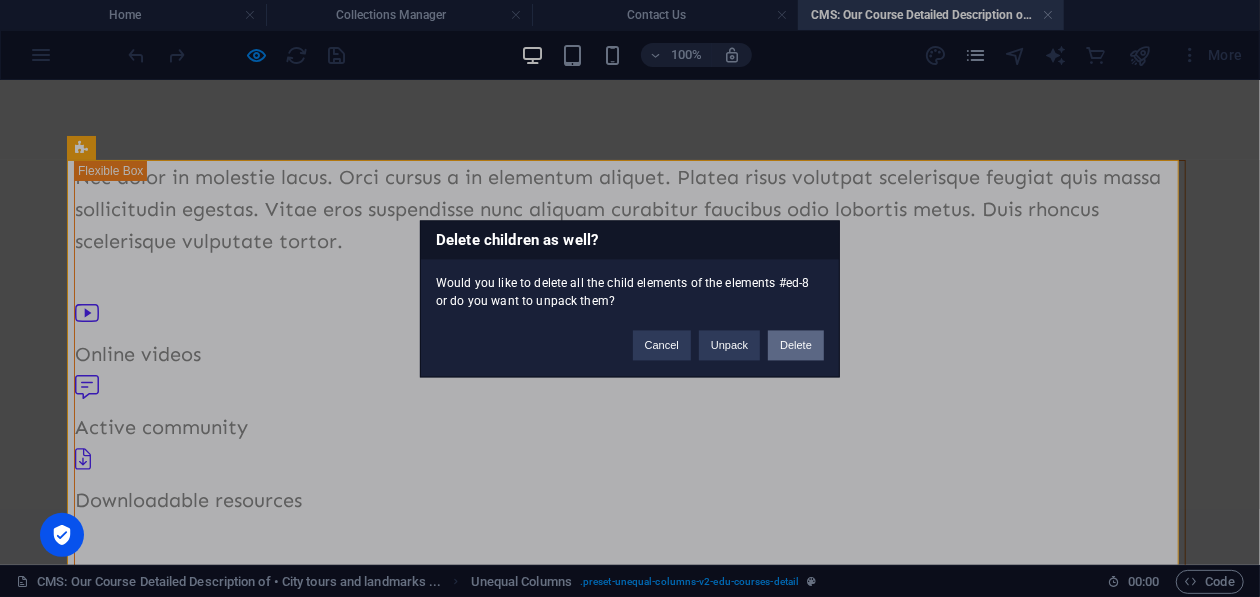 click on "Delete" at bounding box center [796, 345] 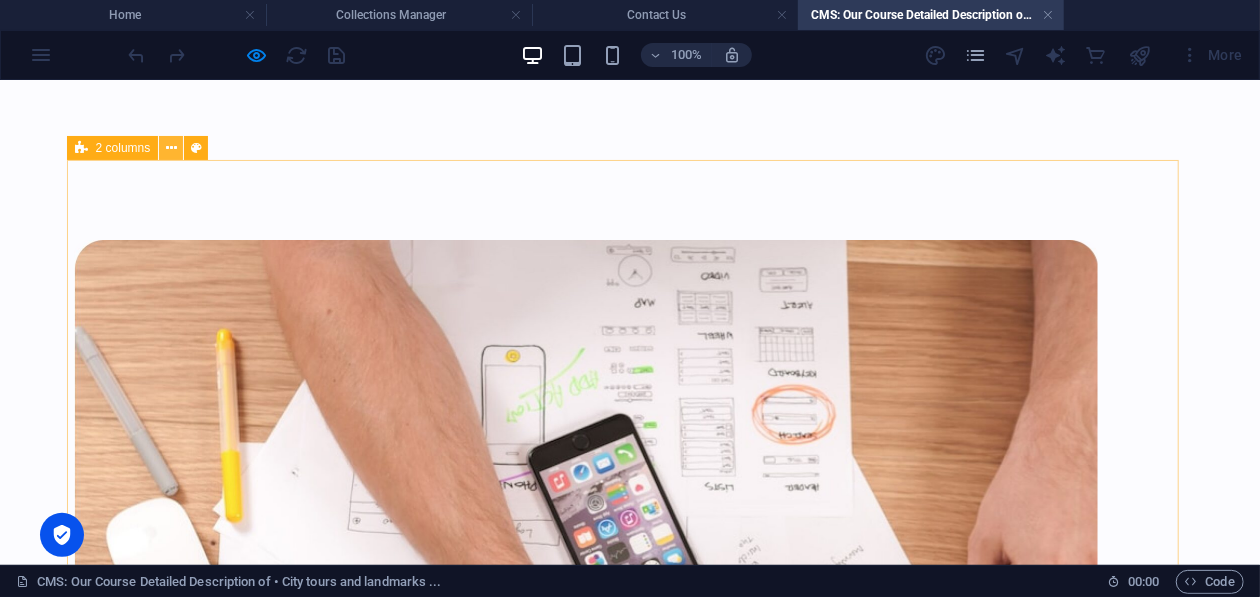click at bounding box center [171, 148] 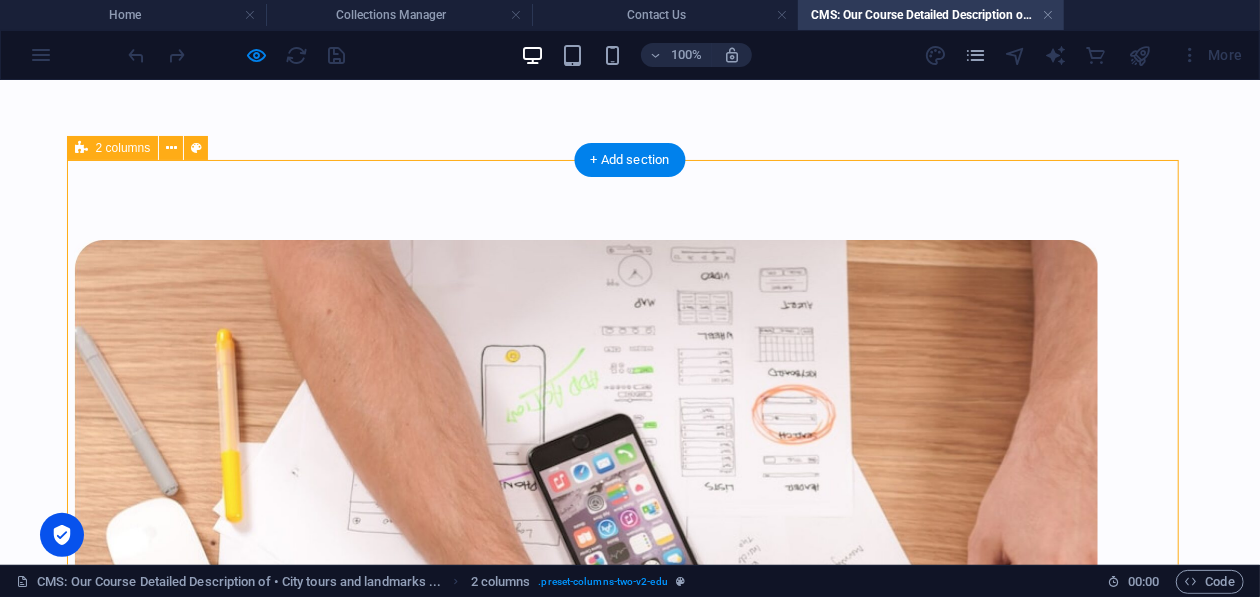click on "What will you learn Lorem ipsum dolor sit amet consectetur Lorem ipsum dolor sit amet consectetur Lorem ipsum dolor sit amet consectetur Lorem ipsum dolor sit amet consectetur Lorem ipsum dolor sit amet consectetur" at bounding box center (630, 781) 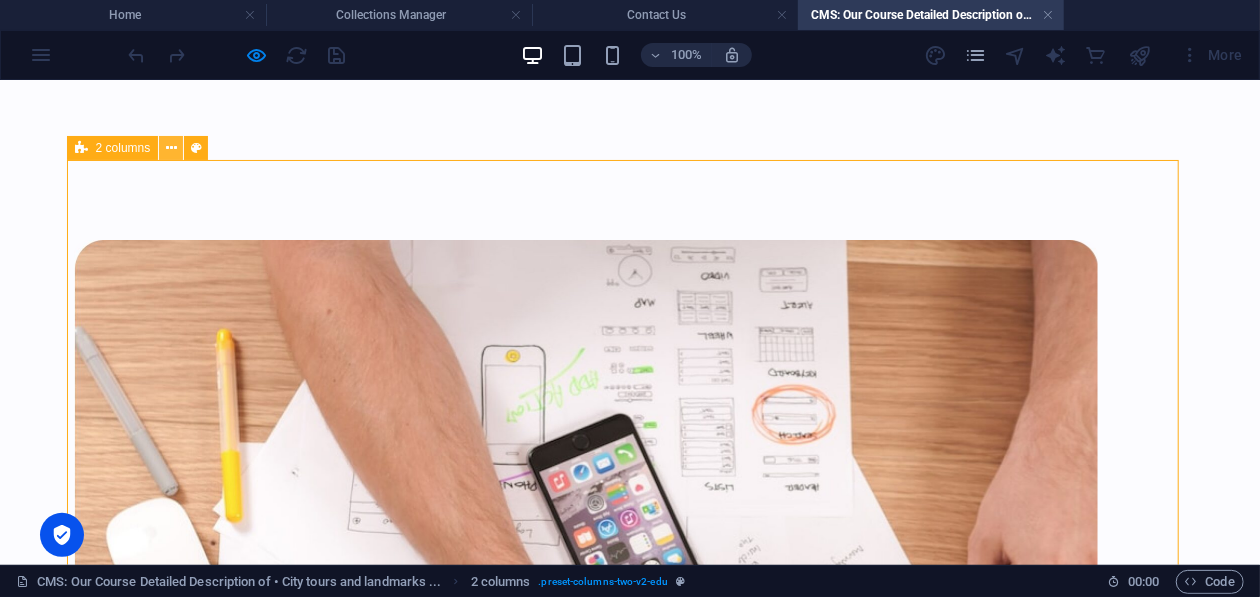 click at bounding box center [171, 148] 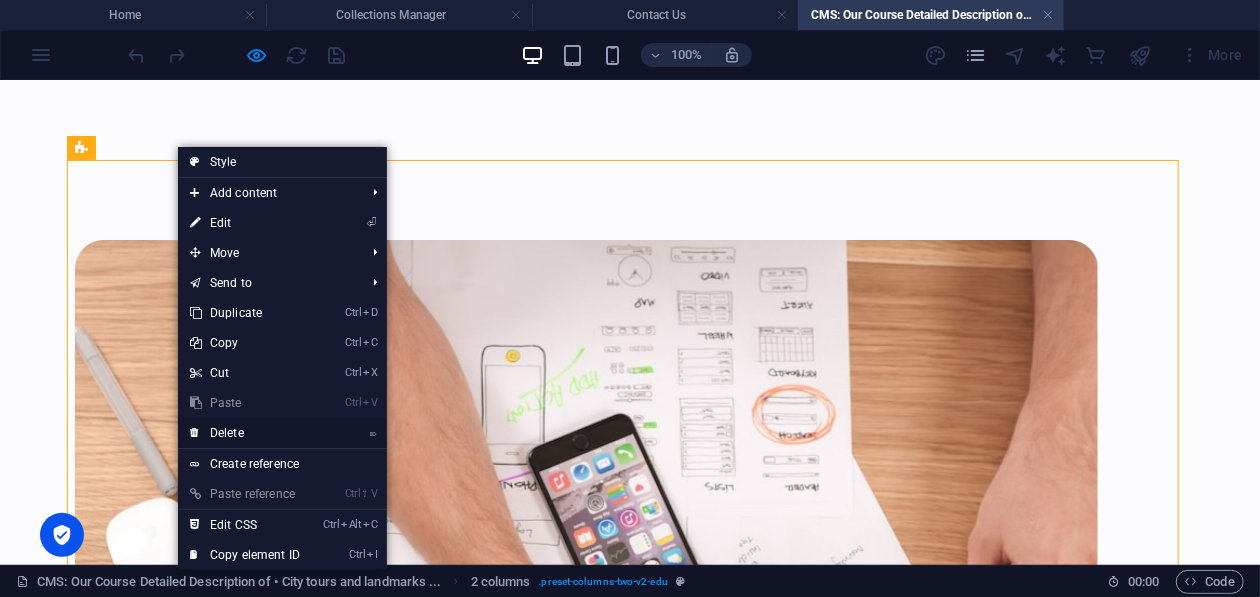 click on "⌦  Delete" at bounding box center (245, 433) 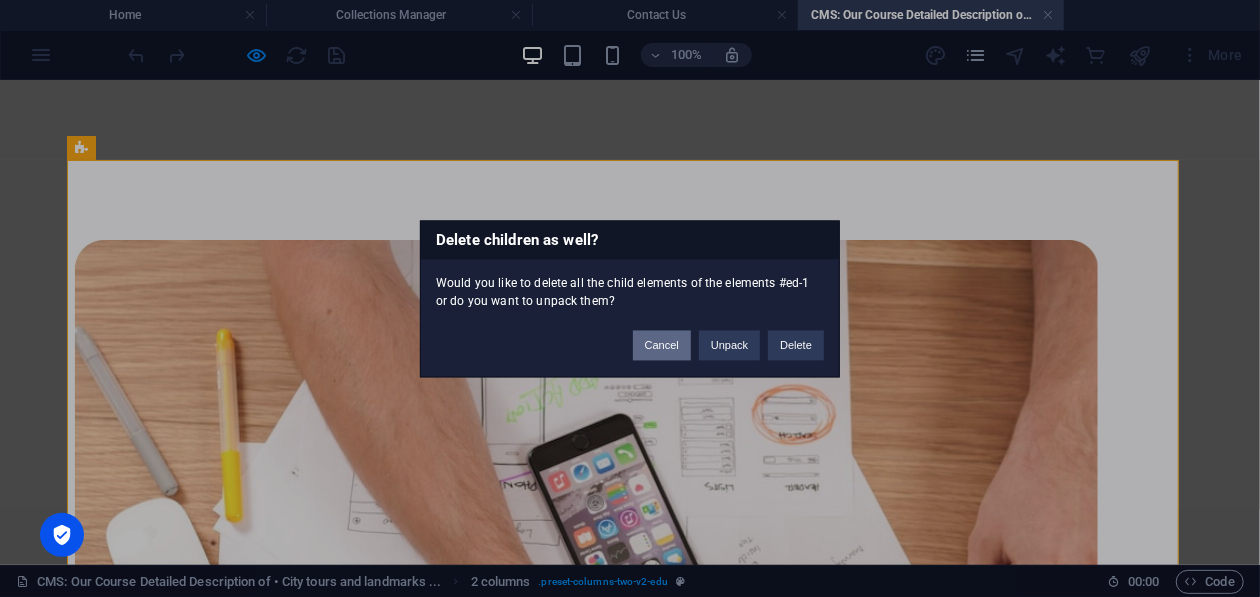 click on "Cancel" at bounding box center (662, 345) 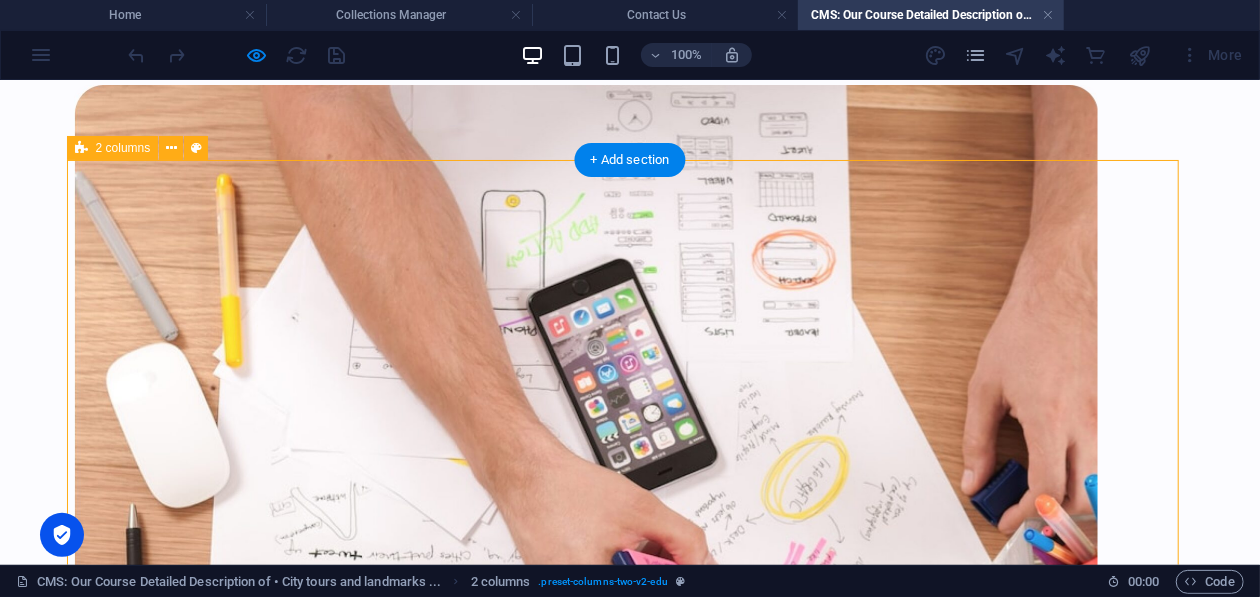 scroll, scrollTop: 0, scrollLeft: 0, axis: both 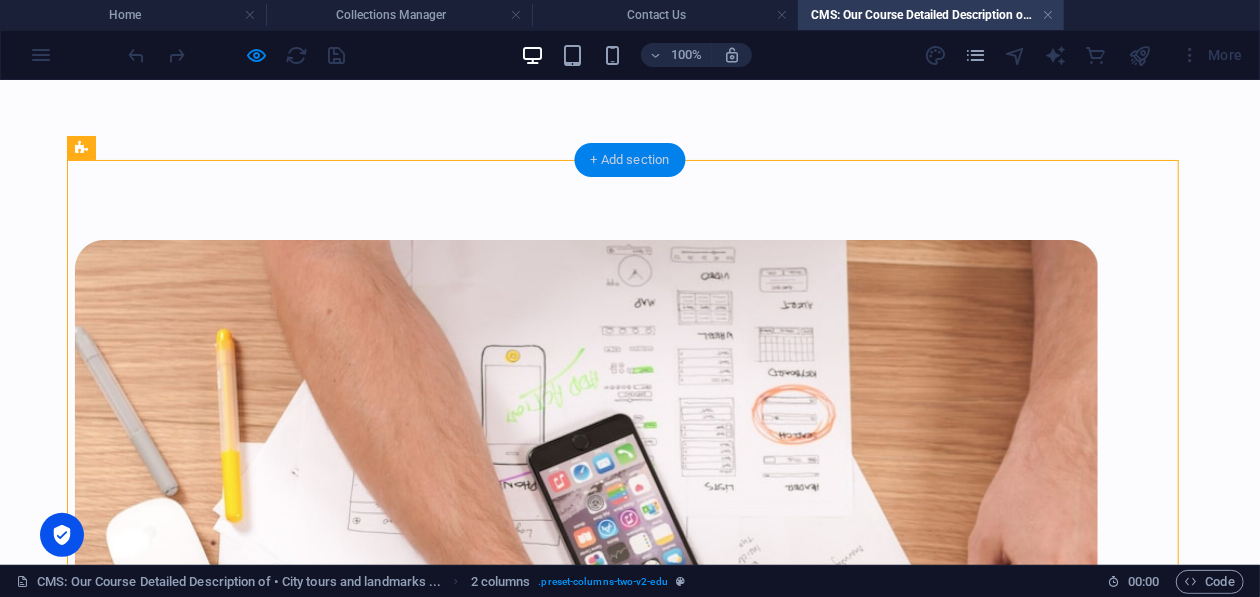 click on "+ Add section" at bounding box center [630, 160] 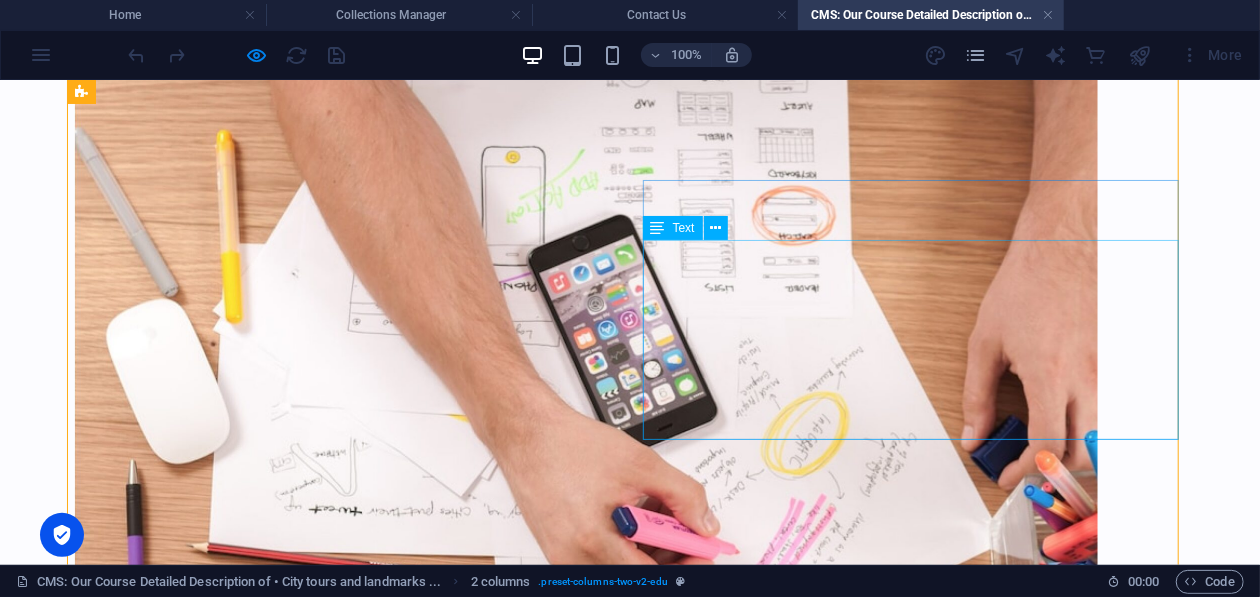 scroll, scrollTop: 255, scrollLeft: 0, axis: vertical 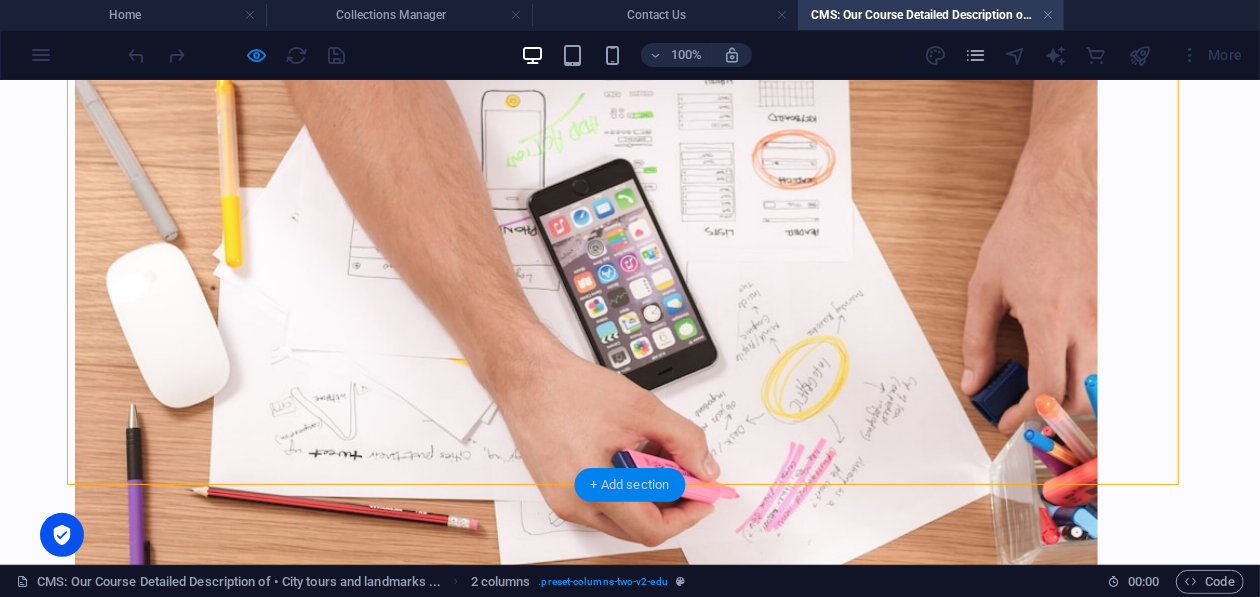 click on "+ Add section" at bounding box center (630, 485) 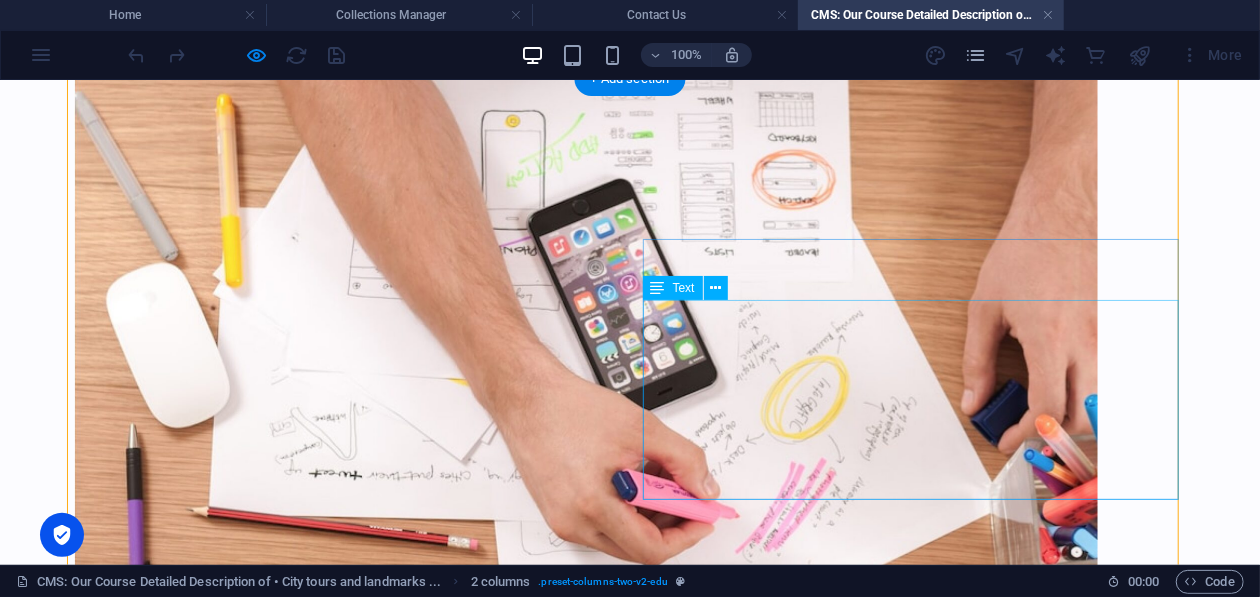 scroll, scrollTop: 255, scrollLeft: 0, axis: vertical 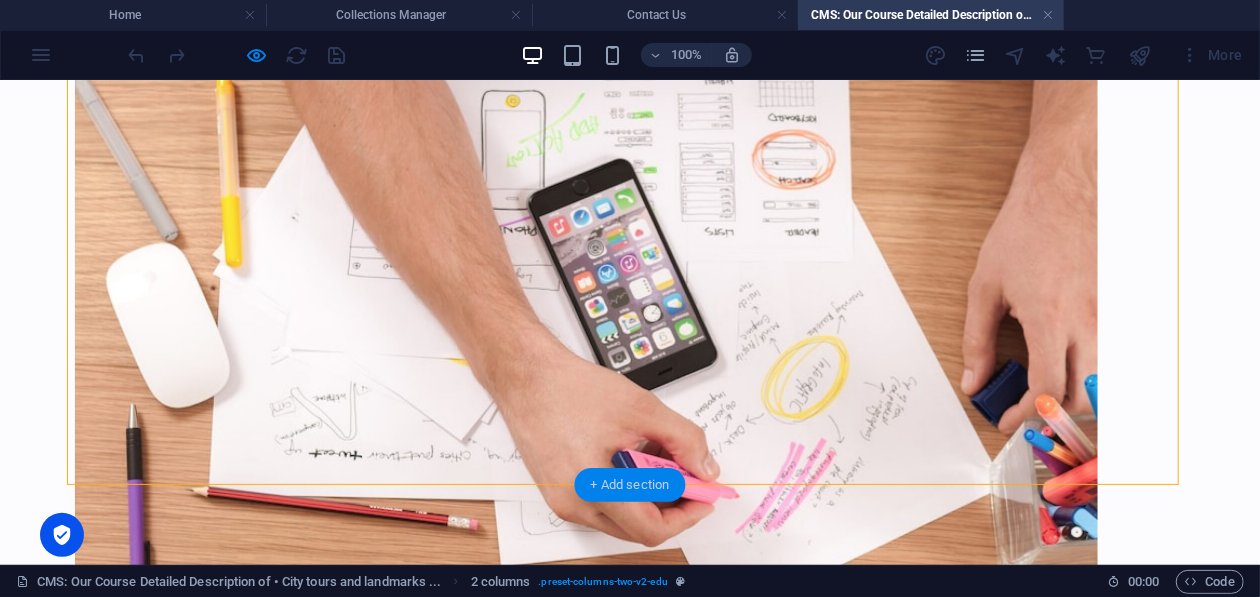 click on "+ Add section" at bounding box center [630, 485] 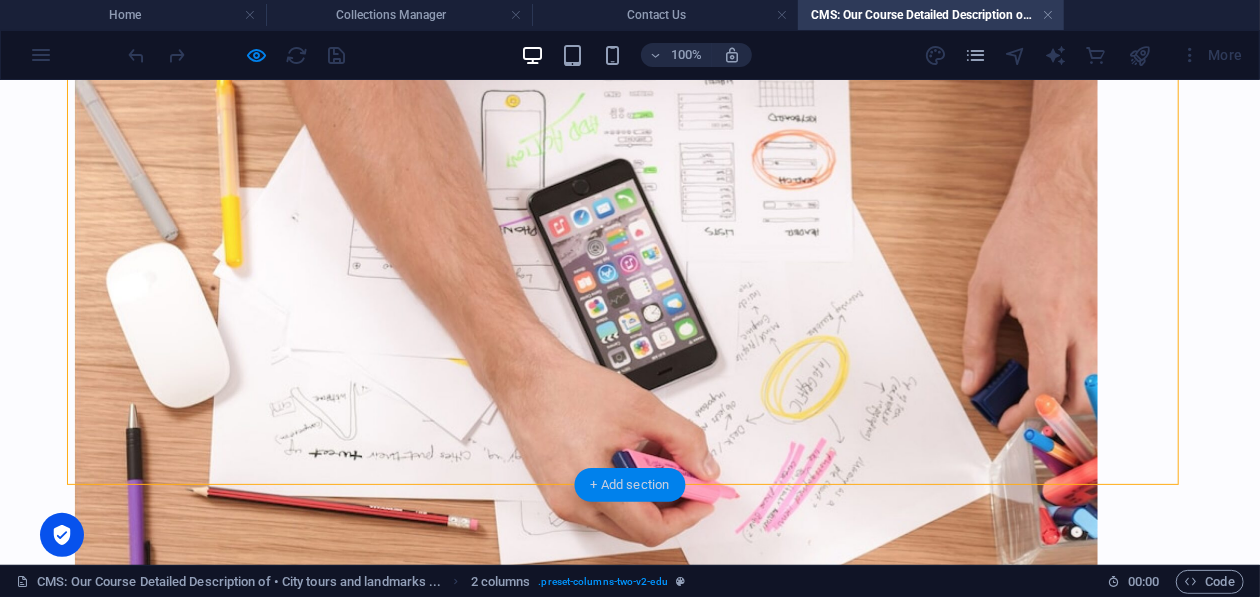 click on "+ Add section" at bounding box center [630, 485] 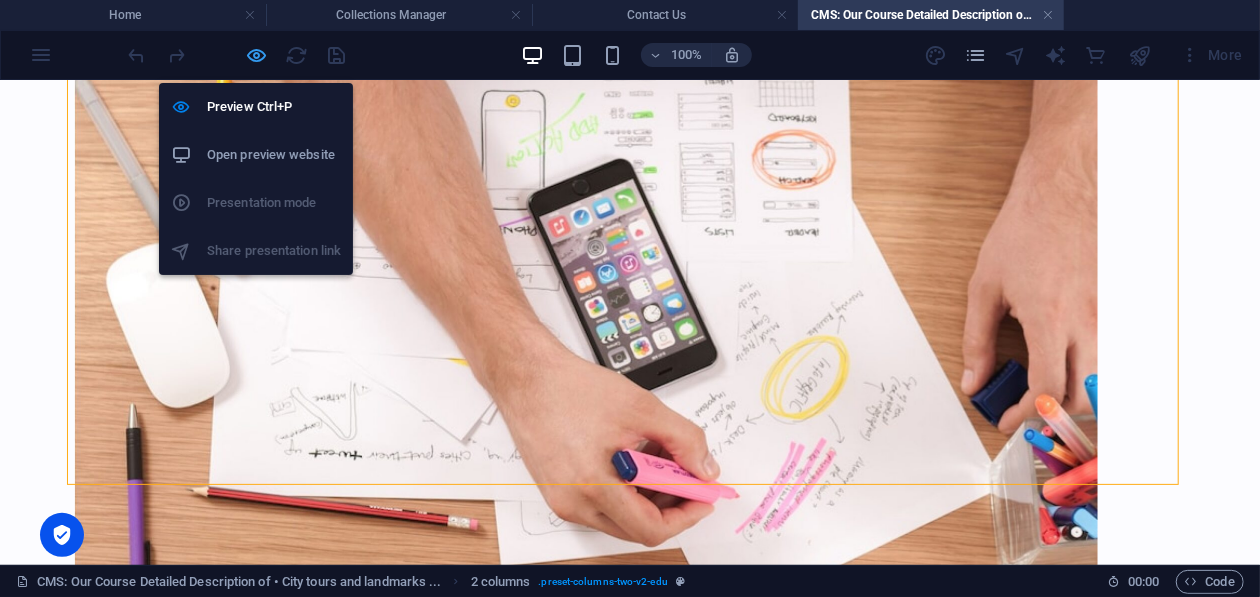 click at bounding box center [257, 55] 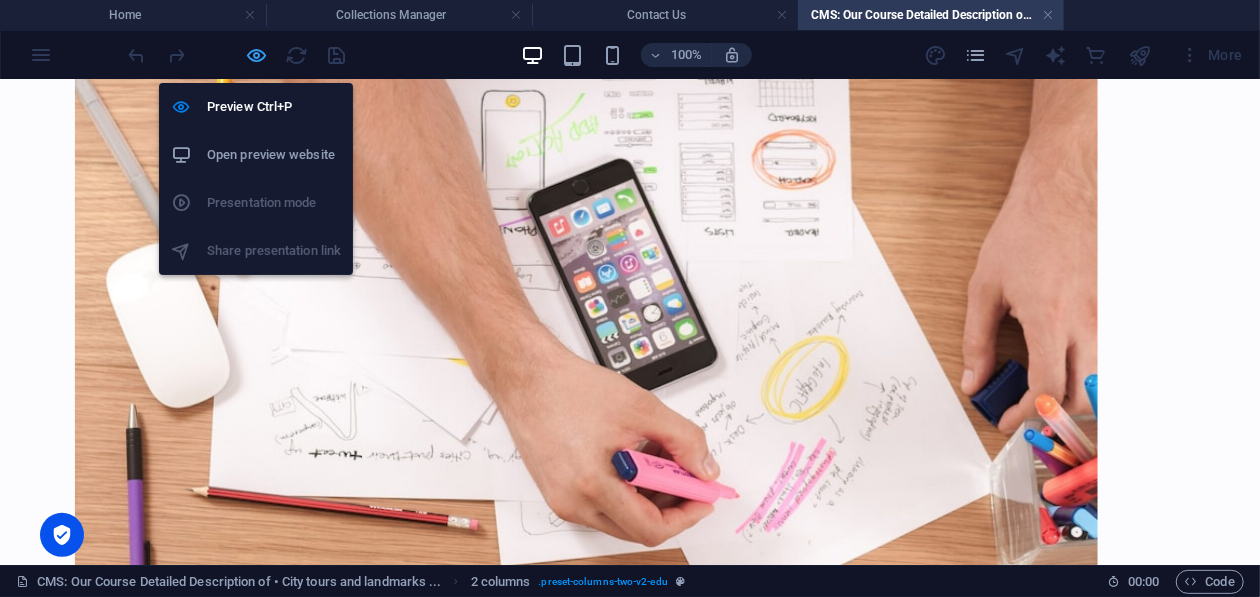 click at bounding box center [257, 55] 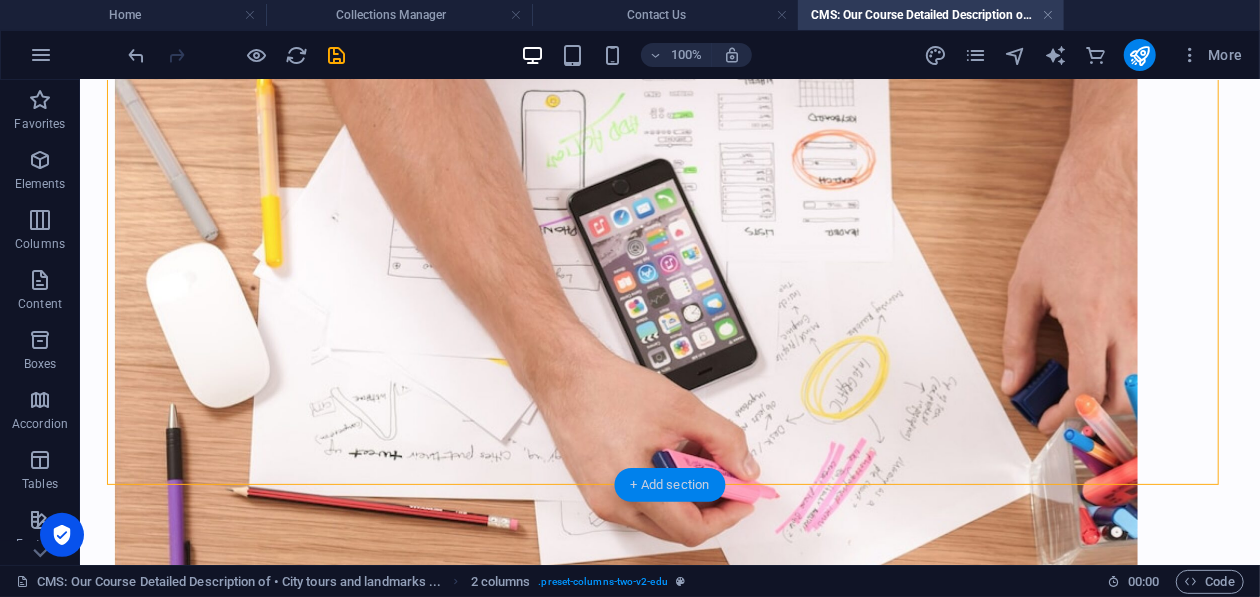 drag, startPoint x: 703, startPoint y: 483, endPoint x: 658, endPoint y: 310, distance: 178.75682 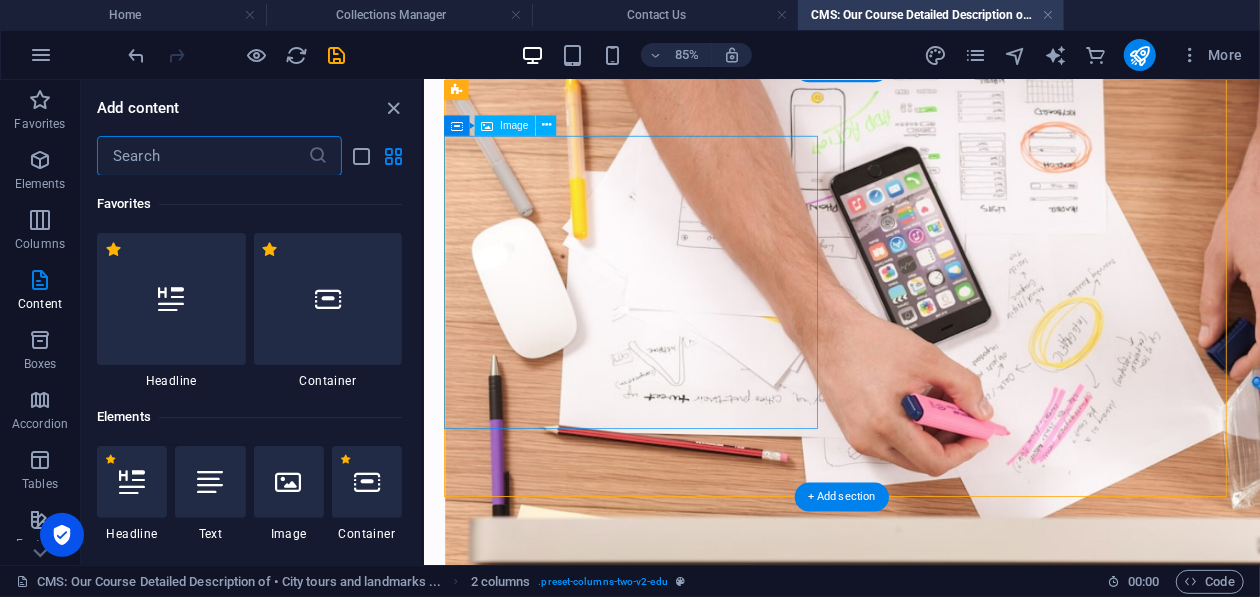 scroll, scrollTop: 94, scrollLeft: 0, axis: vertical 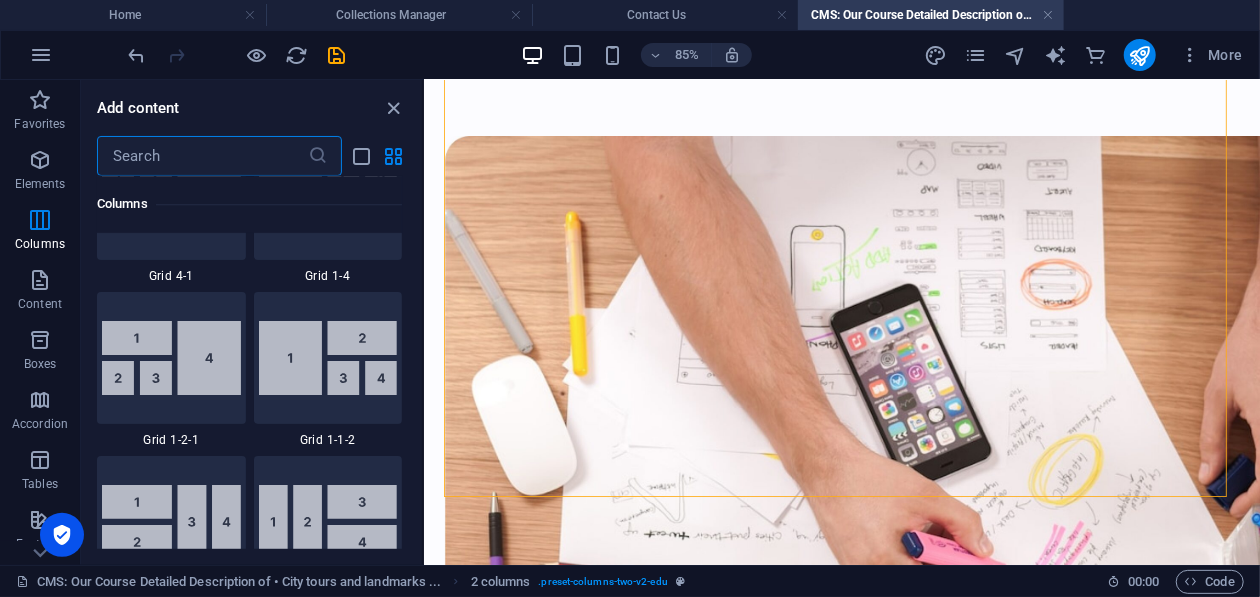 click at bounding box center (202, 156) 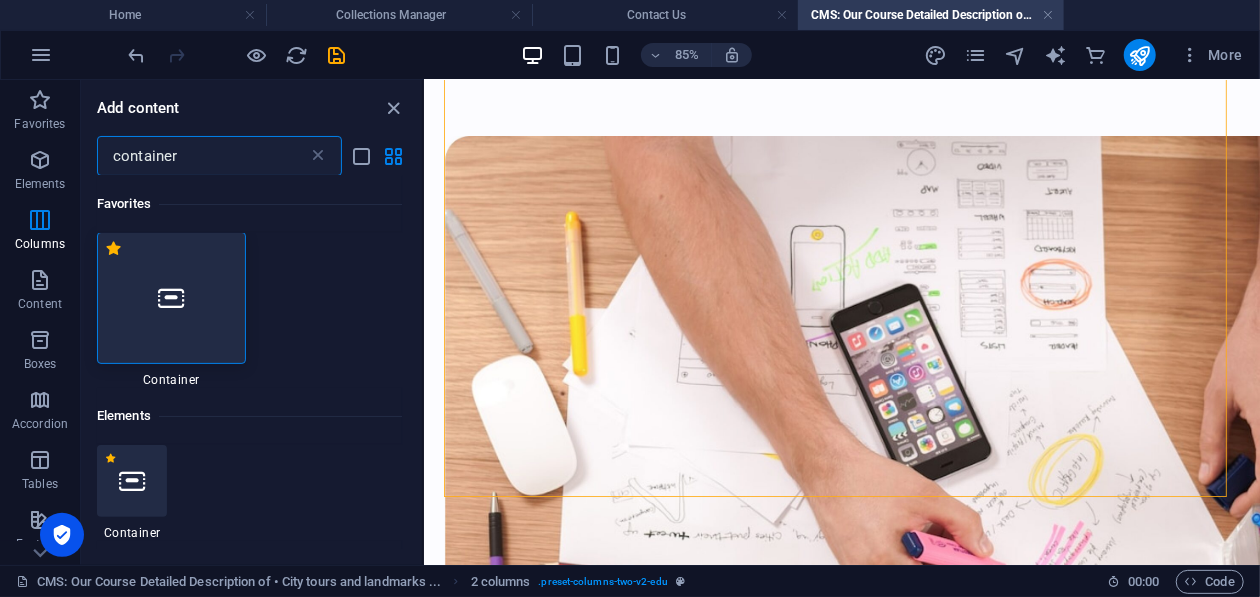 scroll, scrollTop: 0, scrollLeft: 0, axis: both 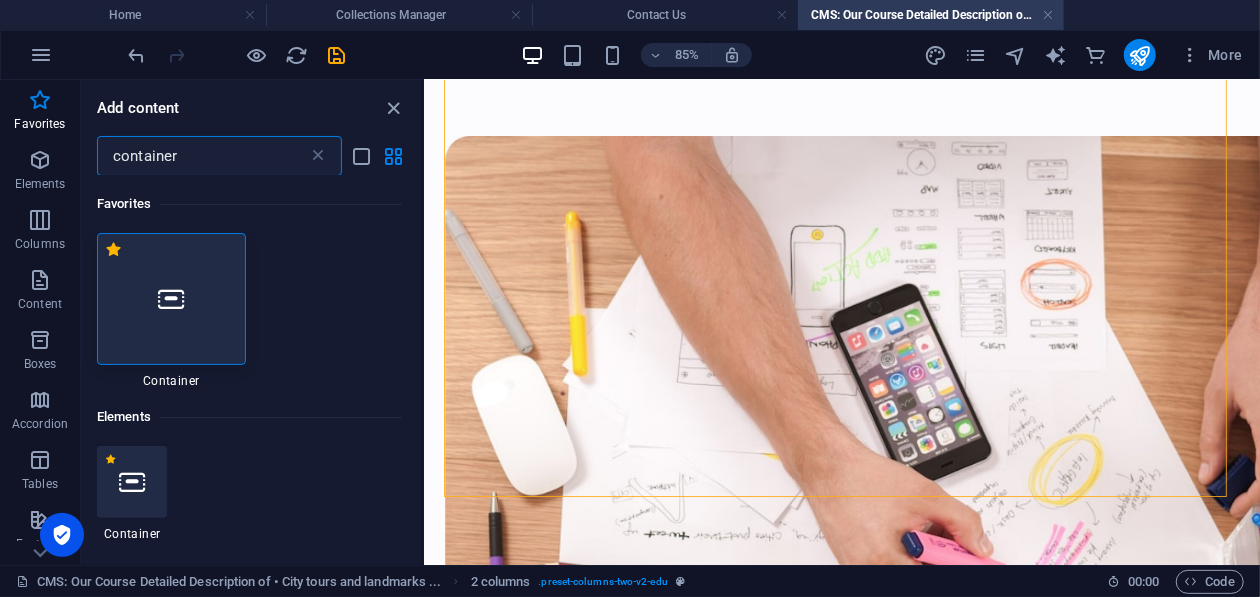 type on "container" 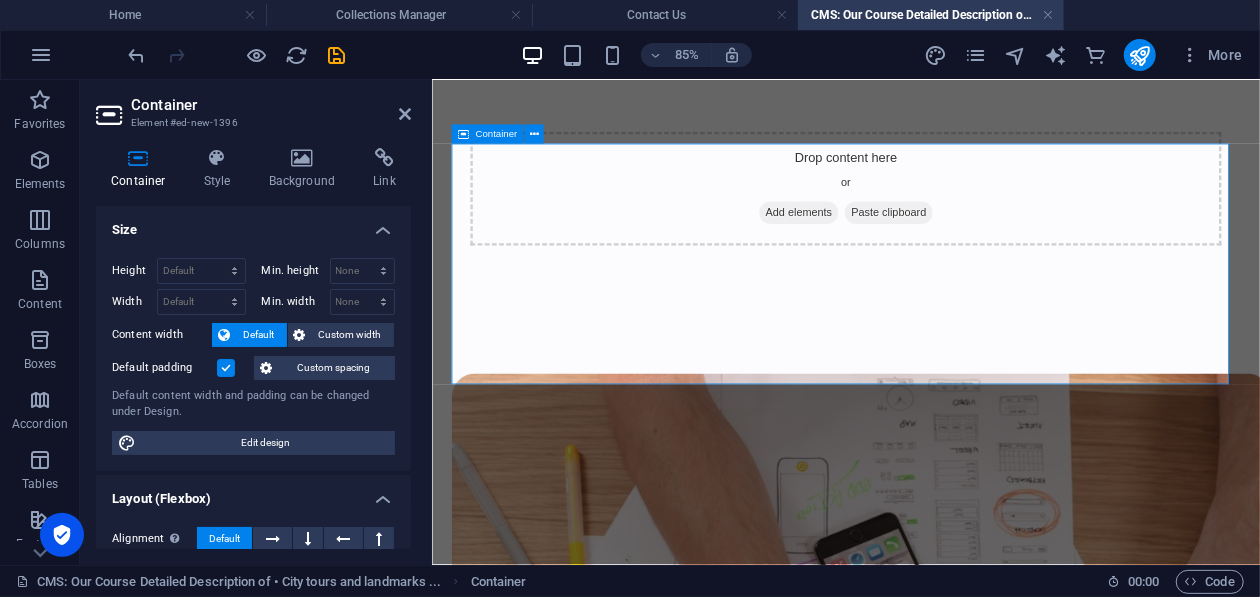 scroll, scrollTop: 0, scrollLeft: 0, axis: both 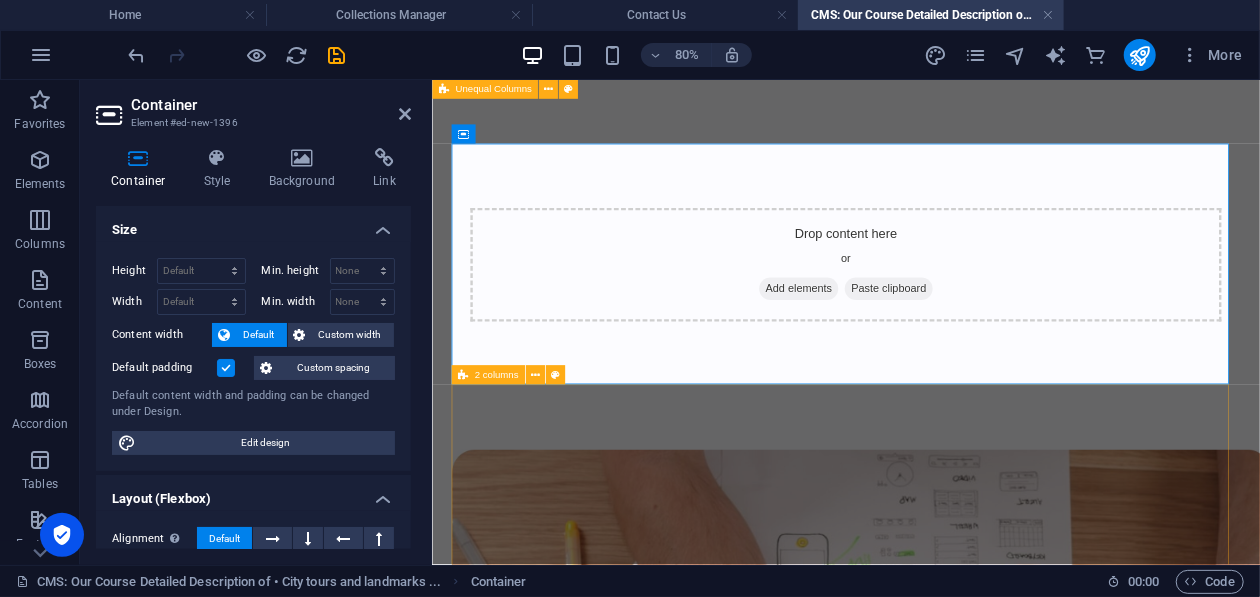 drag, startPoint x: 999, startPoint y: 490, endPoint x: 1238, endPoint y: 409, distance: 252.35292 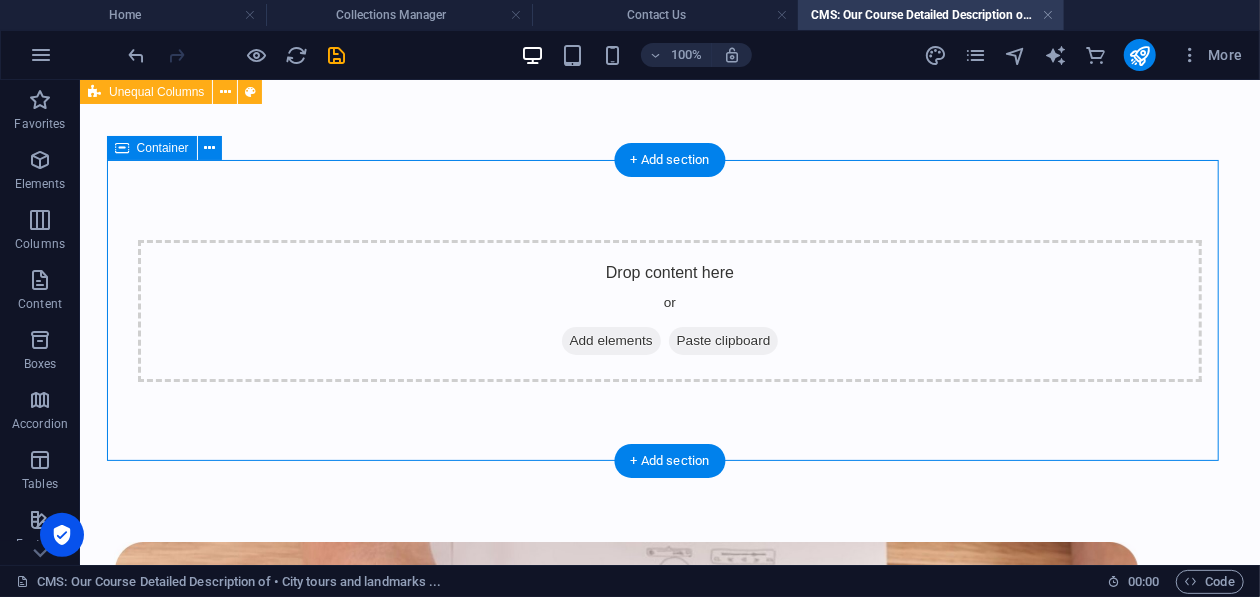 click on "Add elements" at bounding box center (610, 340) 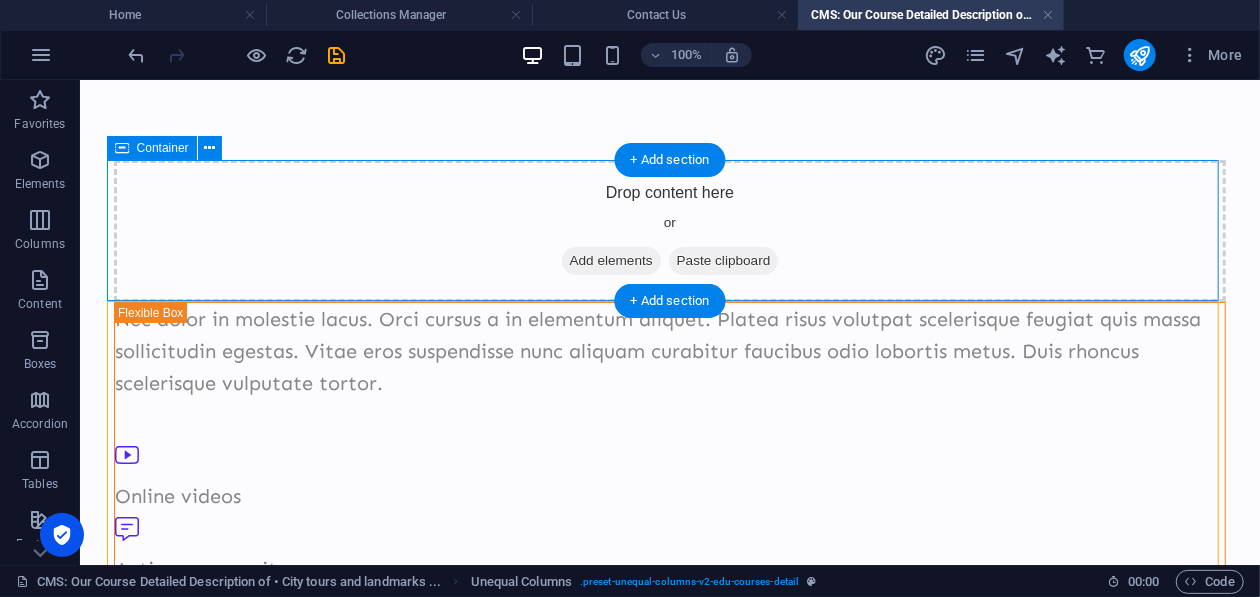 click on "Add elements" at bounding box center [610, 260] 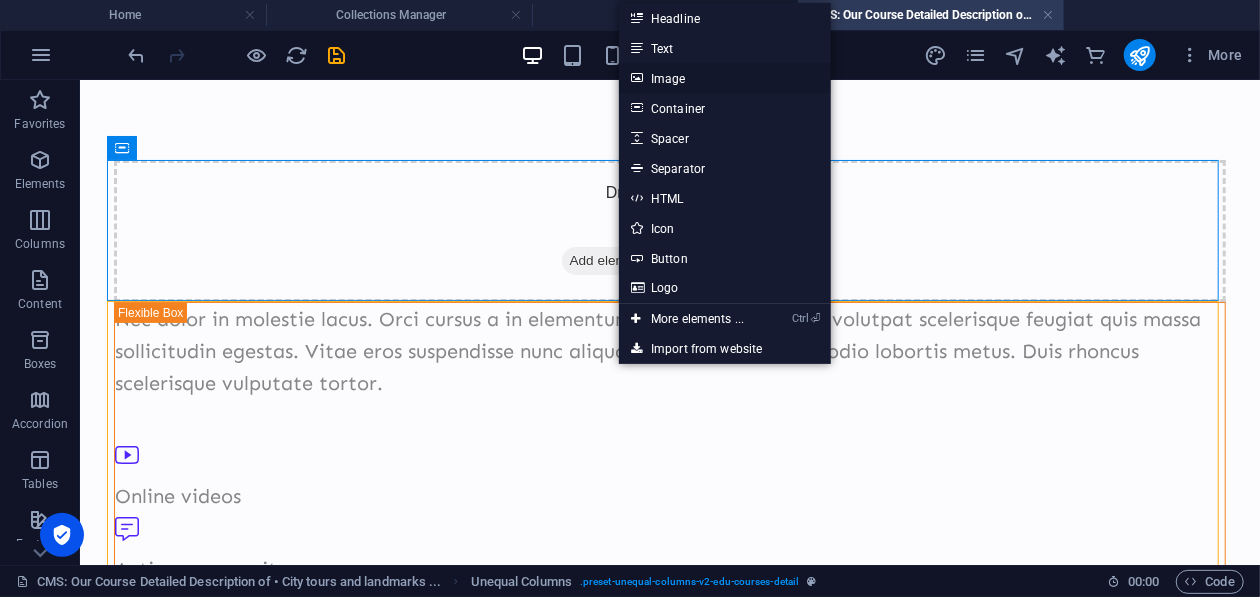 click on "Image" at bounding box center [725, 78] 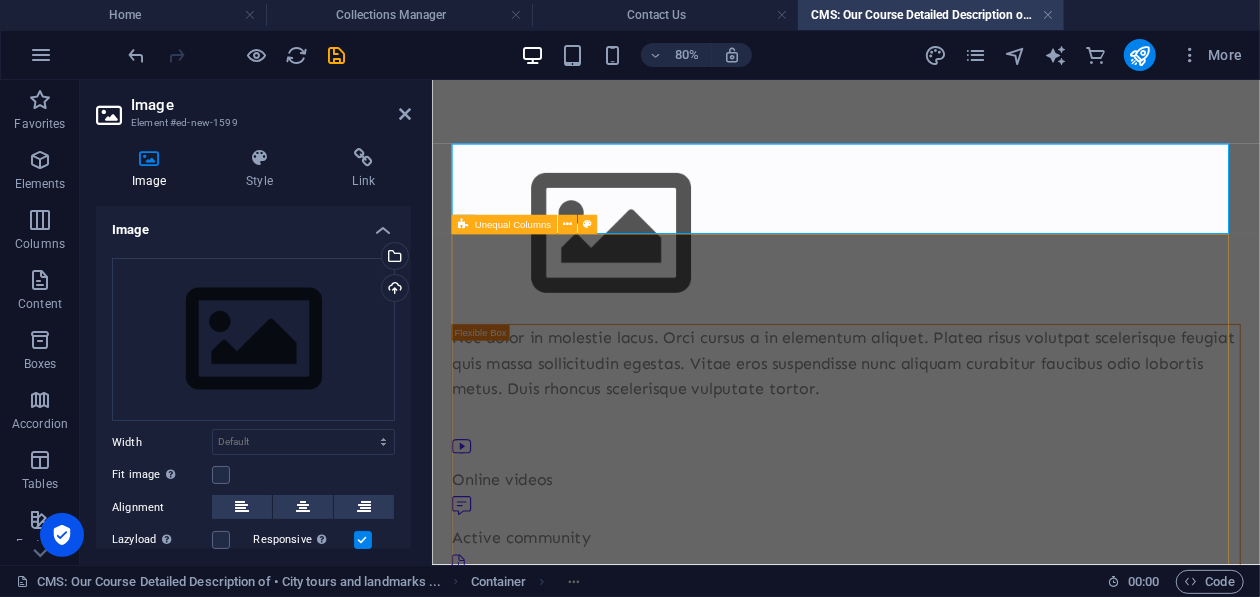 click on "Nec dolor in molestie lacus. Orci cursus a in elementum aliquet. Platea risus volutpat scelerisque feugiat quis massa sollicitudin egestas. Vitae eros suspendisse nunc aliquam curabitur faucibus odio lobortis metus. Duis rhoncus scelerisque vulputate tortor. Online videos Active community Downloadable resources More about the course Lorem ipsum dolor sit amet consectetur. Sed habitant turpis vitae curabitur at. Malesuada turpis eleifend elit egestas elit at sem gravida. Egestas commodo eget enim ipsum ligula suspendisse. Pretium morbi aliquet neque consequat magna viverra commodo hendrerit odio. Lorem ipsum dolor sit amet consectetur. Sed habitant turpis vitae curabitur at. Malesuada turpis eleifend elit egestas elit at sem gravida. Egestas commodo eget enim ipsum ligula suspendisse. Pretium morbi aliquet neque consequat magna viverra commodo hendrerit odio." at bounding box center (948, 729) 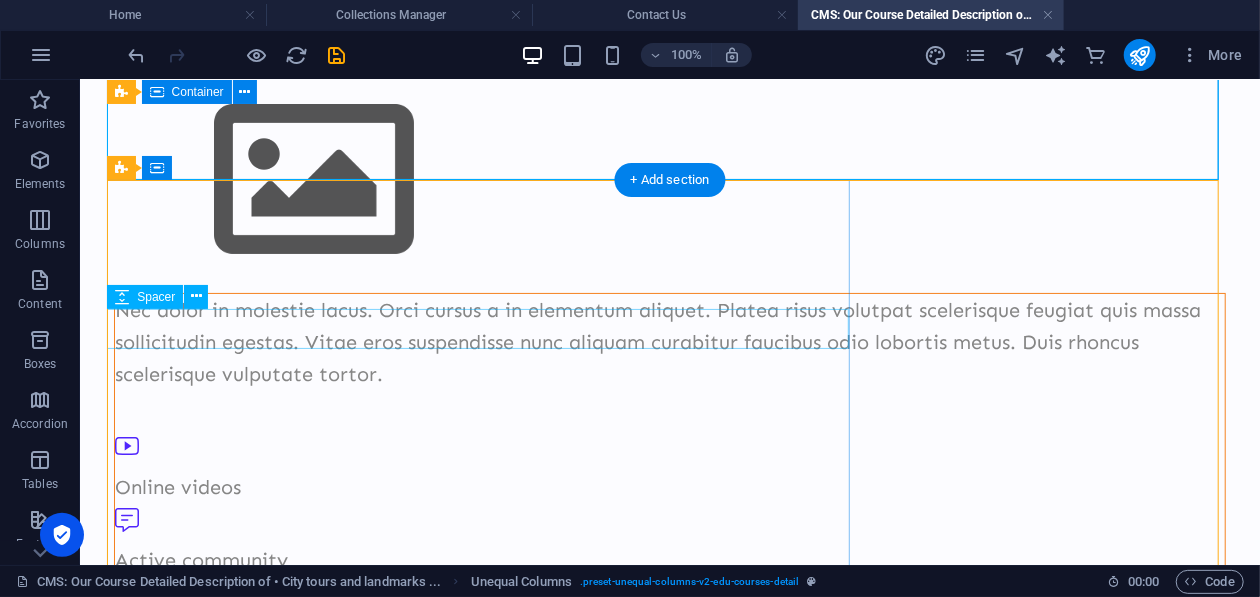 scroll, scrollTop: 0, scrollLeft: 0, axis: both 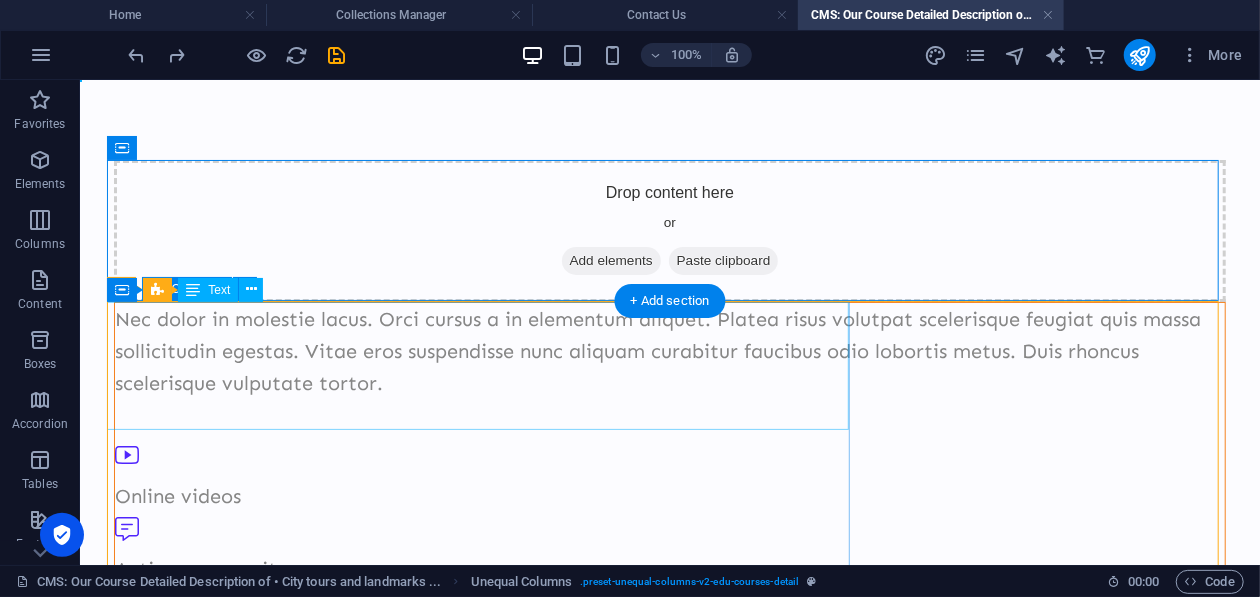 click on "Nec dolor in molestie lacus. Orci cursus a in elementum aliquet. Platea risus volutpat scelerisque feugiat quis massa sollicitudin egestas. Vitae eros suspendisse nunc aliquam curabitur faucibus odio lobortis metus. Duis rhoncus scelerisque vulputate tortor." at bounding box center [669, 350] 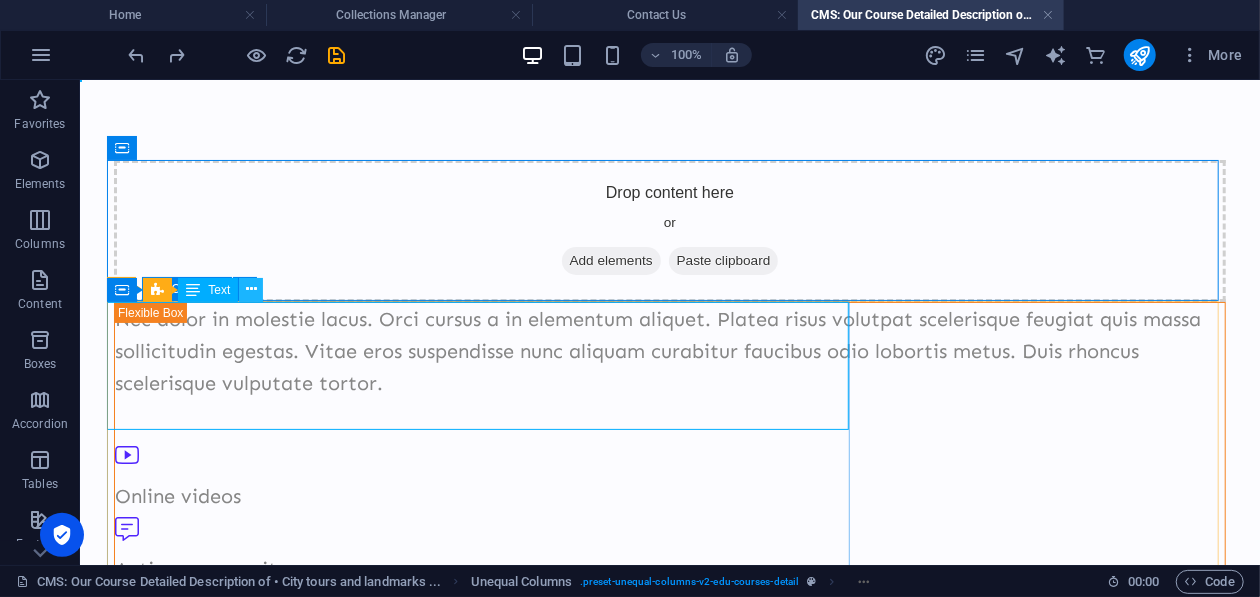 click at bounding box center [251, 289] 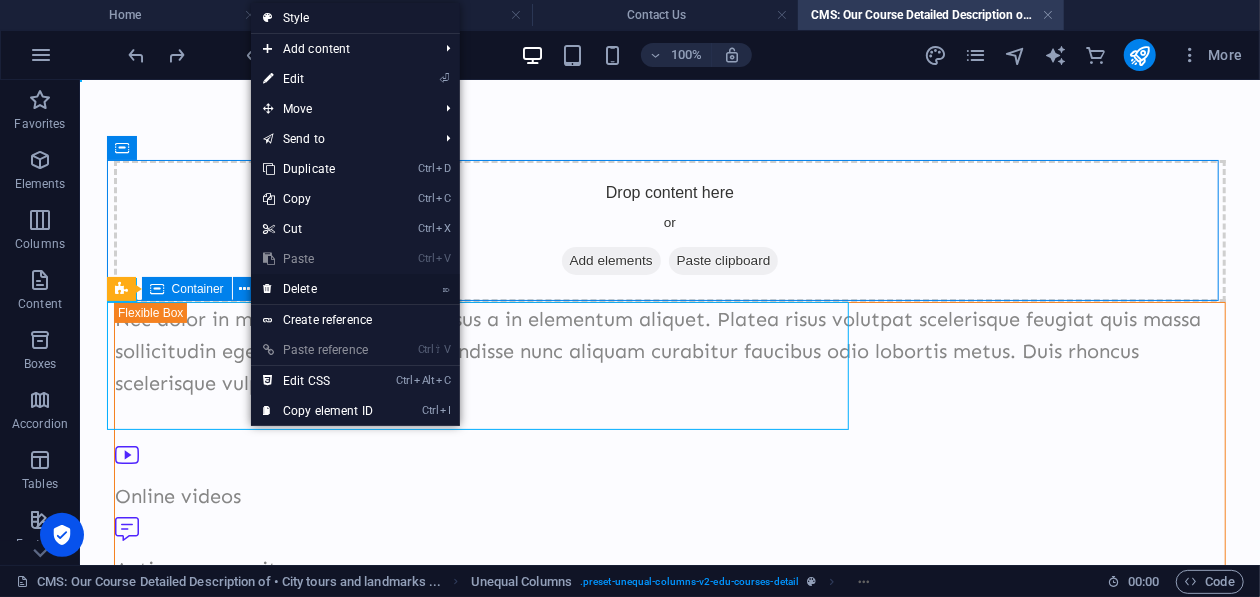click on "⌦  Delete" at bounding box center (318, 289) 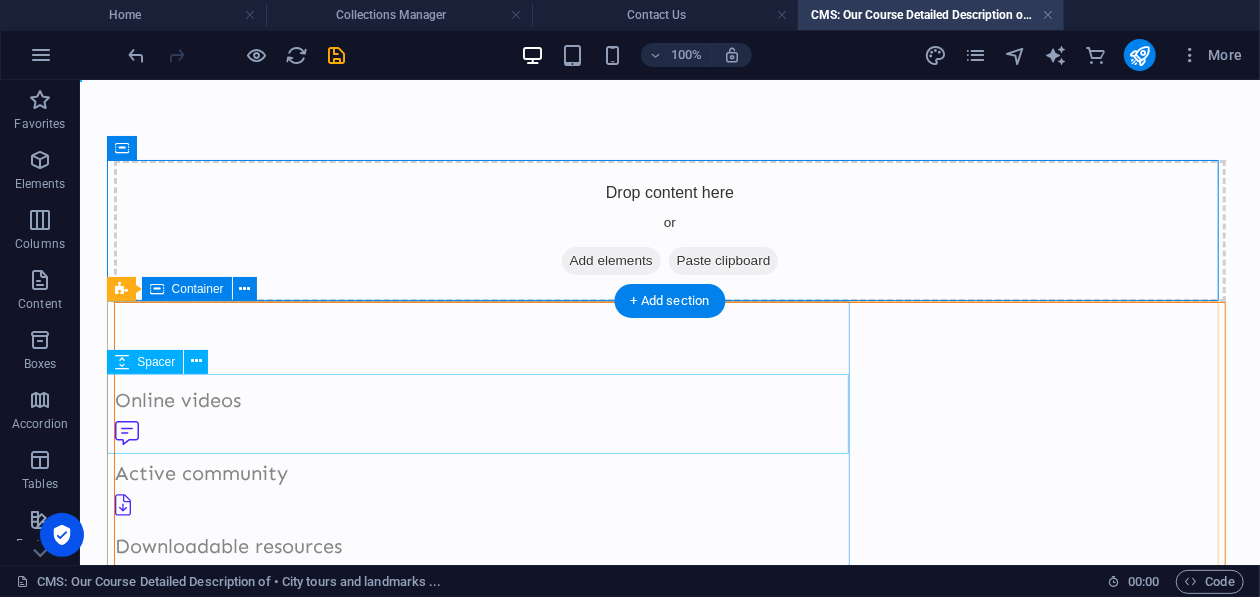 click at bounding box center [669, 601] 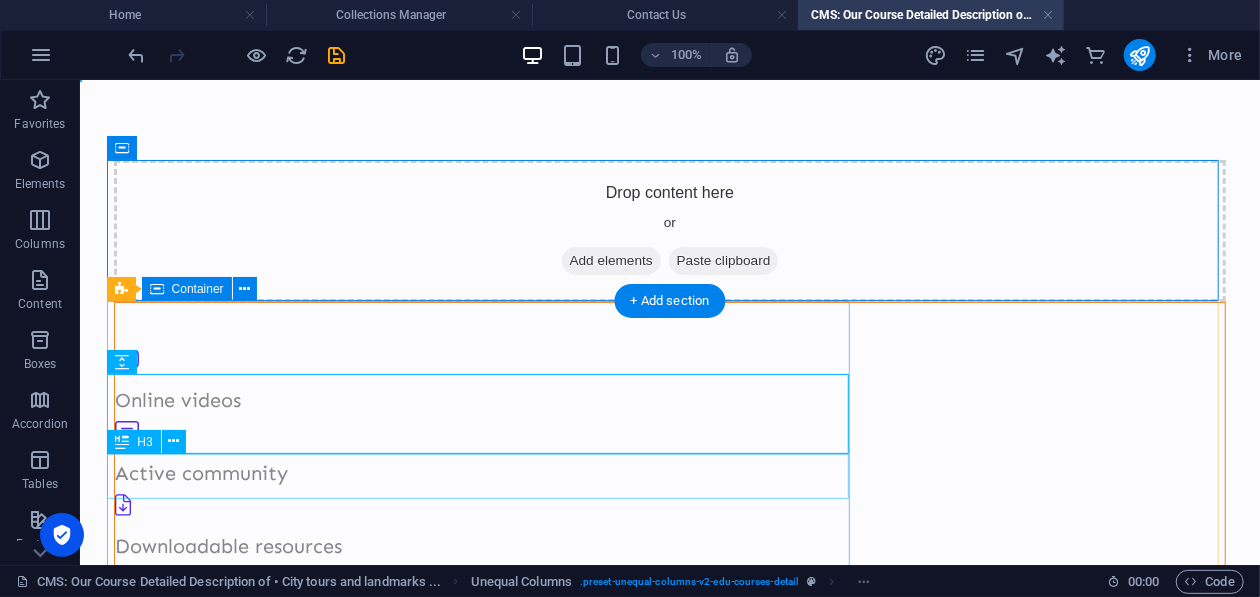 click on "More about the course" at bounding box center [669, 663] 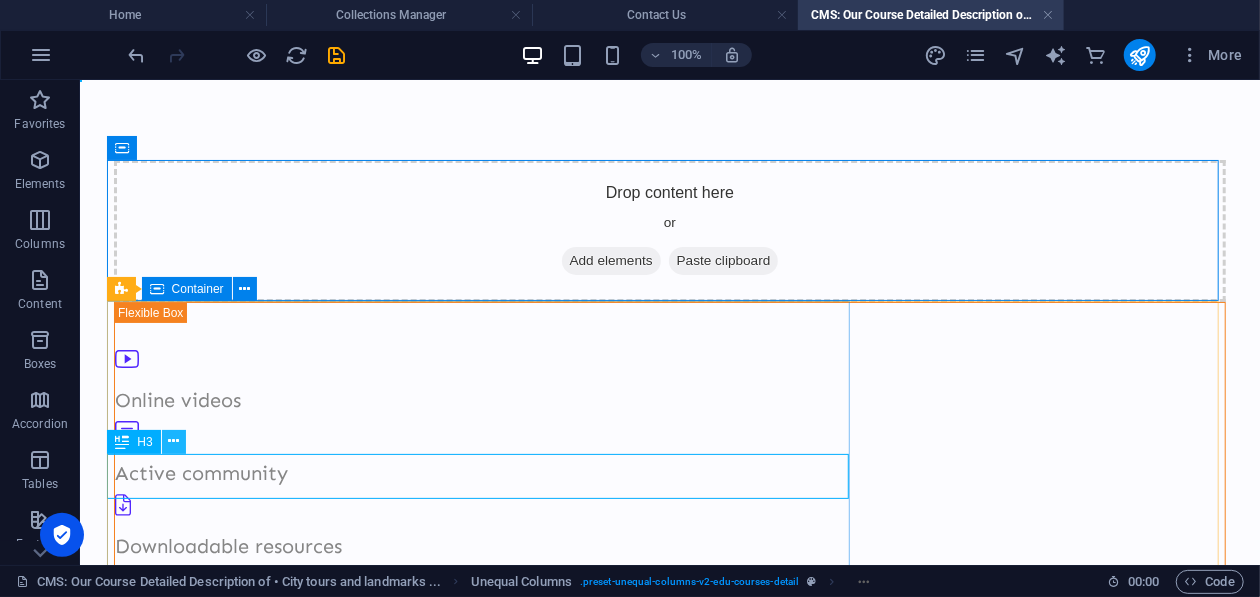 click at bounding box center (174, 442) 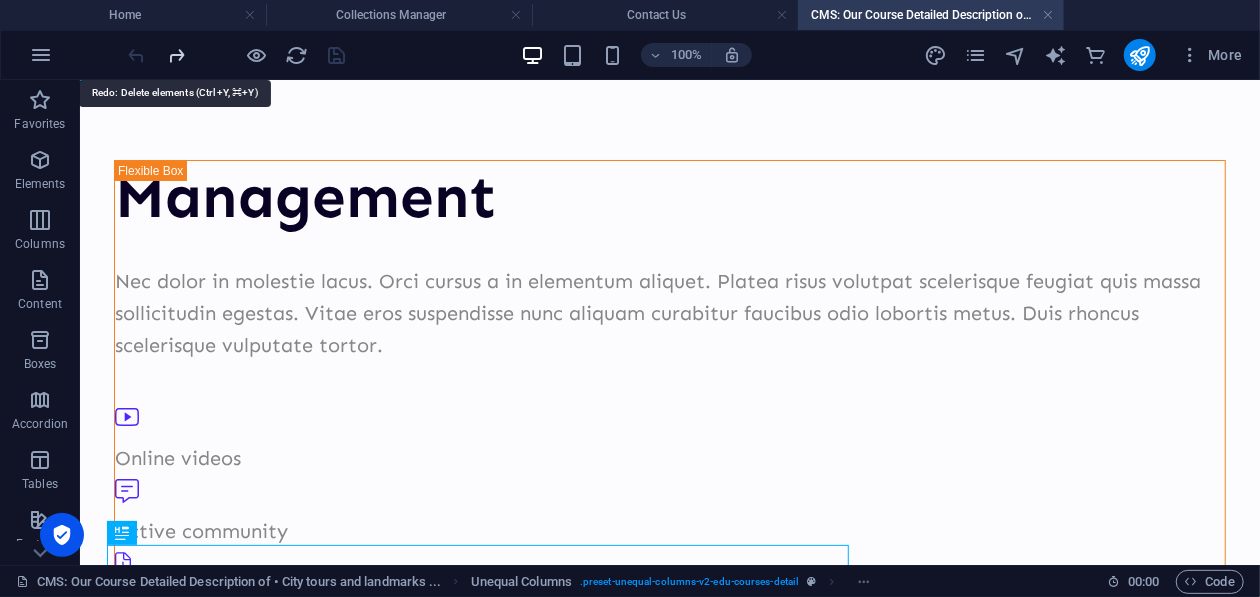click at bounding box center (177, 55) 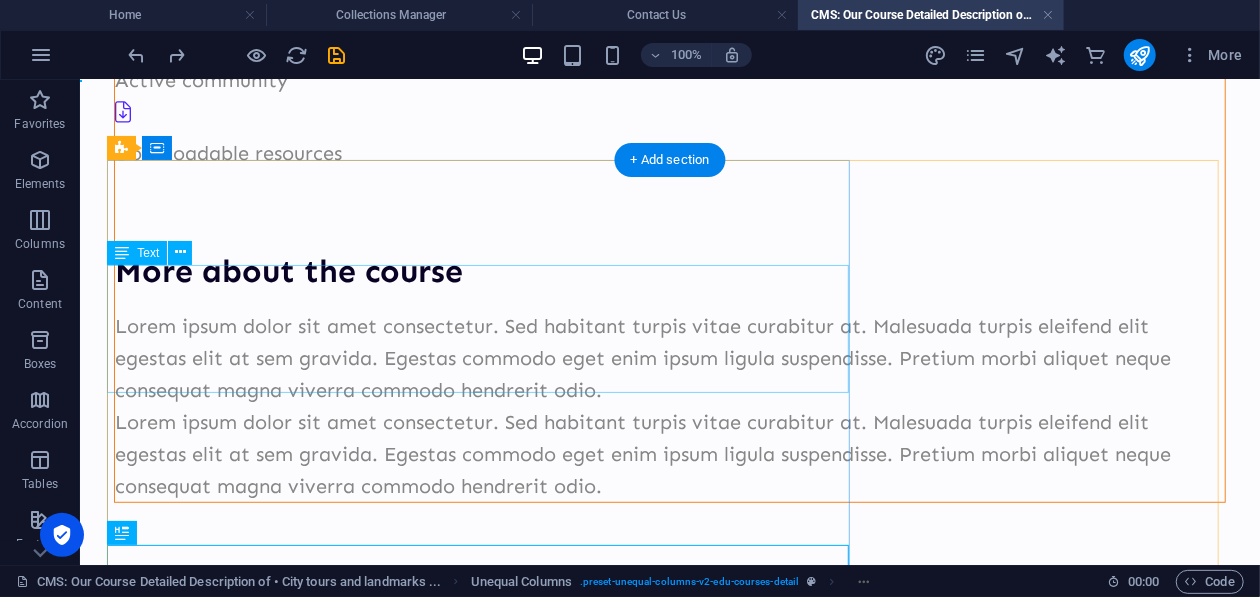 scroll, scrollTop: 0, scrollLeft: 0, axis: both 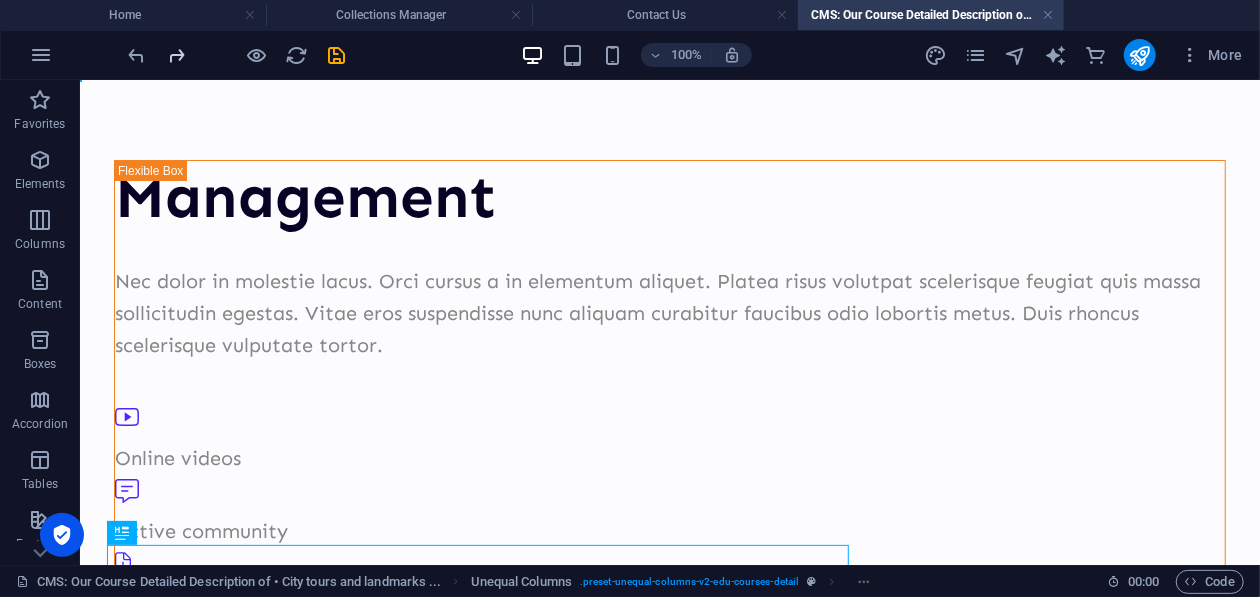 drag, startPoint x: 188, startPoint y: 59, endPoint x: 180, endPoint y: 50, distance: 12.0415945 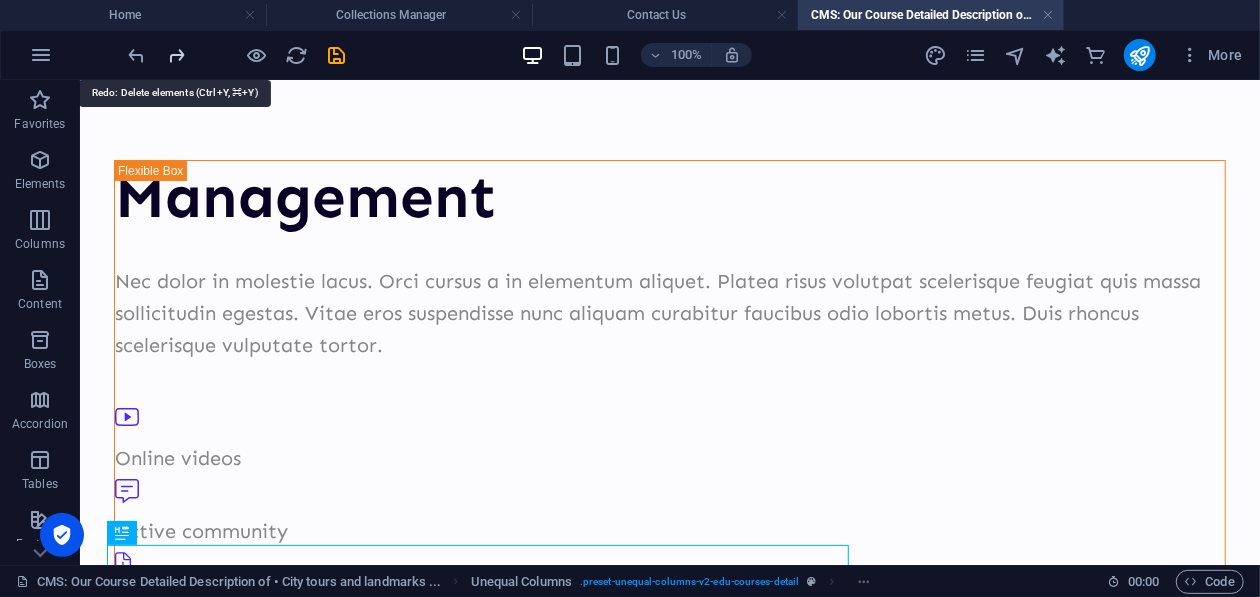 click at bounding box center (177, 55) 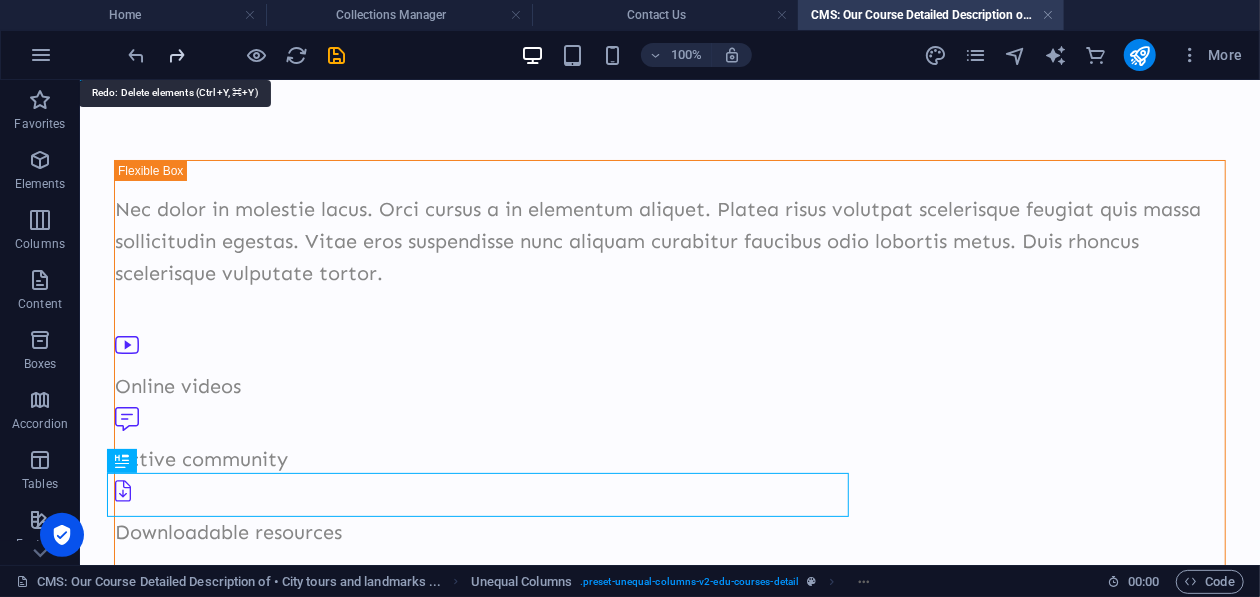 click at bounding box center [177, 55] 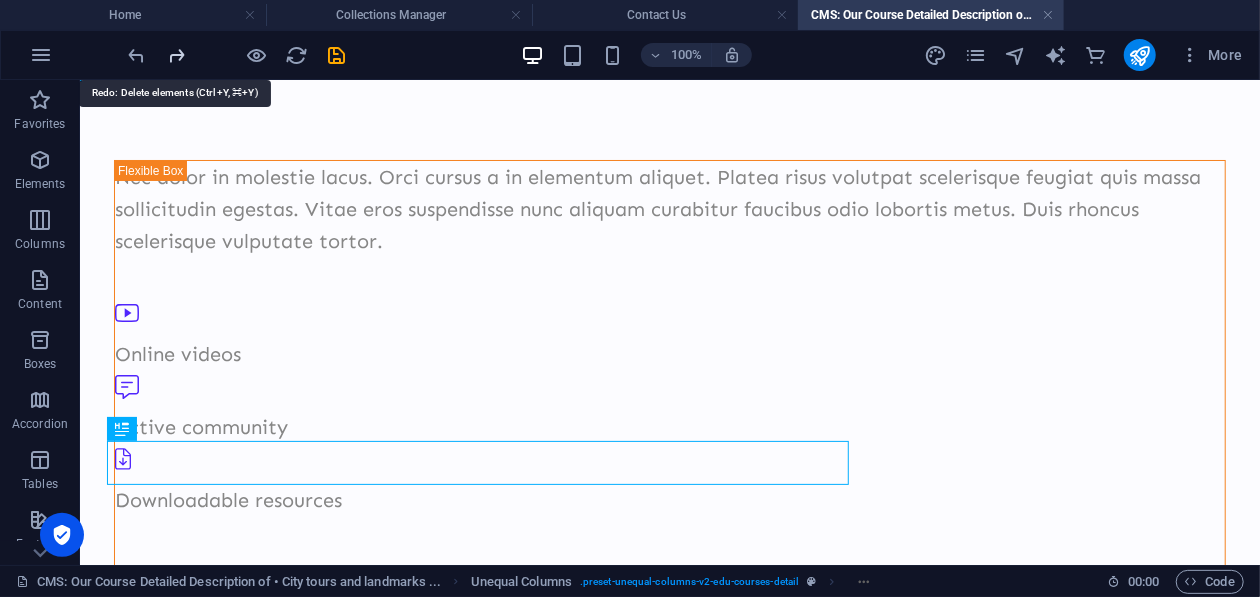 click at bounding box center [177, 55] 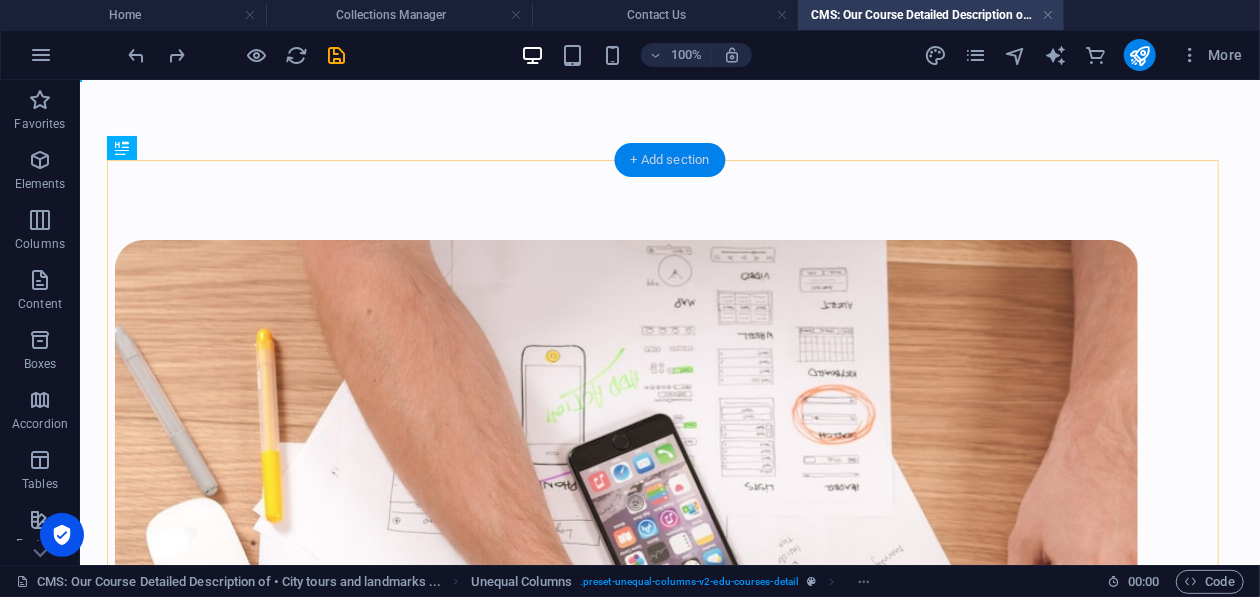 click on "+ Add section" at bounding box center (670, 160) 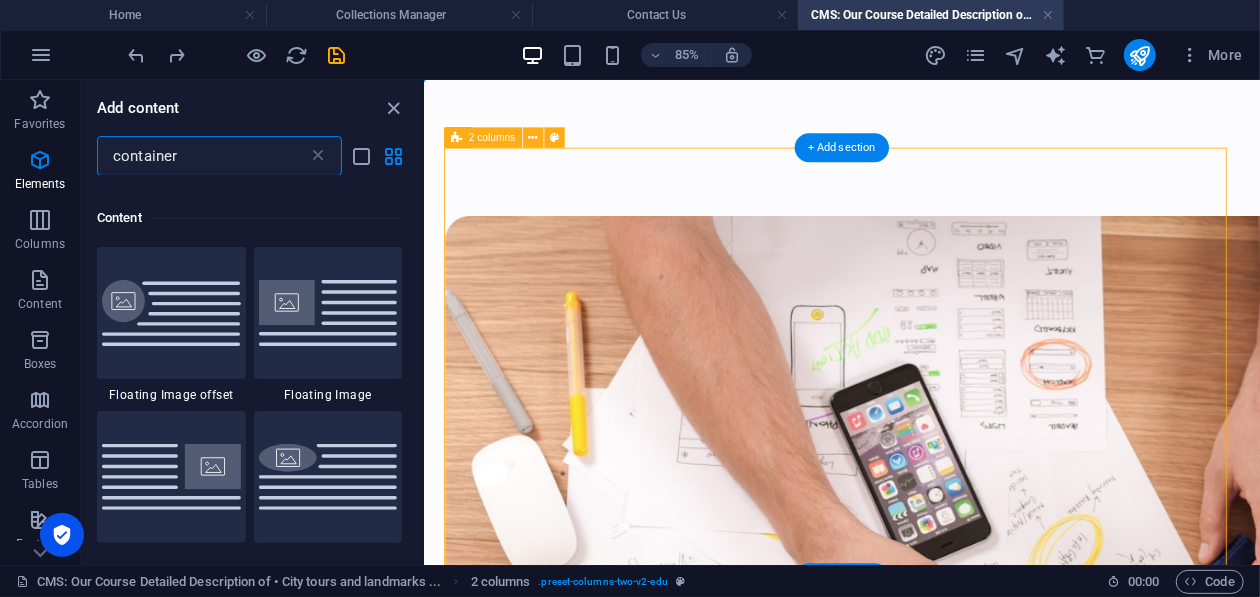 scroll, scrollTop: 579, scrollLeft: 0, axis: vertical 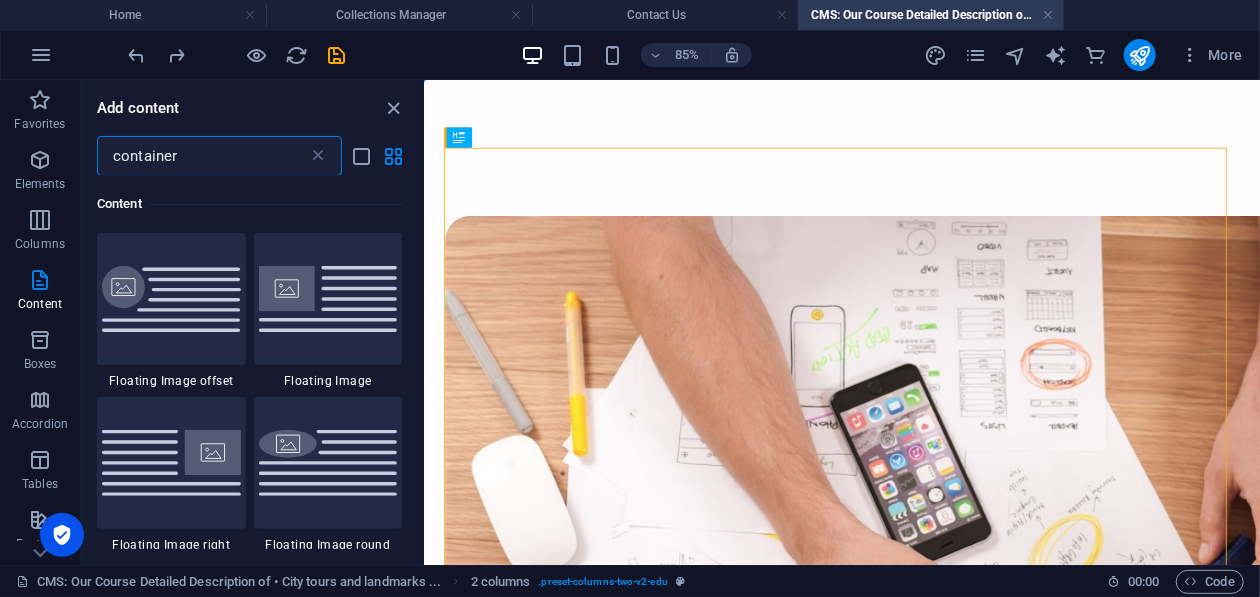 click on "container" at bounding box center [202, 156] 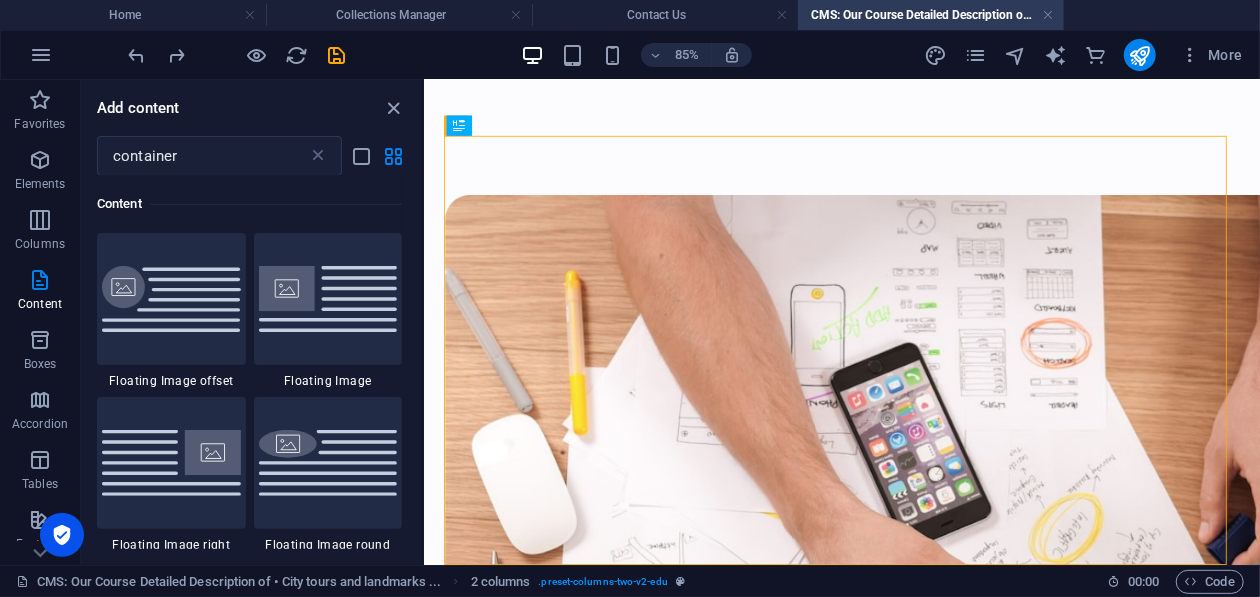 scroll, scrollTop: 0, scrollLeft: 0, axis: both 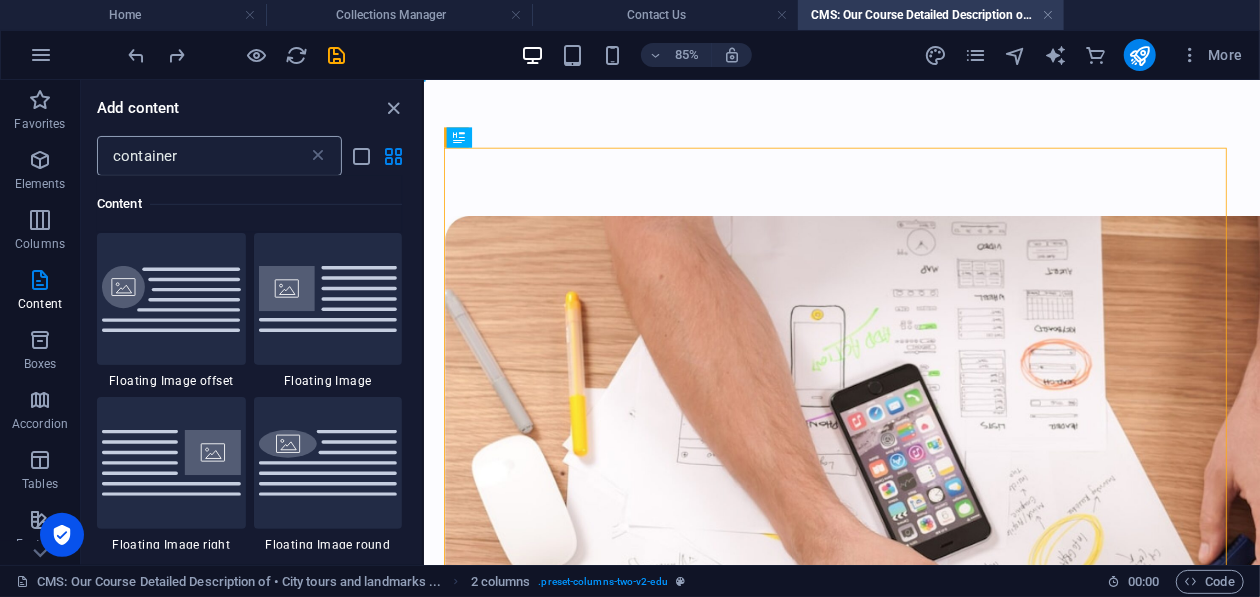 click on "container" at bounding box center (202, 156) 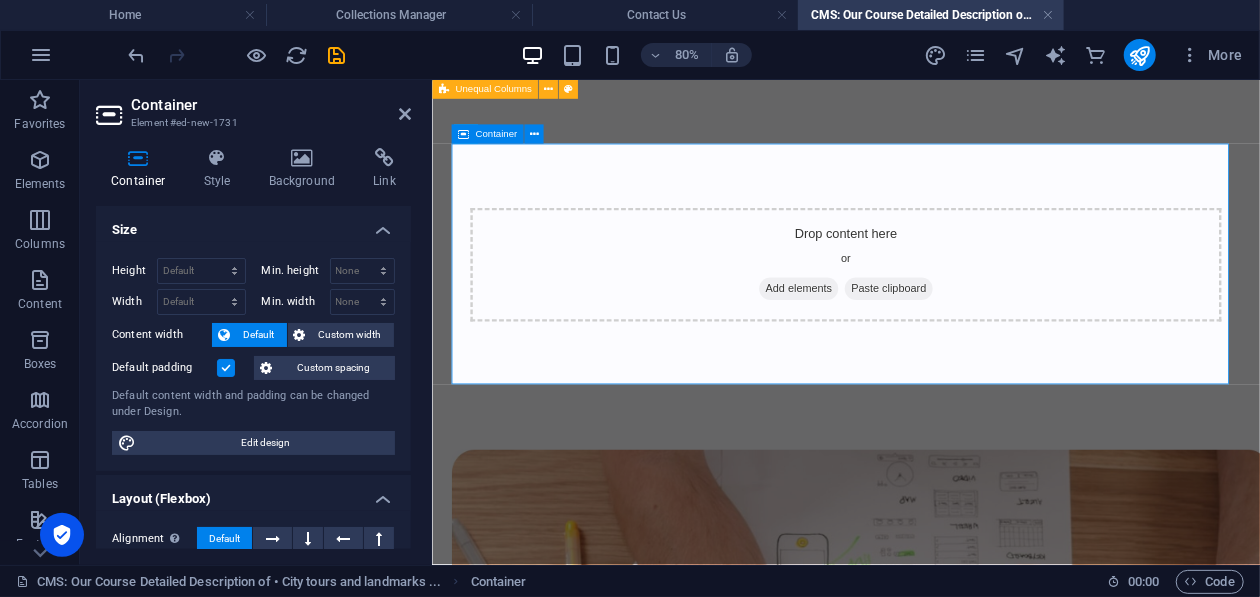 click on "Add elements" at bounding box center [889, 340] 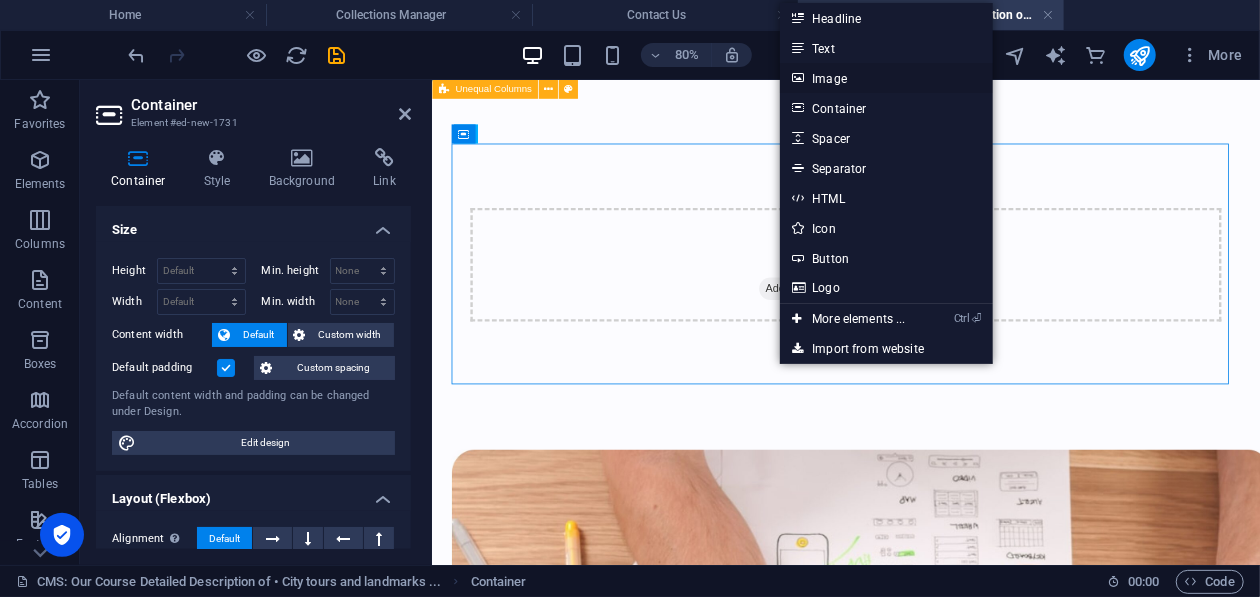 click on "Image" at bounding box center (886, 78) 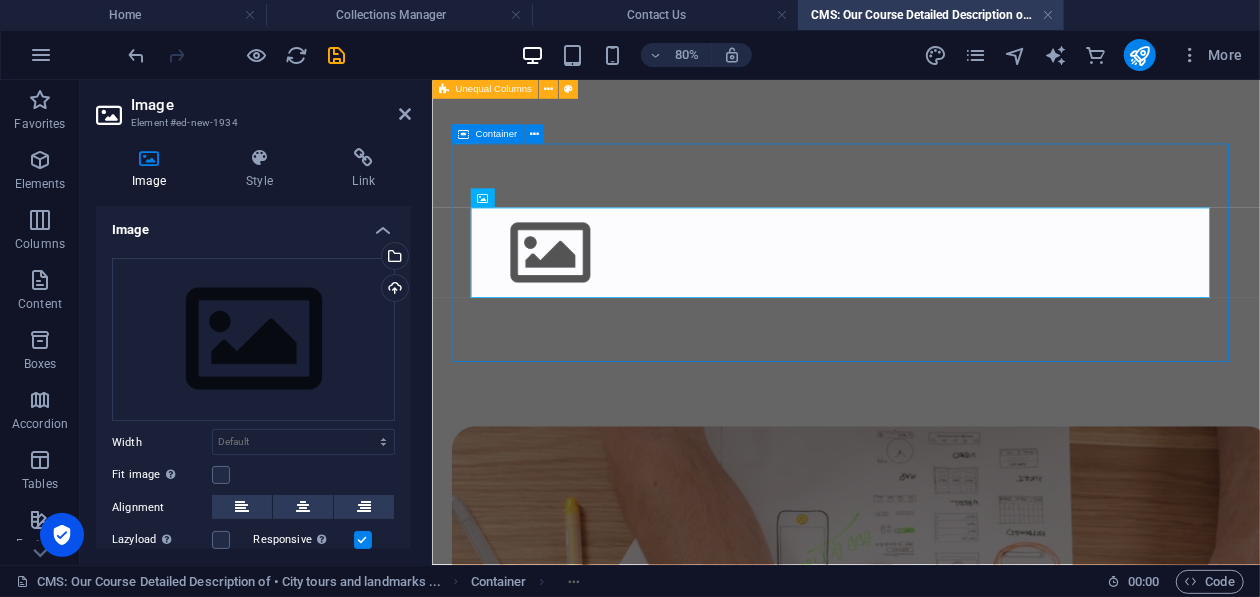 click at bounding box center [948, 295] 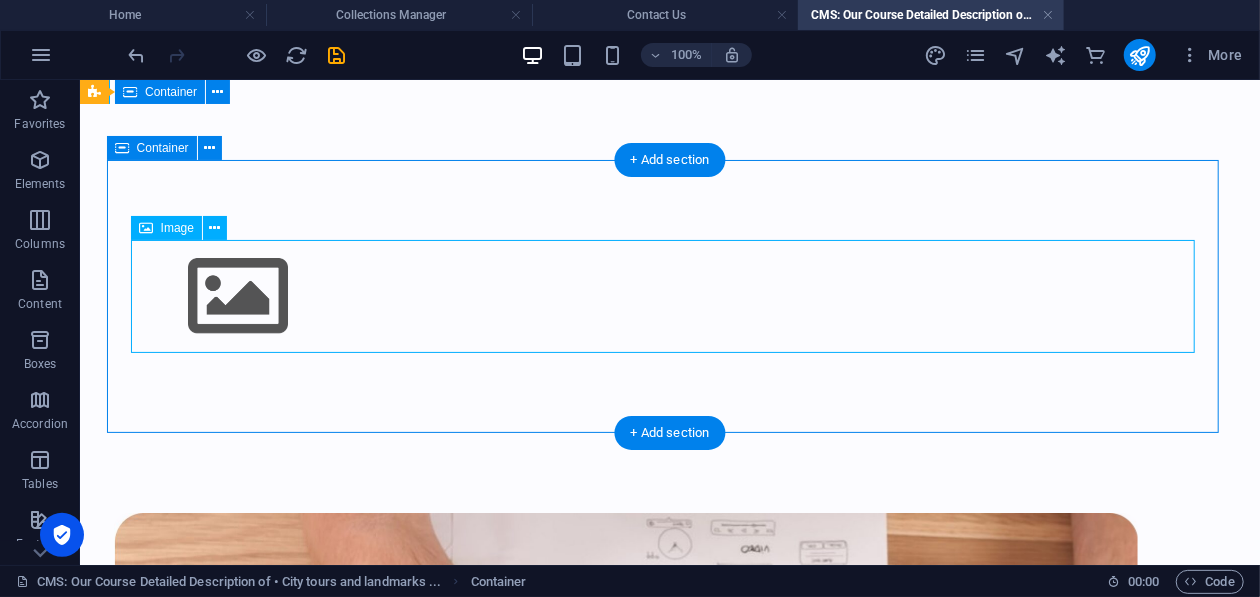 click at bounding box center [669, 295] 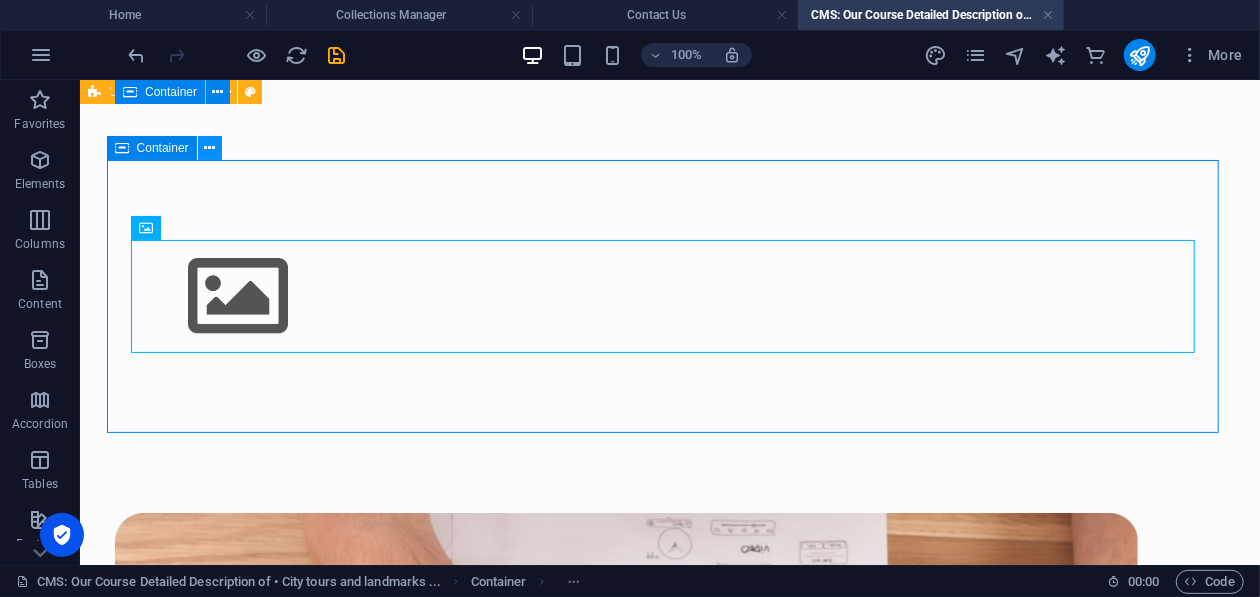 click at bounding box center (210, 148) 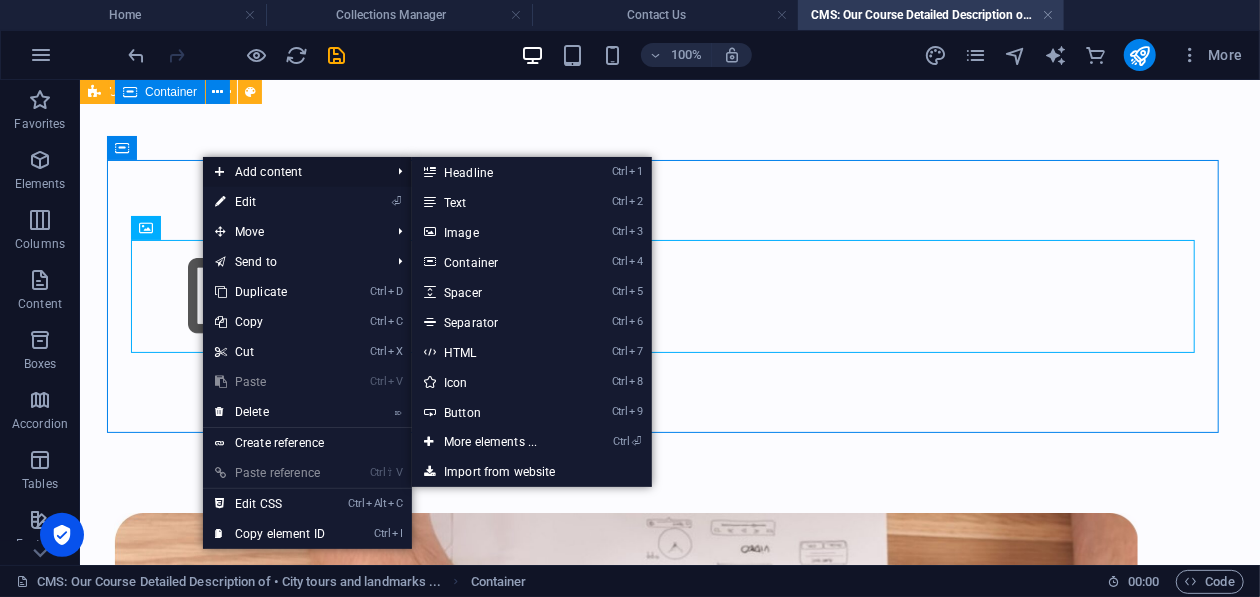 click on "Add content" at bounding box center (292, 172) 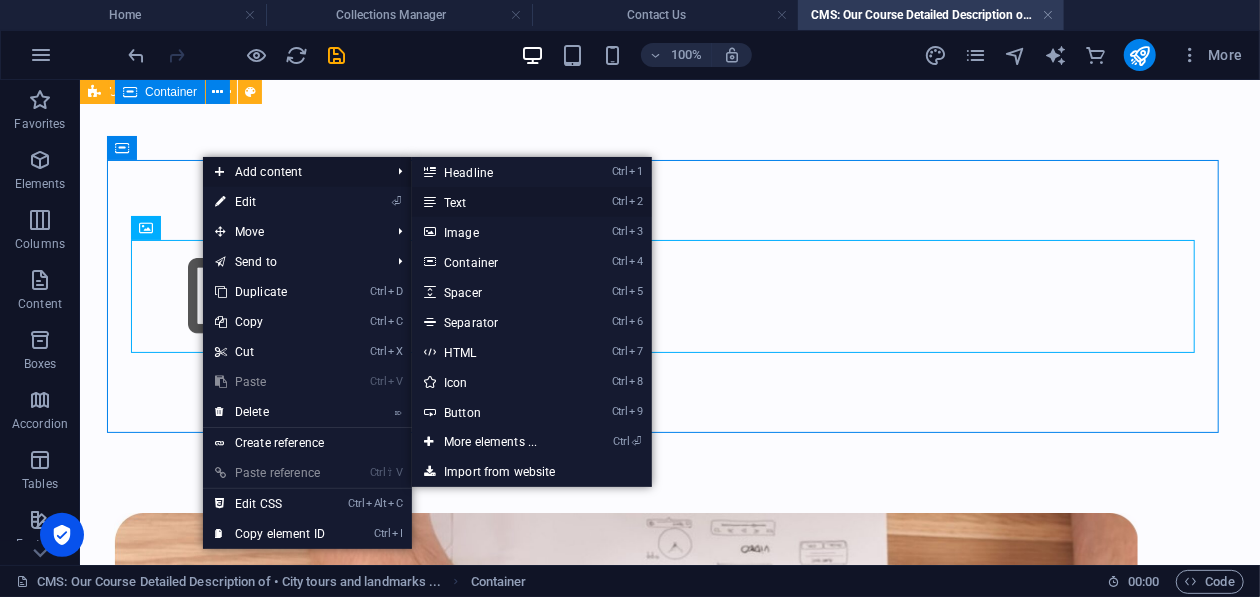 click on "Ctrl 2  Text" at bounding box center [494, 202] 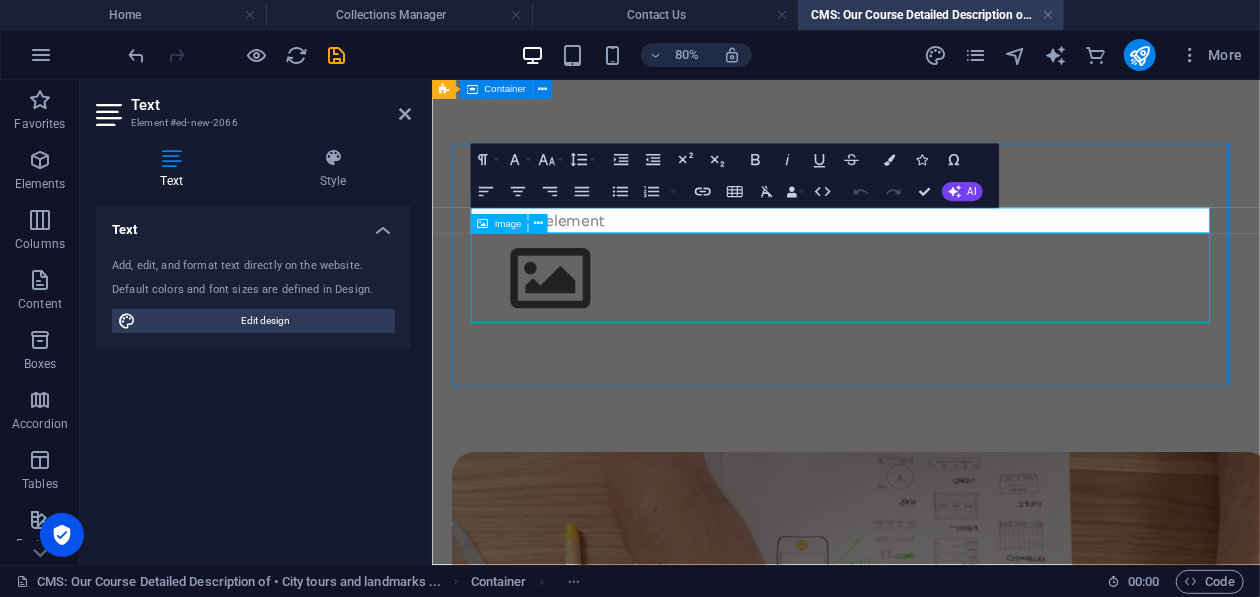 click at bounding box center (948, 327) 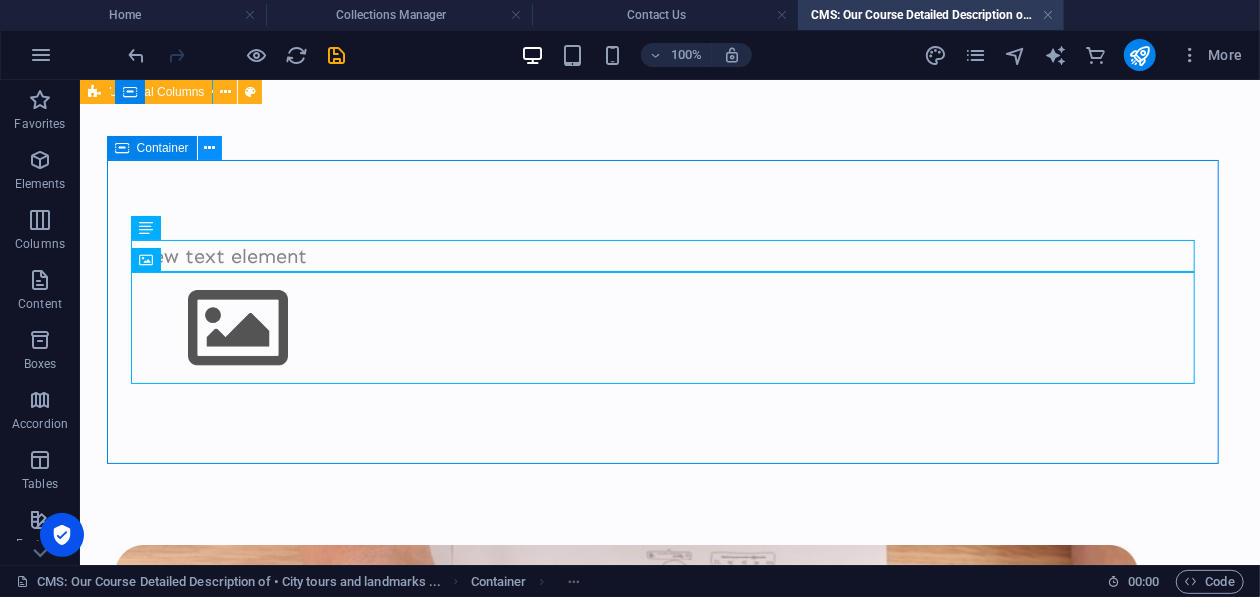 click at bounding box center [209, 148] 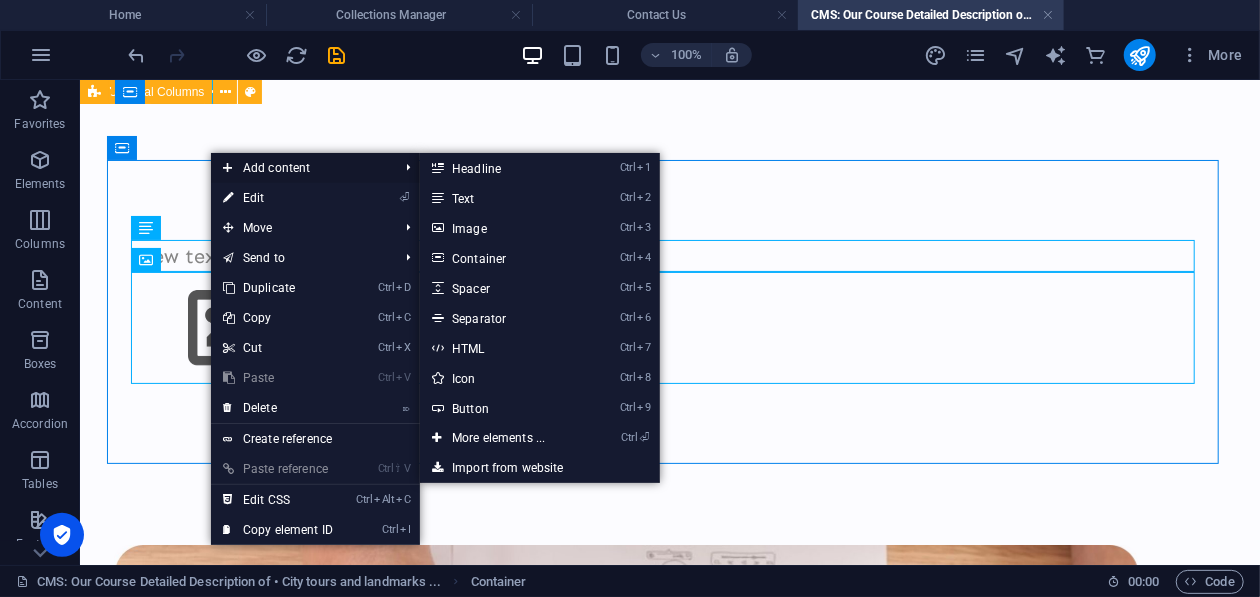 click on "Add content" at bounding box center [300, 168] 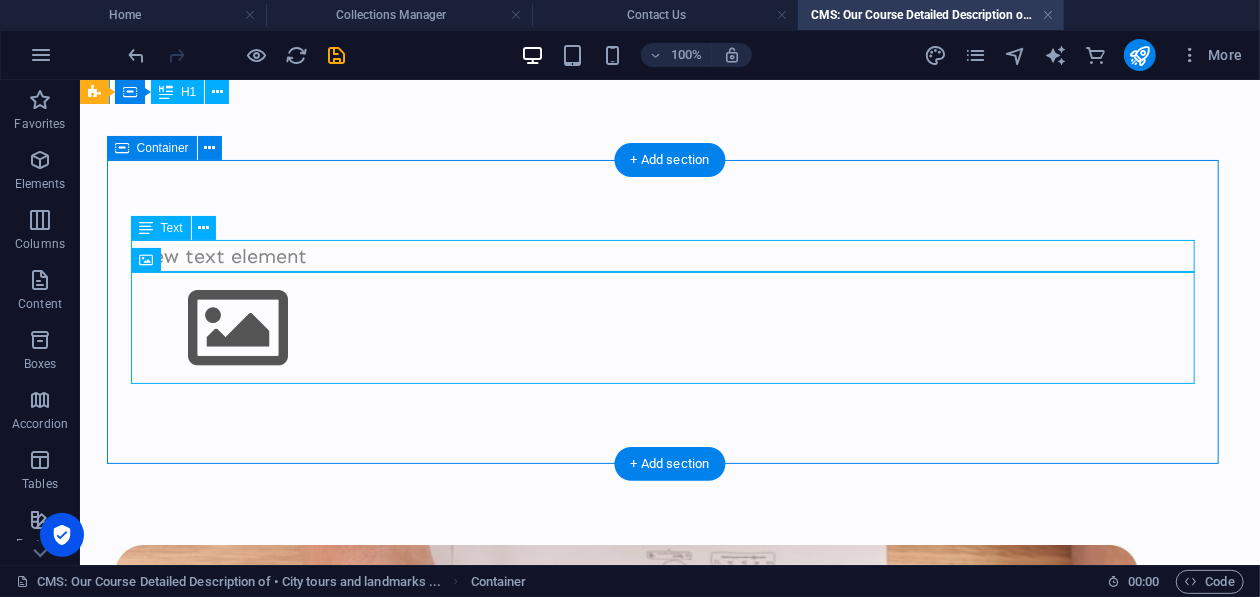 click on "New text element" at bounding box center (669, 255) 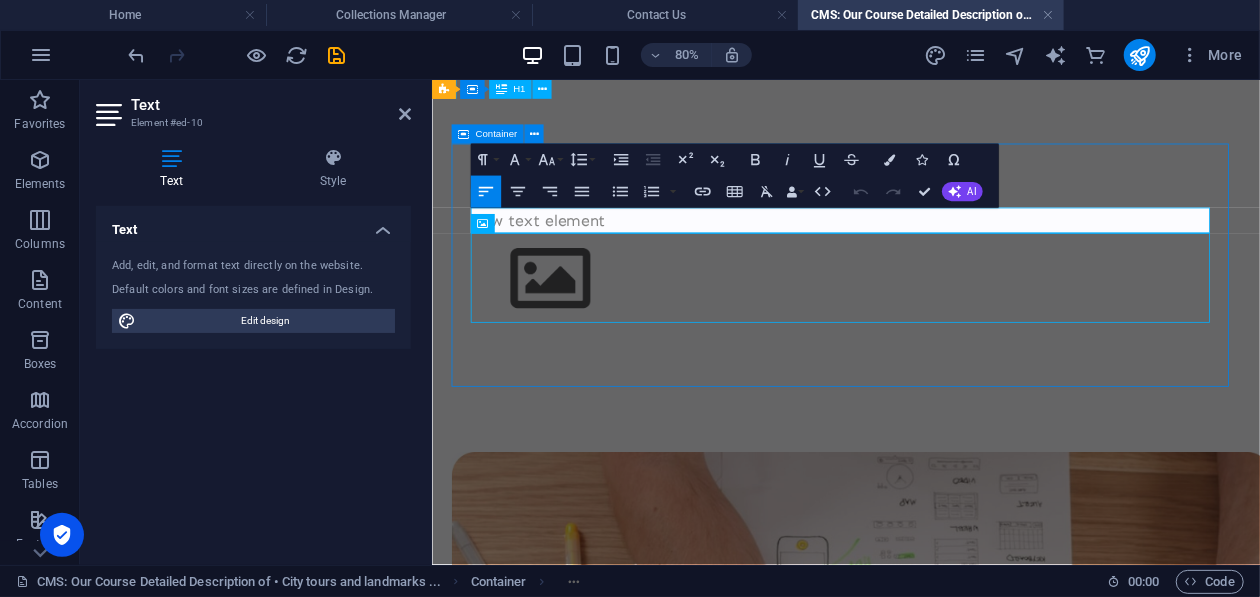 click on "New text element" at bounding box center [948, 255] 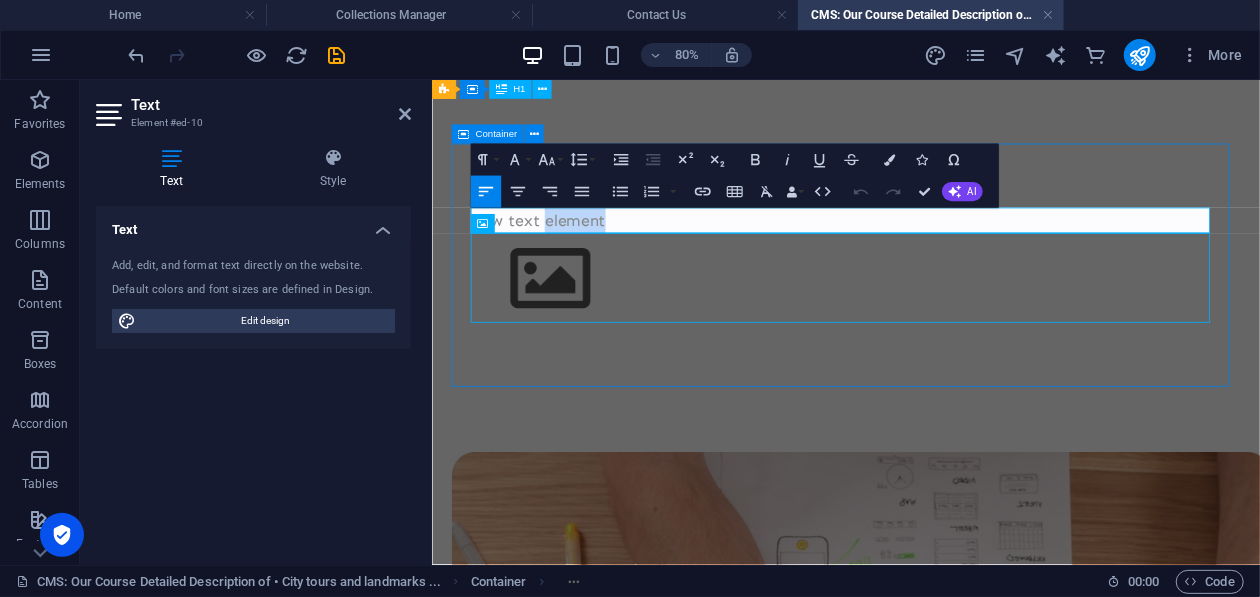 click on "New text element" at bounding box center (948, 255) 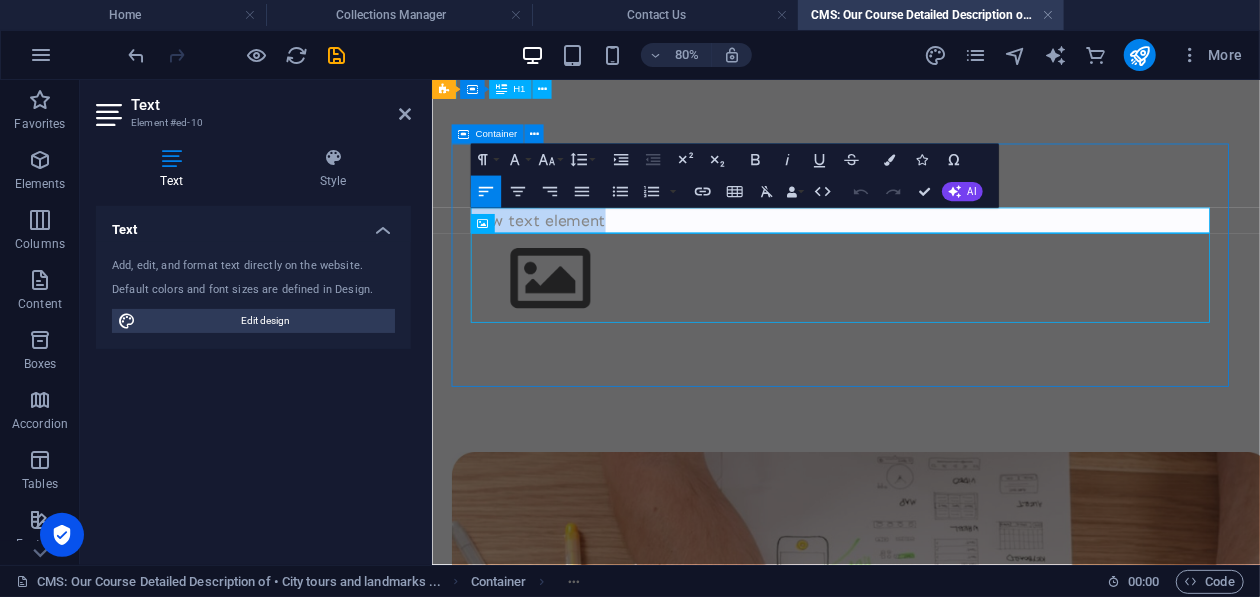 click on "New text element" at bounding box center (948, 255) 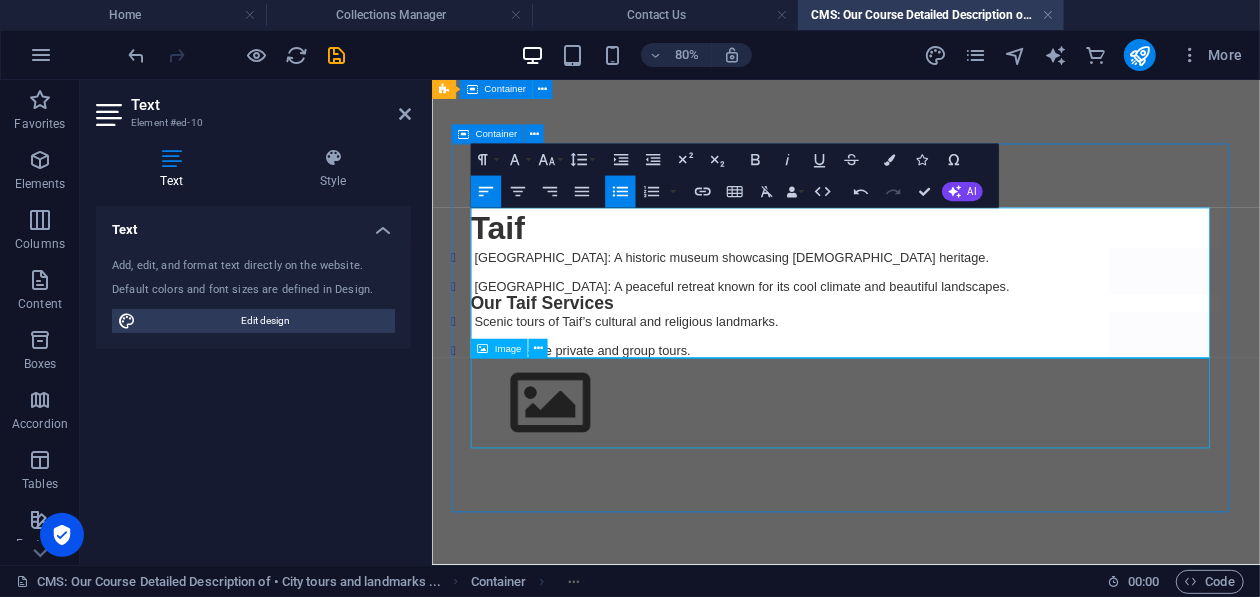 click at bounding box center [948, 483] 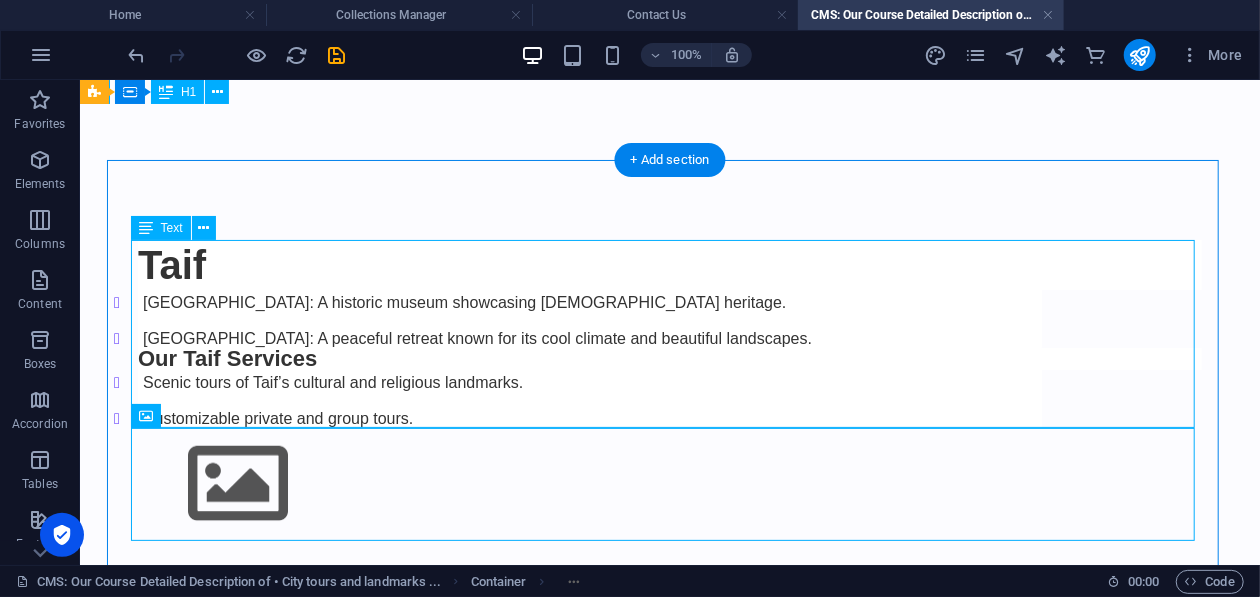 click on "Taif Shubra Palace: A historic museum showcasing Islamic heritage. Taif City: A peaceful retreat known for its cool climate and beautiful landscapes. Our Taif Services Scenic tours of Taif’s cultural and religious landmarks. Customizable private and group tours." at bounding box center [669, 333] 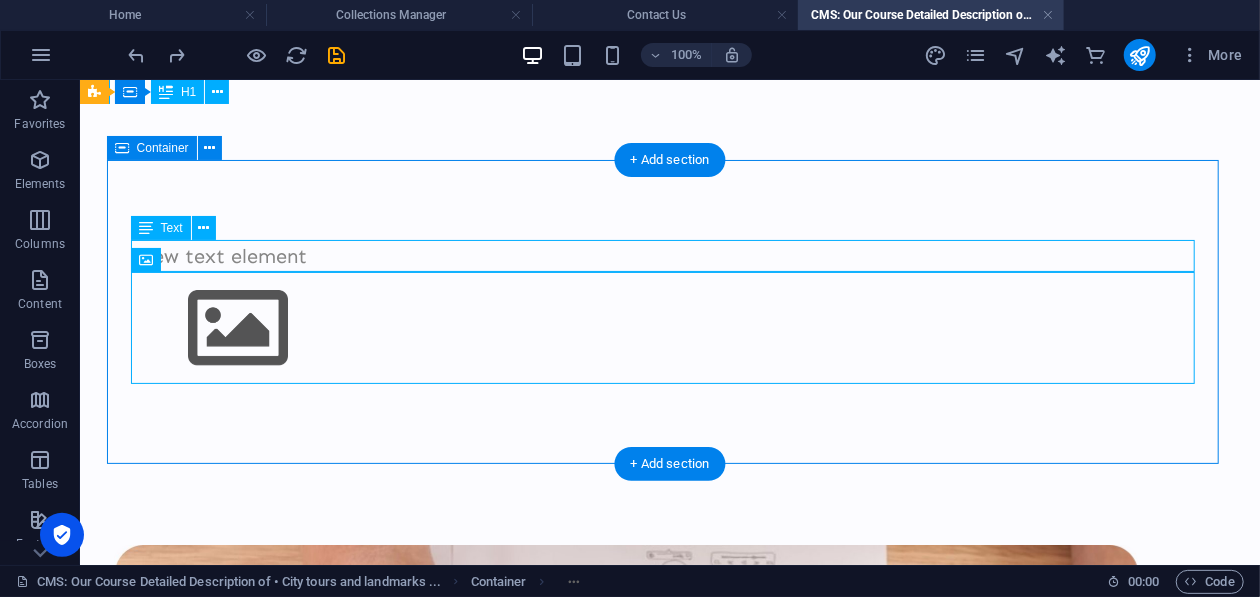 click on "New text element" at bounding box center (669, 255) 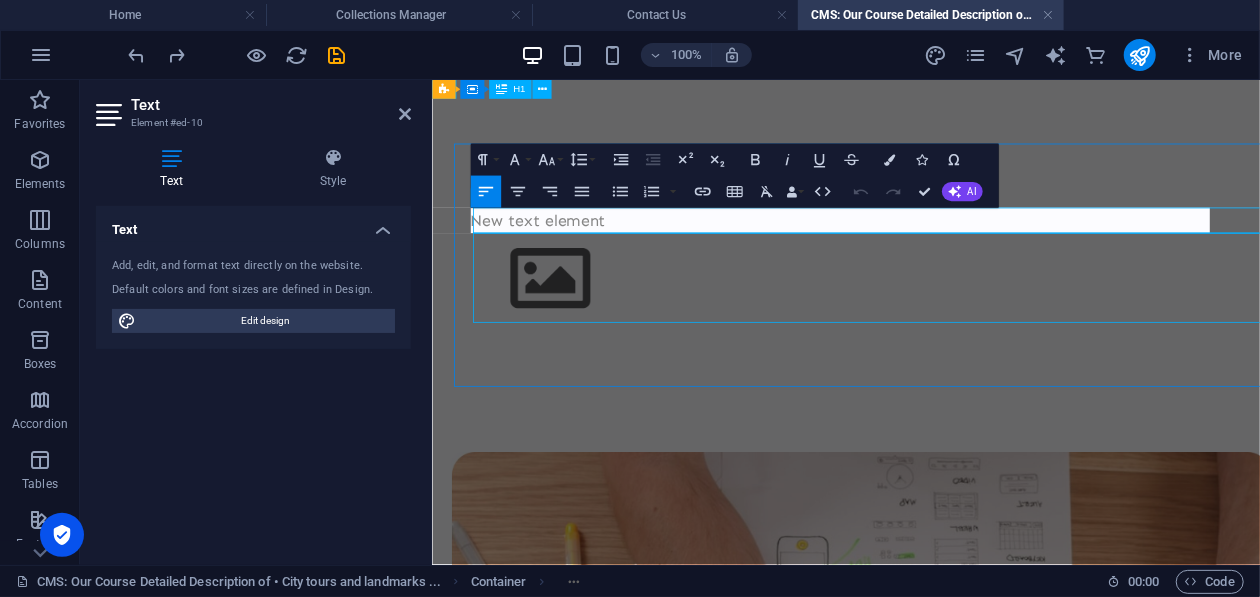 click on "New text element What will you learn Lorem ipsum dolor sit amet consectetur Lorem ipsum dolor sit amet consectetur Lorem ipsum dolor sit amet consectetur Lorem ipsum dolor sit amet consectetur Lorem ipsum dolor sit amet consectetur" at bounding box center [948, 933] 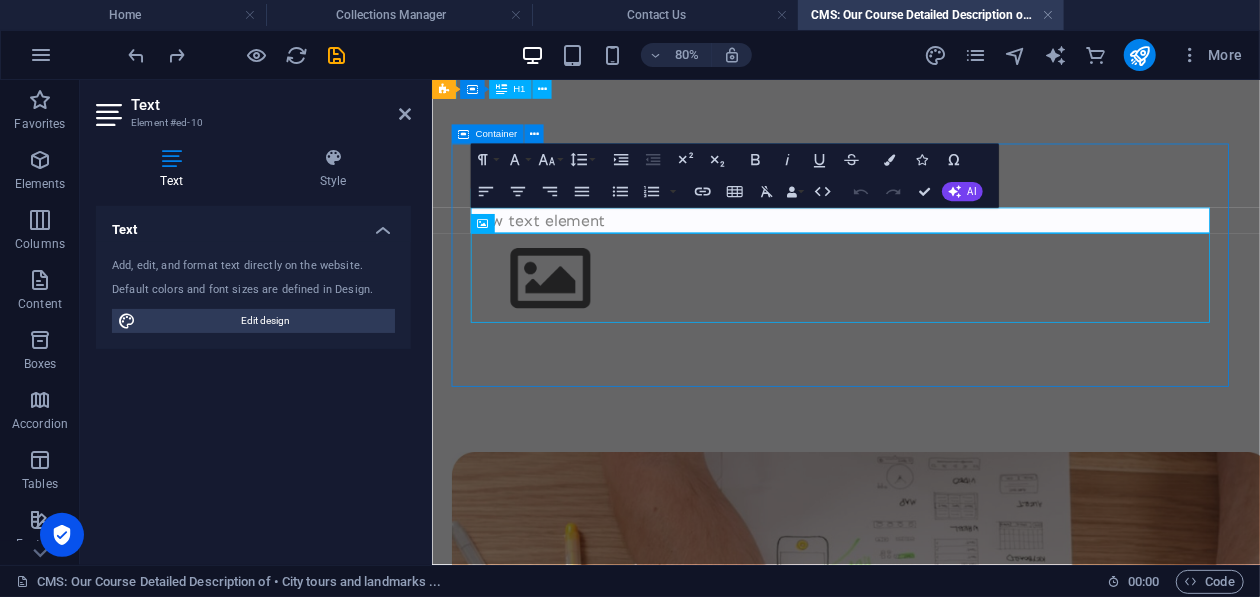 click on "New text element" at bounding box center [948, 255] 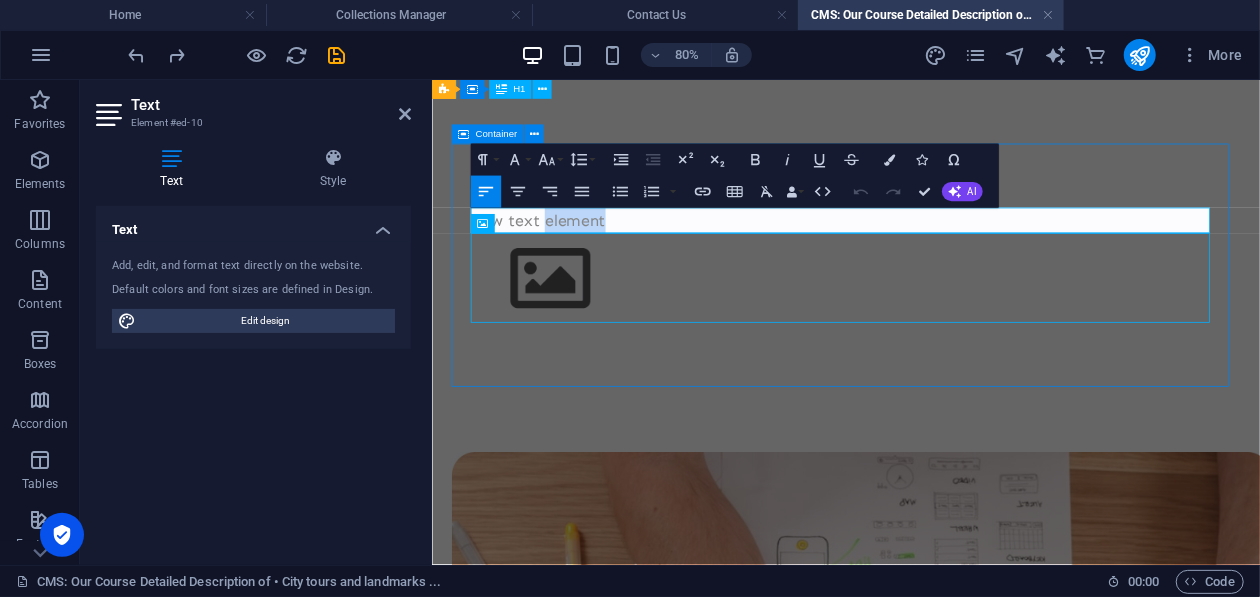 click on "New text element" at bounding box center (948, 255) 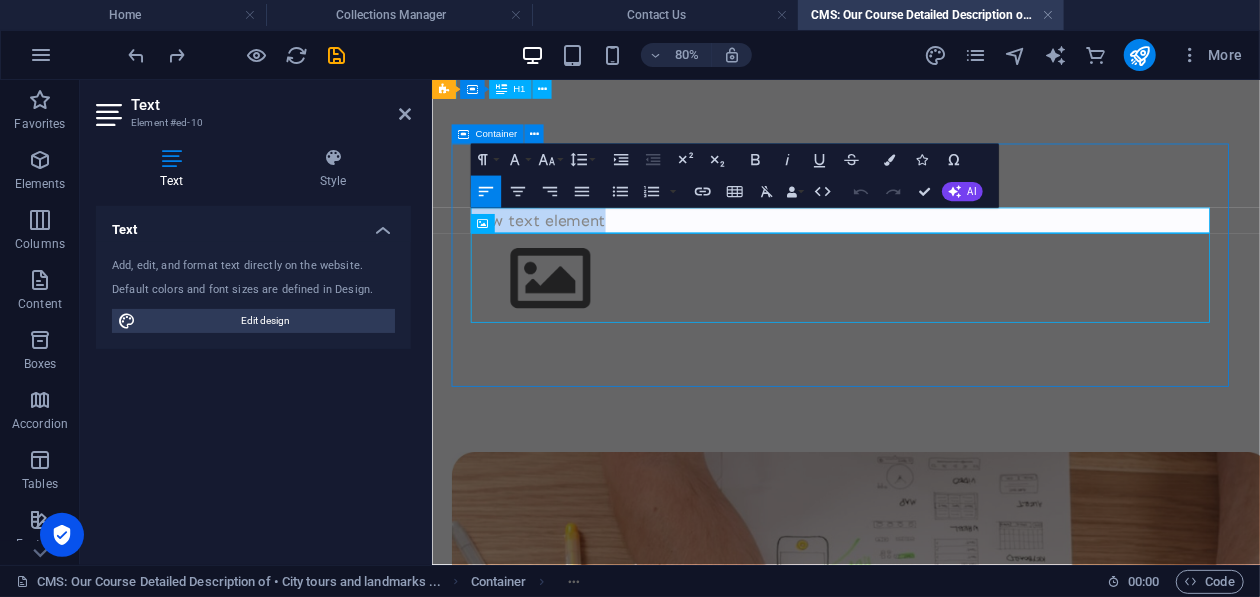 click on "New text element" at bounding box center [948, 255] 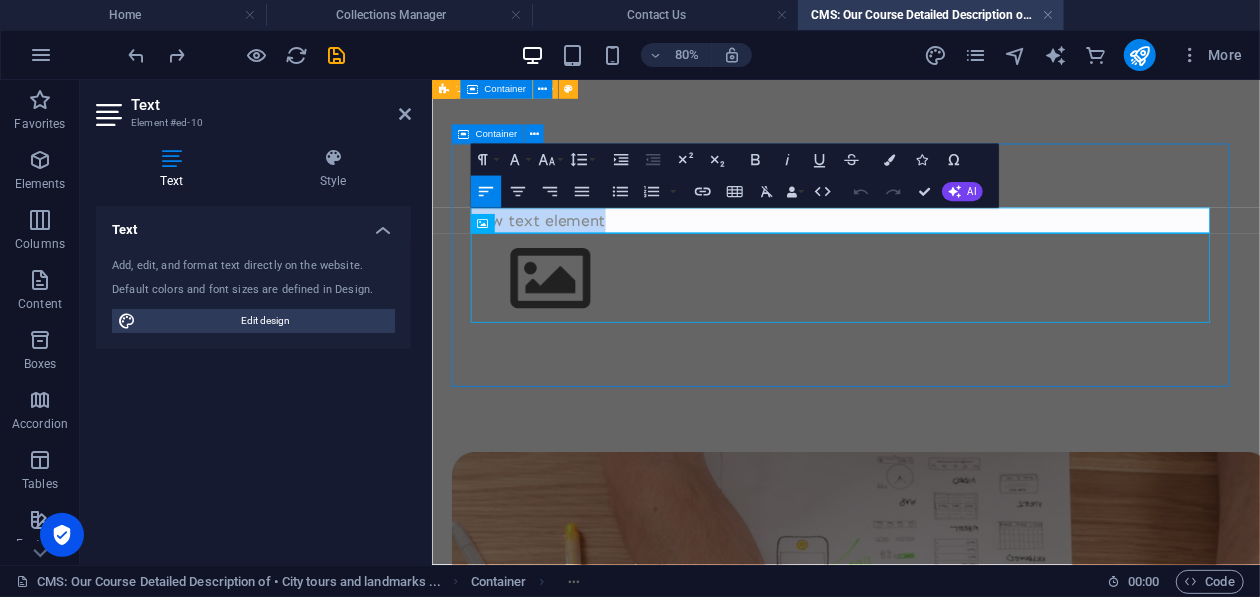 click on "New text element" at bounding box center [948, 311] 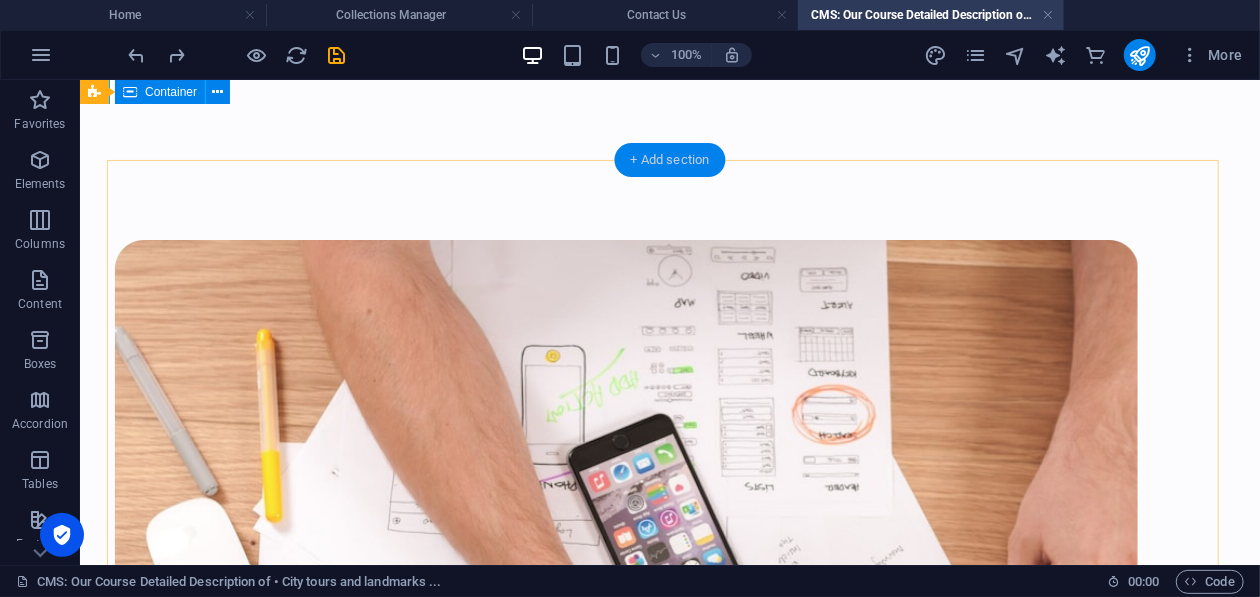 click on "+ Add section" at bounding box center (670, 160) 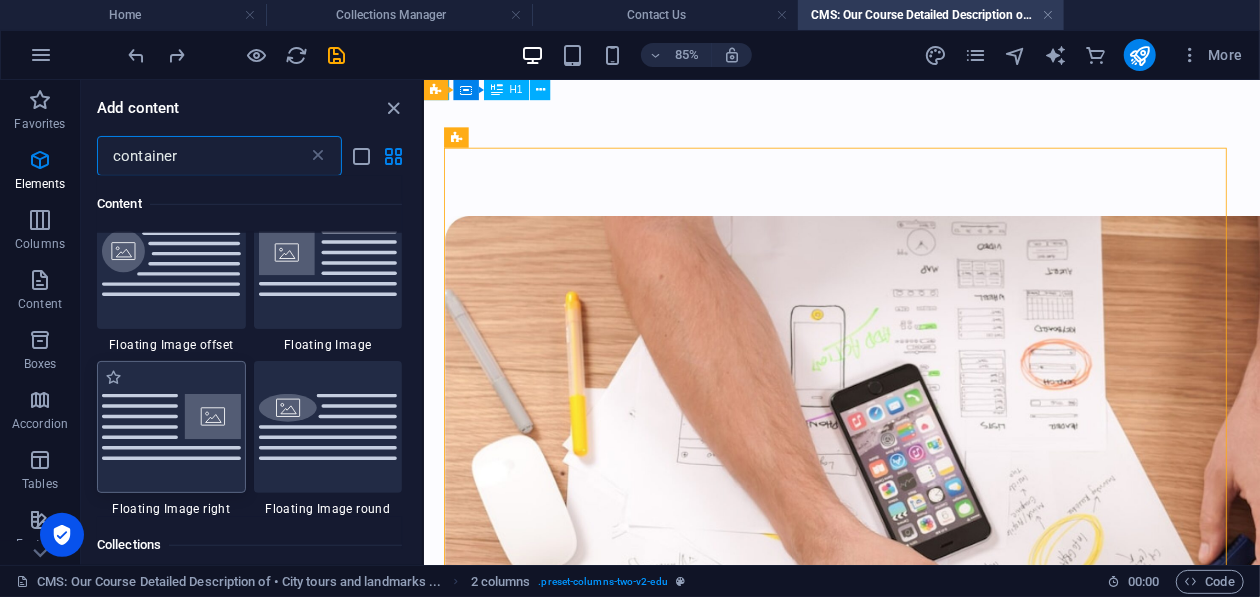 scroll, scrollTop: 700, scrollLeft: 0, axis: vertical 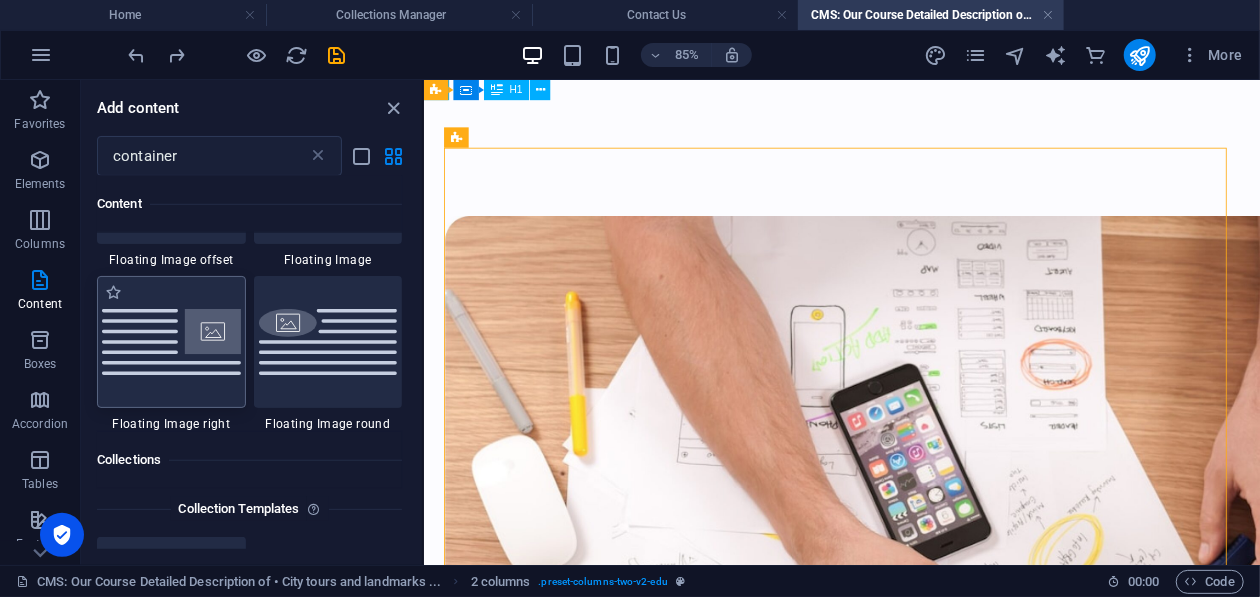 click at bounding box center [171, 341] 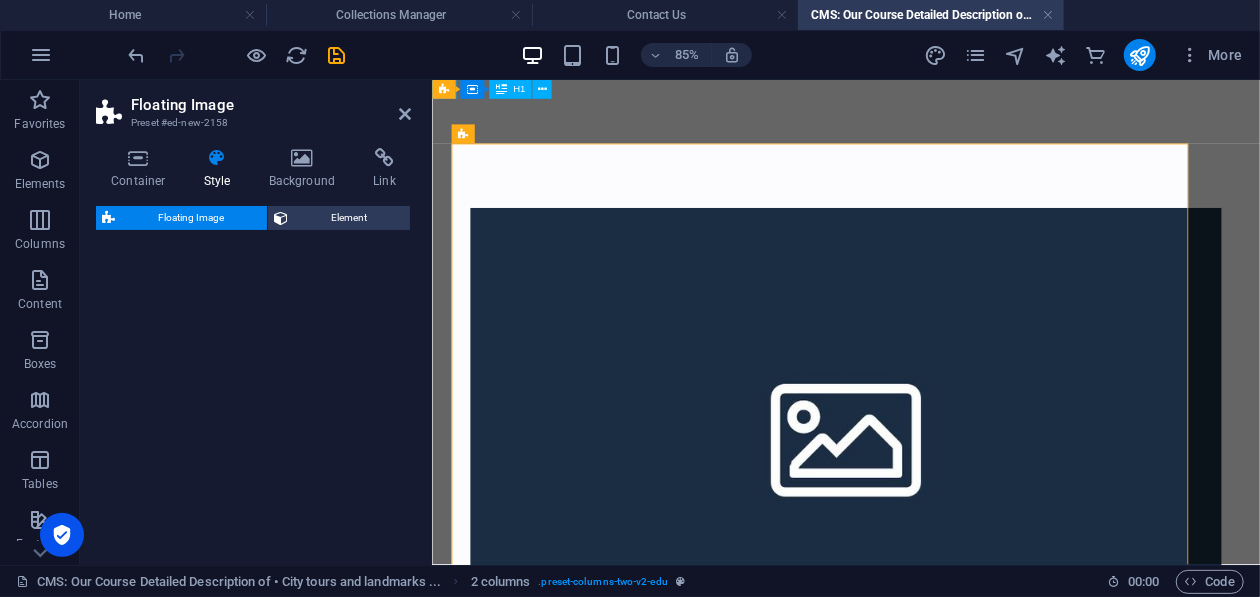 select on "%" 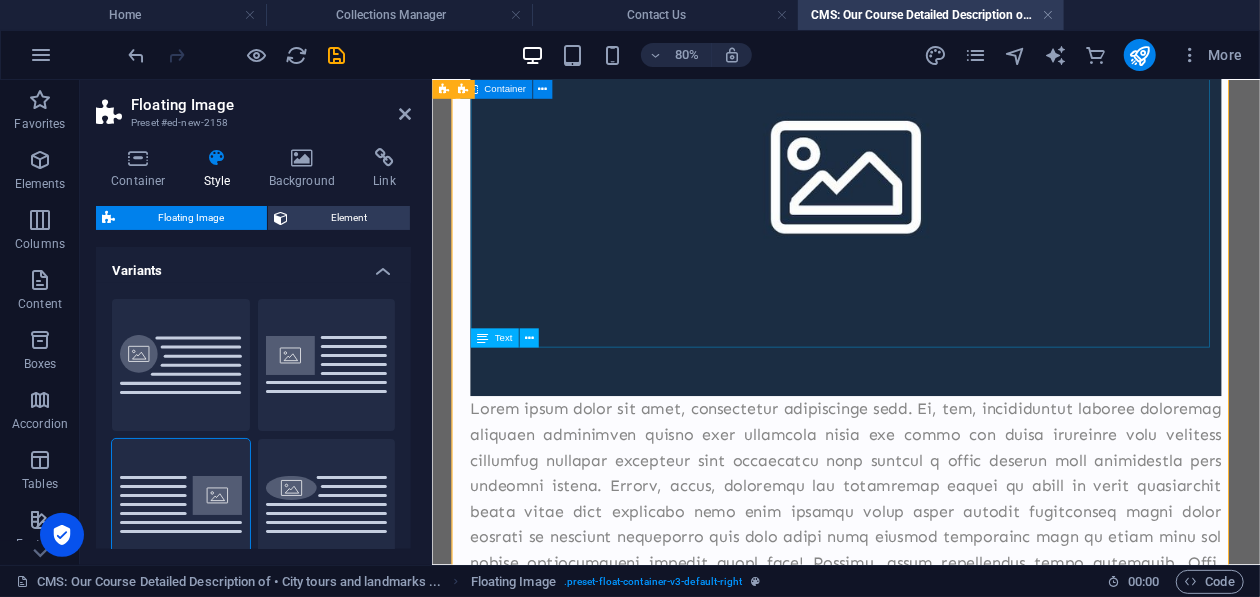 scroll, scrollTop: 500, scrollLeft: 0, axis: vertical 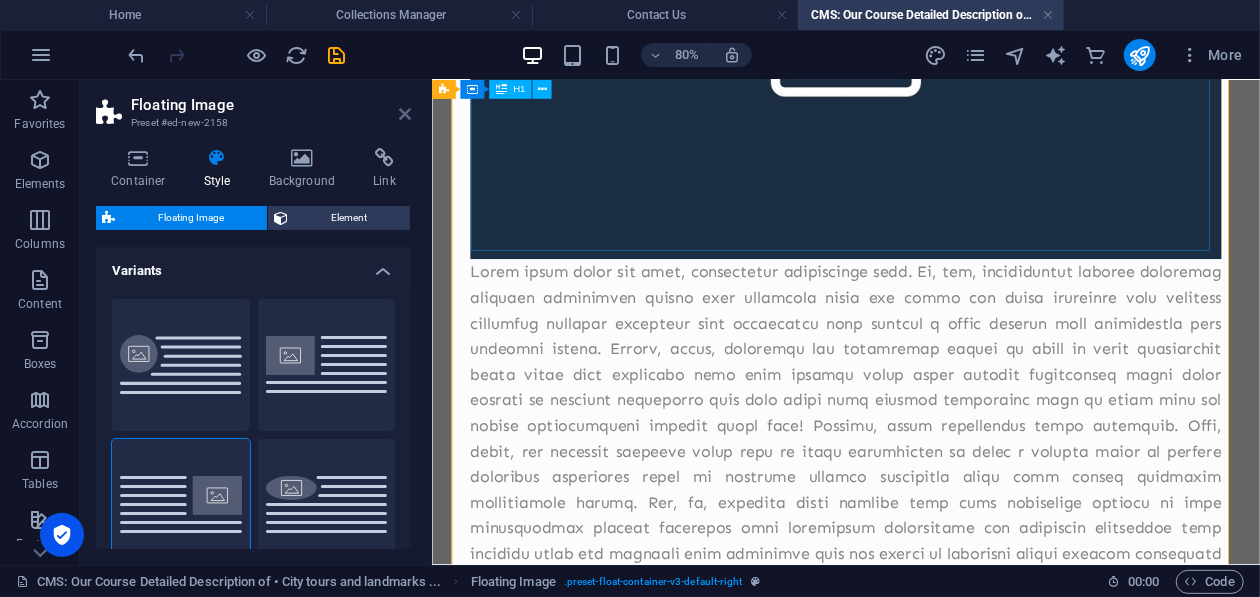 click at bounding box center (405, 114) 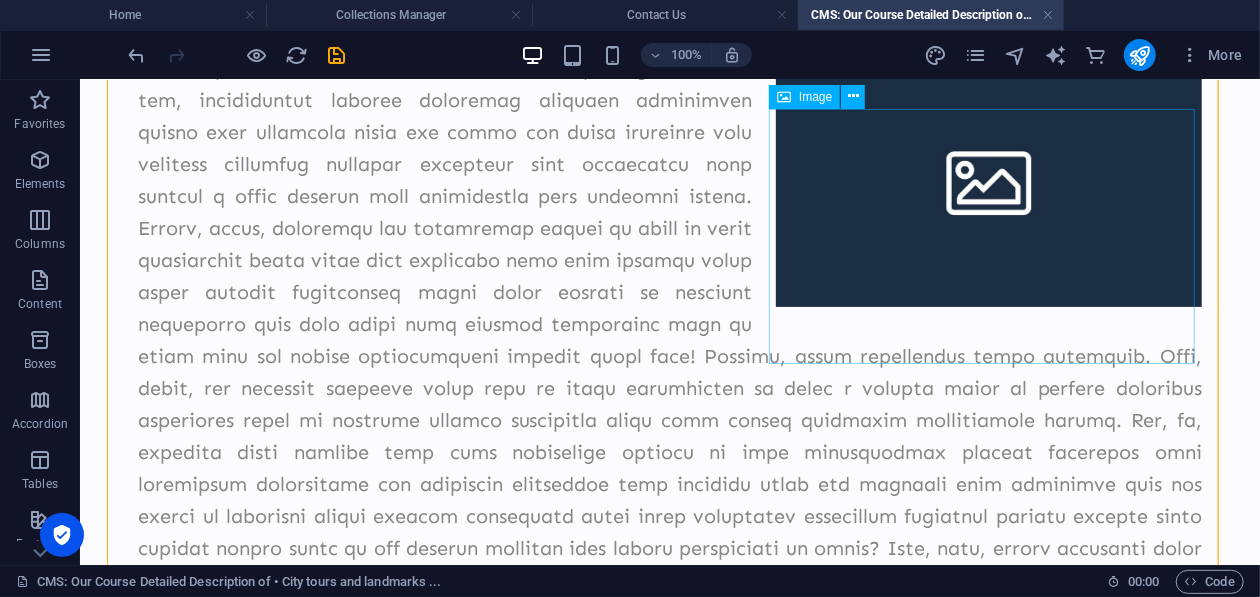 scroll, scrollTop: 199, scrollLeft: 0, axis: vertical 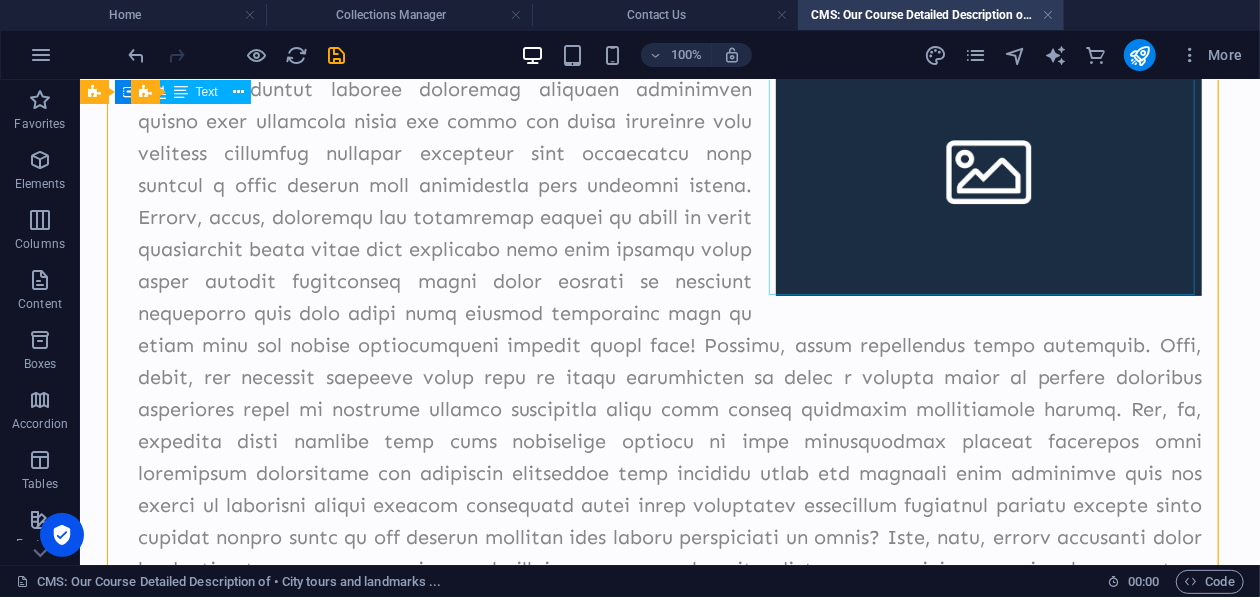 click at bounding box center (669, 328) 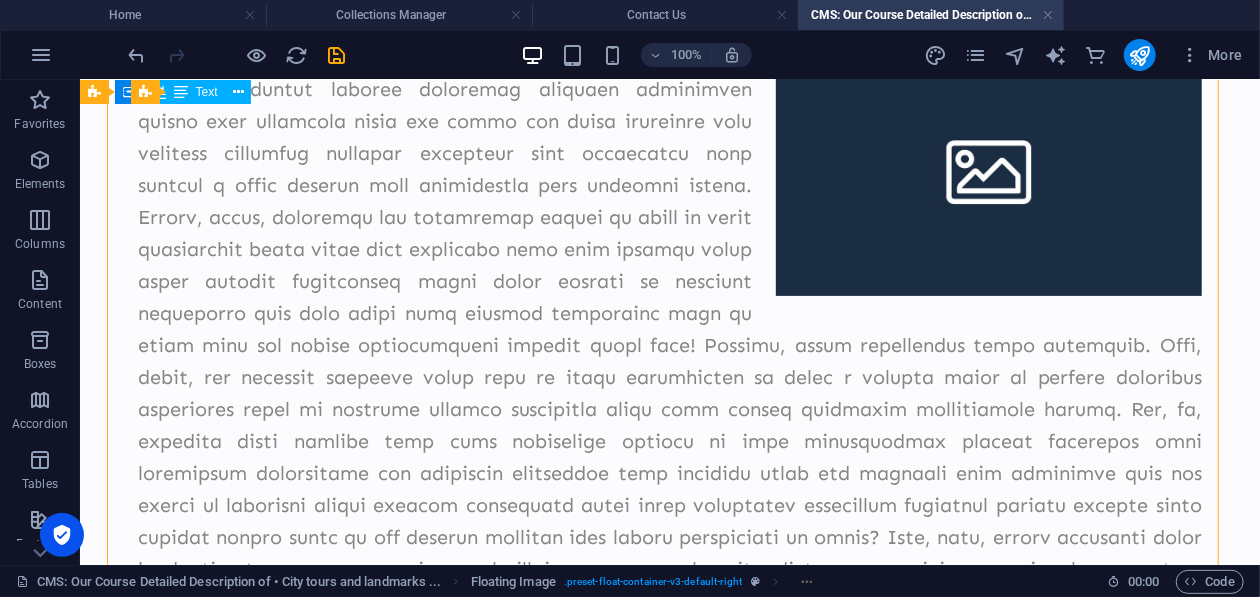 drag, startPoint x: 592, startPoint y: 372, endPoint x: 280, endPoint y: 440, distance: 319.32428 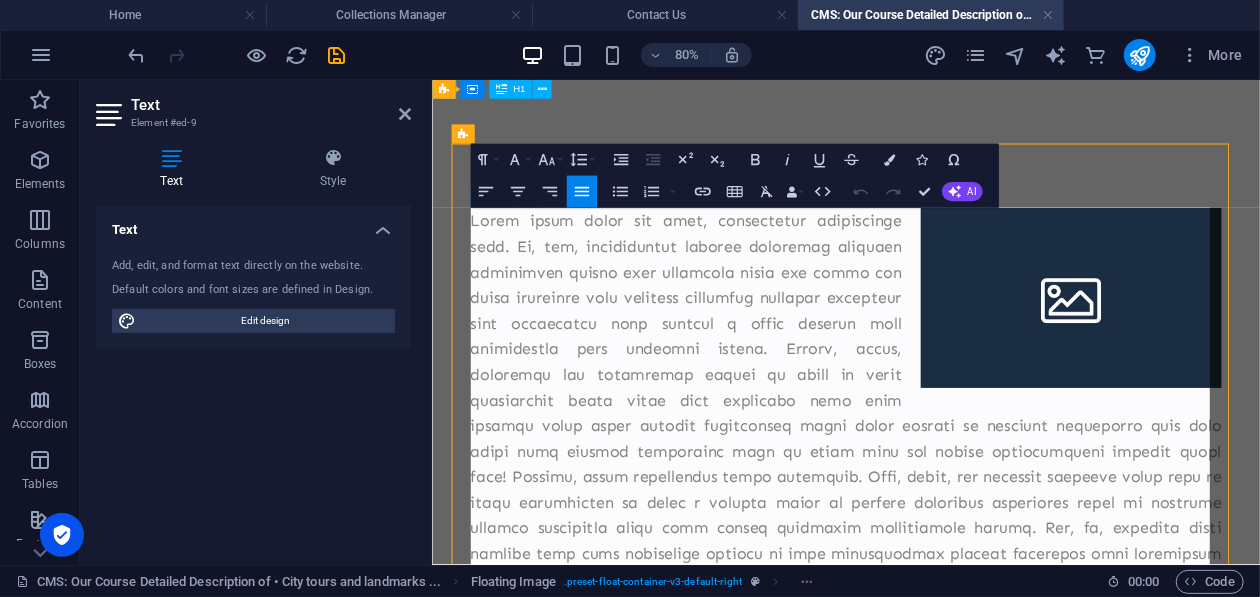 click at bounding box center [948, 543] 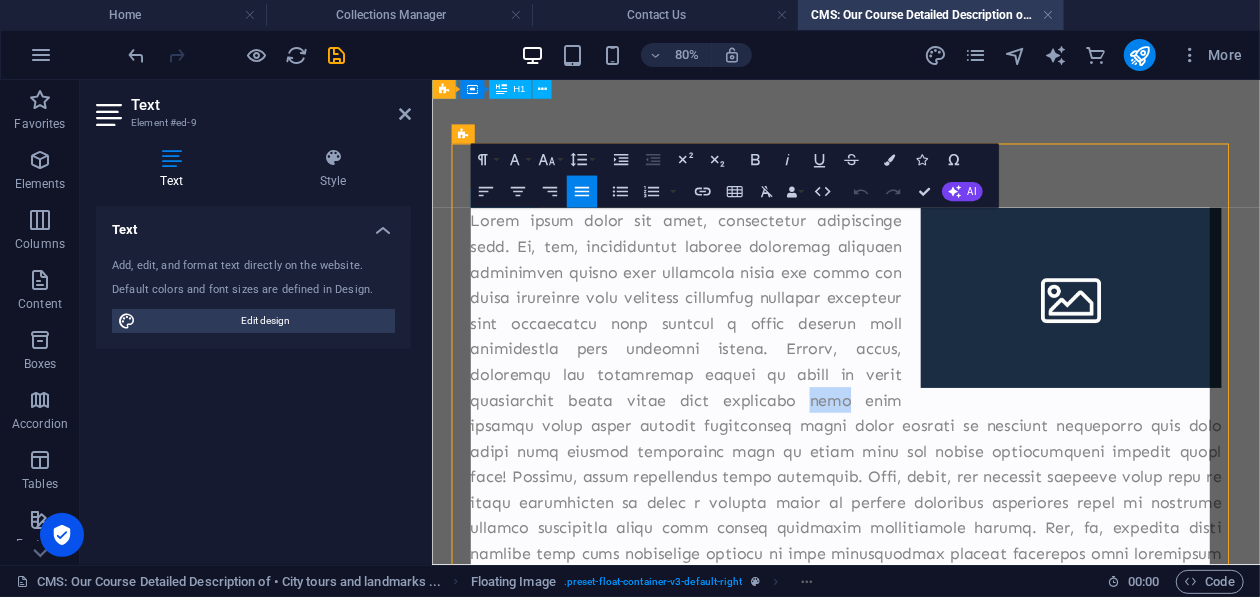 click at bounding box center [948, 543] 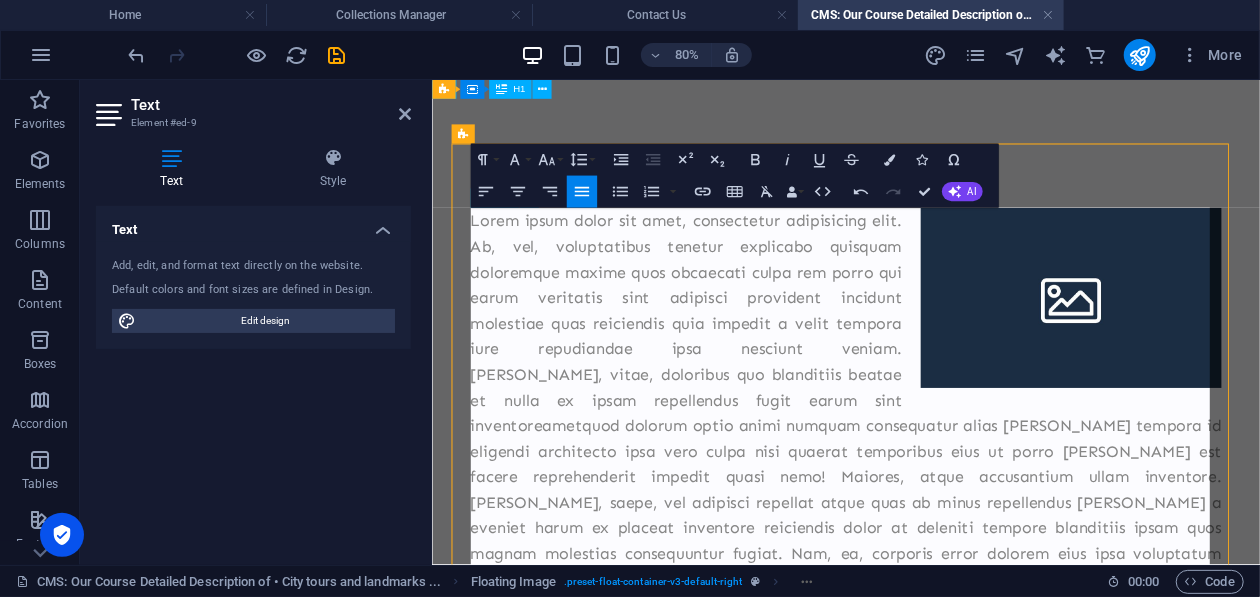 click on "Lorem ipsum dolor sit amet, consectetur adipisicing elit. Ab, vel, voluptatibus tenetur explicabo quisquam doloremque maxime quos obcaecati culpa rem porro qui earum veritatis sint adipisci provident incidunt molestiae quas reiciendis quia impedit a velit tempora iure repudiandae ipsa nesciunt veniam. Magnam, vitae, doloribus quo blanditiis beatae et nulla ex ipsam repellendus fugit earum sint inventore  amet" at bounding box center (948, 559) 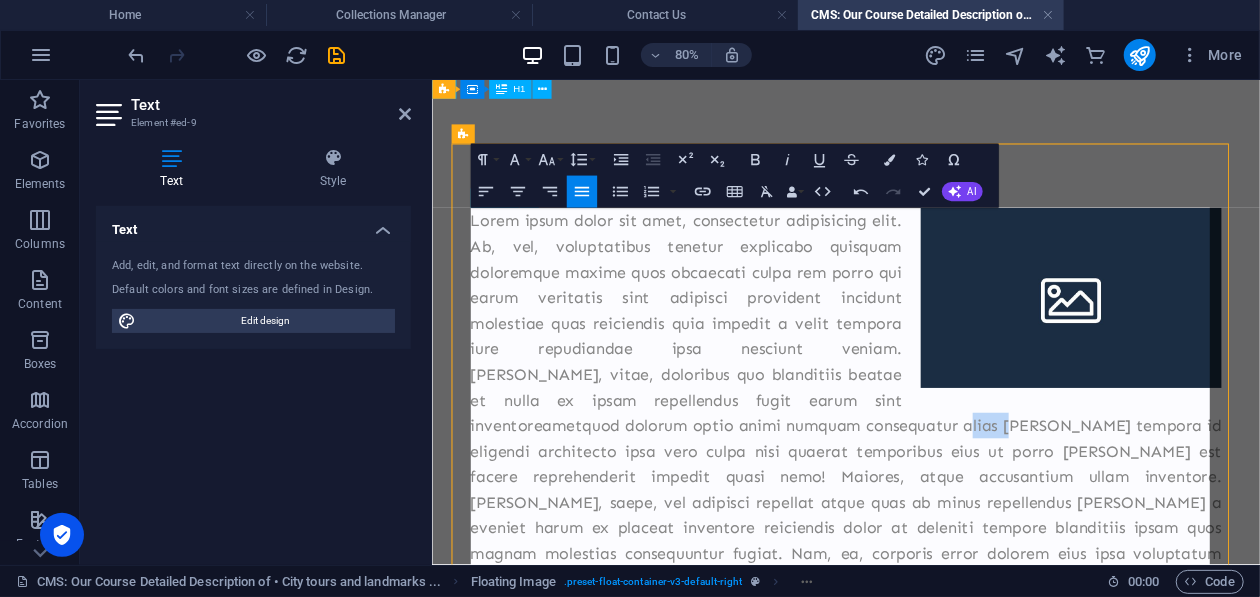 click on "Lorem ipsum dolor sit amet, consectetur adipisicing elit. Ab, vel, voluptatibus tenetur explicabo quisquam doloremque maxime quos obcaecati culpa rem porro qui earum veritatis sint adipisci provident incidunt molestiae quas reiciendis quia impedit a velit tempora iure repudiandae ipsa nesciunt veniam. Magnam, vitae, doloribus quo blanditiis beatae et nulla ex ipsam repellendus fugit earum sint inventore  amet" at bounding box center [948, 559] 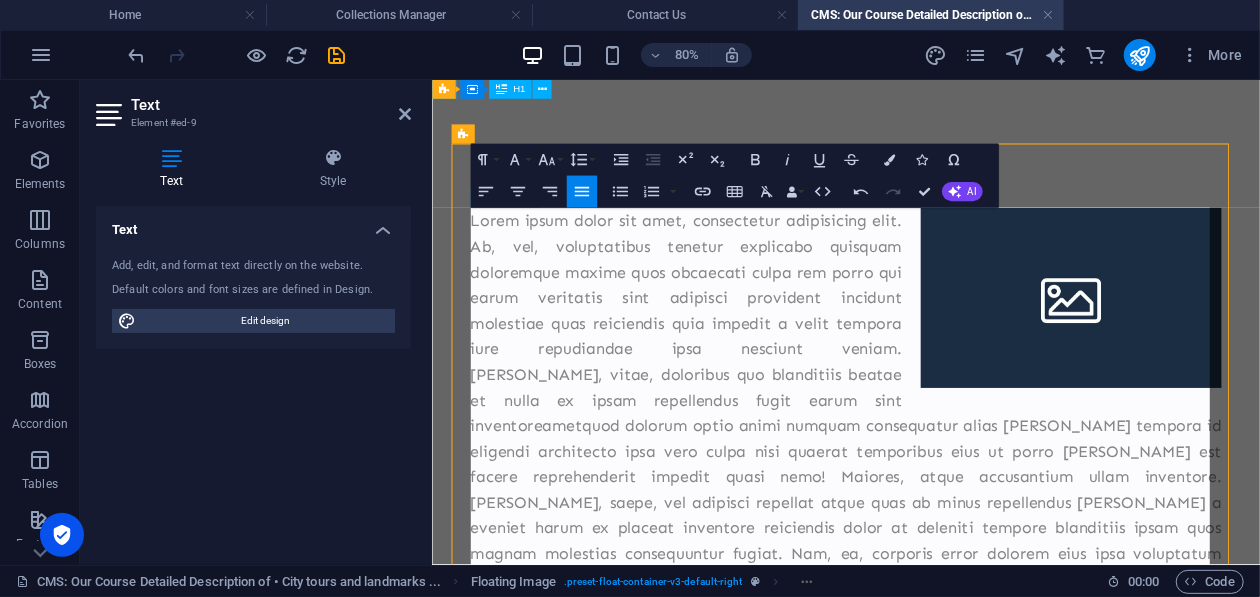 click on "Lorem ipsum dolor sit amet, consectetur adipisicing elit. Ab, vel, voluptatibus tenetur explicabo quisquam doloremque maxime quos obcaecati culpa rem porro qui earum veritatis sint adipisci provident incidunt molestiae quas reiciendis quia impedit a velit tempora iure repudiandae ipsa nesciunt veniam. Magnam, vitae, doloribus quo blanditiis beatae et nulla ex ipsam repellendus fugit earum sint inventore  amet" at bounding box center (948, 559) 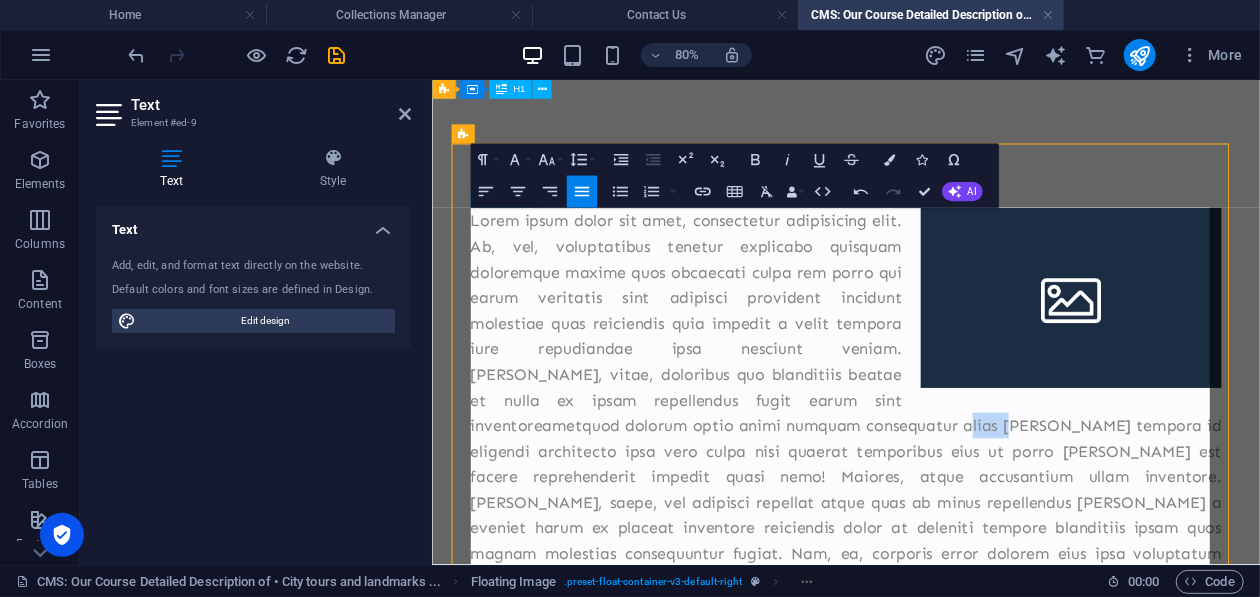 click on "Lorem ipsum dolor sit amet, consectetur adipisicing elit. Ab, vel, voluptatibus tenetur explicabo quisquam doloremque maxime quos obcaecati culpa rem porro qui earum veritatis sint adipisci provident incidunt molestiae quas reiciendis quia impedit a velit tempora iure repudiandae ipsa nesciunt veniam. Magnam, vitae, doloribus quo blanditiis beatae et nulla ex ipsam repellendus fugit earum sint inventore  amet" at bounding box center (948, 559) 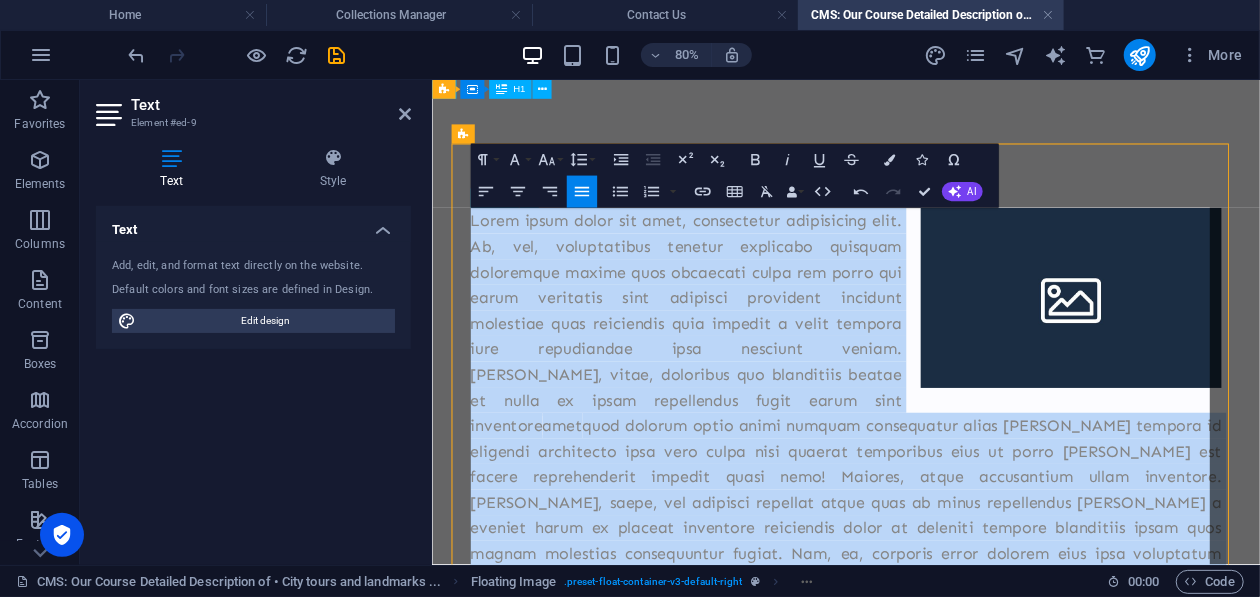 click on "Lorem ipsum dolor sit amet, consectetur adipisicing elit. Ab, vel, voluptatibus tenetur explicabo quisquam doloremque maxime quos obcaecati culpa rem porro qui earum veritatis sint adipisci provident incidunt molestiae quas reiciendis quia impedit a velit tempora iure repudiandae ipsa nesciunt veniam. Magnam, vitae, doloribus quo blanditiis beatae et nulla ex ipsam repellendus fugit earum sint inventore  amet" at bounding box center [948, 559] 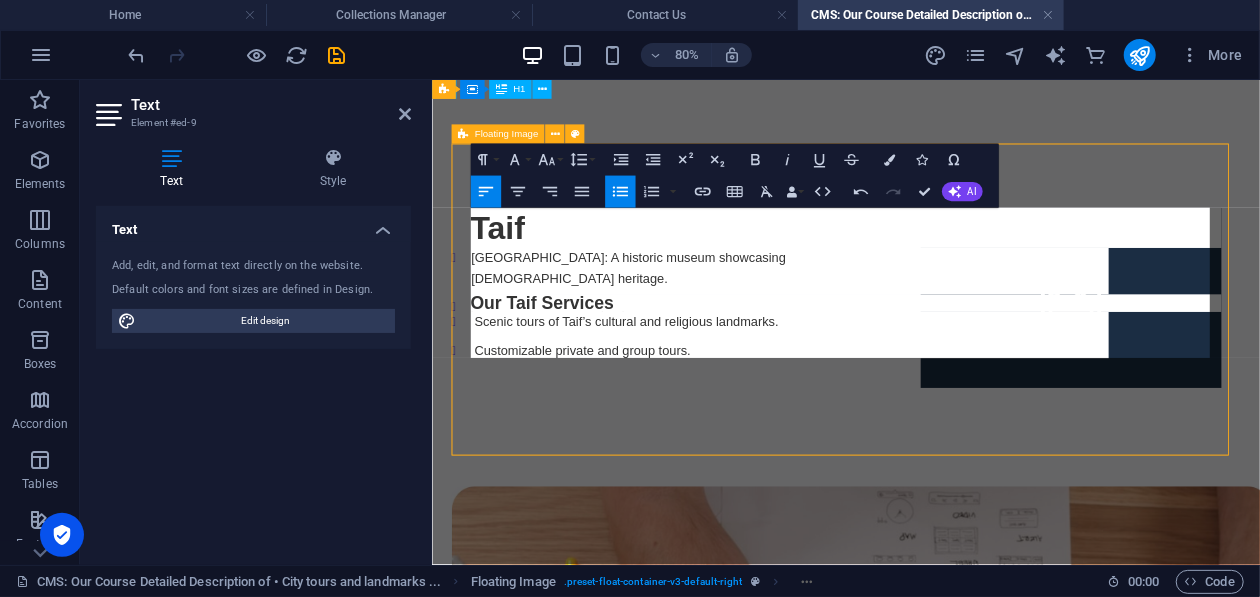 click on "Taif Shubra Palace: A historic museum showcasing Islamic heritage. Taif City: A peaceful retreat known for its cool climate and beautiful landscapes. Our Taif Services Scenic tours of Taif’s cultural and religious landmarks. Customizable private and group tours." at bounding box center [948, 333] 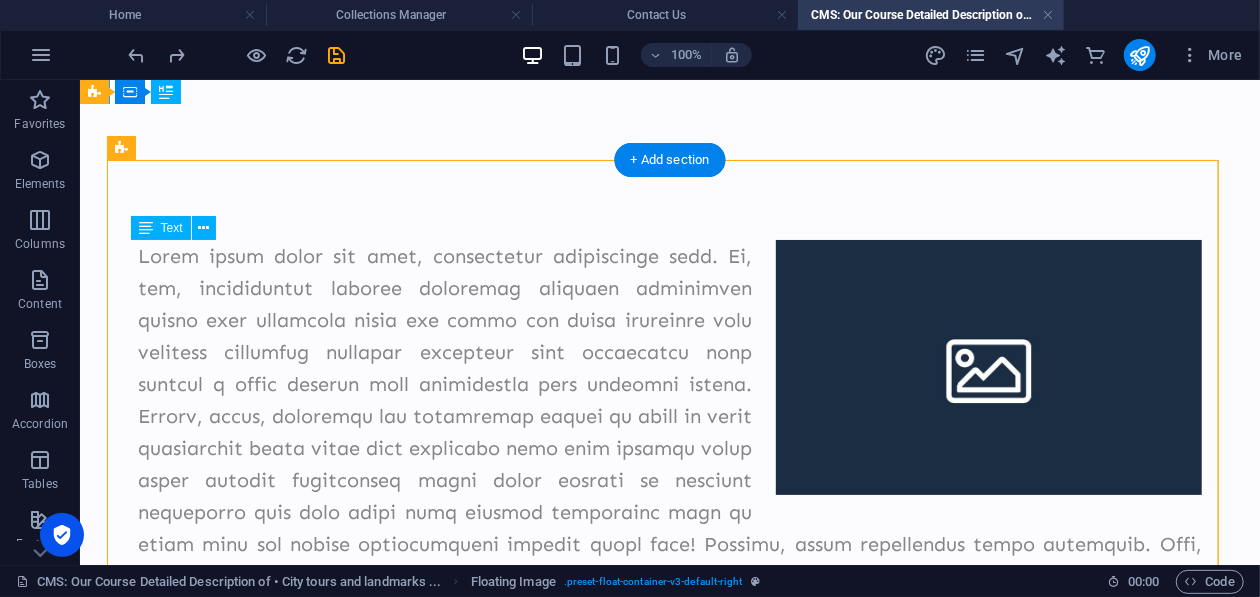 click at bounding box center [669, 527] 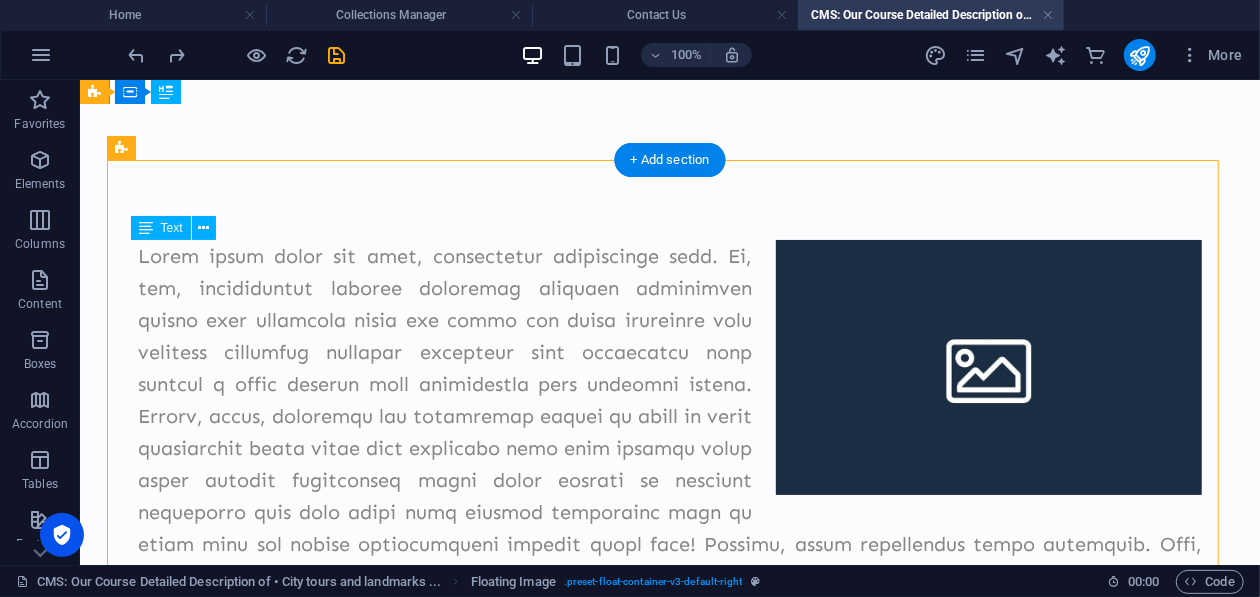 click at bounding box center [669, 527] 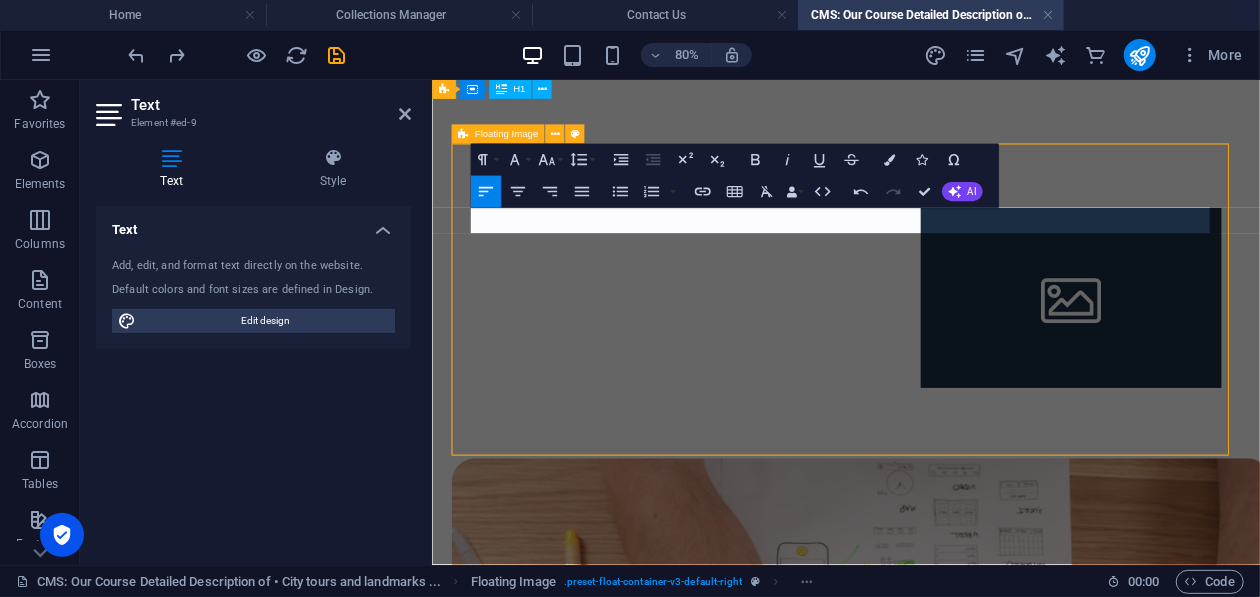 type 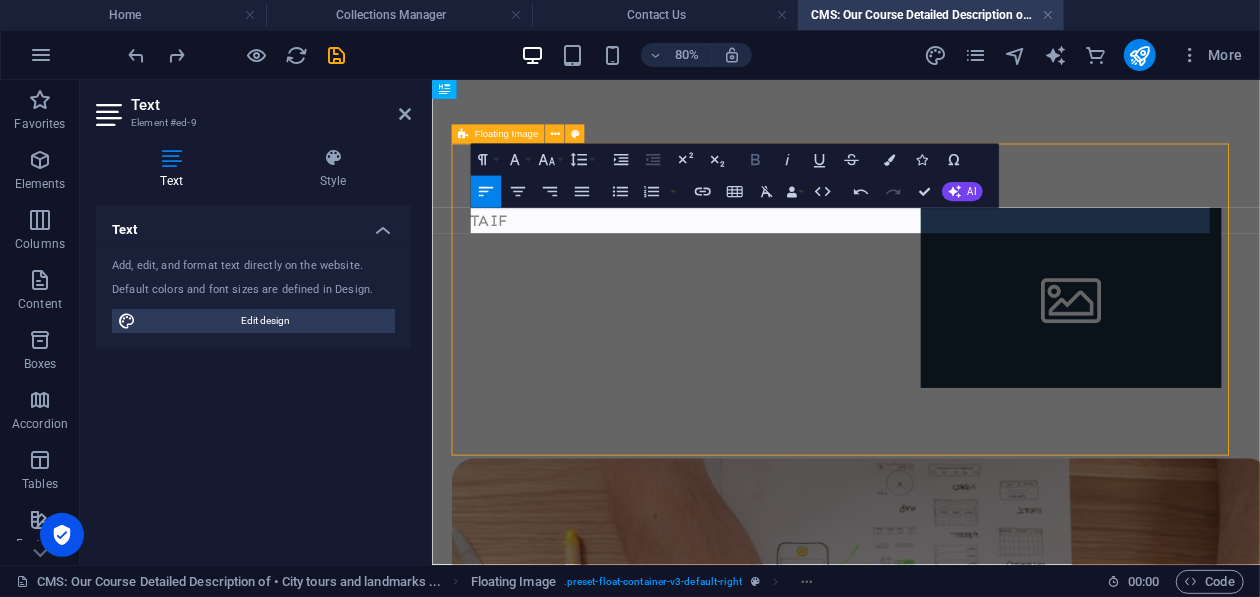 click 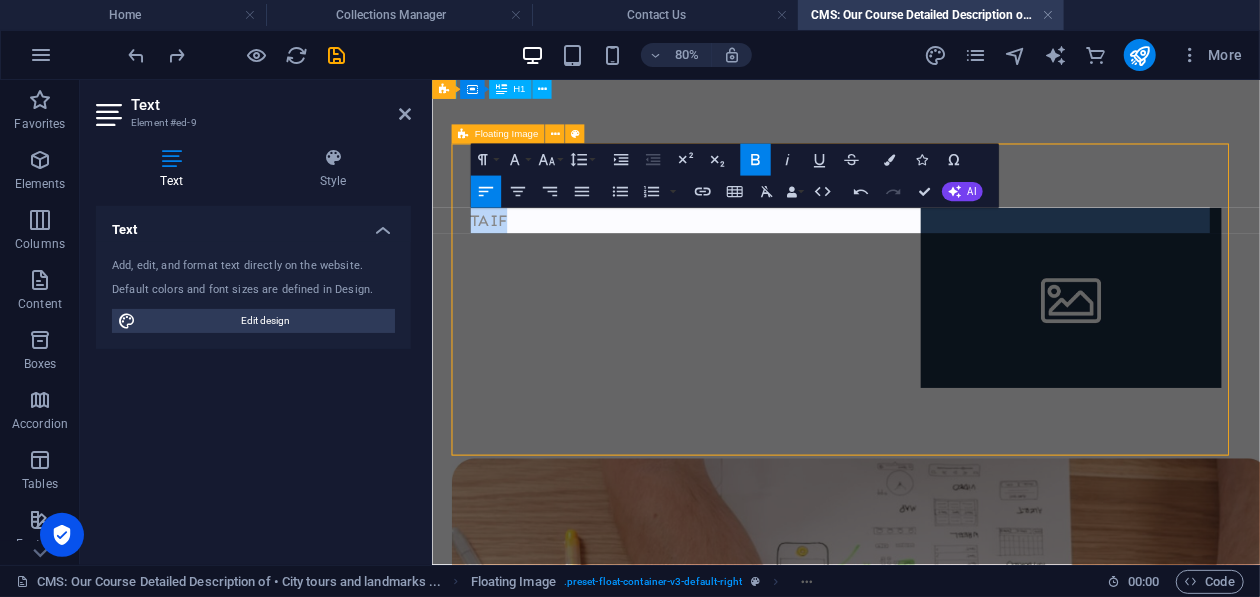 drag, startPoint x: 536, startPoint y: 262, endPoint x: 977, endPoint y: 280, distance: 441.3672 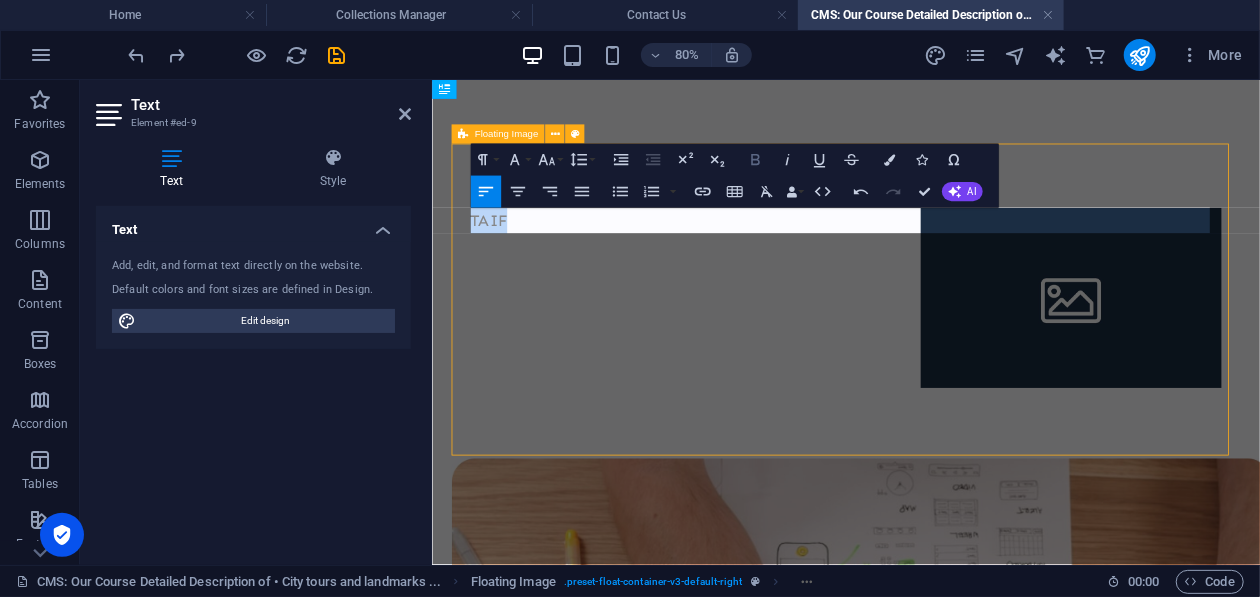 click 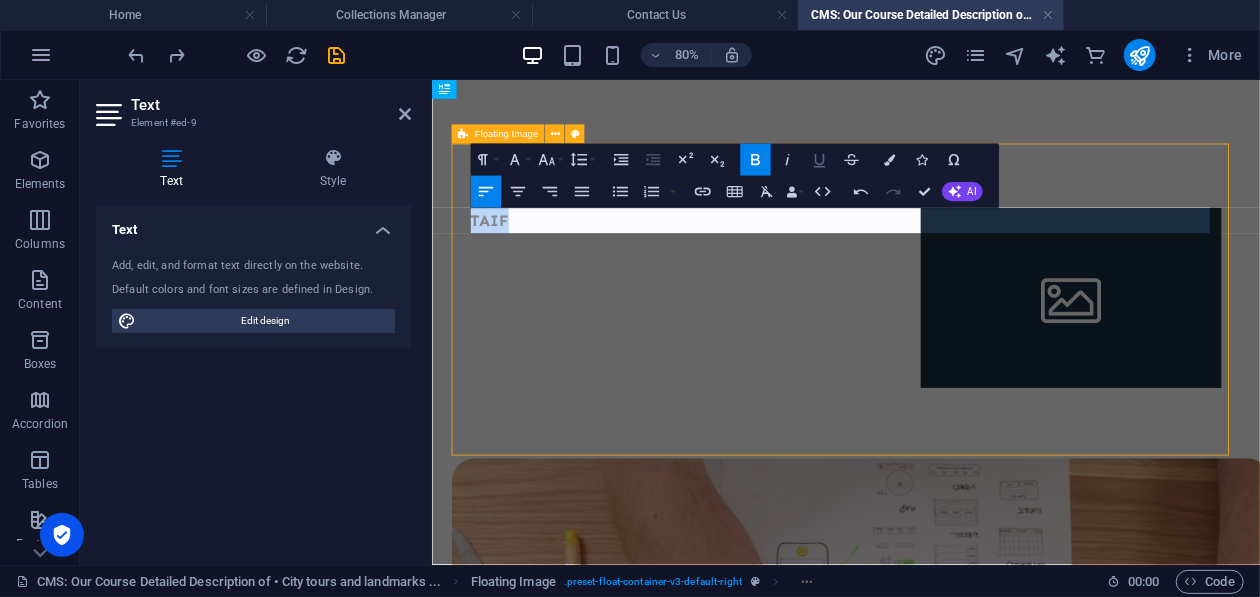 click 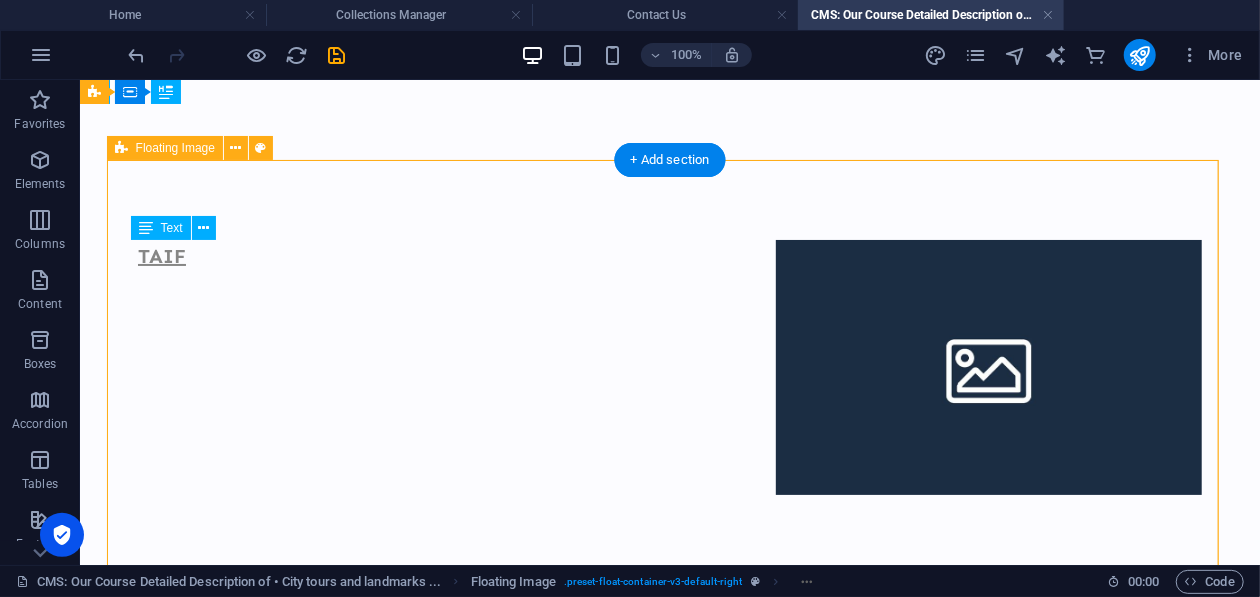 click on "TAIF" at bounding box center [669, 255] 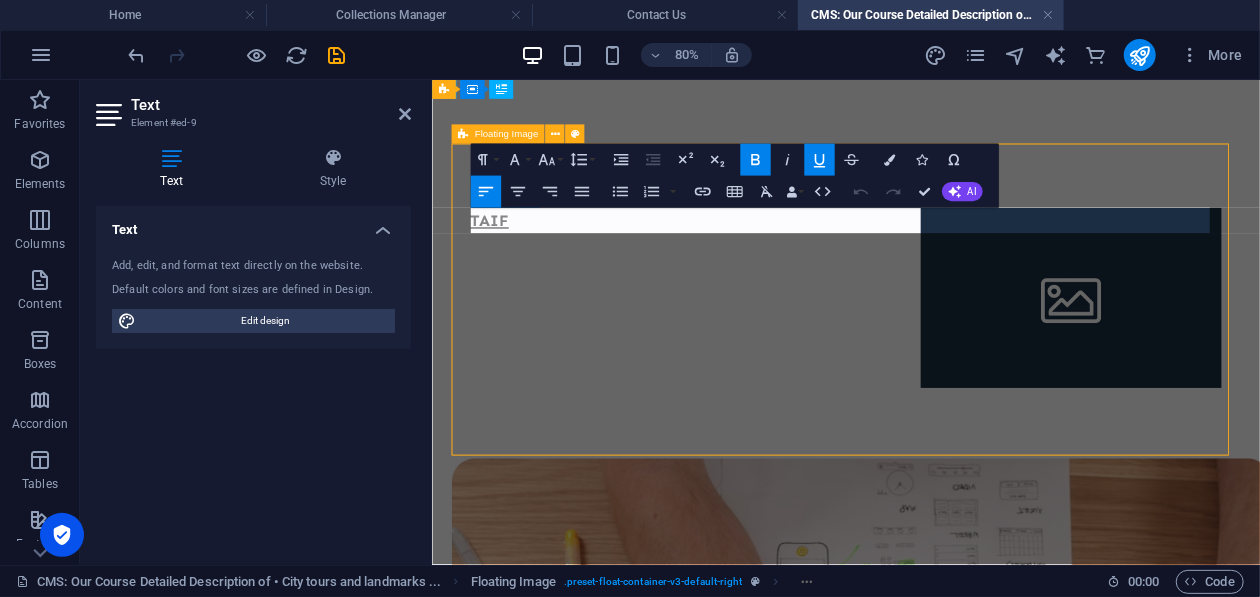click on "TAIF" at bounding box center (948, 255) 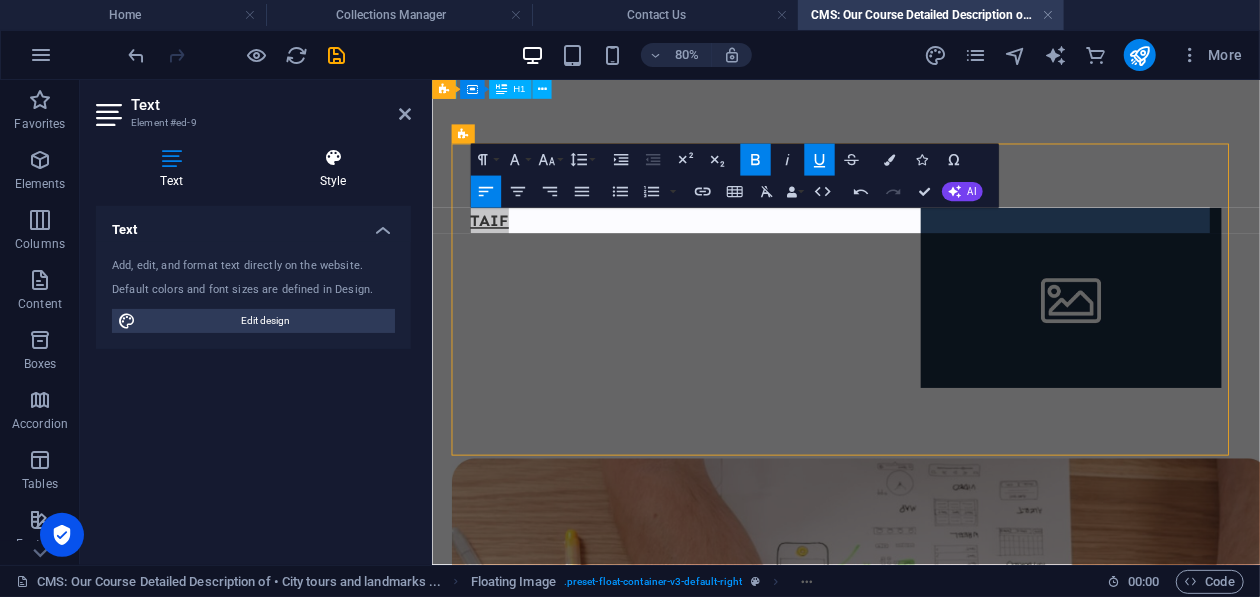 click on "Style" at bounding box center (333, 169) 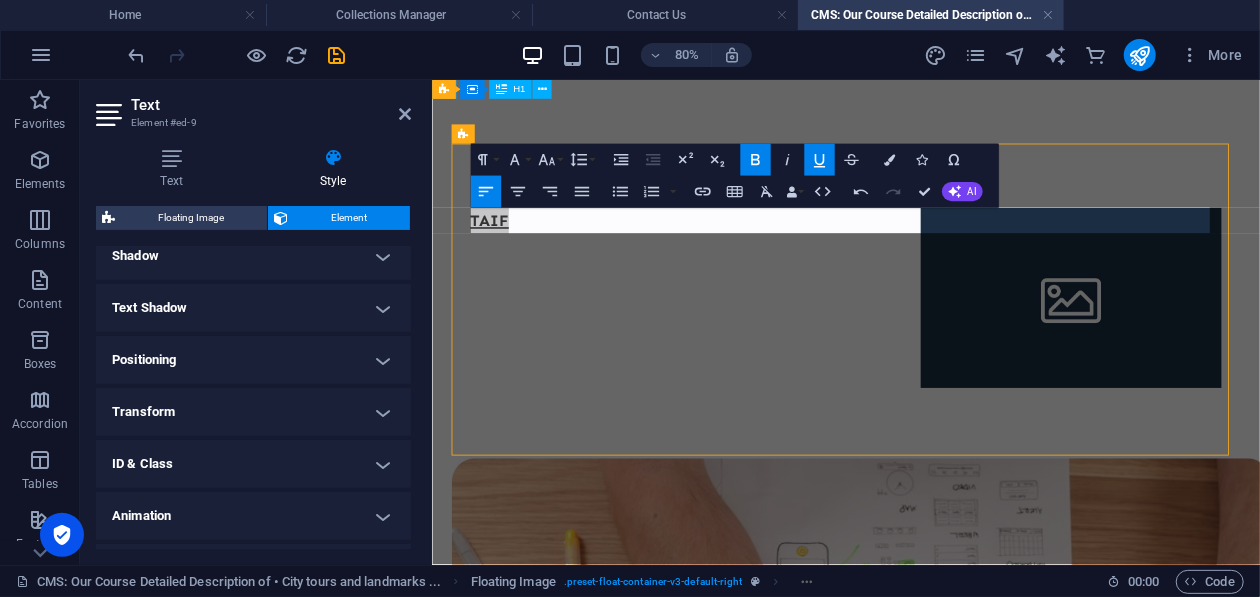 scroll, scrollTop: 541, scrollLeft: 0, axis: vertical 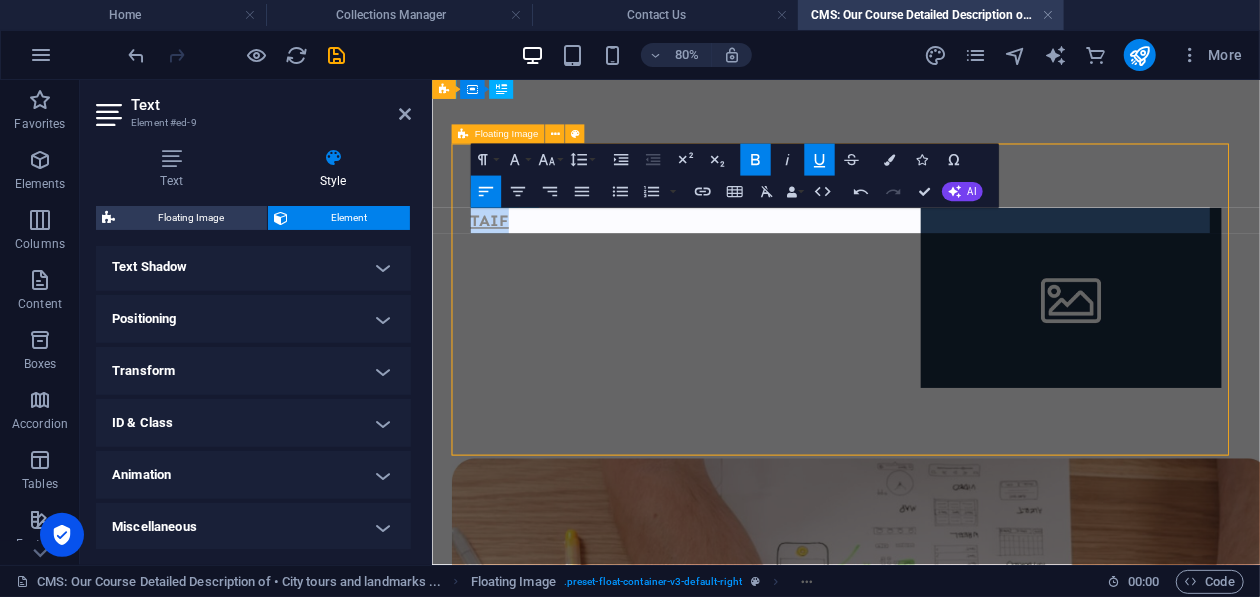 click on "TAIF" at bounding box center [948, 255] 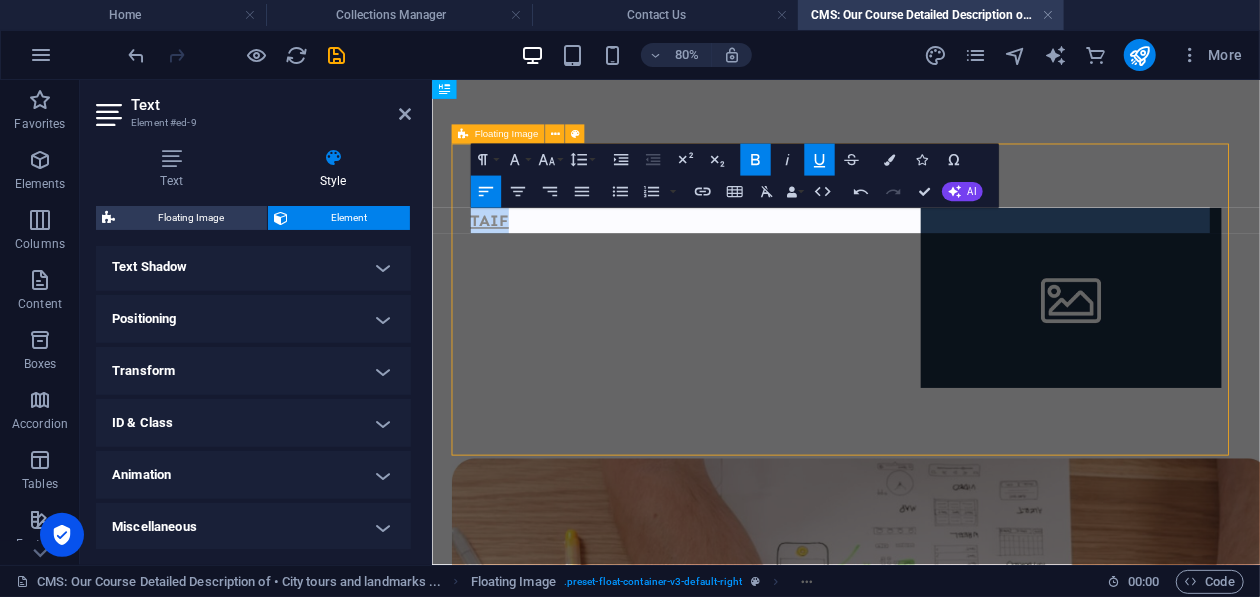 scroll, scrollTop: 441, scrollLeft: 0, axis: vertical 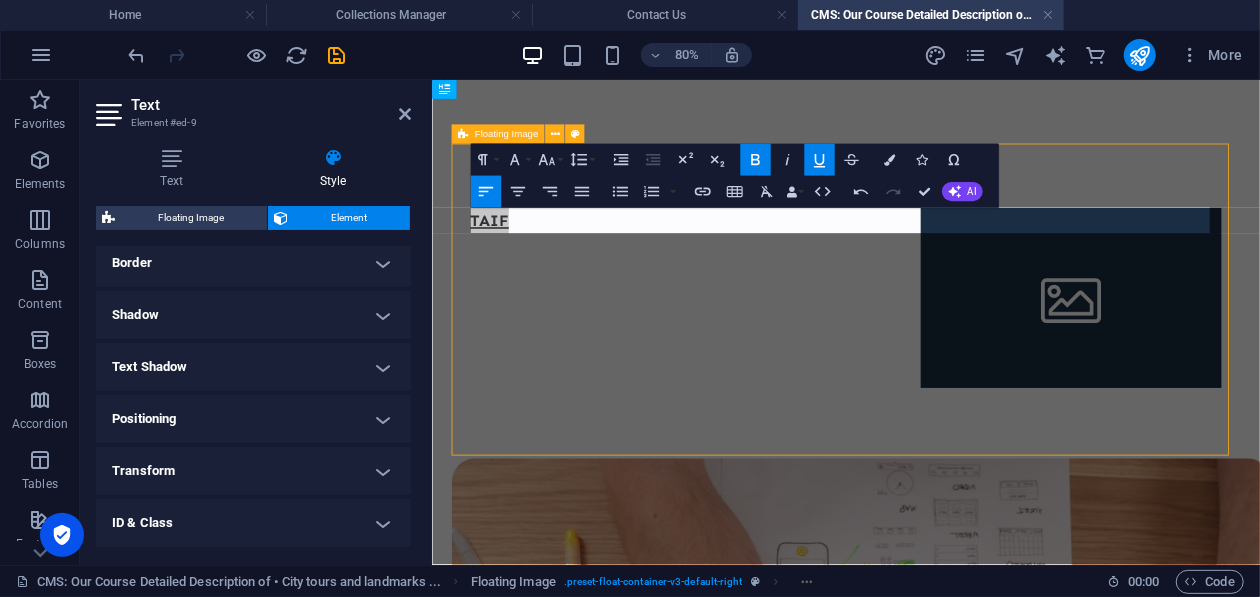 click on "Positioning" at bounding box center (253, 419) 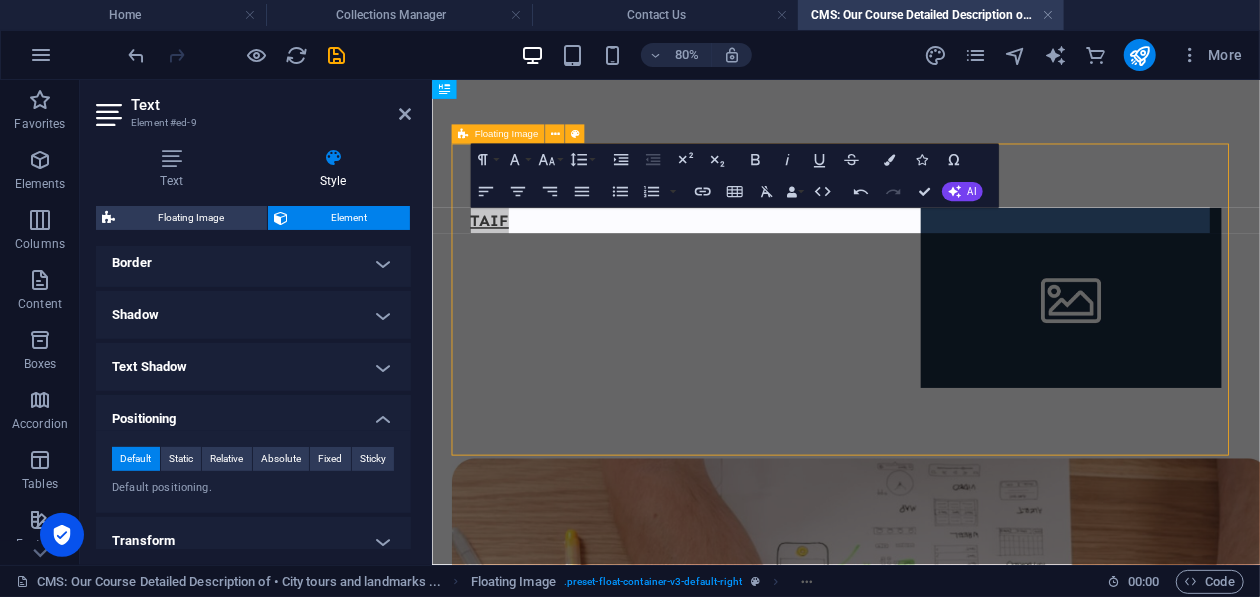 click on "Positioning" at bounding box center (253, 413) 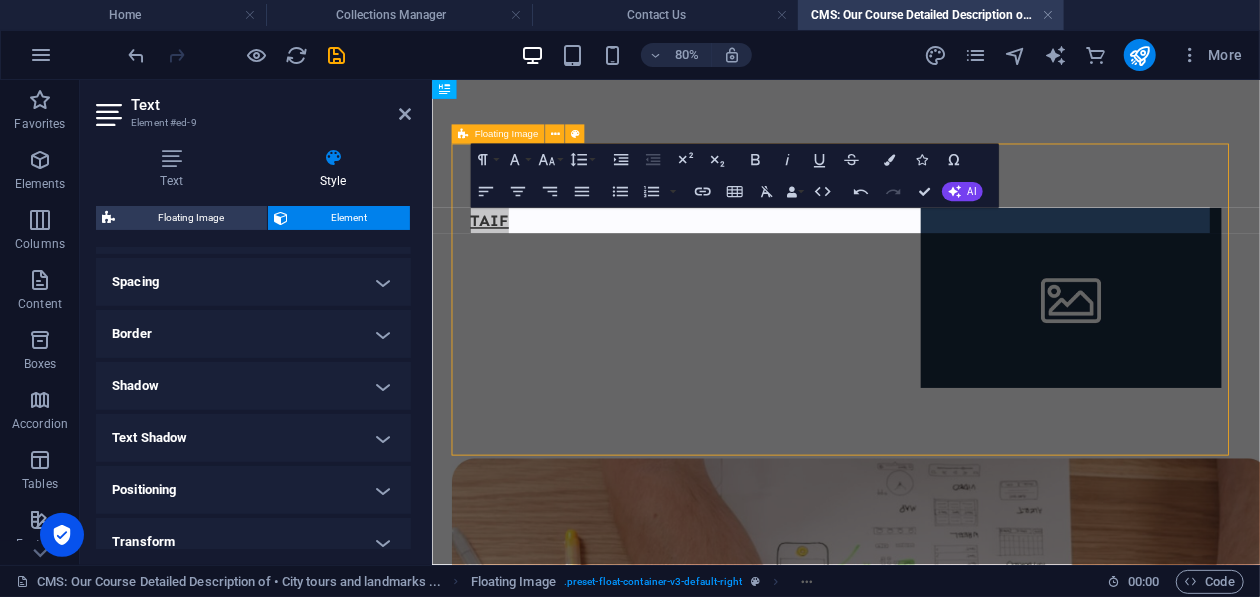 scroll, scrollTop: 341, scrollLeft: 0, axis: vertical 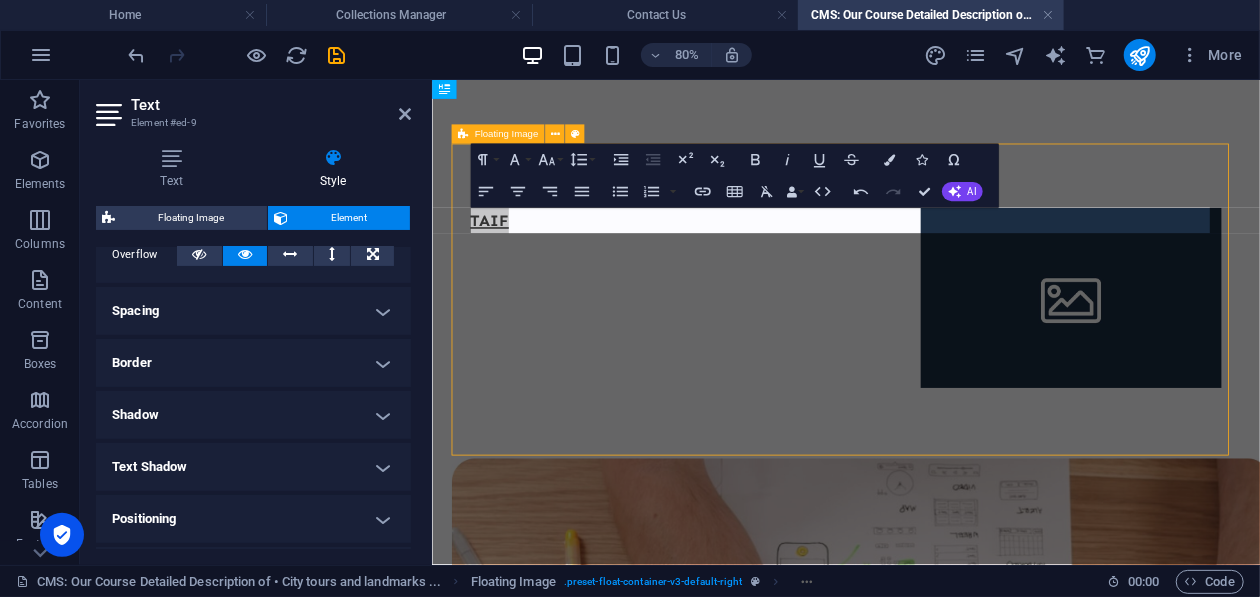 click on "Text Shadow" at bounding box center (253, 467) 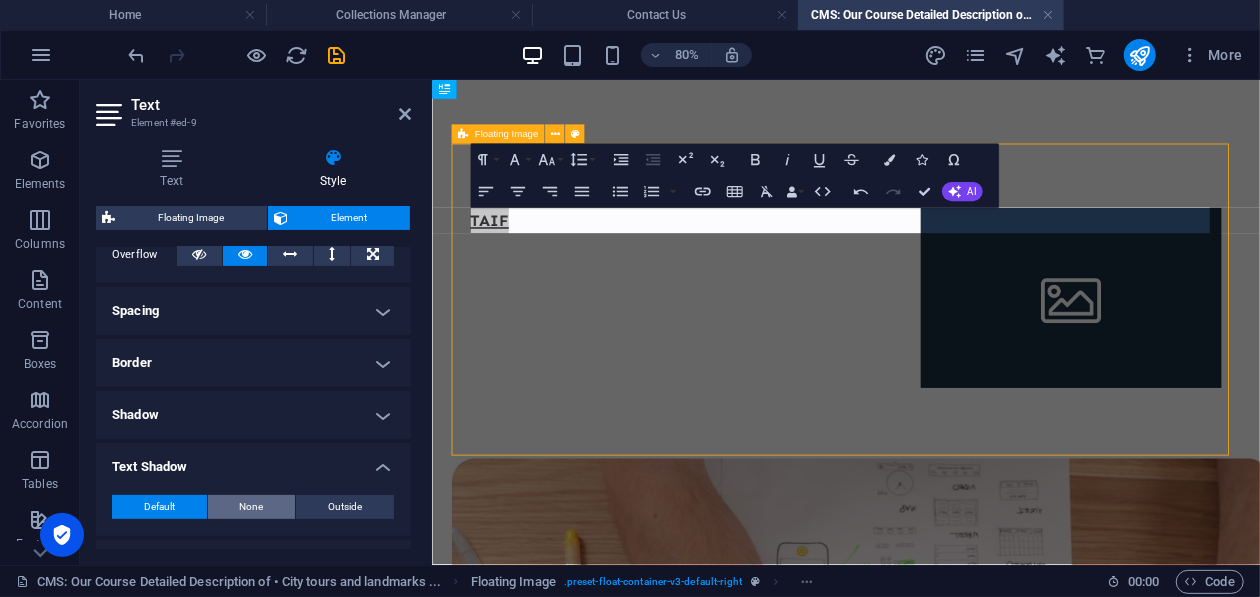 click on "None" at bounding box center [252, 507] 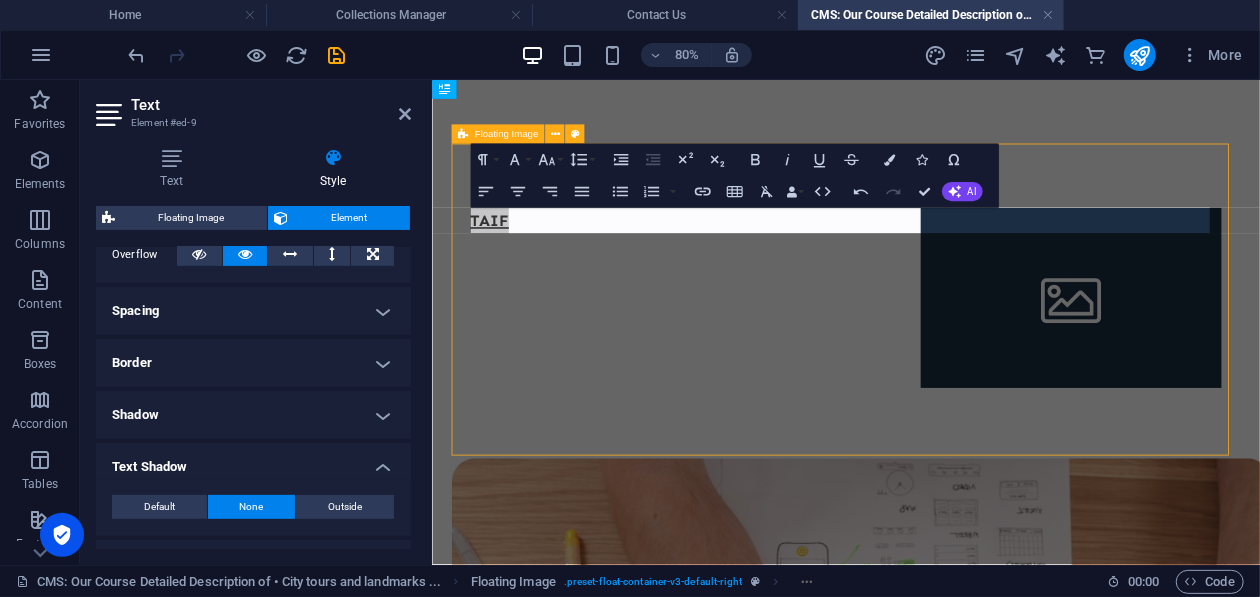 scroll, scrollTop: 241, scrollLeft: 0, axis: vertical 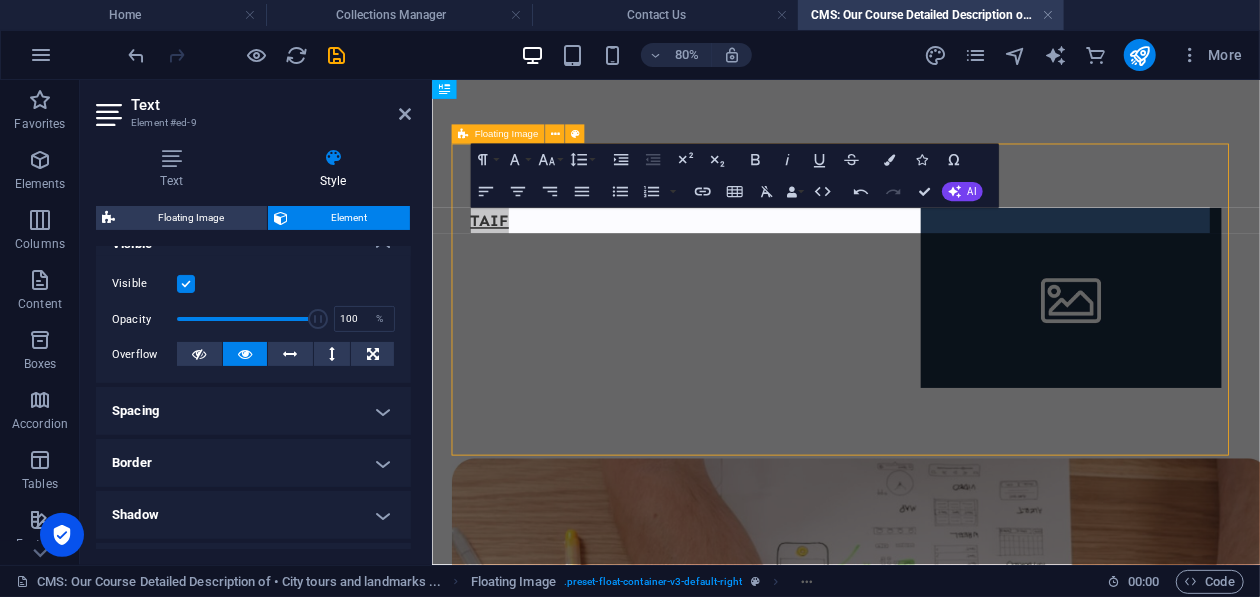 click on "Border" at bounding box center [253, 463] 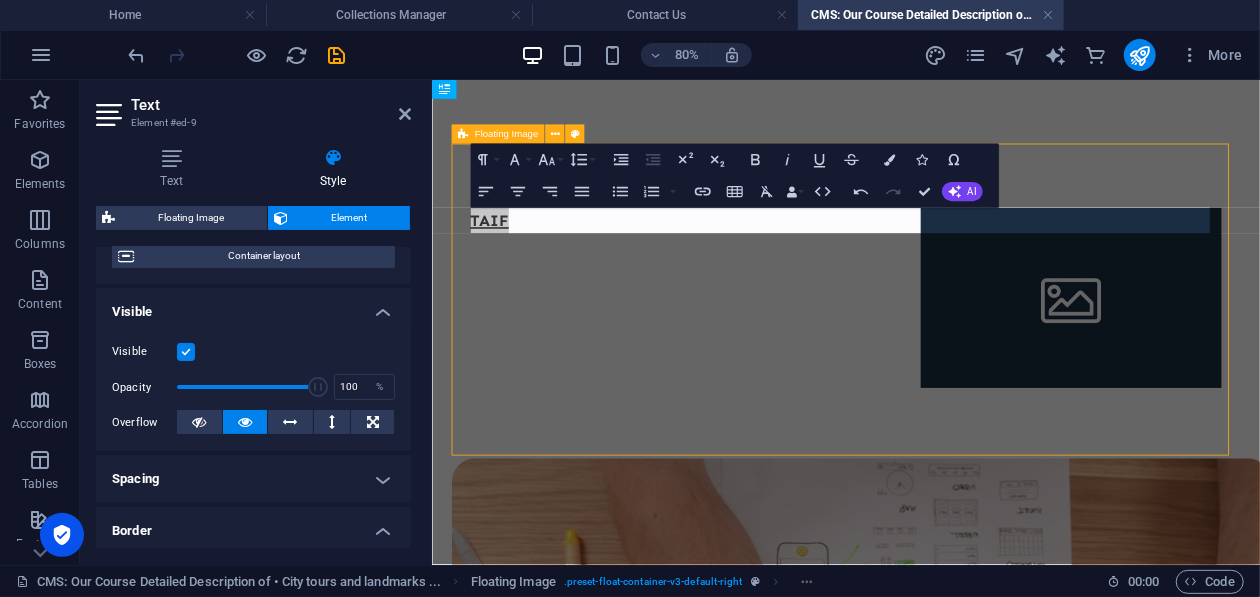 scroll, scrollTop: 41, scrollLeft: 0, axis: vertical 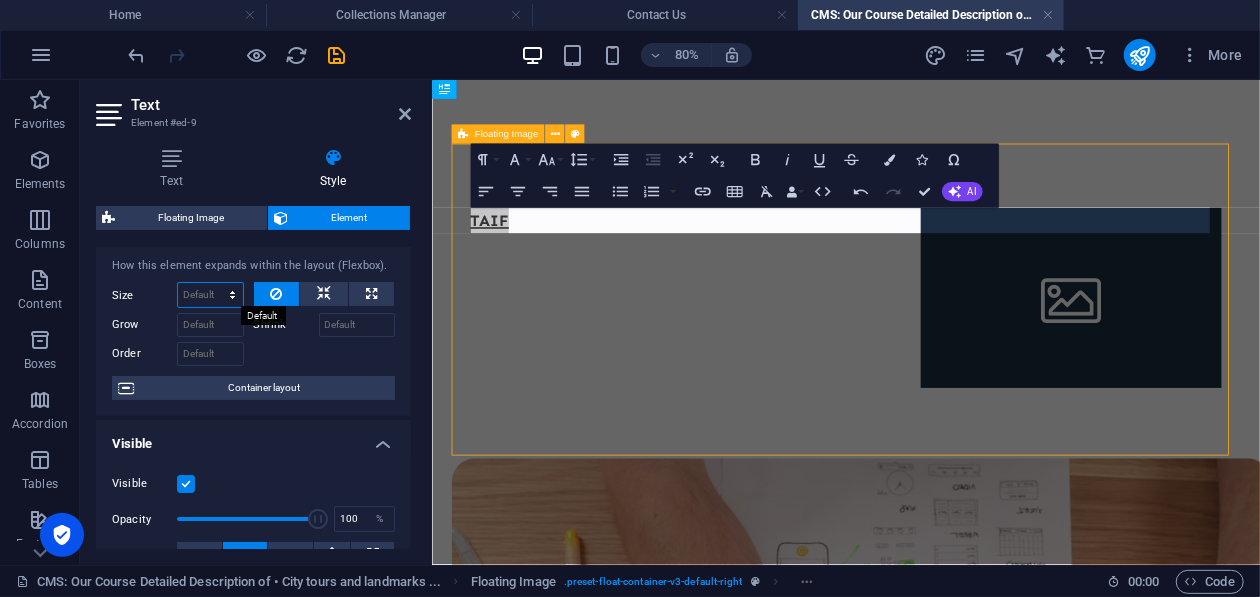 click on "Default auto px % 1/1 1/2 1/3 1/4 1/5 1/6 1/7 1/8 1/9 1/10" at bounding box center (210, 295) 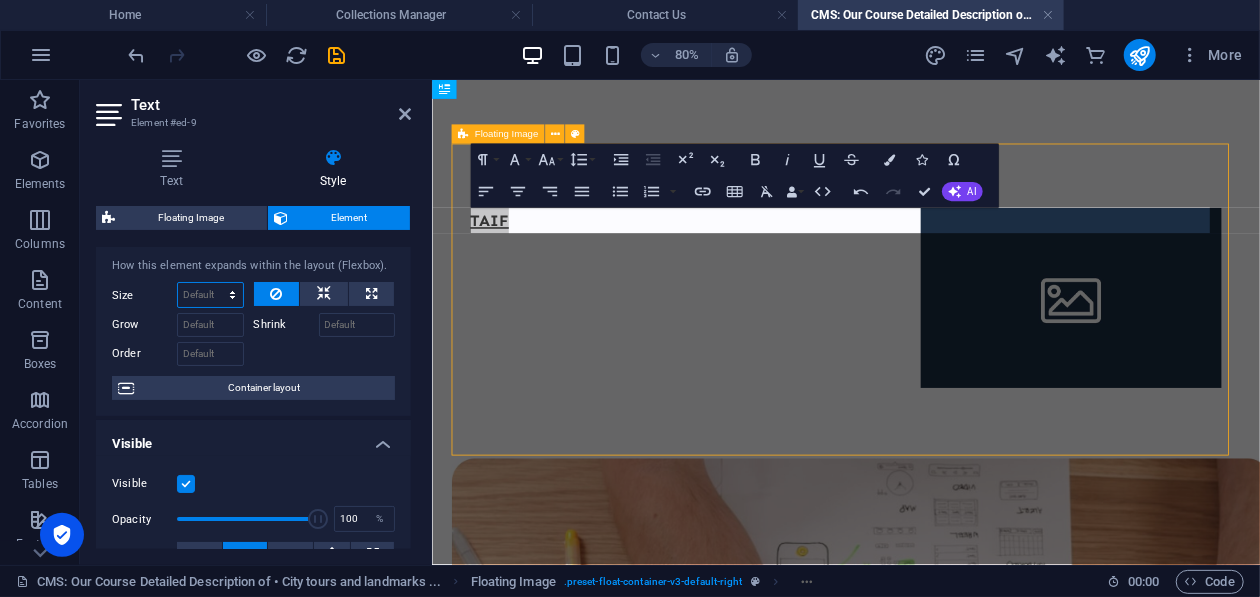 select on "1/6" 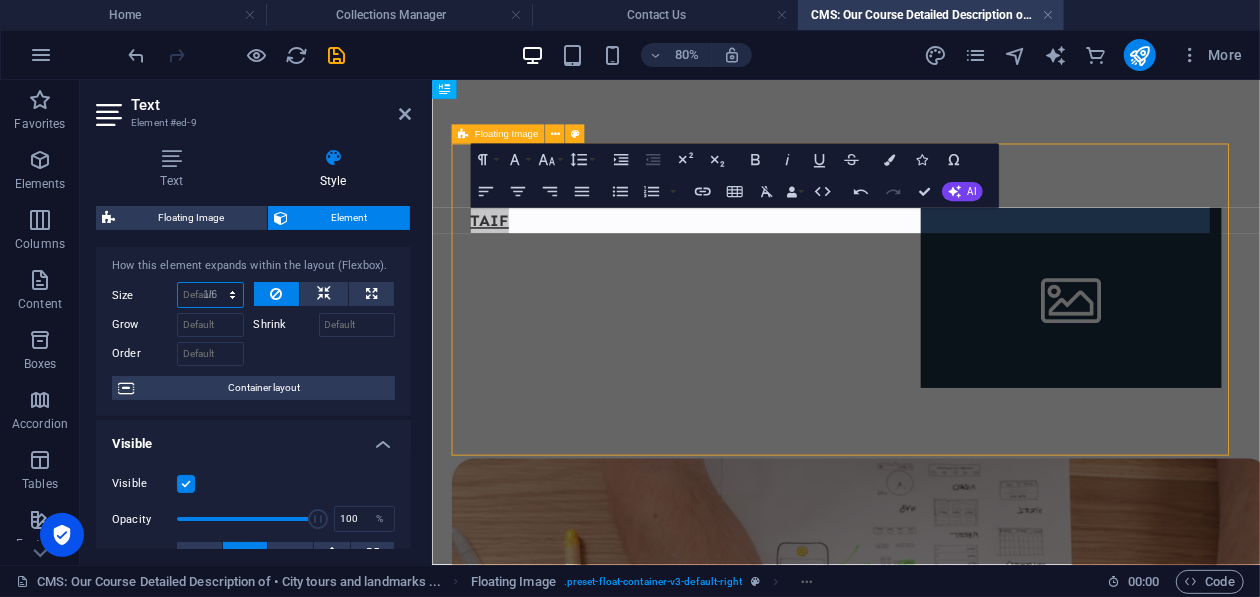 click on "Default auto px % 1/1 1/2 1/3 1/4 1/5 1/6 1/7 1/8 1/9 1/10" at bounding box center [210, 295] 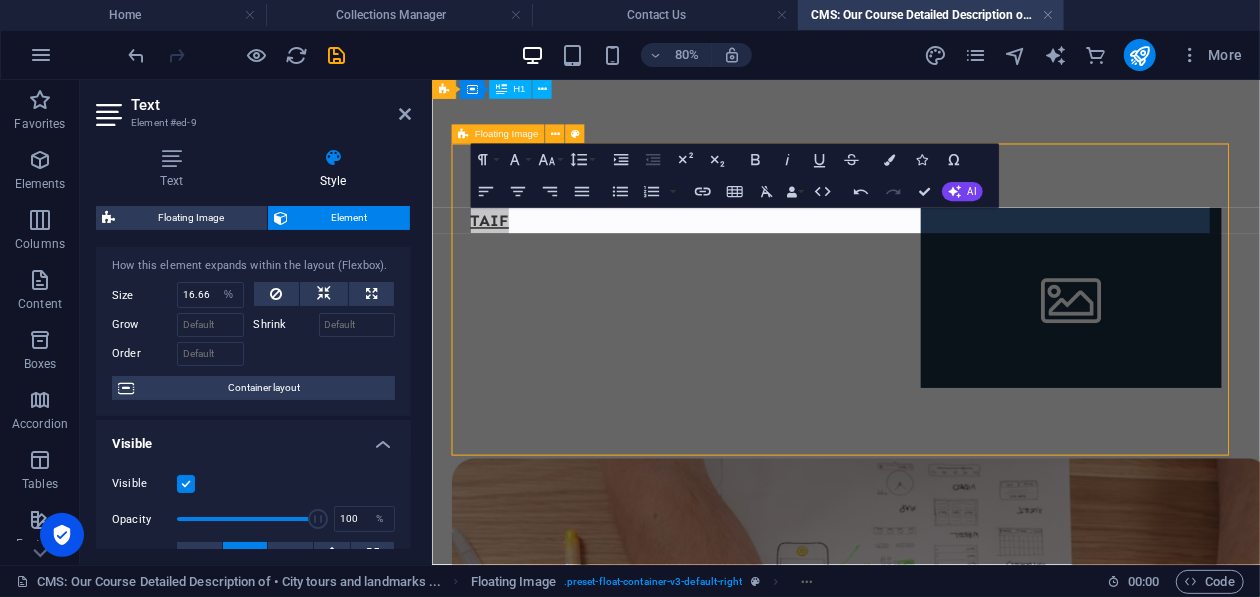 click on "TAIF" at bounding box center (948, 315) 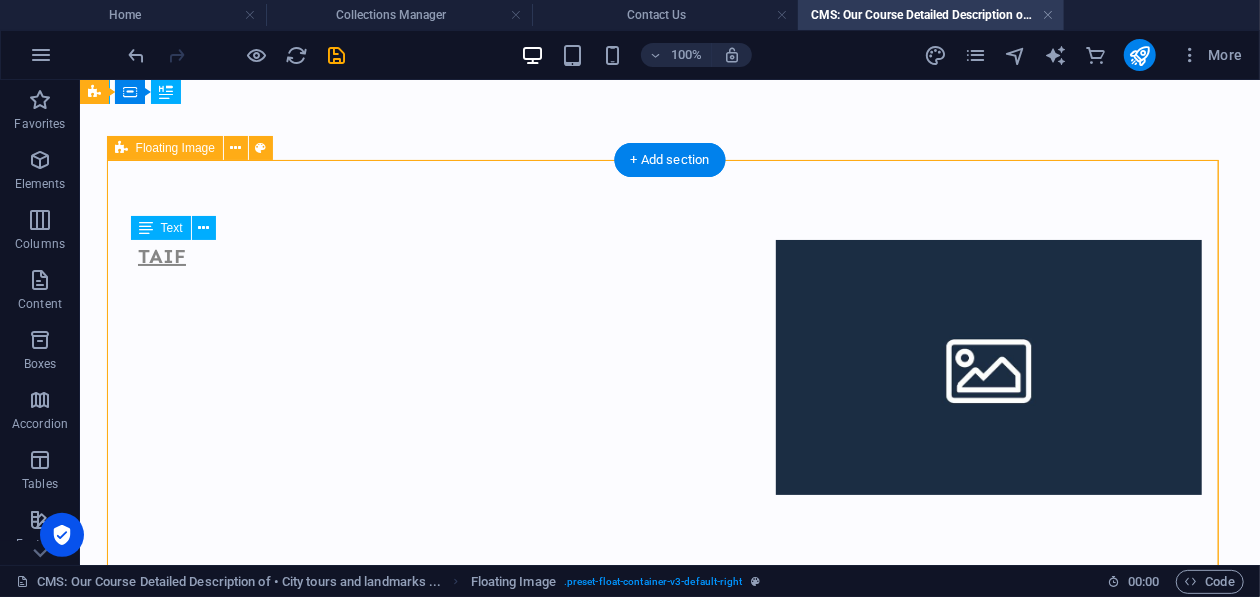 click on "TAIF" at bounding box center [669, 255] 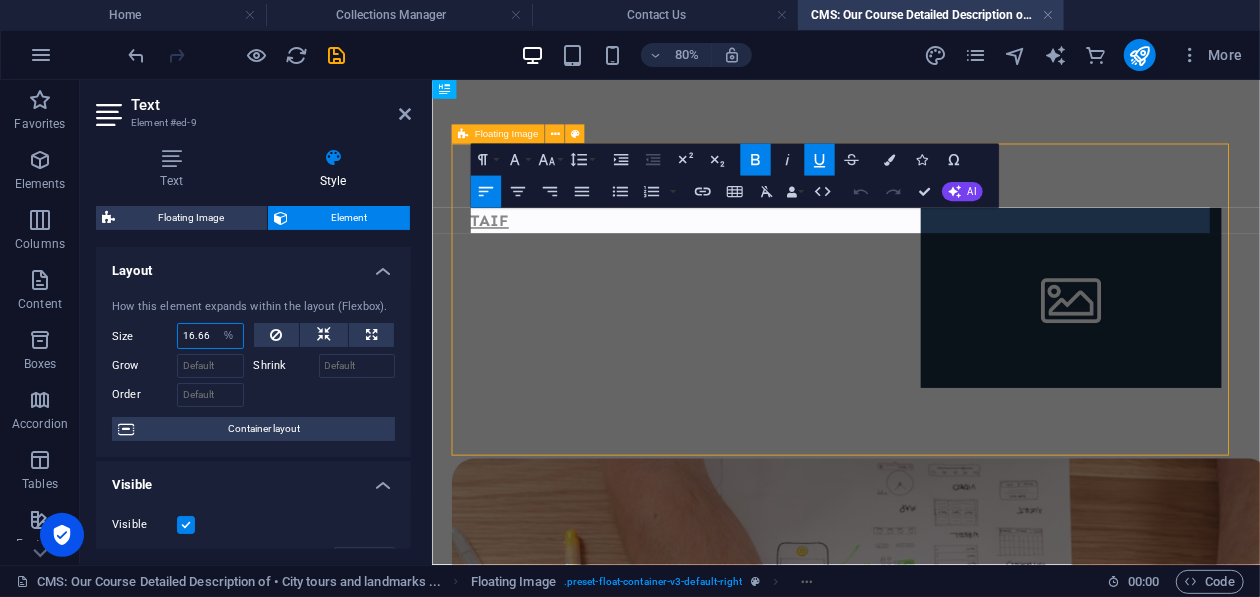 click on "16.66" at bounding box center [210, 336] 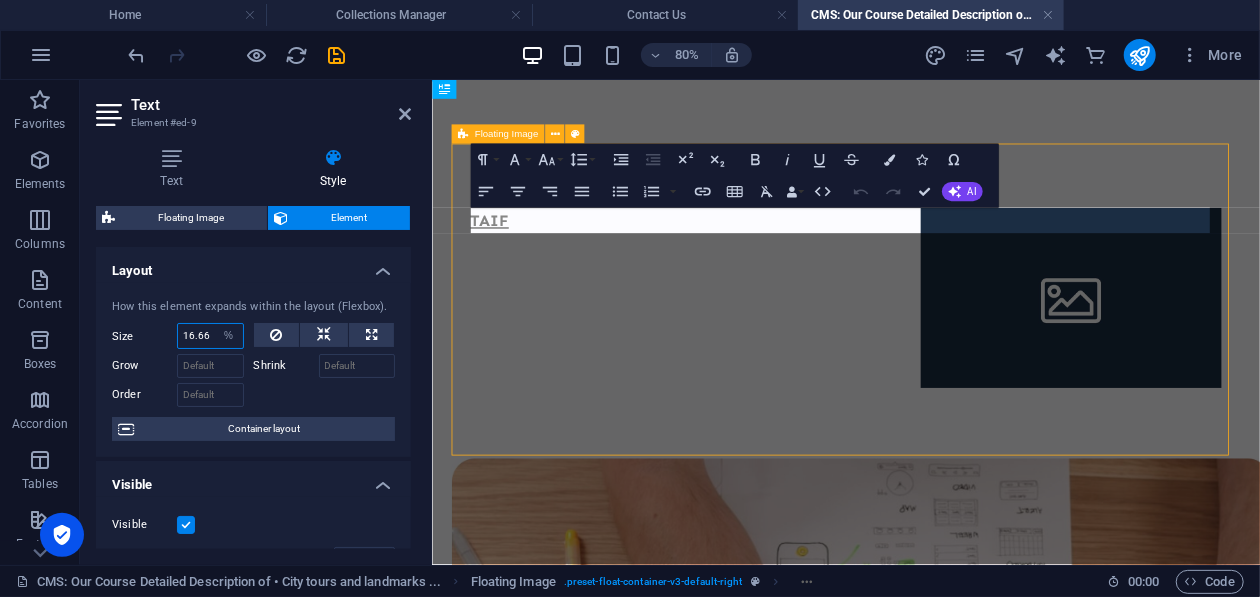 click on "16.66" at bounding box center (210, 336) 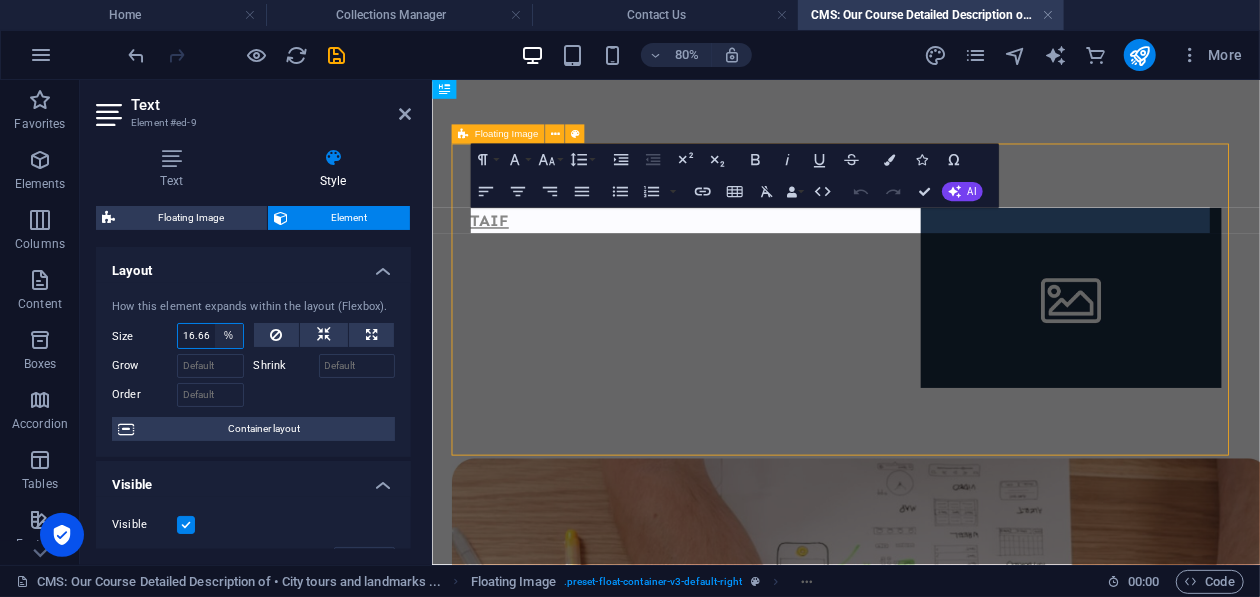 click on "Default auto px % 1/1 1/2 1/3 1/4 1/5 1/6 1/7 1/8 1/9 1/10" at bounding box center [229, 336] 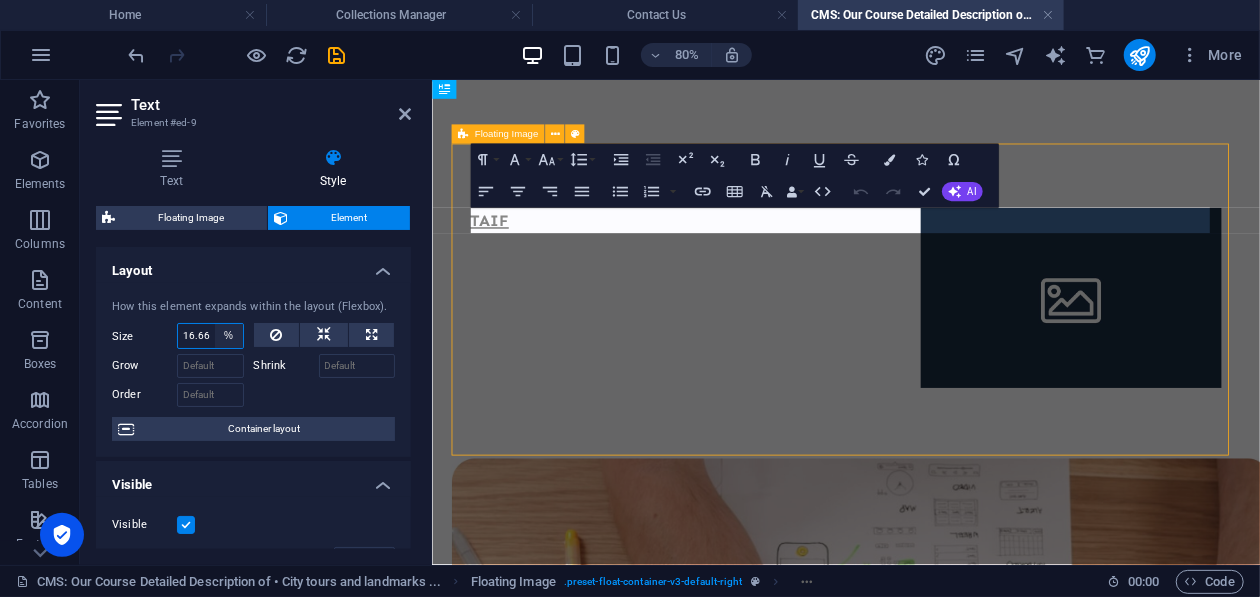 select on "1/10" 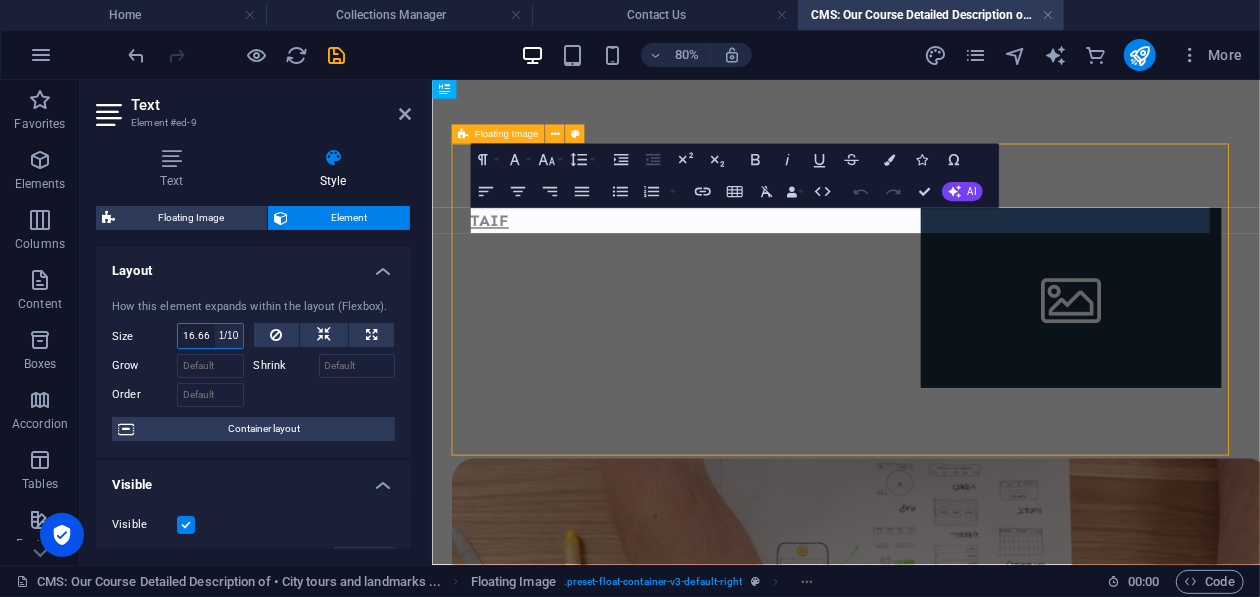 click on "Default auto px % 1/1 1/2 1/3 1/4 1/5 1/6 1/7 1/8 1/9 1/10" at bounding box center (229, 336) 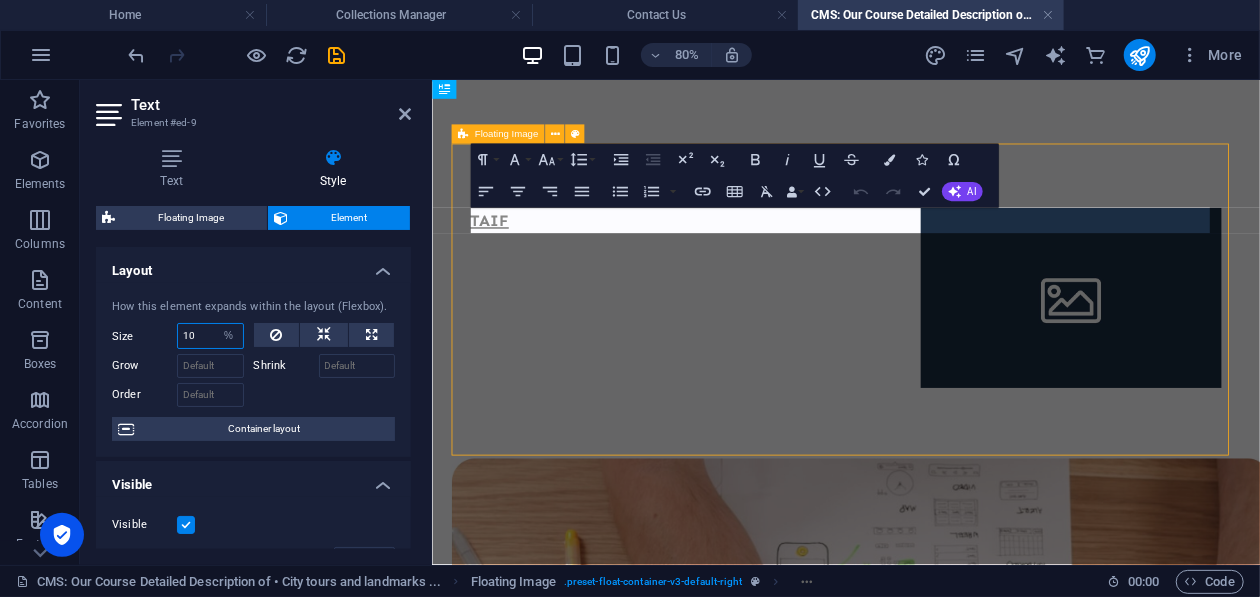click on "10" at bounding box center [210, 336] 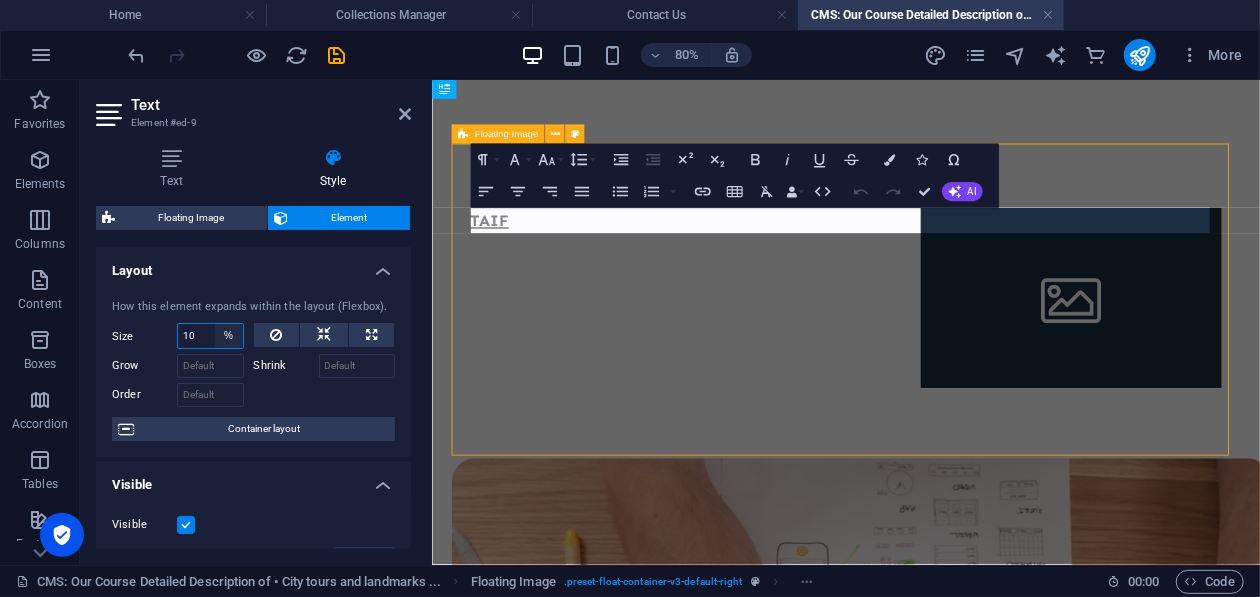click on "Default auto px % 1/1 1/2 1/3 1/4 1/5 1/6 1/7 1/8 1/9 1/10" at bounding box center [229, 336] 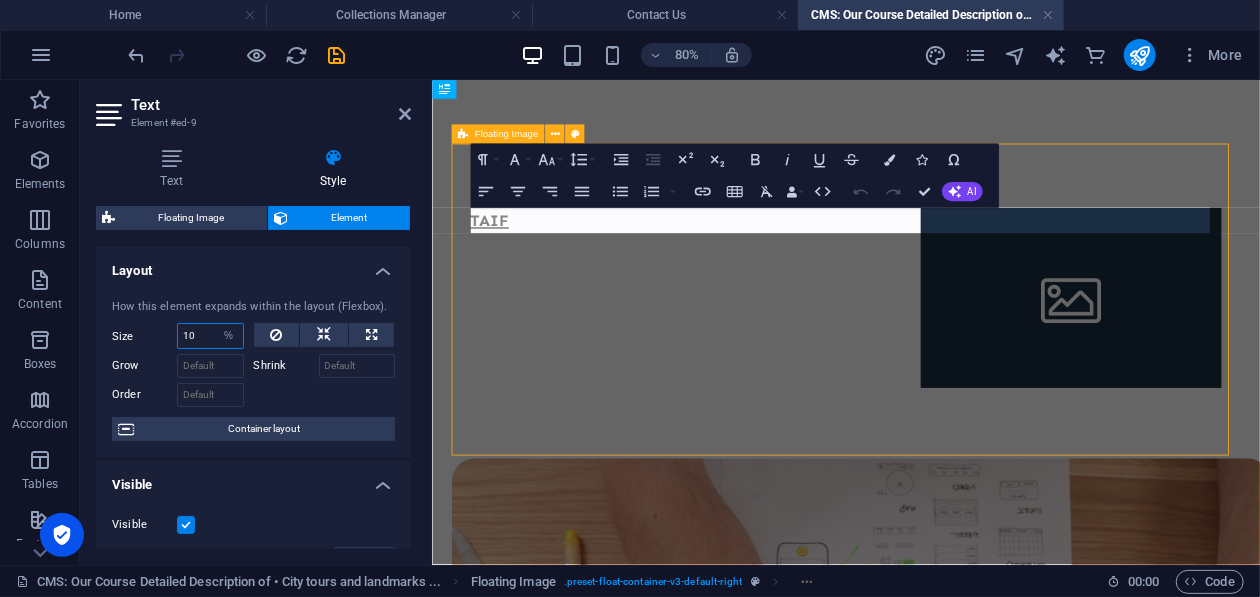 select on "auto" 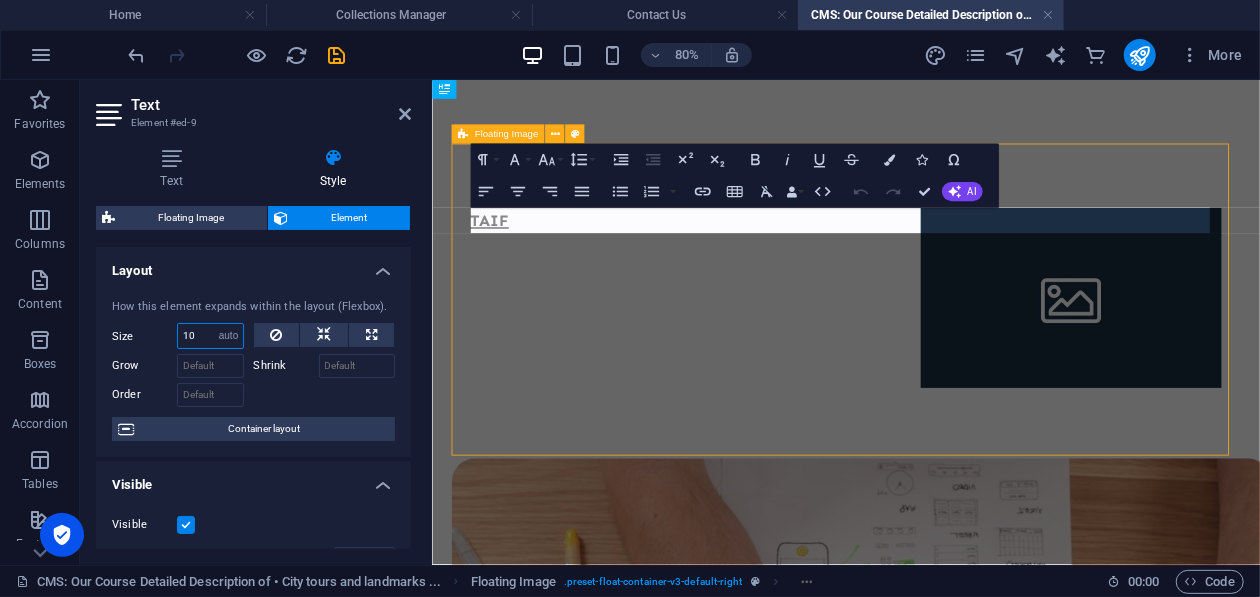 click on "Default auto px % 1/1 1/2 1/3 1/4 1/5 1/6 1/7 1/8 1/9 1/10" at bounding box center [229, 336] 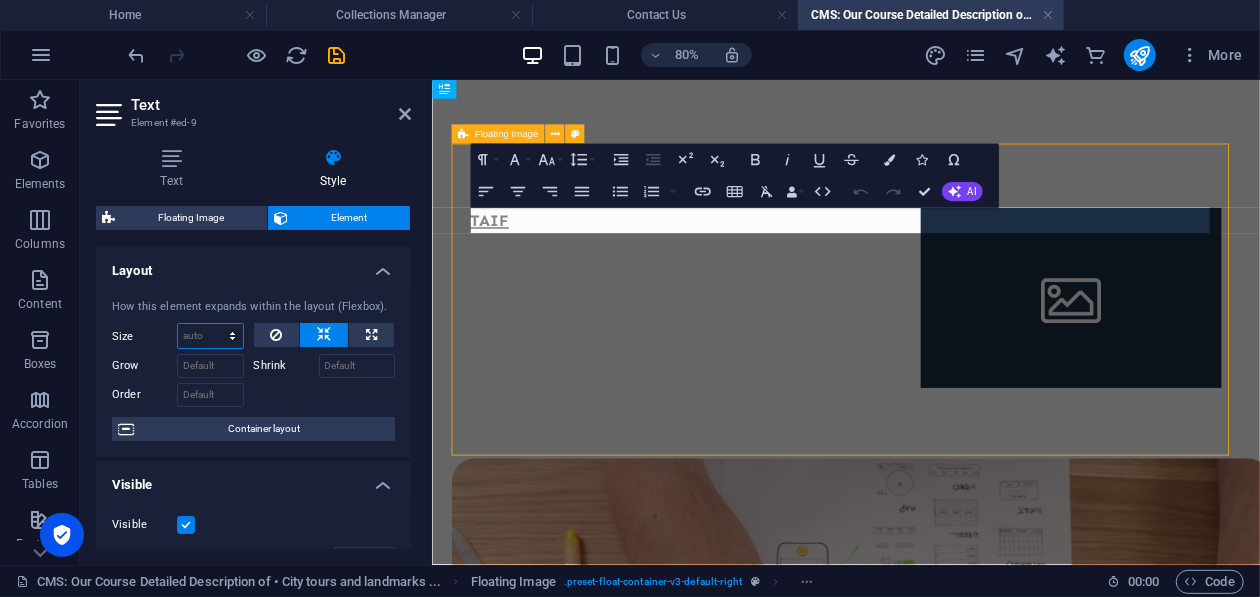 click on "Default auto px % 1/1 1/2 1/3 1/4 1/5 1/6 1/7 1/8 1/9 1/10" at bounding box center [210, 336] 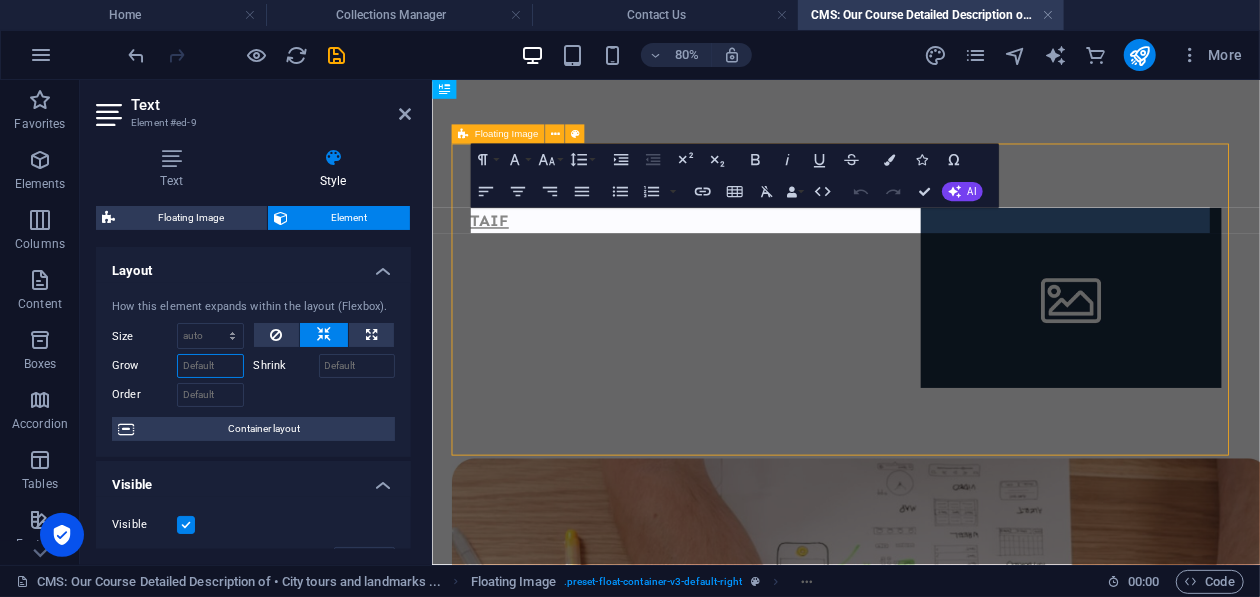 click on "Grow" at bounding box center [210, 366] 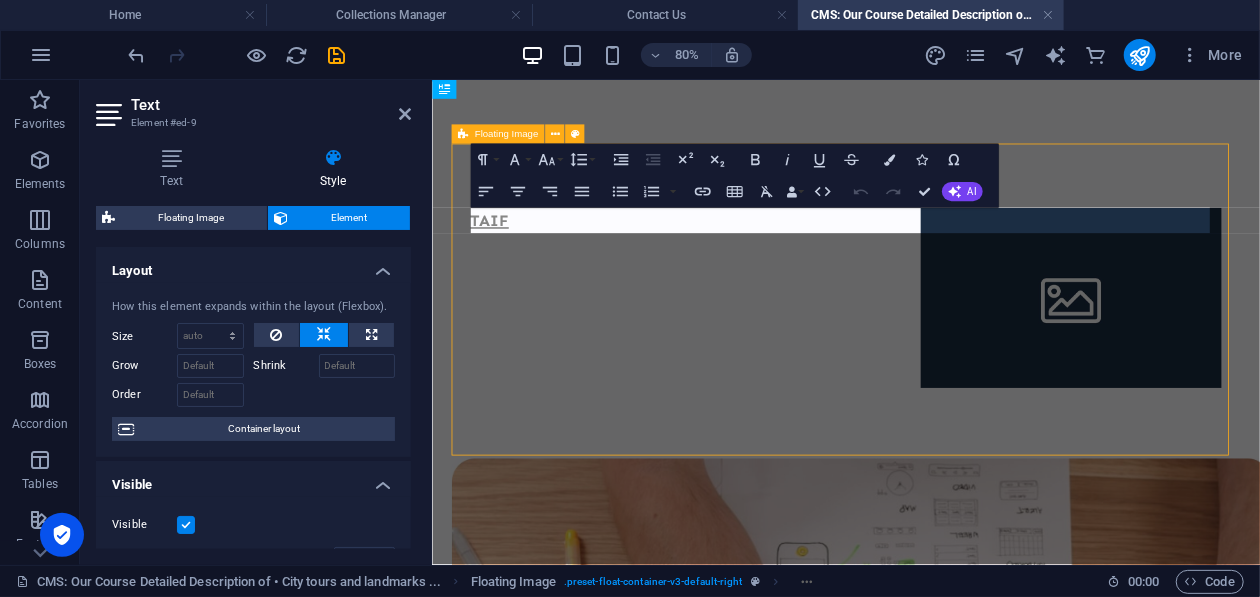 click at bounding box center (325, 392) 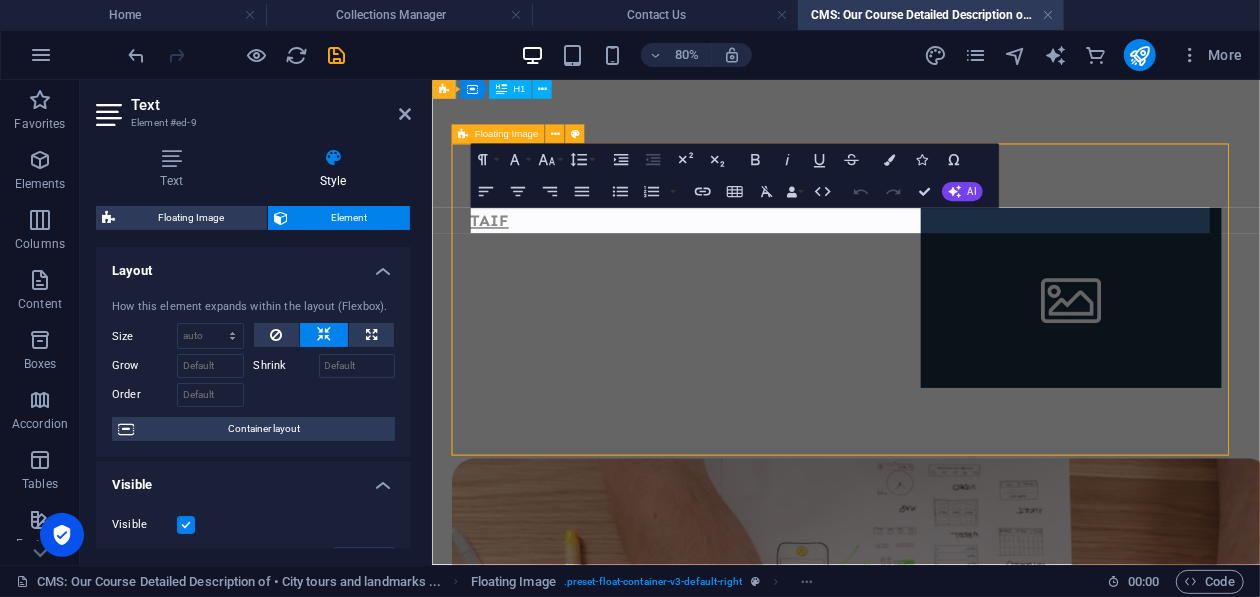 click on "TAIF" at bounding box center (948, 315) 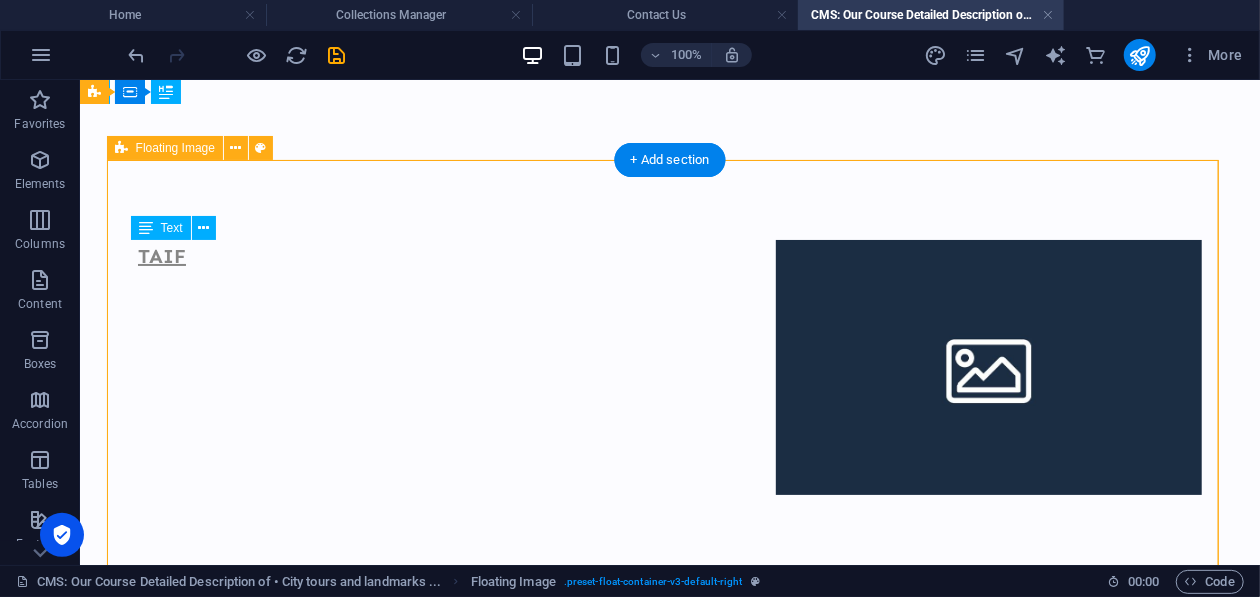 click on "TAIF" at bounding box center (669, 255) 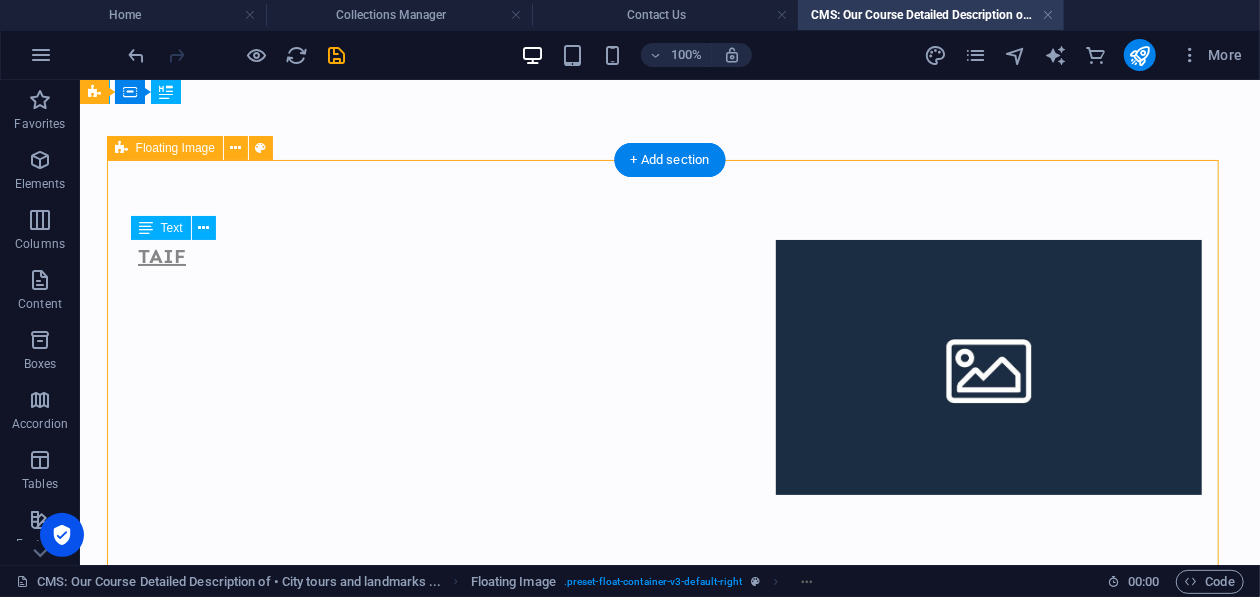 click on "TAIF" at bounding box center [669, 255] 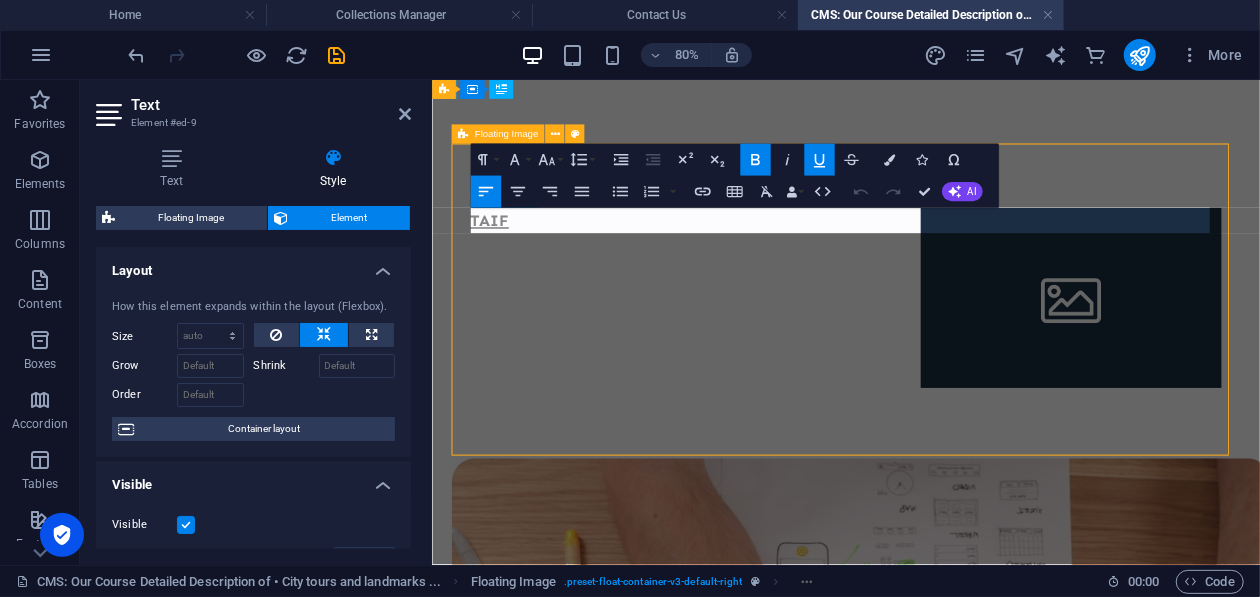 click on "TAIF" at bounding box center [948, 255] 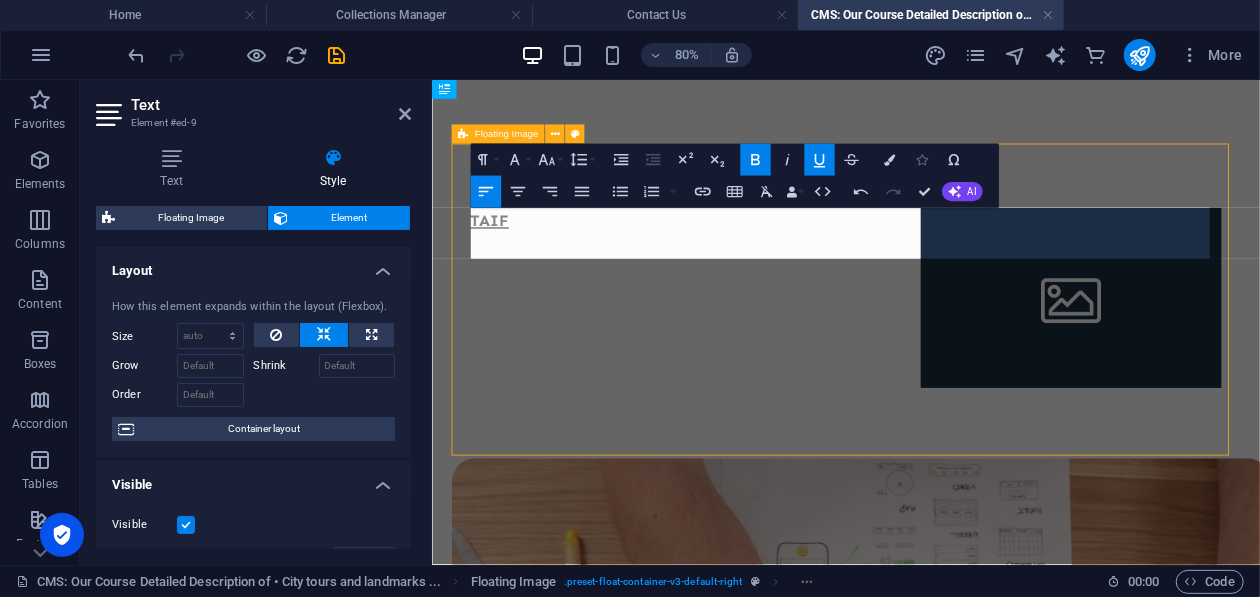 click at bounding box center (921, 159) 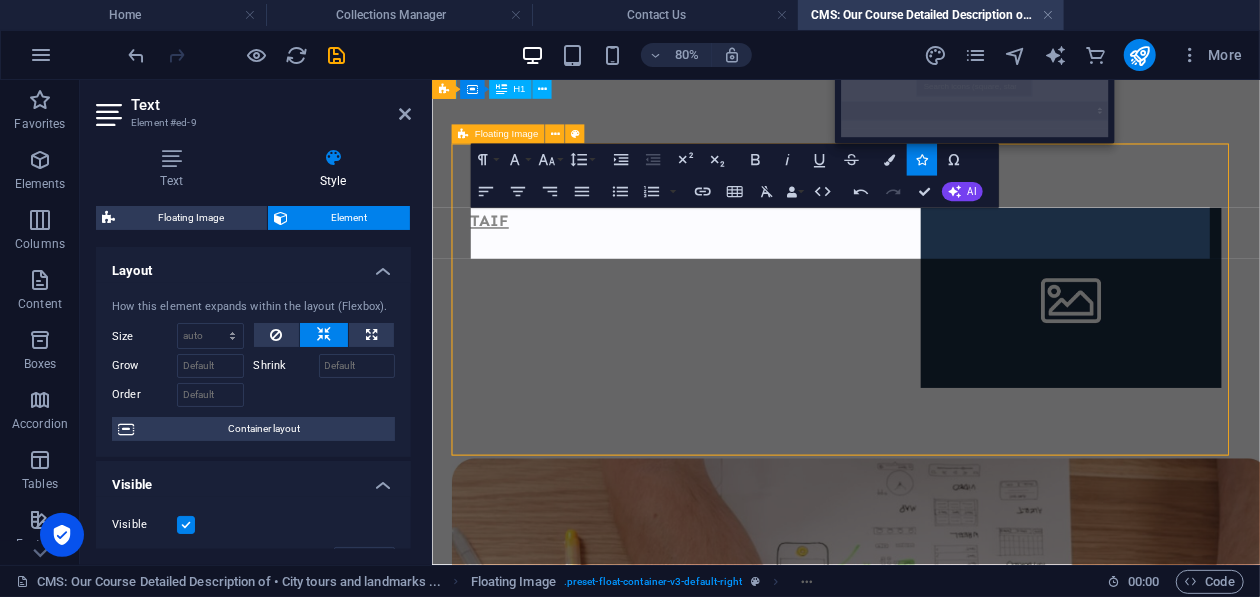 click on "TAIF ​ ​ ​" at bounding box center [948, 315] 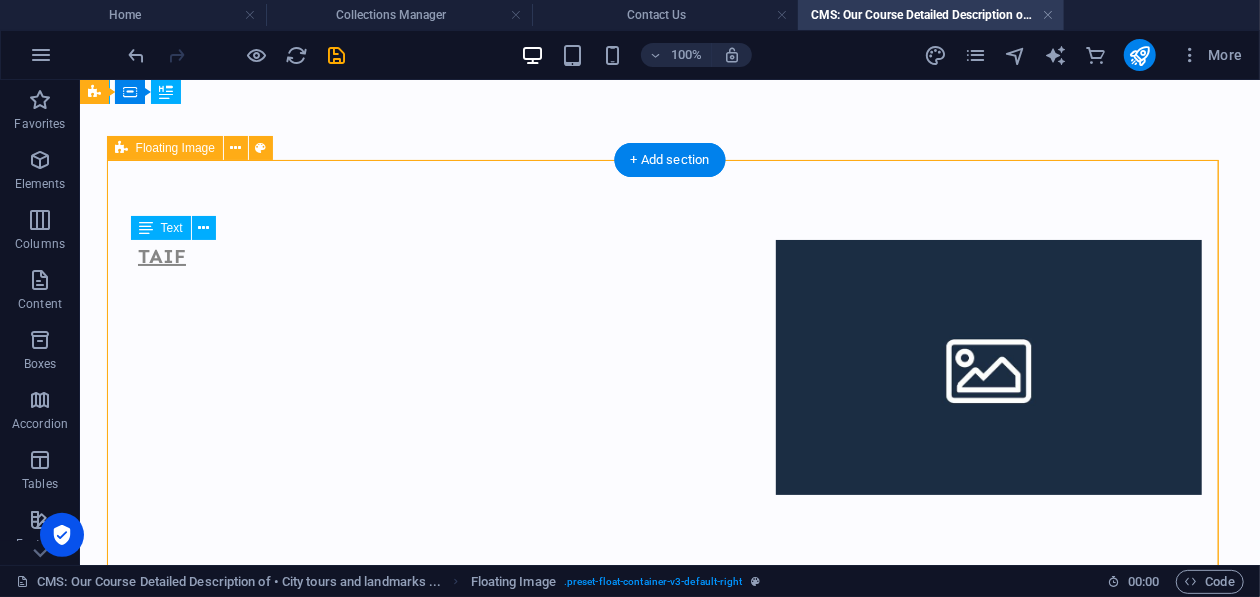 click on "TAIF" at bounding box center (669, 271) 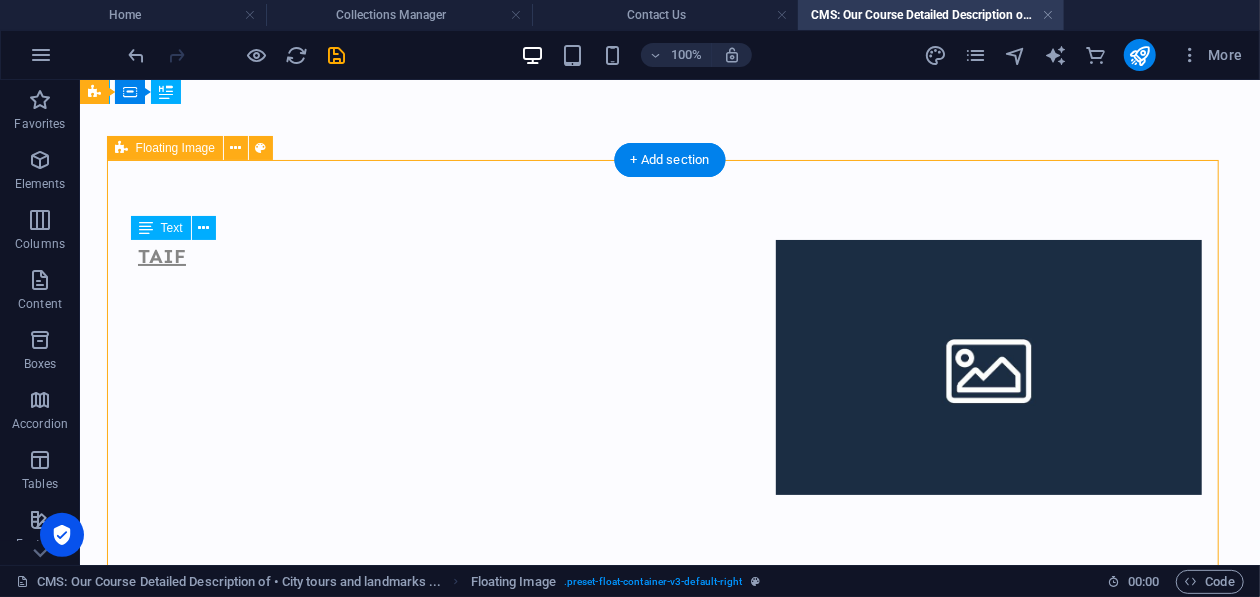 click on "TAIF" at bounding box center (669, 271) 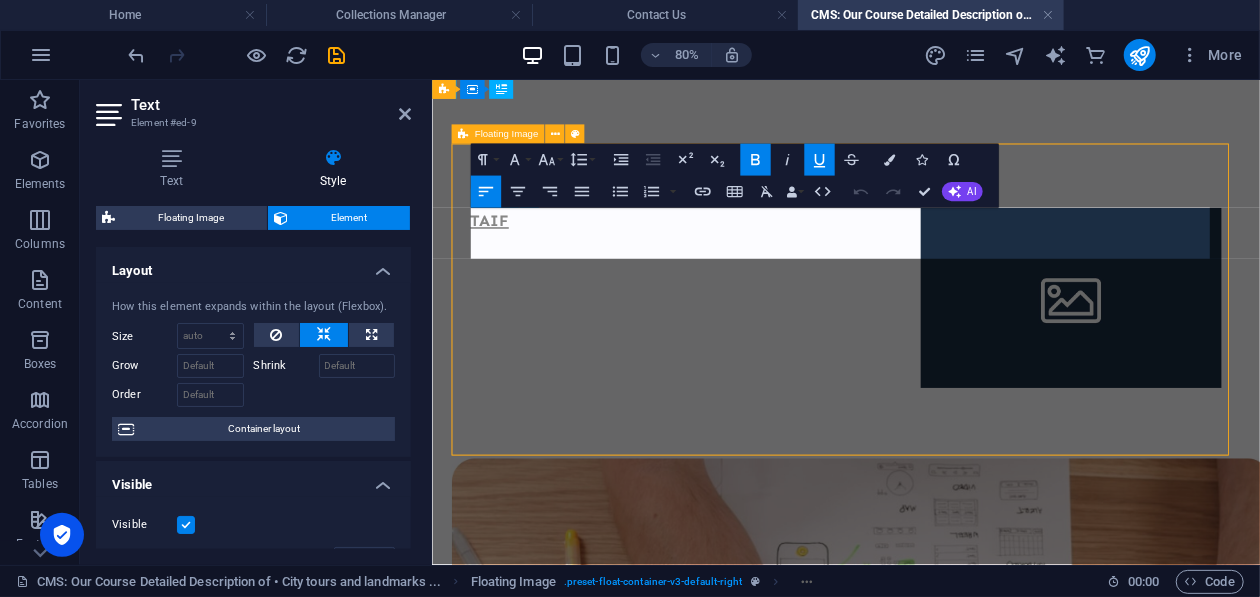 click on "TAIF" at bounding box center [948, 255] 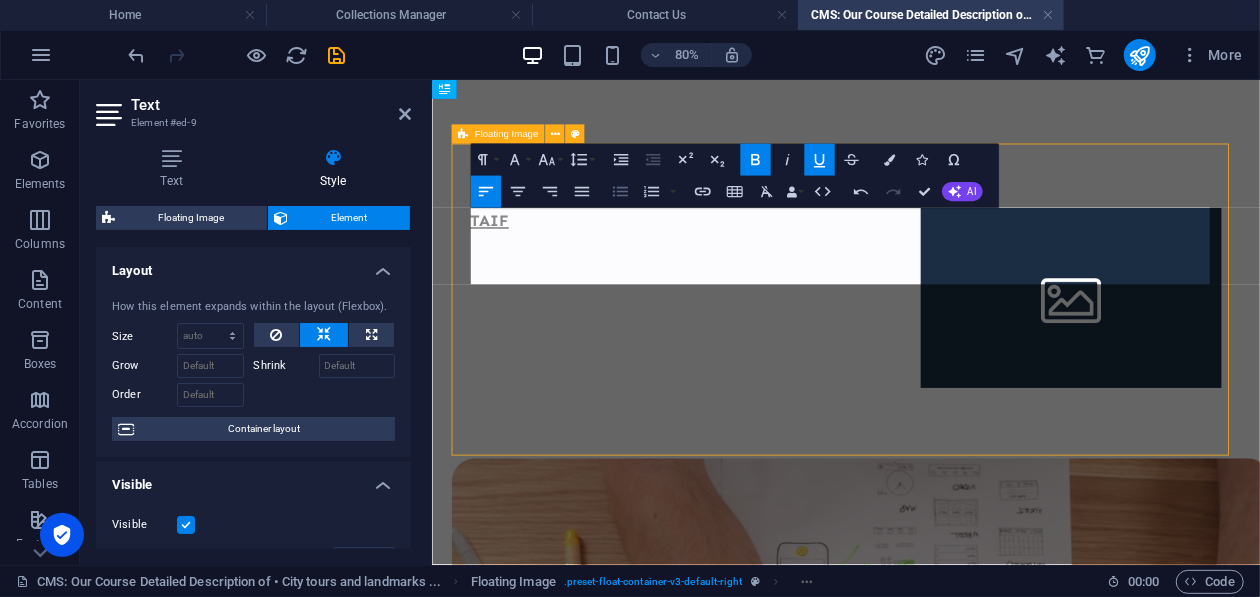 click 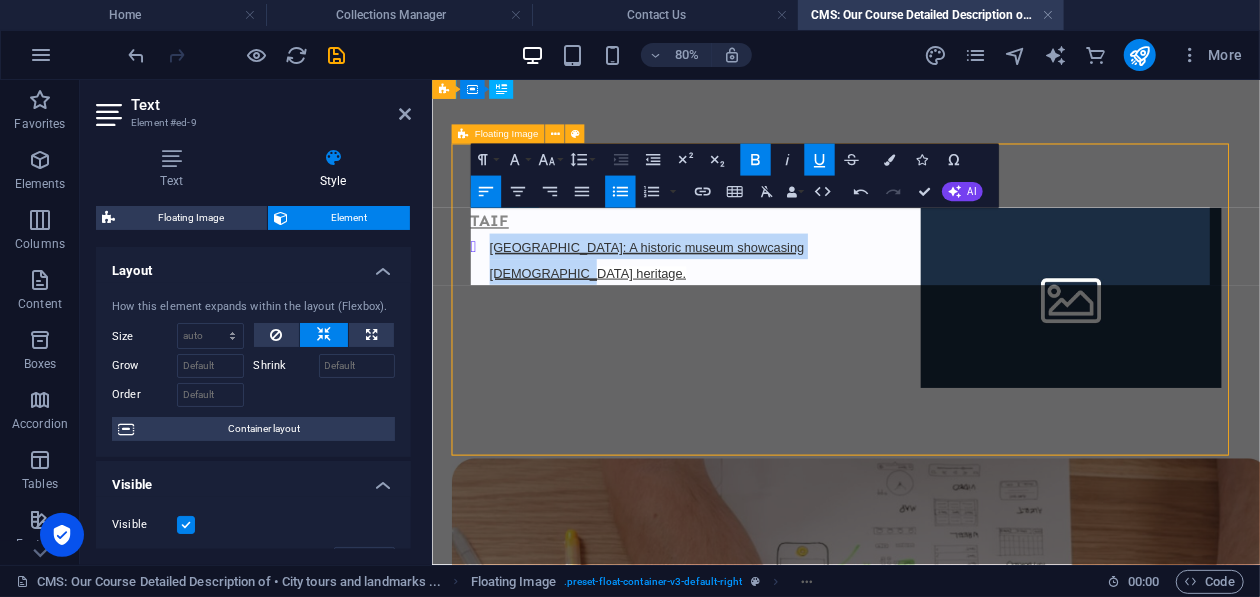 drag, startPoint x: 961, startPoint y: 294, endPoint x: 499, endPoint y: 289, distance: 462.02707 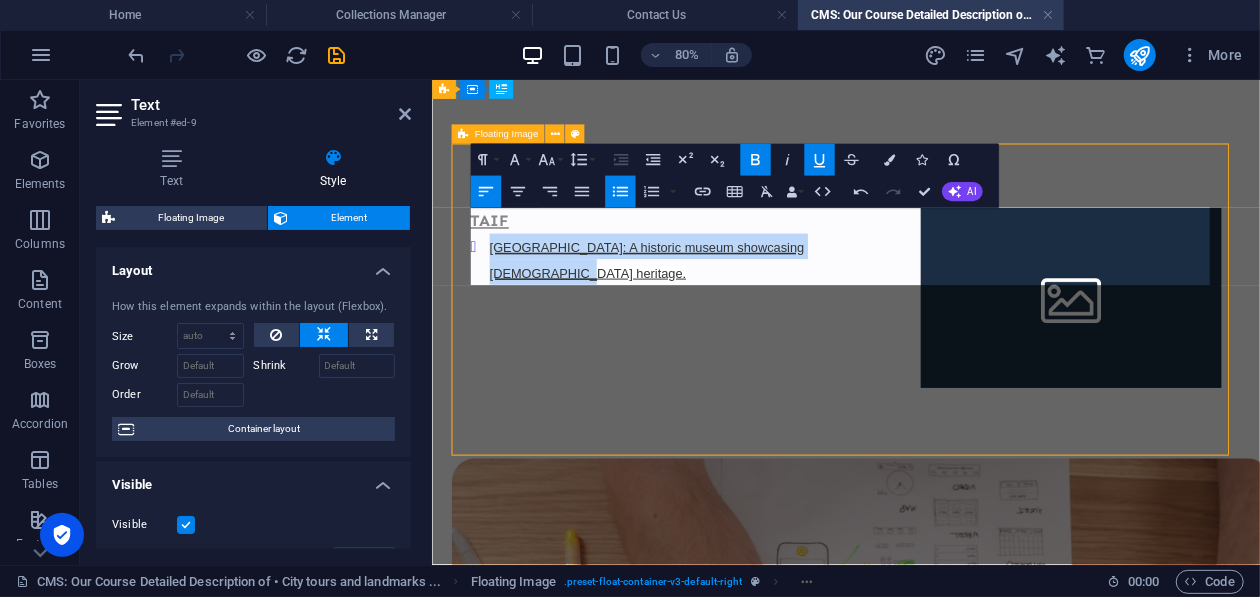 click on "​ Shubra Palace: A historic museum showcasing Islamic heritage." at bounding box center [960, 303] 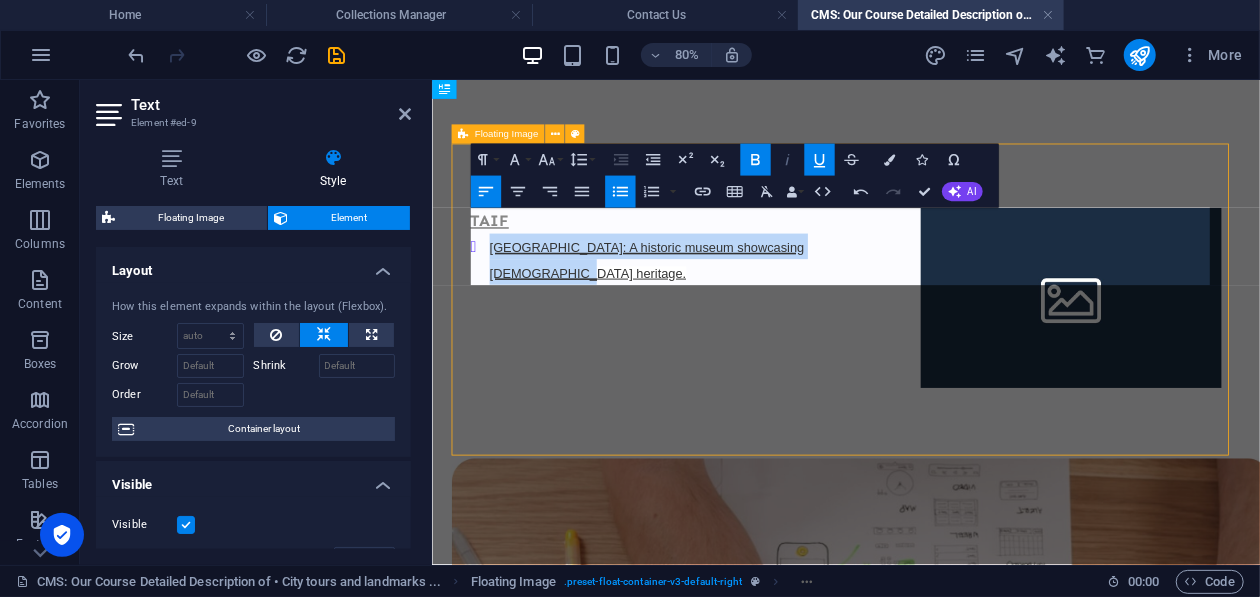 drag, startPoint x: 744, startPoint y: 152, endPoint x: 779, endPoint y: 151, distance: 35.014282 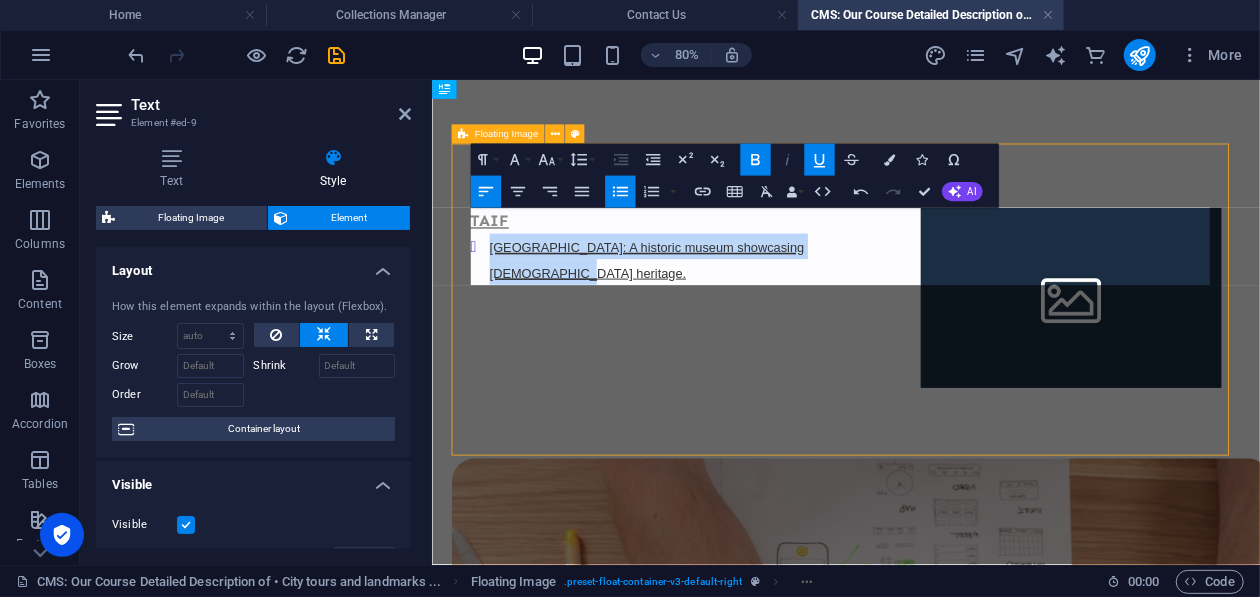 click 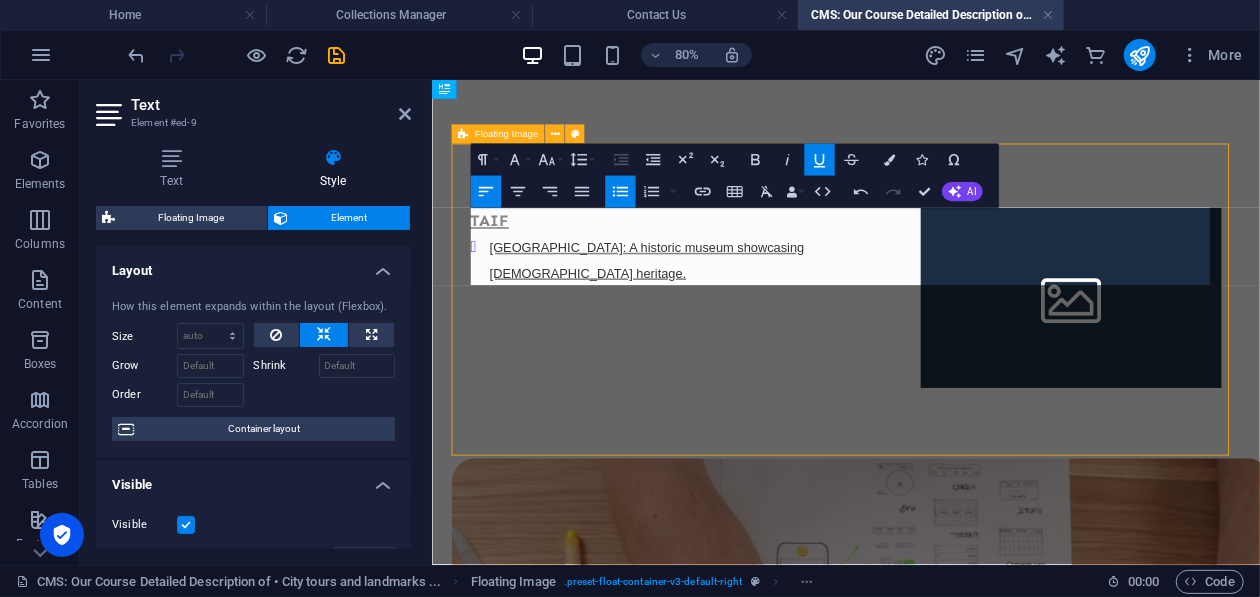 click 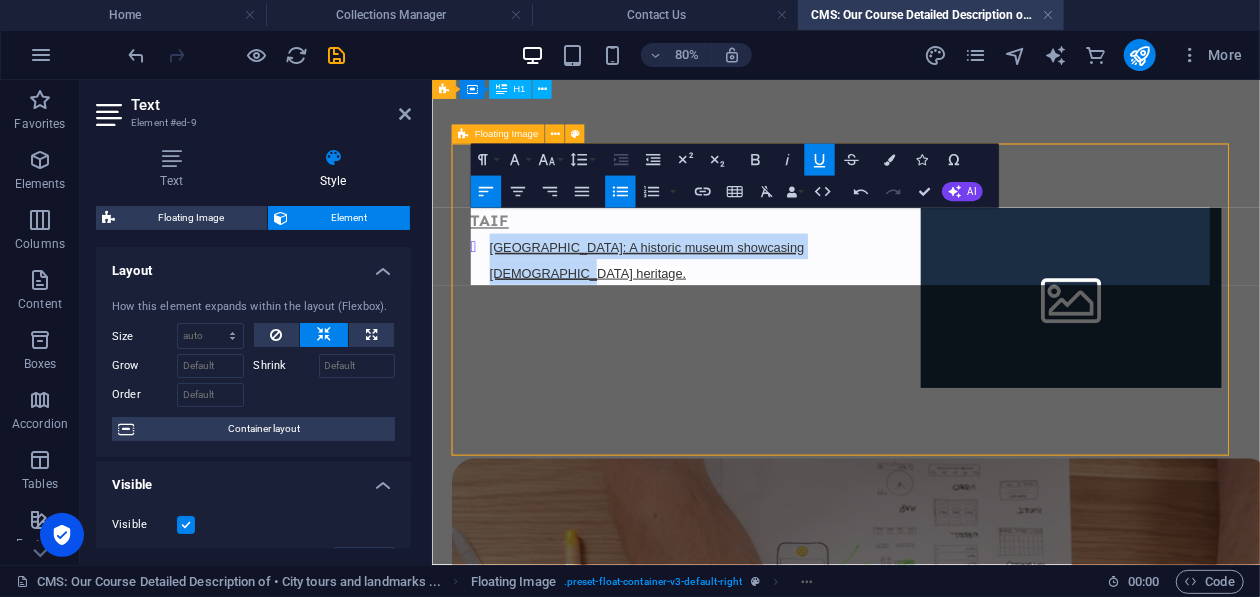 drag, startPoint x: 972, startPoint y: 294, endPoint x: 469, endPoint y: 289, distance: 503.02484 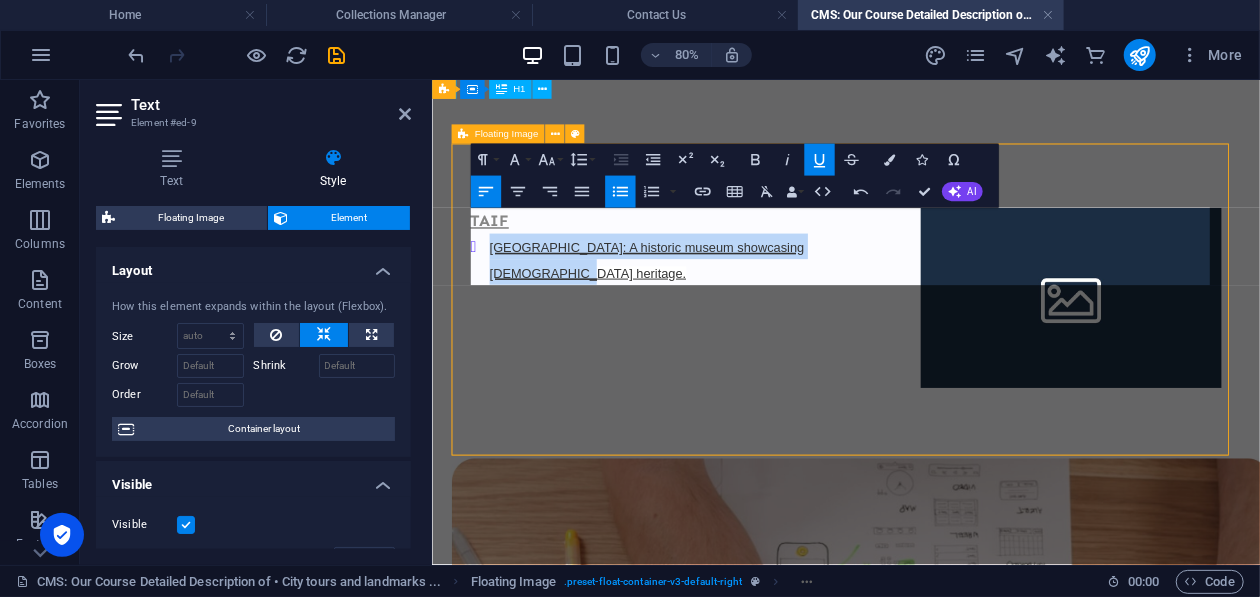 click on "TAIF ​ Shubra Palace: A historic museum showcasing Islamic heritage." at bounding box center [948, 315] 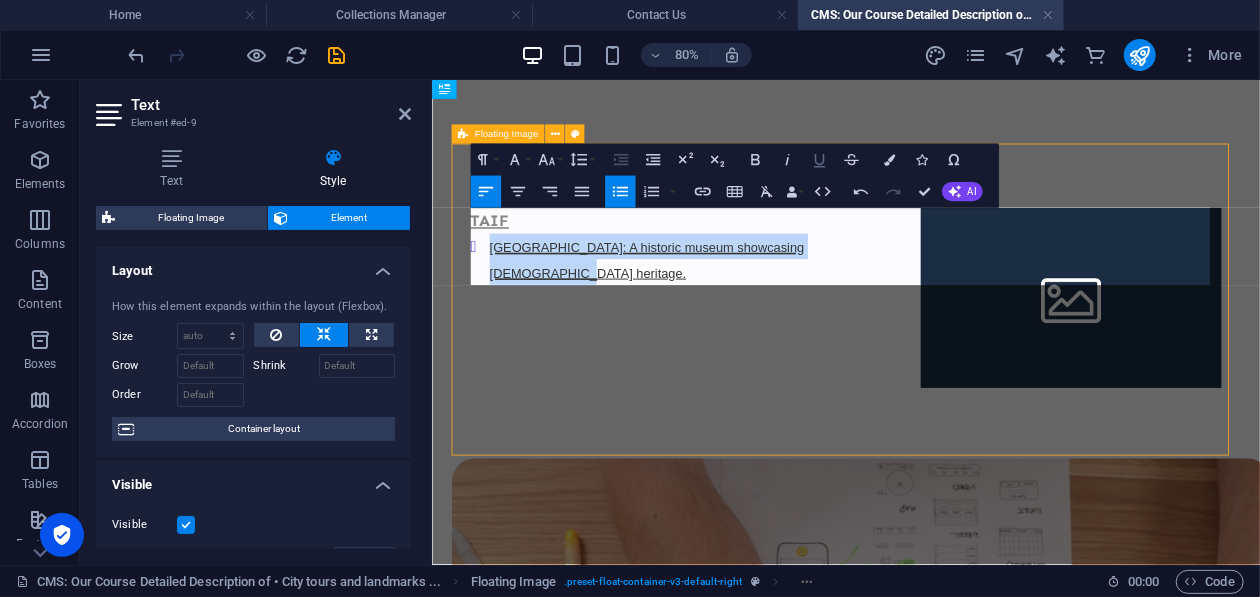 click 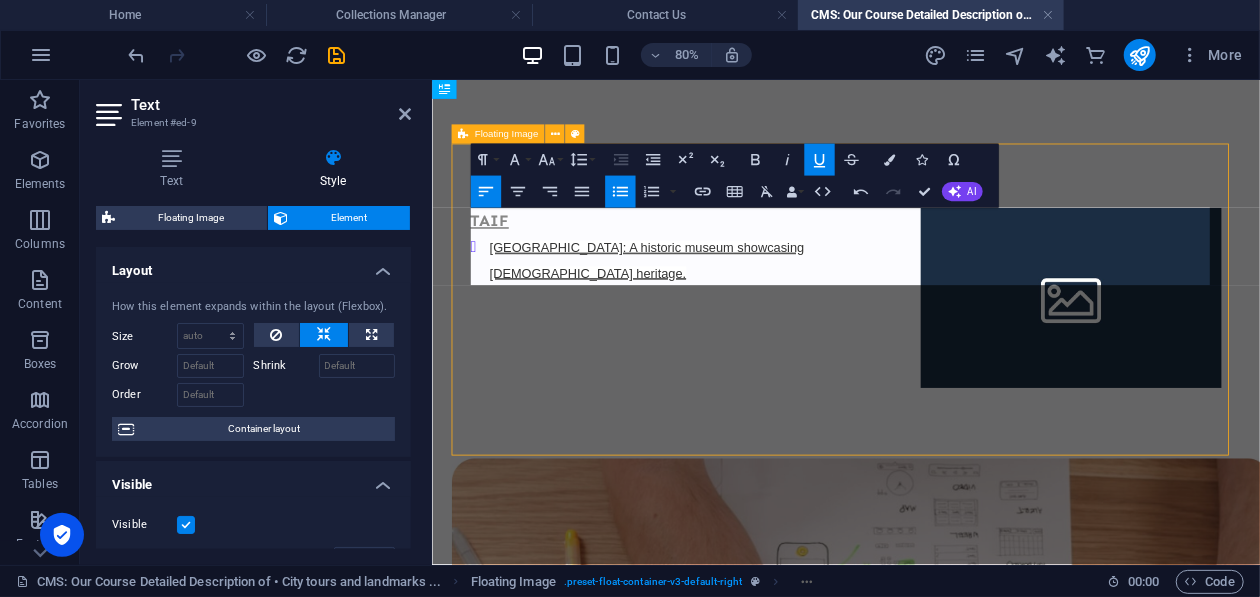 click 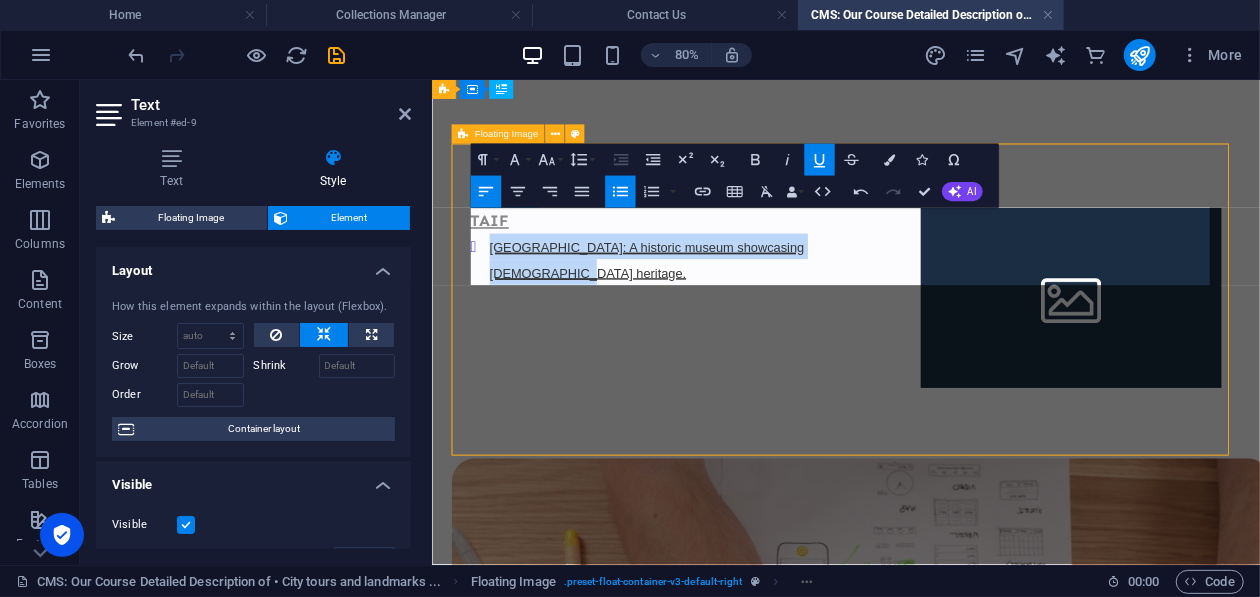 drag, startPoint x: 959, startPoint y: 290, endPoint x: 495, endPoint y: 289, distance: 464.00107 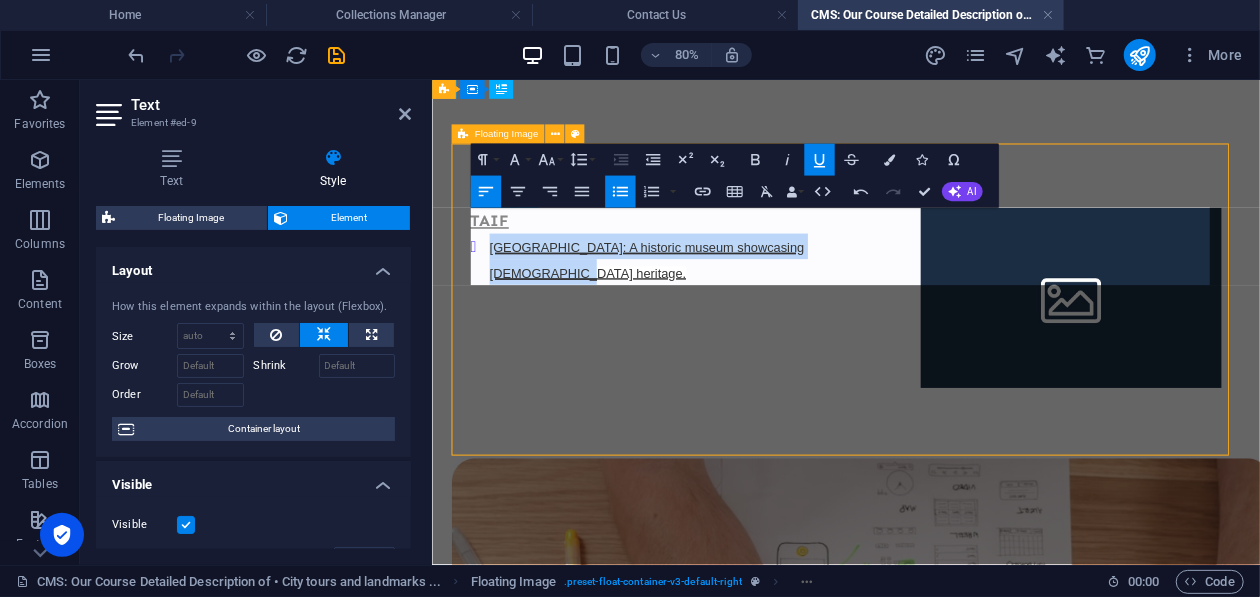 click on "​ ​ Shubra Palace: A historic museum showcasing Islamic heritage. ​" at bounding box center (960, 303) 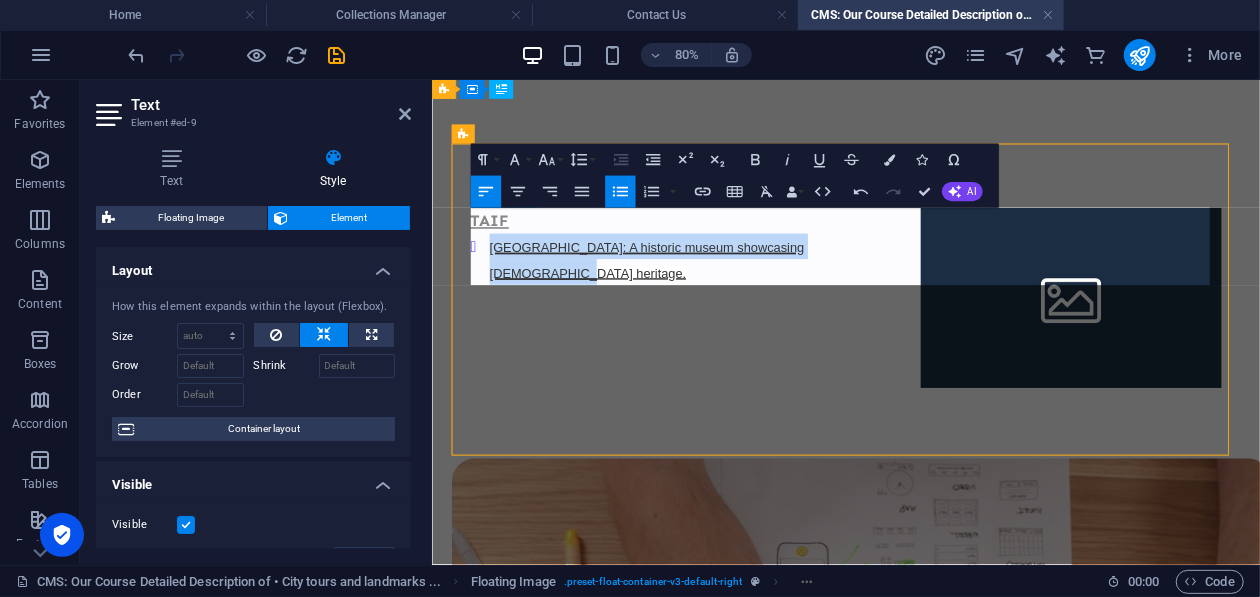 click on "​ ​ Shubra Palace: A historic museum showcasing Islamic heritage. ​" at bounding box center [960, 303] 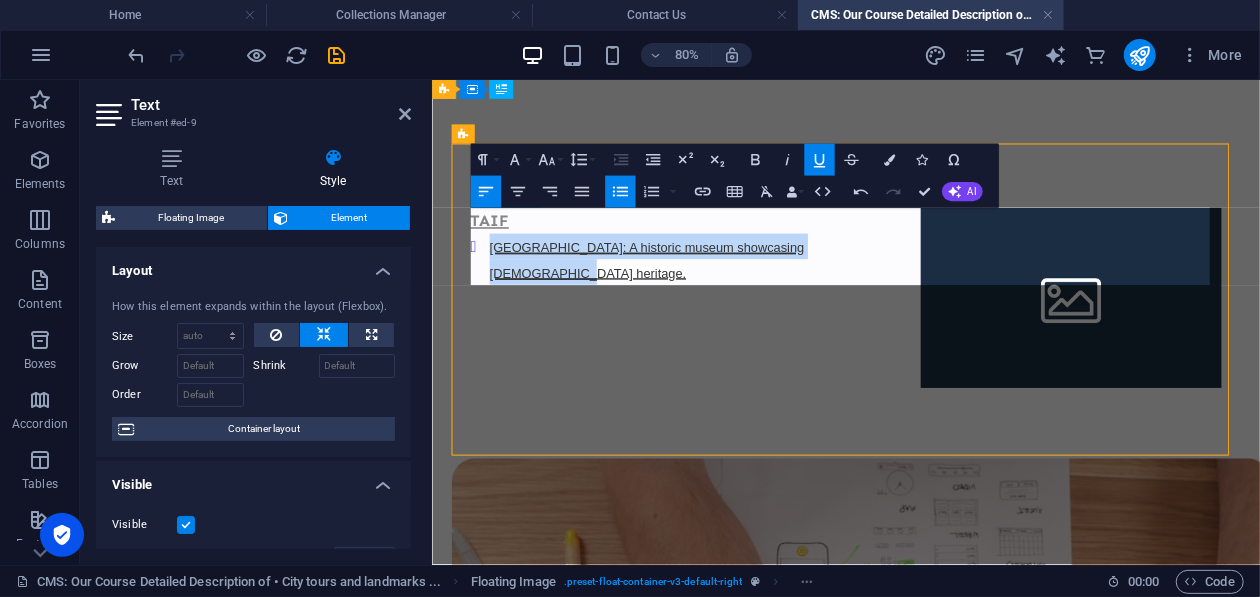 drag, startPoint x: 974, startPoint y: 277, endPoint x: 612, endPoint y: 262, distance: 362.31064 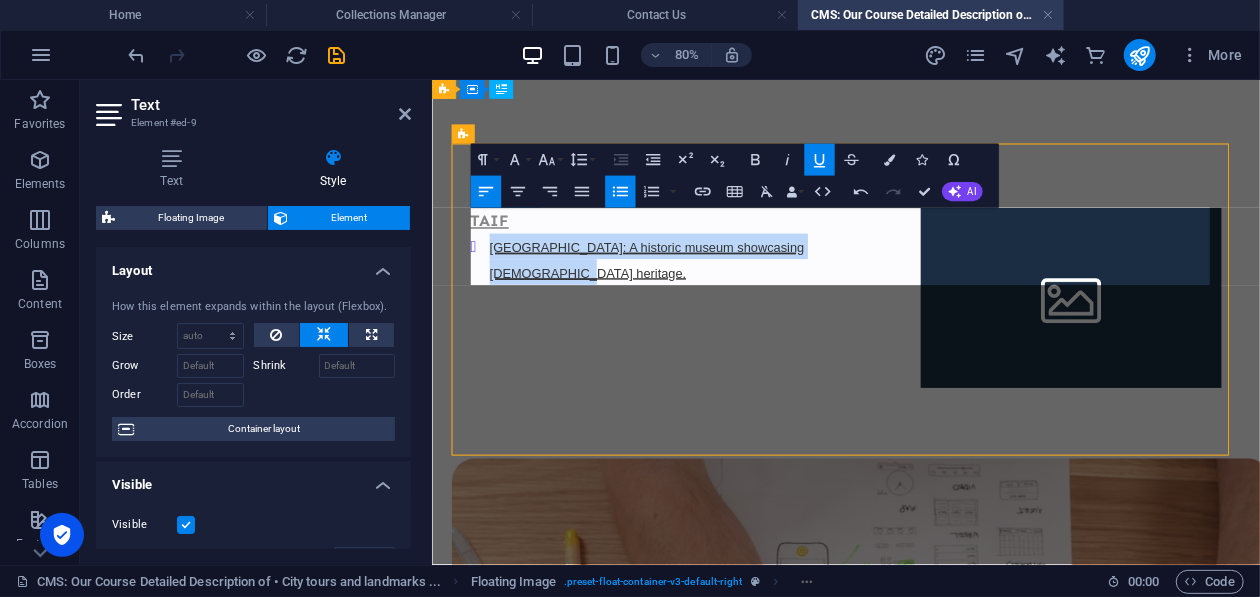 click on "TAIF ​ ​ Shubra Palace: A historic museum showcasing Islamic heritage. ​" at bounding box center (948, 303) 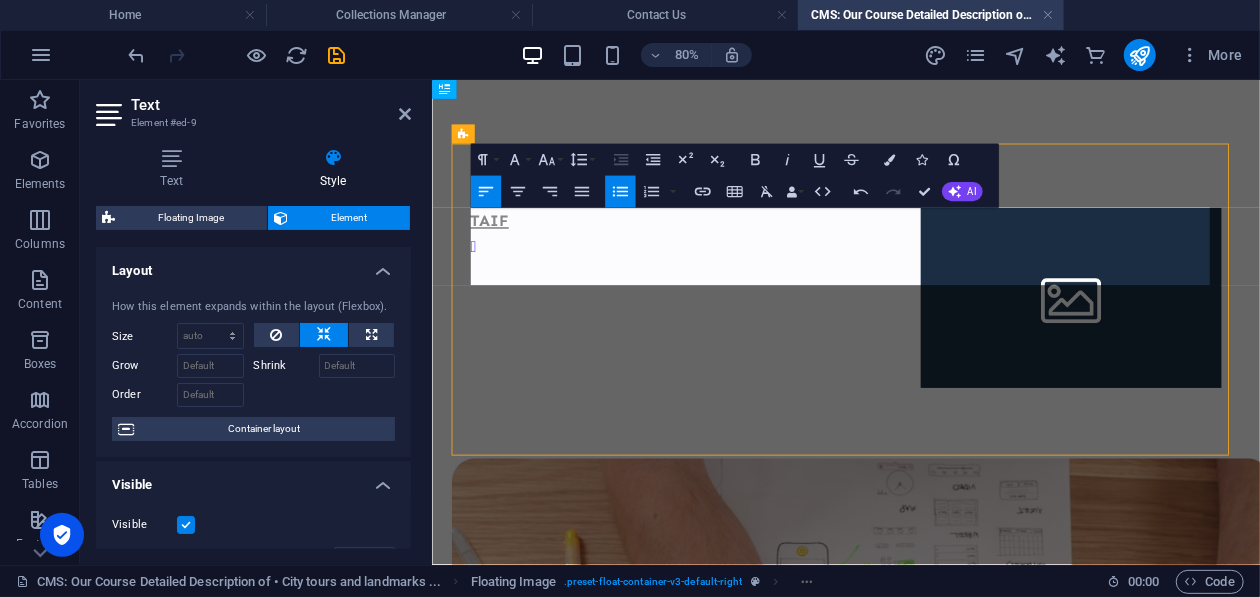 type 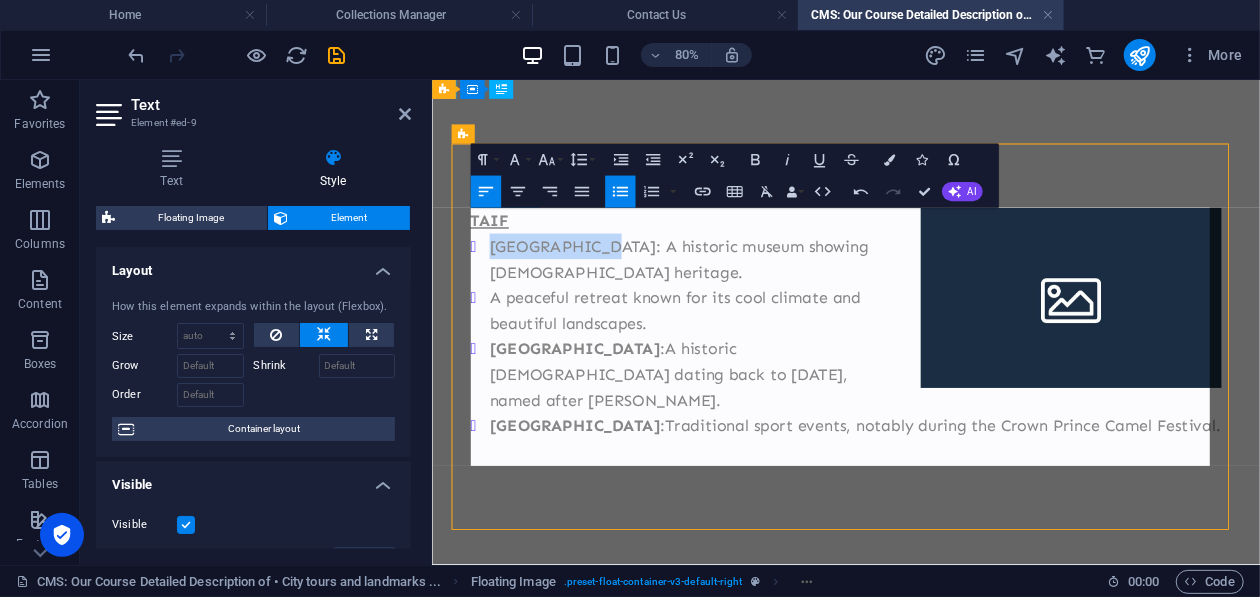 drag, startPoint x: 639, startPoint y: 289, endPoint x: 504, endPoint y: 284, distance: 135.09256 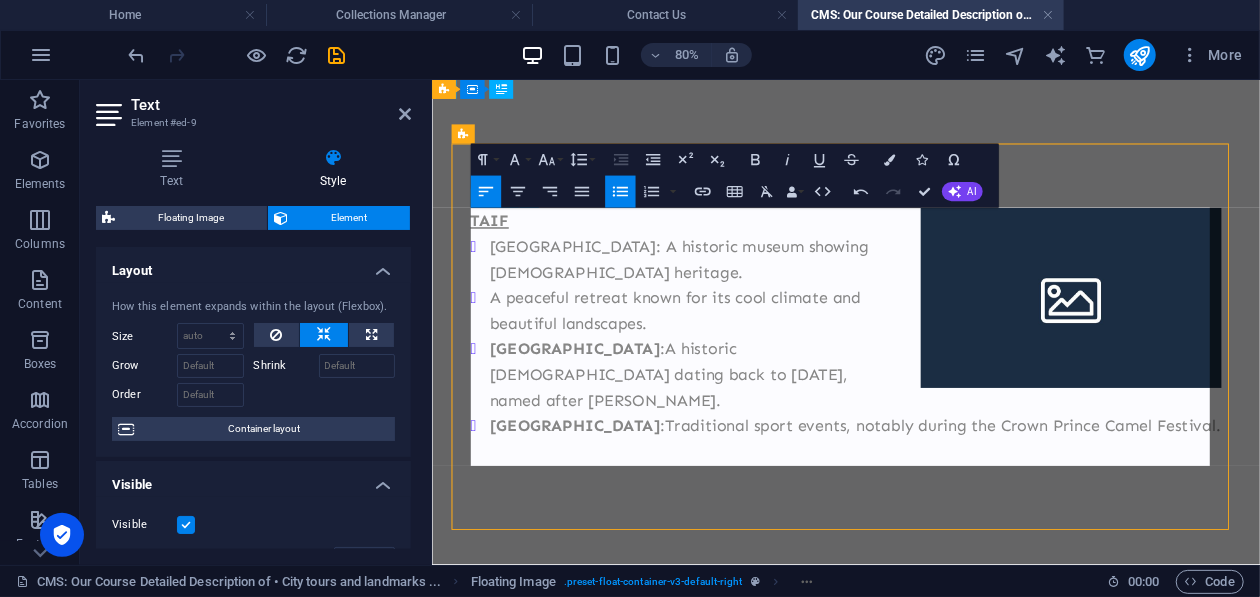 click on "Shubra Palace: A historic museum showing Islamic heritage." at bounding box center (960, 303) 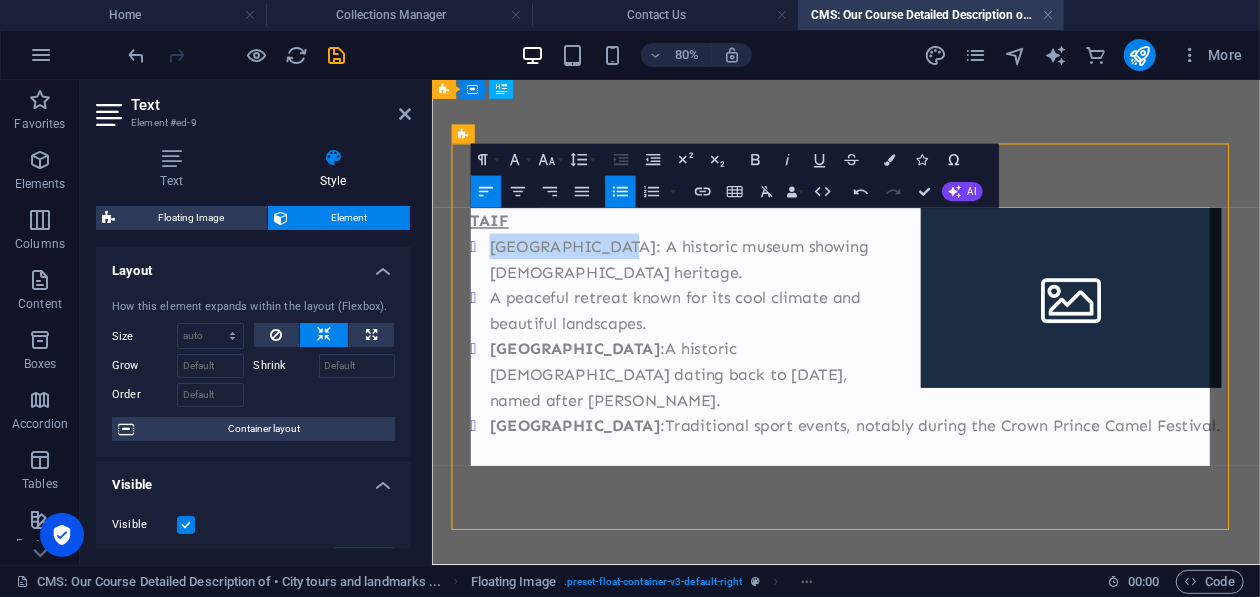 drag, startPoint x: 641, startPoint y: 286, endPoint x: 525, endPoint y: 294, distance: 116.275536 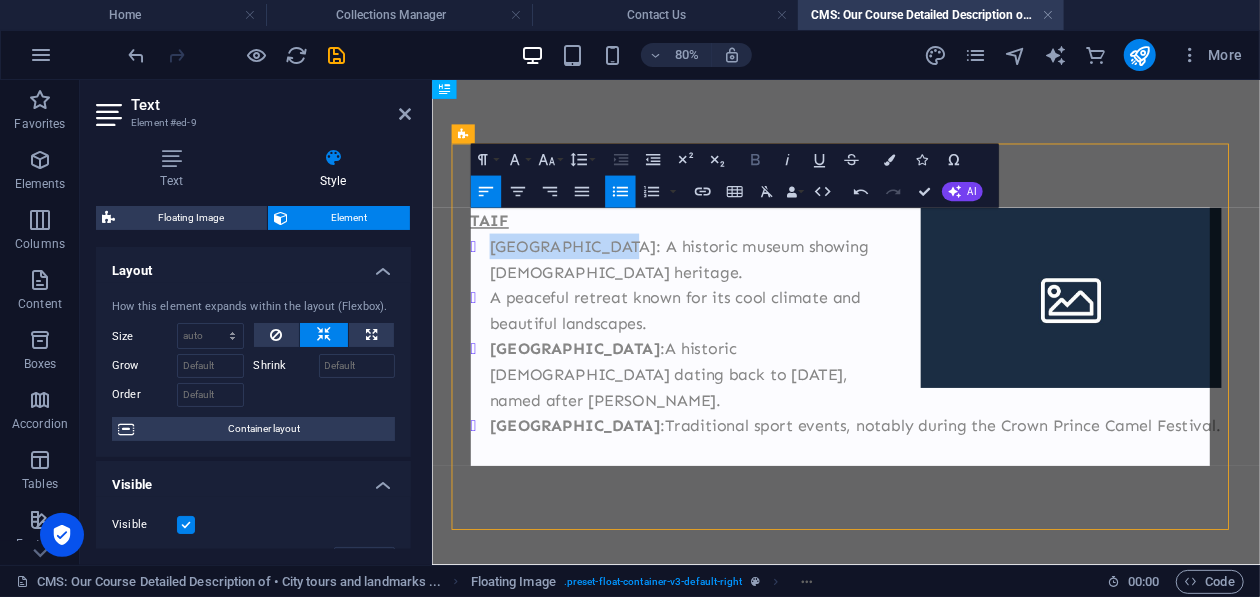 click 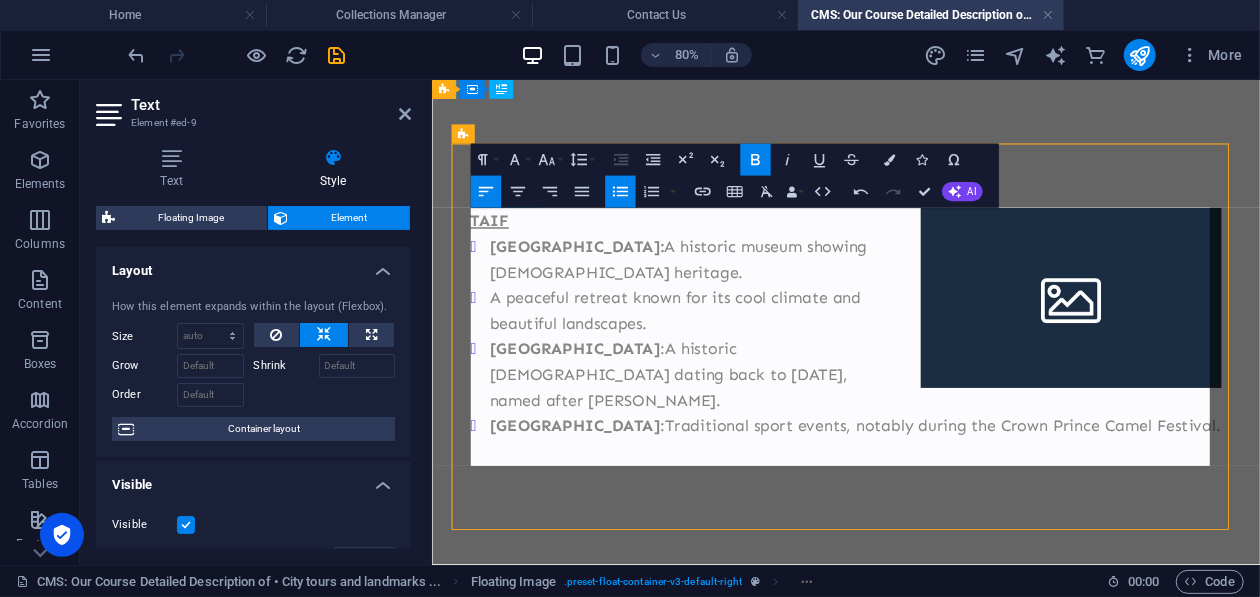 click on "Shubra Palace:  A historic museum showing Islamic heritage." at bounding box center [960, 303] 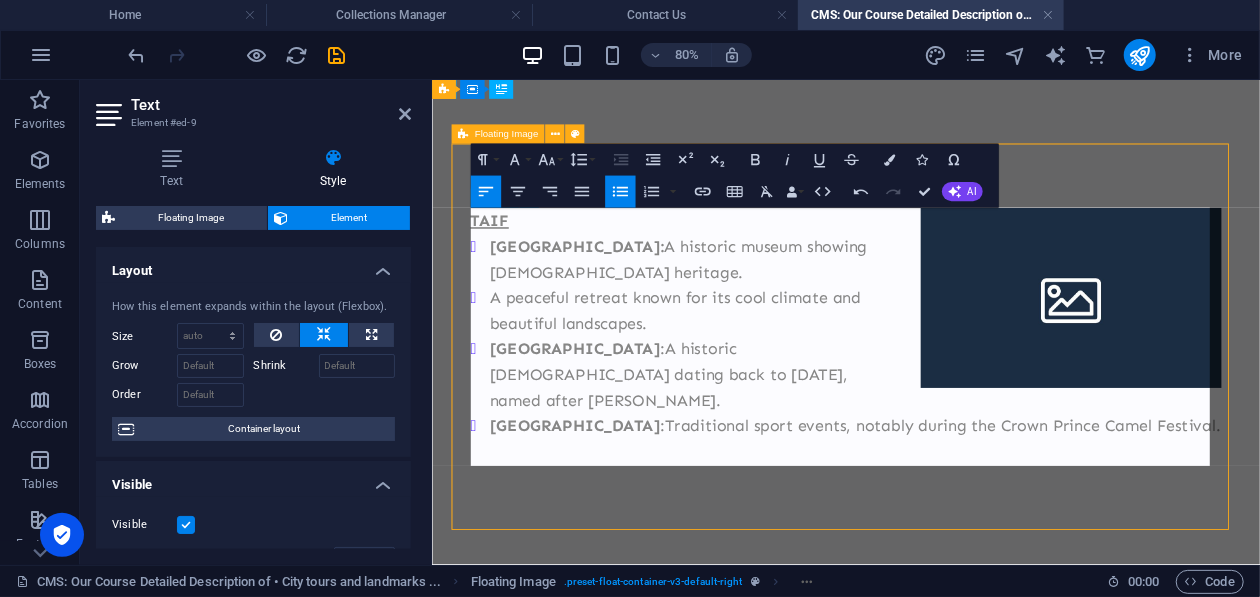 click on "​ Saiysad National Park :  Traditional sport events, notably during the Crown Prince Camel Festival." at bounding box center (960, 511) 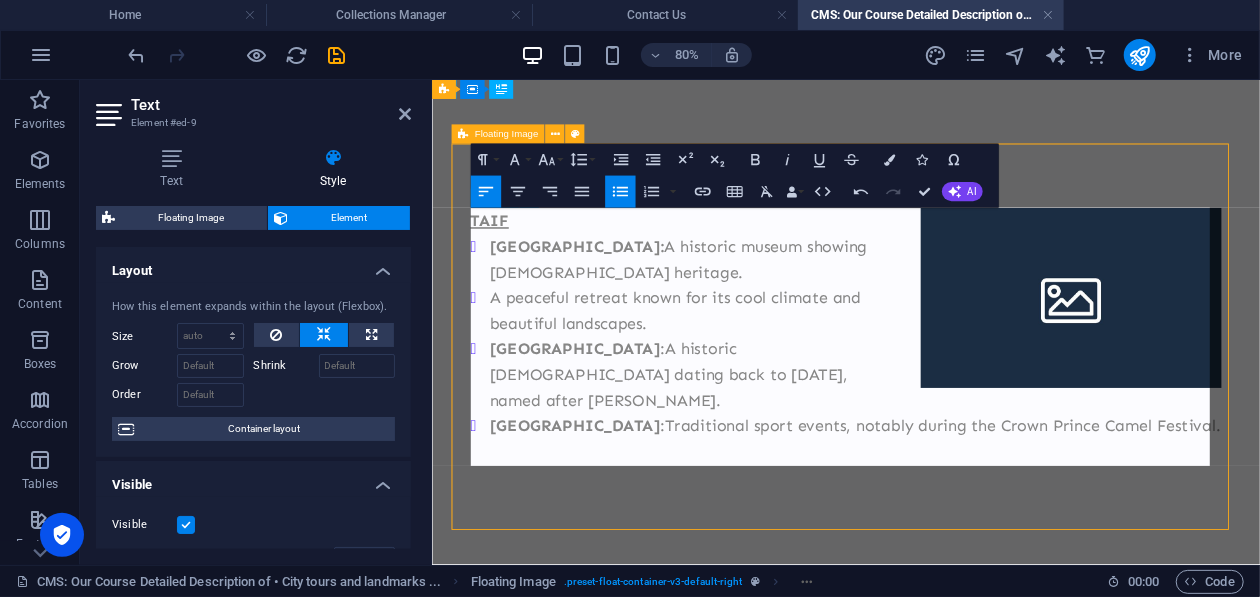 click on "​ Saiysad National Park :  Traditional sport events, notably during the Crown Prince Camel Festival." at bounding box center [960, 511] 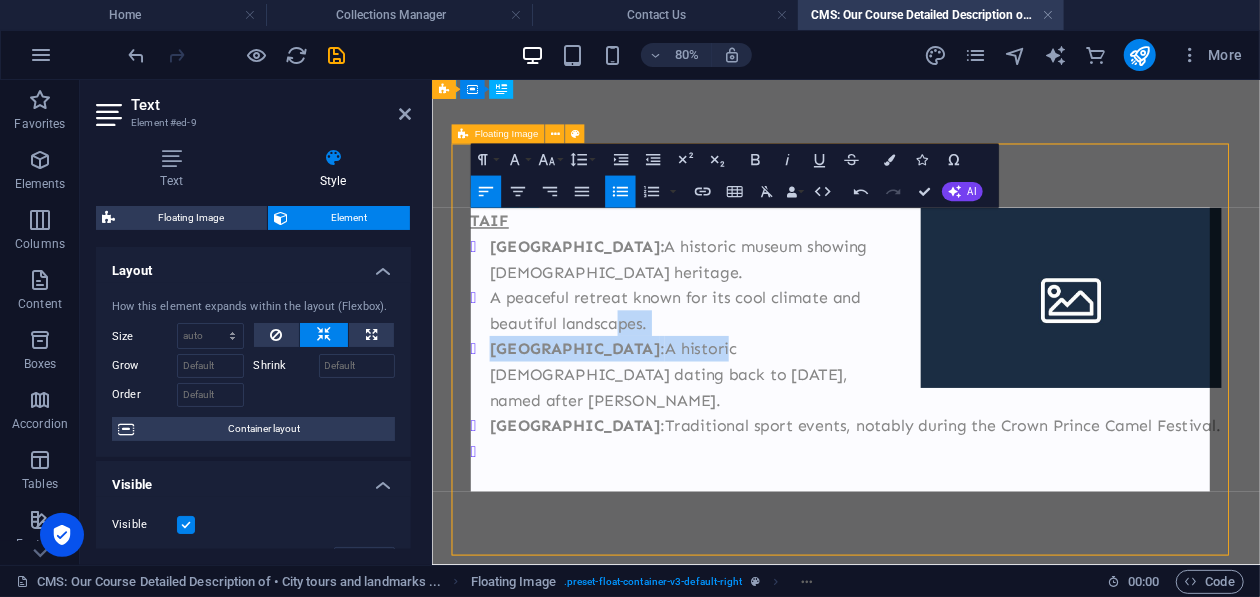 drag, startPoint x: 660, startPoint y: 380, endPoint x: 712, endPoint y: 385, distance: 52.23983 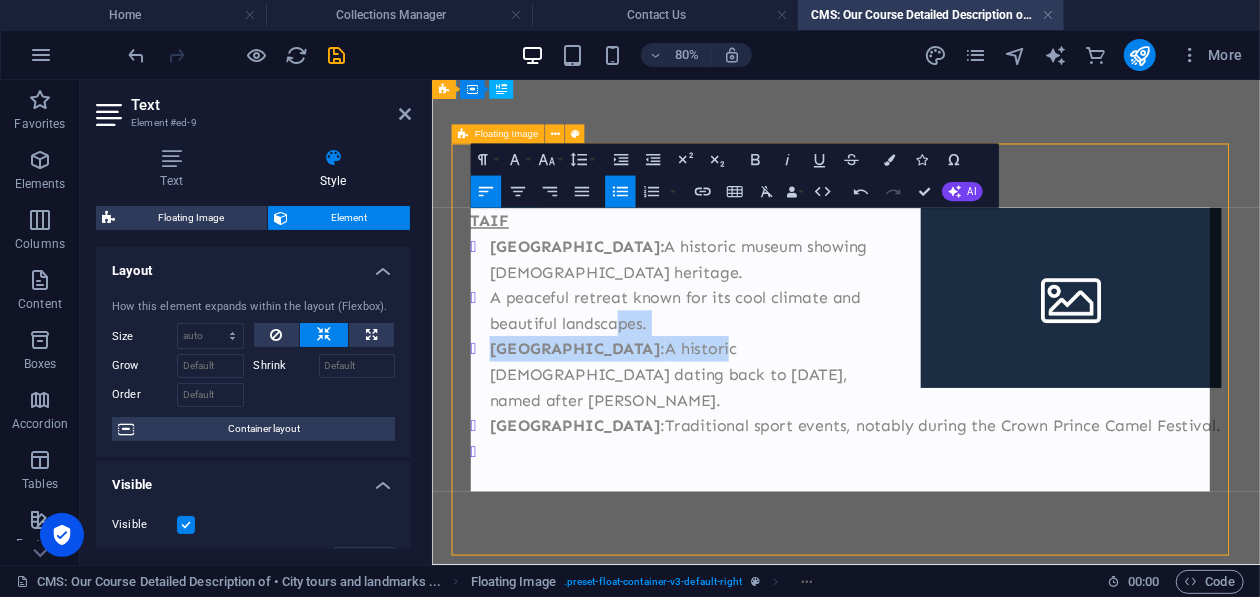 click on "Shubra Palace:  A historic museum showing Islamic heritage. A peaceful retreat known for its cool climate and beautiful landscapes. Wadi Mitna :   A historic mosque dating back to 630 CE, named after Ibn Abbas. ​ Saiysad National Park :  Traditional sport events, notably during the Crown Prince Camel Festival. ​" at bounding box center (948, 415) 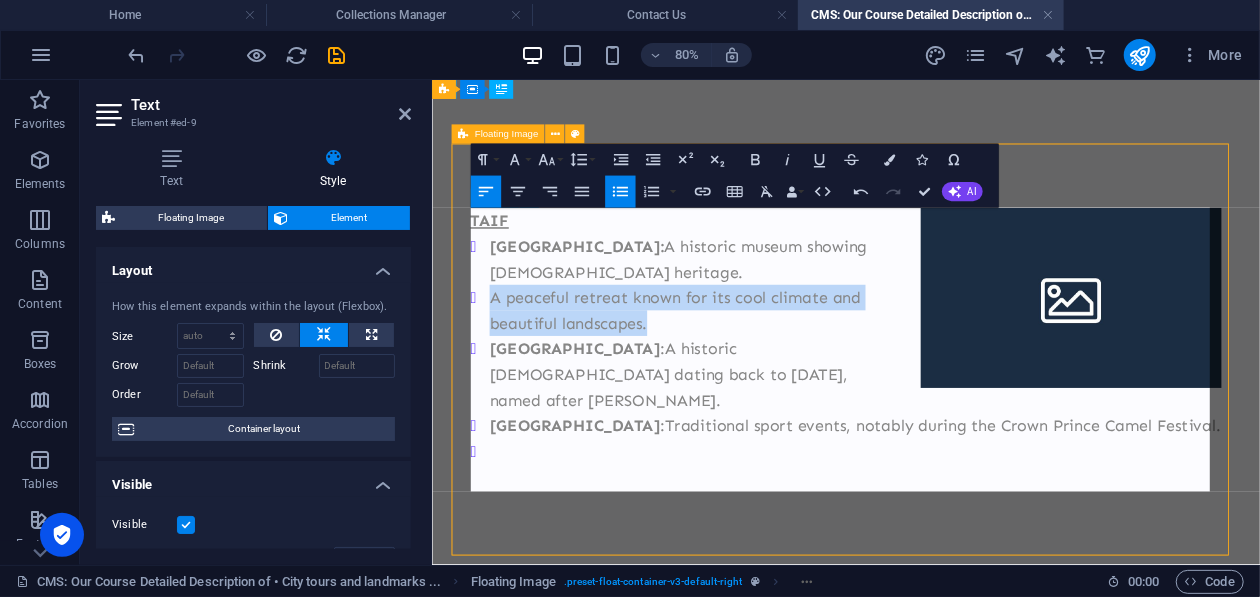 drag, startPoint x: 714, startPoint y: 383, endPoint x: 504, endPoint y: 357, distance: 211.60341 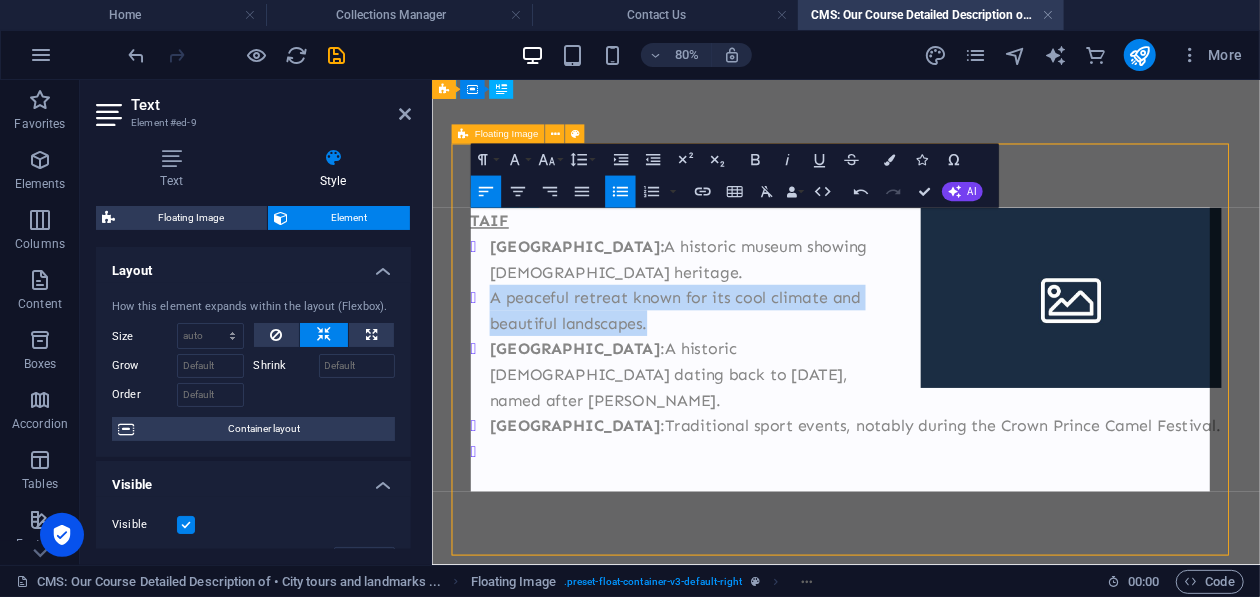 click on "A peaceful retreat known for its cool climate and beautiful landscapes." at bounding box center [960, 367] 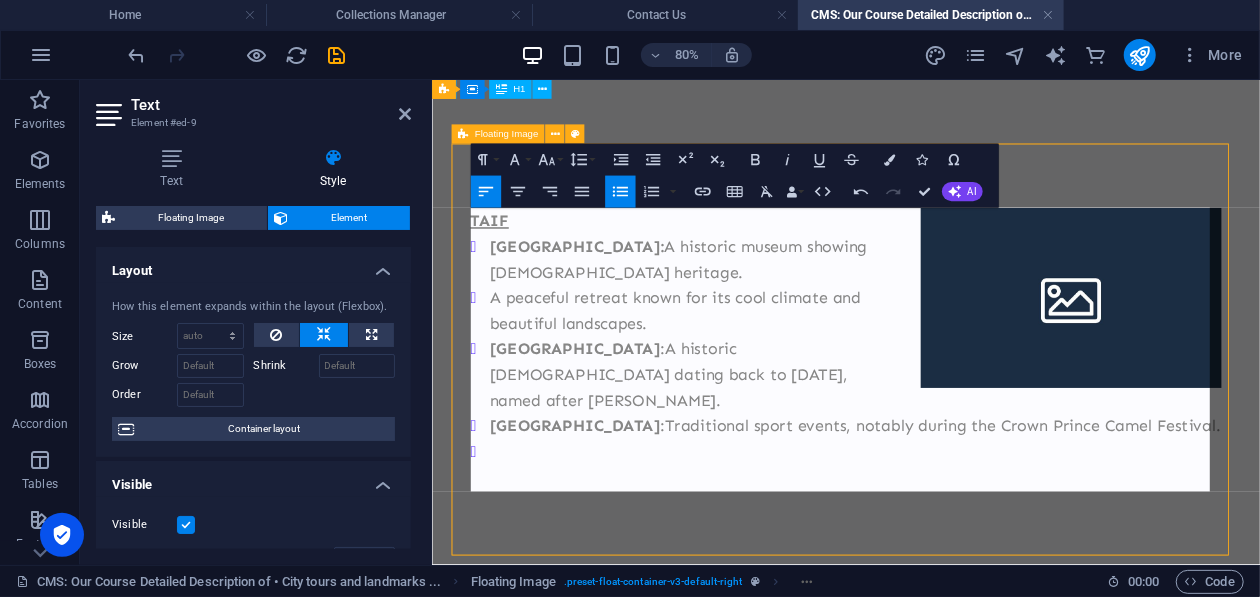 click on "TAIF Shubra Palace:  A historic museum showing Islamic heritage. A peaceful retreat known for its cool climate and beautiful landscapes. Wadi Mitna :   A historic mosque dating back to 630 CE, named after Ibn Abbas. ​ Saiysad National Park :  Traditional sport events, notably during the Crown Prince Camel Festival. ​" at bounding box center (948, 415) 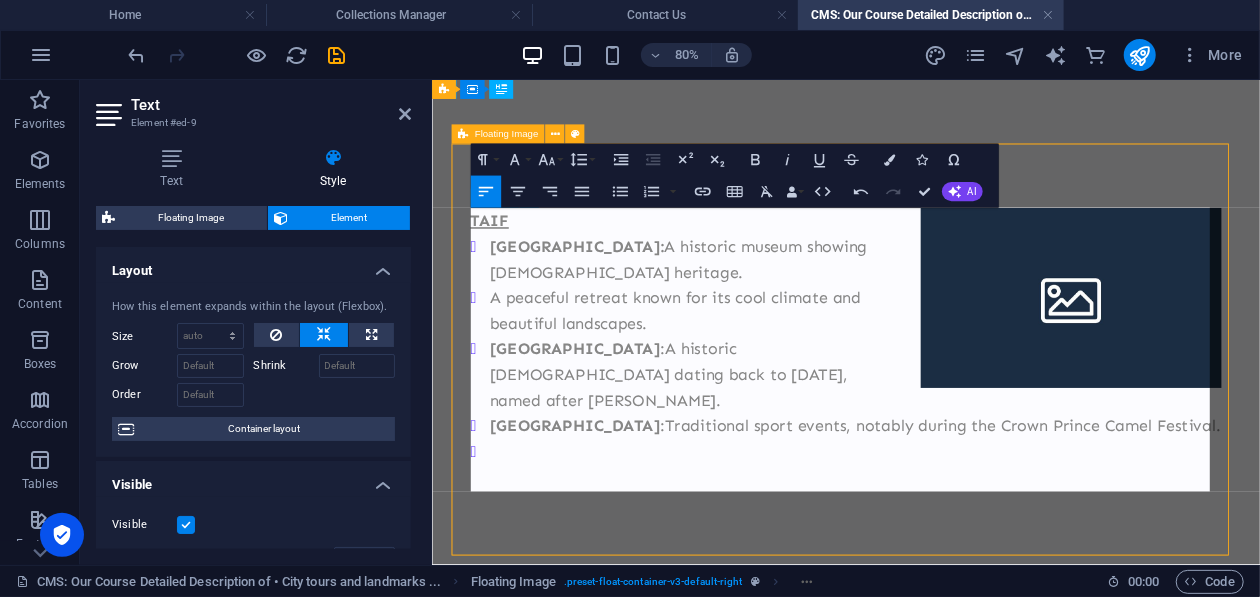 click on "​" at bounding box center (960, 543) 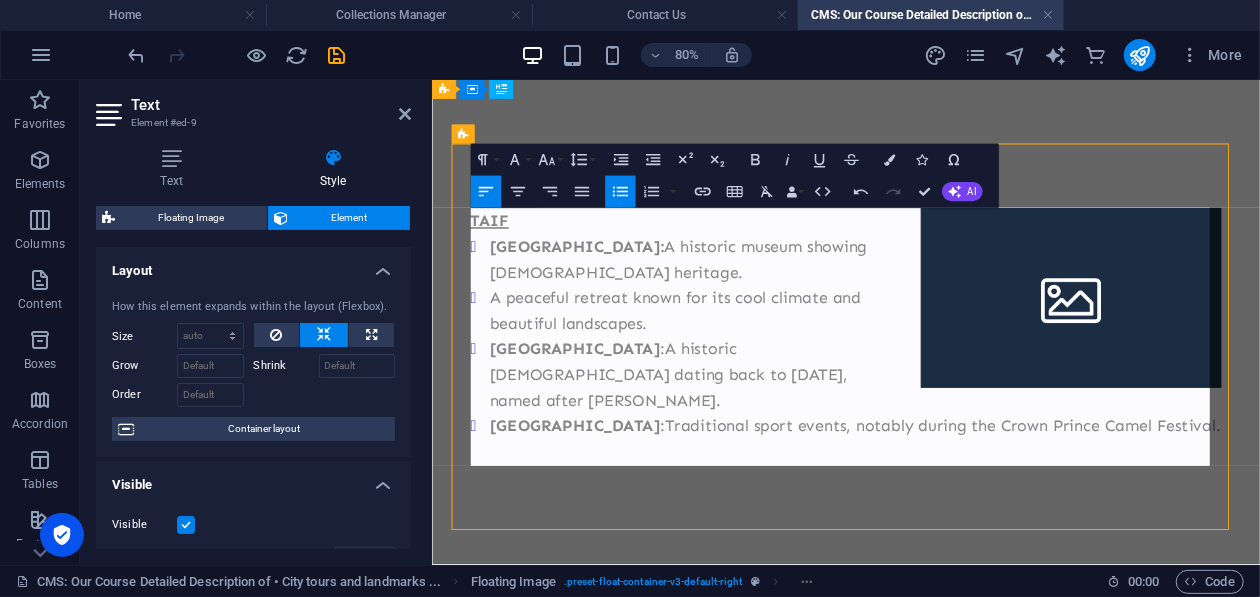 click on "A peaceful retreat known for its cool climate and beautiful landscapes." at bounding box center [960, 367] 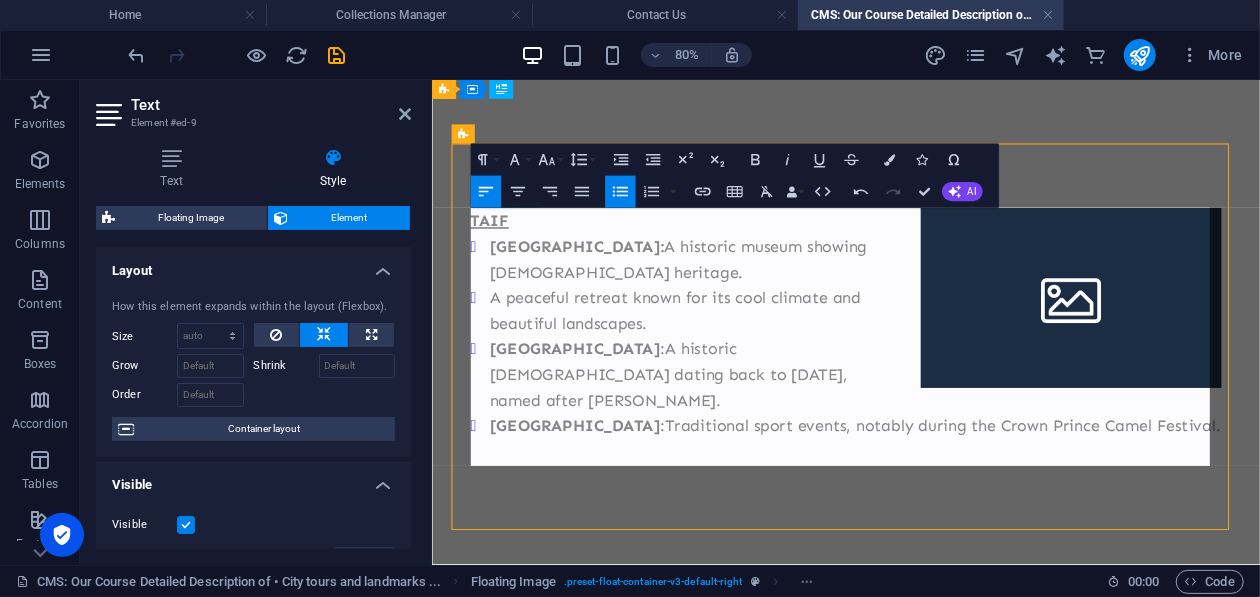 click on "A peaceful retreat known for its cool climate and beautiful landscapes." at bounding box center (960, 367) 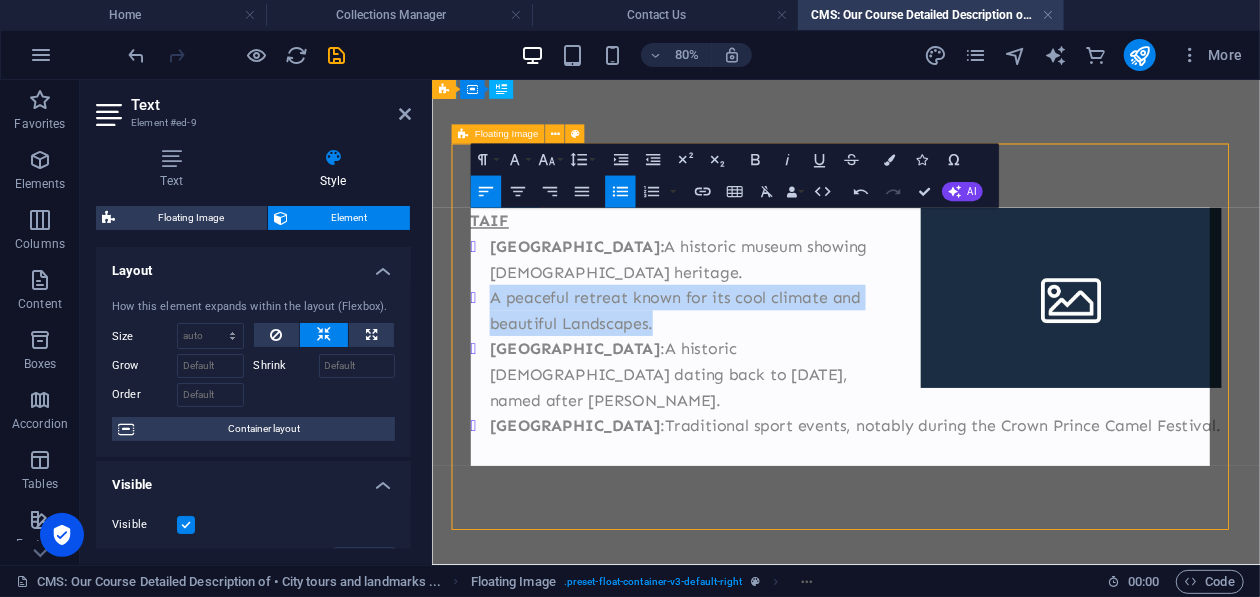 drag, startPoint x: 728, startPoint y: 384, endPoint x: 504, endPoint y: 357, distance: 225.62137 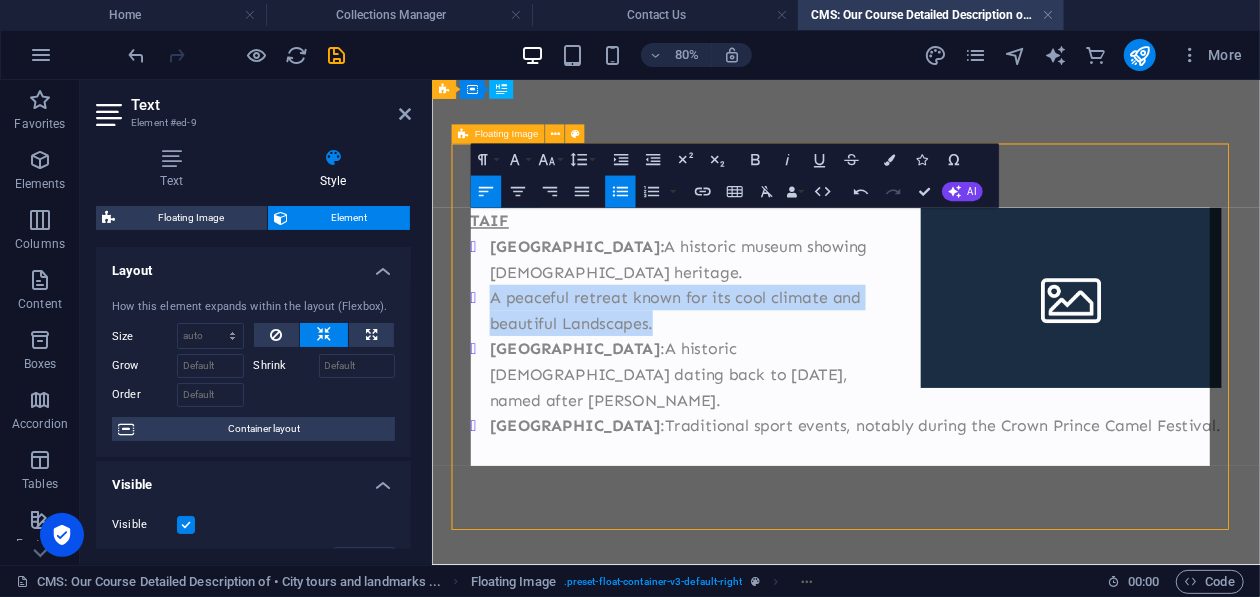 click on "A peaceful retreat known for its cool climate and beautiful Landscapes." at bounding box center [960, 367] 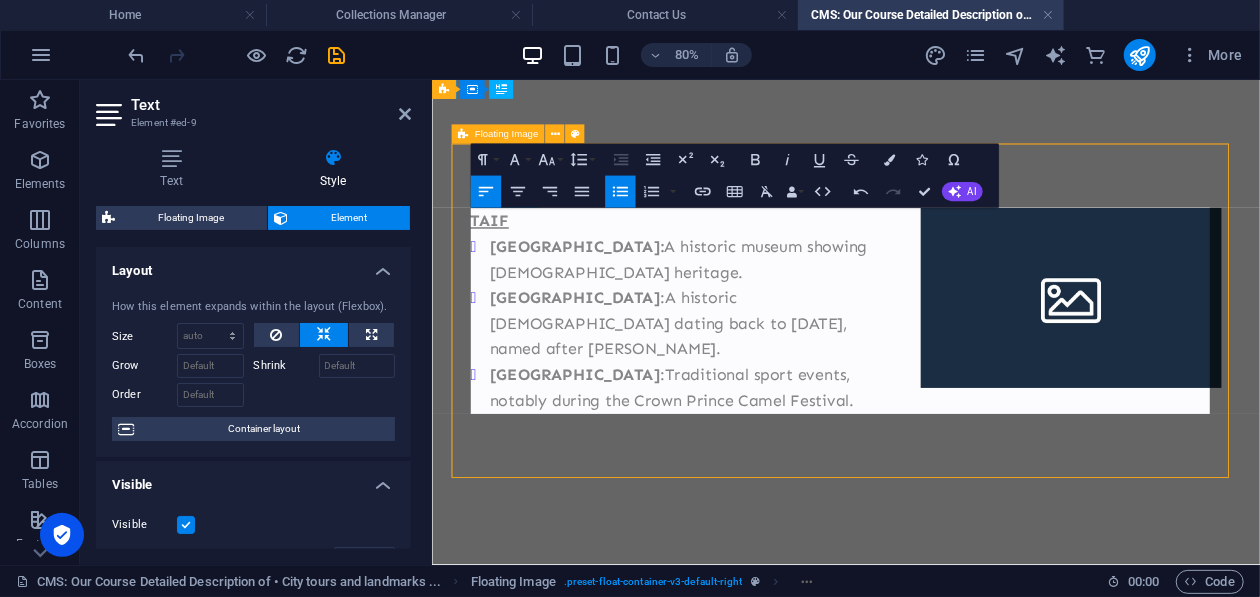 click on "​ Saiysad National Park :  Traditional sport events, notably during the Crown Prince Camel Festival." at bounding box center (960, 463) 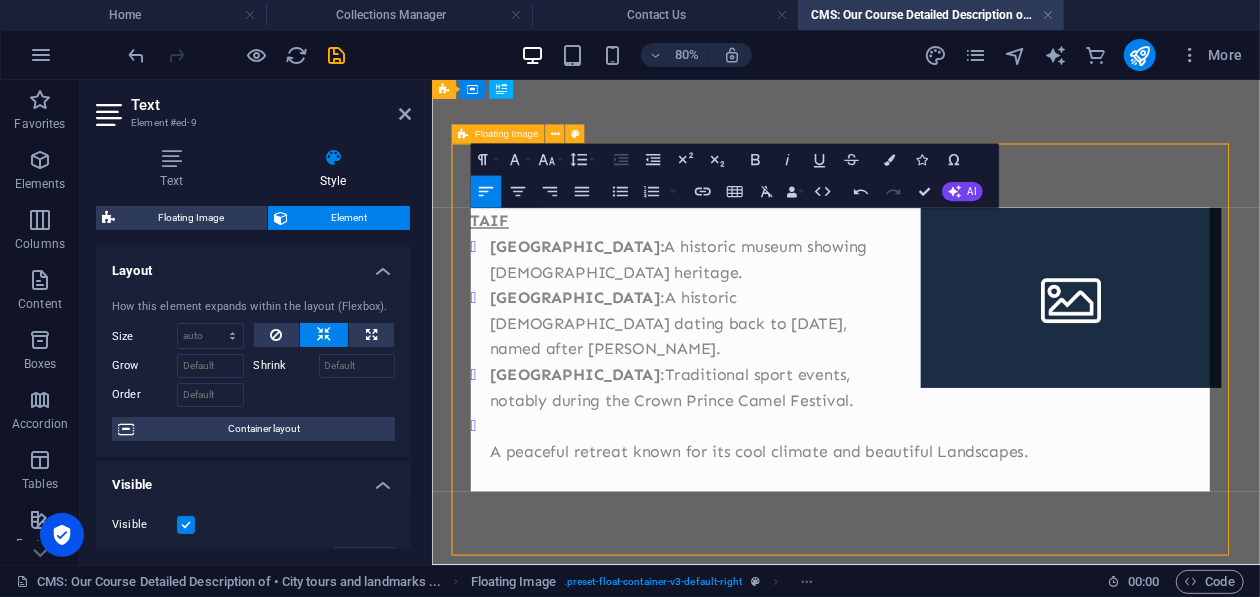 click on "A peaceful retreat known for its cool climate and beautiful Landscapes." at bounding box center (960, 543) 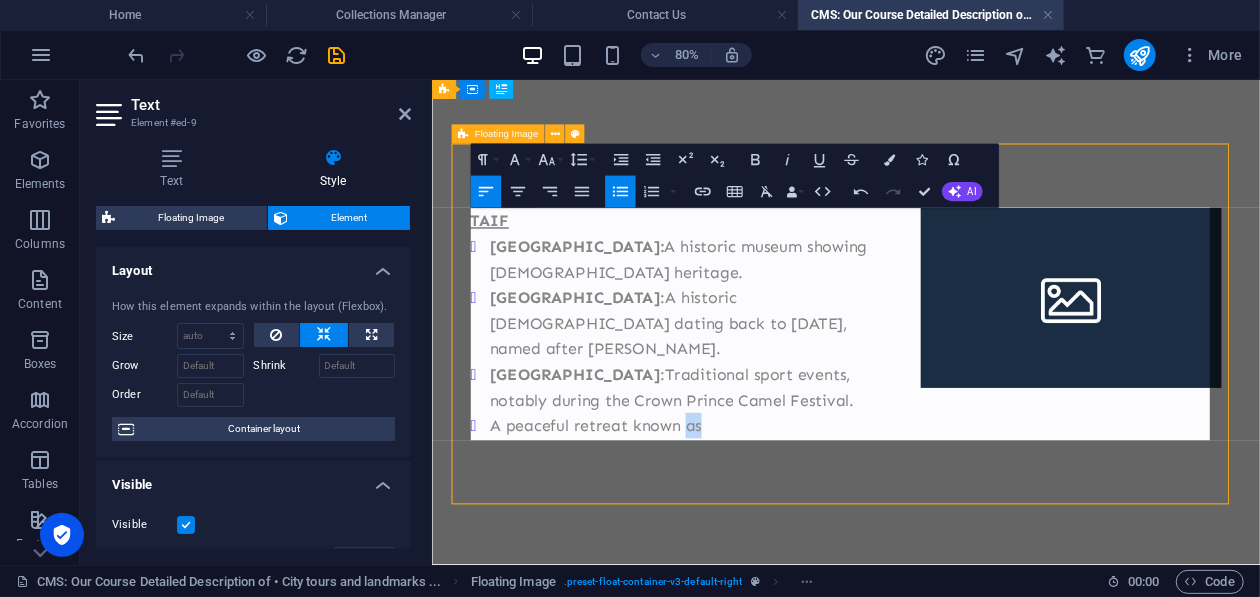 drag, startPoint x: 781, startPoint y: 482, endPoint x: 750, endPoint y: 485, distance: 31.144823 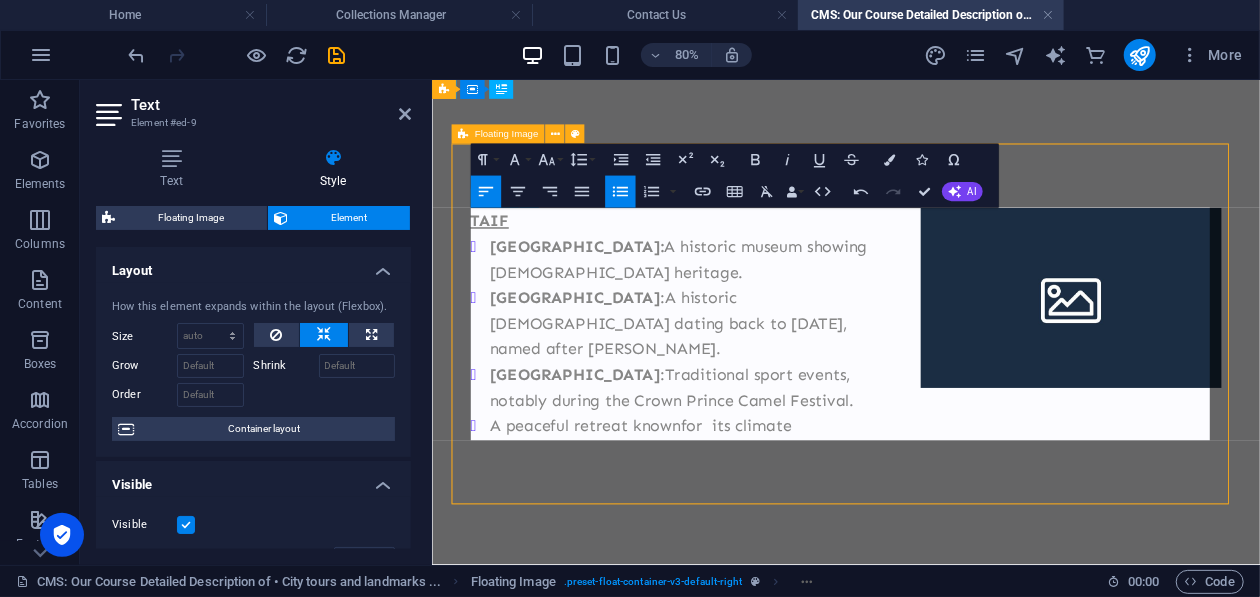 click on "A peaceful retreat knownfor  its climate" at bounding box center (692, 511) 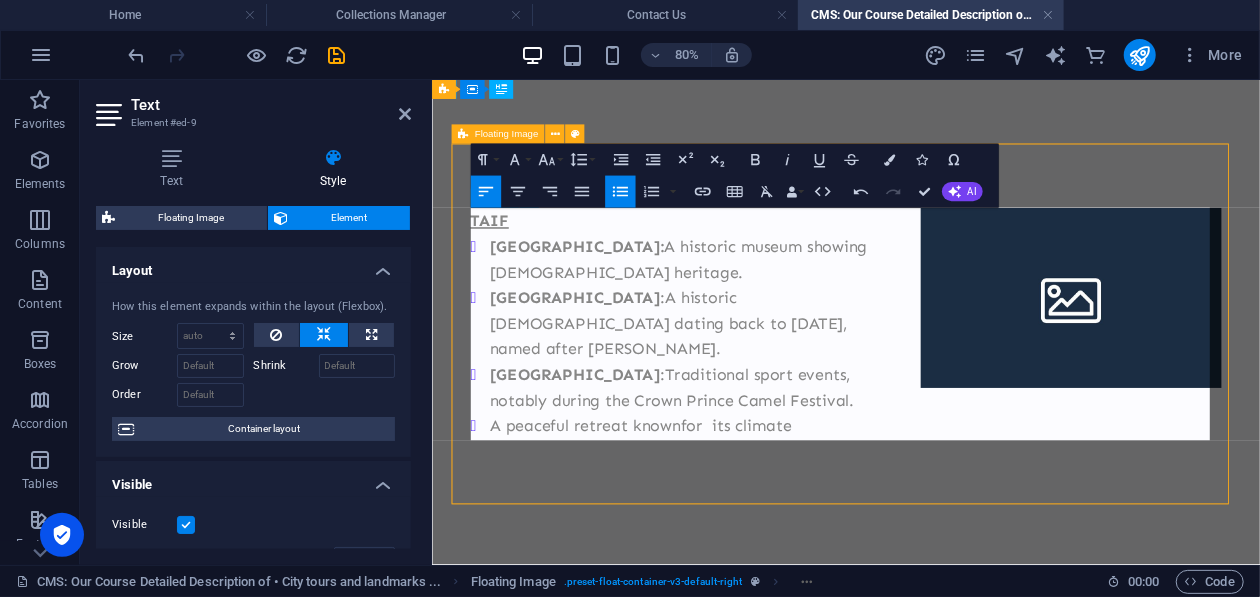 click on "A peaceful retreat known  for  its climate" at bounding box center [692, 511] 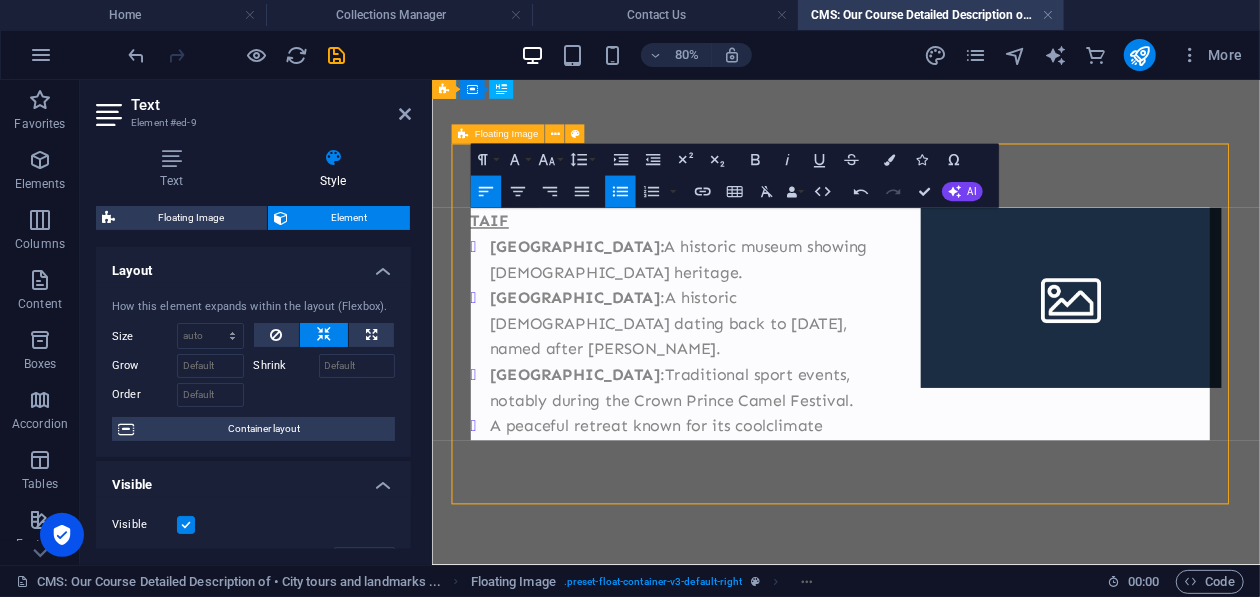 click on "A peaceful retreat known for its cool  climate" at bounding box center (960, 511) 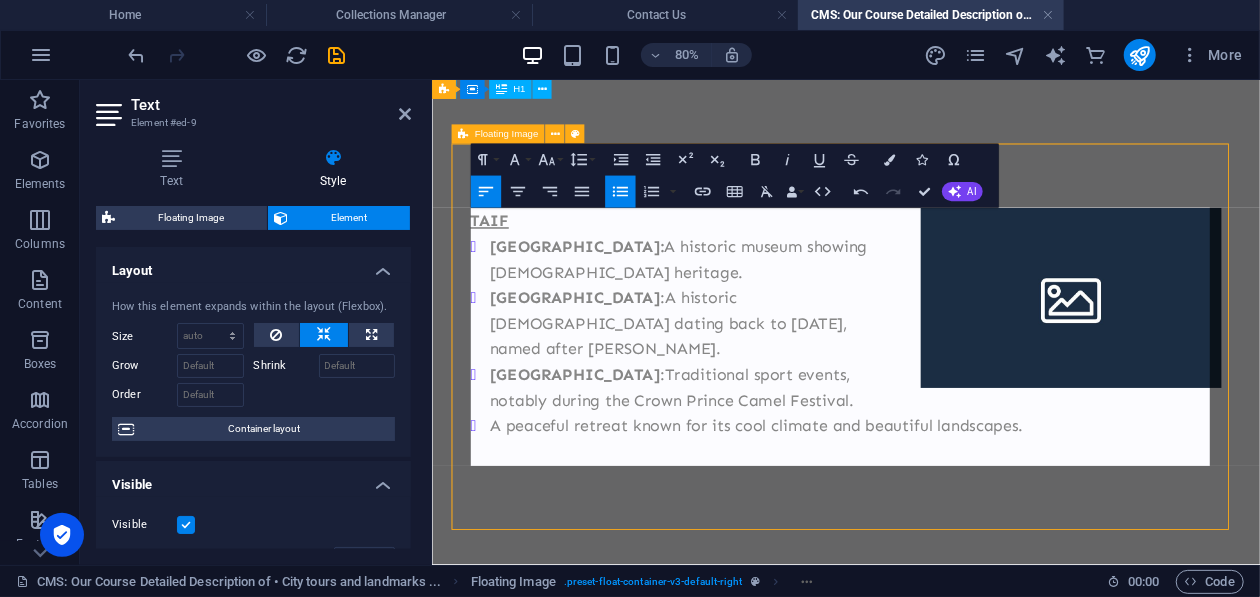 click on "TAIF Shubra Palace:  A historic museum showing Islamic heritage. Wadi Mitna :   A historic mosque dating back to 630 CE, named after Ibn Abbas. ​ Saiysad National Park :  Traditional sport events, notably during the Crown Prince Camel Festival. A peaceful retreat known for its cool climate and beautiful landscapes." at bounding box center [948, 399] 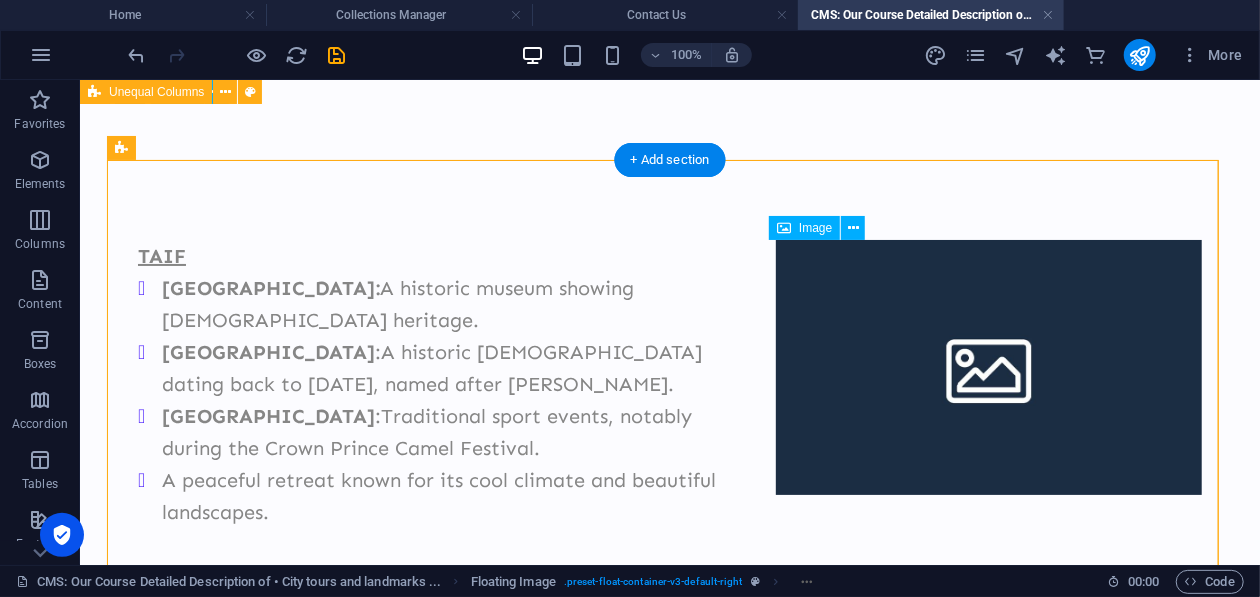 click at bounding box center (988, 366) 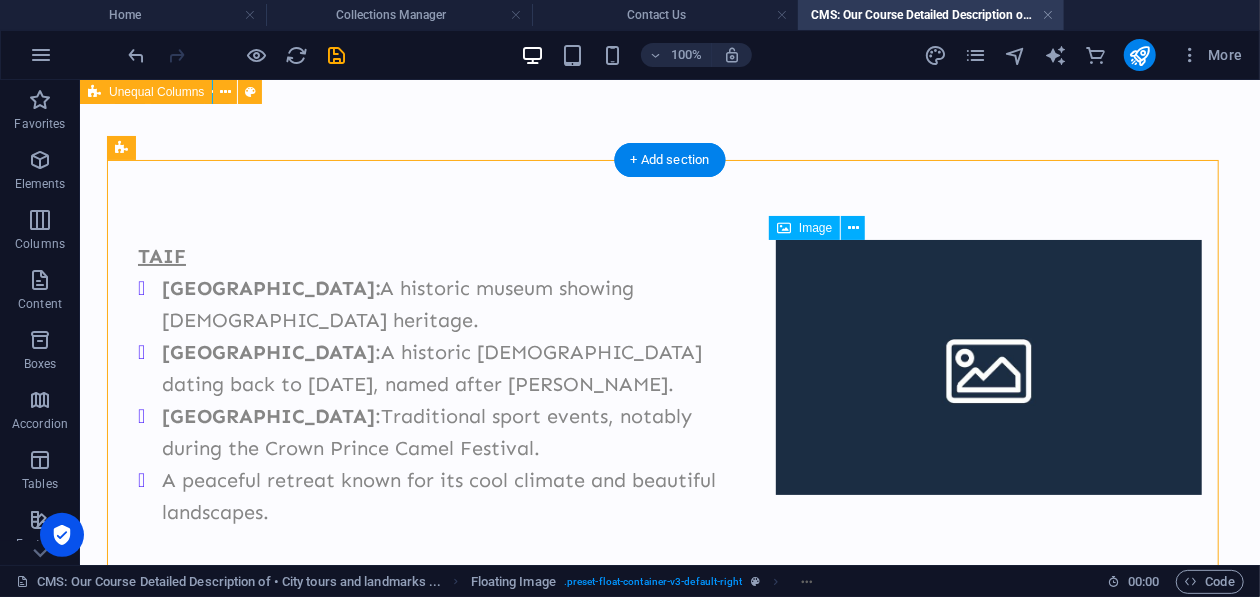 click at bounding box center (988, 366) 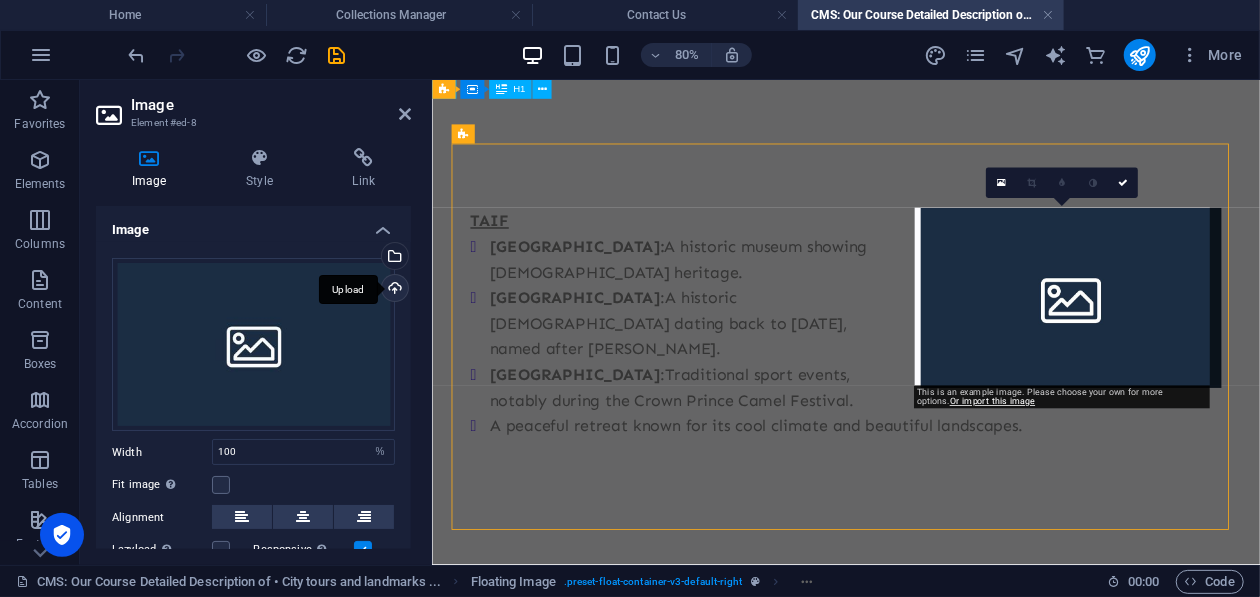 click on "Upload" at bounding box center [393, 290] 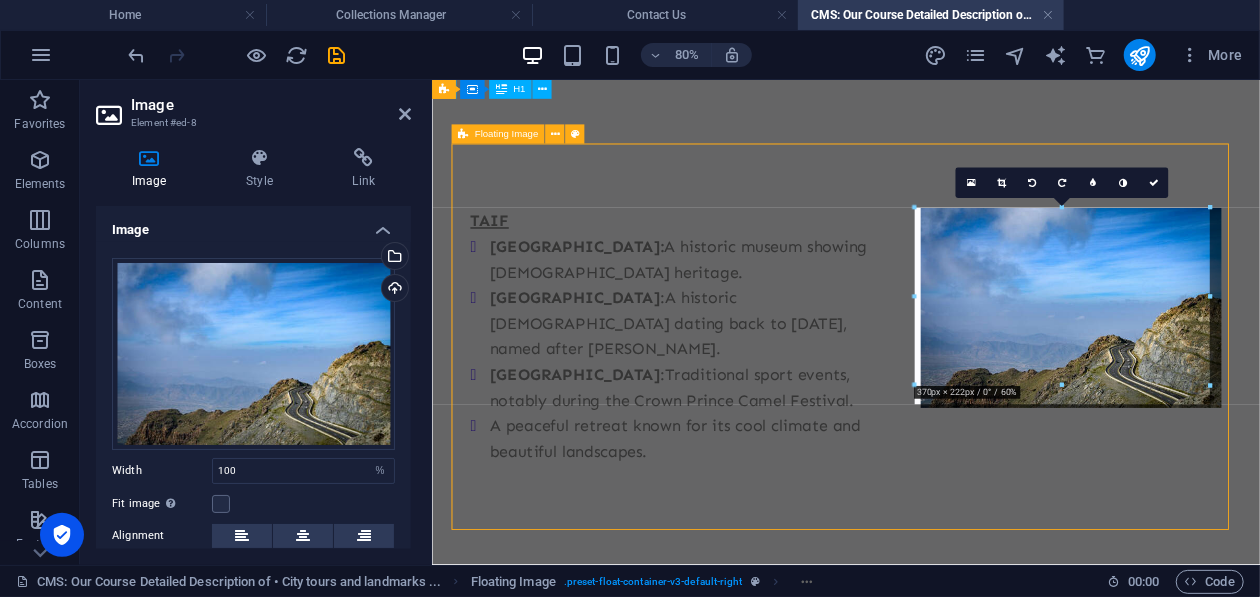 click on "TAIF Shubra Palace:  A historic museum showing Islamic heritage. Wadi Mitna :   A historic mosque dating back to 630 CE, named after Ibn Abbas. Saiysad National Park :  Traditional sport events, notably during the Crown Prince Camel Festival. A peaceful retreat known for its cool climate and beautiful landscapes." at bounding box center (948, 415) 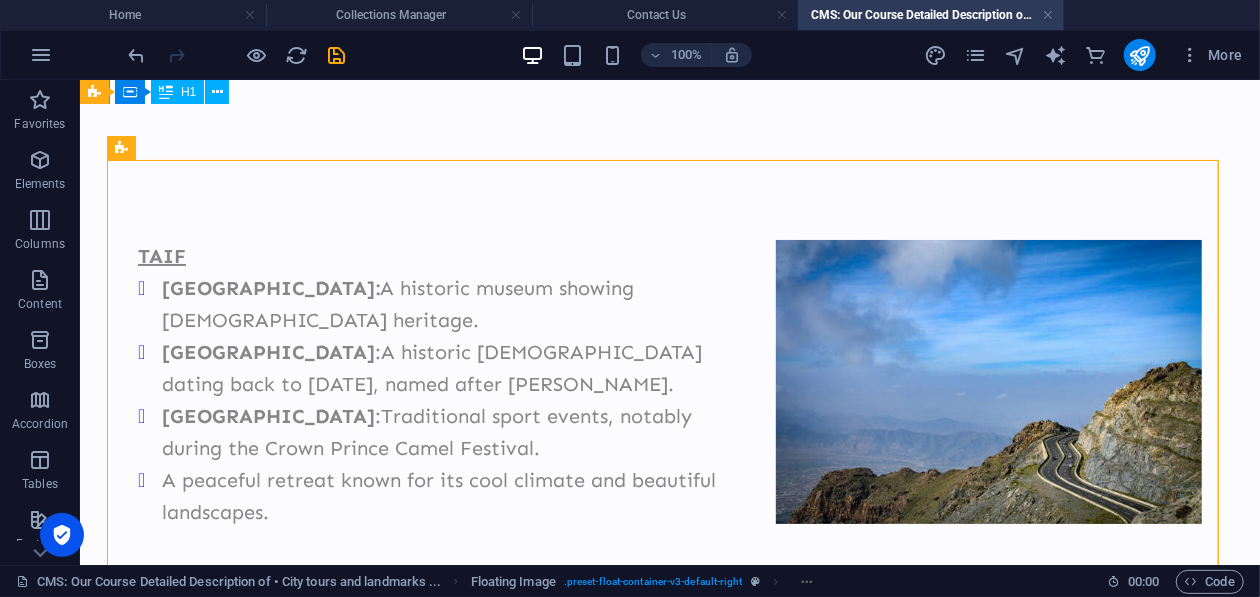 click on "TAIF Shubra Palace:  A historic museum showing Islamic heritage. Wadi Mitna :   A historic mosque dating back to 630 CE, named after Ibn Abbas. Saiysad National Park :  Traditional sport events, notably during the Crown Prince Camel Festival. A peaceful retreat known for its cool climate and beautiful landscapes. What will you learn Lorem ipsum dolor sit amet consectetur Lorem ipsum dolor sit amet consectetur Lorem ipsum dolor sit amet consectetur Lorem ipsum dolor sit amet consectetur Lorem ipsum dolor sit amet consectetur" at bounding box center (669, 1021) 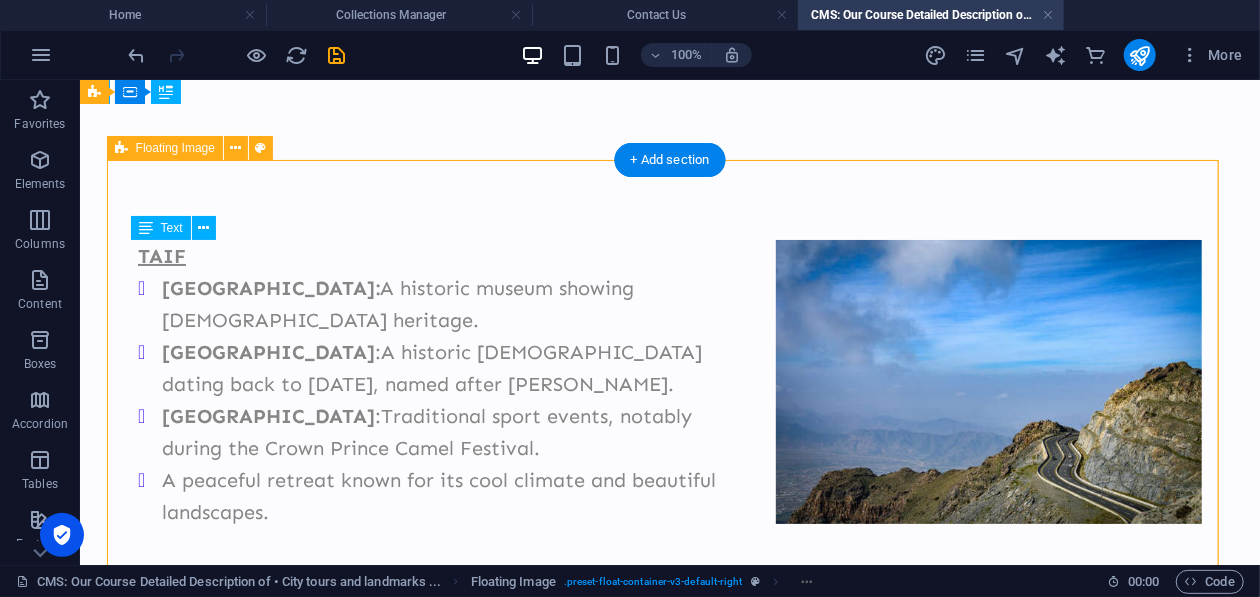 click on "TAIF Shubra Palace:  A historic museum showing Islamic heritage. Wadi Mitna :   A historic mosque dating back to 630 CE, named after Ibn Abbas. Saiysad National Park :  Traditional sport events, notably during the Crown Prince Camel Festival. A peaceful retreat known for its cool climate and beautiful landscapes." at bounding box center [669, 399] 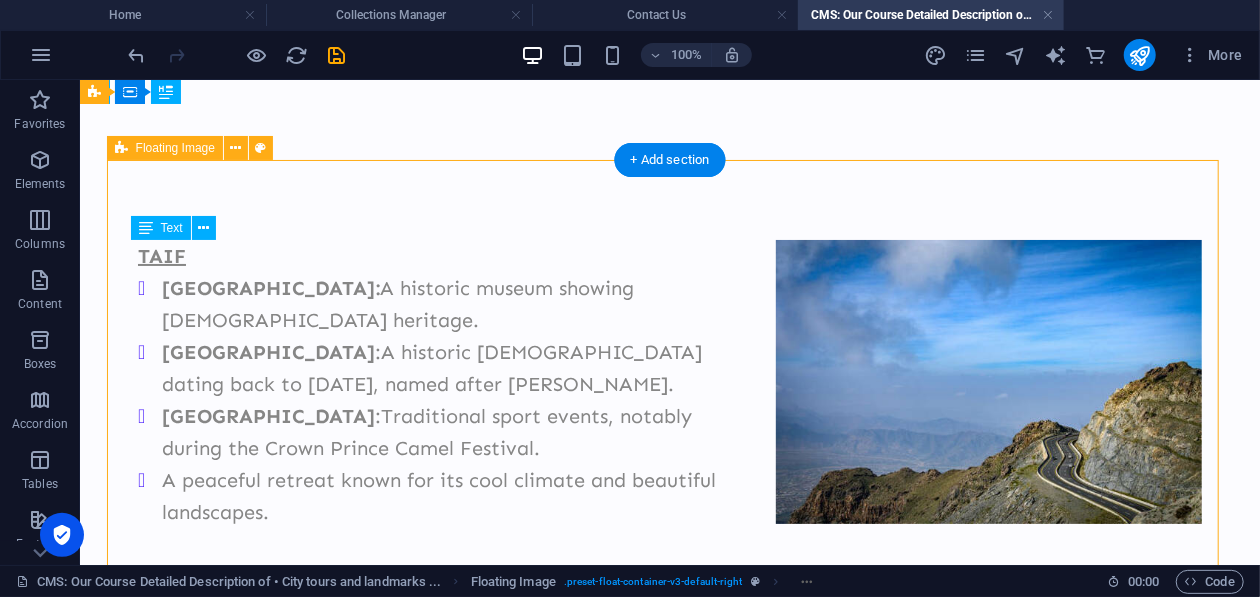 click on "TAIF Shubra Palace:  A historic museum showing Islamic heritage. Wadi Mitna :   A historic mosque dating back to 630 CE, named after Ibn Abbas. Saiysad National Park :  Traditional sport events, notably during the Crown Prince Camel Festival. A peaceful retreat known for its cool climate and beautiful landscapes." at bounding box center [669, 399] 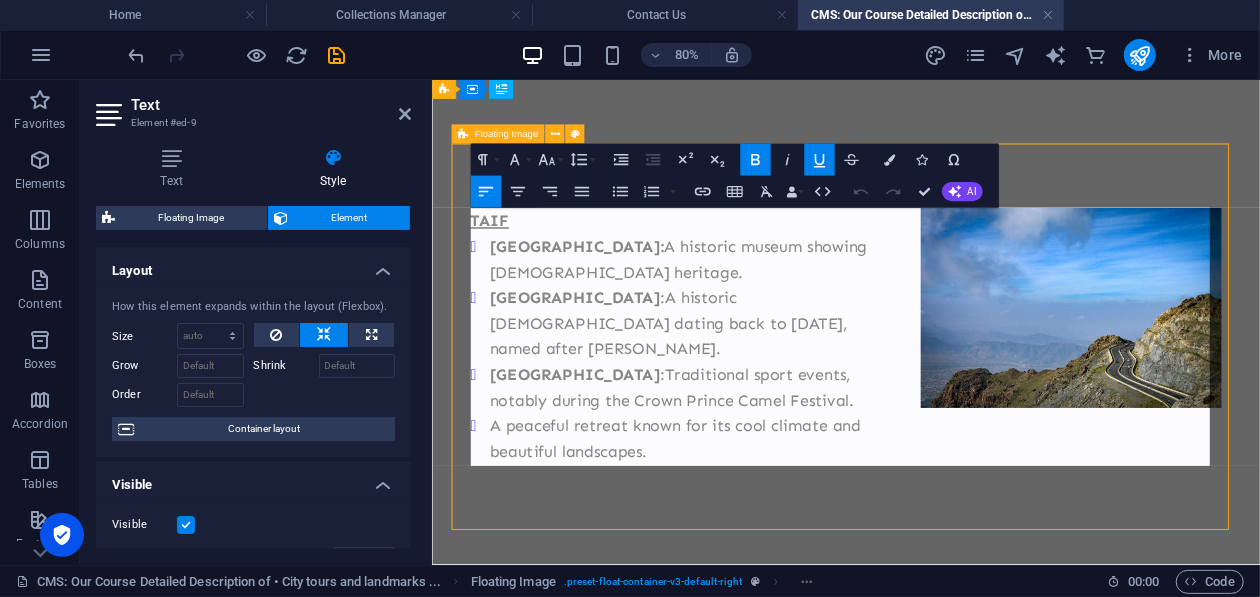 click on "TAIF" at bounding box center [503, 255] 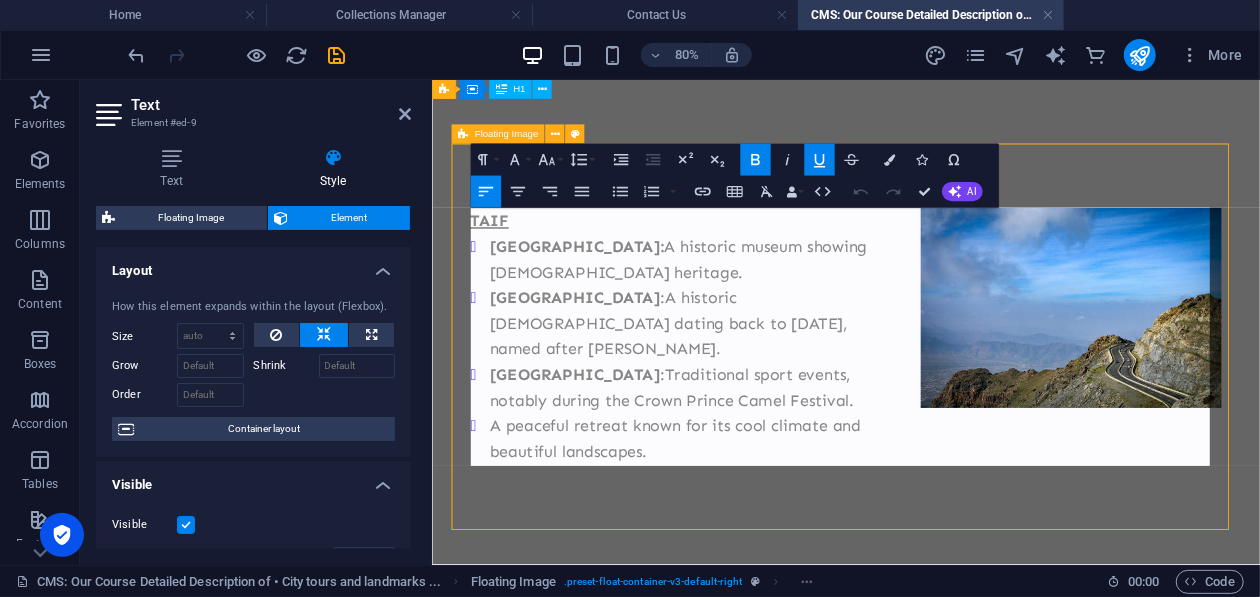 click on "TAIF Shubra Palace:  A historic museum showing Islamic heritage. Wadi Mitna :   A historic mosque dating back to 630 CE, named after Ibn Abbas. Saiysad National Park :  Traditional sport events, notably during the Crown Prince Camel Festival. A peaceful retreat known for its cool climate and beautiful landscapes." at bounding box center [948, 415] 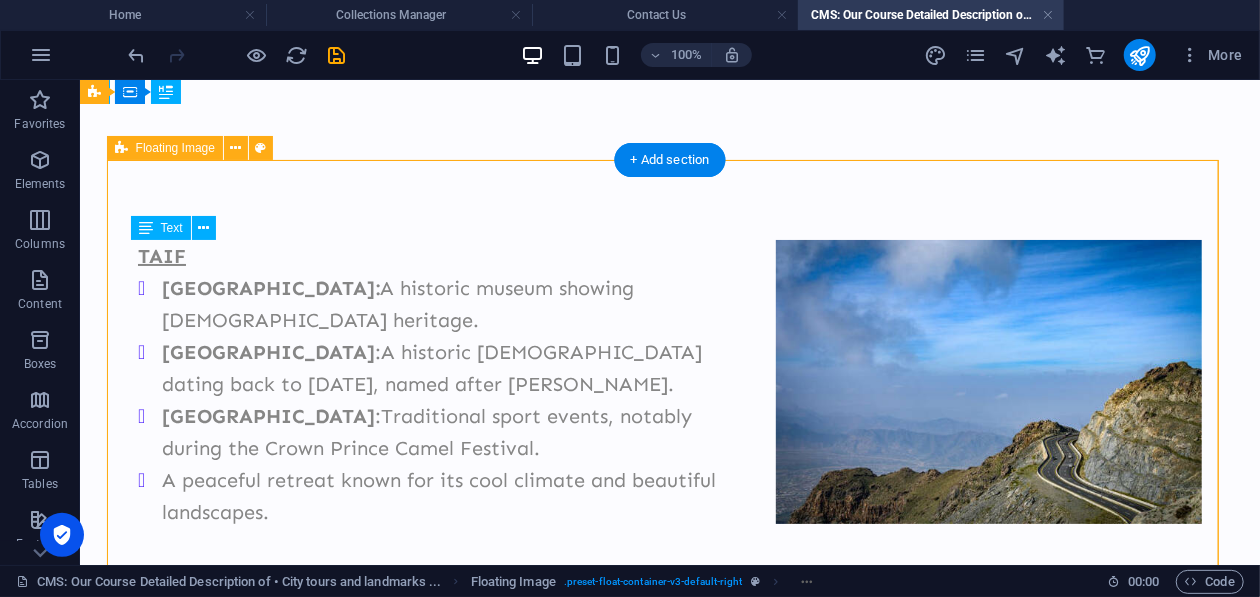 click on "TAIF Shubra Palace:  A historic museum showing Islamic heritage. Wadi Mitna :   A historic mosque dating back to 630 CE, named after Ibn Abbas. Saiysad National Park :  Traditional sport events, notably during the Crown Prince Camel Festival. A peaceful retreat known for its cool climate and beautiful landscapes." at bounding box center (669, 399) 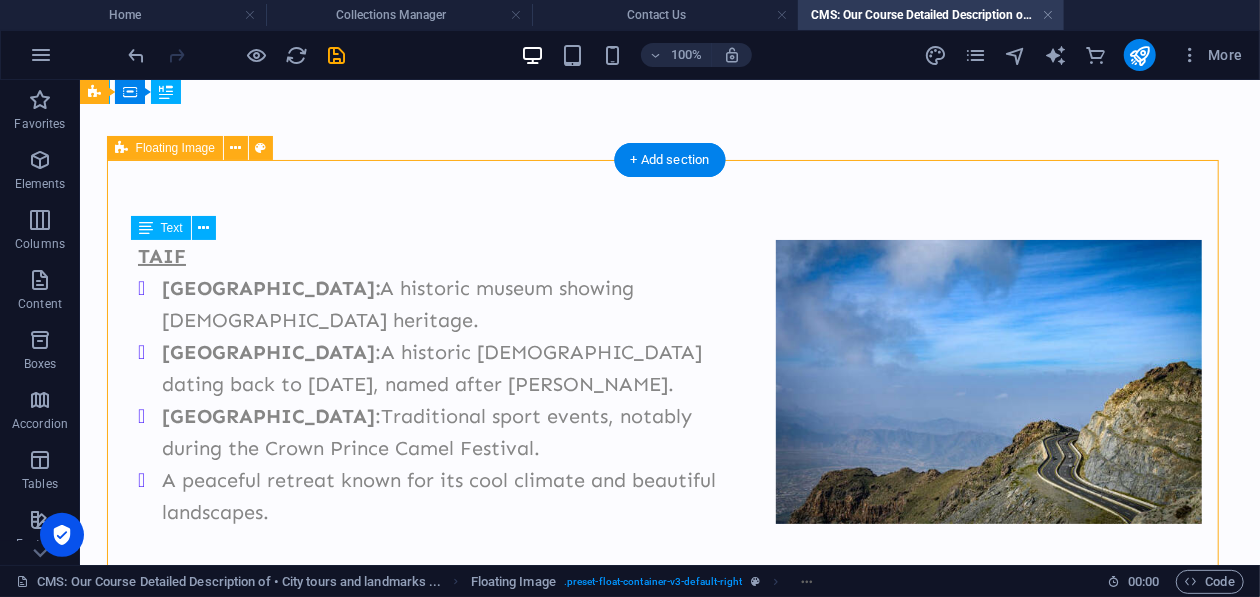 click on "TAIF Shubra Palace:  A historic museum showing Islamic heritage. Wadi Mitna :   A historic mosque dating back to 630 CE, named after Ibn Abbas. Saiysad National Park :  Traditional sport events, notably during the Crown Prince Camel Festival. A peaceful retreat known for its cool climate and beautiful landscapes." at bounding box center [669, 399] 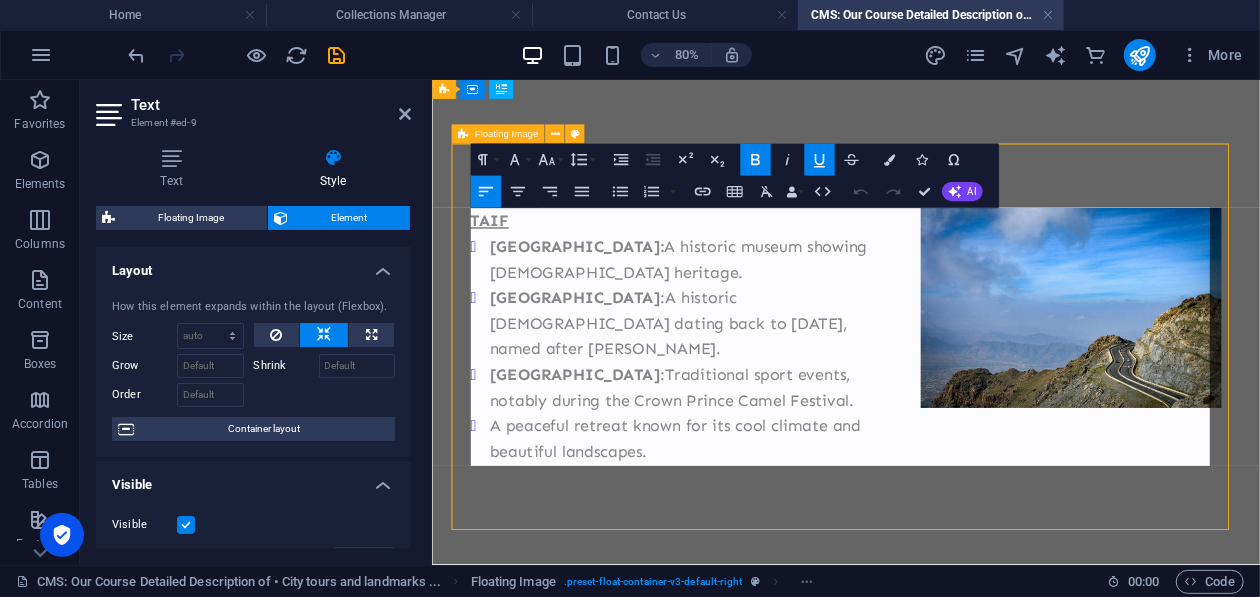 click on "TAIF" at bounding box center (503, 255) 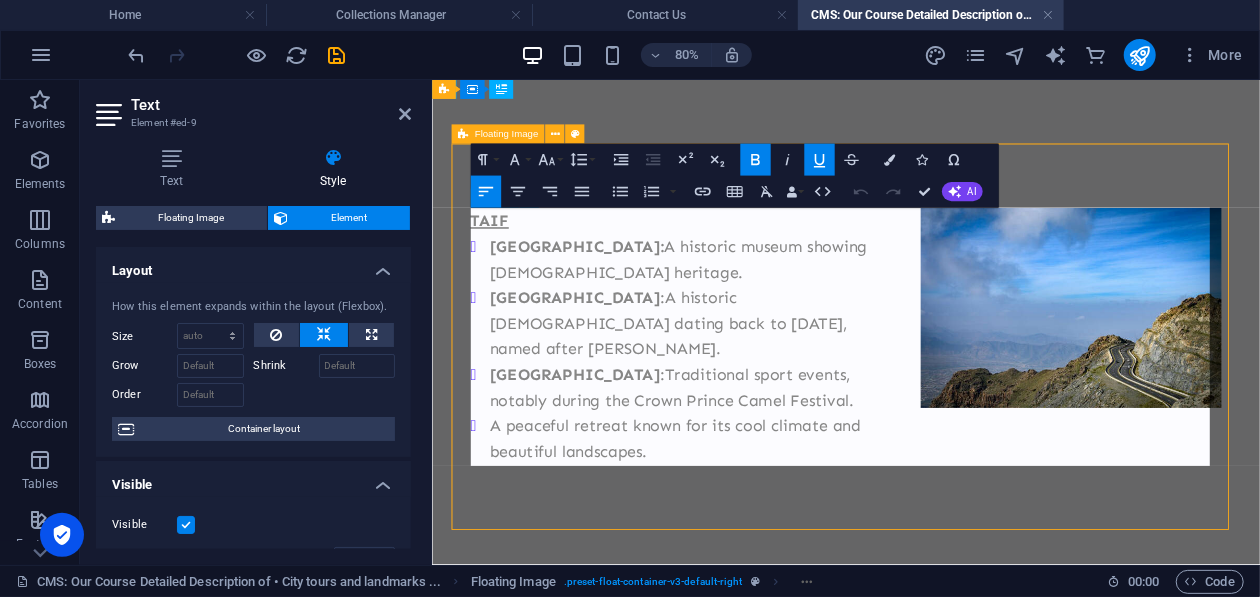 type 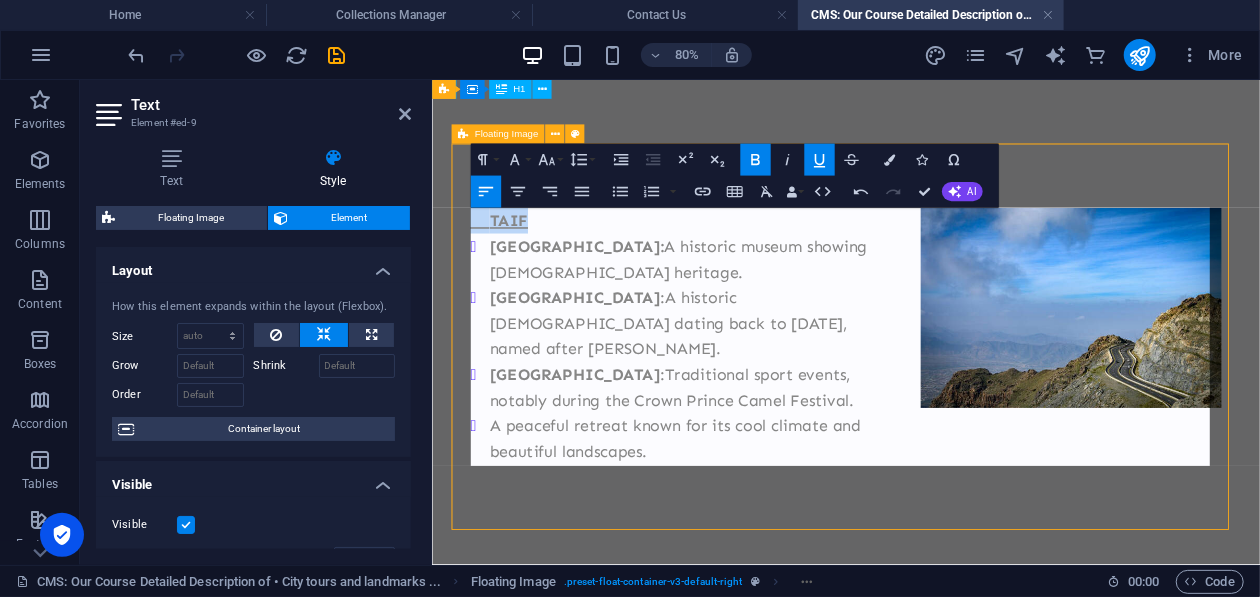 drag, startPoint x: 575, startPoint y: 263, endPoint x: 465, endPoint y: 246, distance: 111.305885 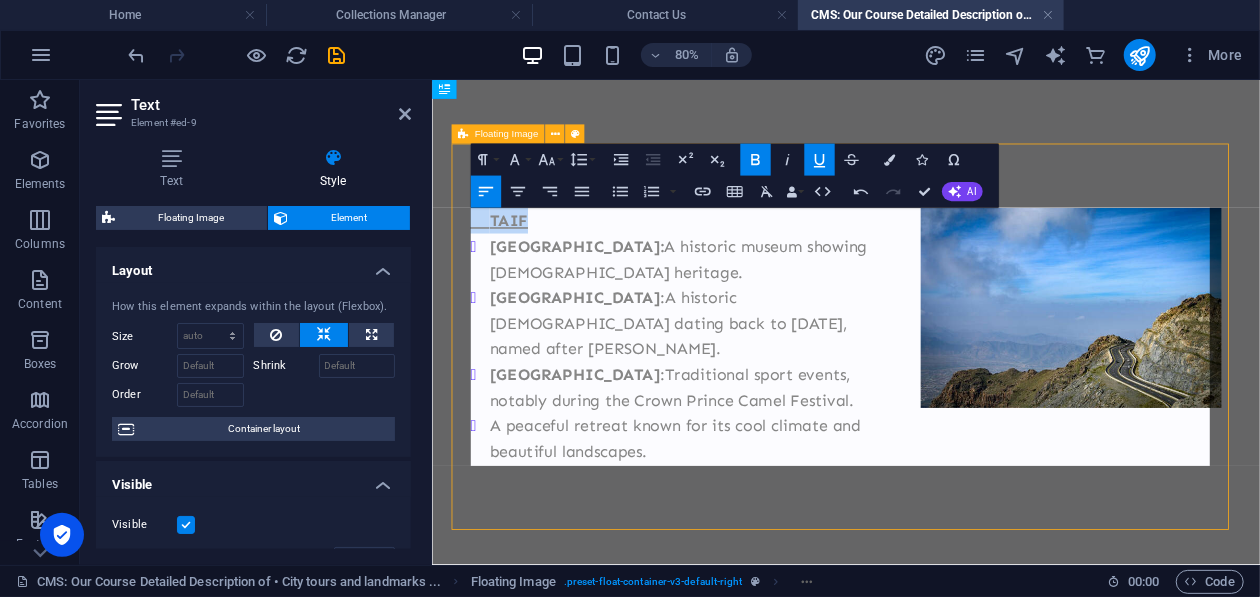 click 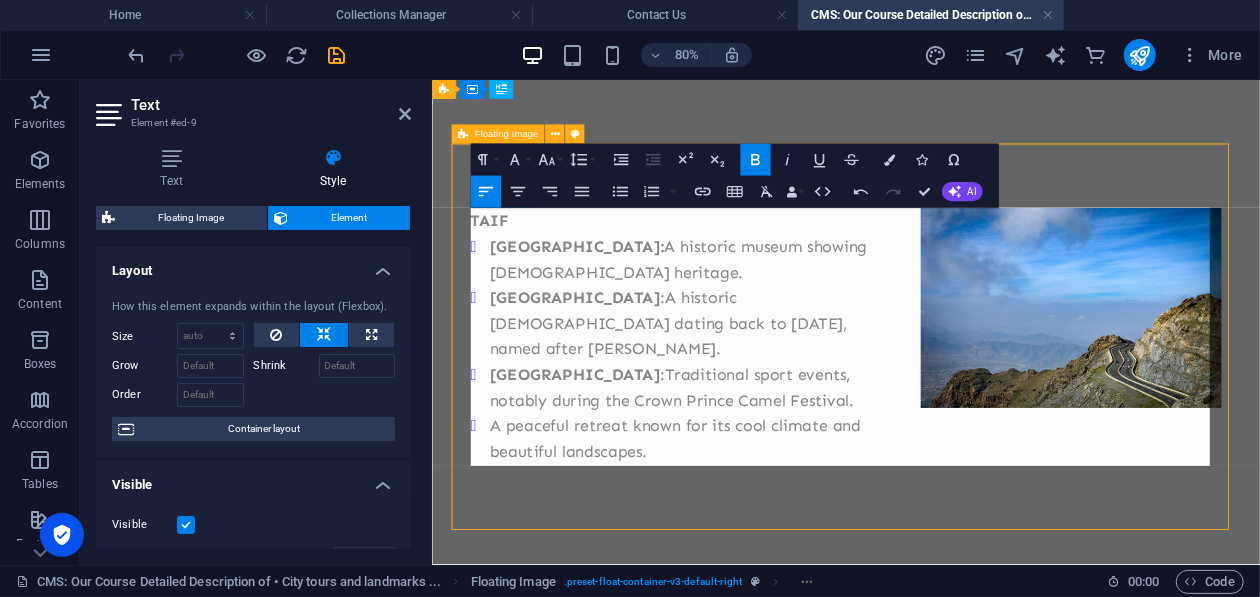 click on "TAIF" at bounding box center (503, 255) 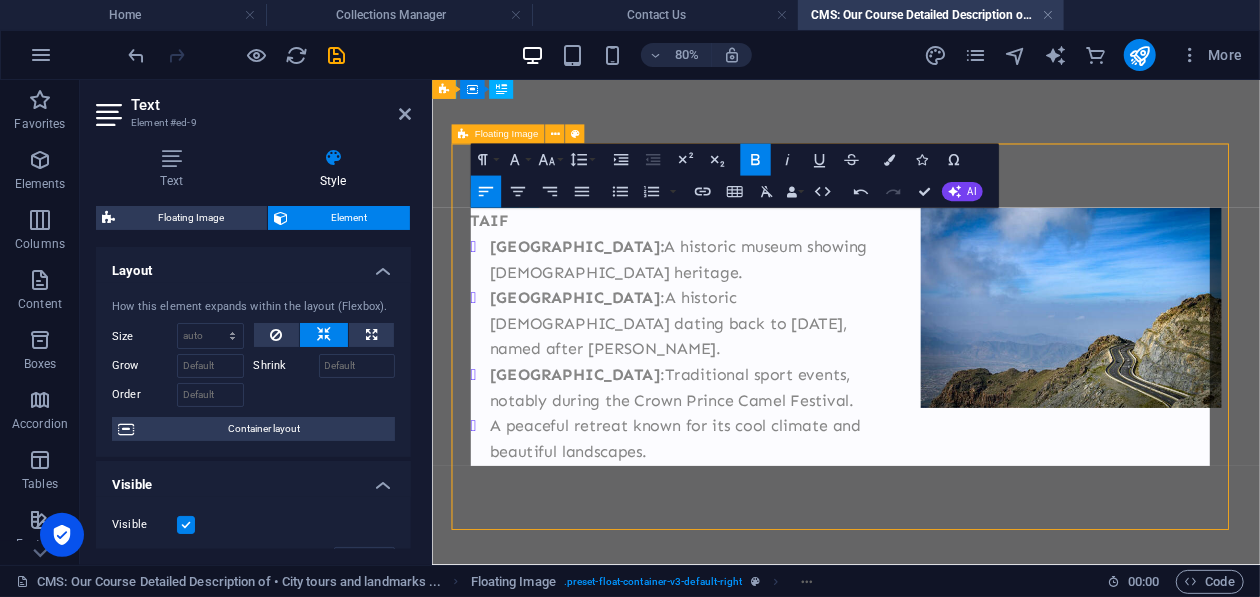 click on "TAIF" at bounding box center (948, 255) 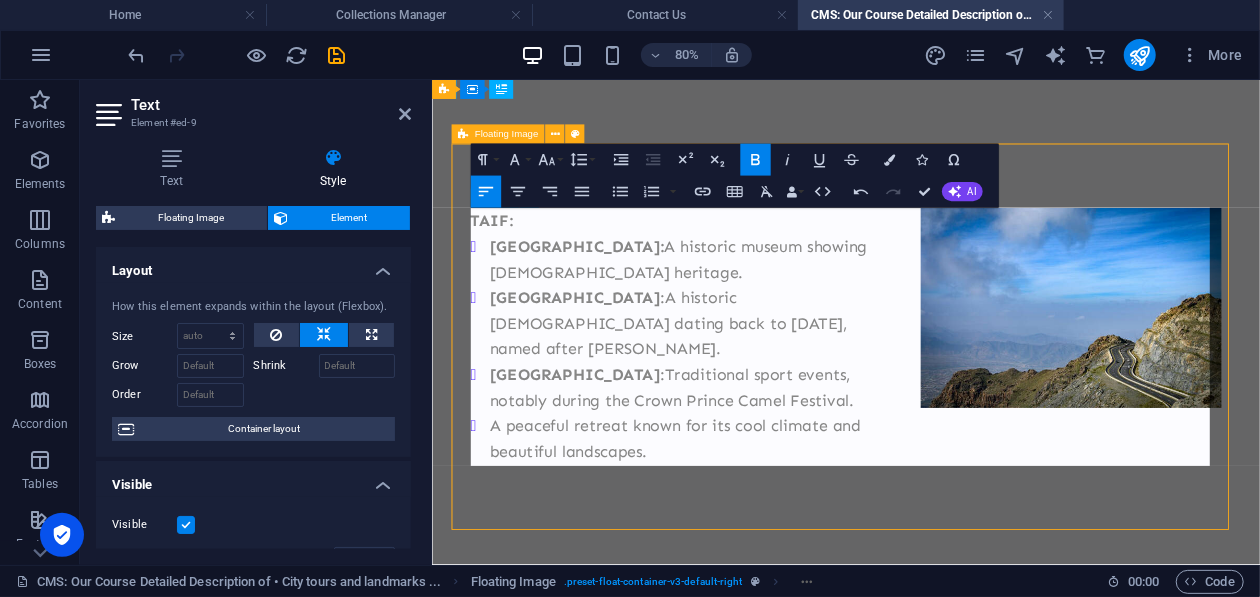 drag, startPoint x: 497, startPoint y: 258, endPoint x: 574, endPoint y: 257, distance: 77.00649 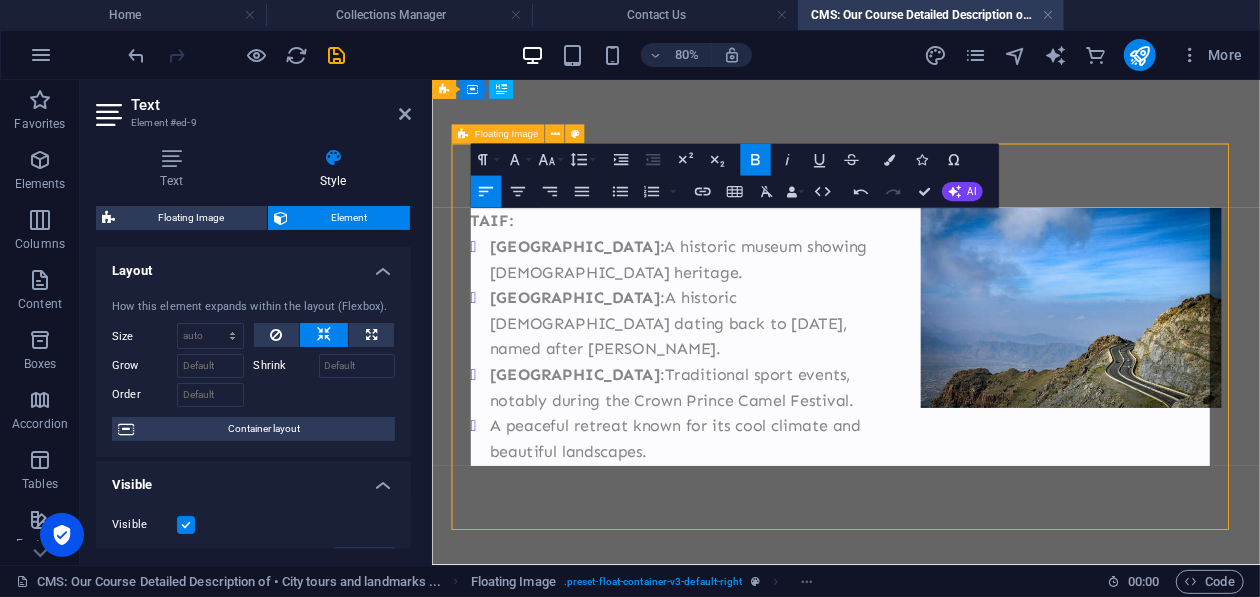 click on "TAIF:" at bounding box center (948, 255) 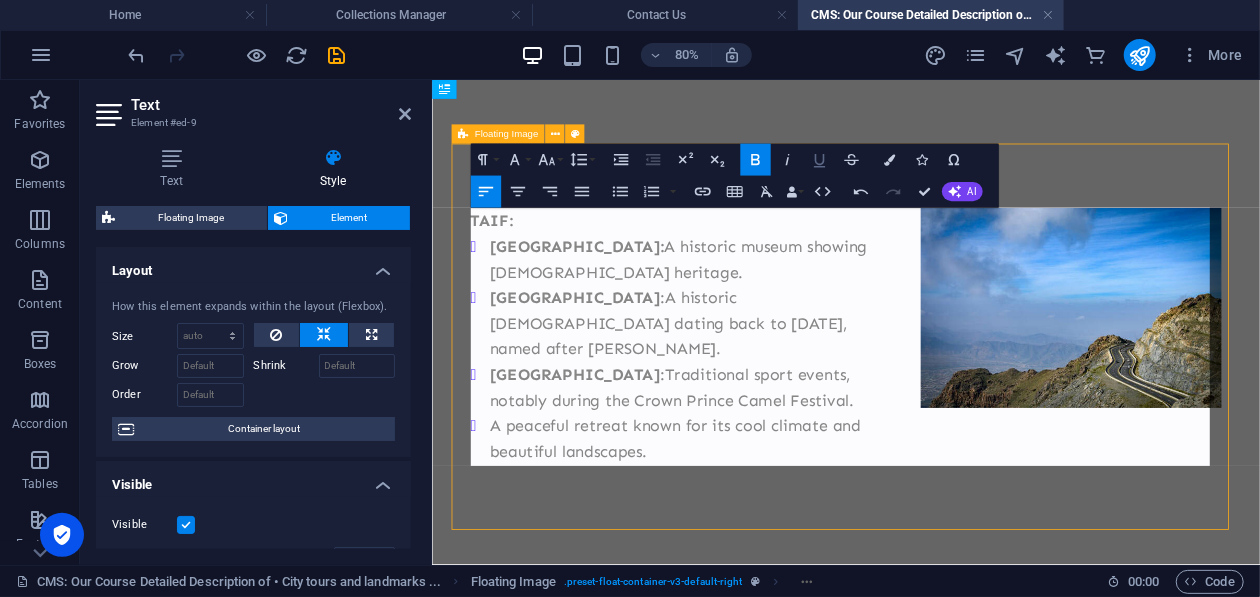click 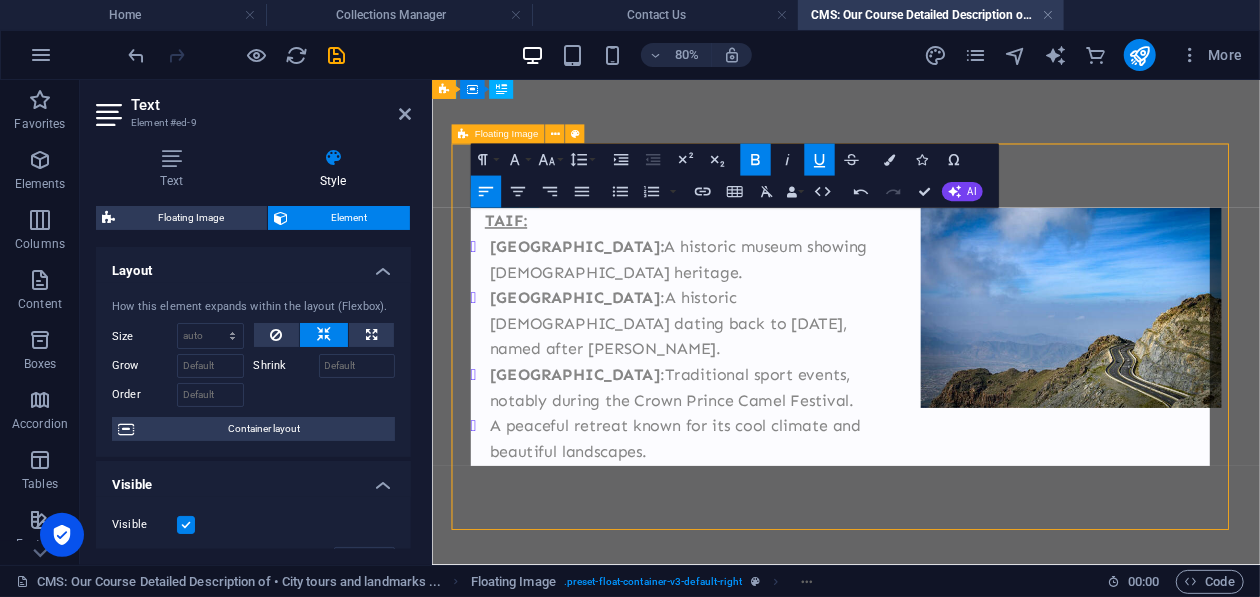 click on "TAIF:" at bounding box center (948, 255) 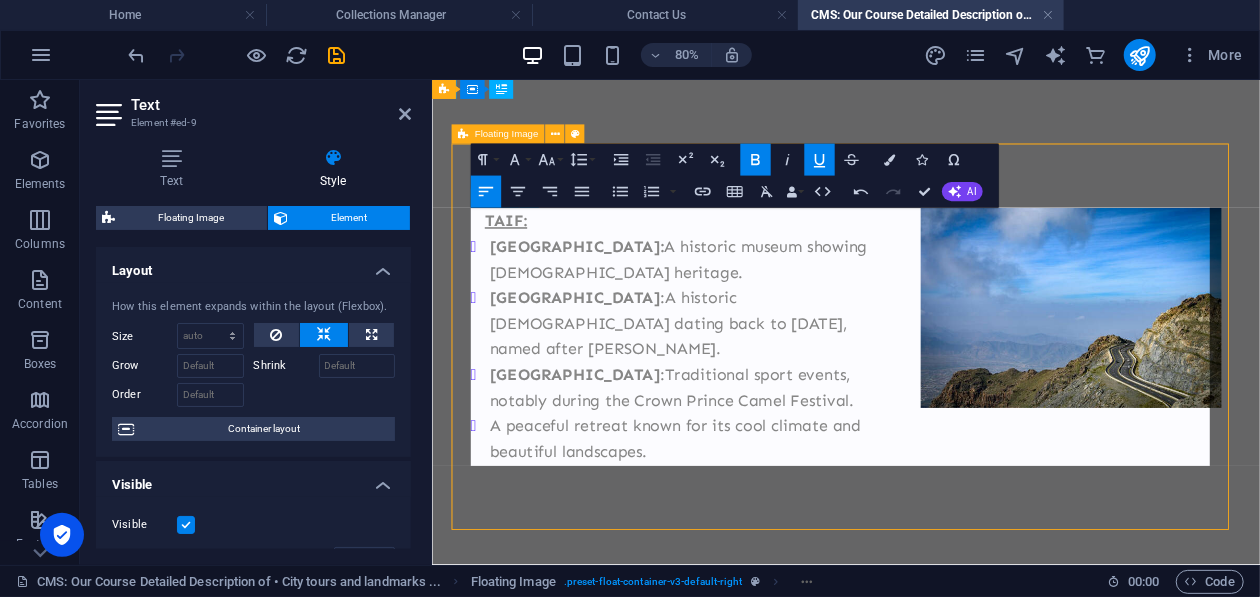 click on "Shubra Palace:  A historic museum showing Islamic heritage." at bounding box center (960, 303) 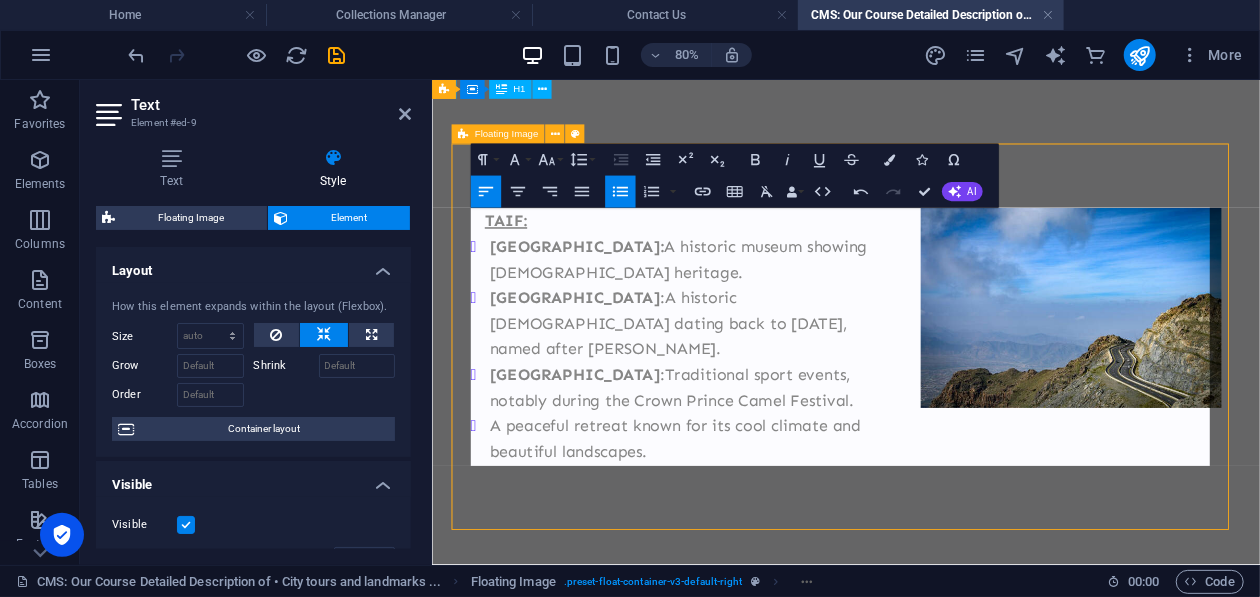 click on "TAIF: Shubra Palace:  A historic museum showing Islamic heritage. Wadi Mitna :   A historic mosque dating back to 630 CE, named after Ibn Abbas. Saiysad National Park :  Traditional sport events, notably during the Crown Prince Camel Festival. A peaceful retreat known for its cool climate and beautiful landscapes." at bounding box center (948, 415) 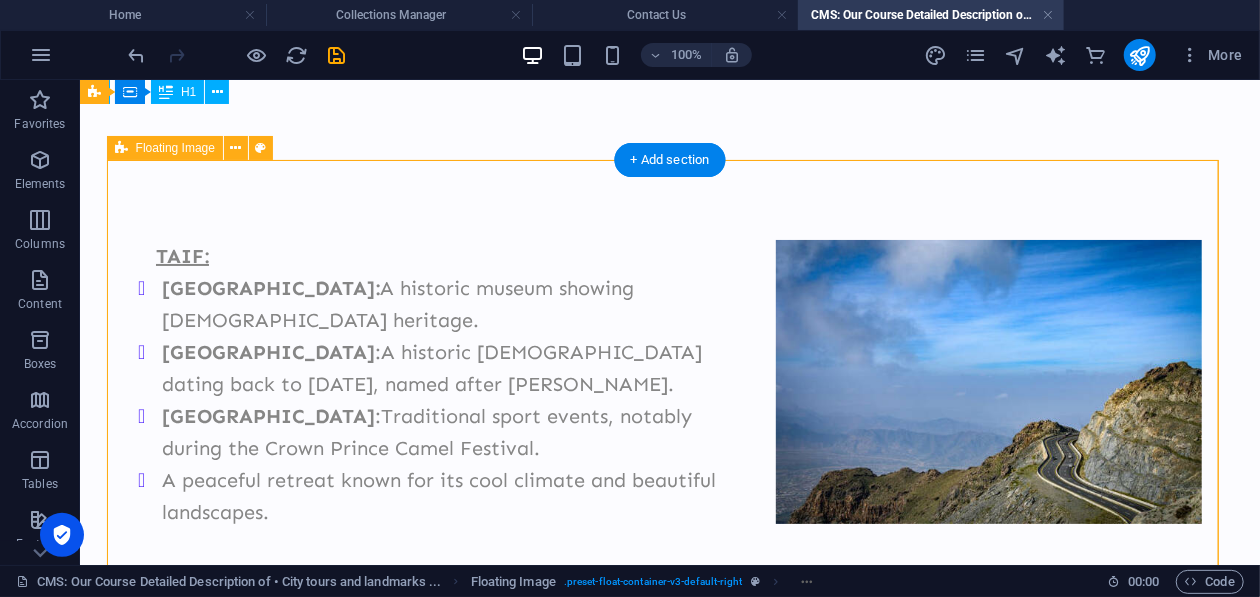 click on "TAIF: Shubra Palace:  A historic museum showing Islamic heritage. Wadi Mitna :   A historic mosque dating back to 630 CE, named after Ibn Abbas. Saiysad National Park :  Traditional sport events, notably during the Crown Prince Camel Festival. A peaceful retreat known for its cool climate and beautiful landscapes." at bounding box center (669, 399) 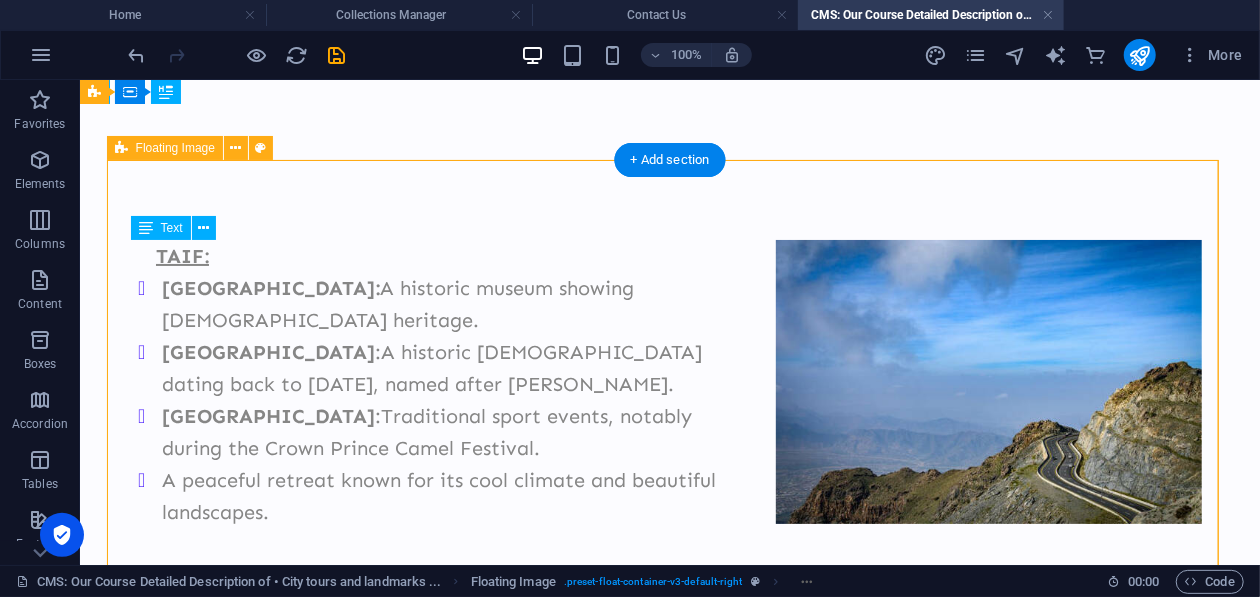 click on "TAIF: Shubra Palace:  A historic museum showing Islamic heritage. Wadi Mitna :   A historic mosque dating back to 630 CE, named after Ibn Abbas. Saiysad National Park :  Traditional sport events, notably during the Crown Prince Camel Festival. A peaceful retreat known for its cool climate and beautiful landscapes." at bounding box center (669, 399) 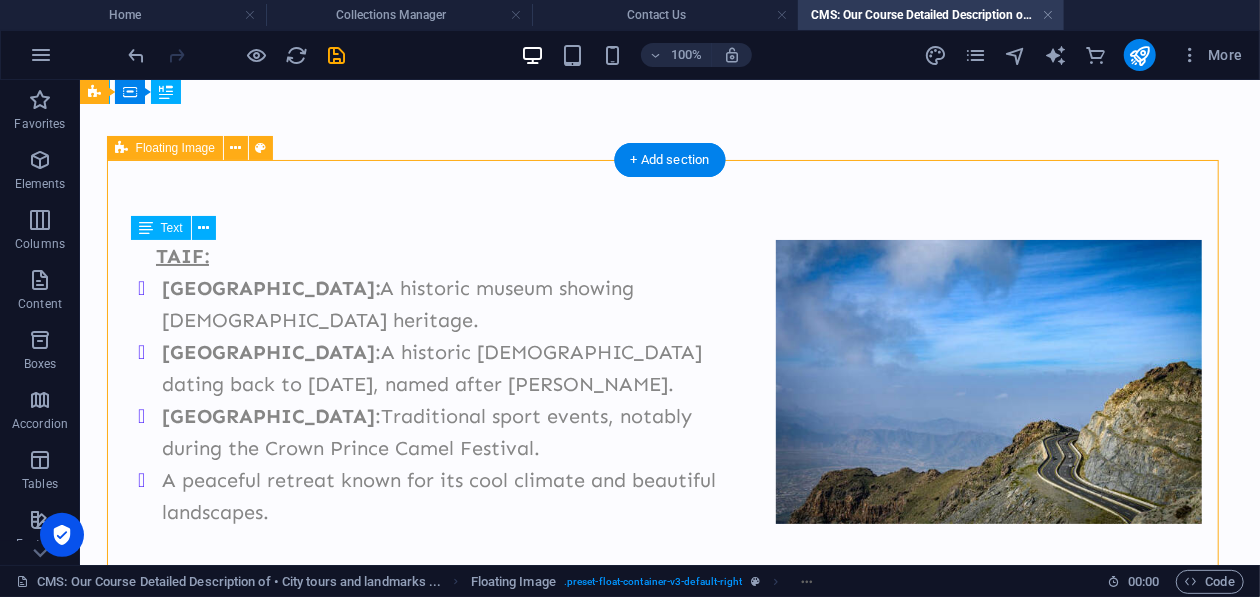 click on "TAIF: Shubra Palace:  A historic museum showing Islamic heritage. Wadi Mitna :   A historic mosque dating back to 630 CE, named after Ibn Abbas. Saiysad National Park :  Traditional sport events, notably during the Crown Prince Camel Festival. A peaceful retreat known for its cool climate and beautiful landscapes." at bounding box center (669, 399) 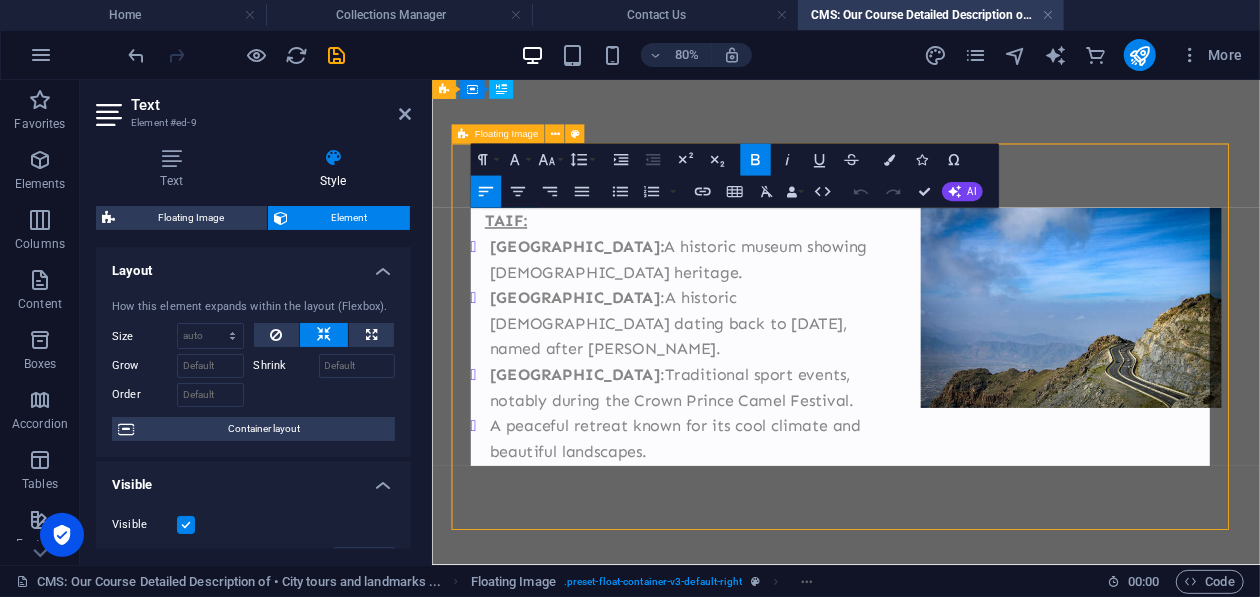 click on "TAIF:" at bounding box center [948, 255] 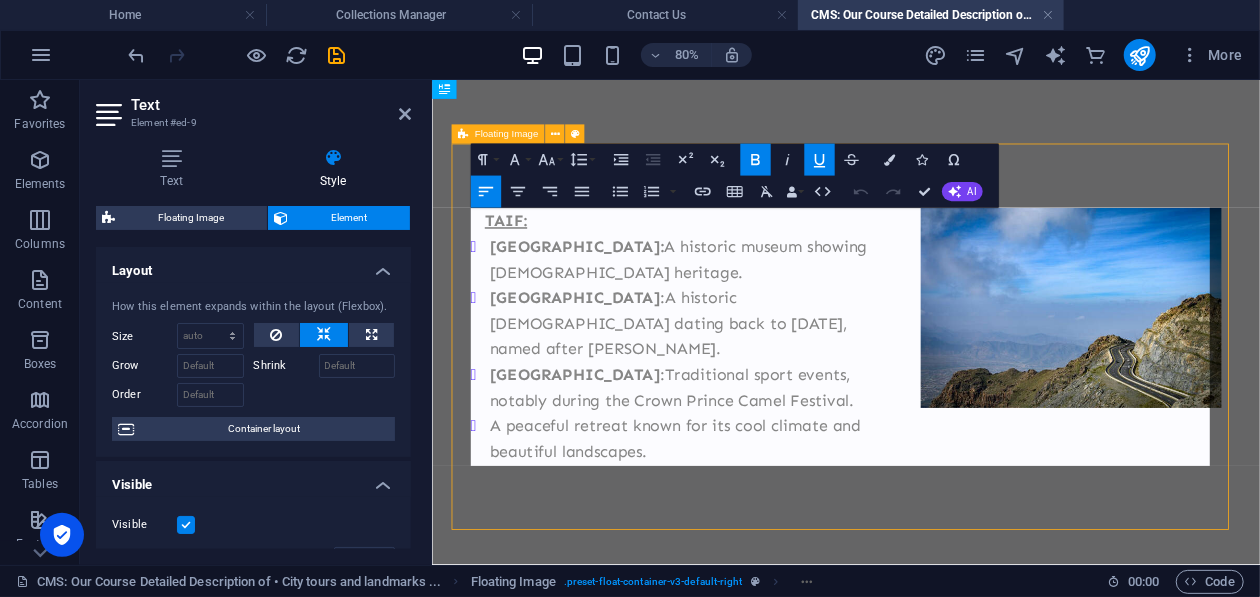 click 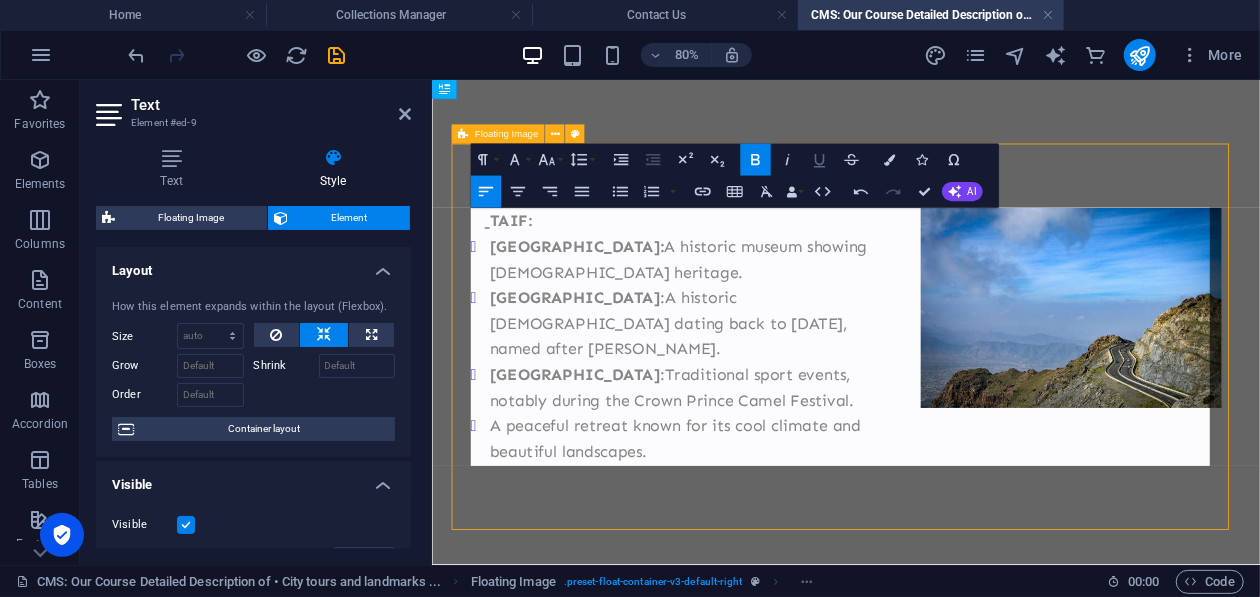 click 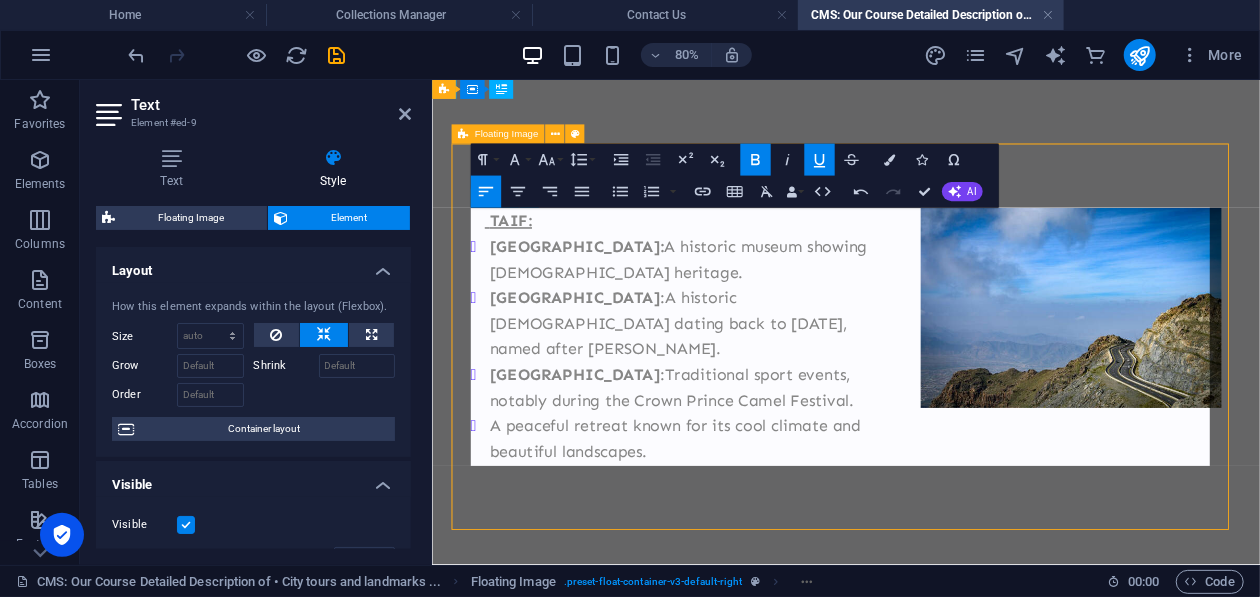 click on "TAIF:" at bounding box center [948, 255] 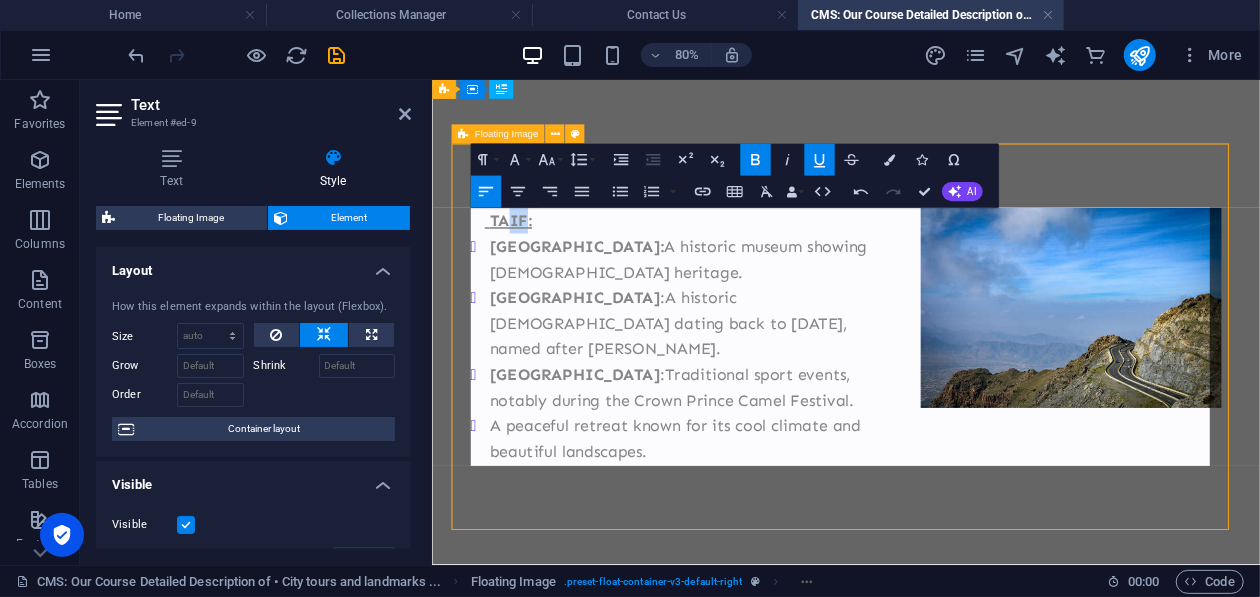 drag, startPoint x: 493, startPoint y: 243, endPoint x: 529, endPoint y: 249, distance: 36.496574 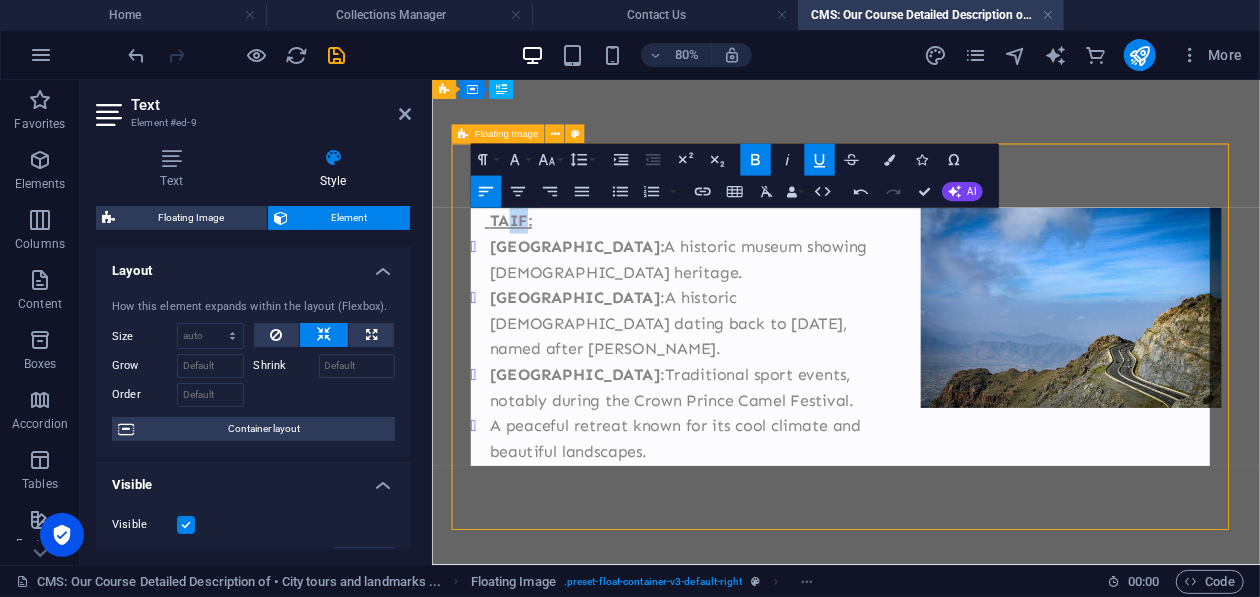 click on "TAIF:" at bounding box center [529, 255] 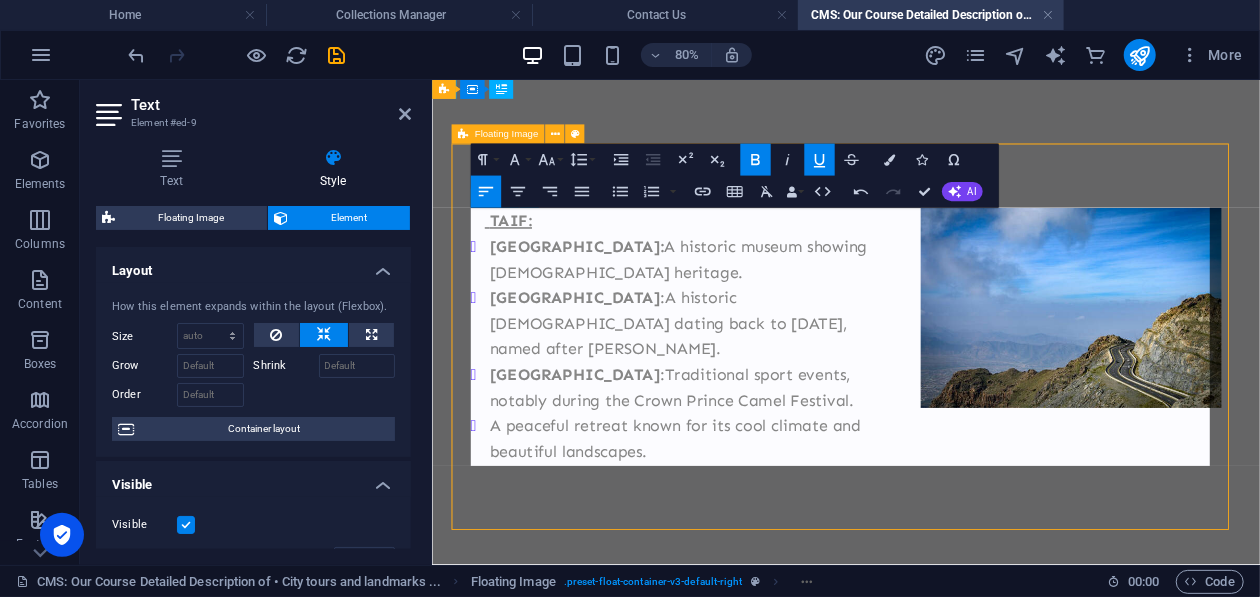 click on "TAIF:" at bounding box center [948, 255] 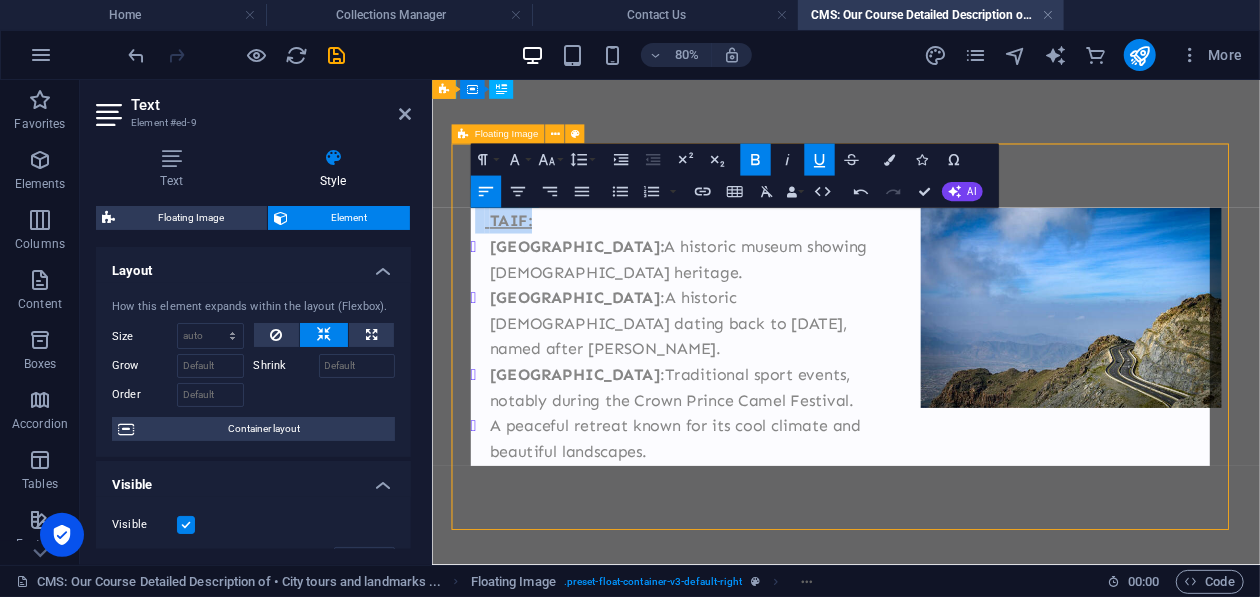drag, startPoint x: 589, startPoint y: 262, endPoint x: 486, endPoint y: 250, distance: 103.69667 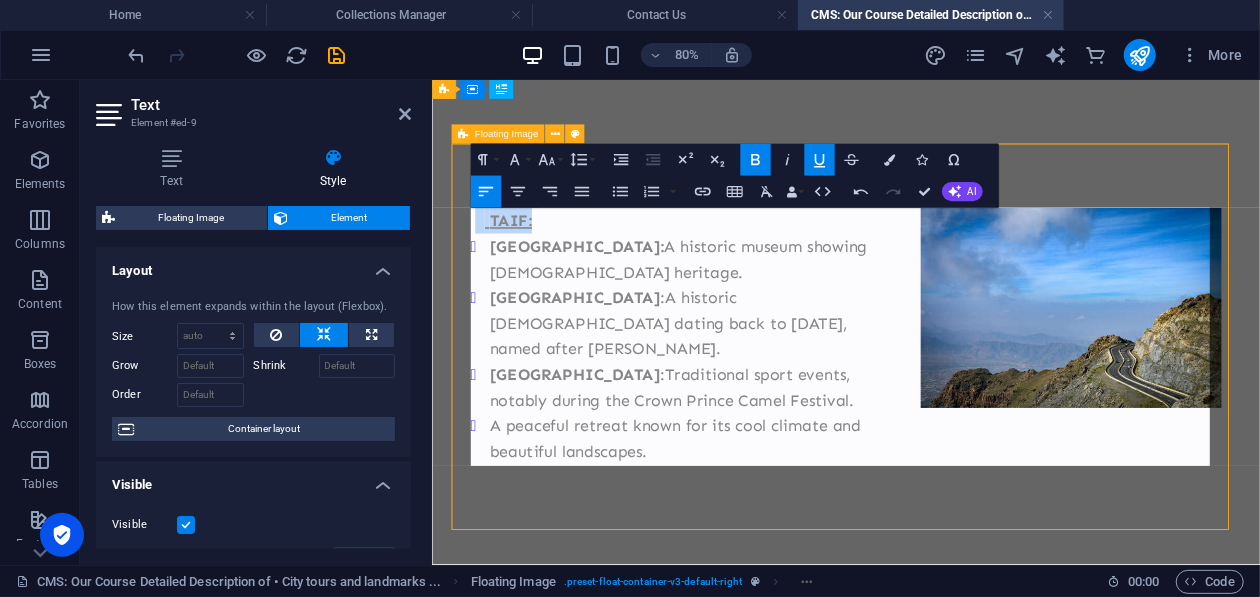 click on "TAIF:" at bounding box center (948, 255) 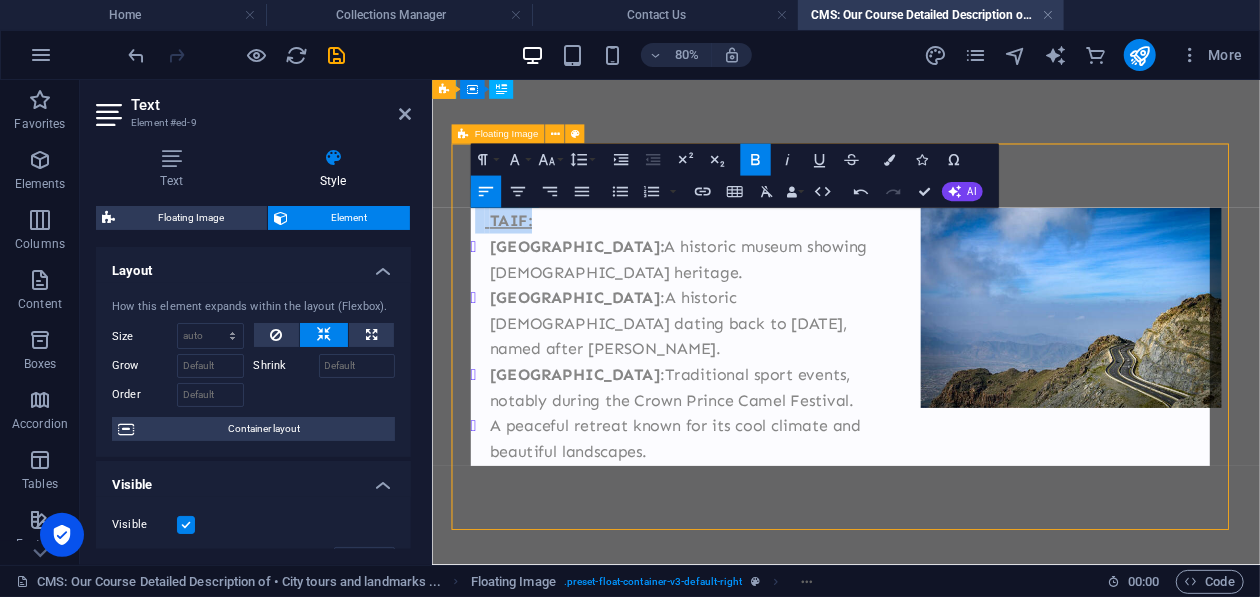 click on "TAIF:" at bounding box center (948, 255) 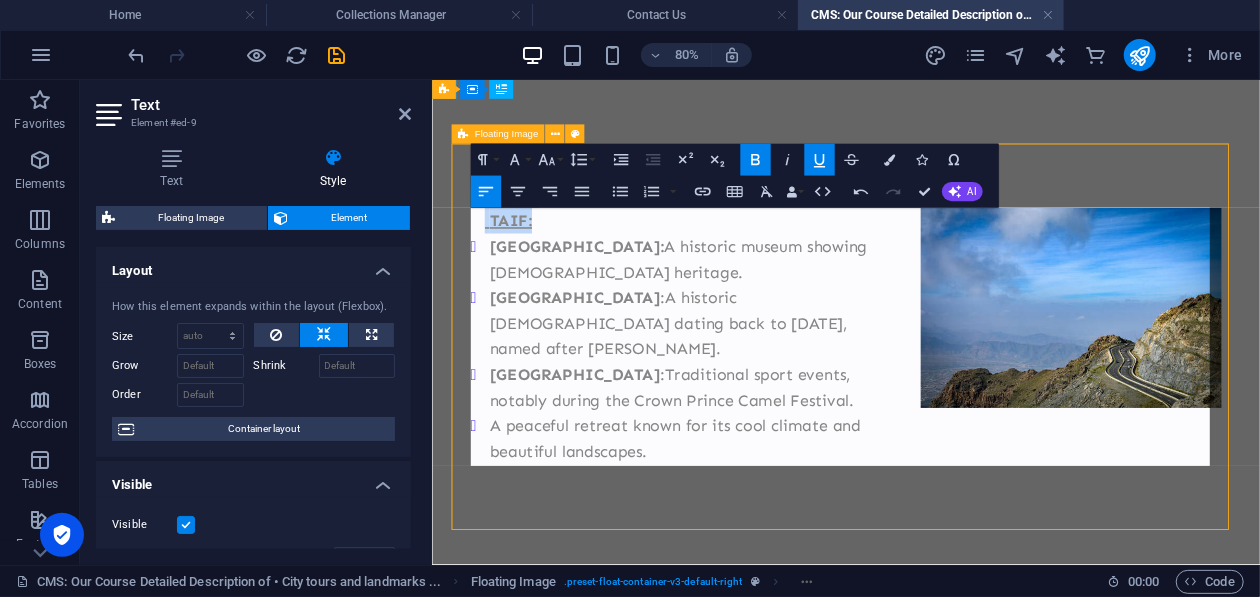 drag, startPoint x: 586, startPoint y: 255, endPoint x: 495, endPoint y: 267, distance: 91.787796 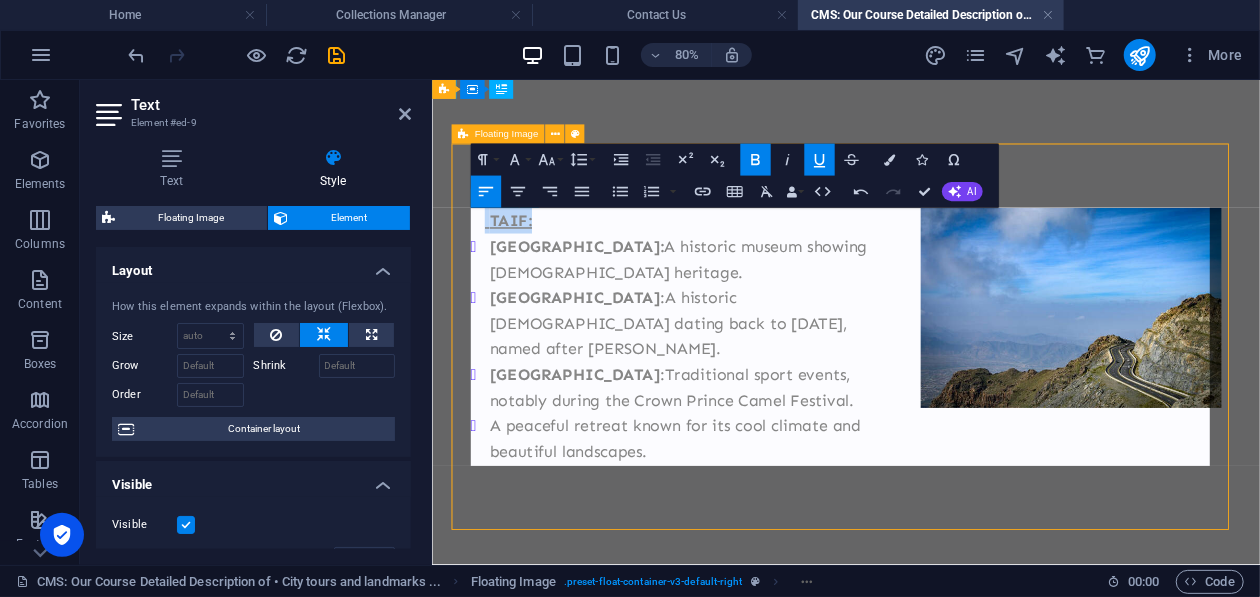 click on "TAIF:" at bounding box center [948, 255] 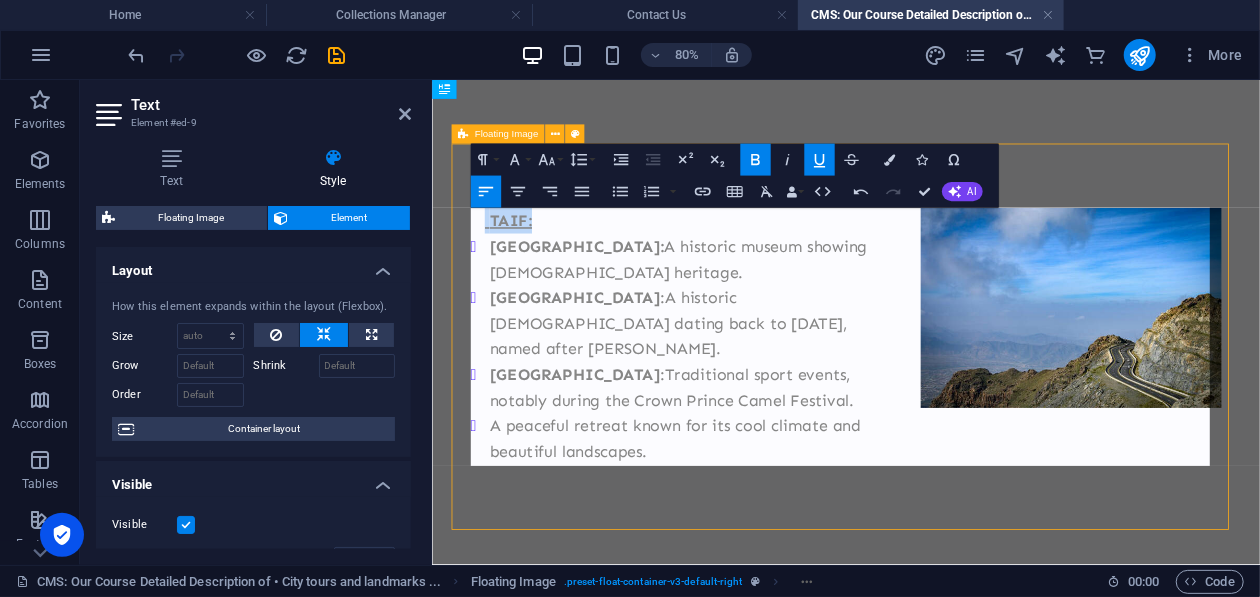 click 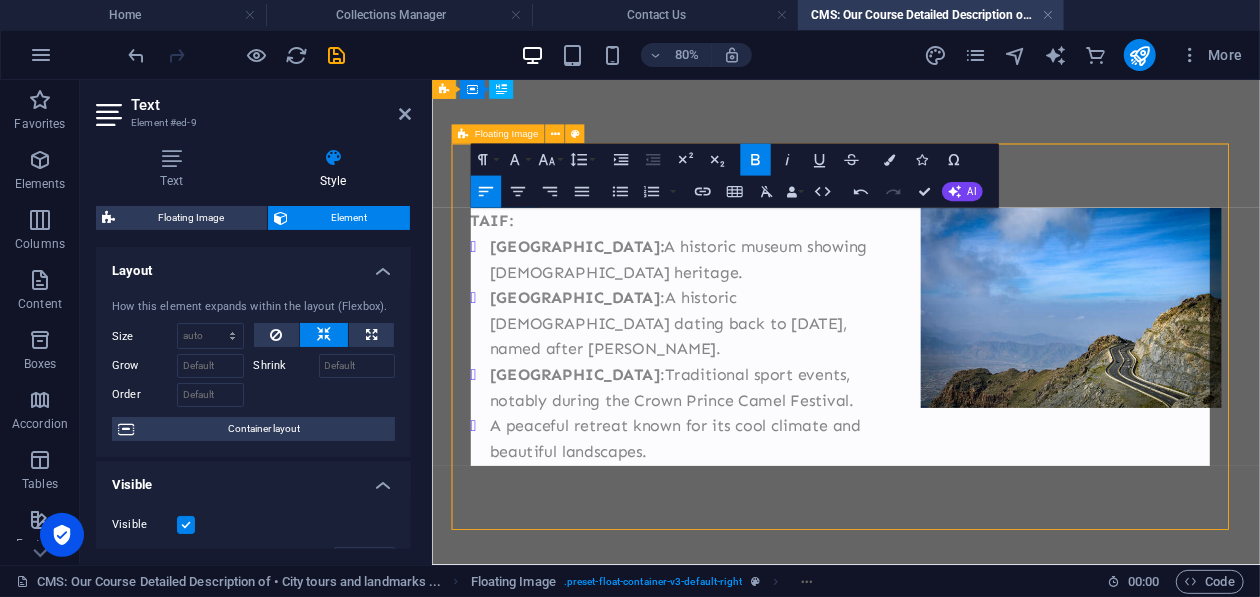 click on "TAIF:" at bounding box center [948, 255] 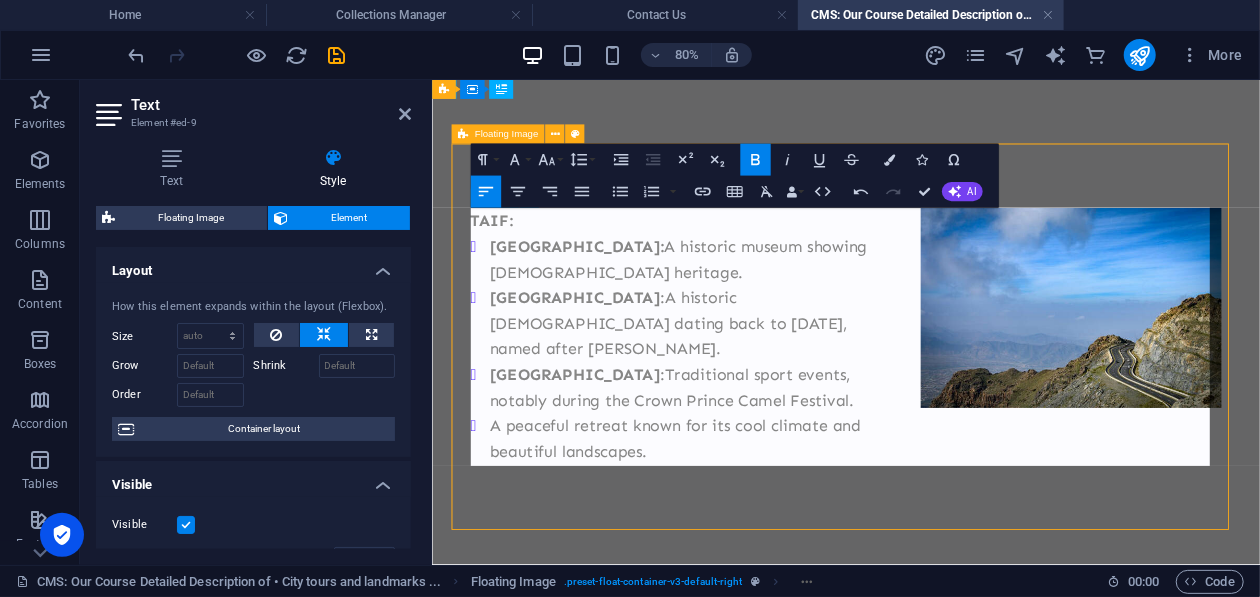 click on "TAIF:" at bounding box center [948, 255] 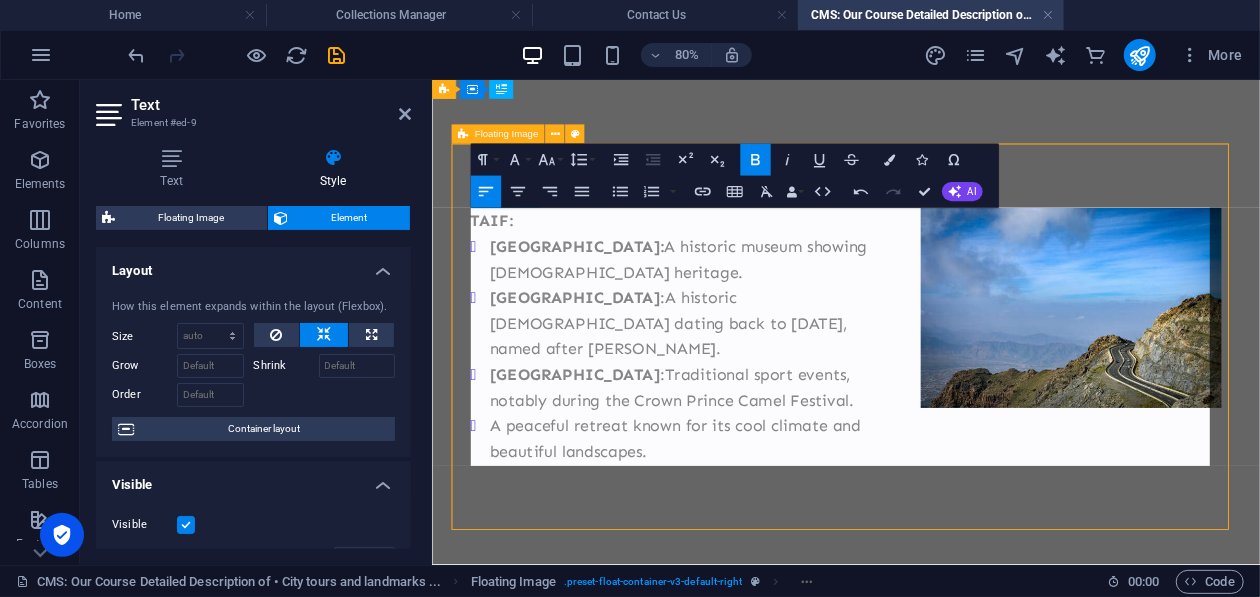 drag, startPoint x: 566, startPoint y: 262, endPoint x: 504, endPoint y: 262, distance: 62 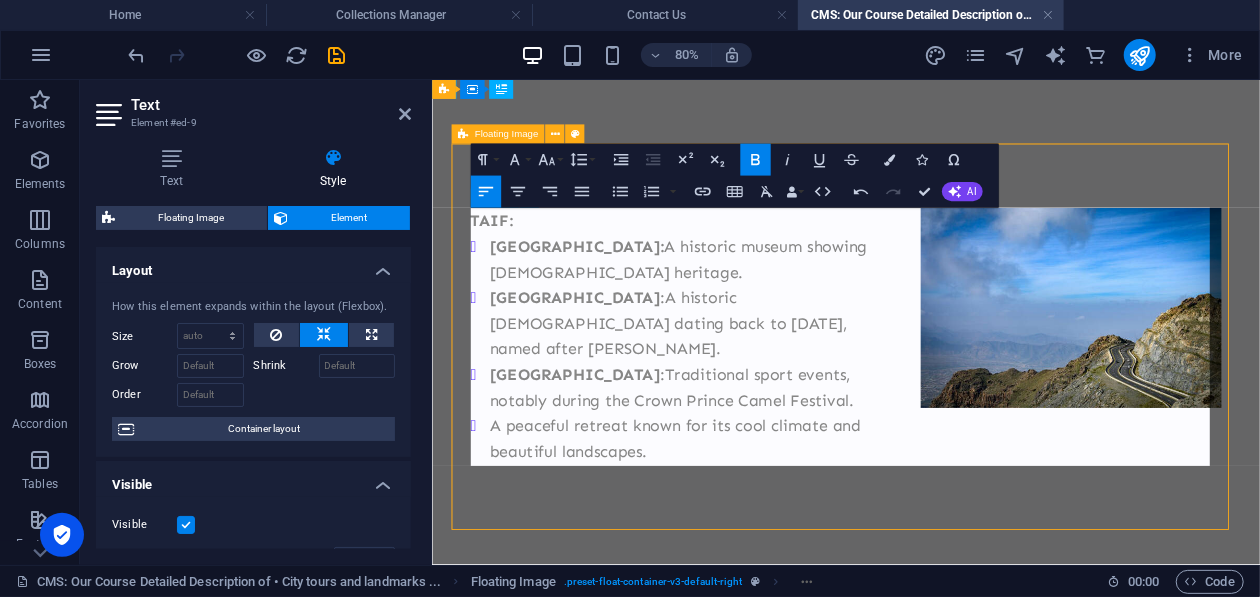 click on "TAIF:" at bounding box center [948, 255] 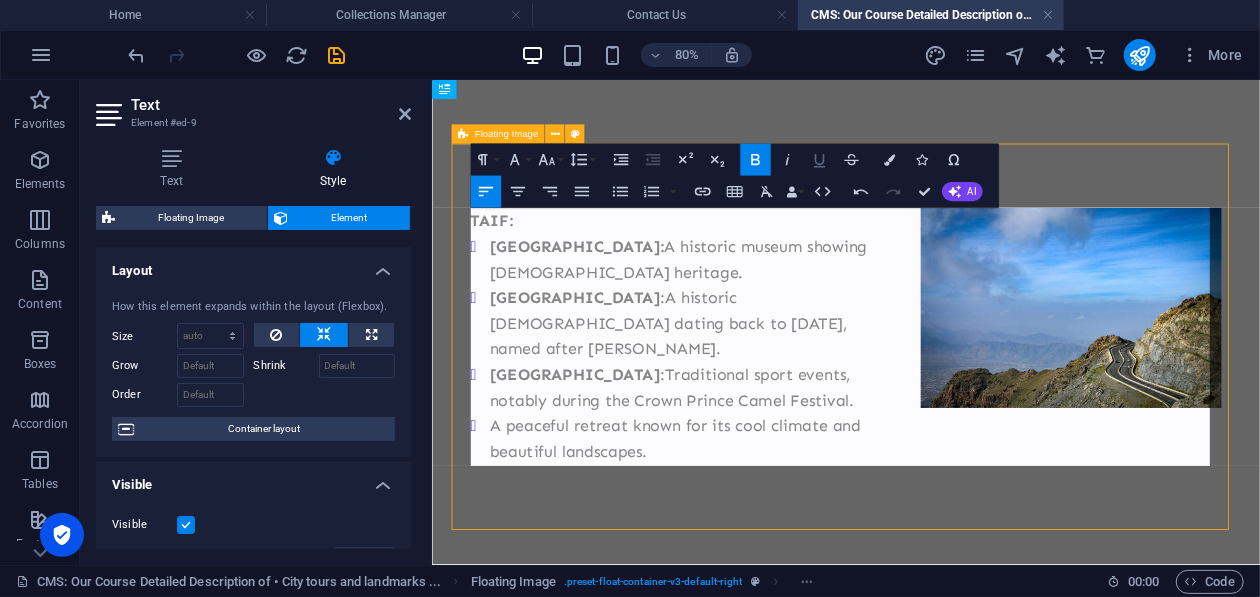 click 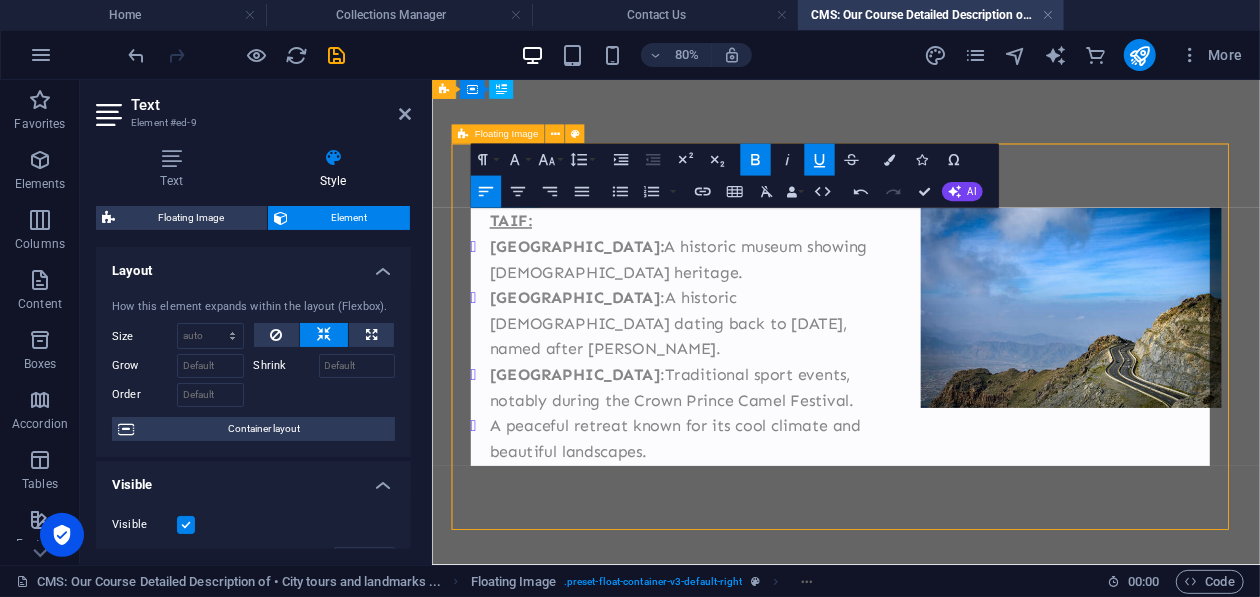 click on "TAIF:" at bounding box center (948, 255) 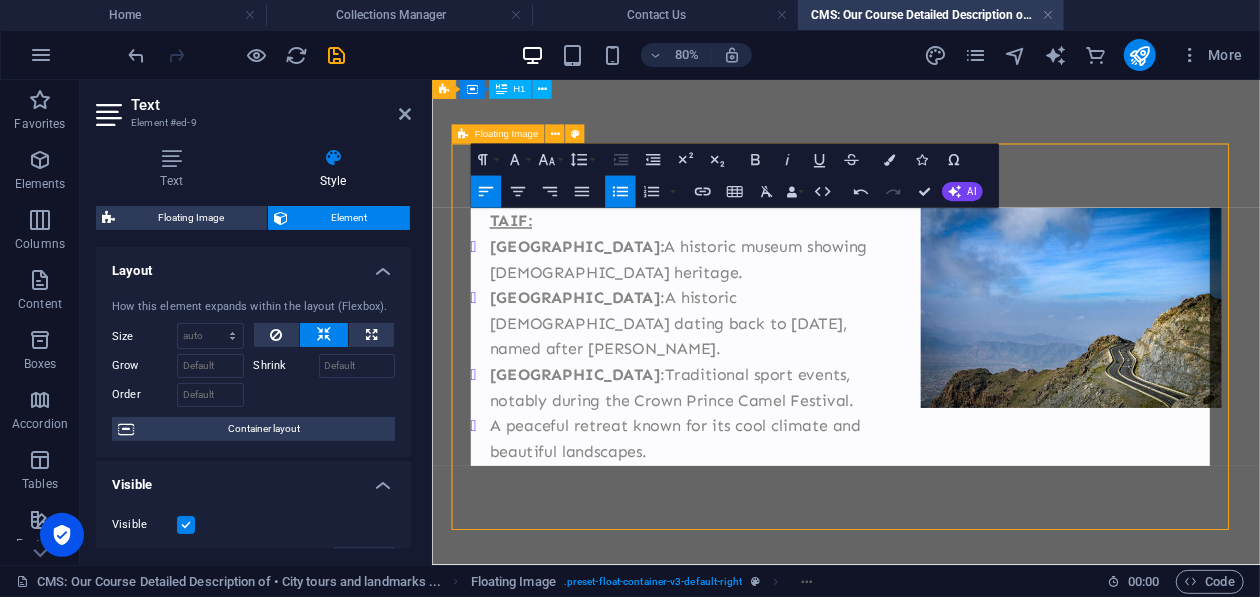 click on "TAIF: Shubra Palace:  A historic museum showing Islamic heritage. Wadi Mitna :   A historic mosque dating back to 630 CE, named after Ibn Abbas. Saiysad National Park :  Traditional sport events, notably during the Crown Prince Camel Festival. A peaceful retreat known for its cool climate and beautiful landscapes." at bounding box center [948, 415] 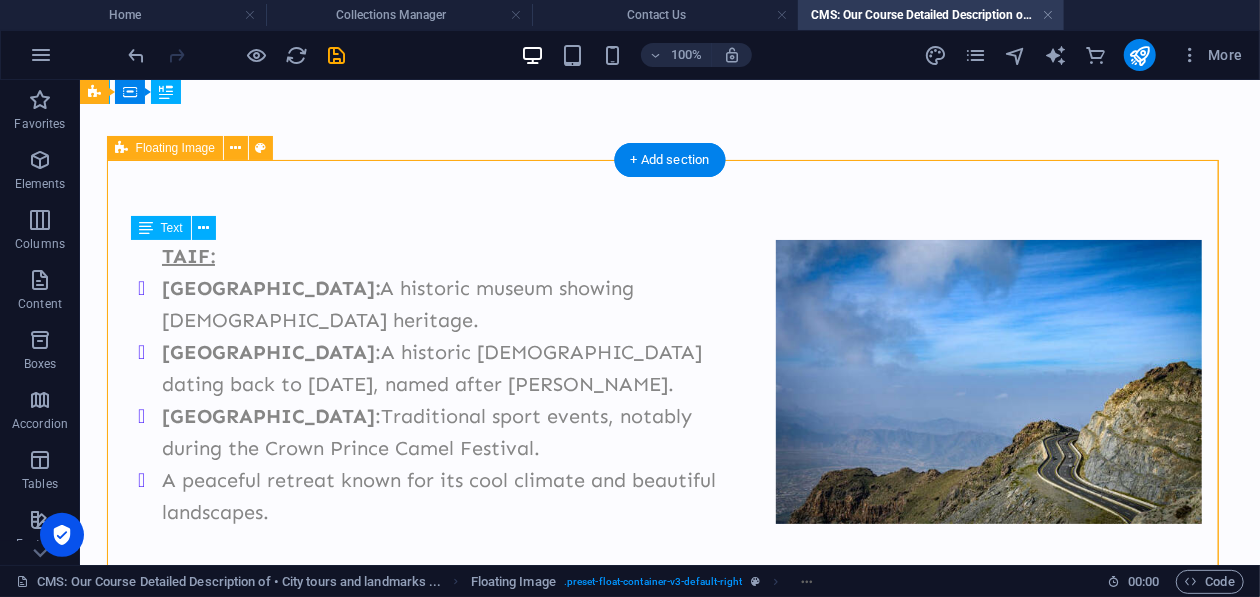 click on "TAIF: Shubra Palace:  A historic museum showing Islamic heritage. Wadi Mitna :   A historic mosque dating back to 630 CE, named after Ibn Abbas. Saiysad National Park :  Traditional sport events, notably during the Crown Prince Camel Festival. A peaceful retreat known for its cool climate and beautiful landscapes." at bounding box center [669, 399] 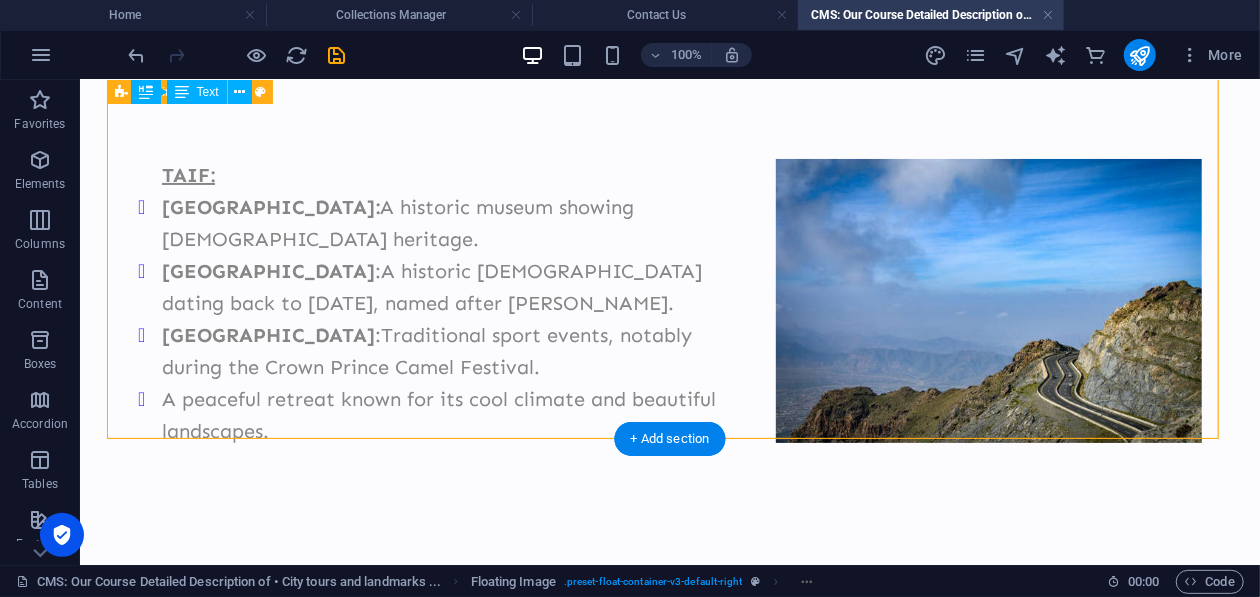 scroll, scrollTop: 0, scrollLeft: 0, axis: both 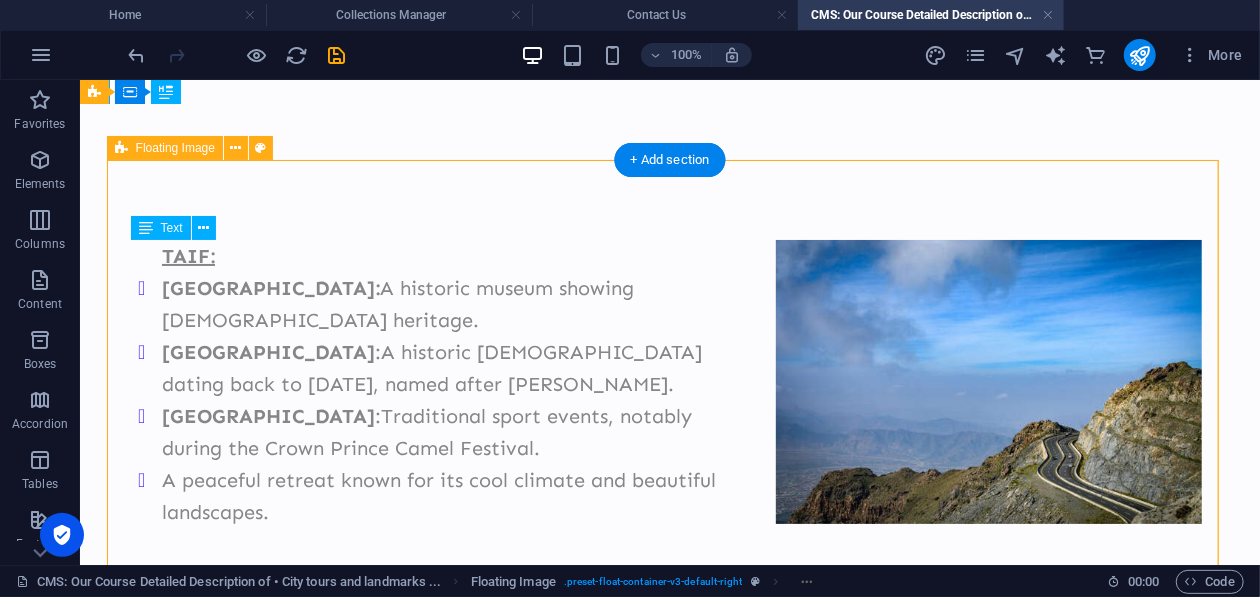 click on "TAIF: Shubra Palace:  A historic museum showing Islamic heritage. Wadi Mitna :   A historic mosque dating back to 630 CE, named after Ibn Abbas. Saiysad National Park :  Traditional sport events, notably during the Crown Prince Camel Festival. A peaceful retreat known for its cool climate and beautiful landscapes." at bounding box center (669, 399) 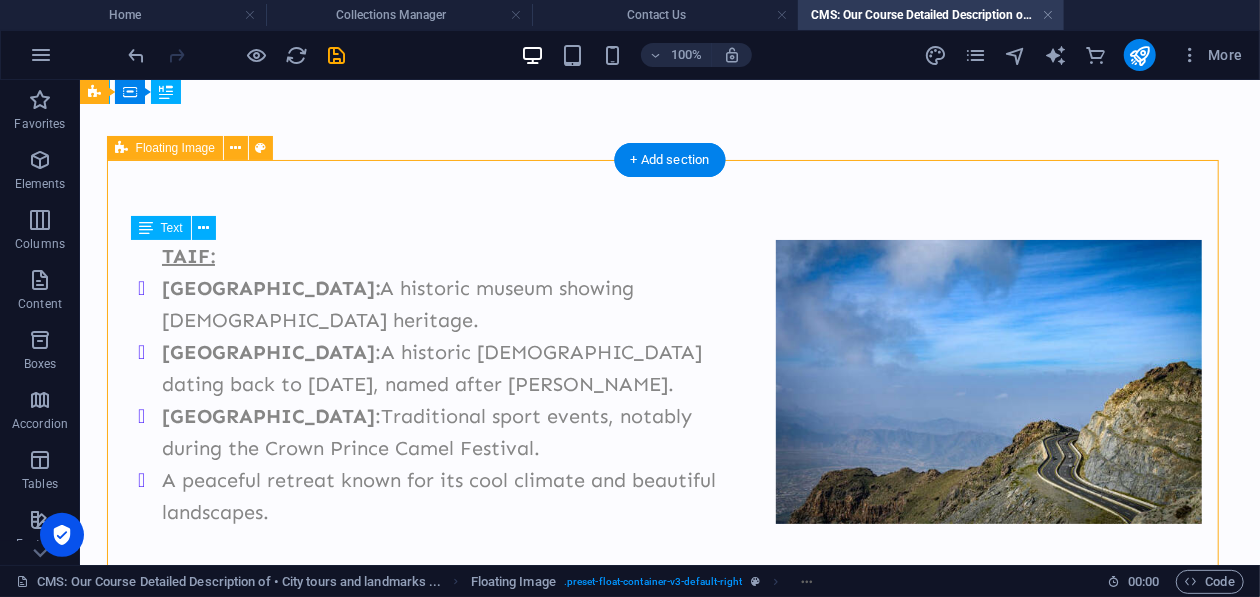click on "TAIF: Shubra Palace:  A historic museum showing Islamic heritage. Wadi Mitna :   A historic mosque dating back to 630 CE, named after Ibn Abbas. Saiysad National Park :  Traditional sport events, notably during the Crown Prince Camel Festival. A peaceful retreat known for its cool climate and beautiful landscapes." at bounding box center (669, 399) 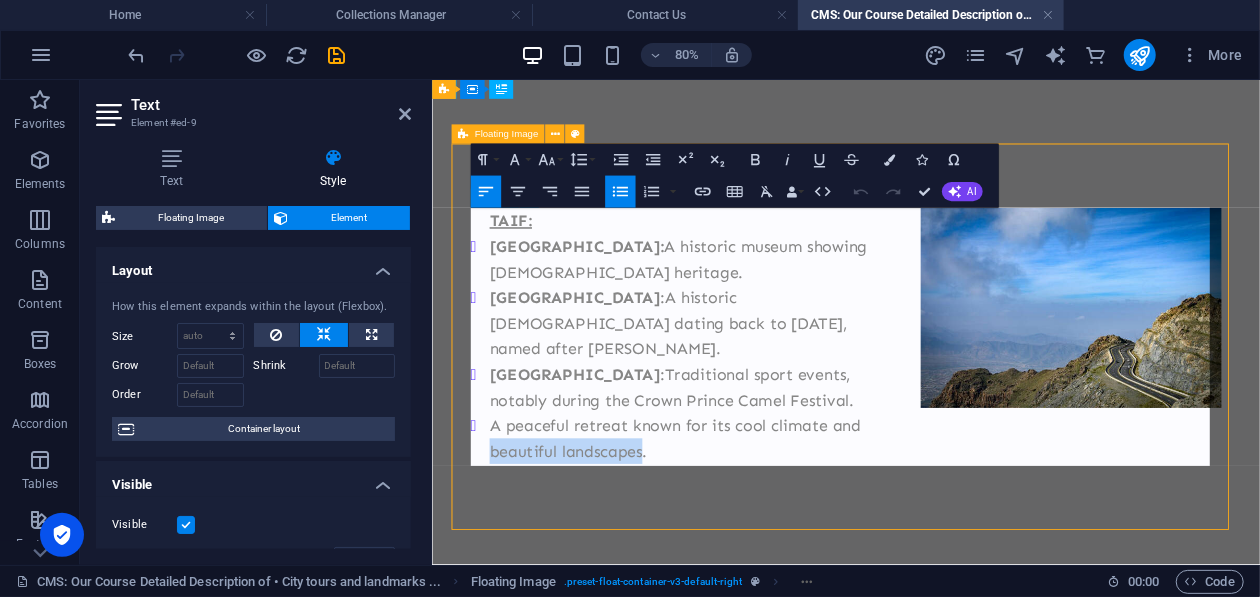 drag, startPoint x: 699, startPoint y: 524, endPoint x: 539, endPoint y: 512, distance: 160.44937 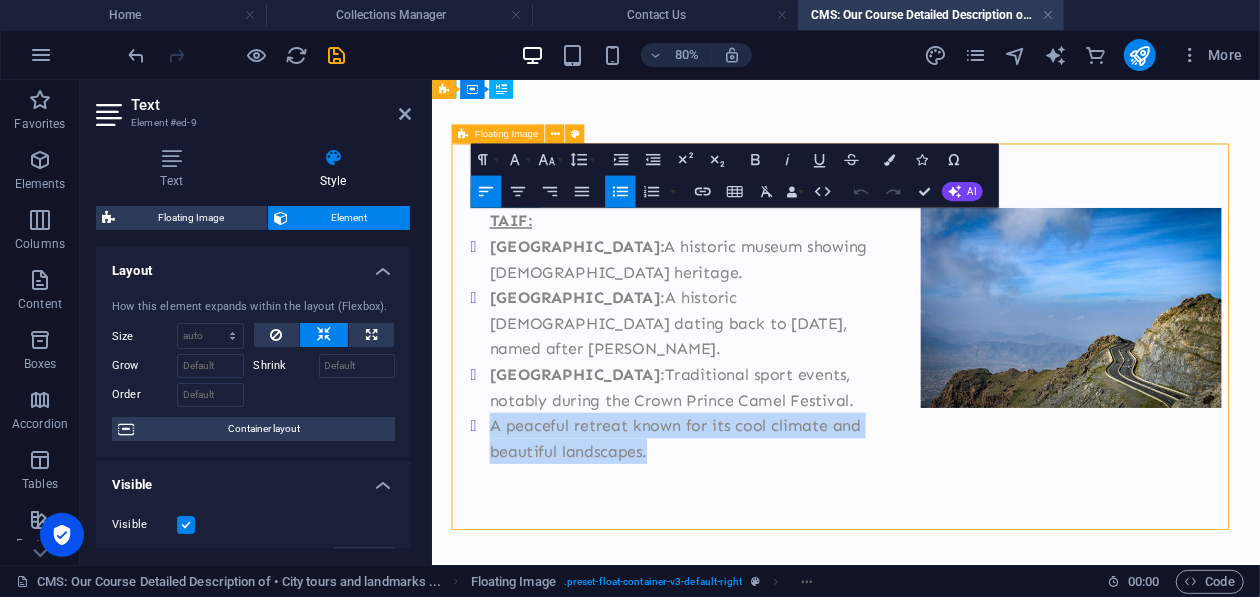 drag, startPoint x: 736, startPoint y: 514, endPoint x: 506, endPoint y: 475, distance: 233.2831 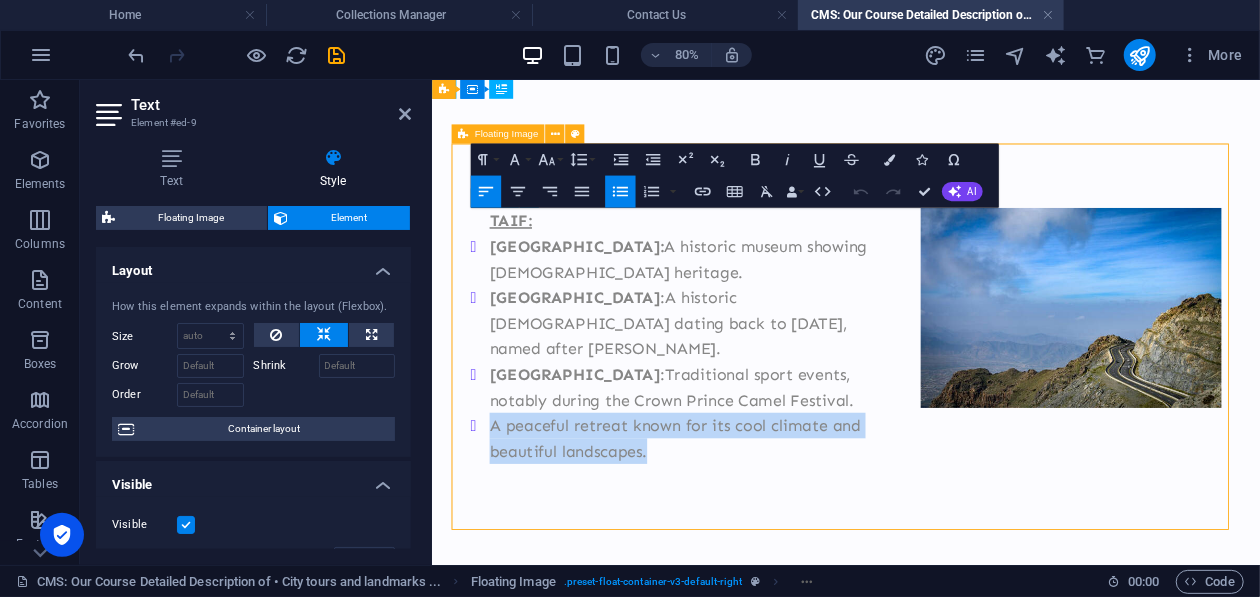 click on "A peaceful retreat known for its cool climate and beautiful landscapes." at bounding box center [960, 527] 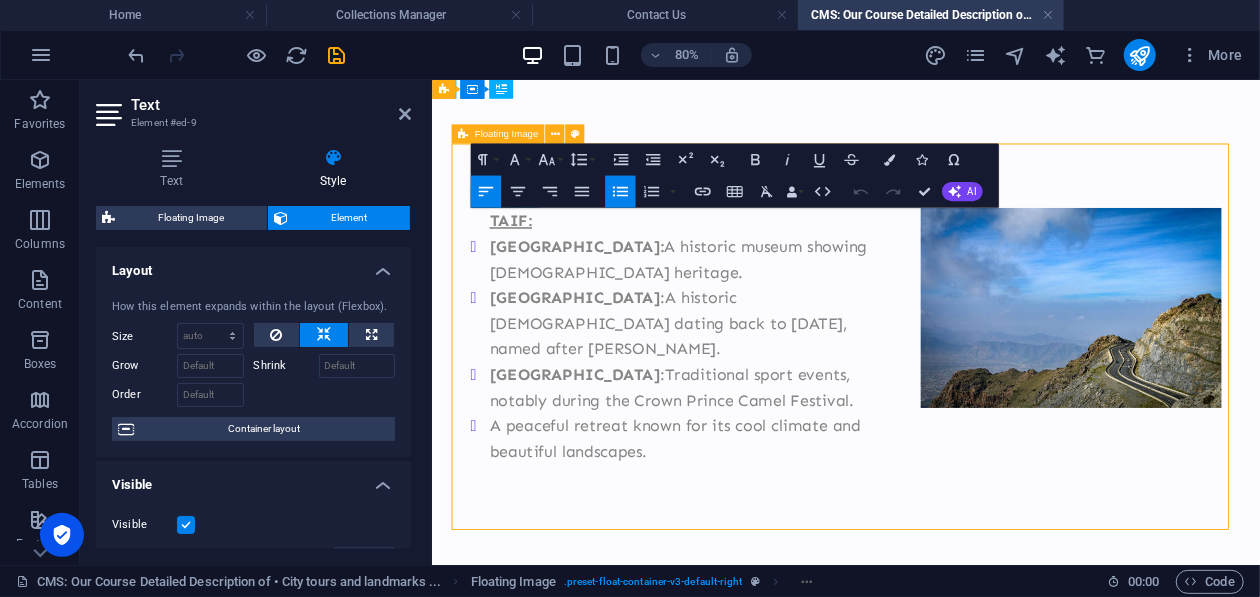 click on "TAIF:" at bounding box center [948, 255] 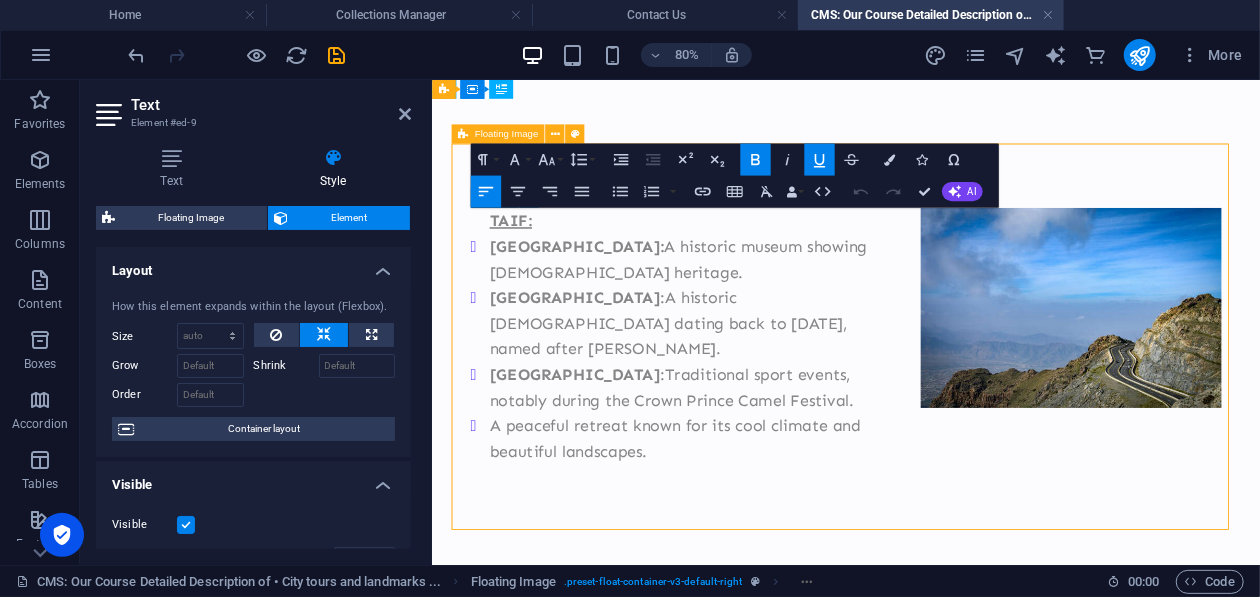 type 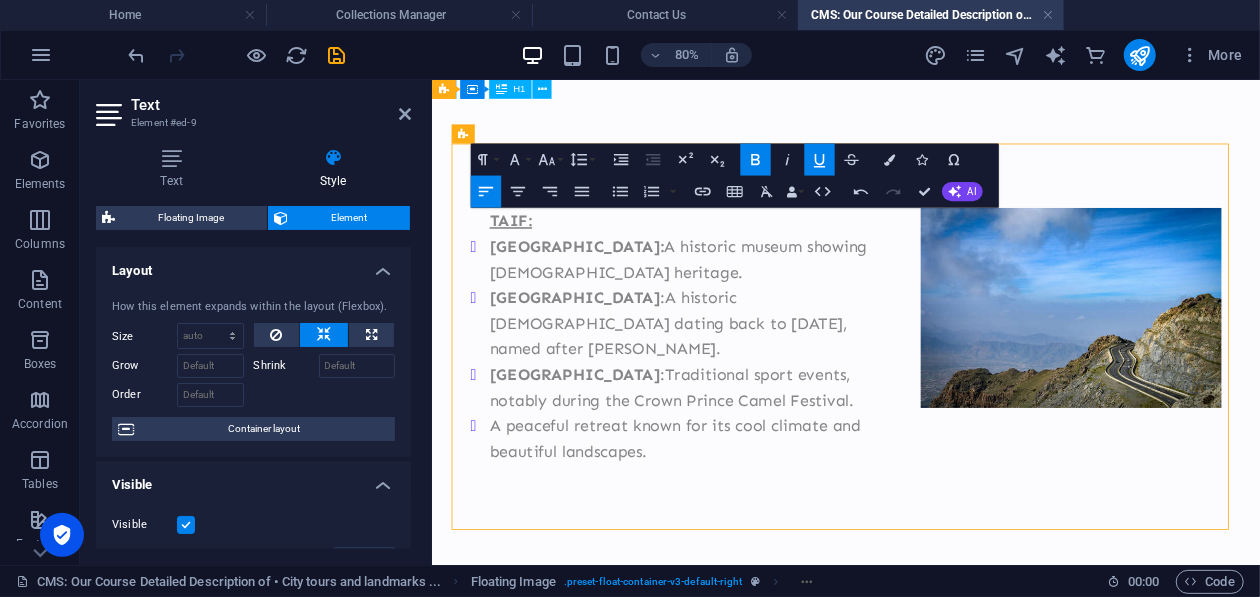 click 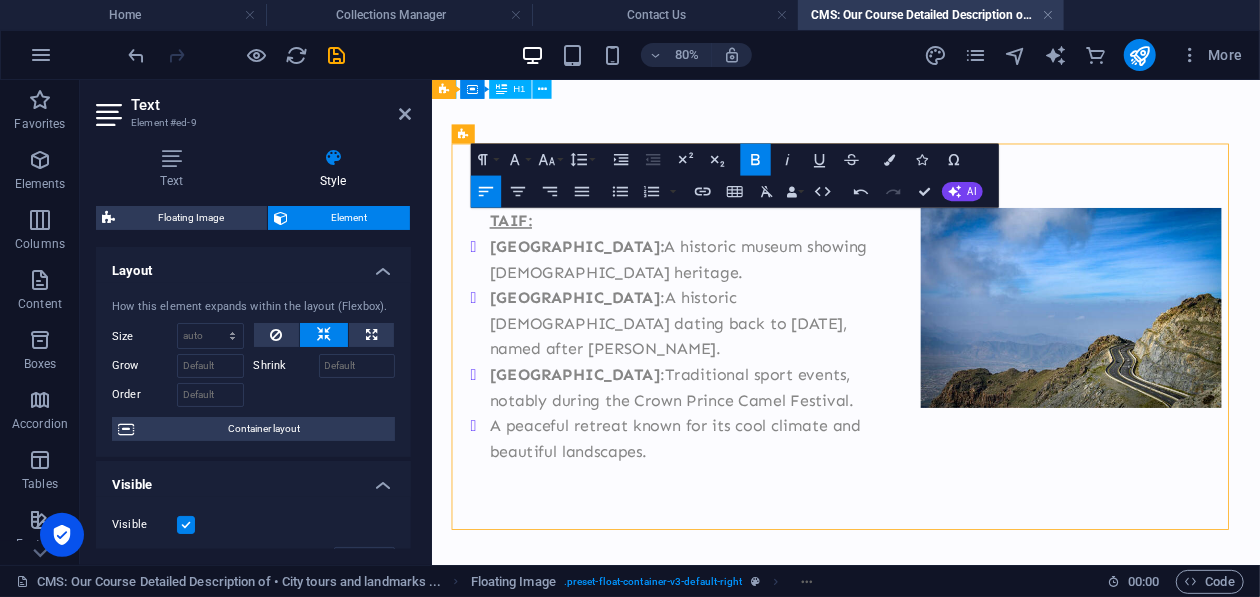 click 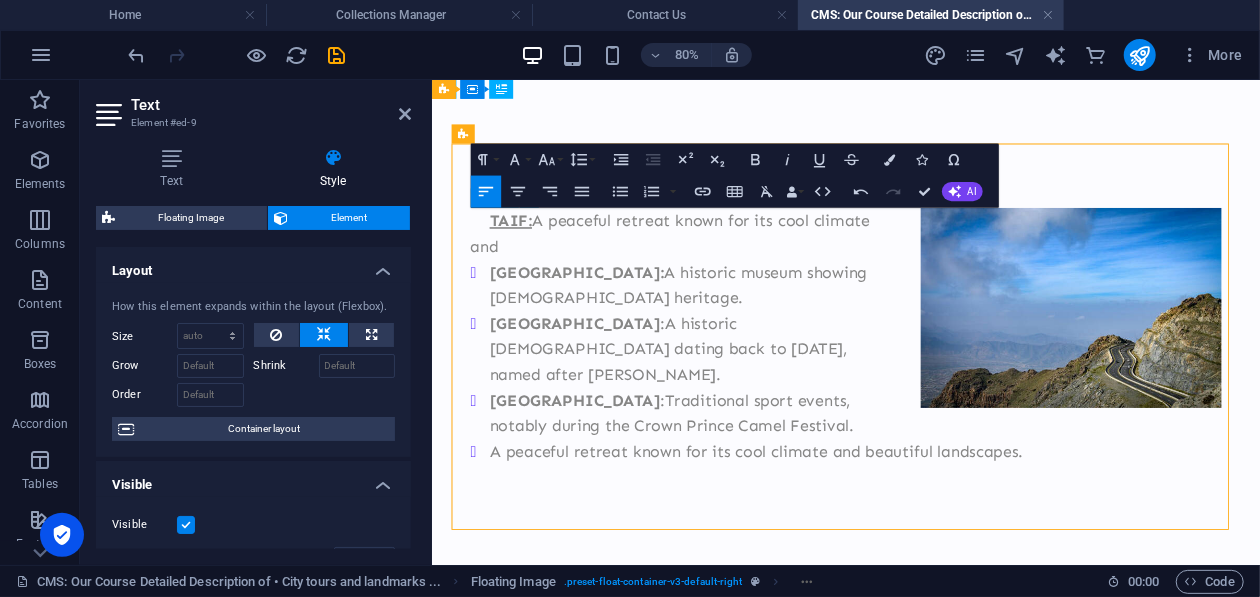 click on "TAIF:  A peaceful retreat known for its cool climate and" at bounding box center (948, 271) 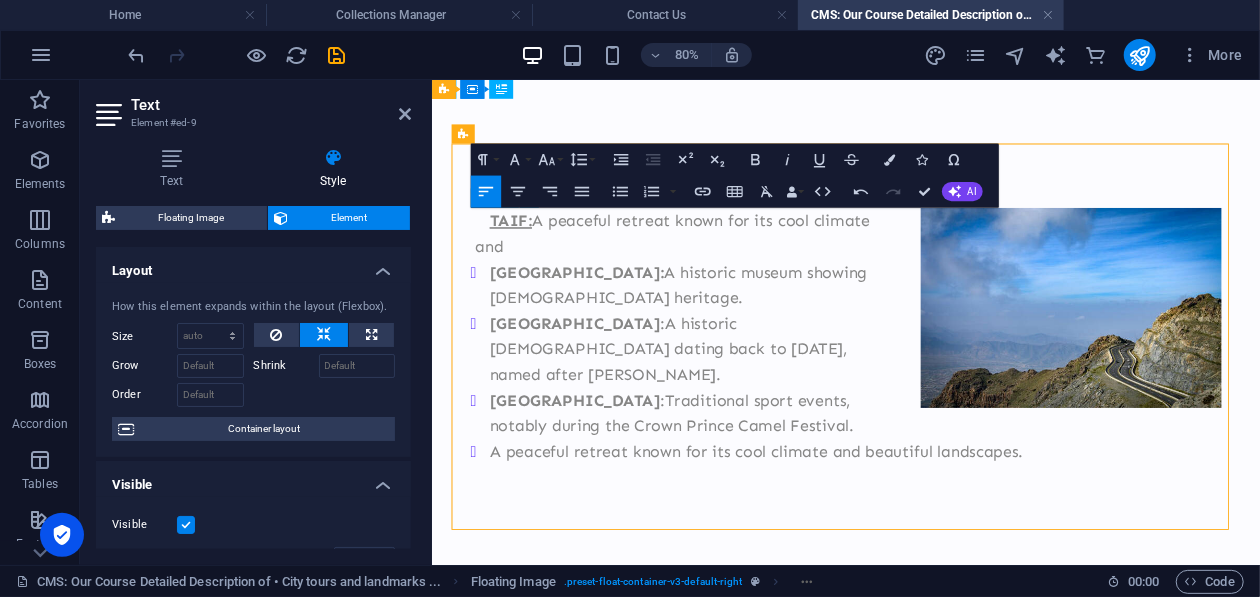 click on "TAIF:  A peaceful retreat known for its cool climate        and" at bounding box center [948, 271] 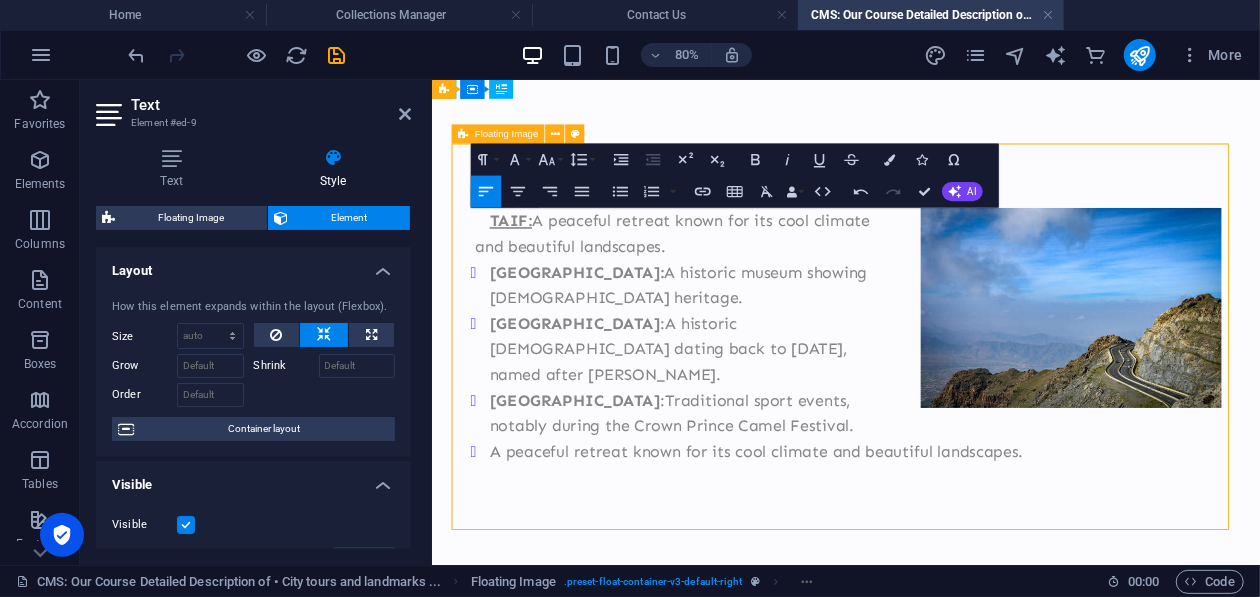 click on "TAIF:  A peaceful retreat known for its cool climate        and beautiful landscapes." at bounding box center (948, 271) 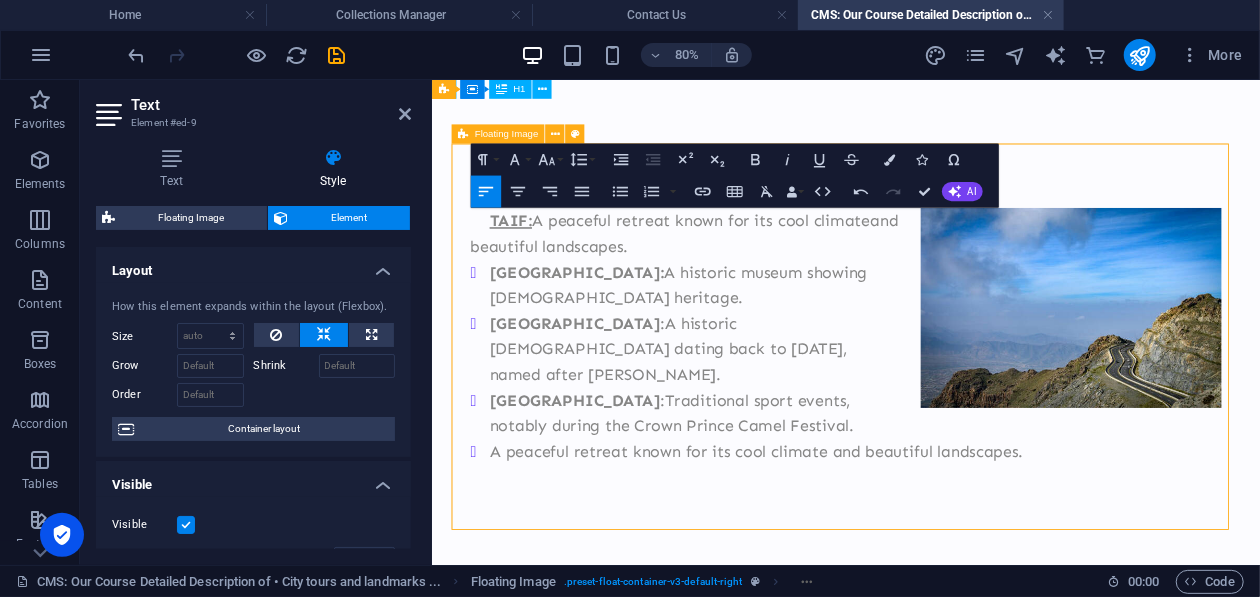 click on "TAIF:  A peaceful retreat known for its cool climate          and beautiful landscapes. Shubra Palace:  A historic museum showing Islamic heritage. Wadi Mitna :   A historic mosque dating back to 630 CE, named after Ibn Abbas. Saiysad National Park :  Traditional sport events, notably during the Crown Prince Camel Festival. A peaceful retreat known for its cool climate and beautiful landscapes." at bounding box center [948, 415] 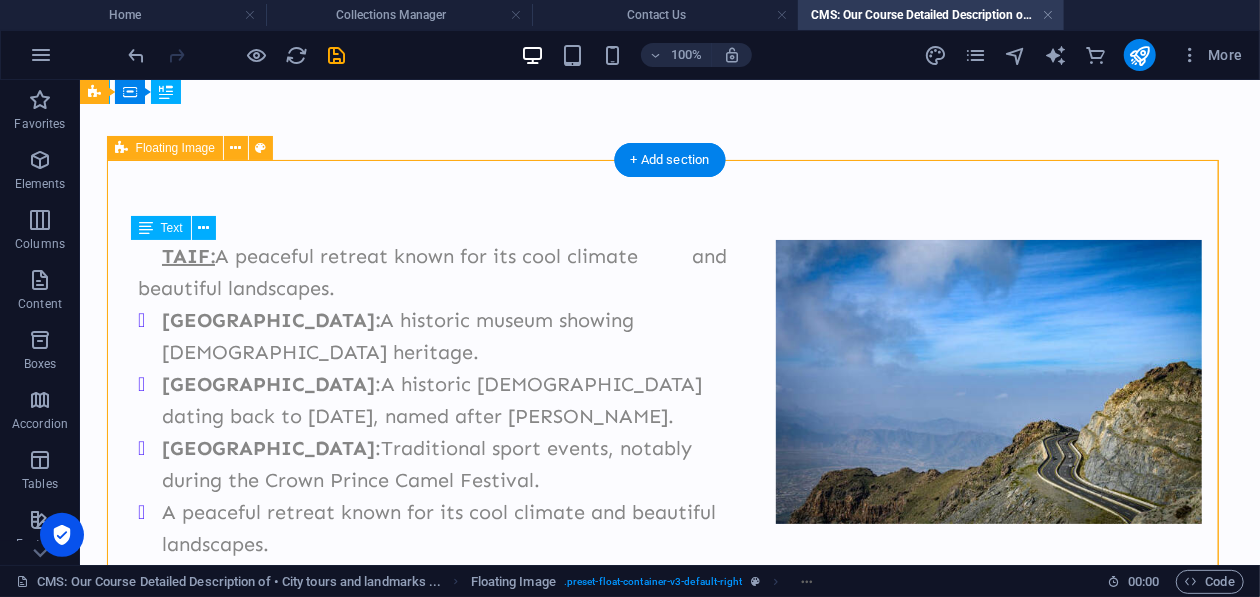 scroll, scrollTop: 199, scrollLeft: 0, axis: vertical 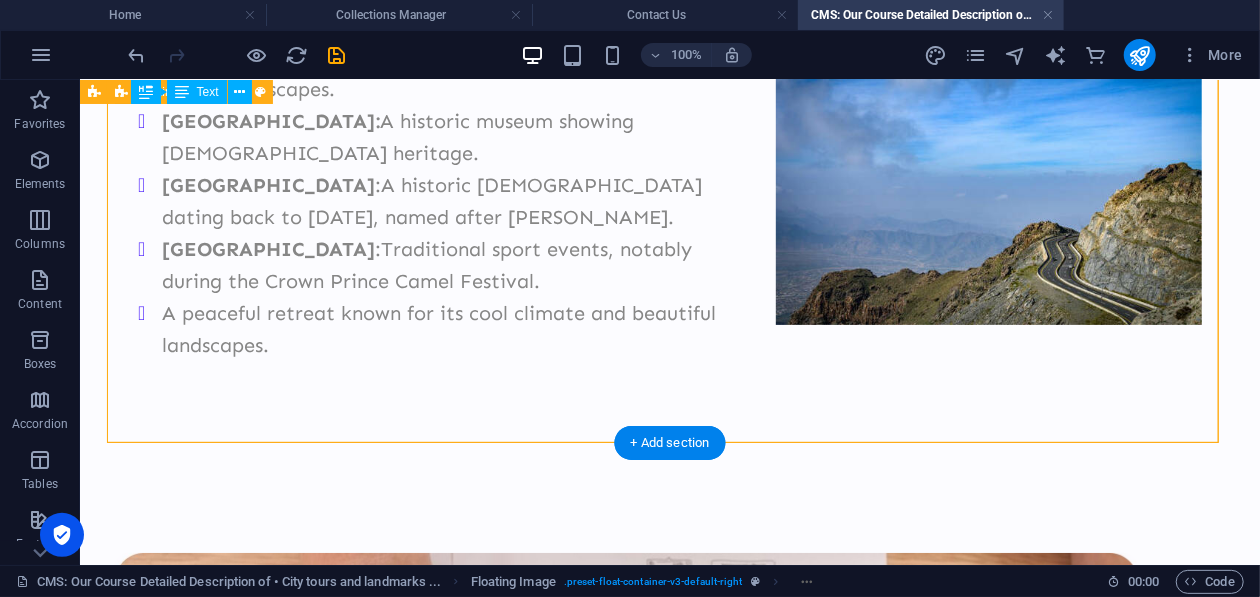 click on "TAIF:  A peaceful retreat known for its cool climate         and beautiful landscapes. Shubra Palace:  A historic museum showing Islamic heritage. Wadi Mitna :   A historic mosque dating back to 630 CE, named after Ibn Abbas. Saiysad National Park :  Traditional sport events, notably during the Crown Prince Camel Festival. A peaceful retreat known for its cool climate and beautiful landscapes." at bounding box center [669, 216] 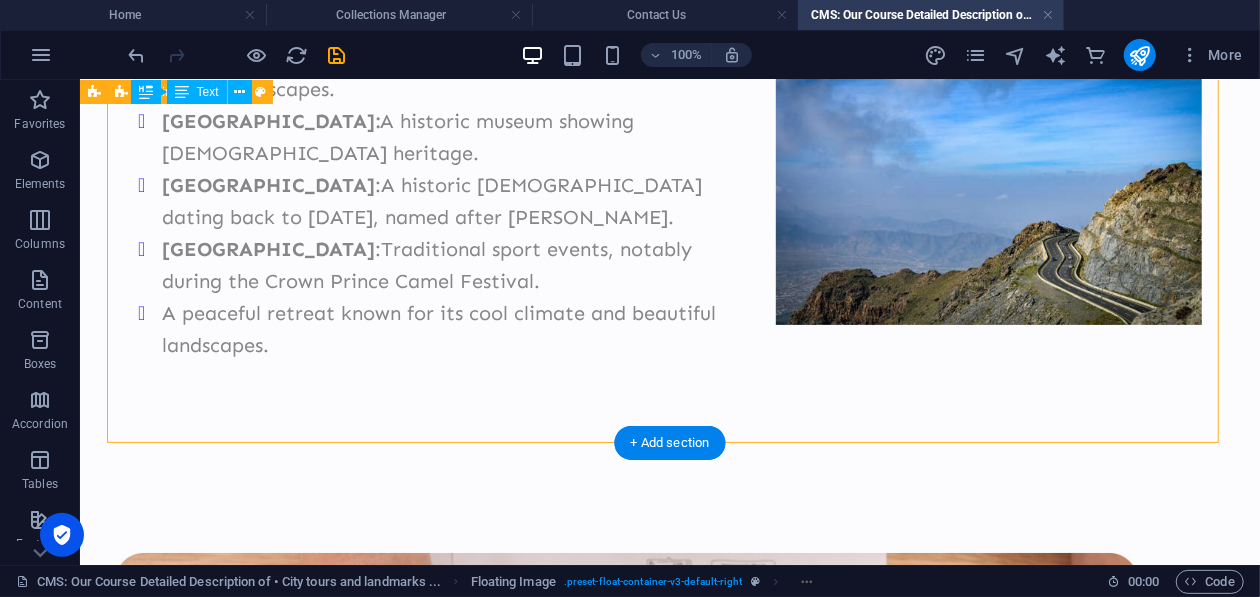 click on "TAIF:  A peaceful retreat known for its cool climate         and beautiful landscapes. Shubra Palace:  A historic museum showing Islamic heritage. Wadi Mitna :   A historic mosque dating back to 630 CE, named after Ibn Abbas. Saiysad National Park :  Traditional sport events, notably during the Crown Prince Camel Festival. A peaceful retreat known for its cool climate and beautiful landscapes." at bounding box center [669, 216] 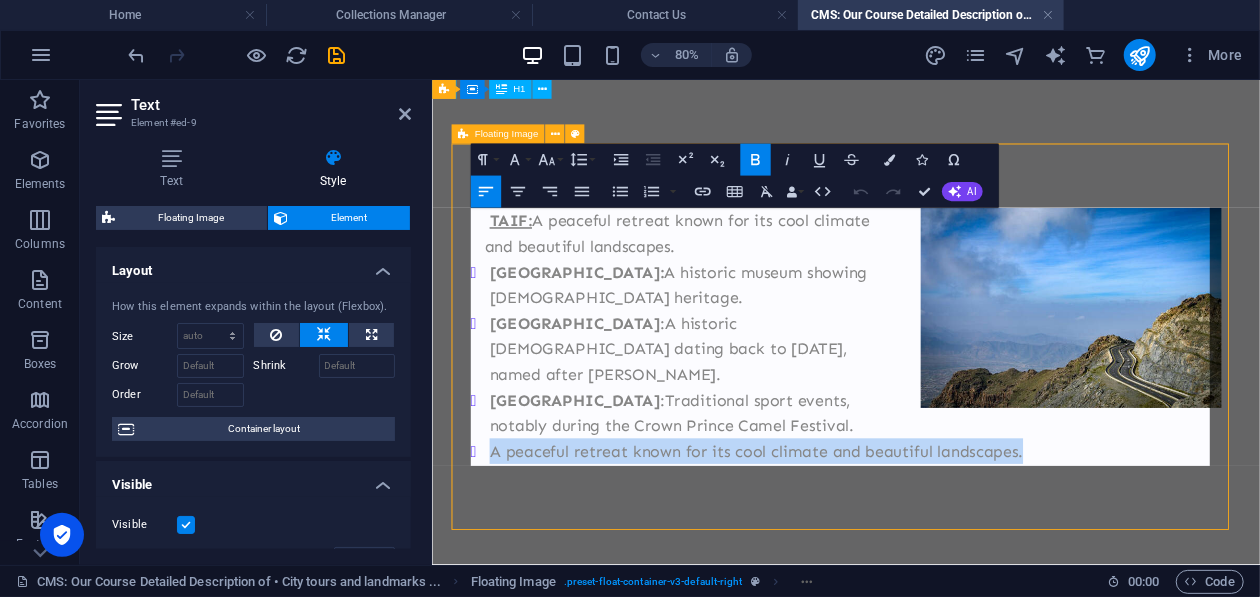 drag, startPoint x: 931, startPoint y: 518, endPoint x: 477, endPoint y: 523, distance: 454.02753 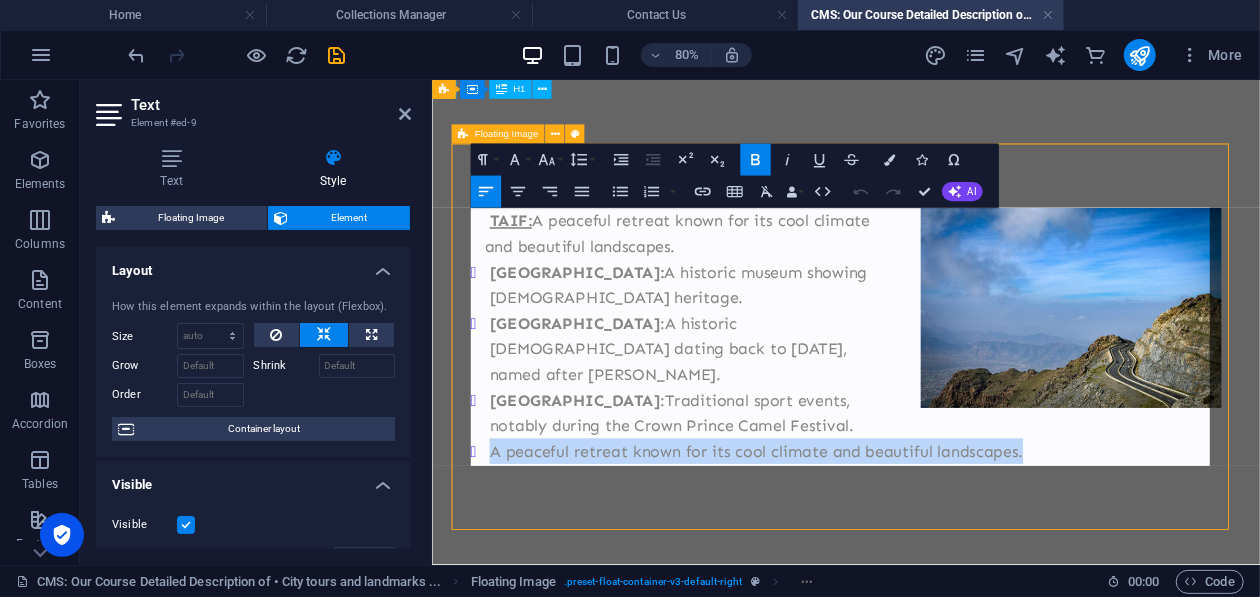 click on "TAIF:  A peaceful retreat known for its cool climate         and beautiful landscapes. Shubra Palace:  A historic museum showing Islamic heritage. Wadi Mitna :   A historic mosque dating back to 630 CE, named after Ibn Abbas. Saiysad National Park :  Traditional sport events, notably during the Crown Prince Camel Festival. A peaceful retreat known for its cool climate and beautiful landscapes." at bounding box center (948, 415) 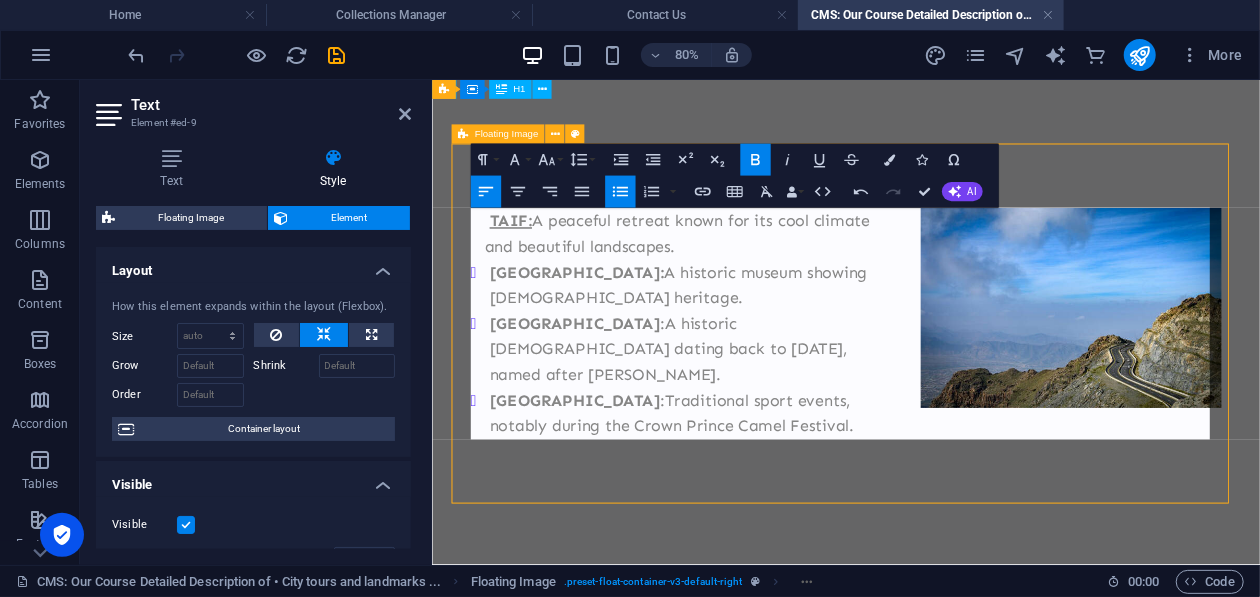 click on "TAIF:  A peaceful retreat known for its cool climate         and beautiful landscapes. Shubra Palace:  A historic museum showing Islamic heritage. Wadi Mitna :   A historic mosque dating back to 630 CE, named after Ibn Abbas. Saiysad National Park :  Traditional sport events, notably during the Crown Prince Camel Festival." at bounding box center [948, 399] 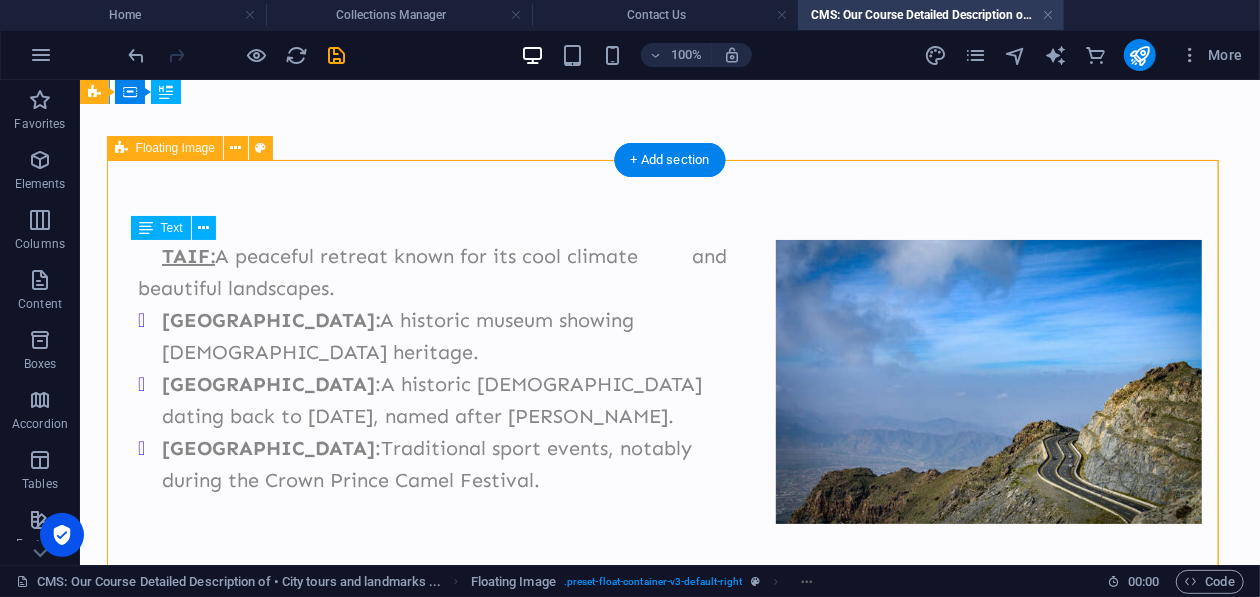 click on "TAIF:  A peaceful retreat known for its cool climate         and beautiful landscapes. Shubra Palace:  A historic museum showing Islamic heritage. Wadi Mitna :   A historic mosque dating back to 630 CE, named after Ibn Abbas. Saiysad National Park :  Traditional sport events, notably during the Crown Prince Camel Festival." at bounding box center [669, 383] 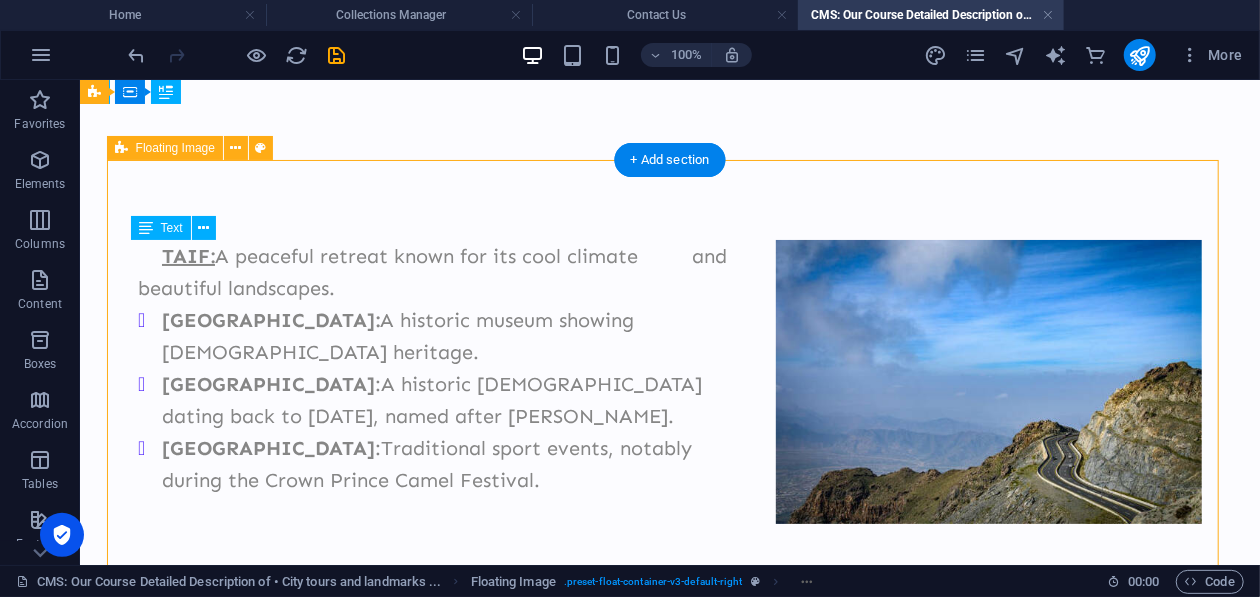 click on "TAIF:  A peaceful retreat known for its cool climate         and beautiful landscapes. Shubra Palace:  A historic museum showing Islamic heritage. Wadi Mitna :   A historic mosque dating back to 630 CE, named after Ibn Abbas. Saiysad National Park :  Traditional sport events, notably during the Crown Prince Camel Festival." at bounding box center [669, 383] 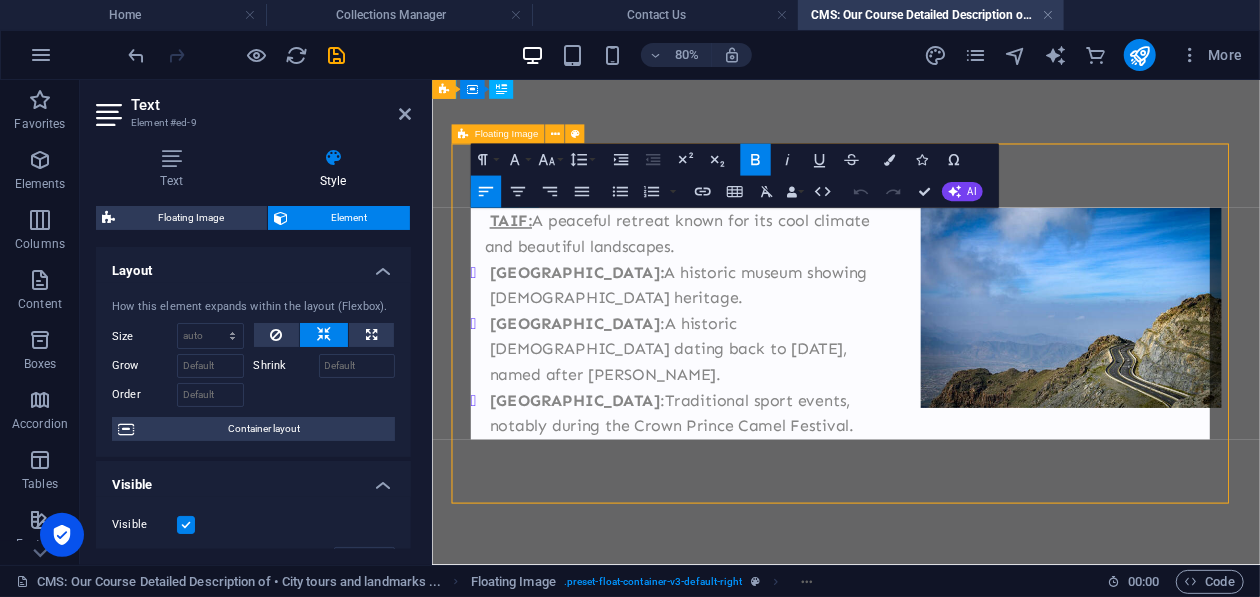 click on "TAIF:" at bounding box center [517, 255] 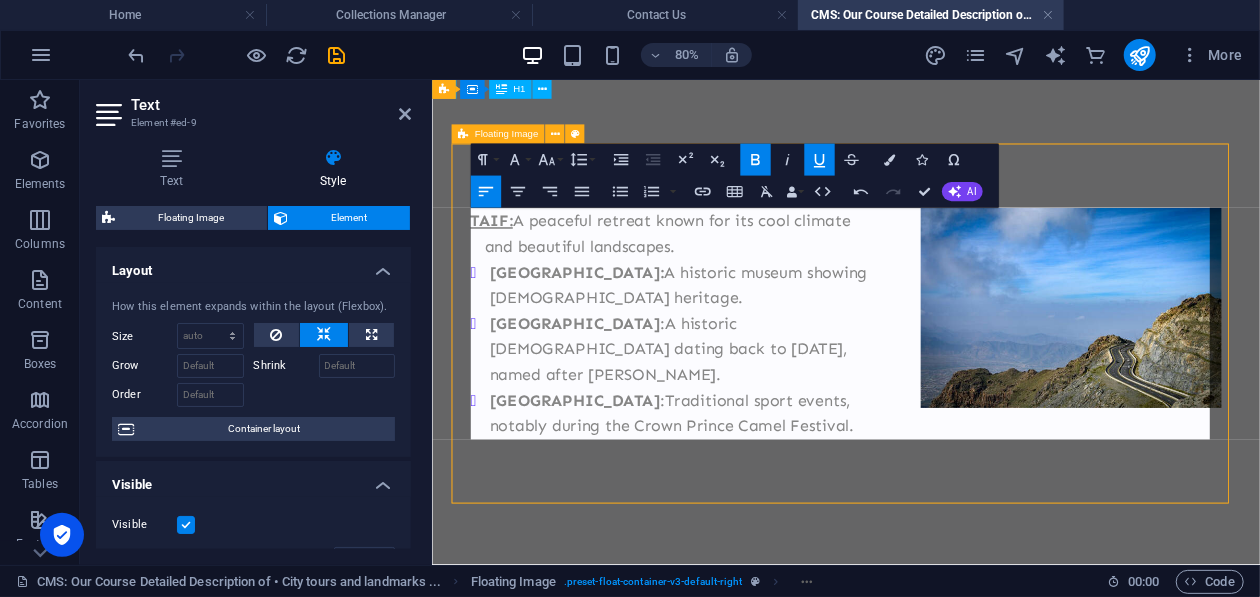 click on "TAIF:  A peaceful retreat known for its cool climate         and beautiful landscapes. Shubra Palace:  A historic museum showing Islamic heritage. Wadi Mitna :   A historic mosque dating back to 630 CE, named after Ibn Abbas. Saiysad National Park :  Traditional sport events, notably during the Crown Prince Camel Festival." at bounding box center (948, 399) 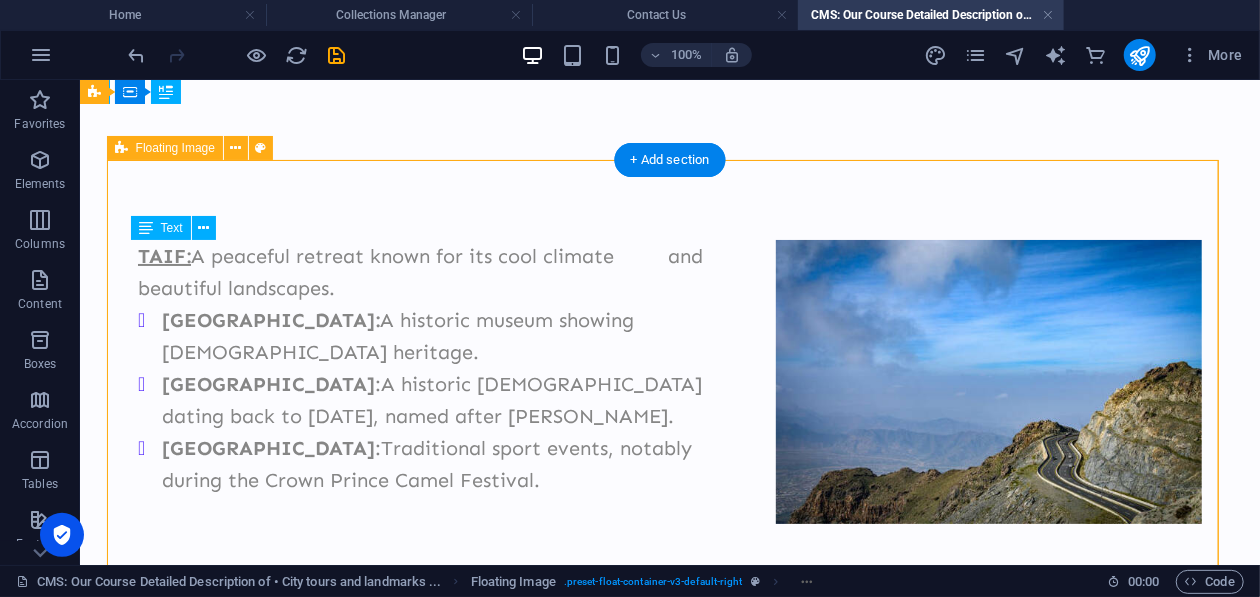 click on "TAIF:  A peaceful retreat known for its cool climate         and beautiful landscapes. Shubra Palace:  A historic museum showing Islamic heritage. Wadi Mitna :   A historic mosque dating back to 630 CE, named after Ibn Abbas. Saiysad National Park :  Traditional sport events, notably during the Crown Prince Camel Festival." at bounding box center [669, 383] 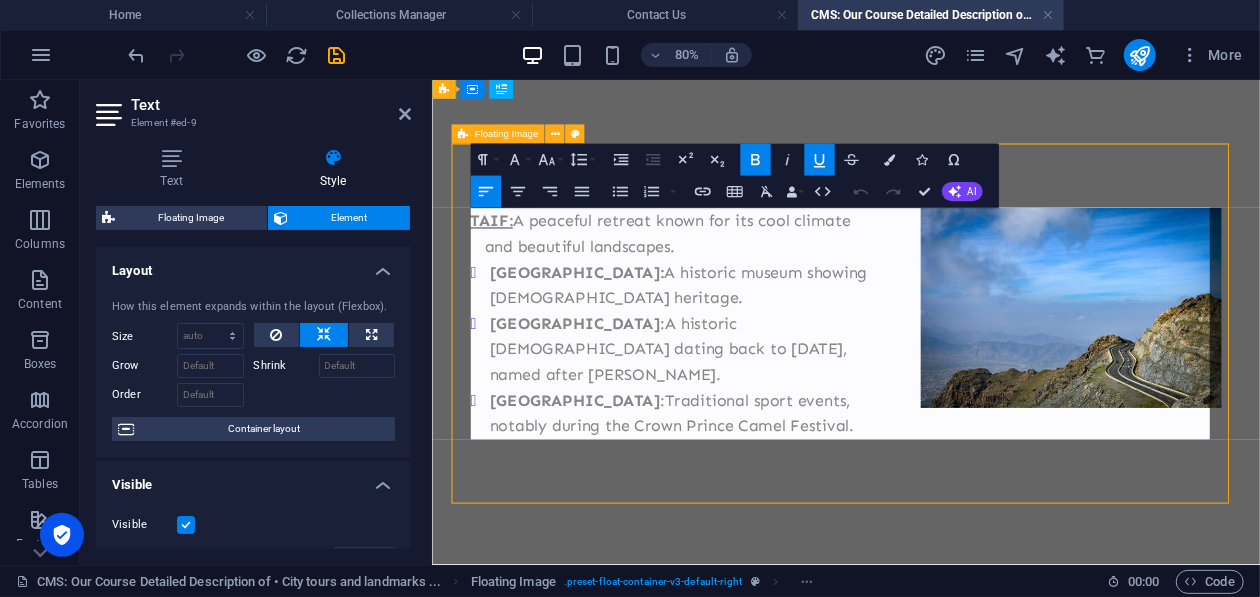 click on "TAIF:  A peaceful retreat known for its cool climate         and beautiful landscapes." at bounding box center [948, 271] 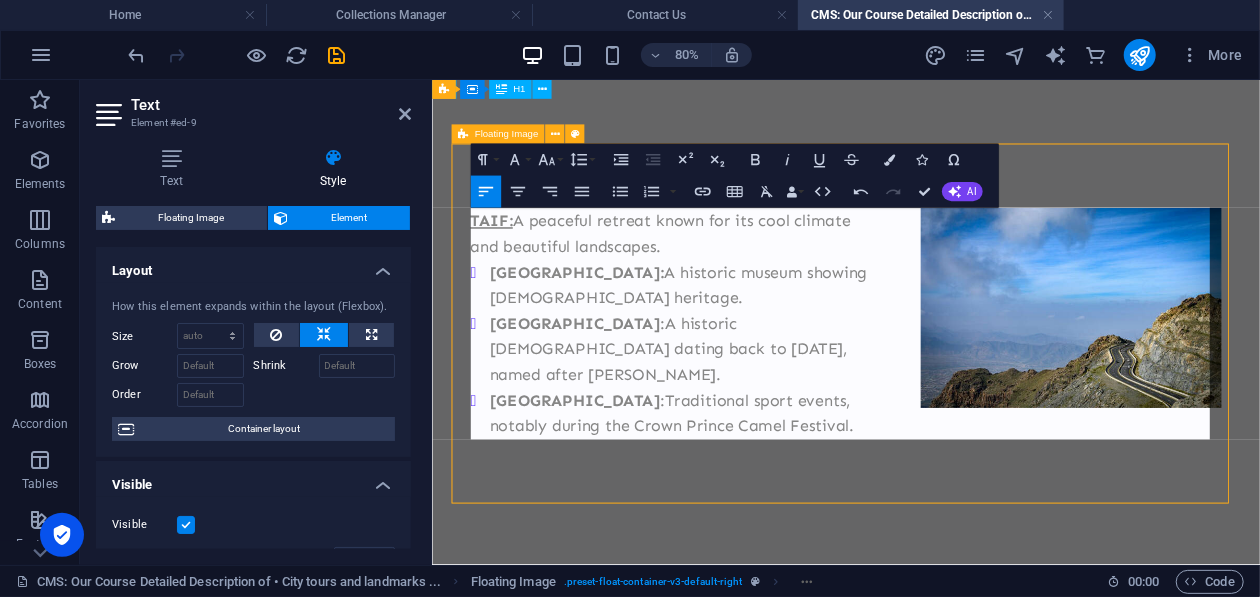 drag, startPoint x: 868, startPoint y: 607, endPoint x: 1129, endPoint y: 503, distance: 280.9573 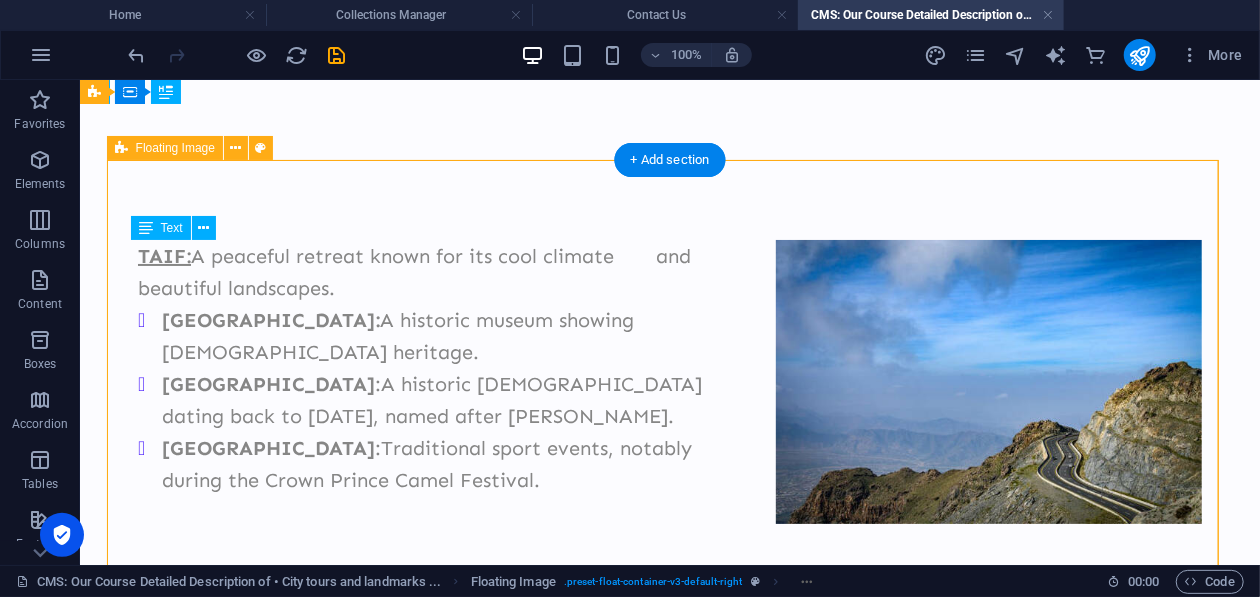 click on "TAIF:  A peaceful retreat known for its cool climate       and beautiful landscapes. Shubra Palace:  A historic museum showing Islamic heritage. Wadi Mitna :   A historic mosque dating back to 630 CE, named after Ibn Abbas. Saiysad National Park :  Traditional sport events, notably during the Crown Prince Camel Festival." at bounding box center [669, 383] 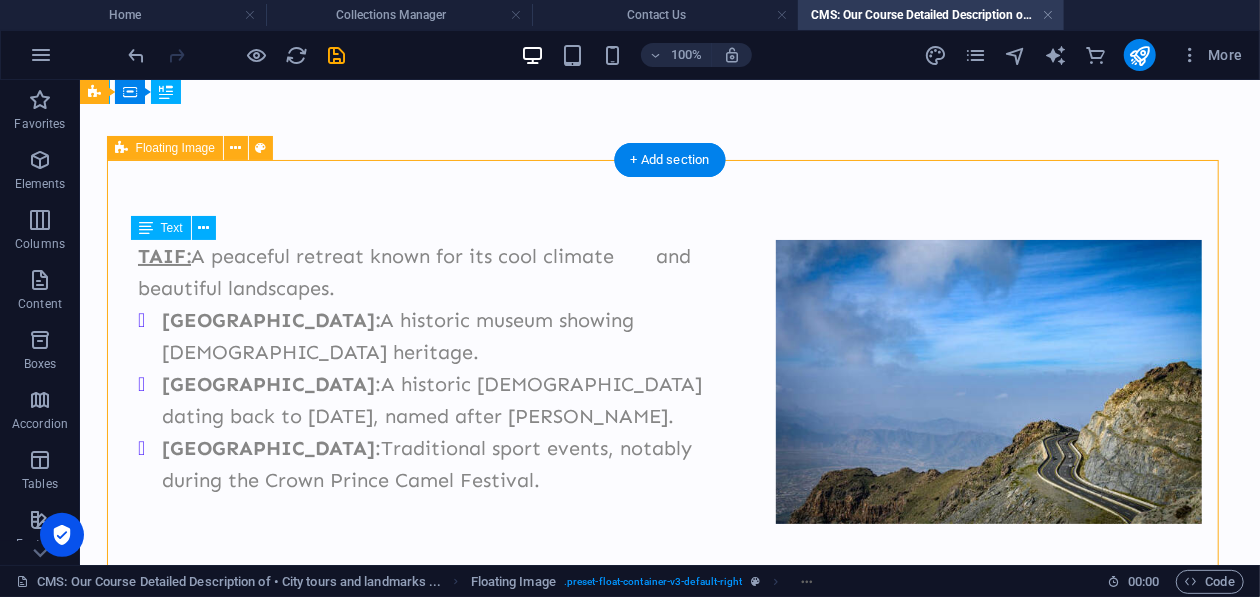 click on "TAIF:  A peaceful retreat known for its cool climate       and beautiful landscapes. Shubra Palace:  A historic museum showing Islamic heritage. Wadi Mitna :   A historic mosque dating back to 630 CE, named after Ibn Abbas. Saiysad National Park :  Traditional sport events, notably during the Crown Prince Camel Festival." at bounding box center (669, 383) 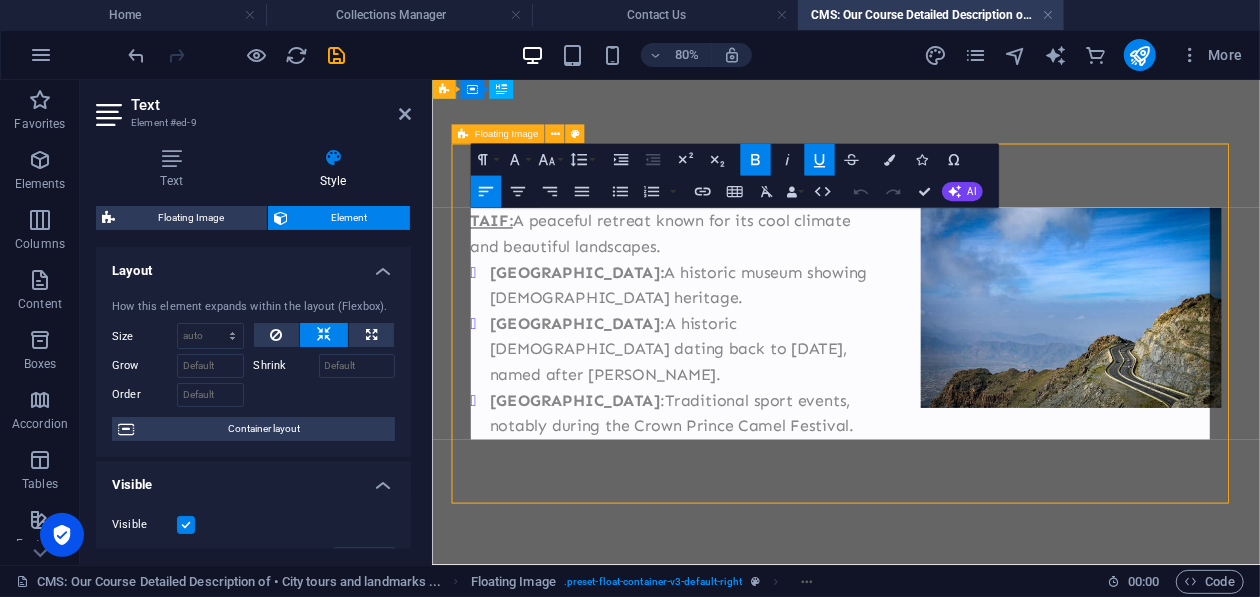 click on "TAIF:  A peaceful retreat known for its cool climate       and beautiful landscapes." at bounding box center (948, 271) 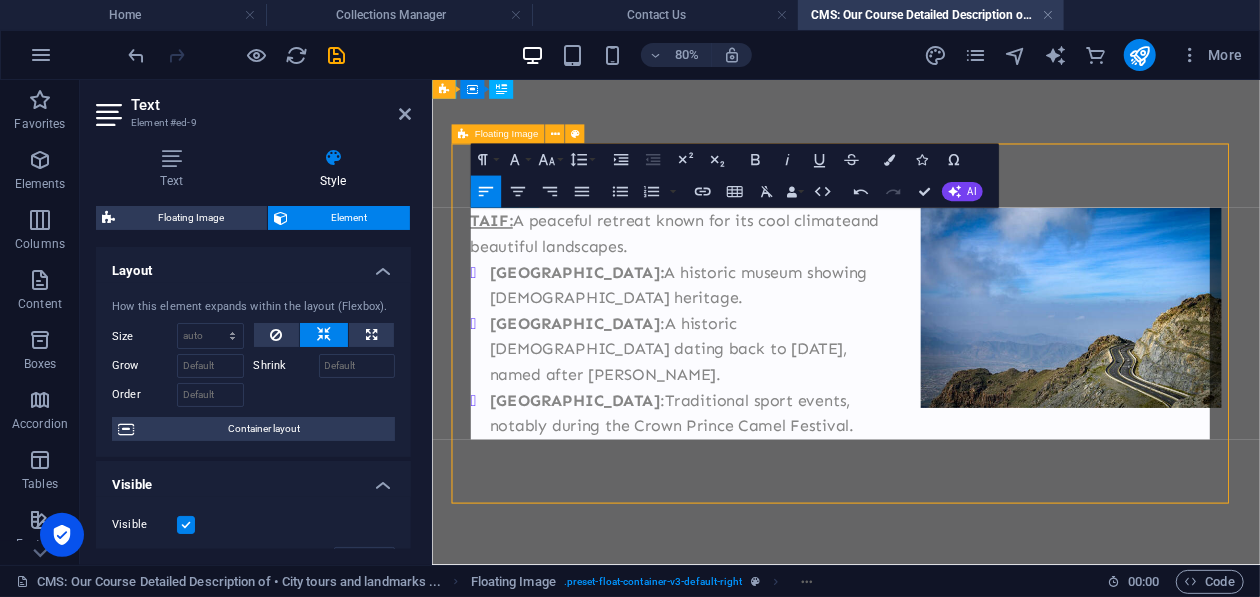type 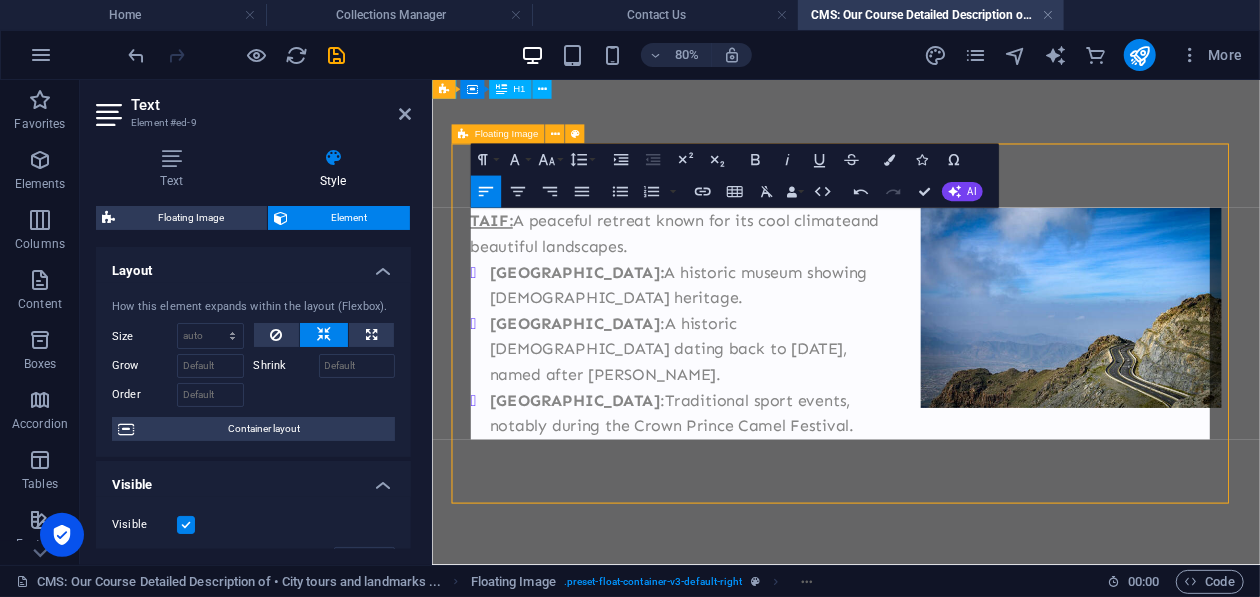 click on "TAIF:  A peaceful retreat known for its cool climate  and beautiful landscapes. Shubra Palace:  A historic museum showing Islamic heritage. Wadi Mitna :   A historic mosque dating back to 630 CE, named after Ibn Abbas. Saiysad National Park :  Traditional sport events, notably during the Crown Prince Camel Festival." at bounding box center [948, 399] 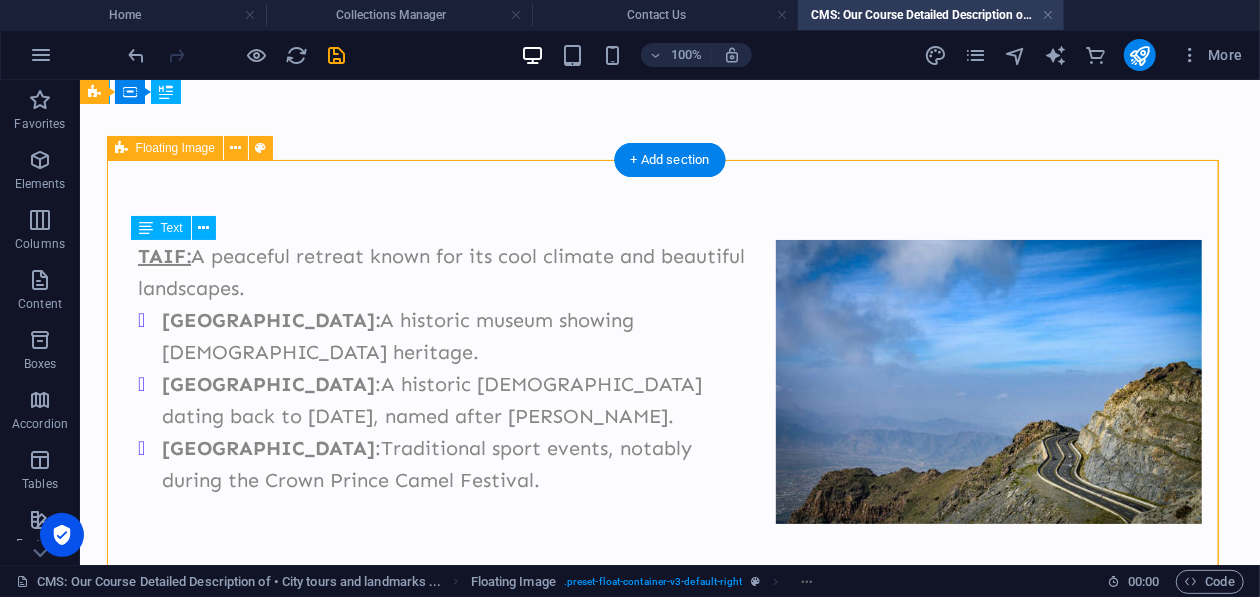 click on "TAIF:  A peaceful retreat known for its cool climate and beautiful landscapes. Shubra Palace:  A historic museum showing Islamic heritage. Wadi Mitna :   A historic mosque dating back to 630 CE, named after Ibn Abbas. Saiysad National Park :  Traditional sport events, notably during the Crown Prince Camel Festival." at bounding box center [669, 383] 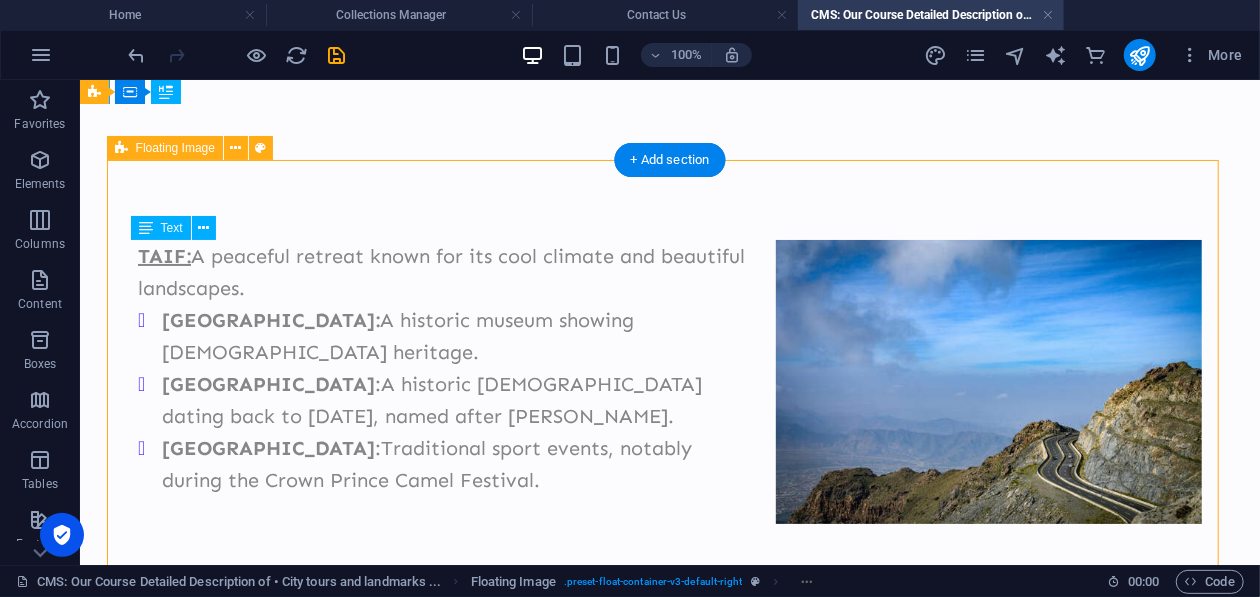 click on "TAIF:  A peaceful retreat known for its cool climate and beautiful landscapes. Shubra Palace:  A historic museum showing Islamic heritage. Wadi Mitna :   A historic mosque dating back to 630 CE, named after Ibn Abbas. Saiysad National Park :  Traditional sport events, notably during the Crown Prince Camel Festival." at bounding box center (669, 383) 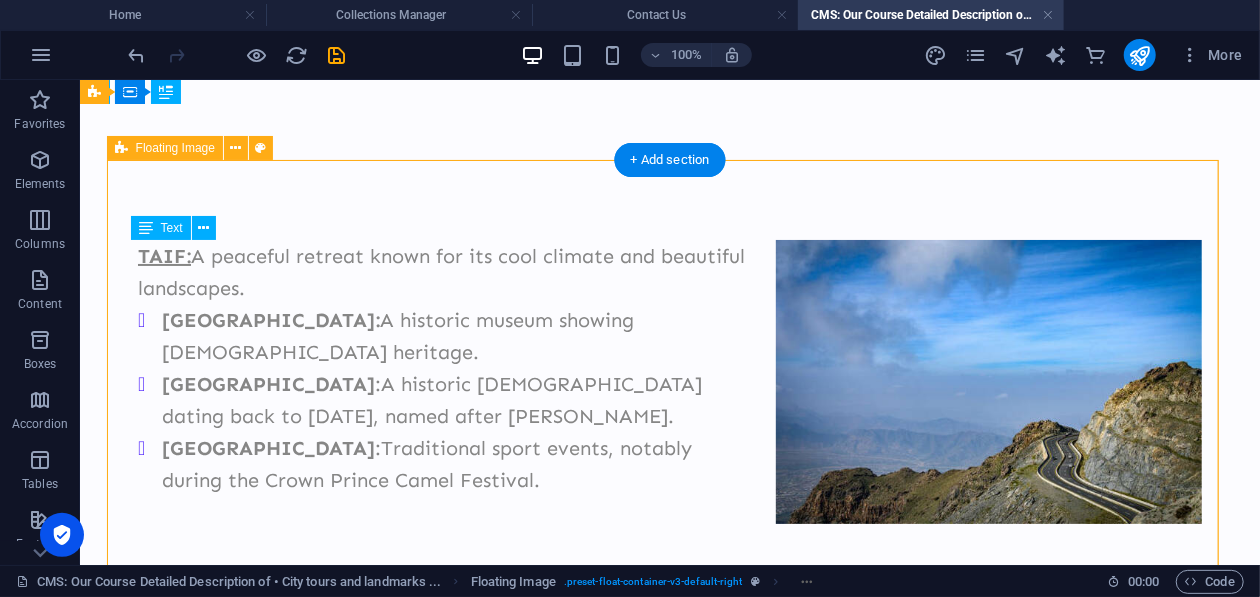 click on "TAIF:  A peaceful retreat known for its cool climate and beautiful landscapes. Shubra Palace:  A historic museum showing Islamic heritage. Wadi Mitna :   A historic mosque dating back to 630 CE, named after Ibn Abbas. Saiysad National Park :  Traditional sport events, notably during the Crown Prince Camel Festival." at bounding box center [669, 383] 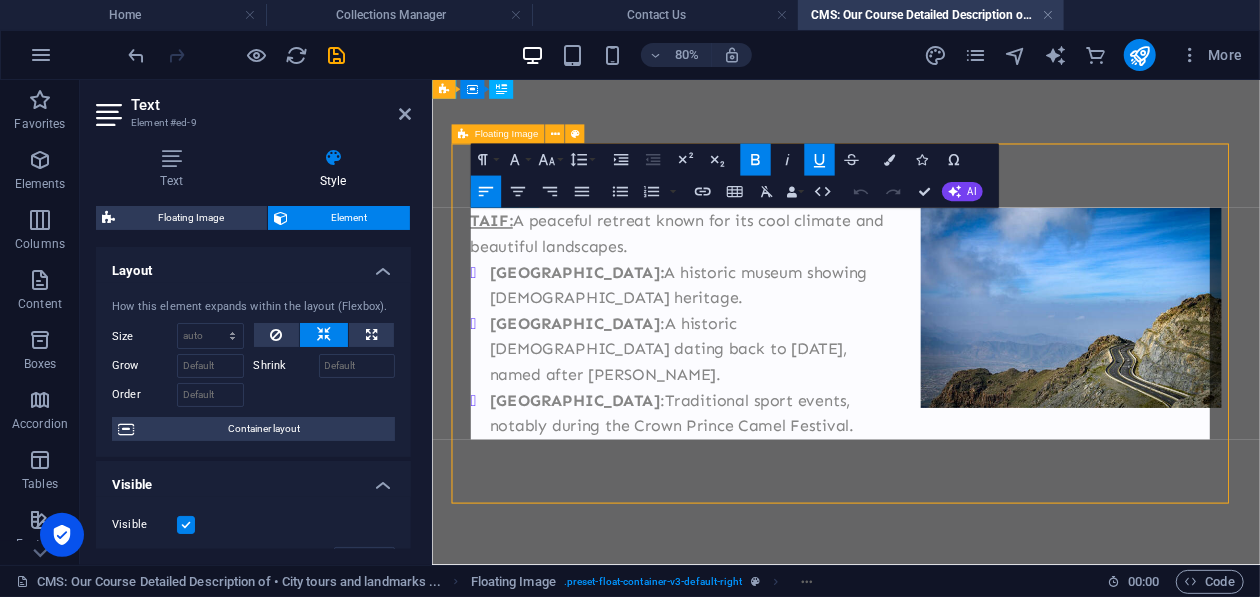 click on "Saiysad National Park :  Traditional sport events, notably during the Crown Prince Camel Festival." at bounding box center [960, 495] 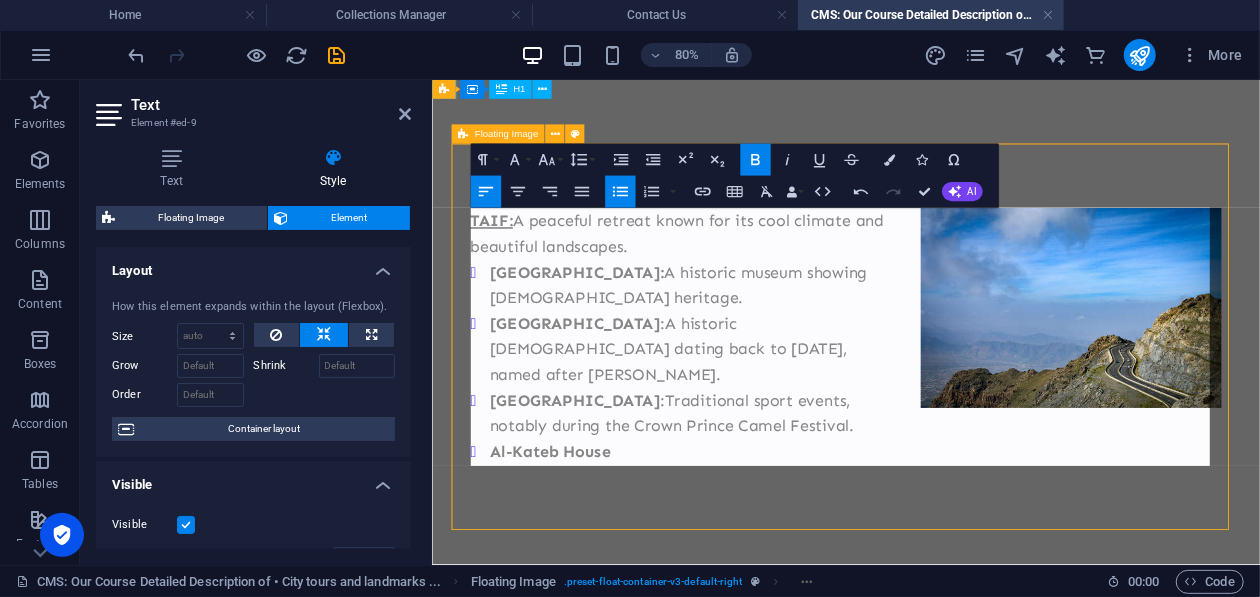 type 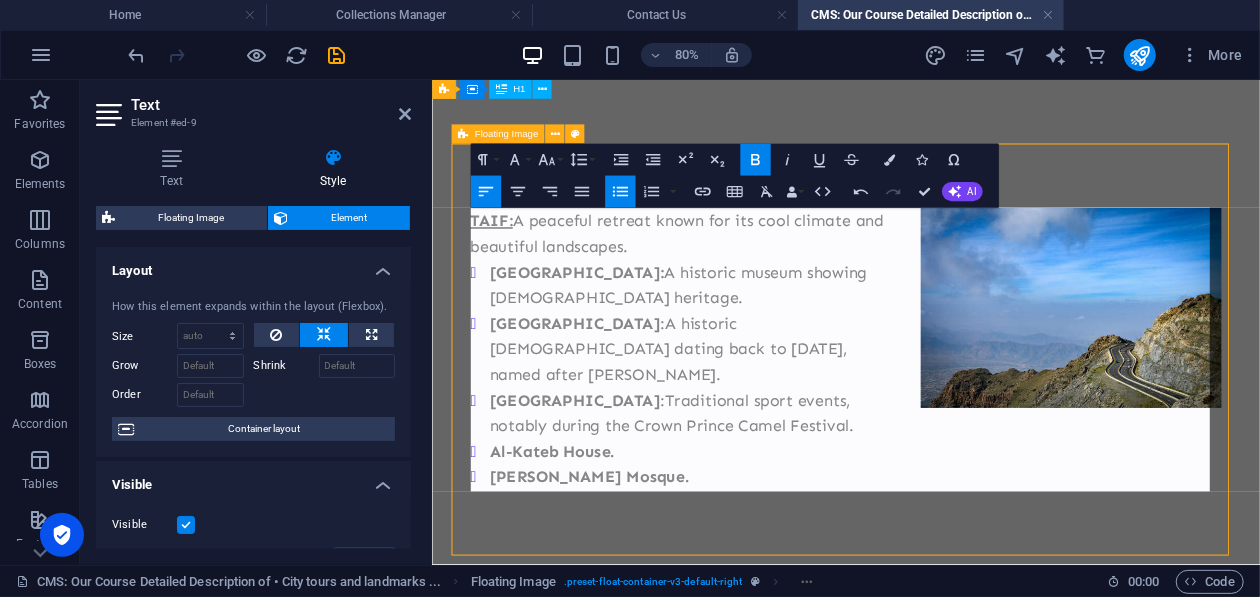 click on "TAIF:  A peaceful retreat known for its cool climate and beautiful landscapes. Shubra Palace:  A historic museum showing Islamic heritage. Wadi Mitna :   A historic mosque dating back to 630 CE, named after Ibn Abbas. Saiysad National Park :  Traditional sport events, notably during the Crown Prince Camel Festival. Al-Kateb House. Abdullah Ibn Al-Abbass Mosque." at bounding box center (948, 431) 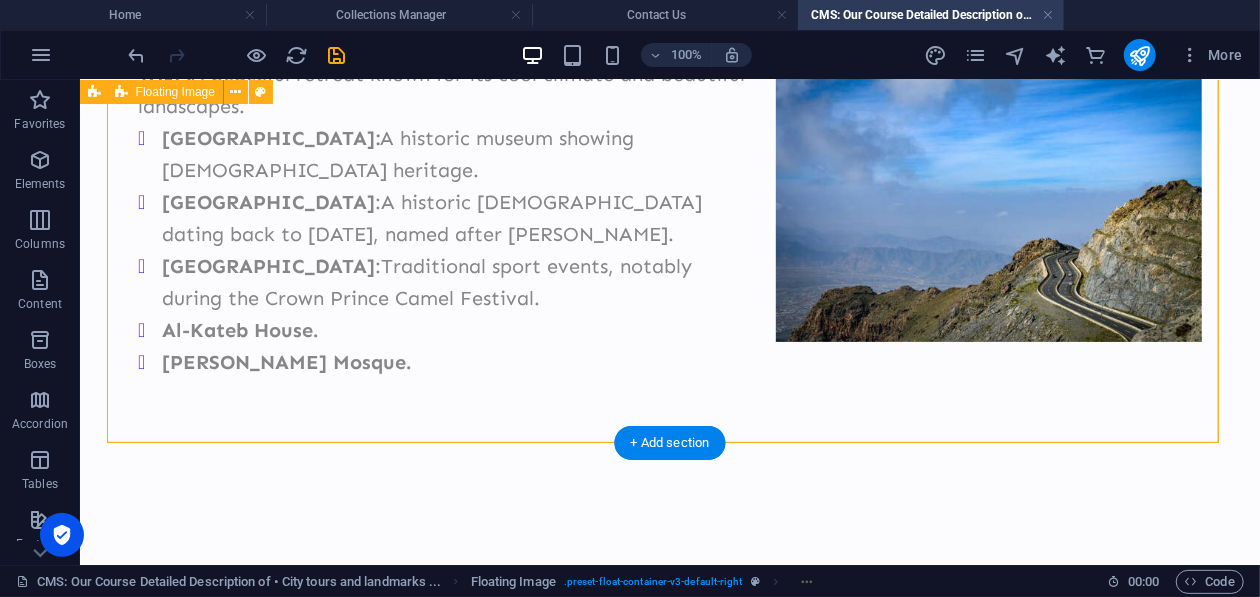 scroll, scrollTop: 199, scrollLeft: 0, axis: vertical 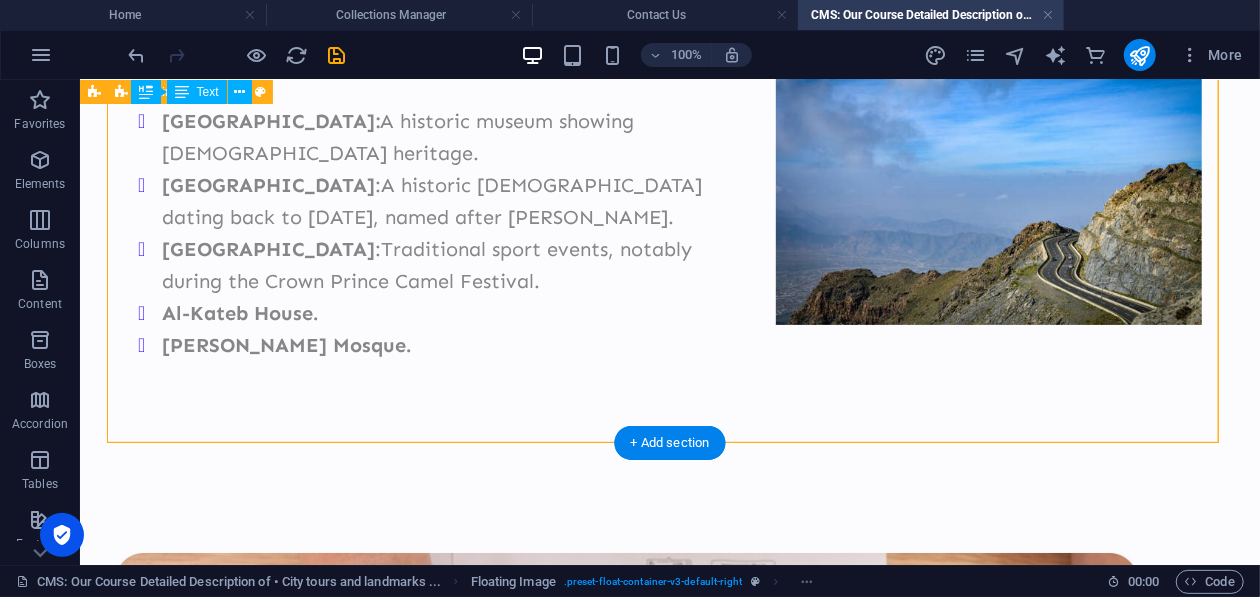 click on "TAIF:  A peaceful retreat known for its cool climate and beautiful landscapes. Shubra Palace:  A historic museum showing Islamic heritage. Wadi Mitna :   A historic mosque dating back to 630 CE, named after Ibn Abbas. Saiysad National Park :  Traditional sport events, notably during the Crown Prince Camel Festival. Al-Kateb House. Abdullah Ibn Al-Abbass Mosque." at bounding box center (669, 216) 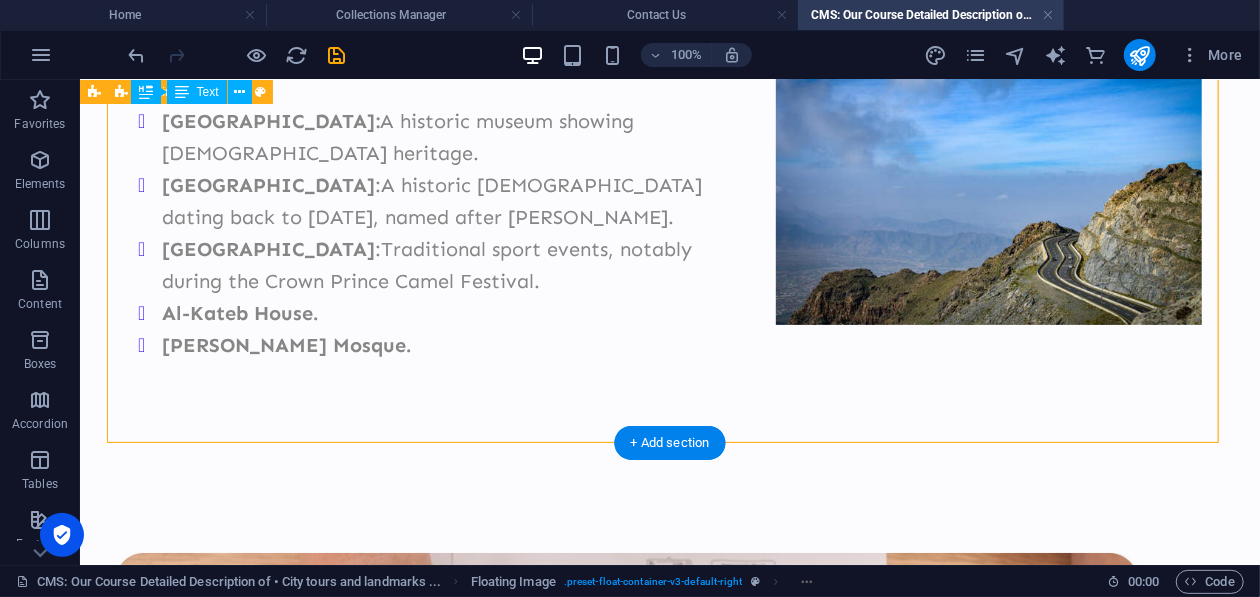 click on "TAIF:  A peaceful retreat known for its cool climate and beautiful landscapes. Shubra Palace:  A historic museum showing Islamic heritage. Wadi Mitna :   A historic mosque dating back to 630 CE, named after Ibn Abbas. Saiysad National Park :  Traditional sport events, notably during the Crown Prince Camel Festival. Al-Kateb House. Abdullah Ibn Al-Abbass Mosque." at bounding box center (669, 216) 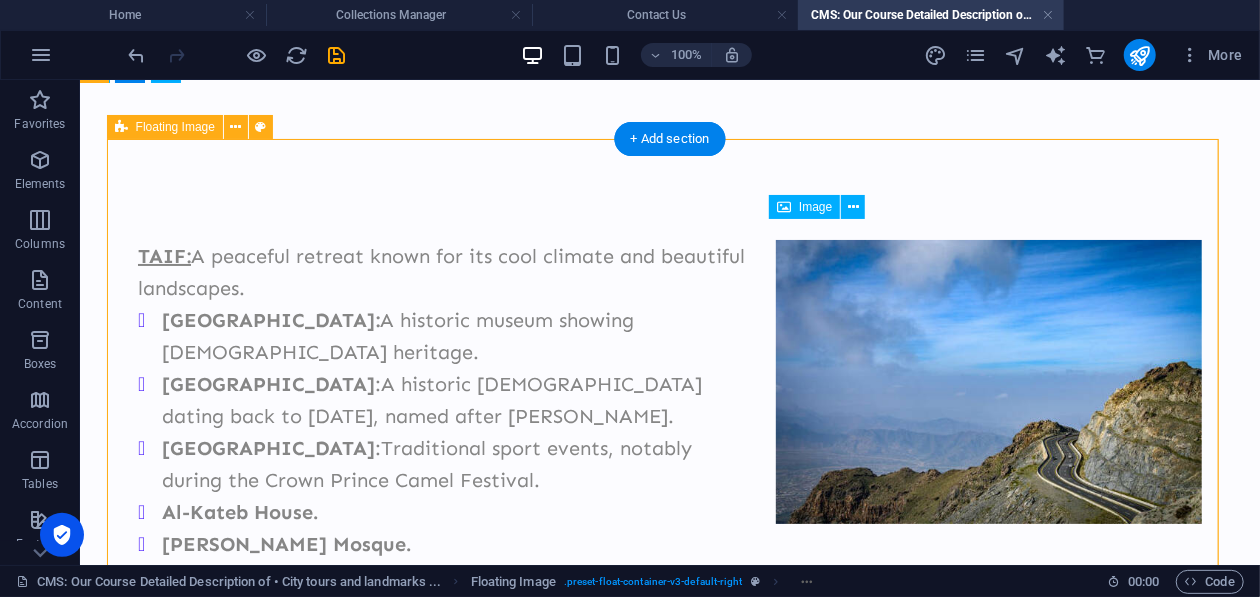 scroll, scrollTop: 300, scrollLeft: 0, axis: vertical 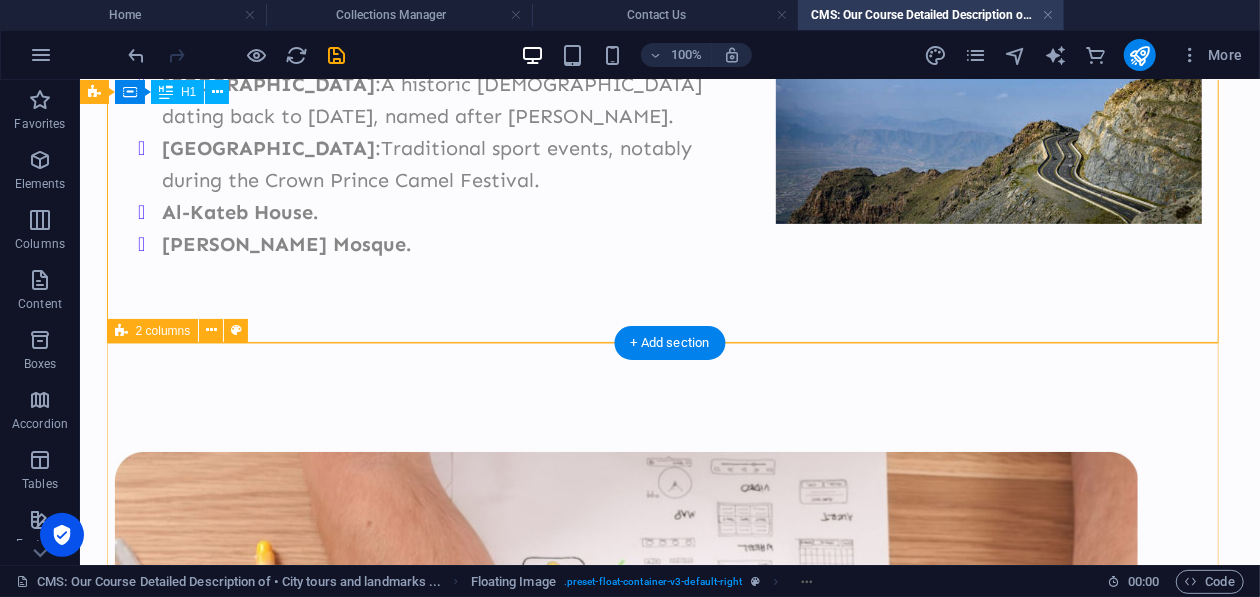 click on "What will you learn Lorem ipsum dolor sit amet consectetur Lorem ipsum dolor sit amet consectetur Lorem ipsum dolor sit amet consectetur Lorem ipsum dolor sit amet consectetur Lorem ipsum dolor sit amet consectetur" at bounding box center (669, 993) 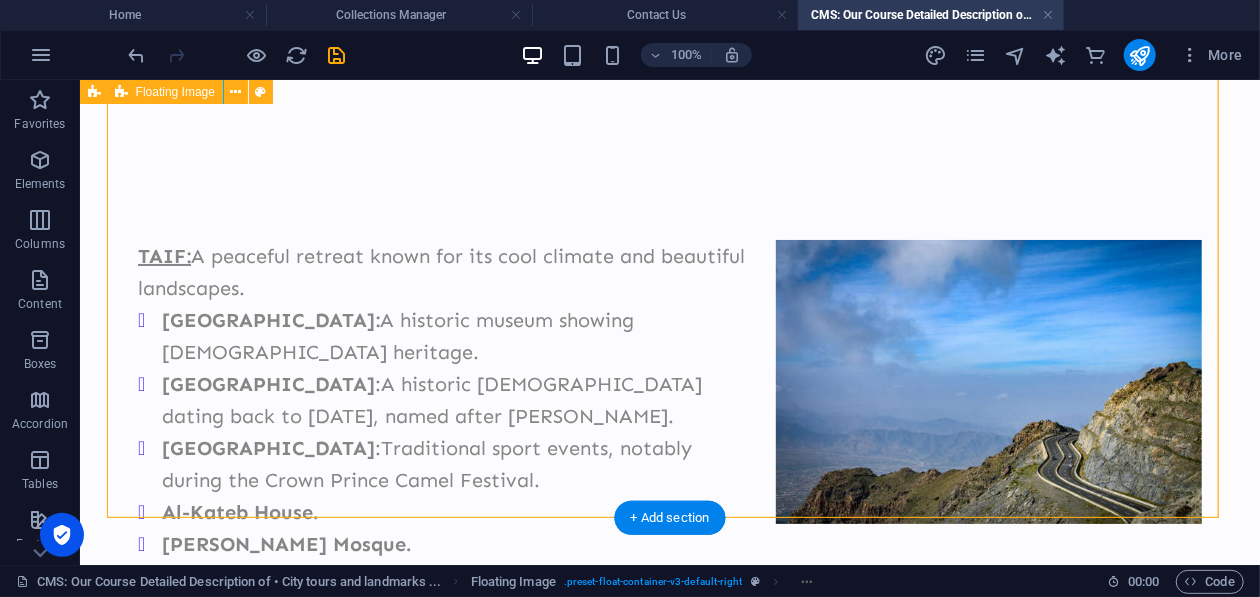 scroll, scrollTop: 199, scrollLeft: 0, axis: vertical 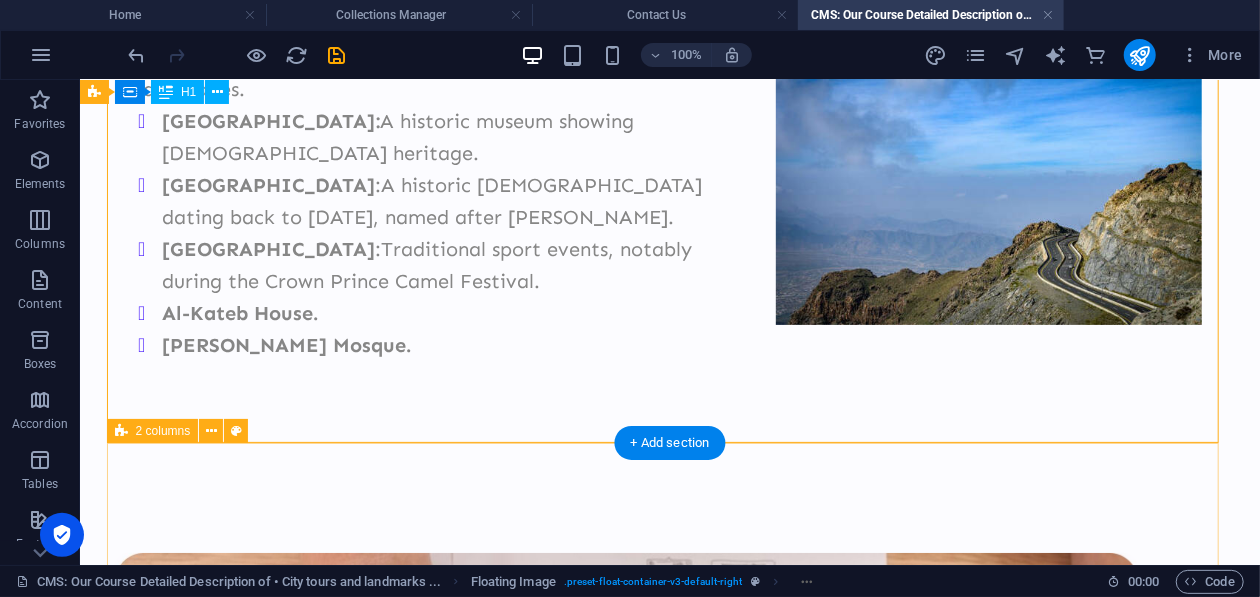 click on "What will you learn Lorem ipsum dolor sit amet consectetur Lorem ipsum dolor sit amet consectetur Lorem ipsum dolor sit amet consectetur Lorem ipsum dolor sit amet consectetur Lorem ipsum dolor sit amet consectetur" at bounding box center [669, 1094] 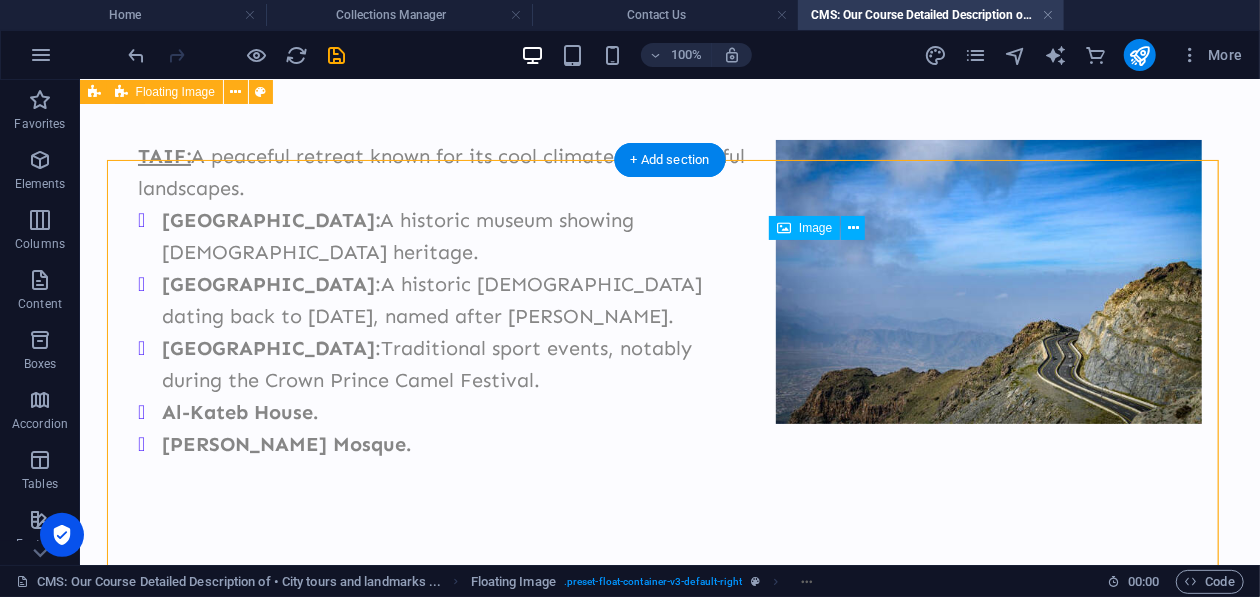 scroll, scrollTop: 0, scrollLeft: 0, axis: both 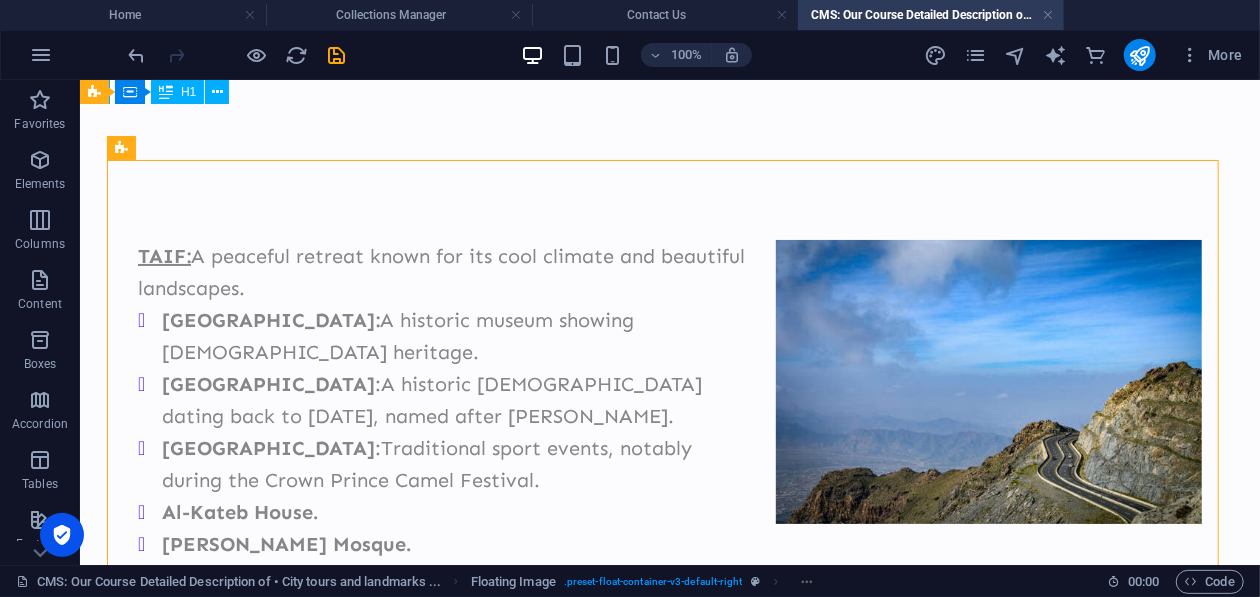 click on "TAIF:  A peaceful retreat known for its cool climate and beautiful landscapes. Shubra Palace:  A historic museum showing Islamic heritage. Wadi Mitna :   A historic mosque dating back to 630 CE, named after Ibn Abbas. Saiysad National Park :  Traditional sport events, notably during the Crown Prince Camel Festival. Al-Kateb House. Abdullah Ibn Al-Abbass Mosque. What will you learn Lorem ipsum dolor sit amet consectetur Lorem ipsum dolor sit amet consectetur Lorem ipsum dolor sit amet consectetur Lorem ipsum dolor sit amet consectetur Lorem ipsum dolor sit amet consectetur" at bounding box center [669, 1037] 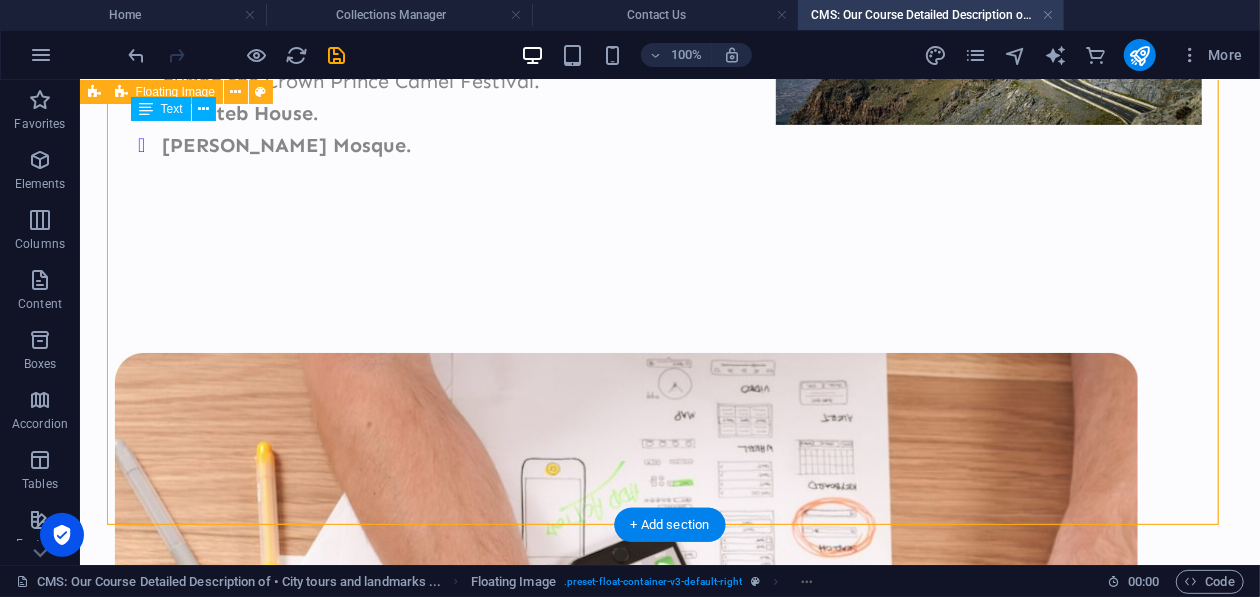 scroll, scrollTop: 0, scrollLeft: 0, axis: both 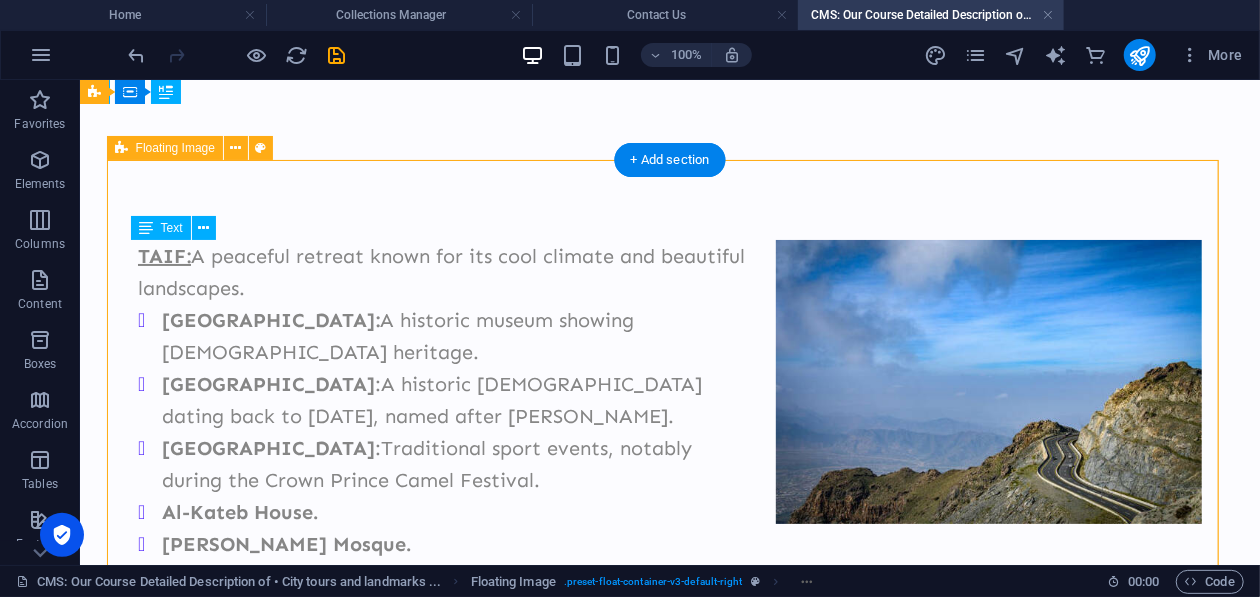 click on "TAIF:  A peaceful retreat known for its cool climate and beautiful landscapes. Shubra Palace:  A historic museum showing Islamic heritage. Wadi Mitna :   A historic mosque dating back to 630 CE, named after Ibn Abbas. Saiysad National Park :  Traditional sport events, notably during the Crown Prince Camel Festival. Al-Kateb House. Abdullah Ibn Al-Abbass Mosque." at bounding box center (669, 415) 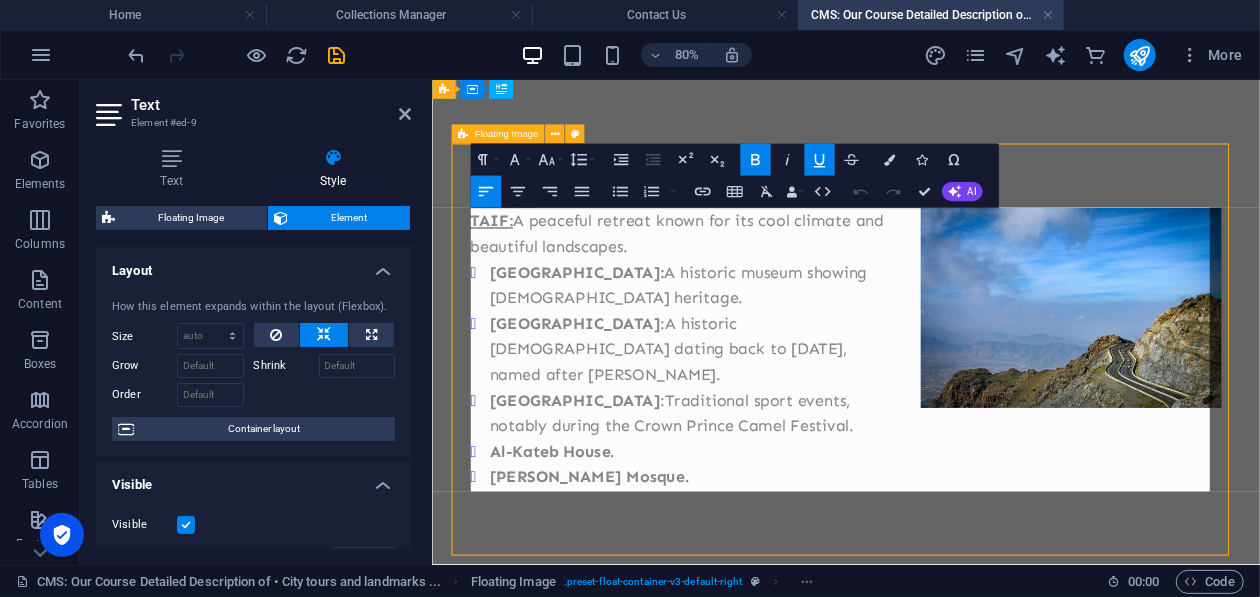 click on "[GEOGRAPHIC_DATA]:" at bounding box center (612, 319) 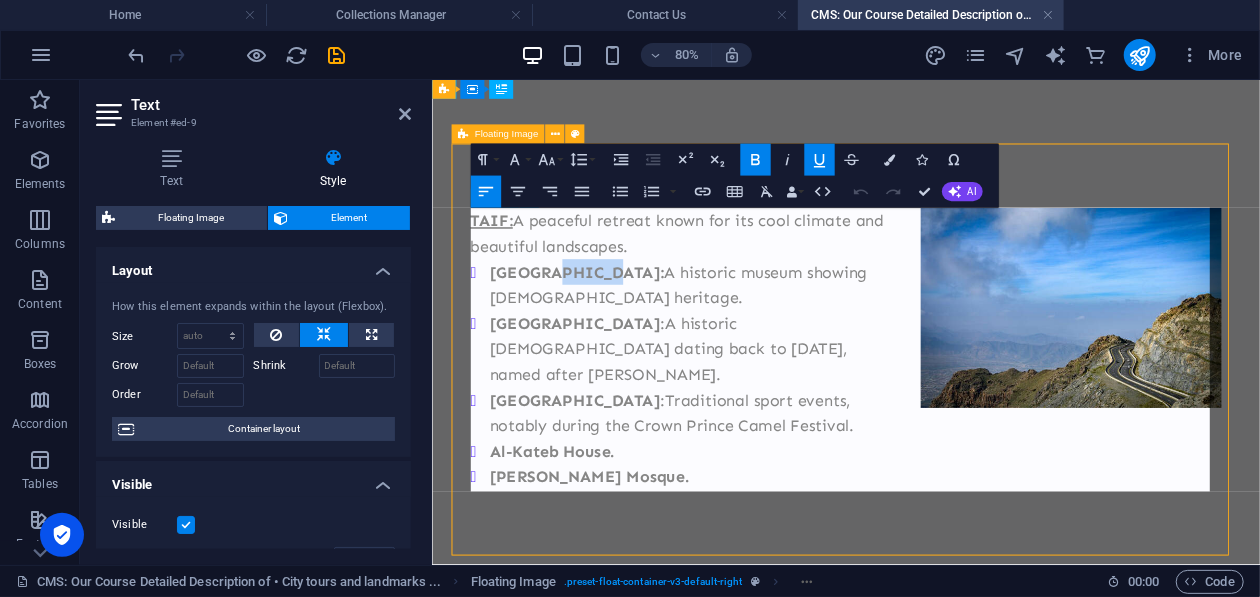 click on "[GEOGRAPHIC_DATA]:" at bounding box center [612, 319] 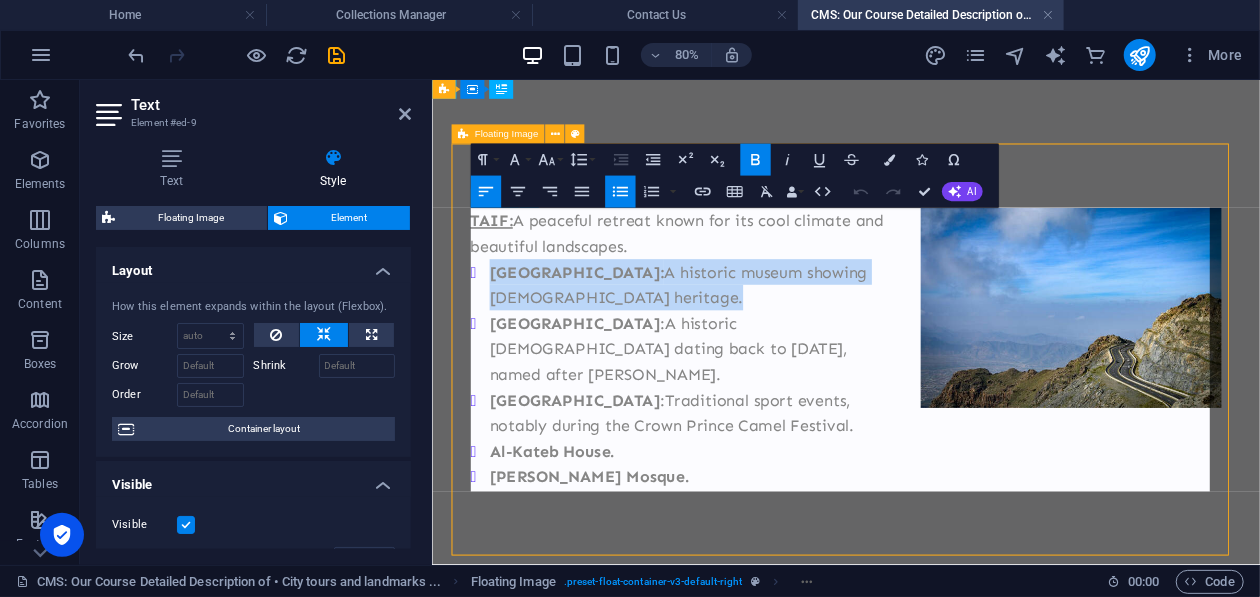 click on "[GEOGRAPHIC_DATA]:" at bounding box center (612, 319) 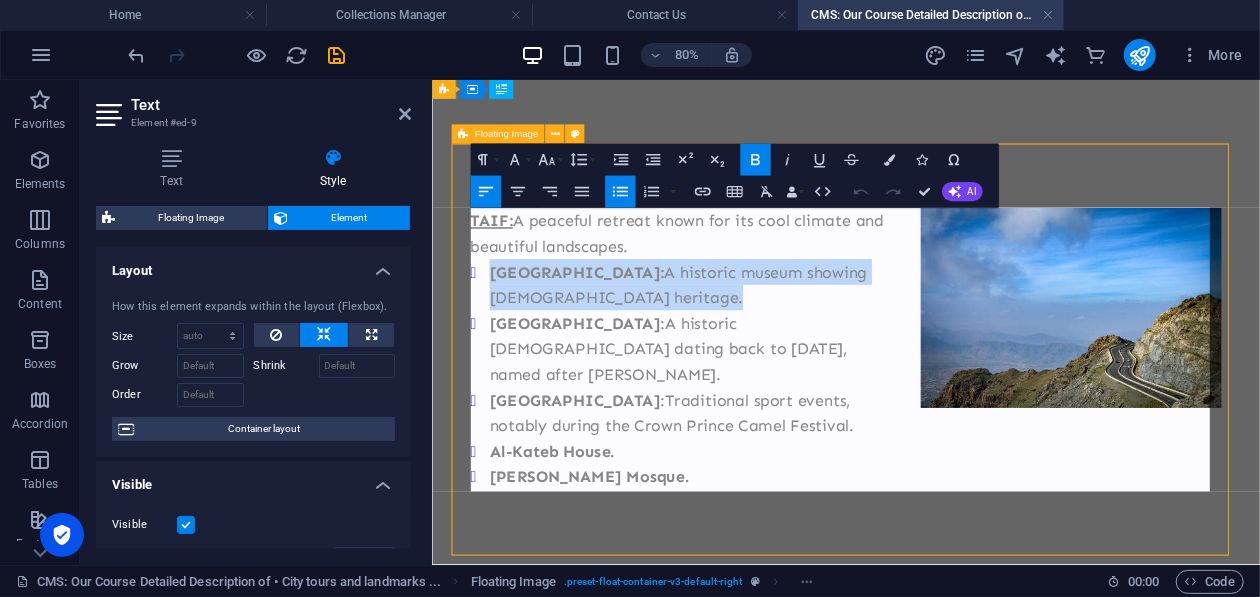 click on "[GEOGRAPHIC_DATA]:" at bounding box center (612, 319) 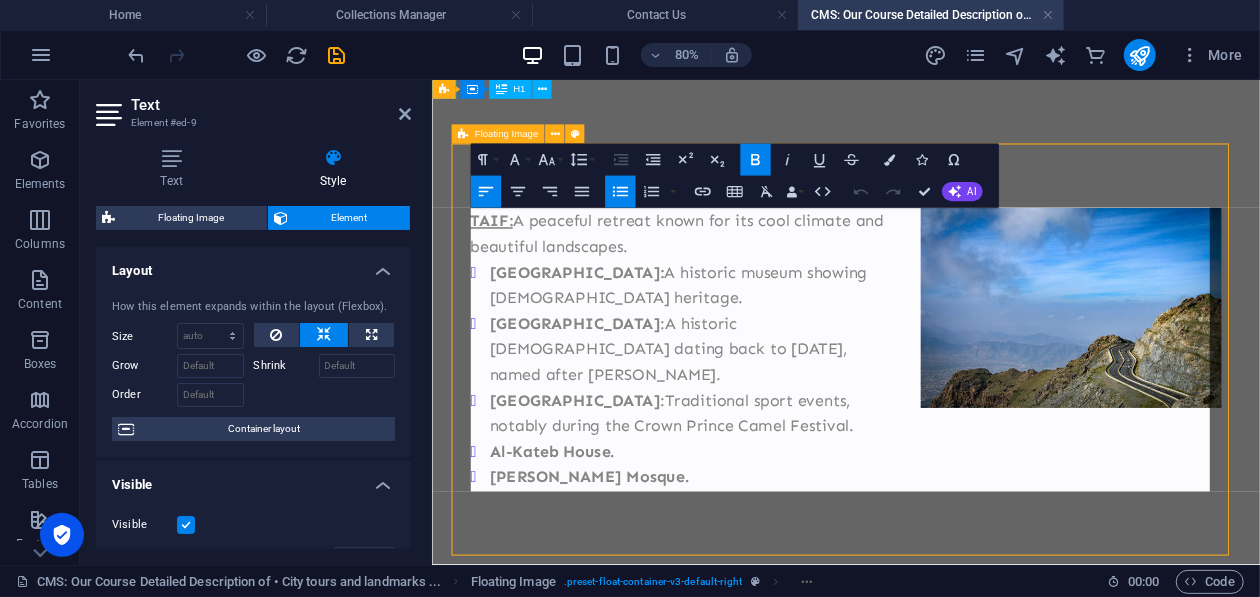 click on "TAIF:  A peaceful retreat known for its cool climate and beautiful landscapes. Shubra Palace:  A historic museum showing Islamic heritage. Wadi Mitna :   A historic mosque dating back to 630 CE, named after Ibn Abbas. Saiysad National Park :  Traditional sport events, notably during the Crown Prince Camel Festival. Al-Kateb House. Abdullah Ibn Al-Abbass Mosque." at bounding box center (948, 431) 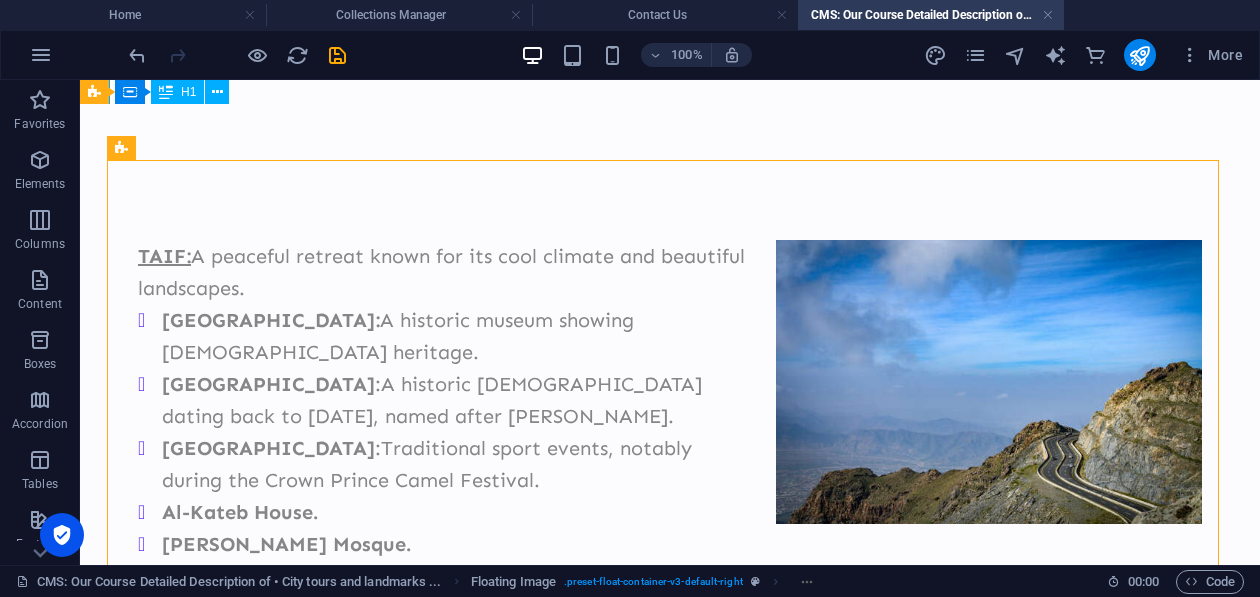 scroll, scrollTop: 0, scrollLeft: 0, axis: both 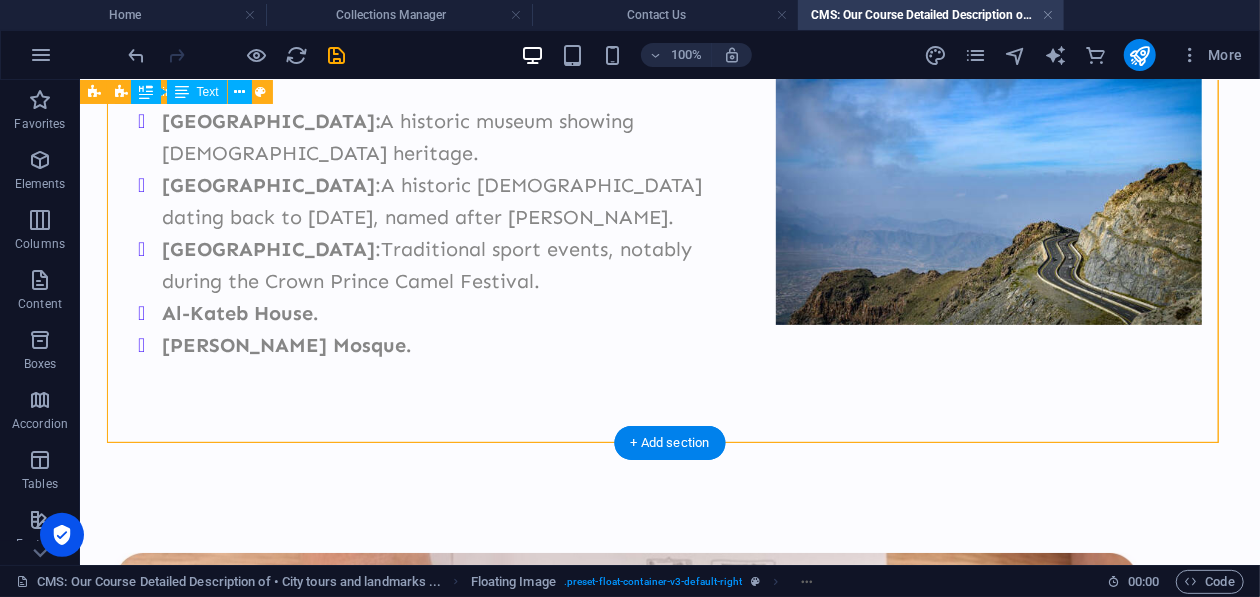 click on "TAIF:  A peaceful retreat known for its cool climate and beautiful landscapes. Shubra Palace:  A historic museum showing Islamic heritage. Wadi Mitna :   A historic mosque dating back to 630 CE, named after Ibn Abbas. Saiysad National Park :  Traditional sport events, notably during the Crown Prince Camel Festival. Al-Kateb House. Abdullah Ibn Al-Abbass Mosque." at bounding box center [669, 216] 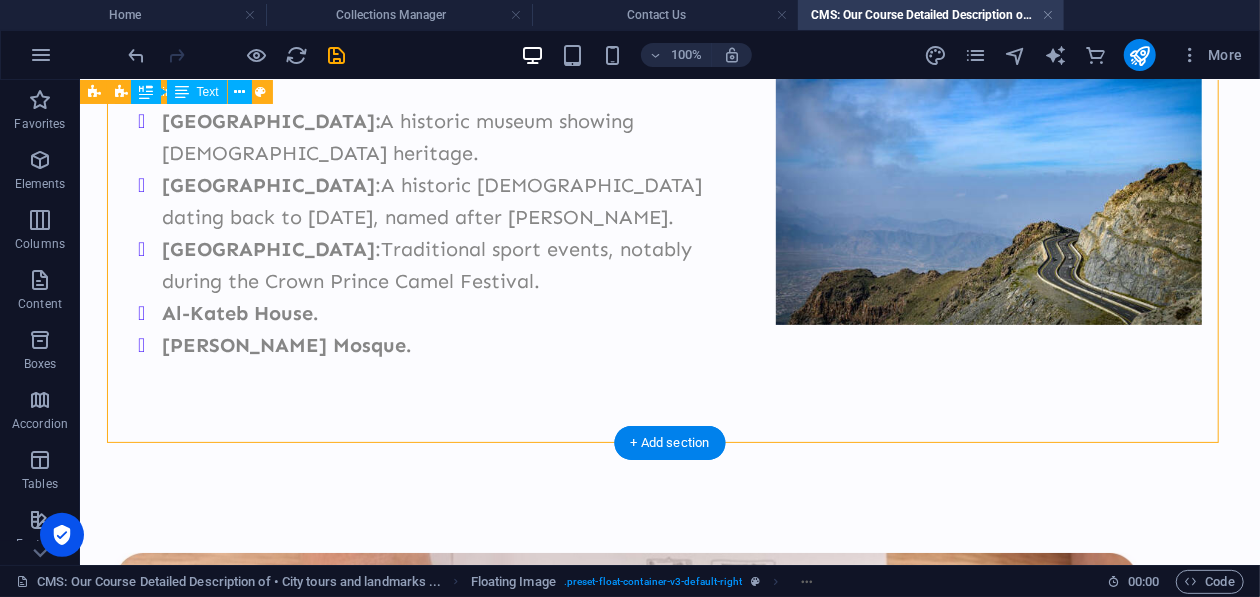 drag, startPoint x: 471, startPoint y: 306, endPoint x: 478, endPoint y: 320, distance: 15.652476 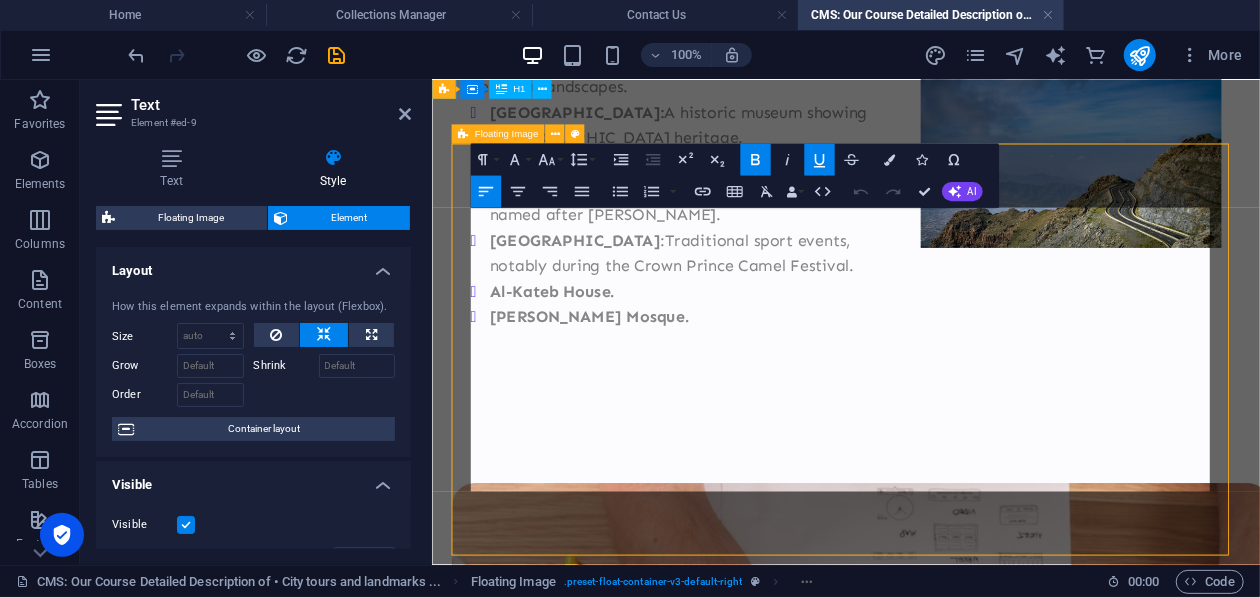 scroll, scrollTop: 0, scrollLeft: 0, axis: both 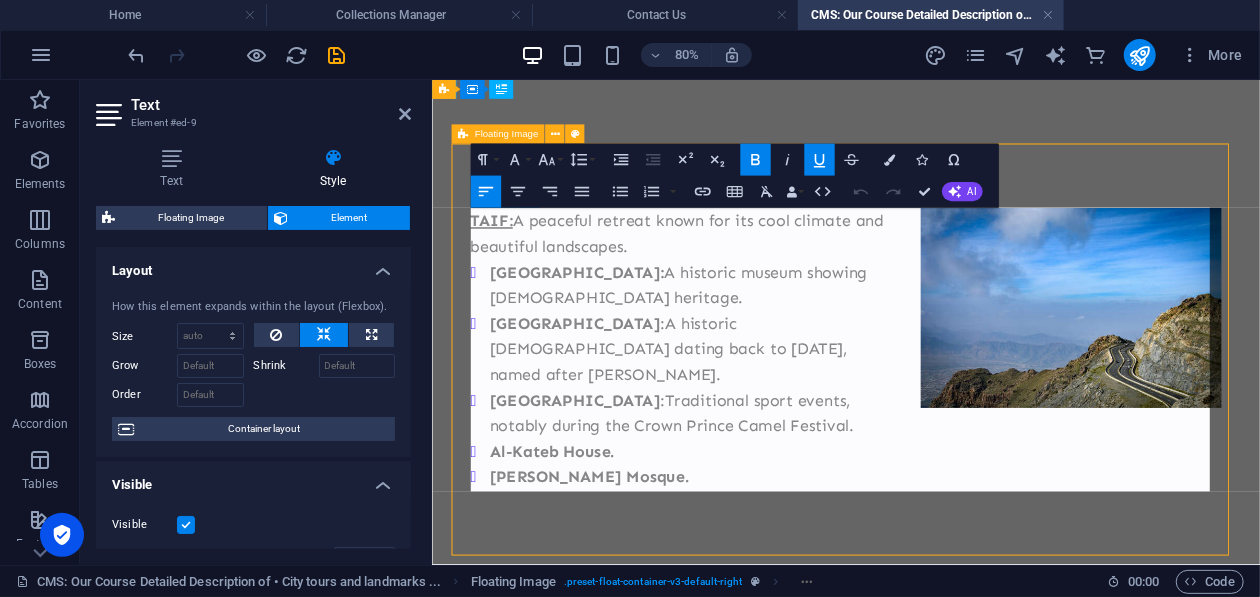 click on "Abdullah Ibn Al-Abbass Mosque." at bounding box center (960, 575) 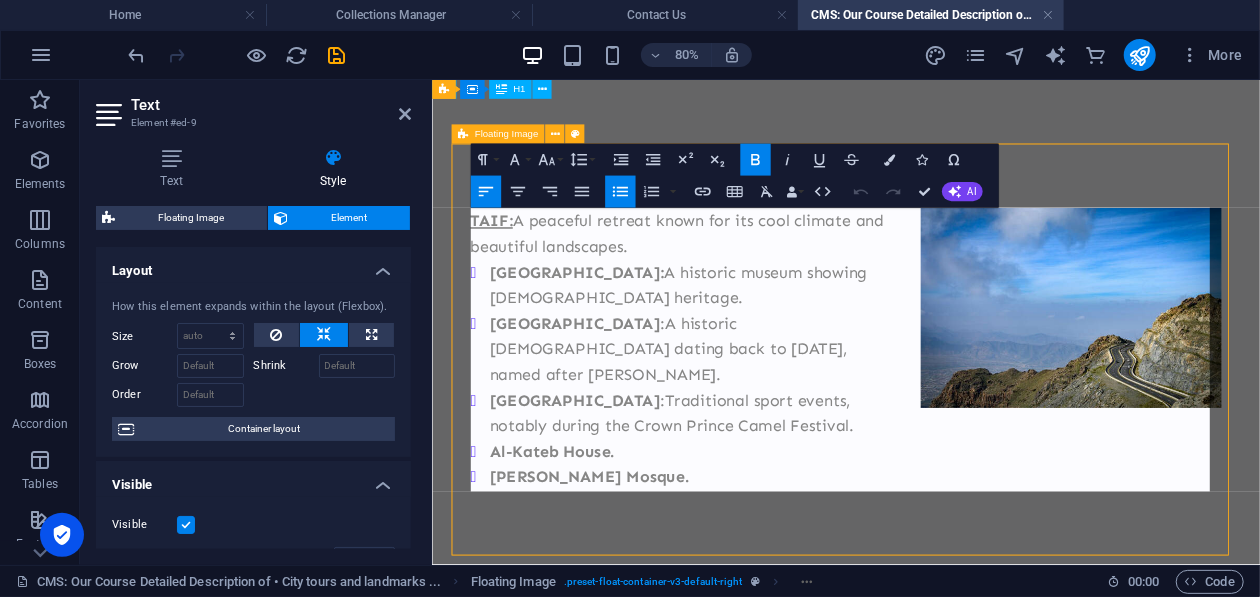 type 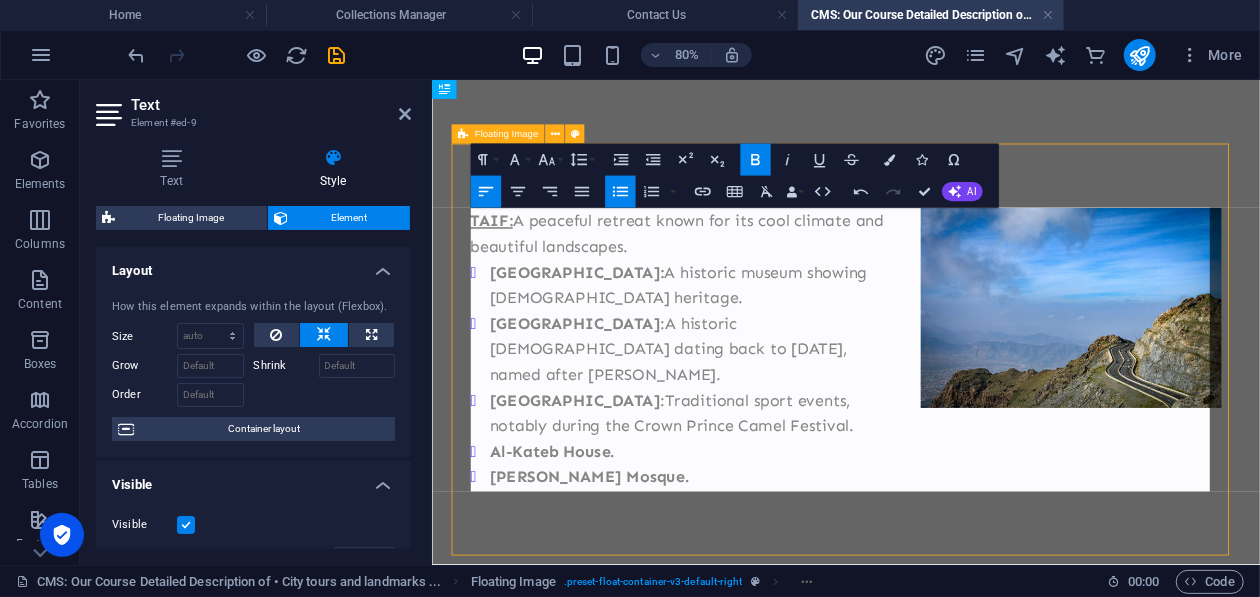 click on "Unordered List" at bounding box center [620, 192] 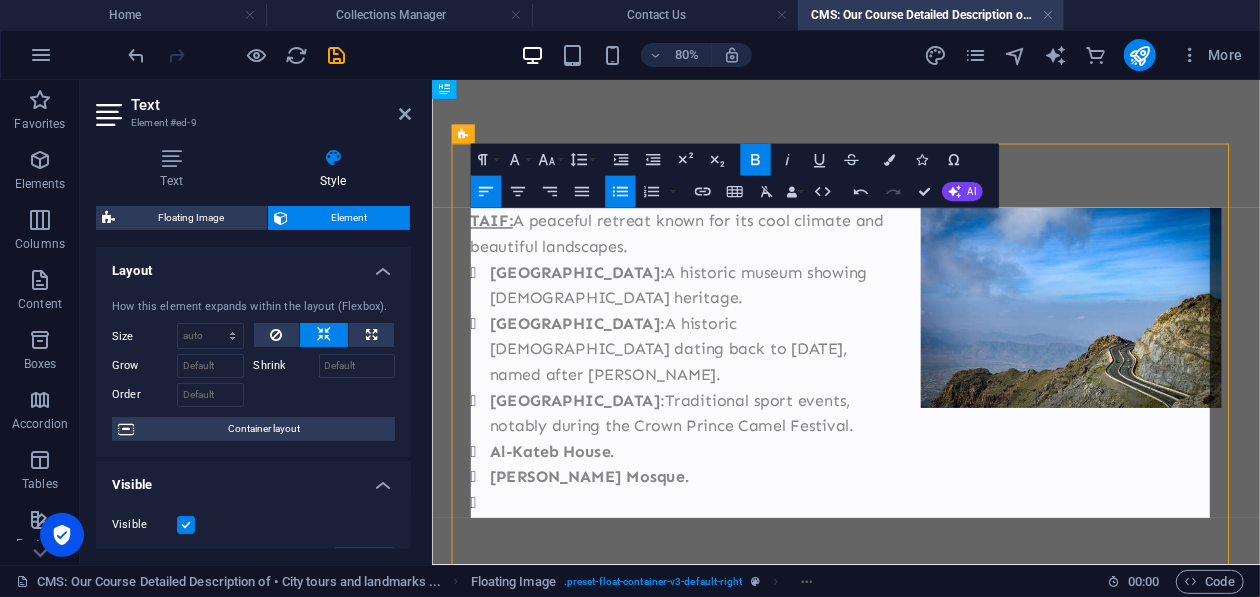 click 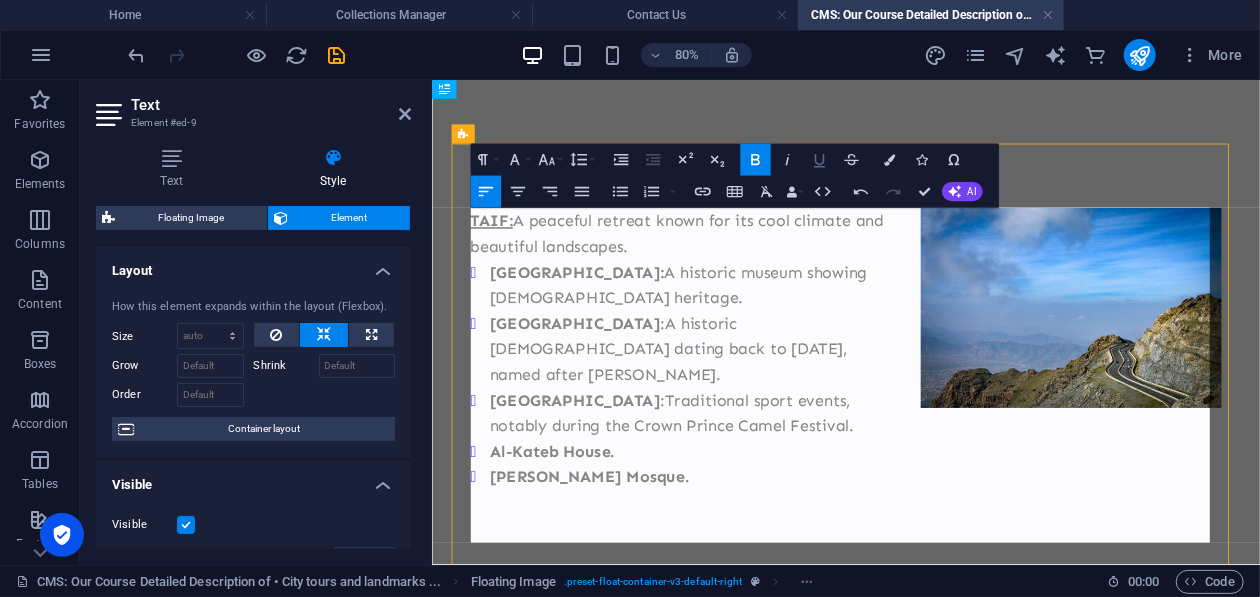 click on "Underline" at bounding box center [819, 160] 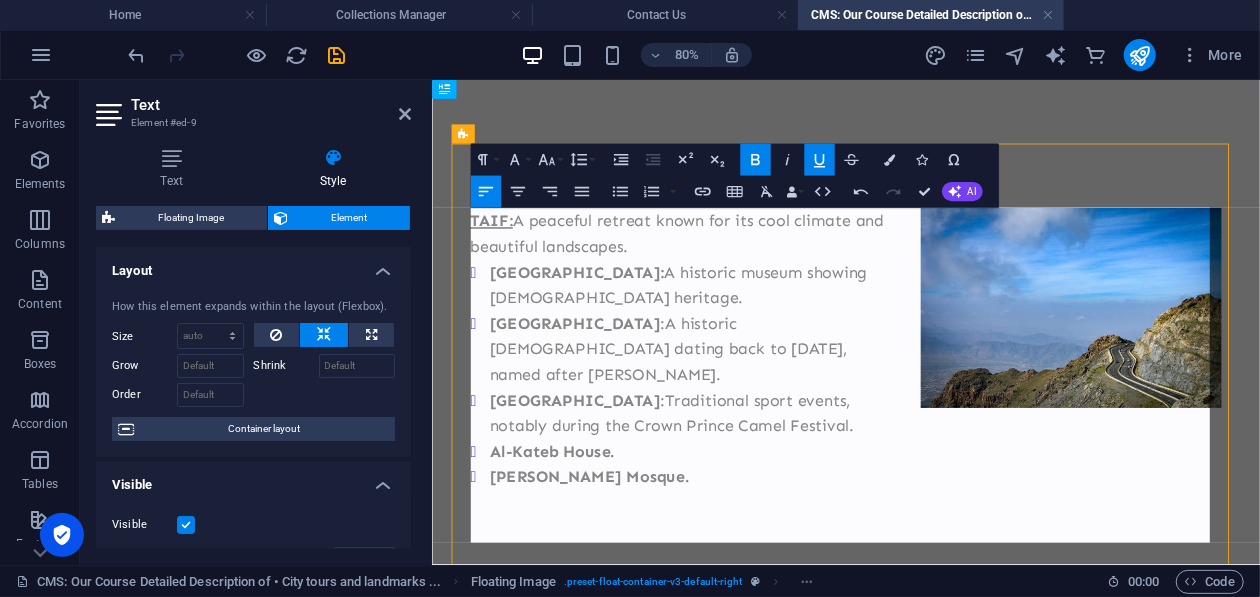 click 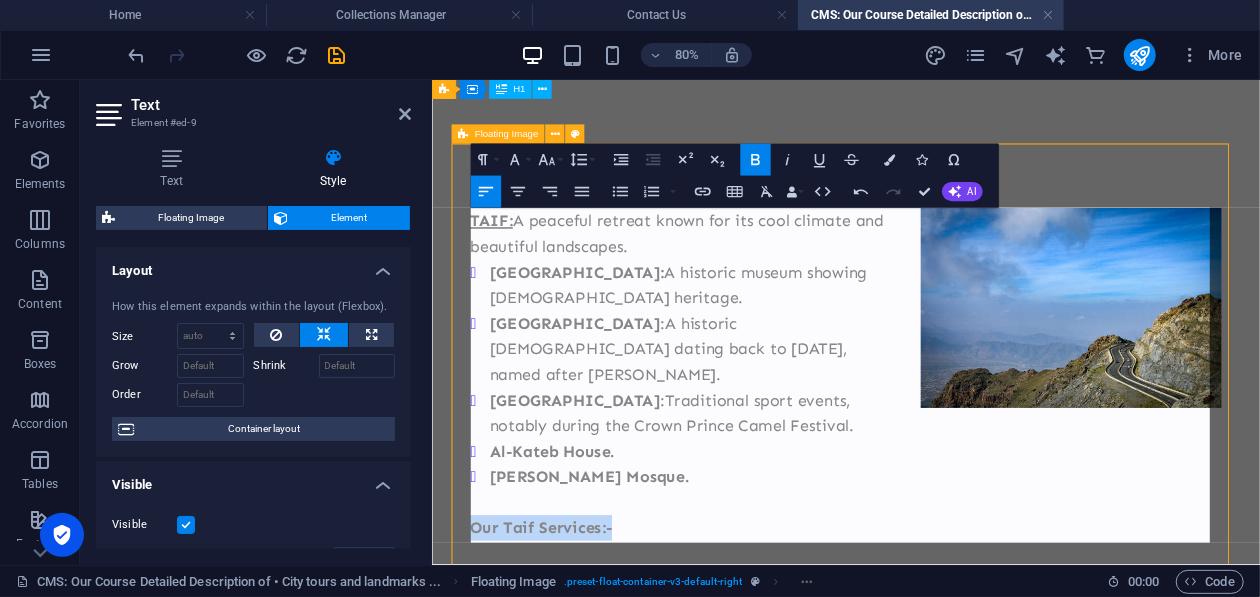 drag, startPoint x: 683, startPoint y: 616, endPoint x: 468, endPoint y: 612, distance: 215.0372 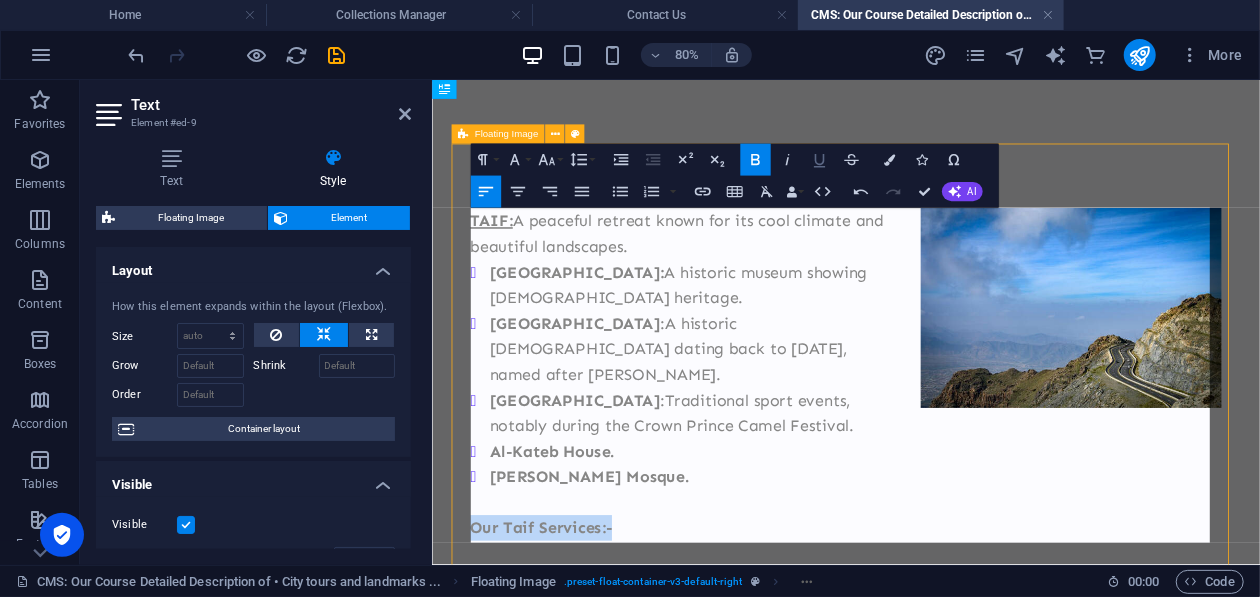 click 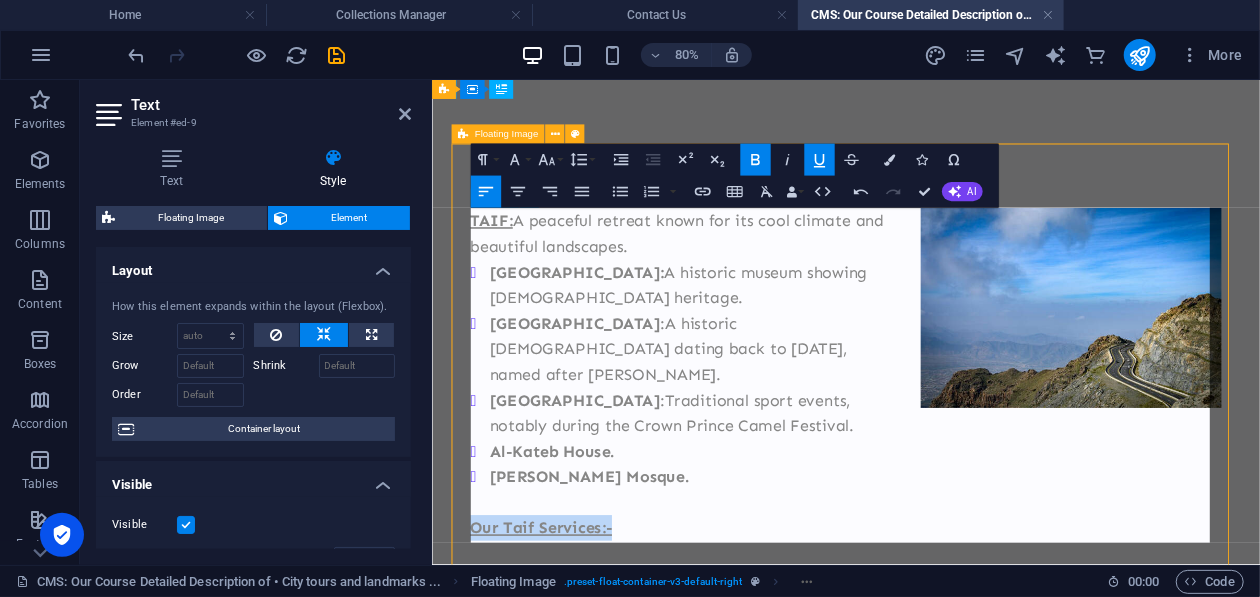 click on "Our Taif Services:-" at bounding box center (948, 639) 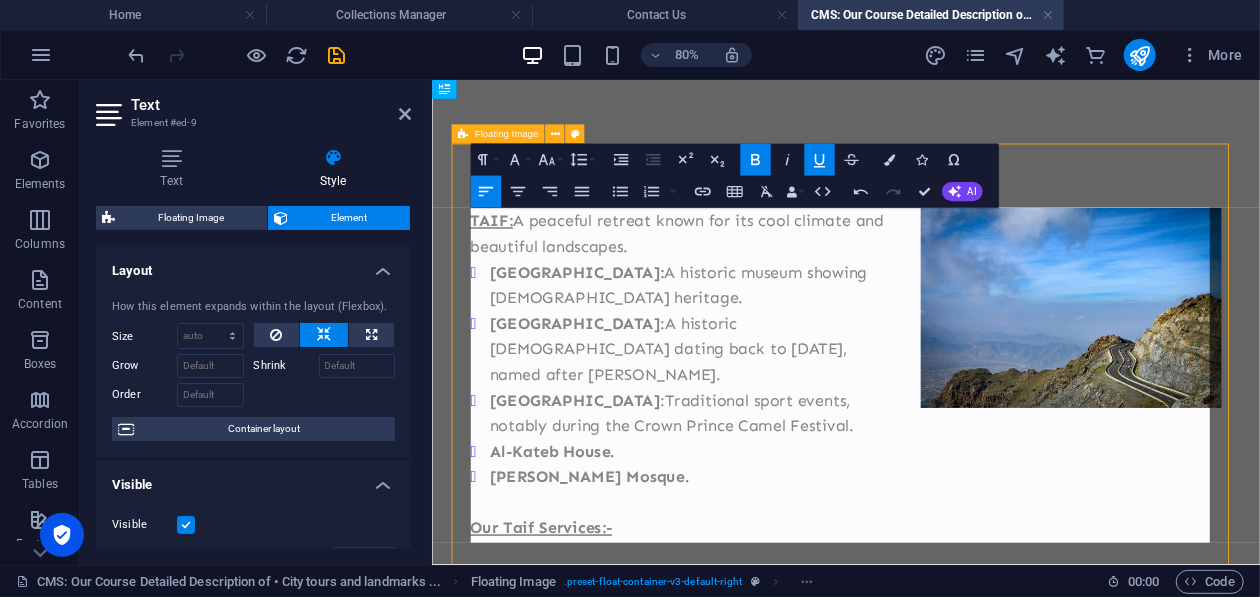 click 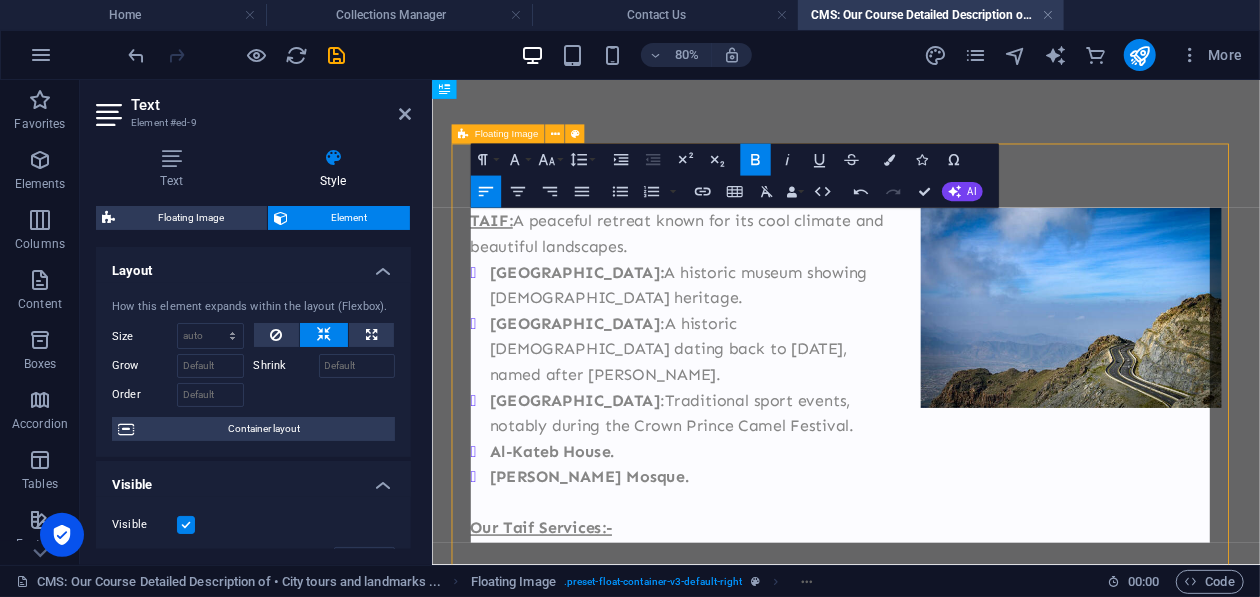 click 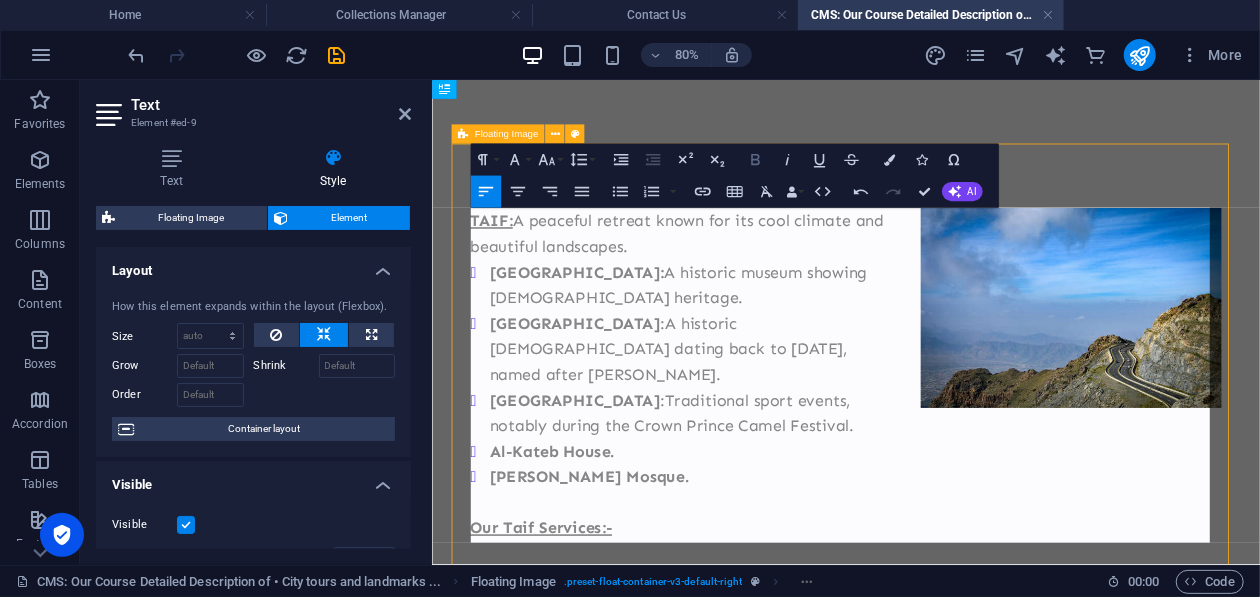 click 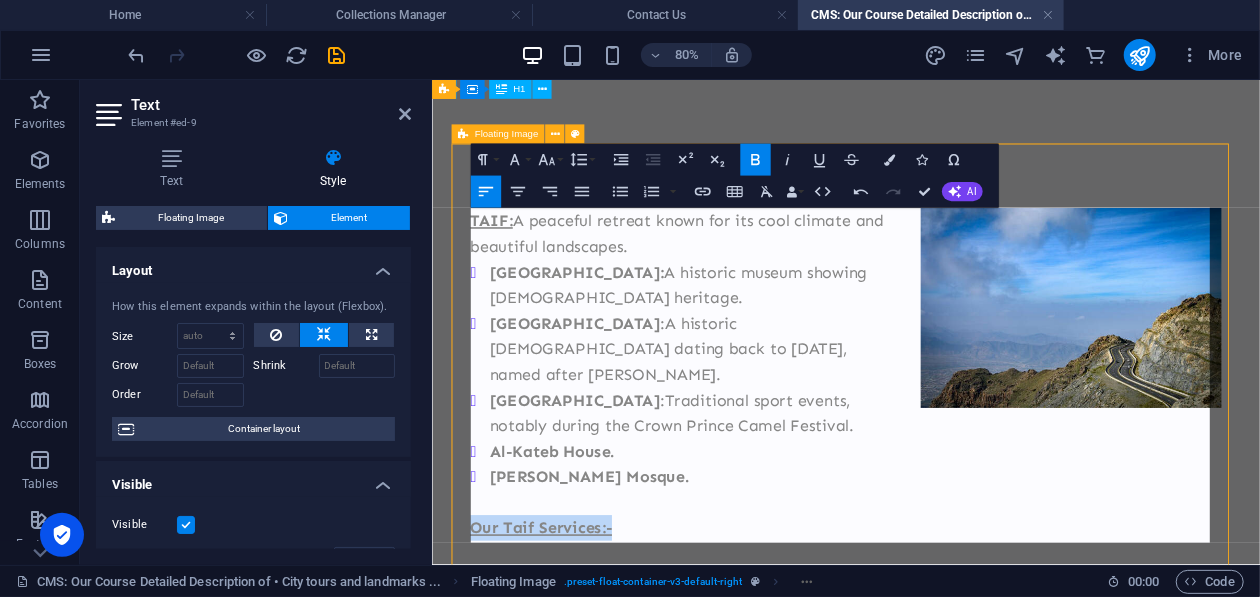drag, startPoint x: 667, startPoint y: 622, endPoint x: 481, endPoint y: 601, distance: 187.18173 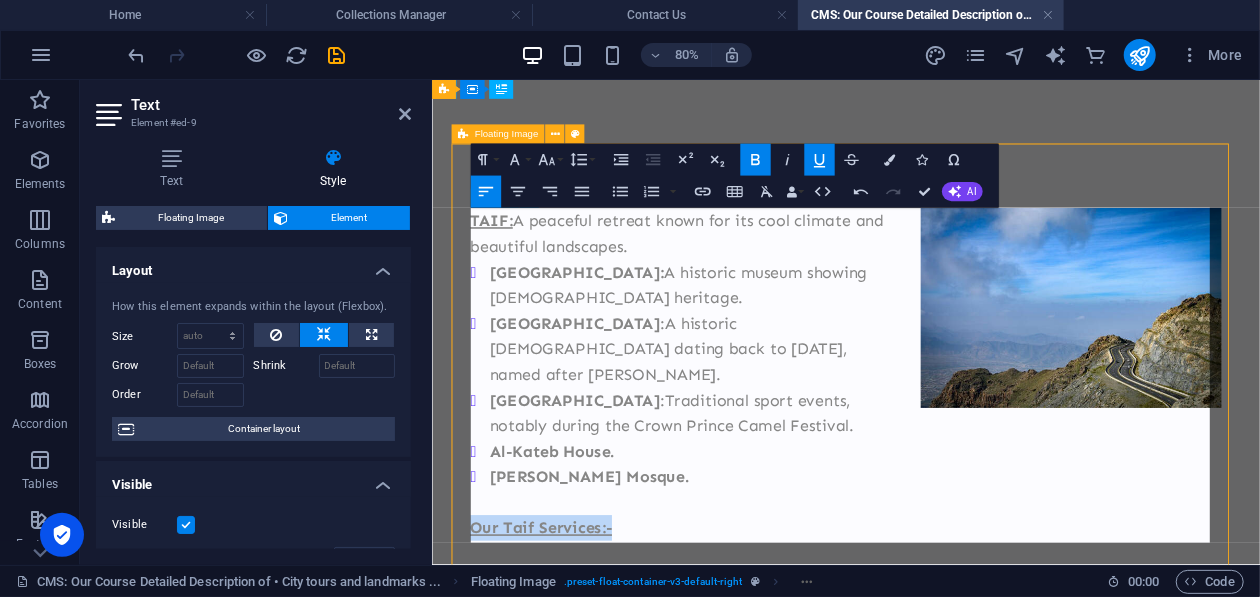 click on "Our Taif Services:- ​ ​" at bounding box center (948, 639) 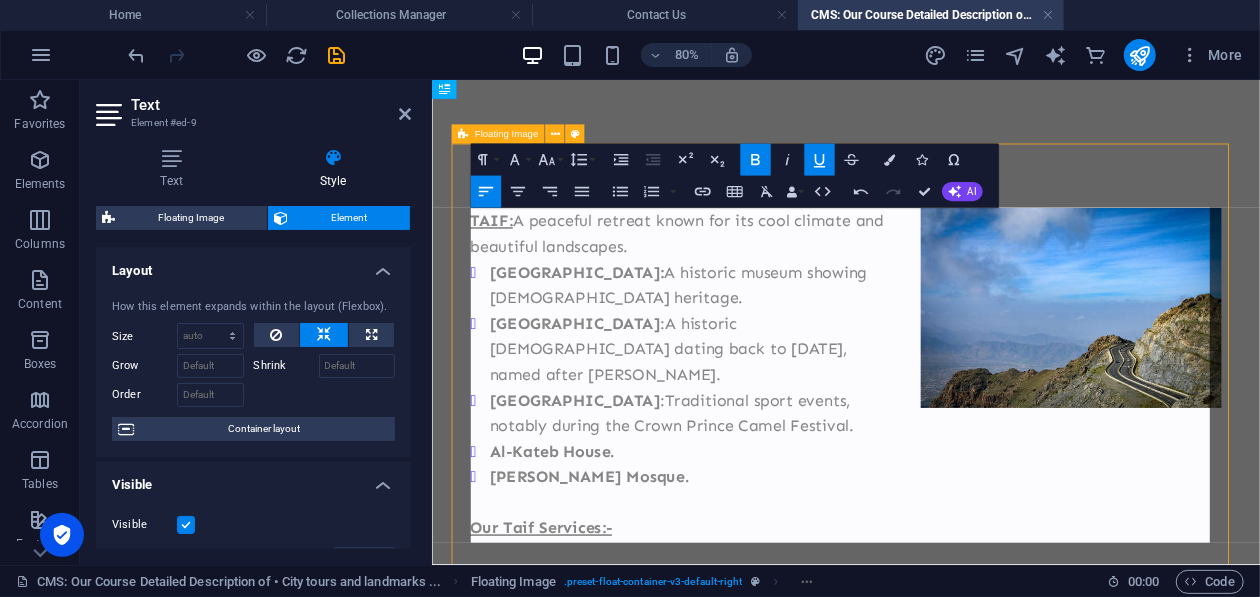 click 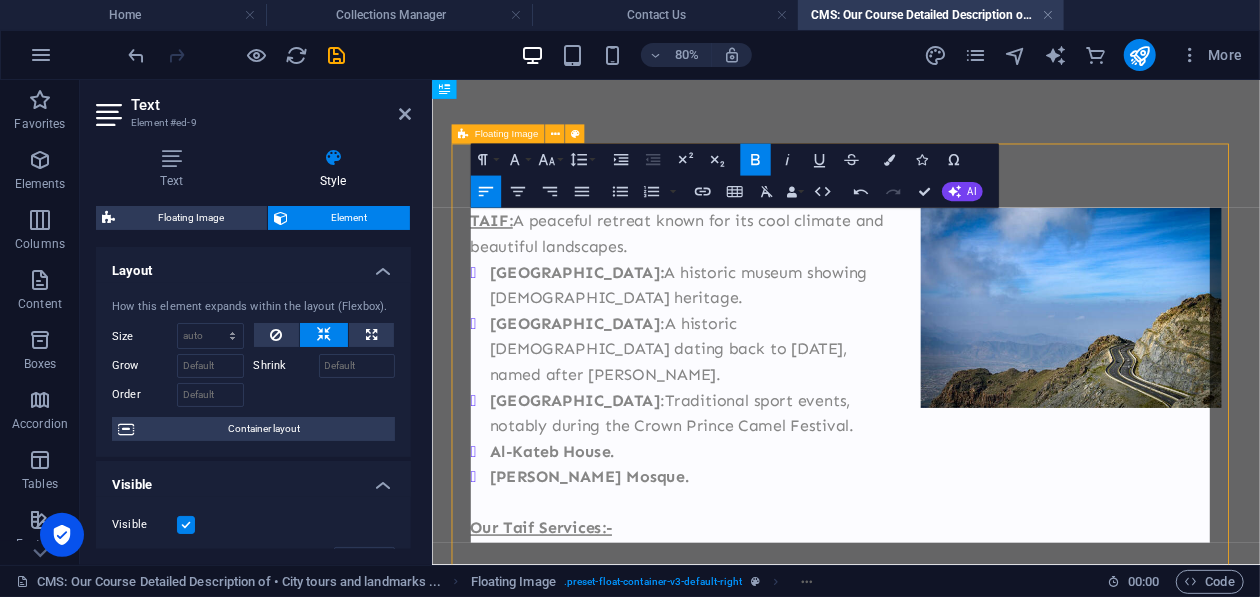 click 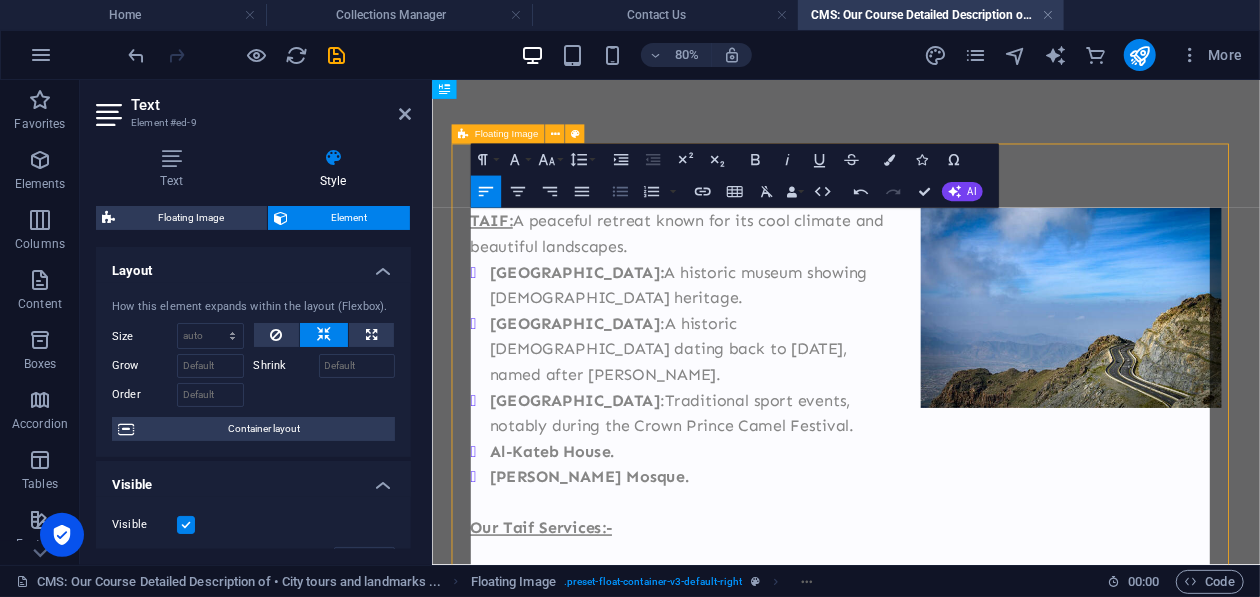 click 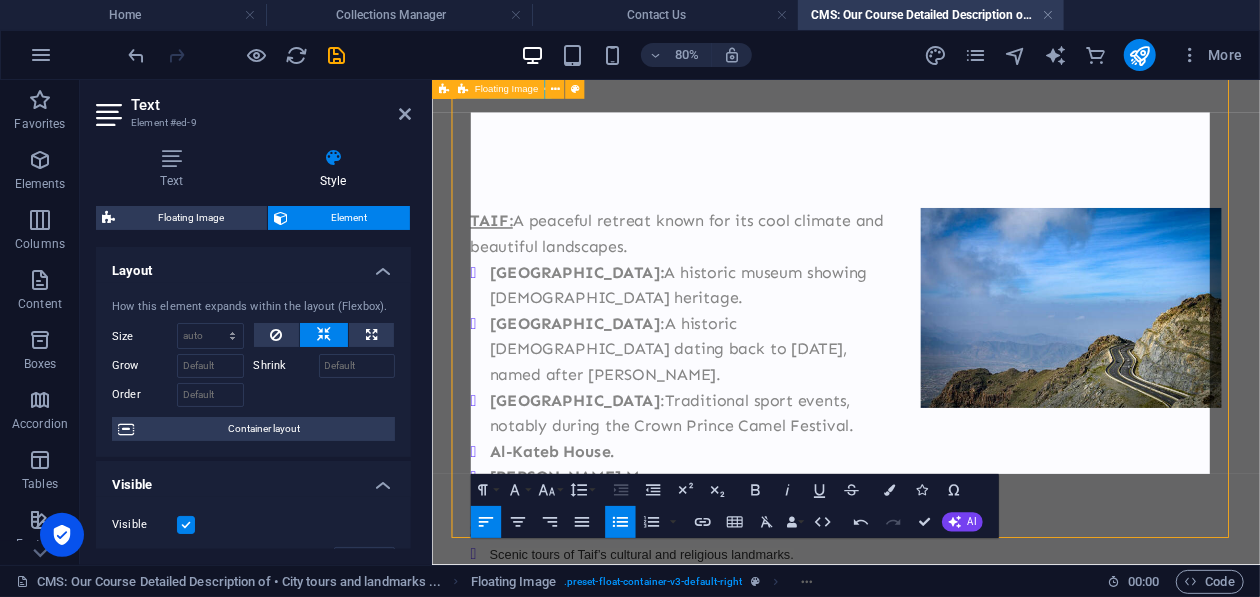 scroll, scrollTop: 199, scrollLeft: 0, axis: vertical 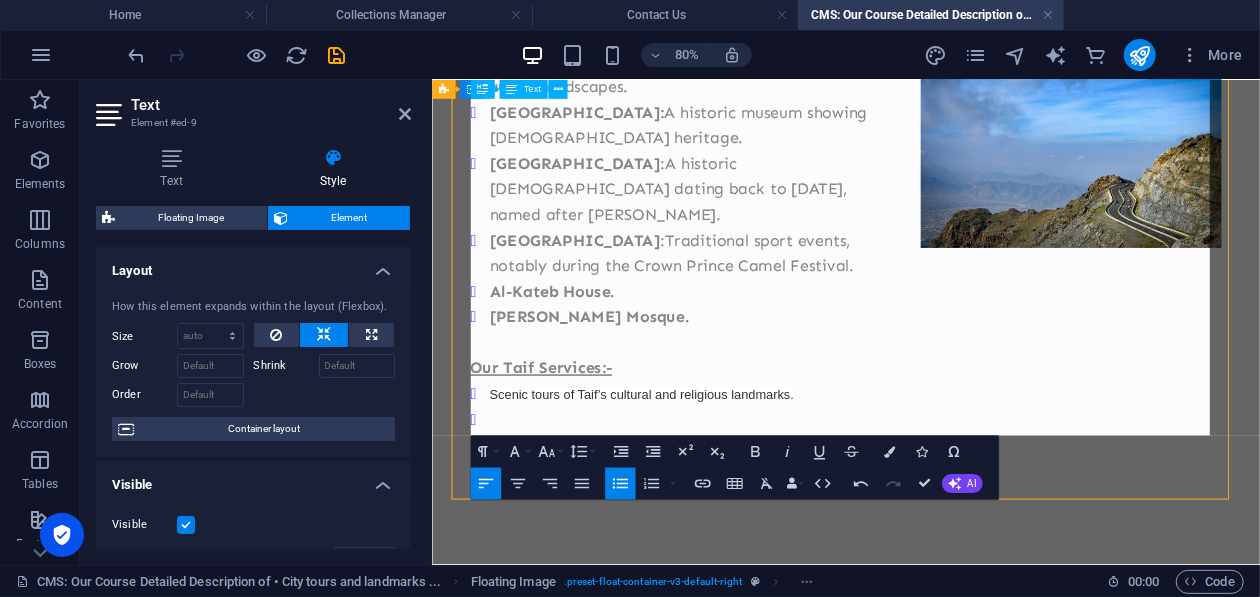 drag, startPoint x: 898, startPoint y: 439, endPoint x: 605, endPoint y: 471, distance: 294.74225 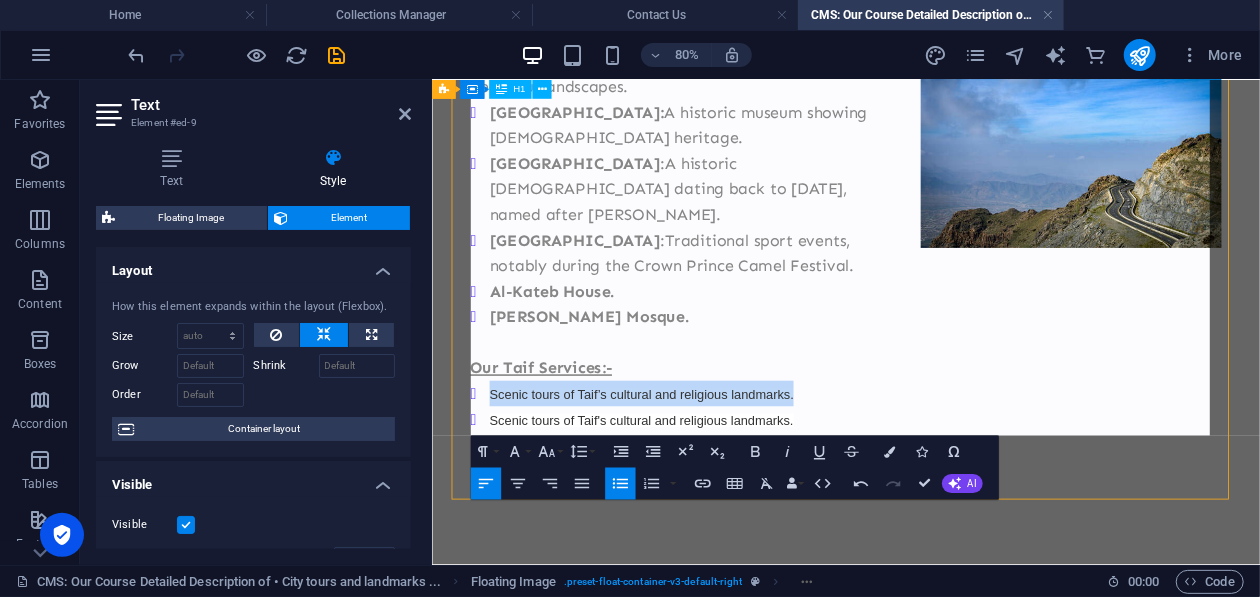drag, startPoint x: 891, startPoint y: 439, endPoint x: 443, endPoint y: 430, distance: 448.0904 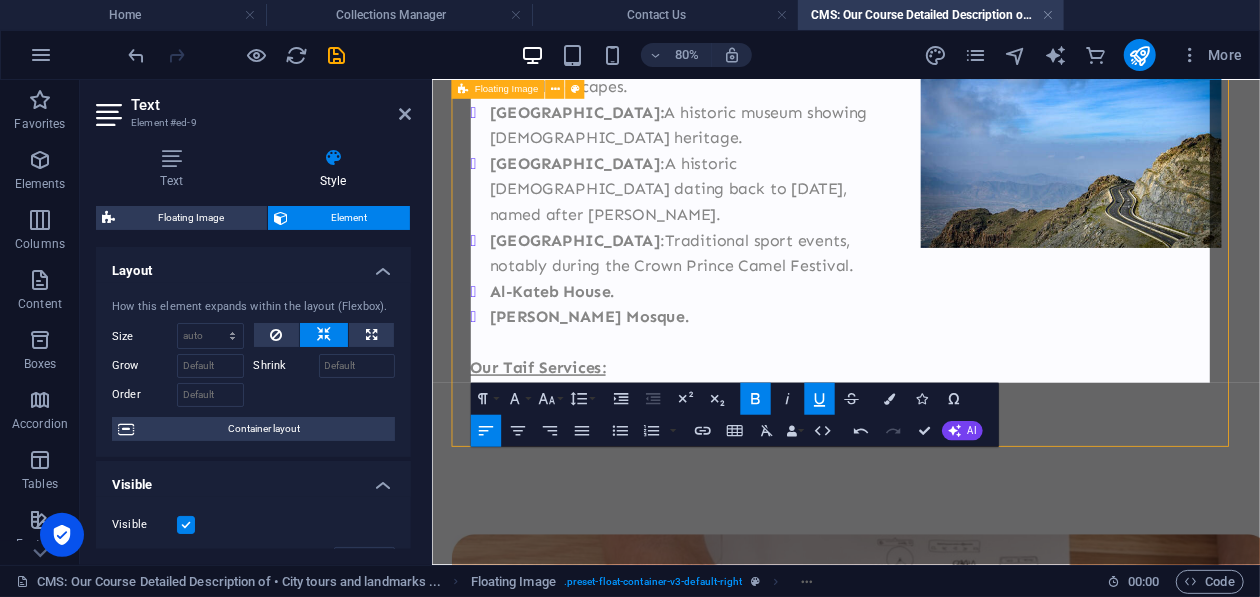 click 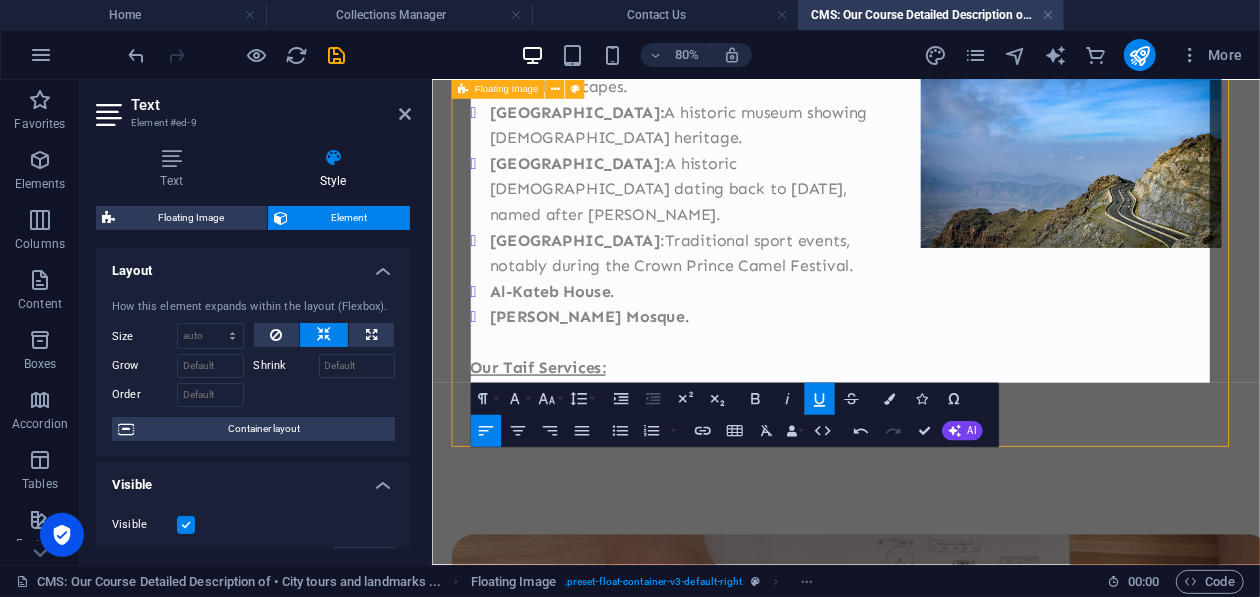 click on "Underline" at bounding box center (819, 399) 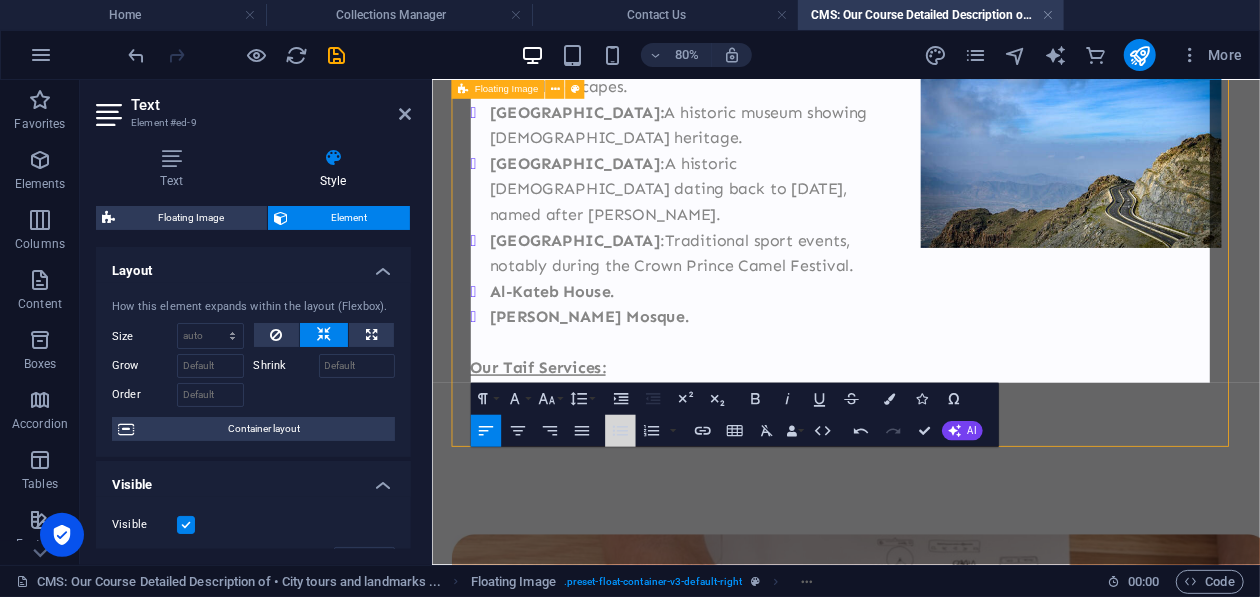 drag, startPoint x: 622, startPoint y: 432, endPoint x: 659, endPoint y: 412, distance: 42.059483 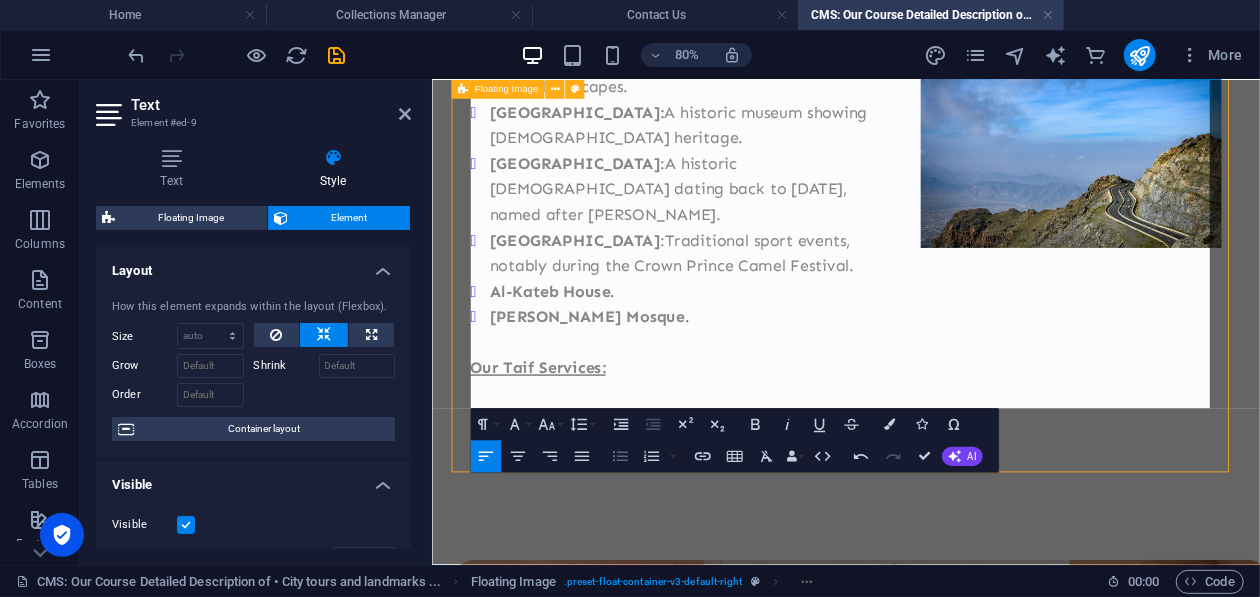 click 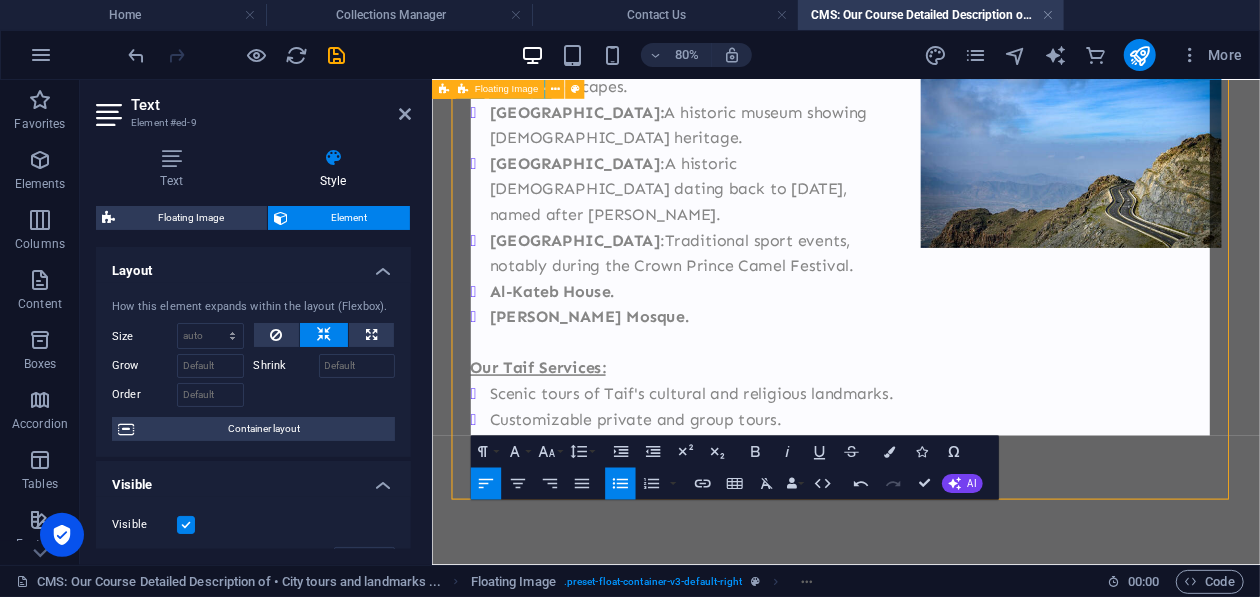 click on "TAIF:  A peaceful retreat known for its cool climate and beautiful landscapes. Shubra Palace:  A historic museum showing Islamic heritage. Wadi Mitna :   A historic mosque dating back to 630 CE, named after Ibn Abbas. Saiysad National Park :  Traditional sport events, notably during the Crown Prince Camel Festival. Al-Kateb House. Abdullah Ibn Al-Abbass Mosque.  ​ Our Taif Services:   Scenic tours of Taif's cultural and religious landmarks. Customizable private and group tours." at bounding box center (948, 296) 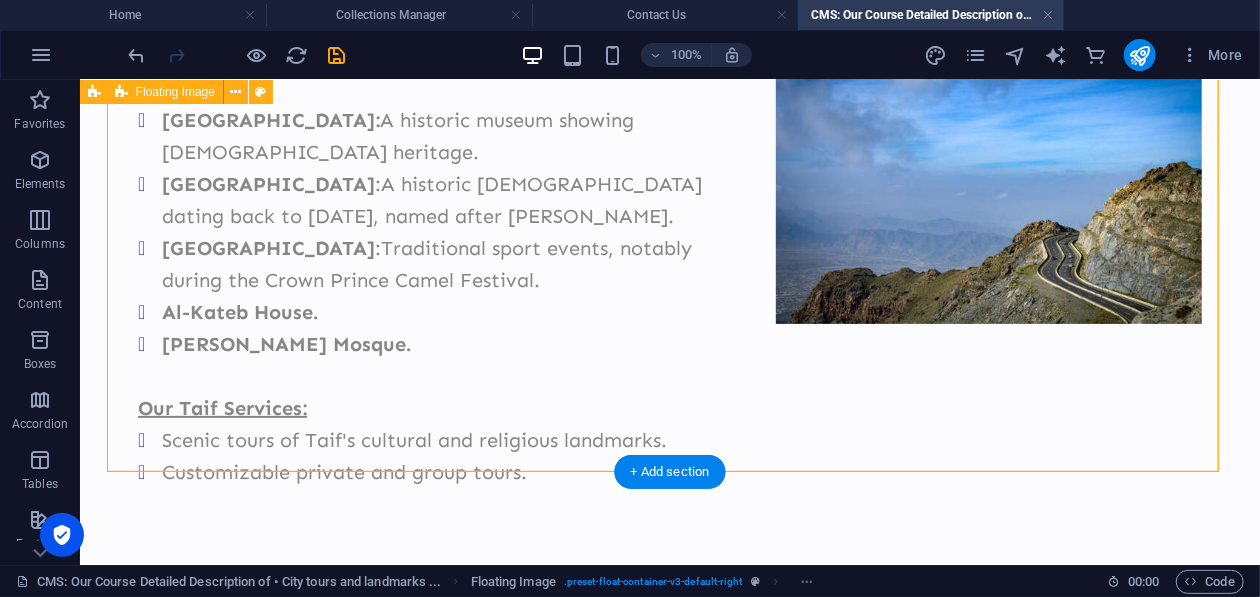 scroll, scrollTop: 0, scrollLeft: 0, axis: both 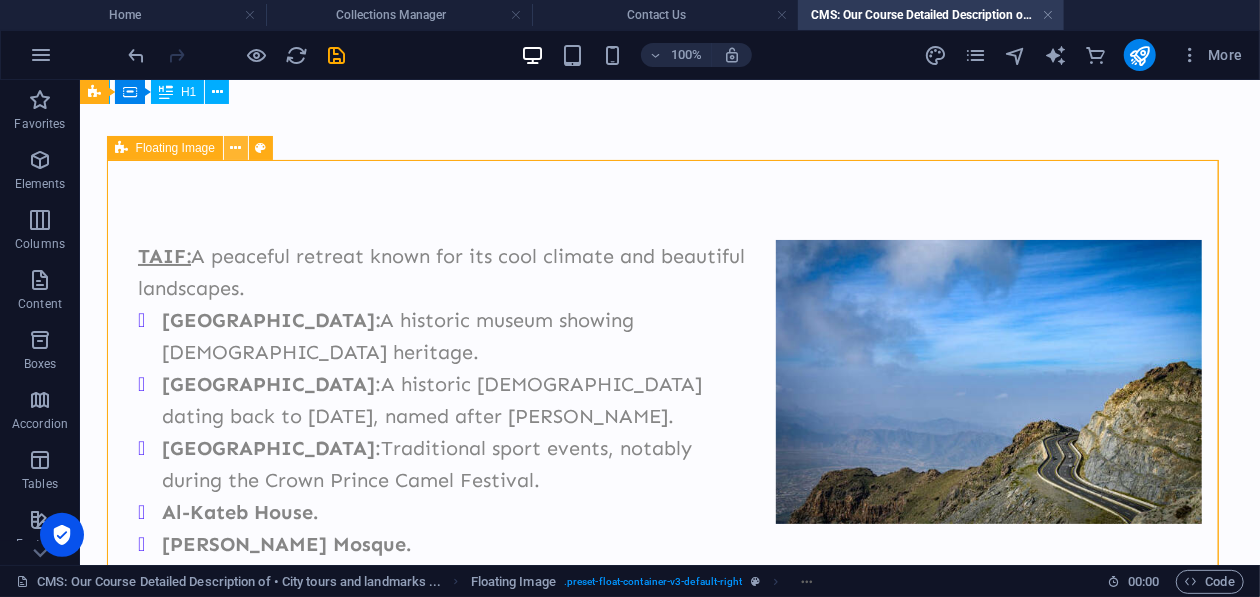 click at bounding box center [236, 148] 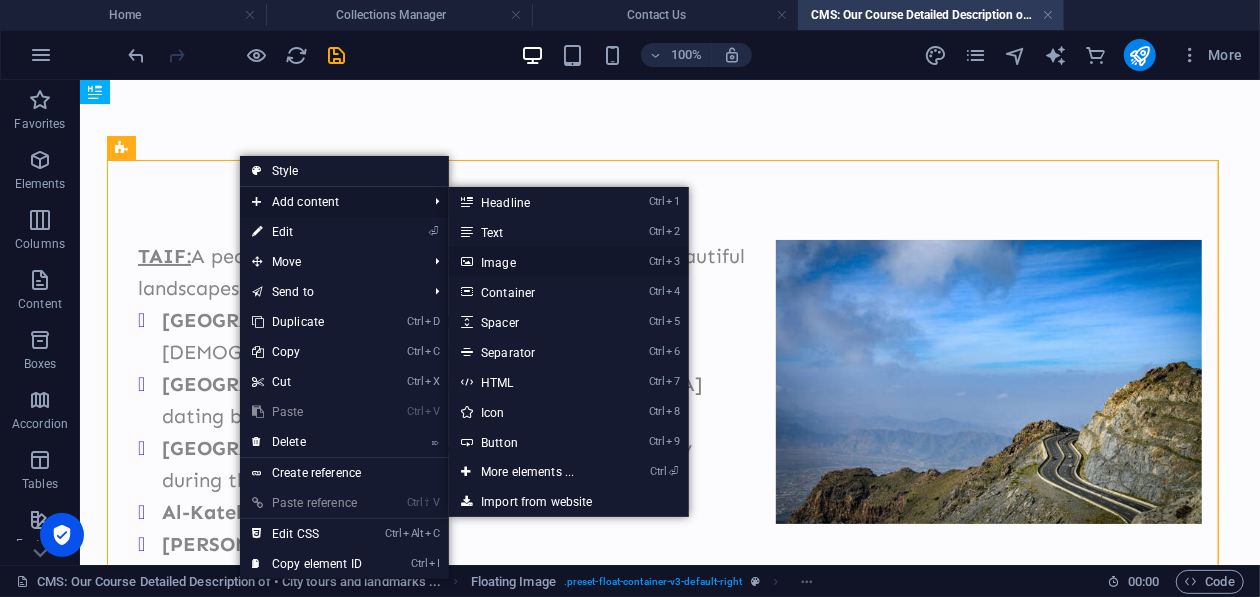 click on "Ctrl 3  Image" at bounding box center (531, 262) 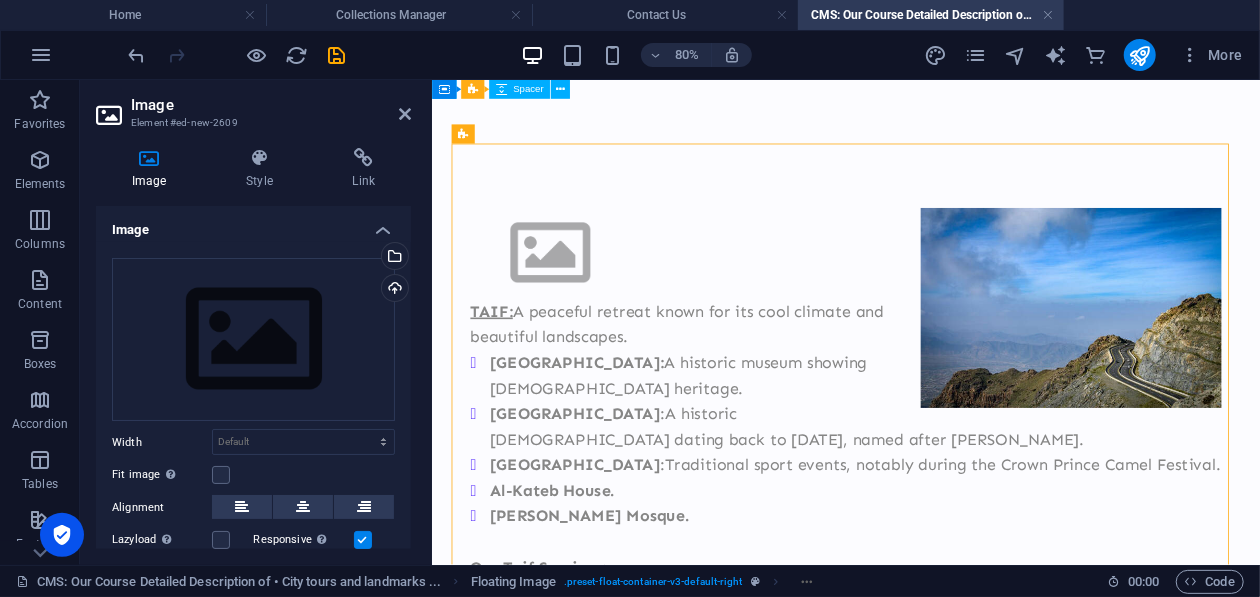 drag, startPoint x: 600, startPoint y: 297, endPoint x: 1219, endPoint y: 602, distance: 690.0623 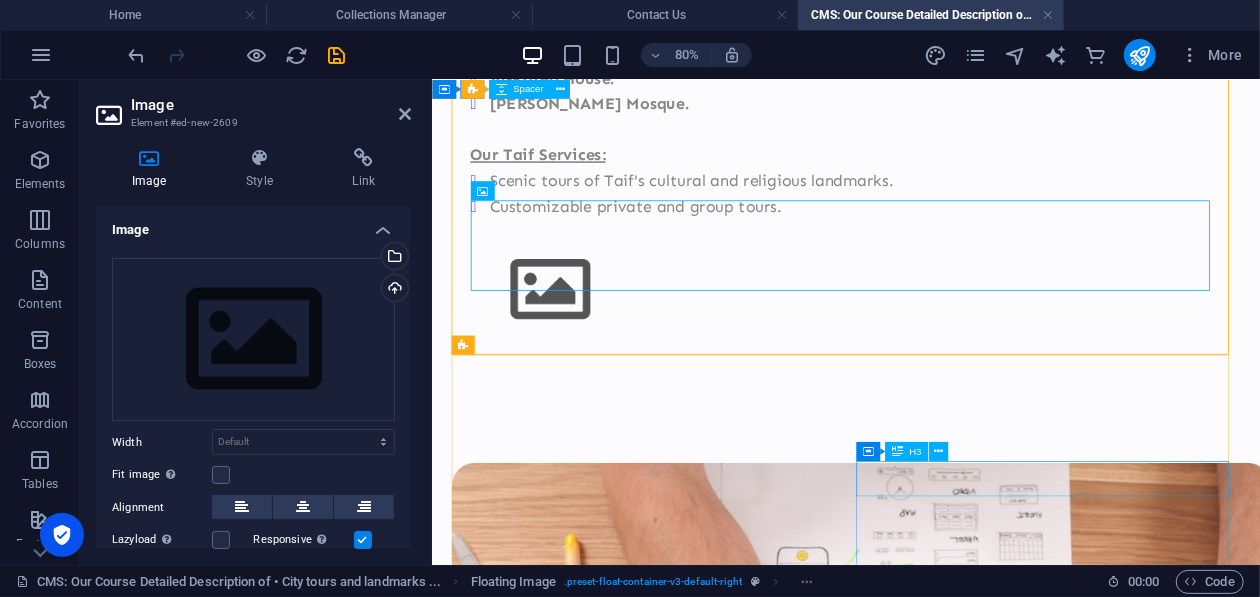 scroll, scrollTop: 398, scrollLeft: 0, axis: vertical 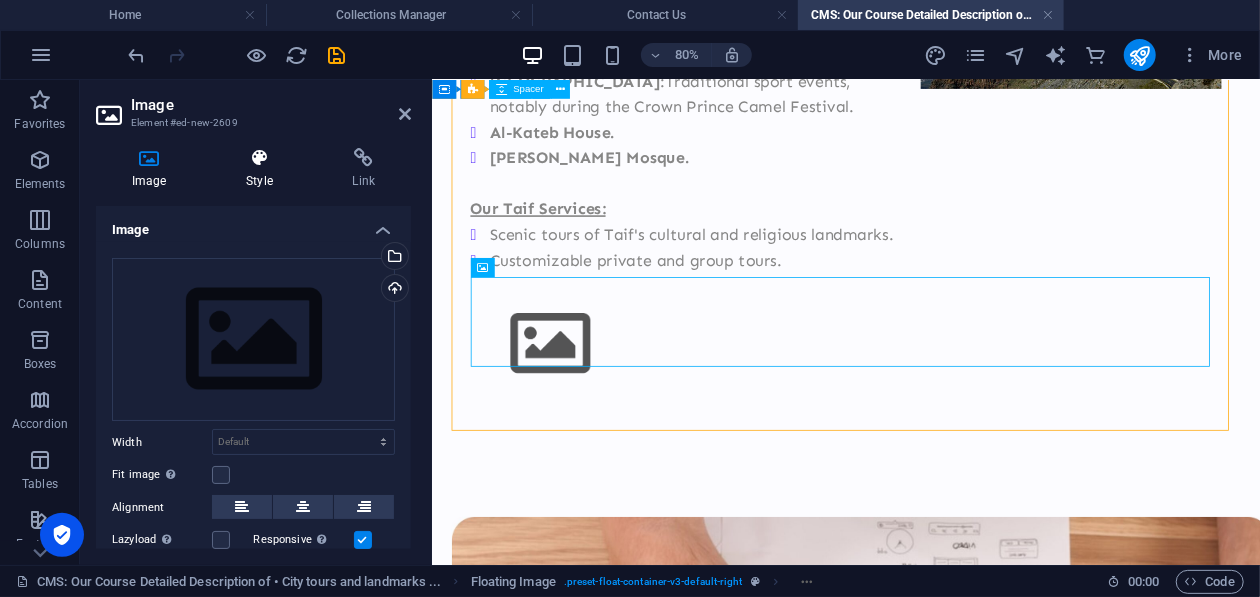 click on "Style" at bounding box center [263, 169] 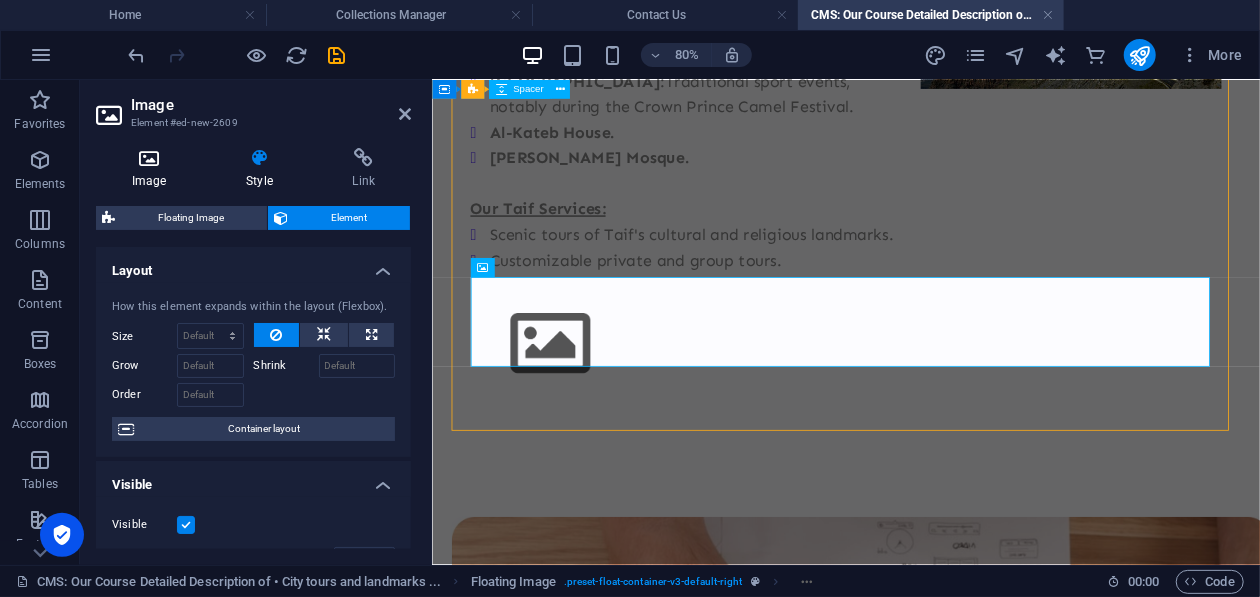 click at bounding box center [149, 158] 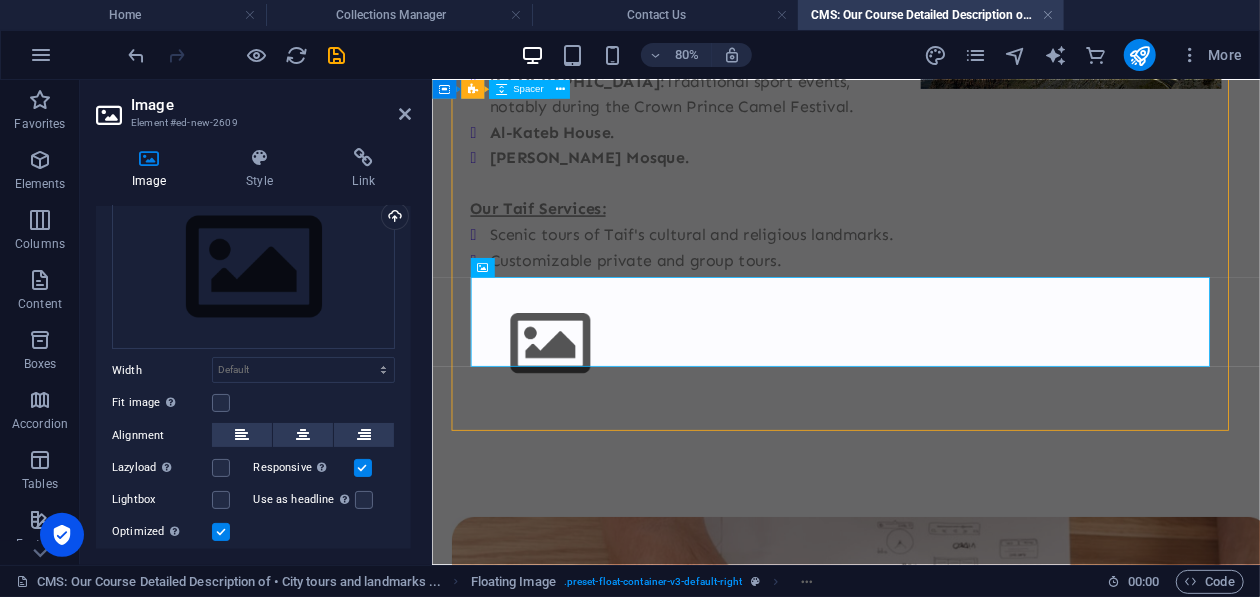 scroll, scrollTop: 100, scrollLeft: 0, axis: vertical 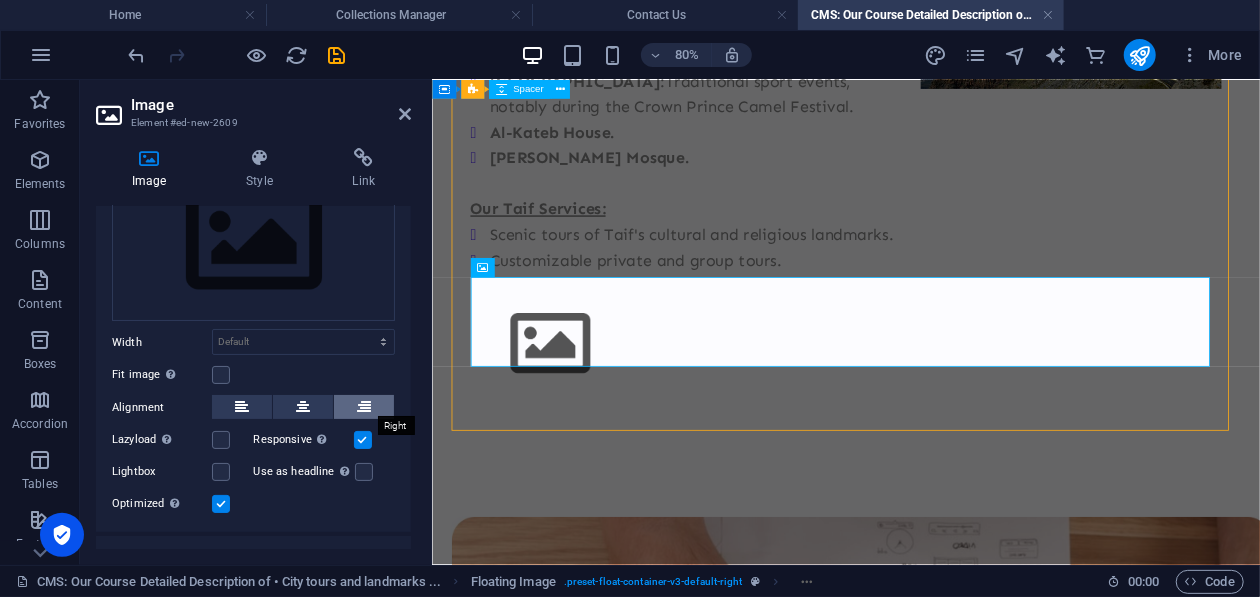 click at bounding box center (364, 407) 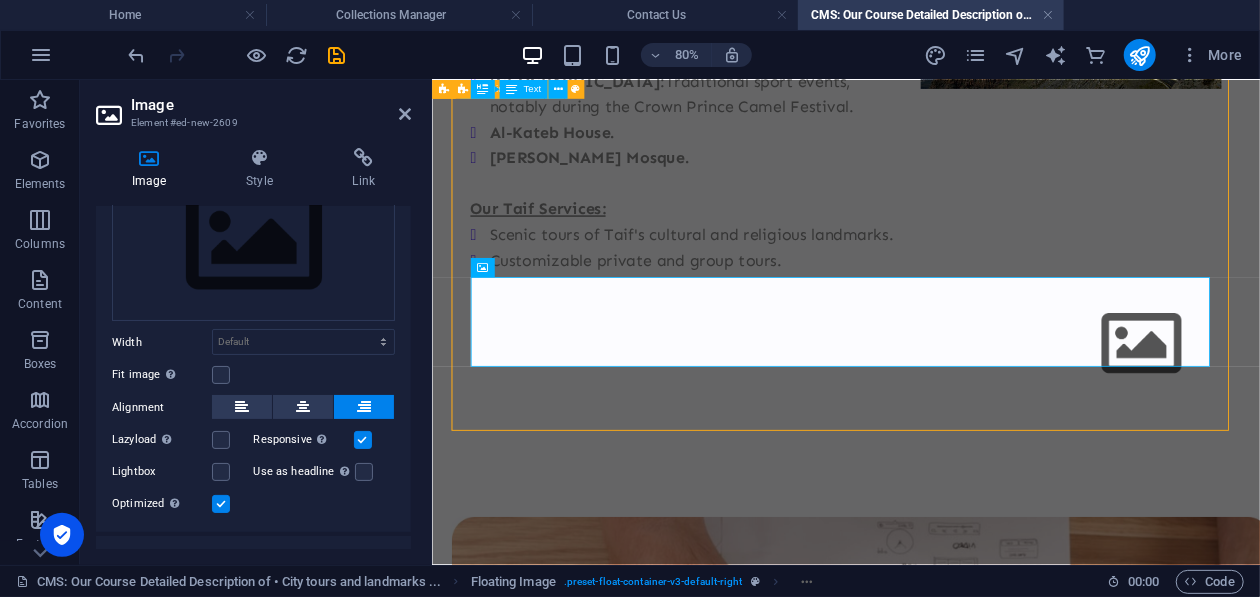 click on "TAIF:  A peaceful retreat known for its cool climate and beautiful landscapes. Shubra Palace:  A historic museum showing Islamic heritage. Wadi Mitna :   A historic mosque dating back to 630 CE, named after Ibn Abbas. Saiysad National Park :  Traditional sport events, notably during the Crown Prince Camel Festival. Al-Kateb House. Abdullah Ibn Al-Abbass Mosque.  Our Taif Services:   Scenic tours of Taif's cultural and religious landmarks. Customizable private and group tours." at bounding box center [948, 97] 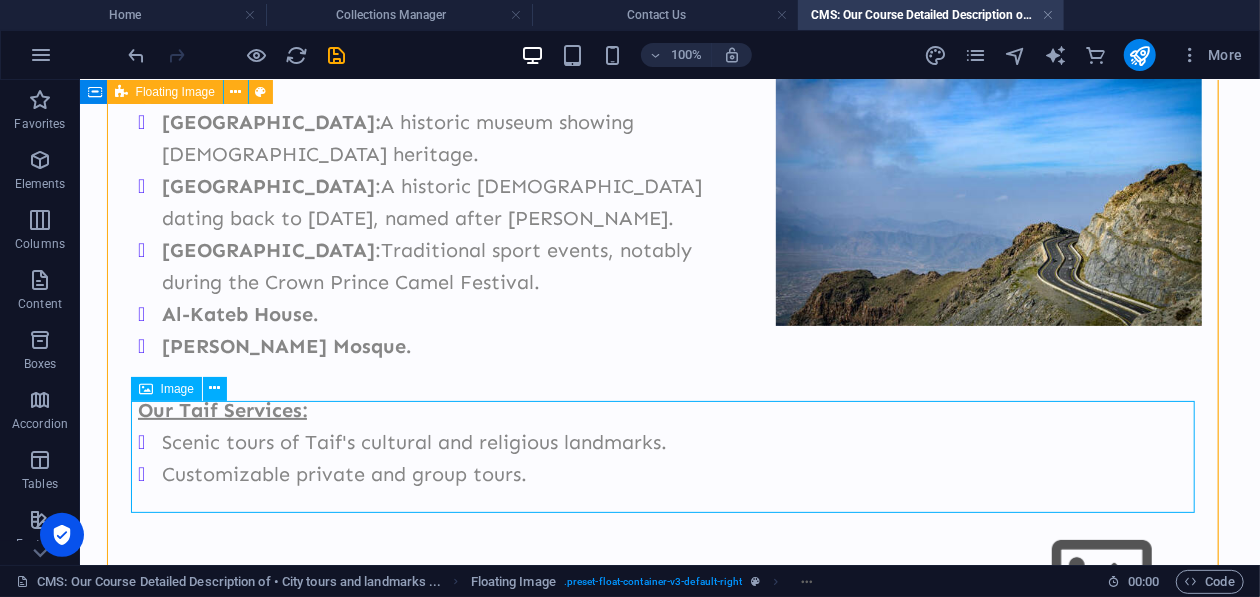 scroll, scrollTop: 398, scrollLeft: 0, axis: vertical 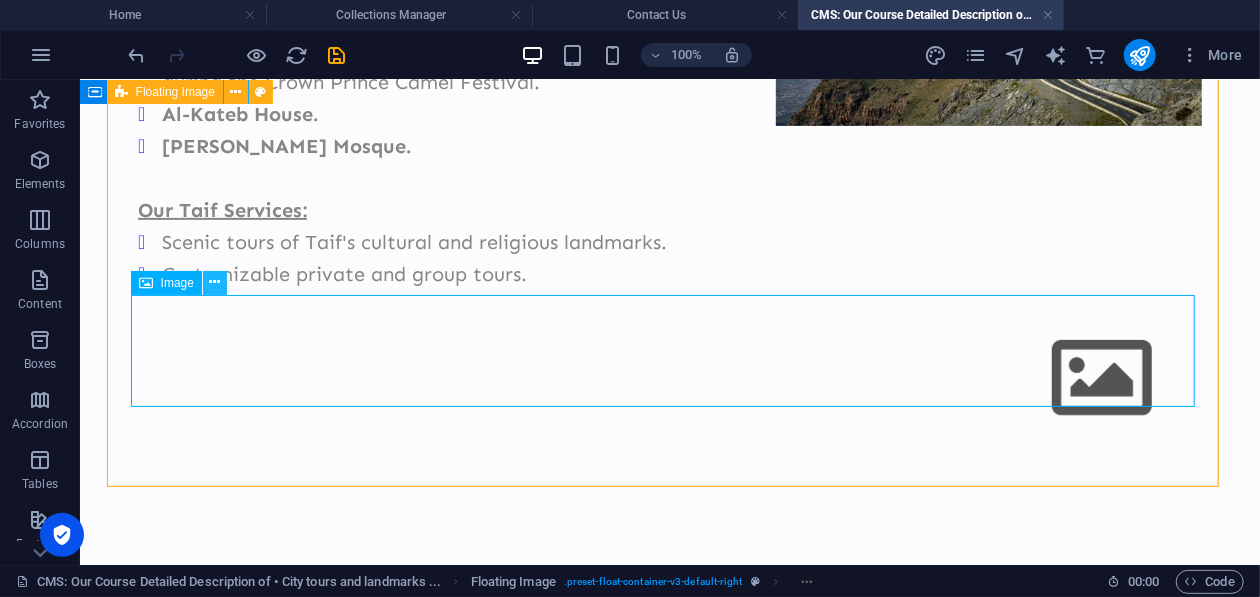 click at bounding box center [214, 282] 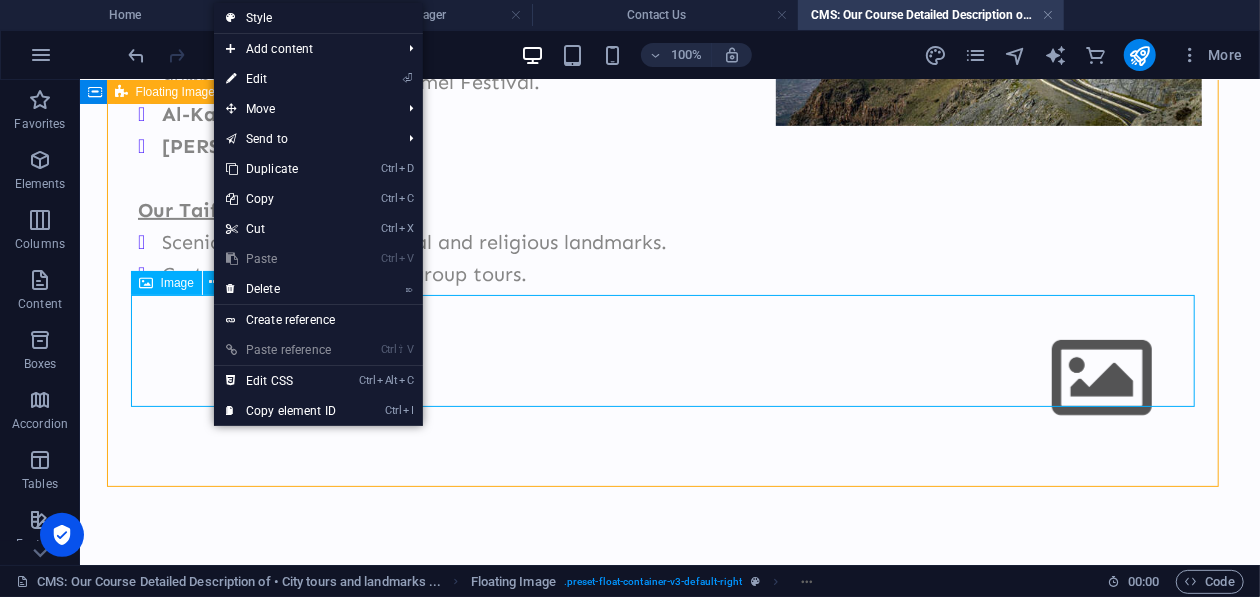click on "Image" at bounding box center (166, 283) 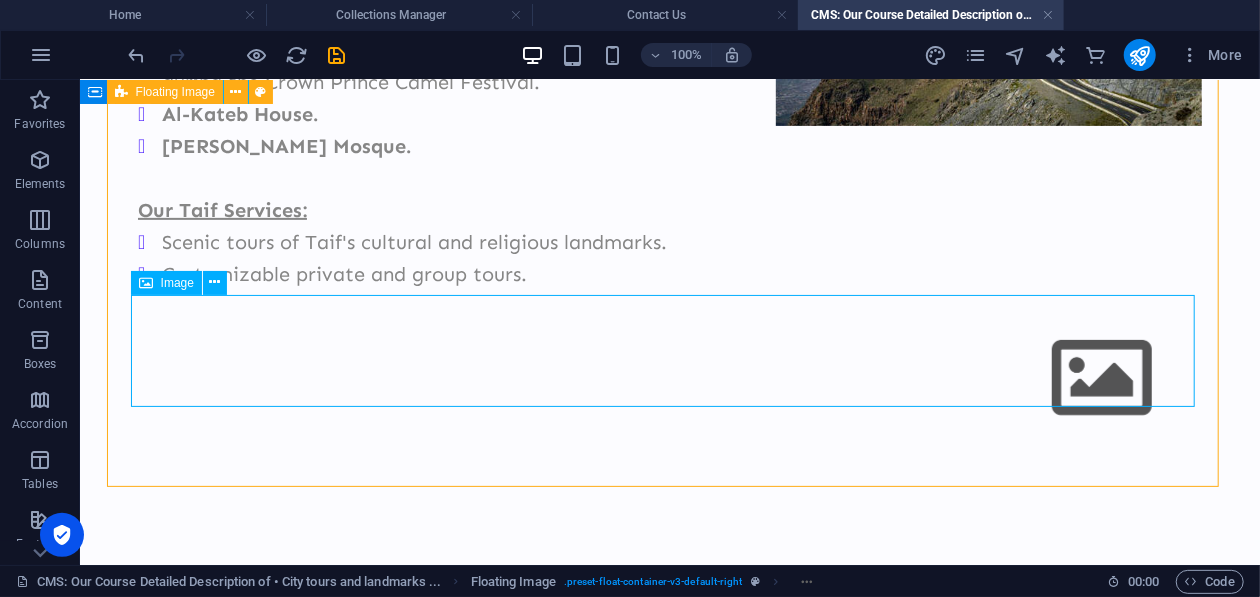 click on "Image" at bounding box center (166, 283) 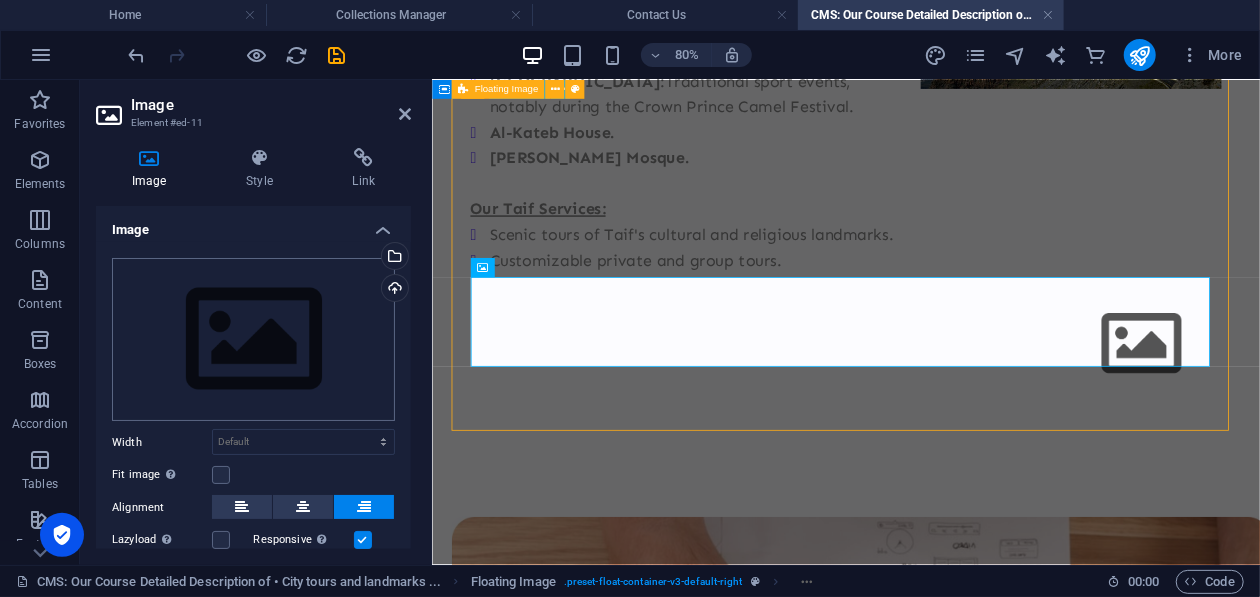 click on "Drag files here, click to choose files or select files from Files or our free stock photos & videos" at bounding box center (253, 340) 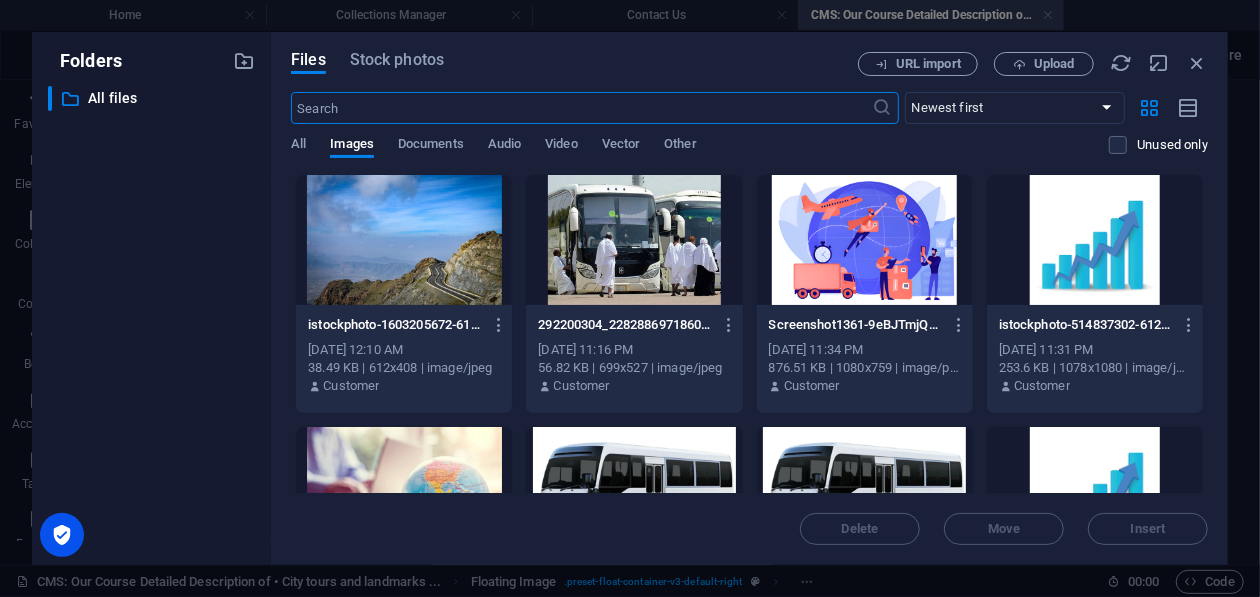scroll, scrollTop: 0, scrollLeft: 0, axis: both 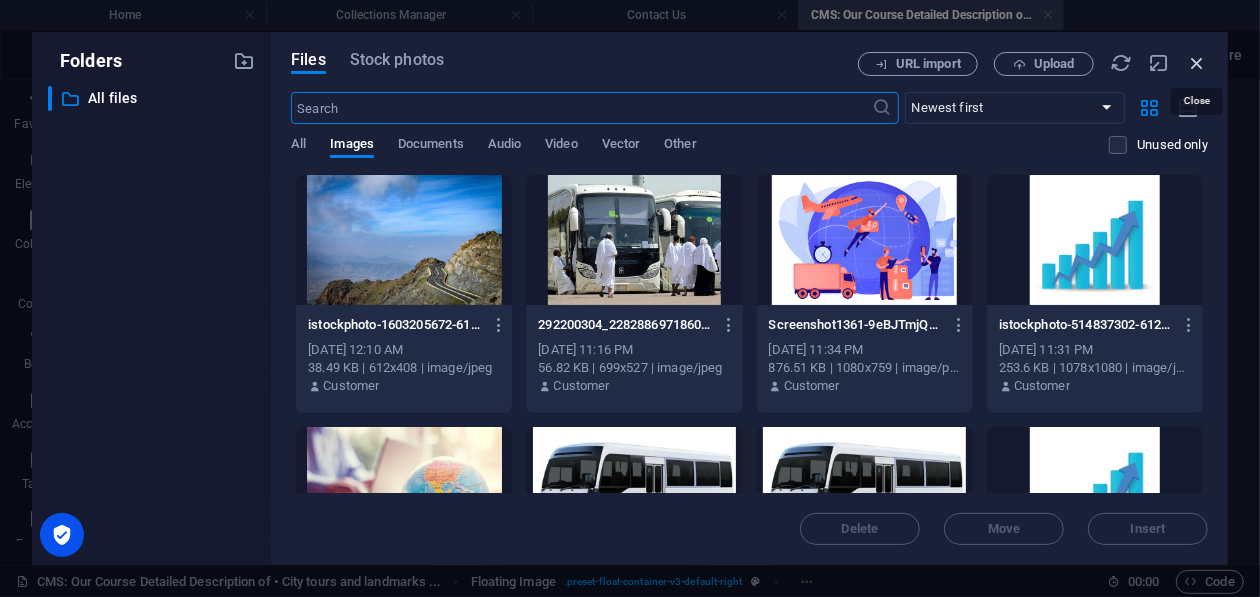 click at bounding box center (1197, 63) 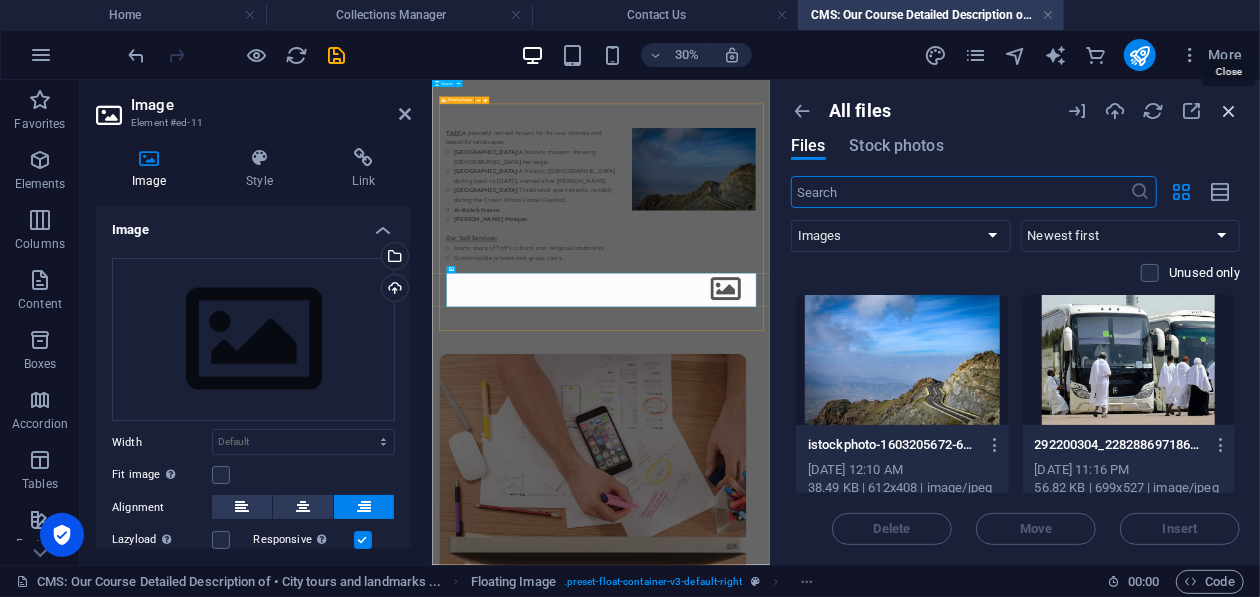 click at bounding box center [1229, 111] 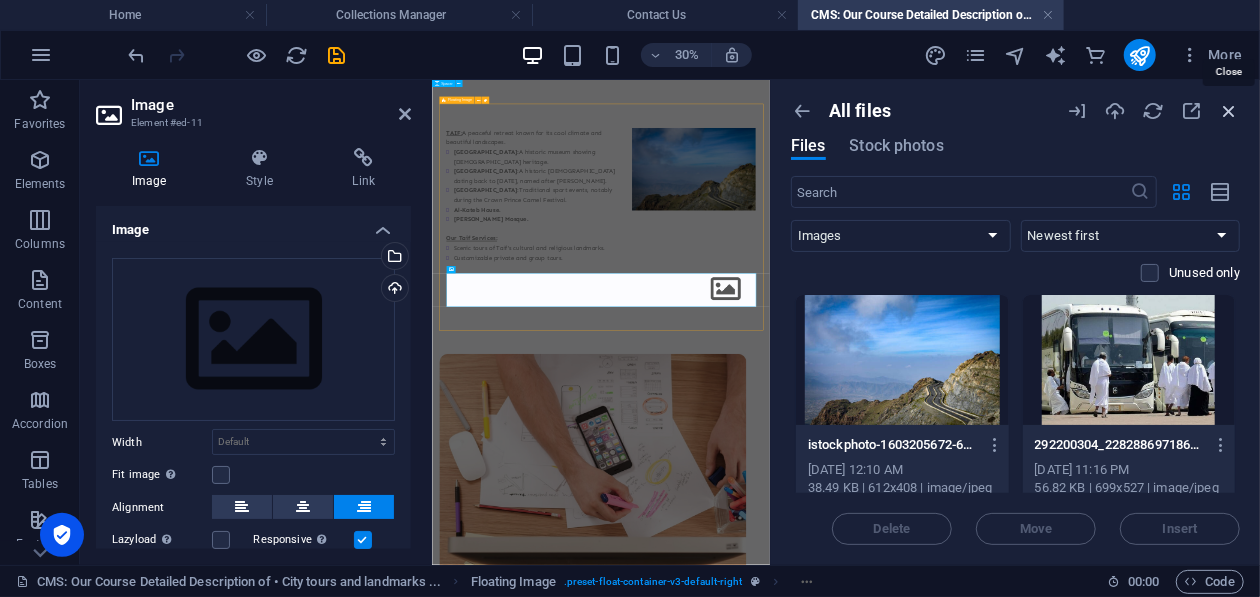 click at bounding box center (1229, 111) 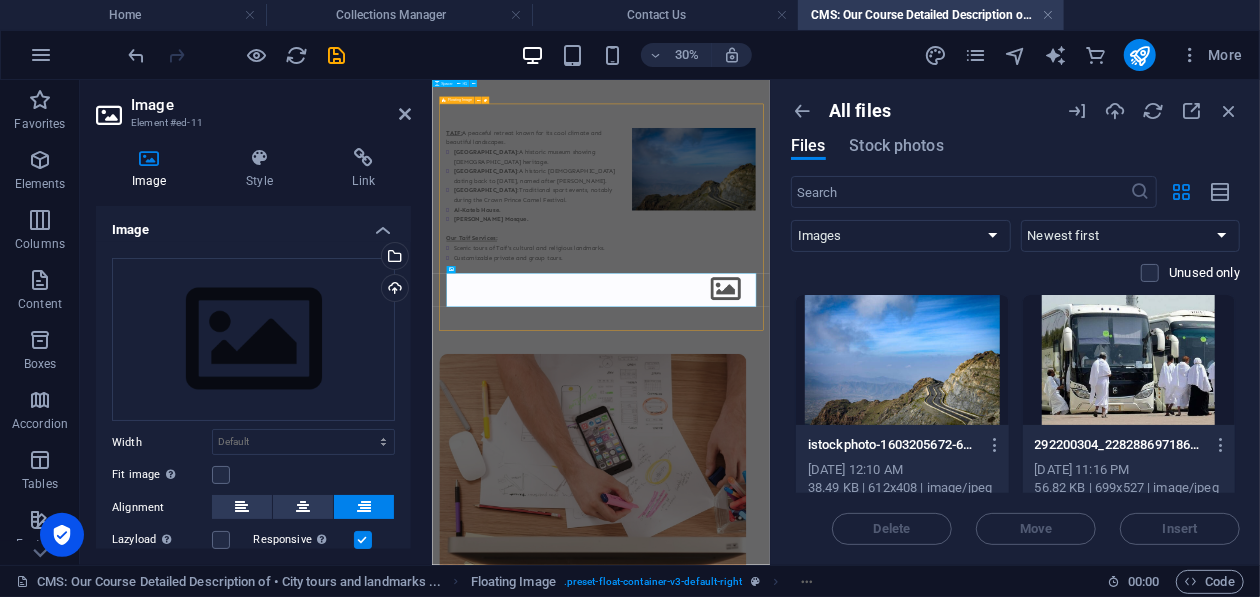 click on "TAIF:  A peaceful retreat known for its cool climate and beautiful landscapes. Shubra Palace:  A historic museum showing Islamic heritage. Wadi Mitna :   A historic mosque dating back to 630 CE, named after Ibn Abbas. Saiysad National Park :  Traditional sport events, notably during the Crown Prince Camel Festival. Al-Kateb House. Abdullah Ibn Al-Abbass Mosque.  Our Taif Services:   Scenic tours of Taif's cultural and religious landmarks. Customizable private and group tours." at bounding box center (994, 535) 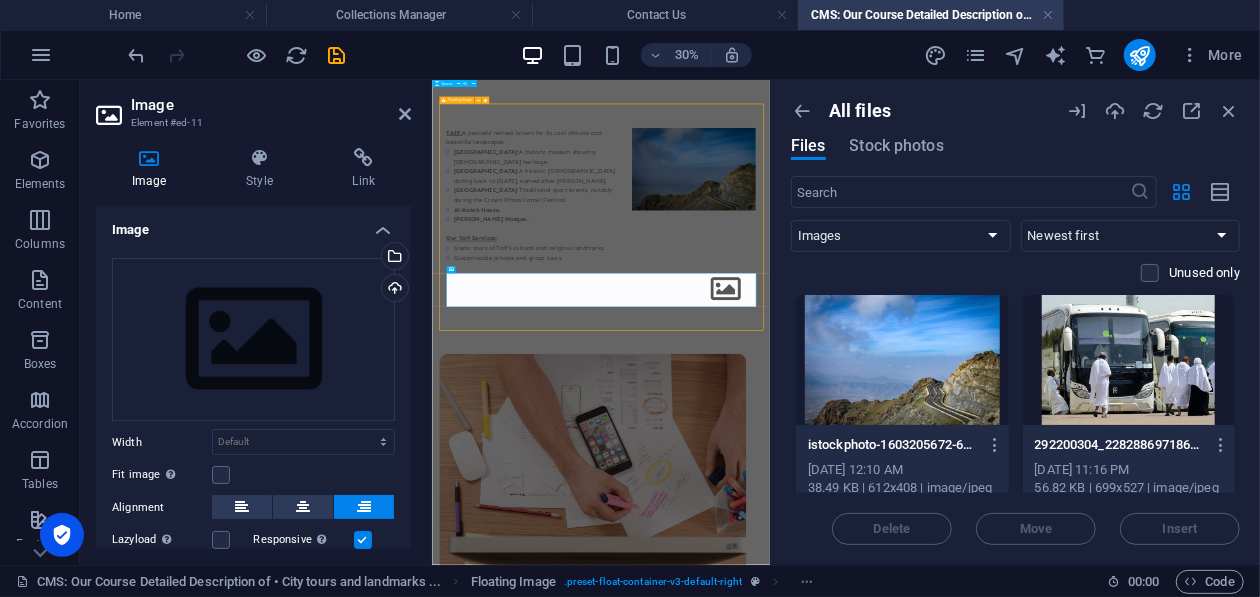 click on "TAIF:  A peaceful retreat known for its cool climate and beautiful landscapes. Shubra Palace:  A historic museum showing Islamic heritage. Wadi Mitna :   A historic mosque dating back to 630 CE, named after Ibn Abbas. Saiysad National Park :  Traditional sport events, notably during the Crown Prince Camel Festival. Al-Kateb House. Abdullah Ibn Al-Abbass Mosque.  Our Taif Services:   Scenic tours of Taif's cultural and religious landmarks. Customizable private and group tours." at bounding box center (994, 535) 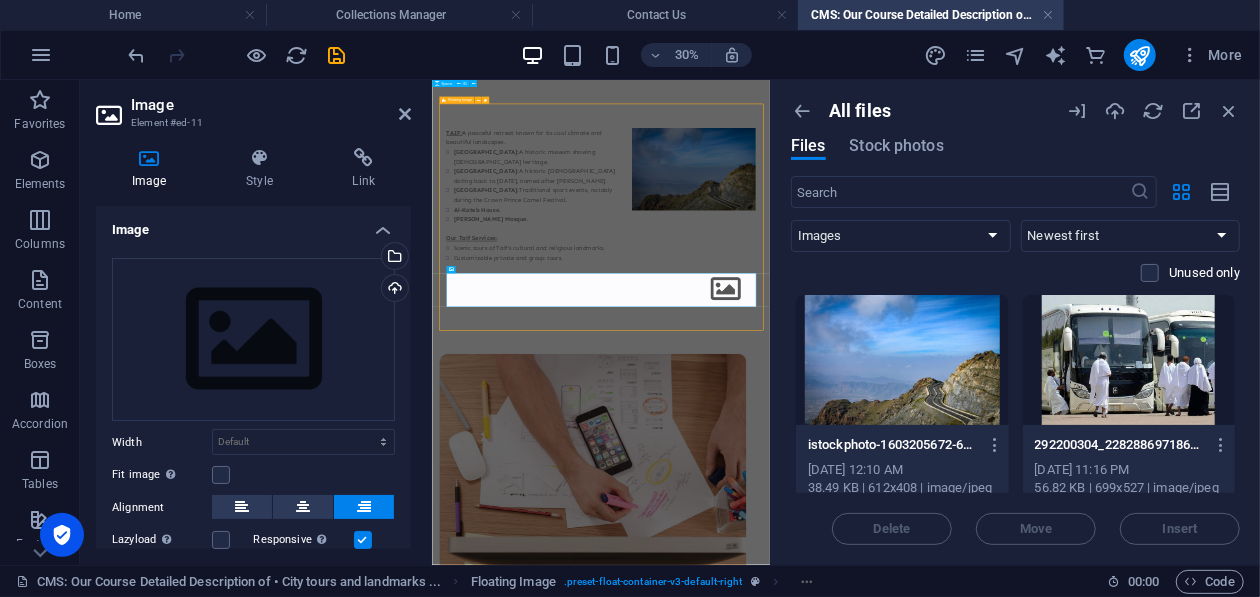 select on "%" 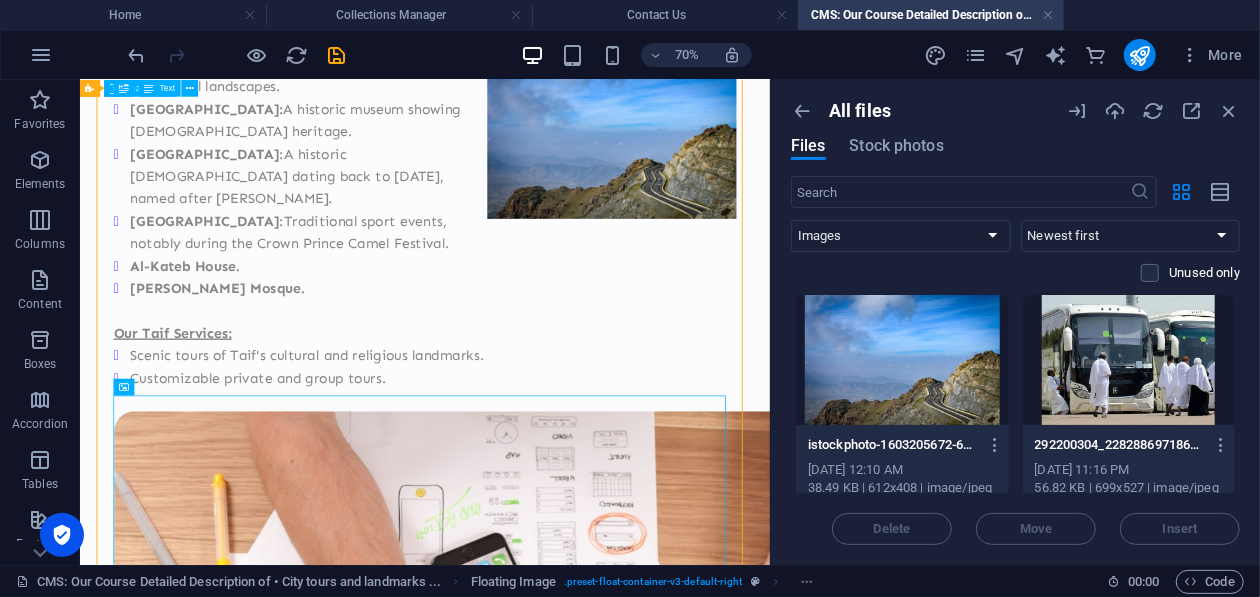 scroll, scrollTop: 100, scrollLeft: 0, axis: vertical 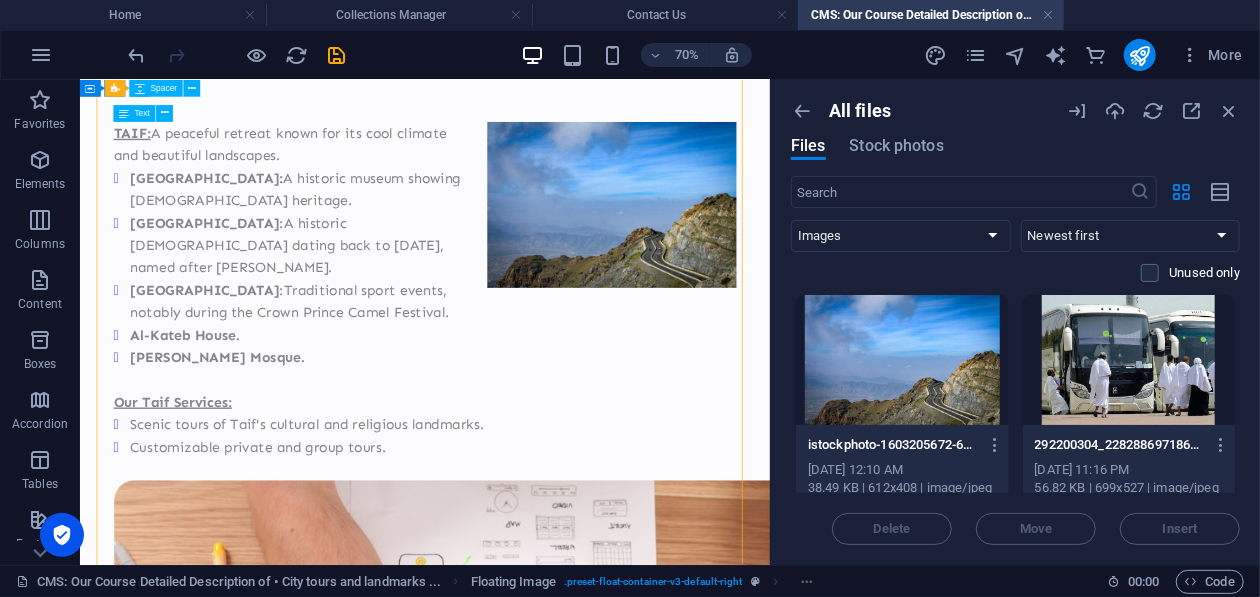 click on "TAIF:  A peaceful retreat known for its cool climate and beautiful landscapes. Shubra Palace:  A historic museum showing Islamic heritage. Wadi Mitna :   A historic mosque dating back to 630 CE, named after Ibn Abbas. Saiysad National Park :  Traditional sport events, notably during the Crown Prince Camel Festival. Al-Kateb House. Abdullah Ibn Al-Abbass Mosque.  Our Taif Services:   Scenic tours of Taif's cultural and religious landmarks. Customizable private and group tours." at bounding box center (573, 395) 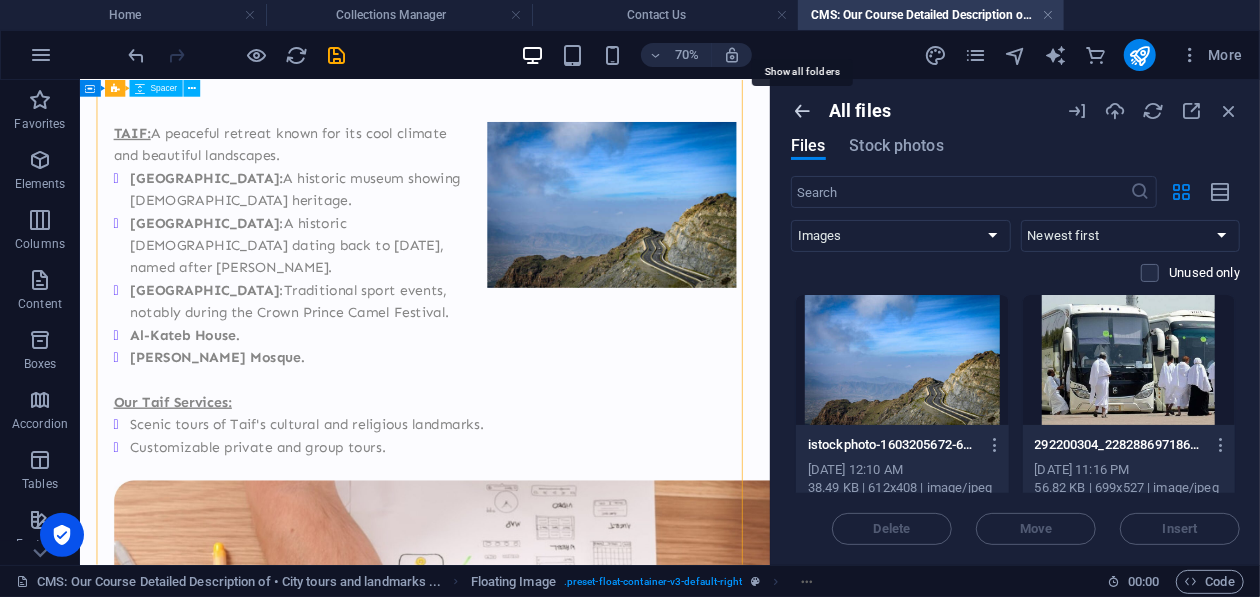 click at bounding box center (802, 111) 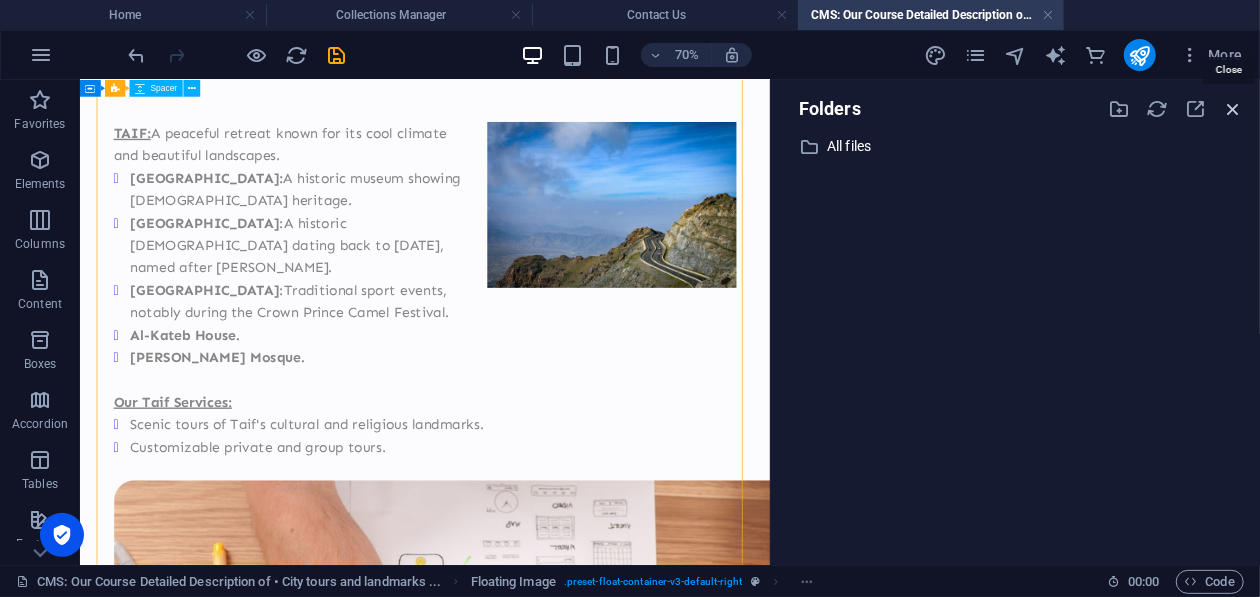 click at bounding box center (1233, 109) 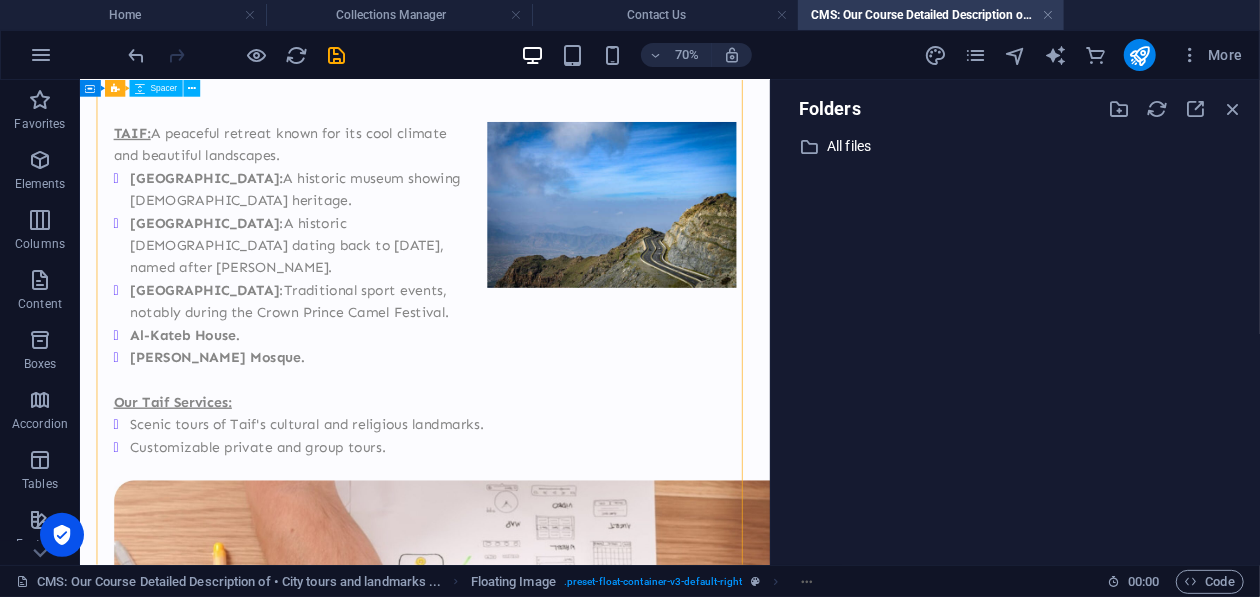 click on "Folders" at bounding box center [824, 109] 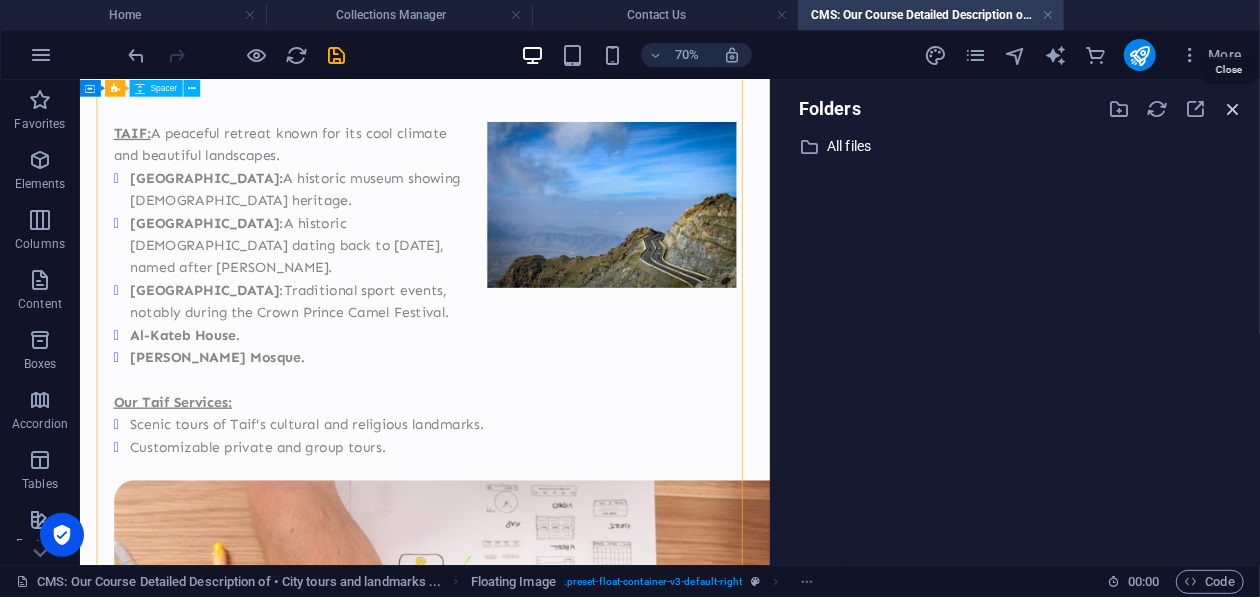 click at bounding box center [1233, 109] 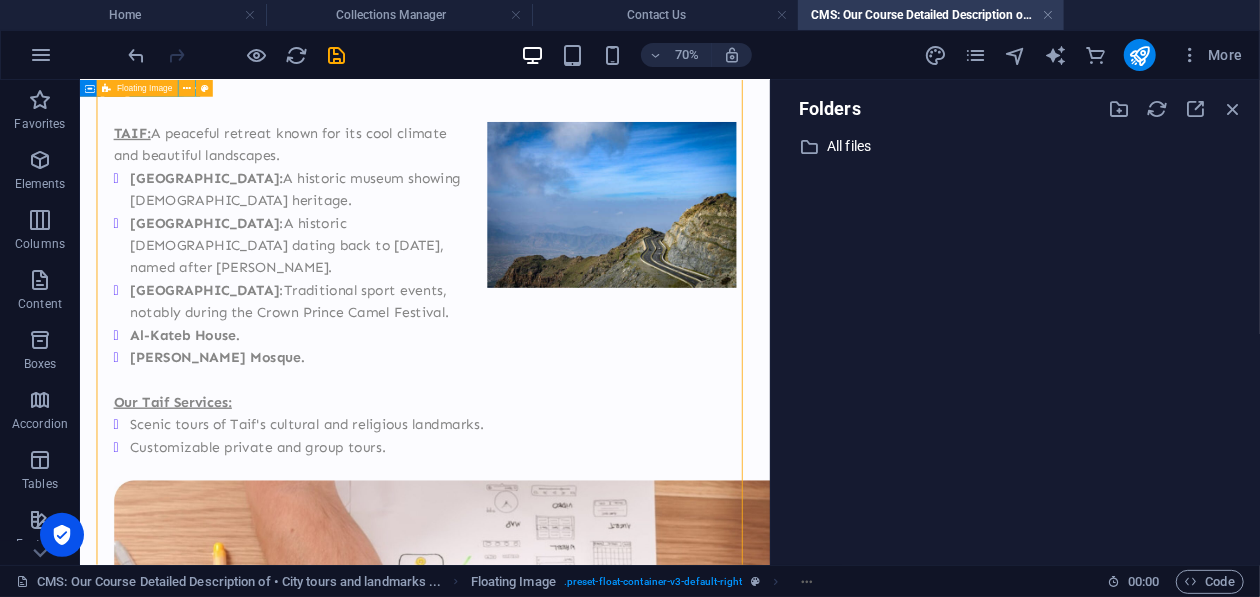 click on "TAIF:  A peaceful retreat known for its cool climate and beautiful landscapes. Shubra Palace:  A historic museum showing Islamic heritage. Wadi Mitna :   A historic mosque dating back to 630 CE, named after Ibn Abbas. Saiysad National Park :  Traditional sport events, notably during the Crown Prince Camel Festival. Al-Kateb House. Abdullah Ibn Al-Abbass Mosque.  Our Taif Services:   Scenic tours of Taif's cultural and religious landmarks. Customizable private and group tours." at bounding box center (573, 853) 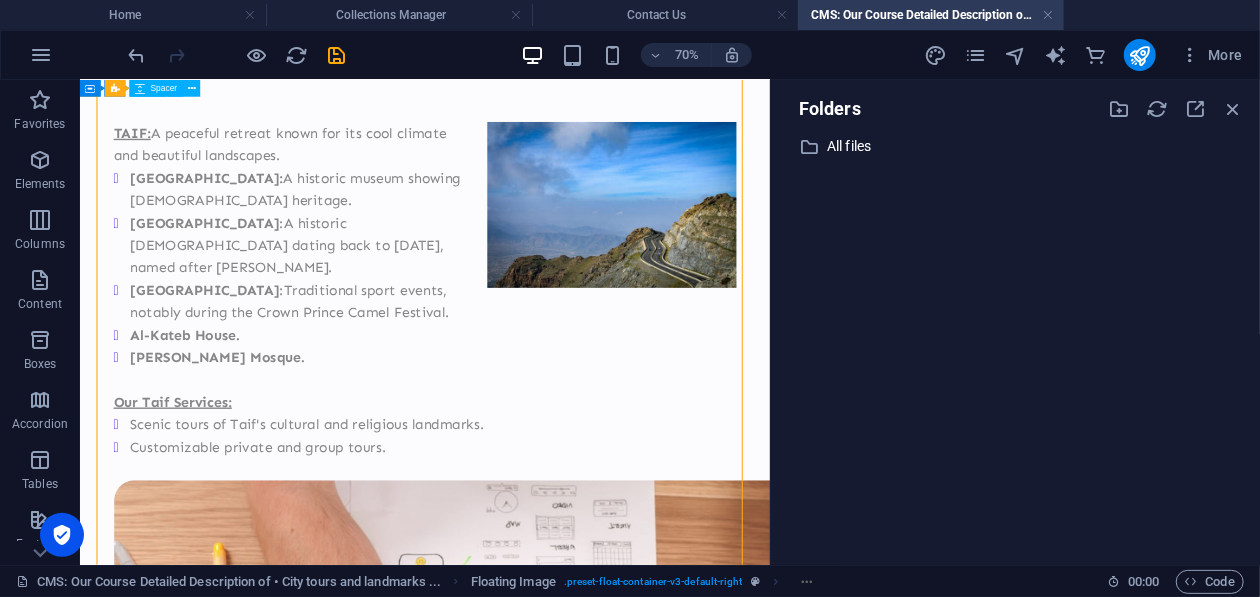 click on "CMS: Our Course Detailed Description of •	City tours and landmarks ..." at bounding box center (931, 15) 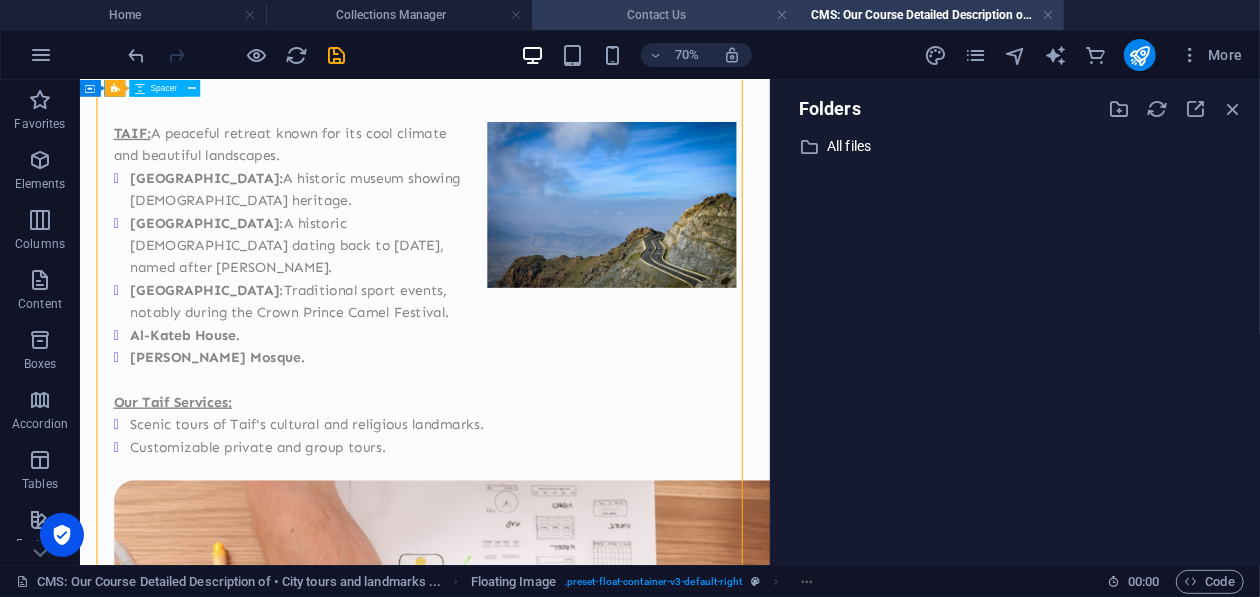 click on "Contact Us" at bounding box center [665, 15] 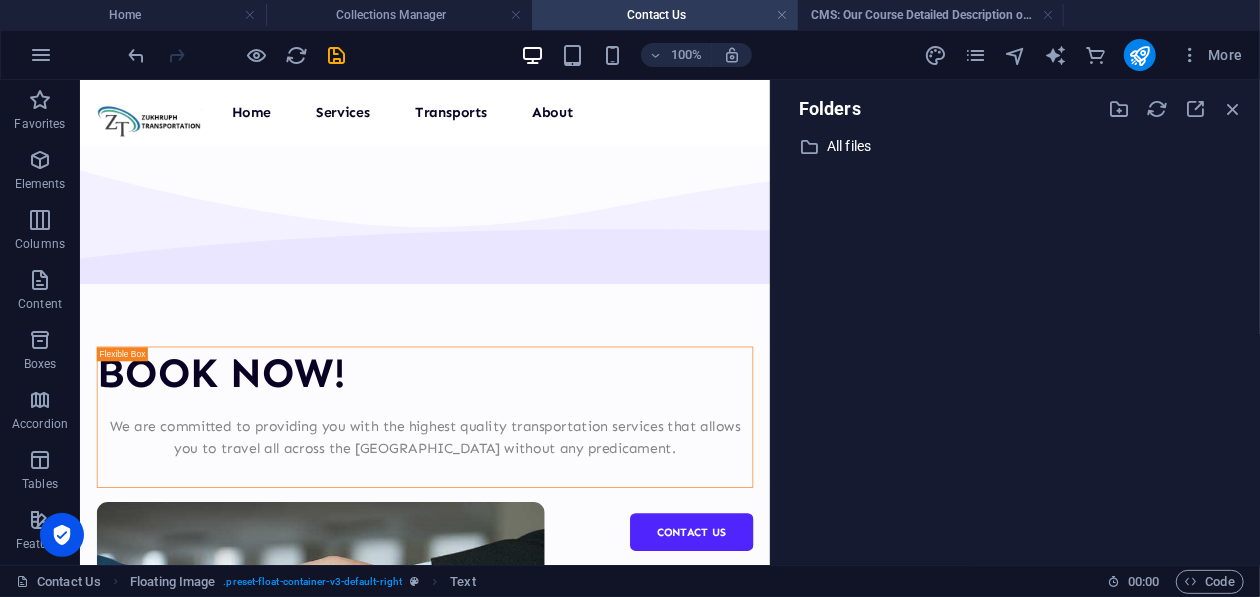 scroll, scrollTop: 0, scrollLeft: 0, axis: both 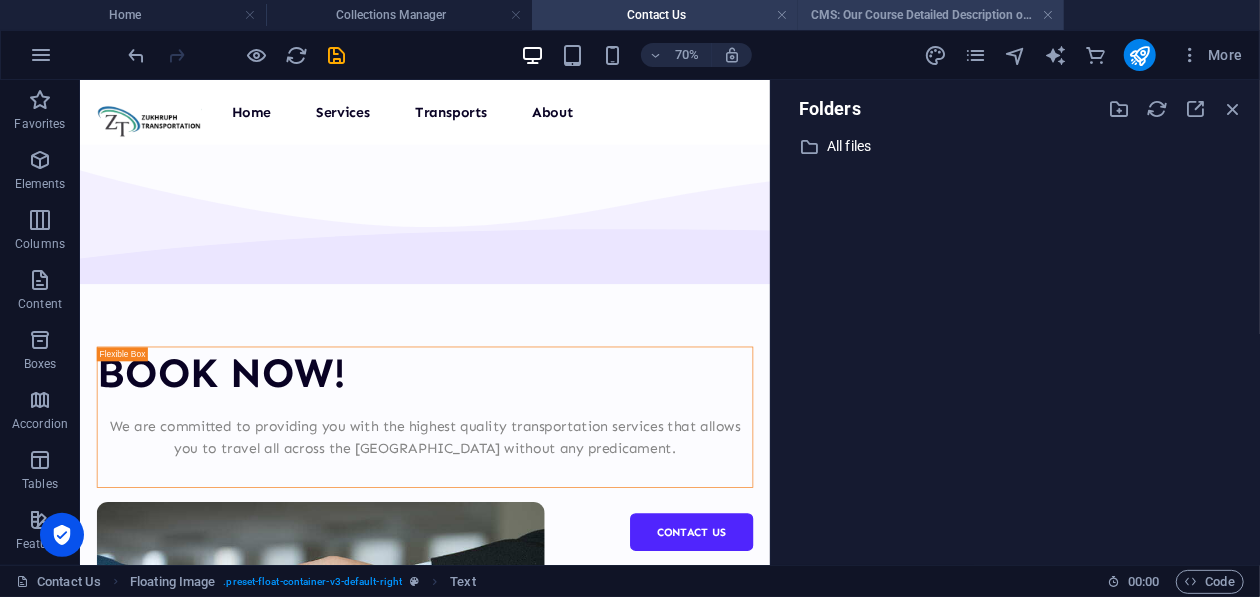 click on "CMS: Our Course Detailed Description of •	City tours and landmarks ..." at bounding box center (931, 15) 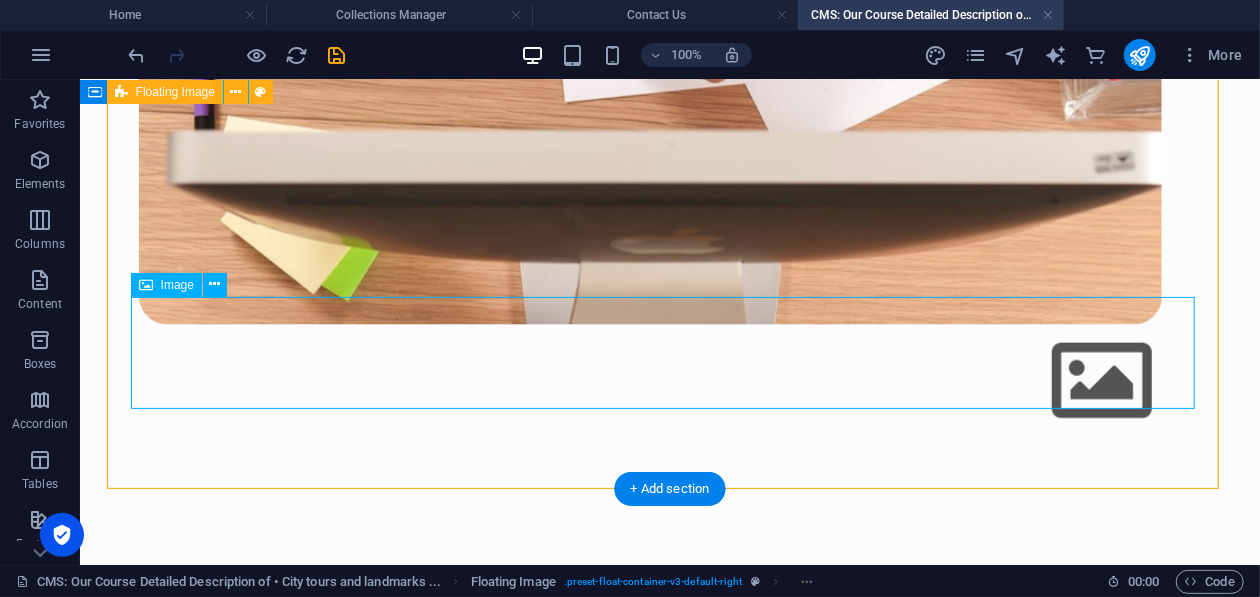 scroll, scrollTop: 1199, scrollLeft: 0, axis: vertical 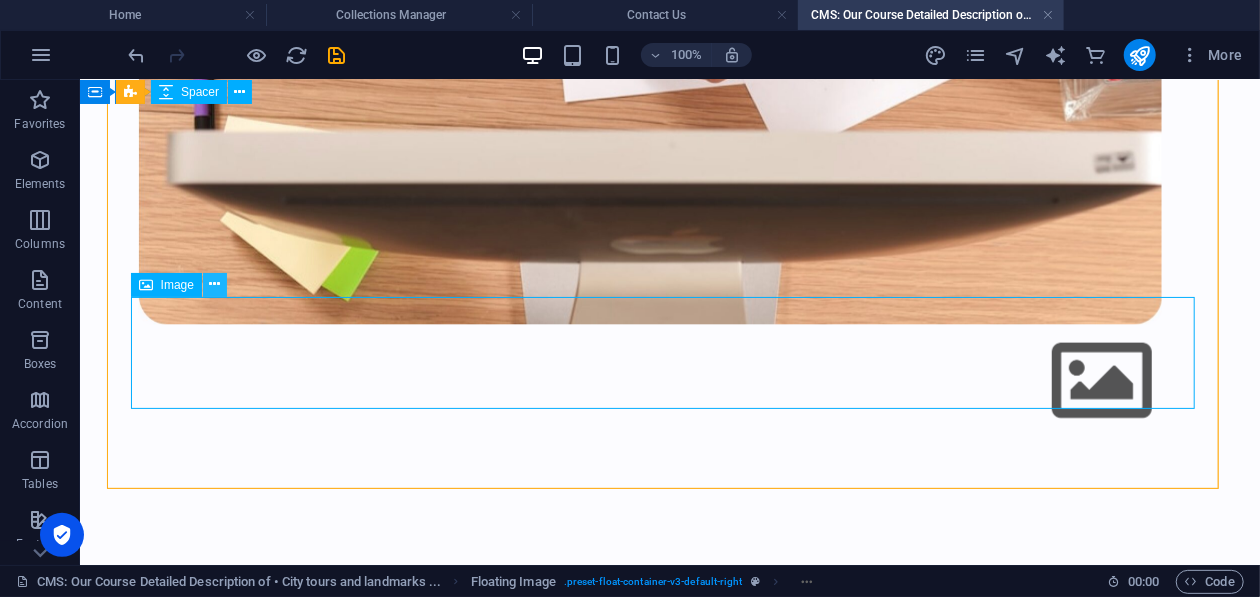 click at bounding box center (214, 284) 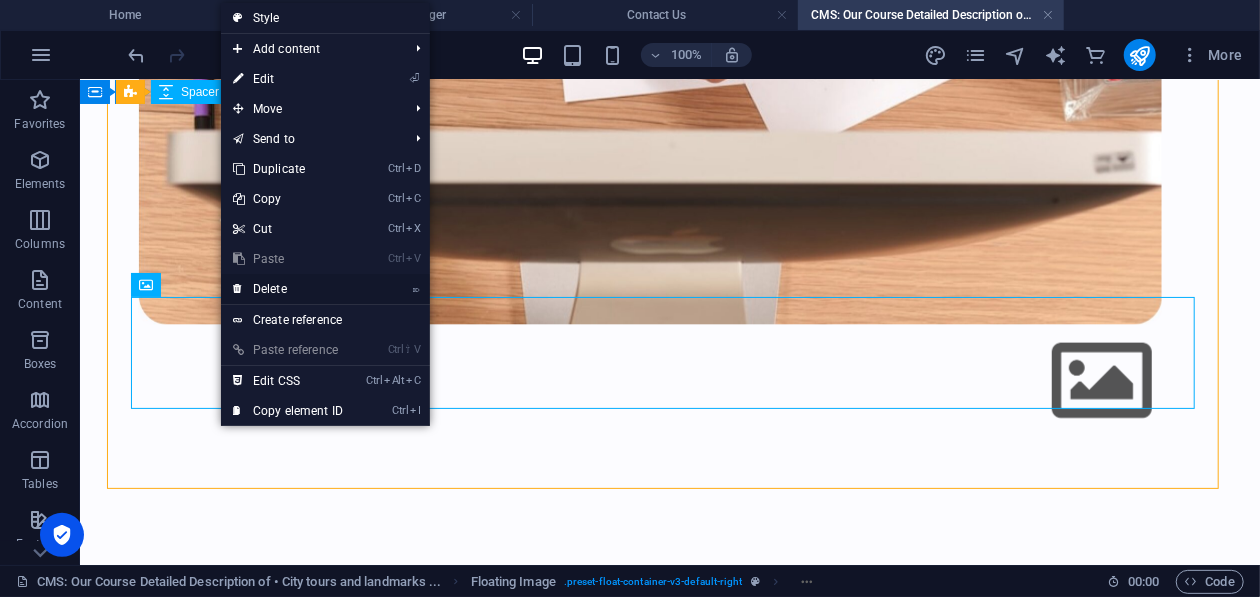 click on "⌦  Delete" at bounding box center (325, 289) 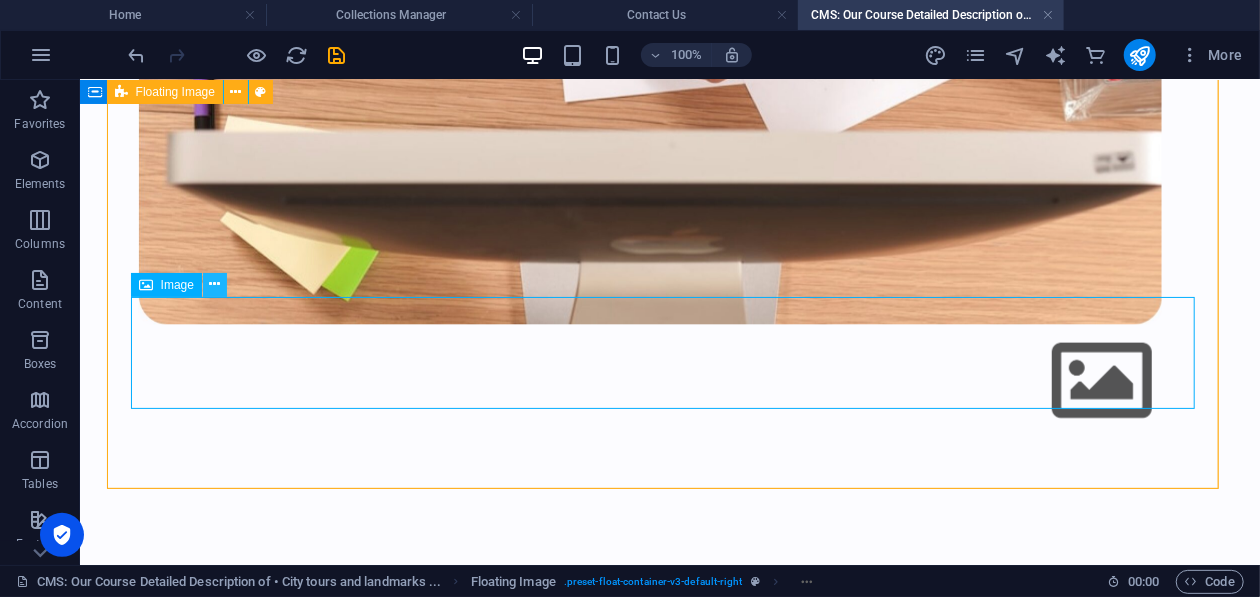 click at bounding box center [215, 285] 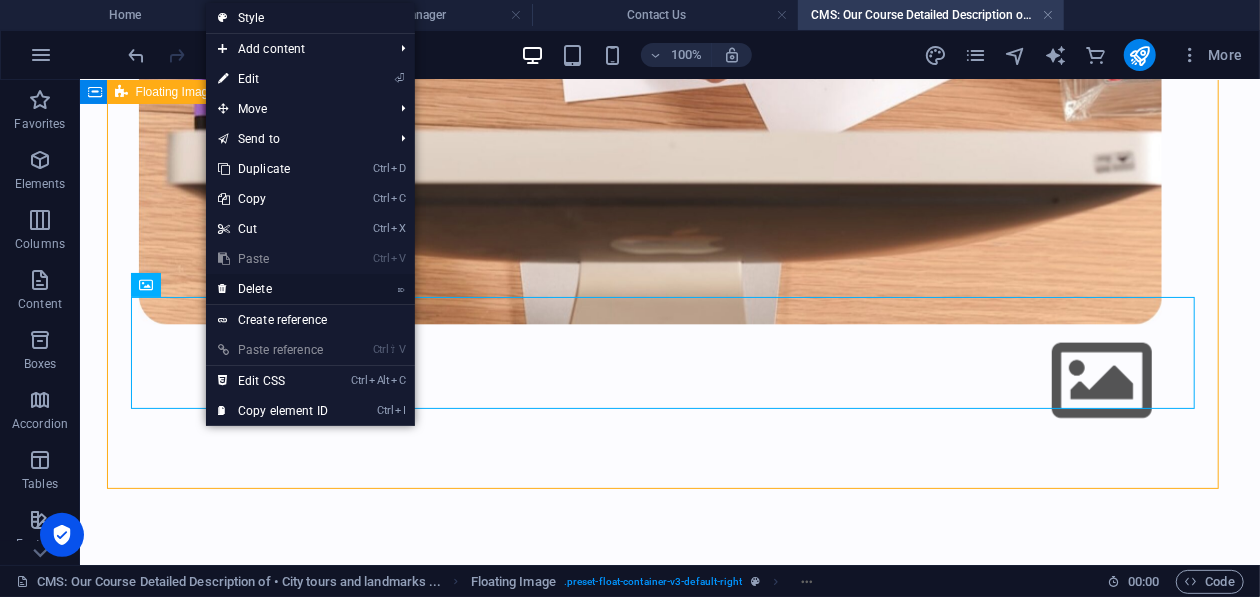 click on "⌦  Delete" at bounding box center (273, 289) 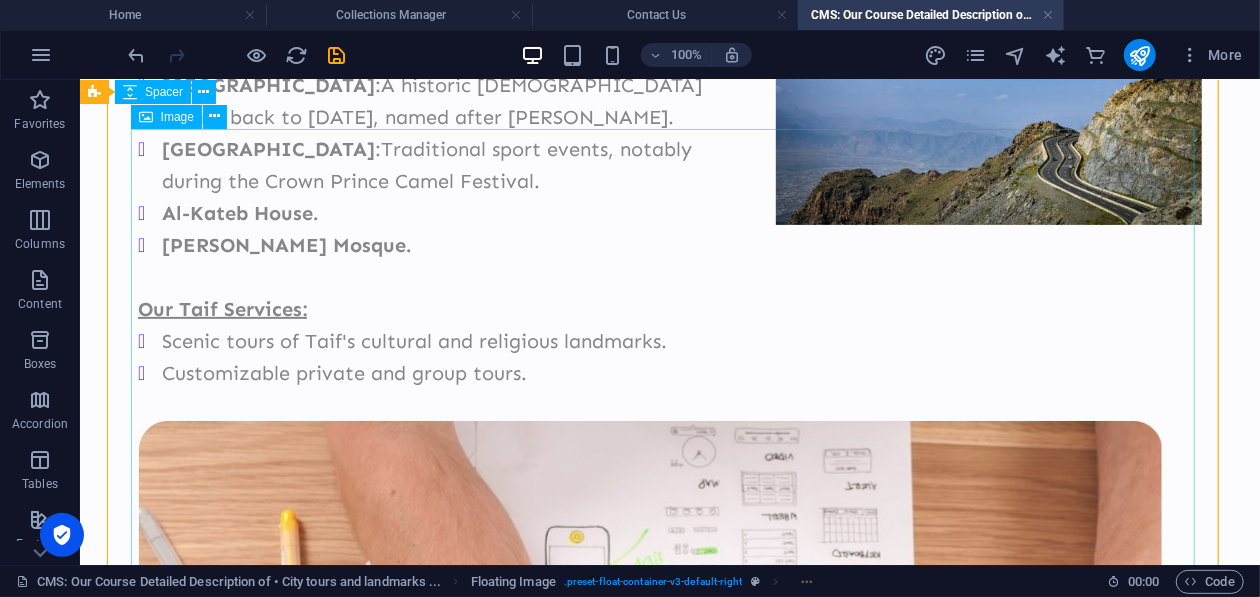 scroll, scrollTop: 599, scrollLeft: 0, axis: vertical 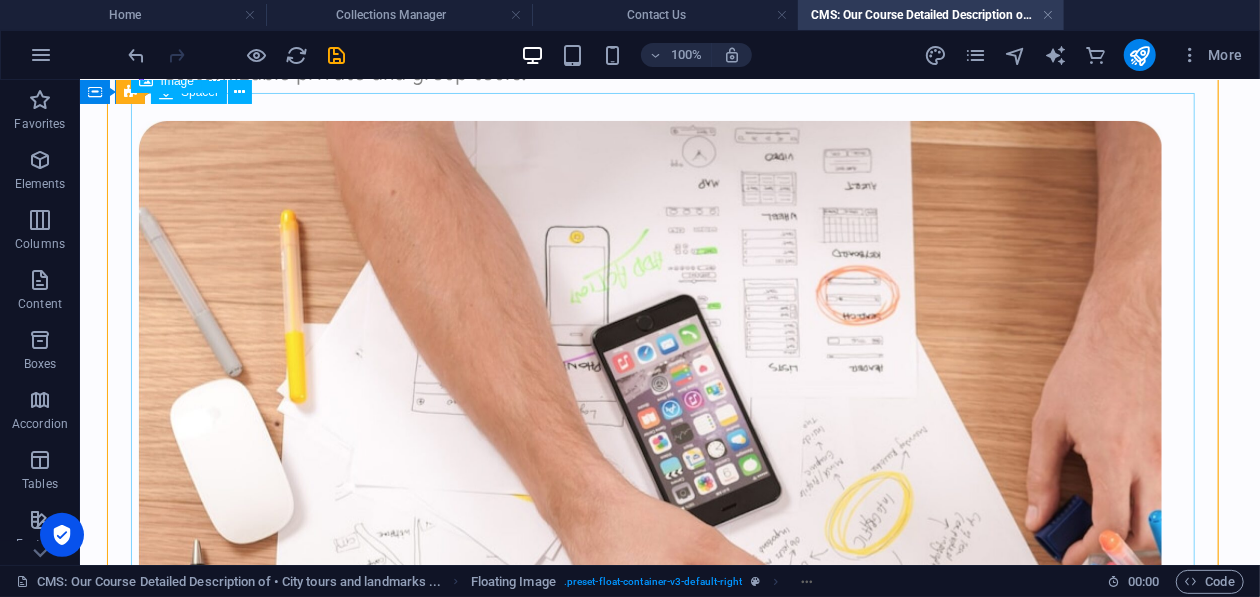 click at bounding box center [669, 522] 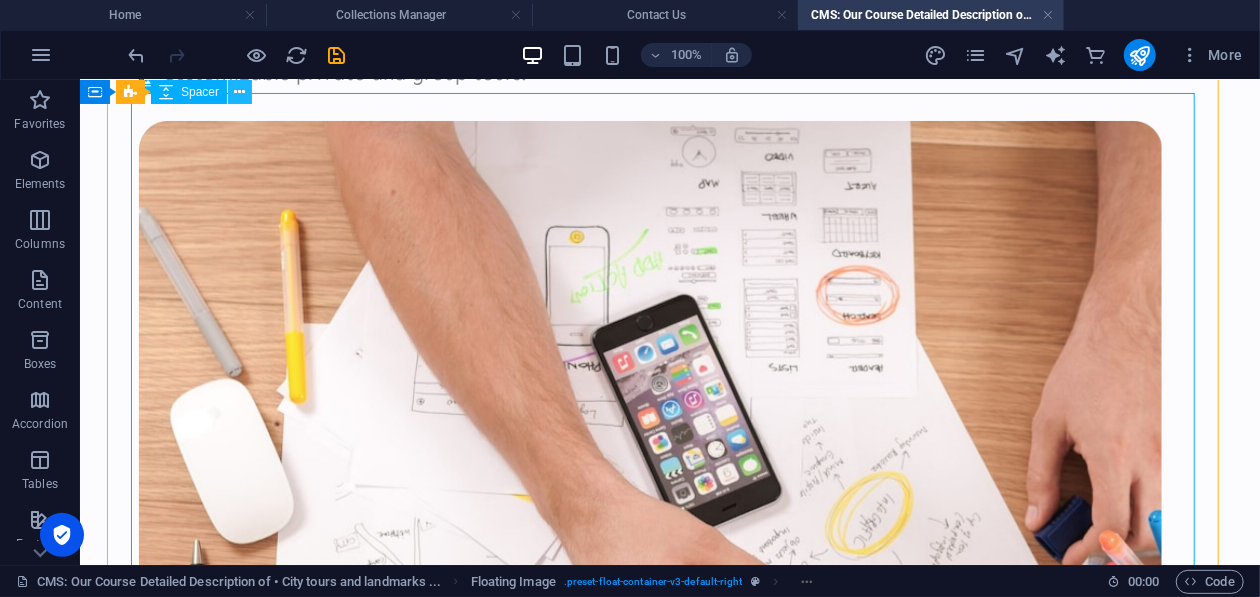click at bounding box center [240, 92] 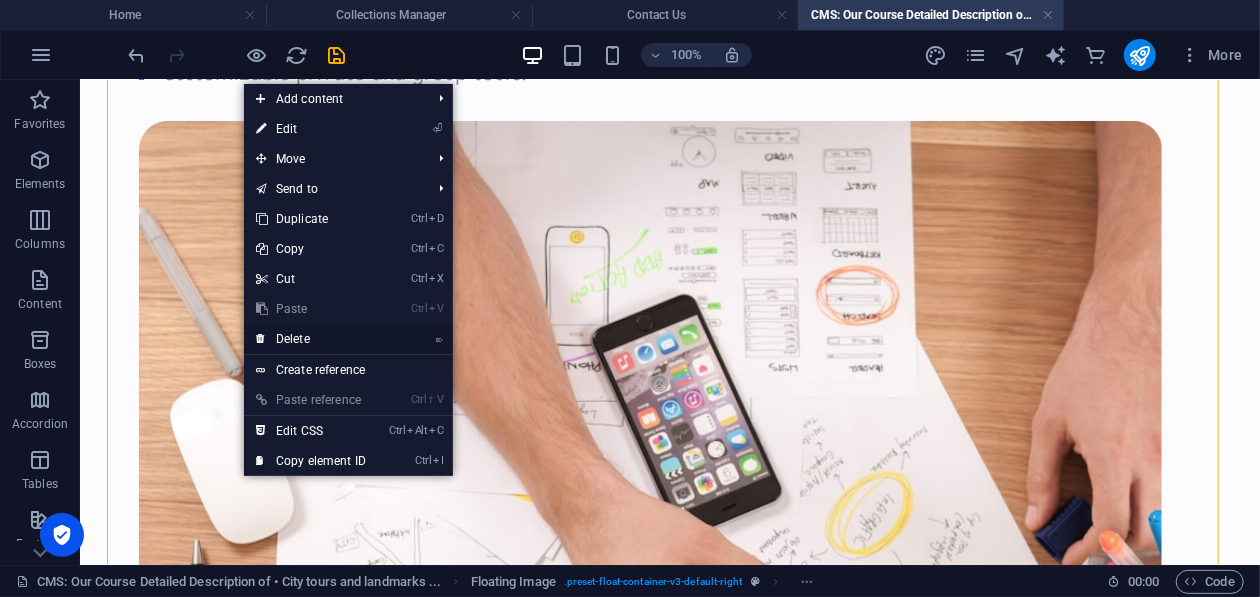 click on "⌦  Delete" at bounding box center [311, 339] 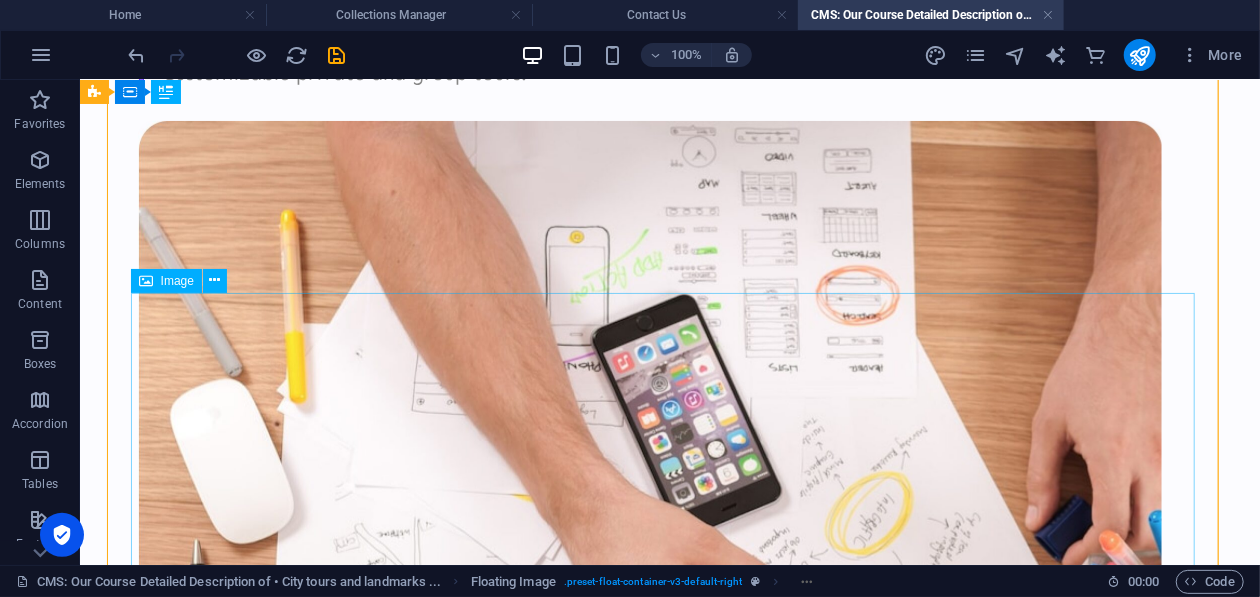 scroll, scrollTop: 399, scrollLeft: 0, axis: vertical 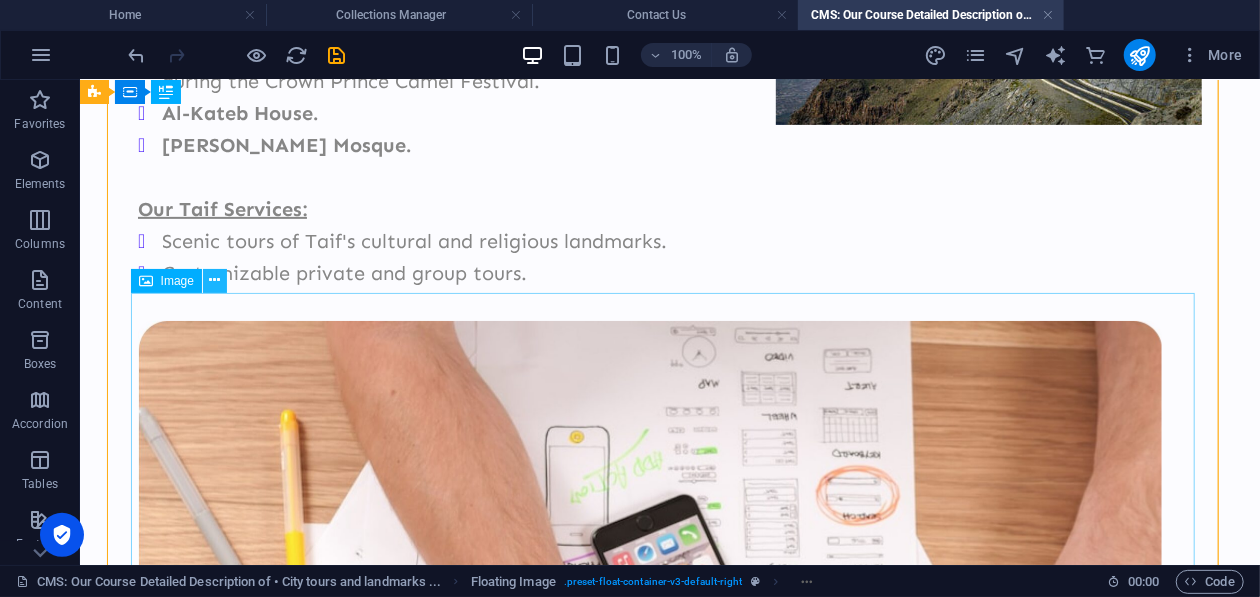 drag, startPoint x: 216, startPoint y: 290, endPoint x: 217, endPoint y: 312, distance: 22.022715 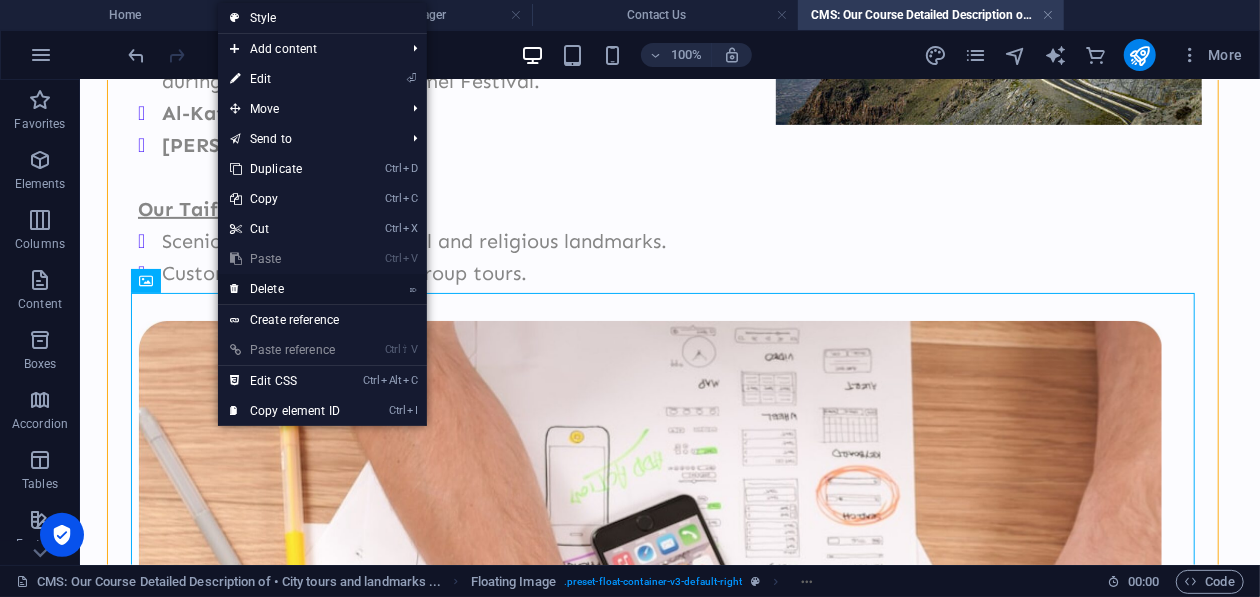 click on "⌦  Delete" at bounding box center (285, 289) 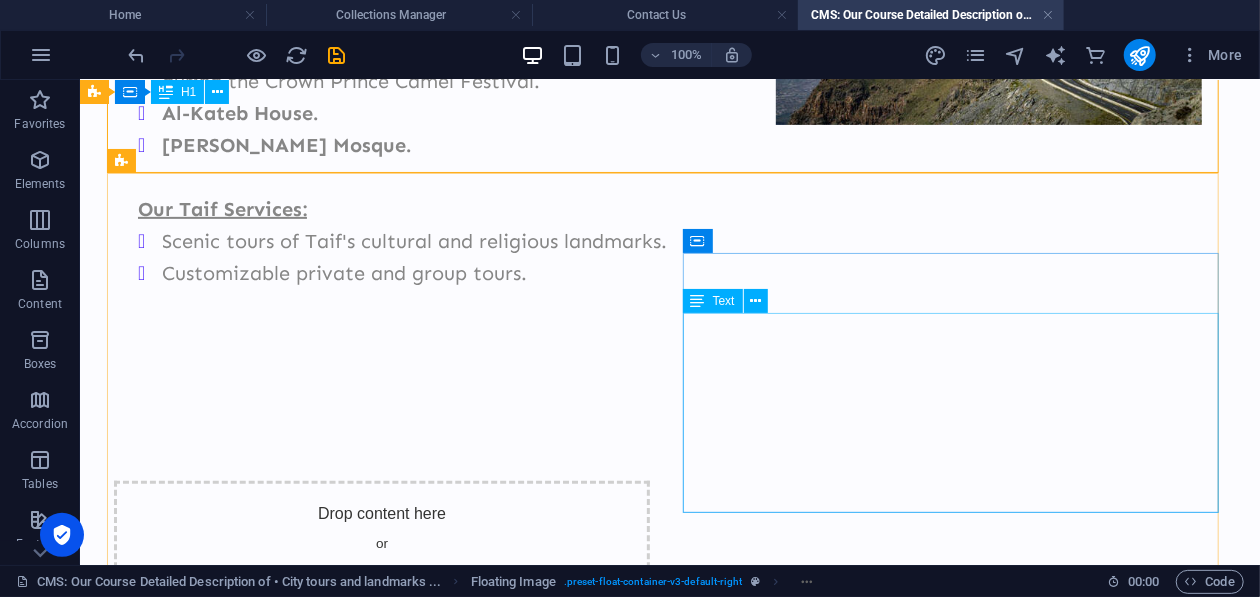 scroll, scrollTop: 599, scrollLeft: 0, axis: vertical 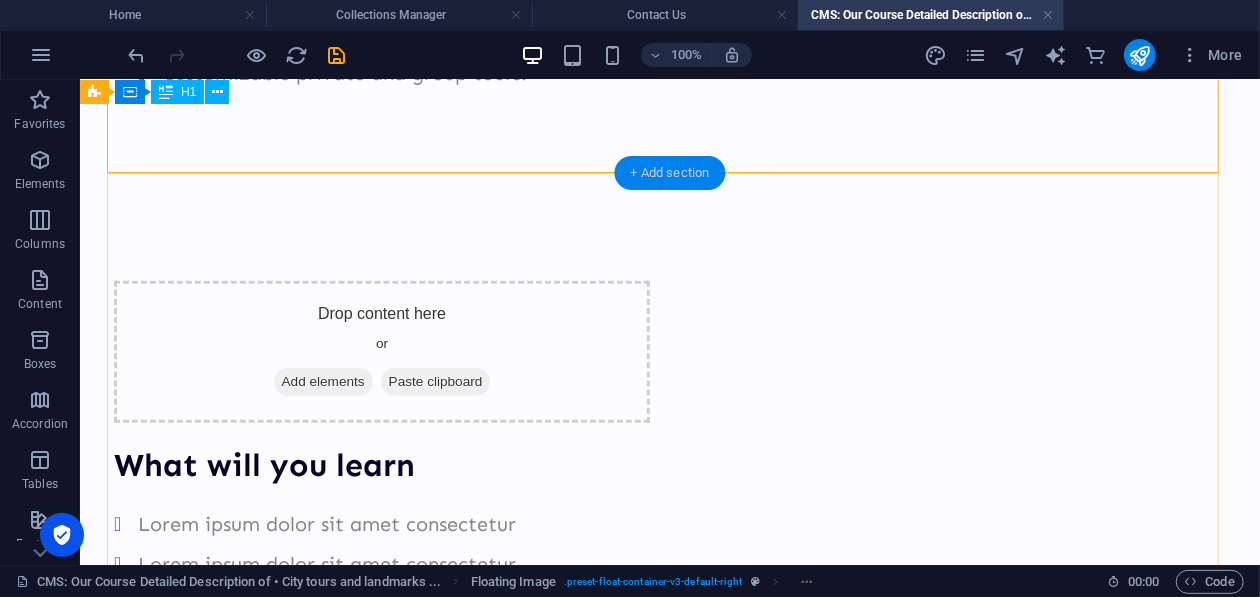 click on "+ Add section" at bounding box center [670, 173] 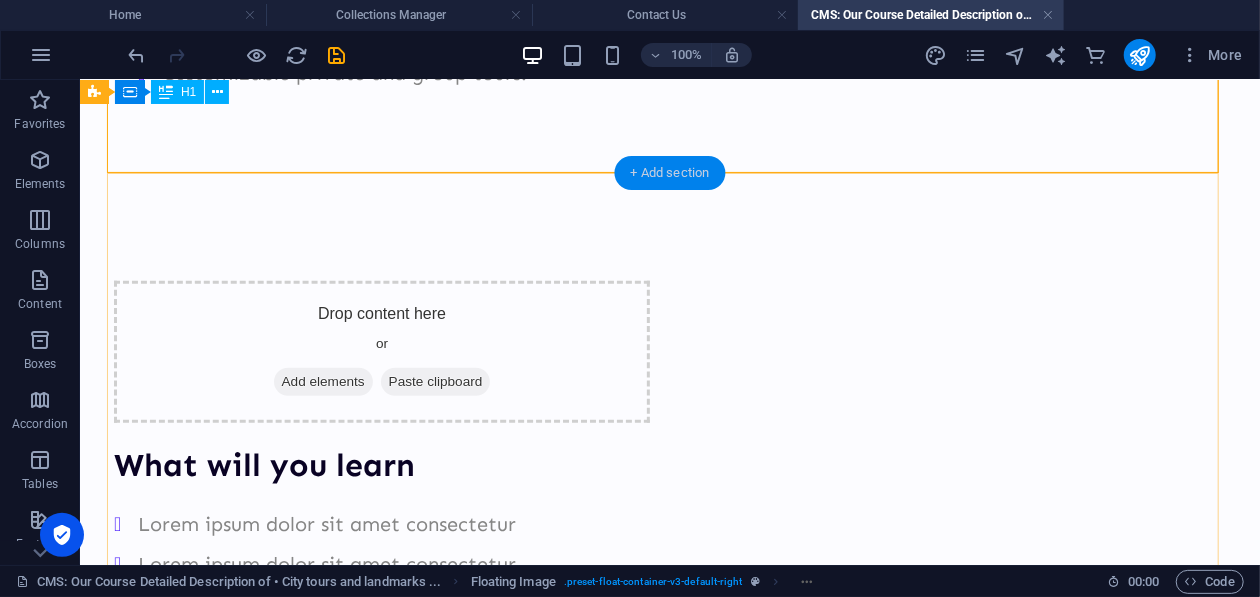 click on "+ Add section" at bounding box center [670, 173] 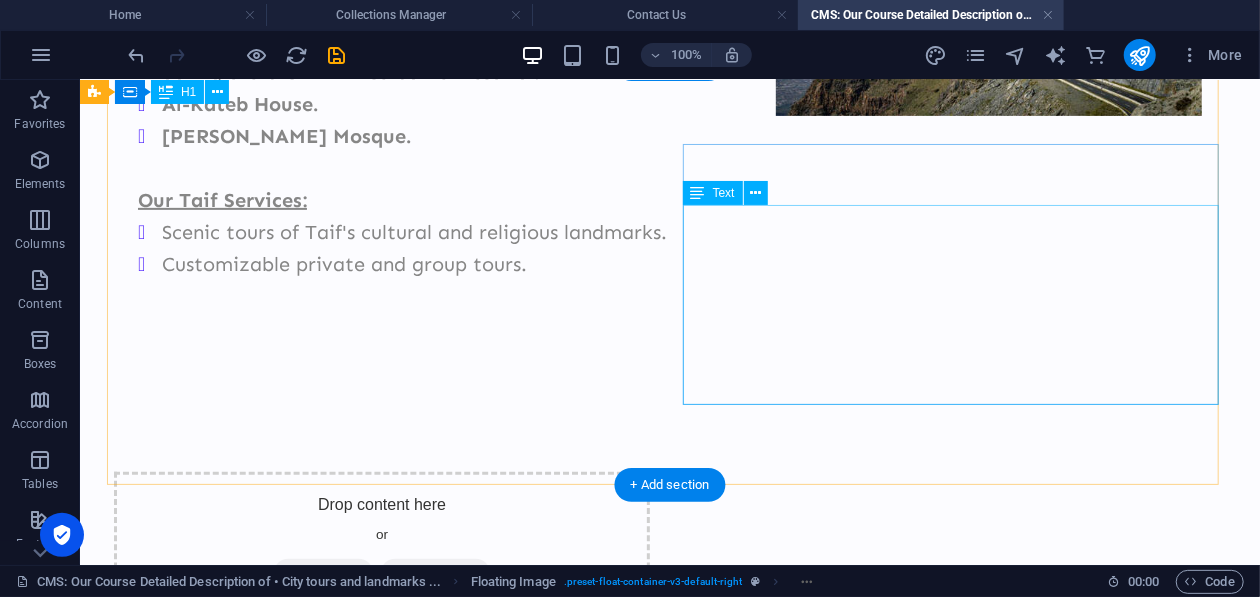 scroll, scrollTop: 708, scrollLeft: 0, axis: vertical 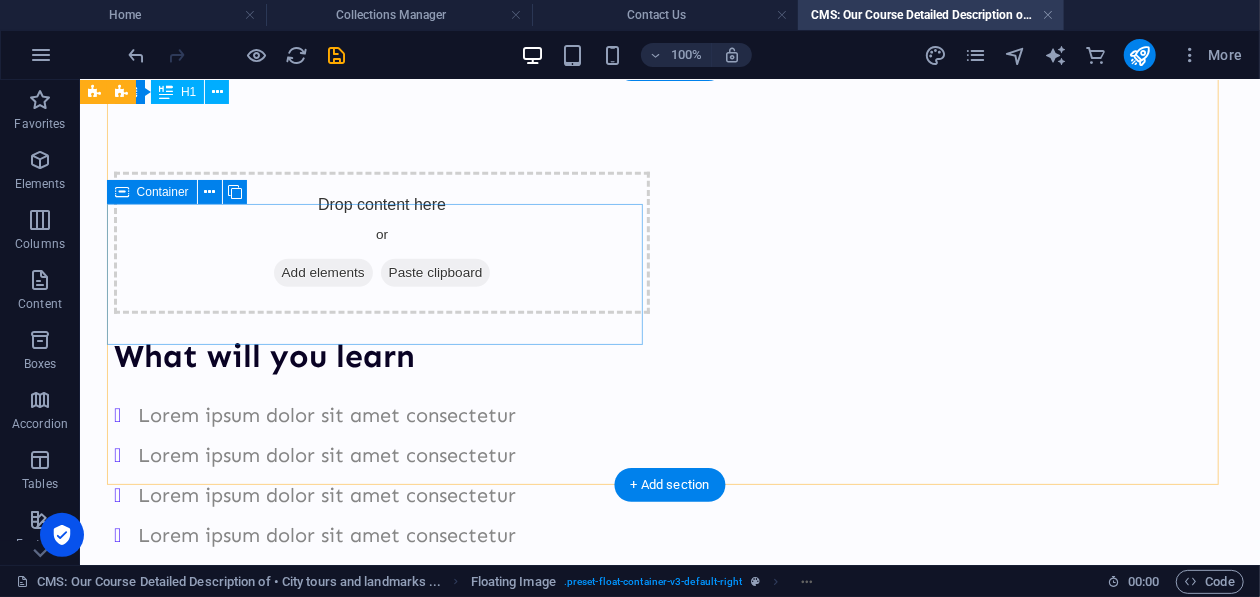 click on "Add elements" at bounding box center [322, 272] 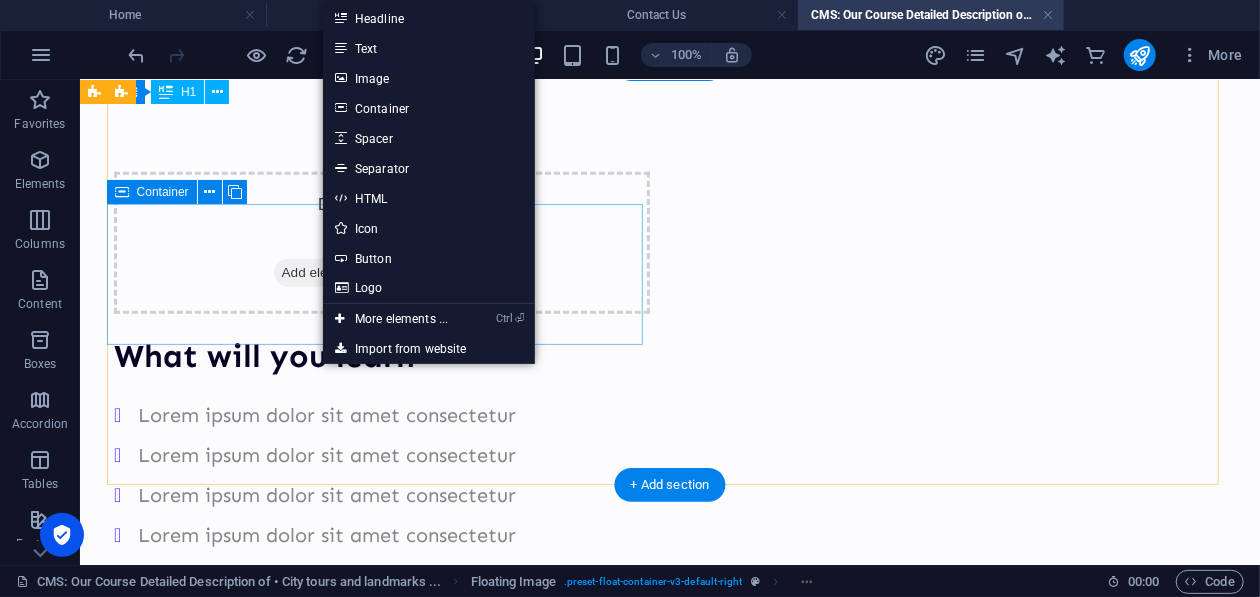 click on "Drop content here or  Add elements  Paste clipboard" at bounding box center [381, 242] 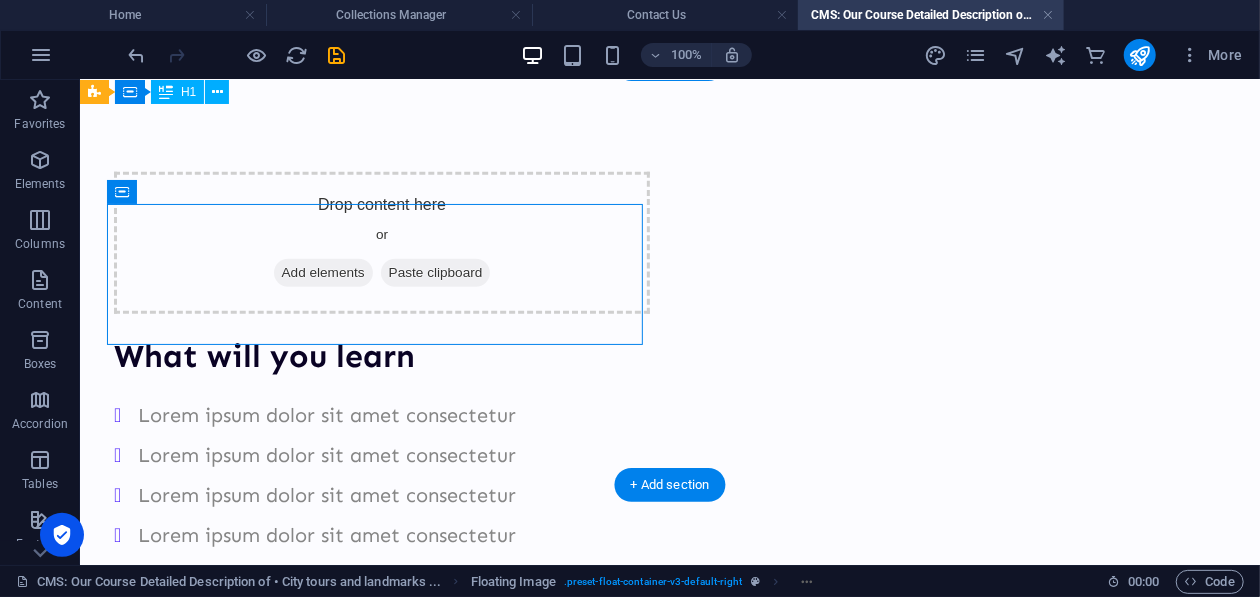 drag, startPoint x: 258, startPoint y: 270, endPoint x: 179, endPoint y: 161, distance: 134.61798 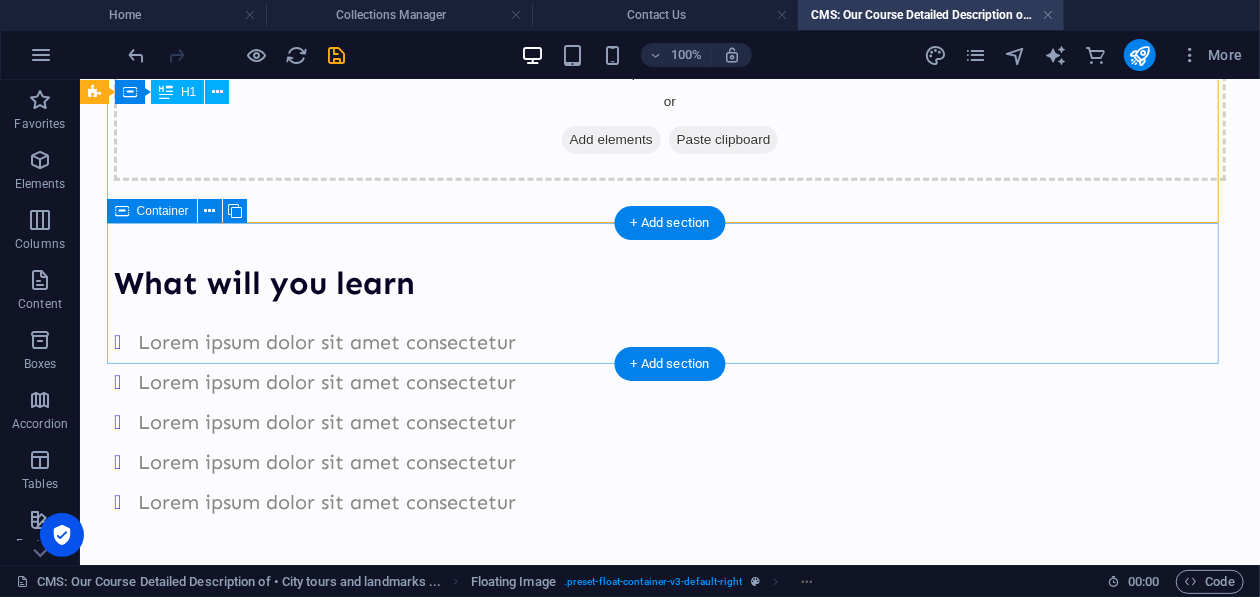 scroll, scrollTop: 549, scrollLeft: 0, axis: vertical 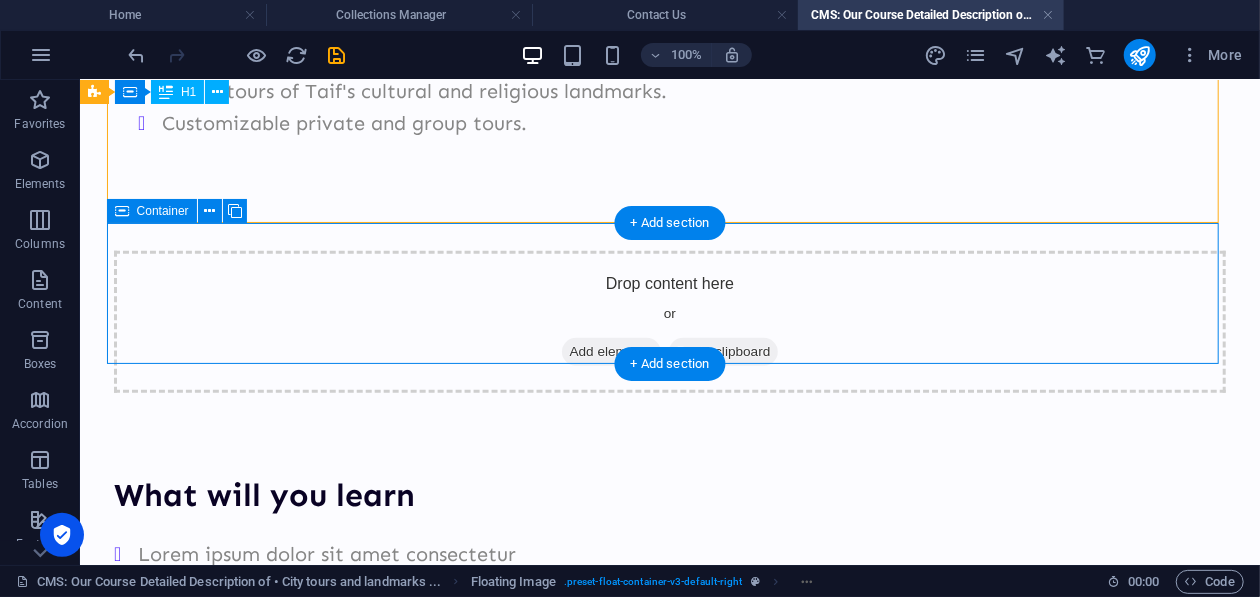 drag, startPoint x: 461, startPoint y: 300, endPoint x: 448, endPoint y: 338, distance: 40.16217 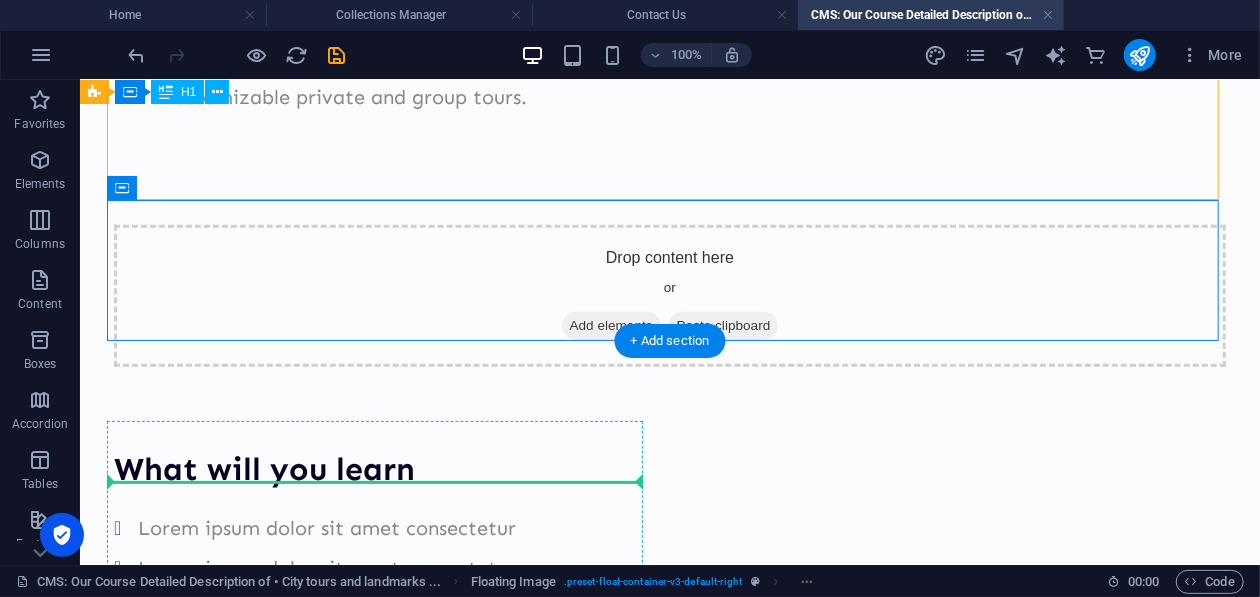 drag, startPoint x: 467, startPoint y: 323, endPoint x: 368, endPoint y: 477, distance: 183.07649 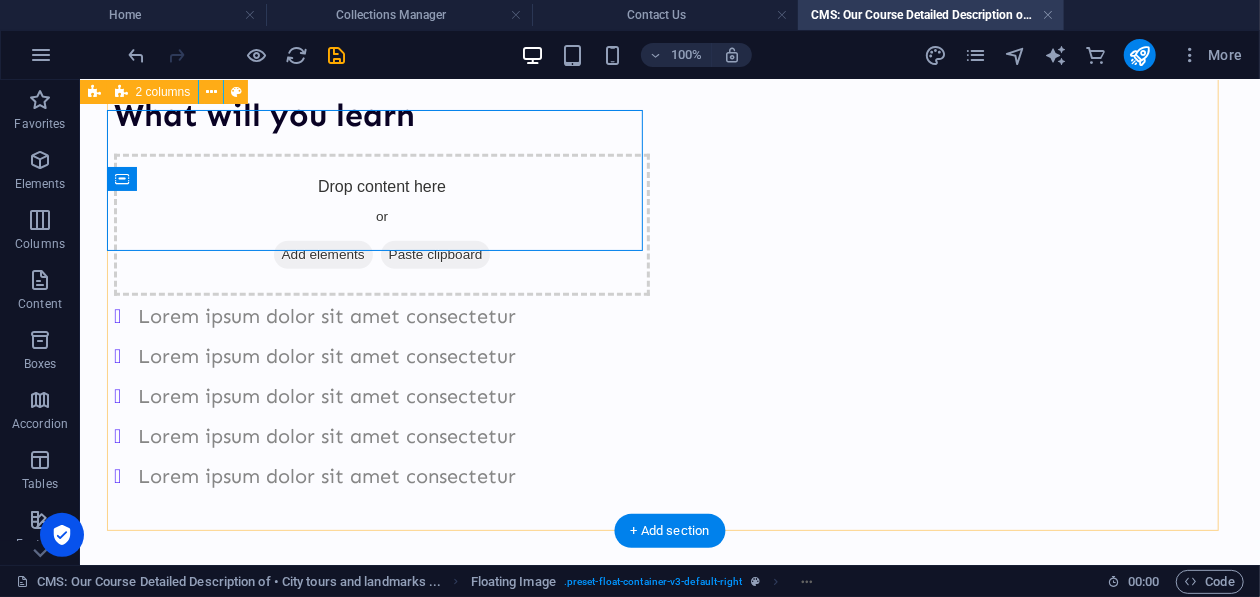 scroll, scrollTop: 849, scrollLeft: 0, axis: vertical 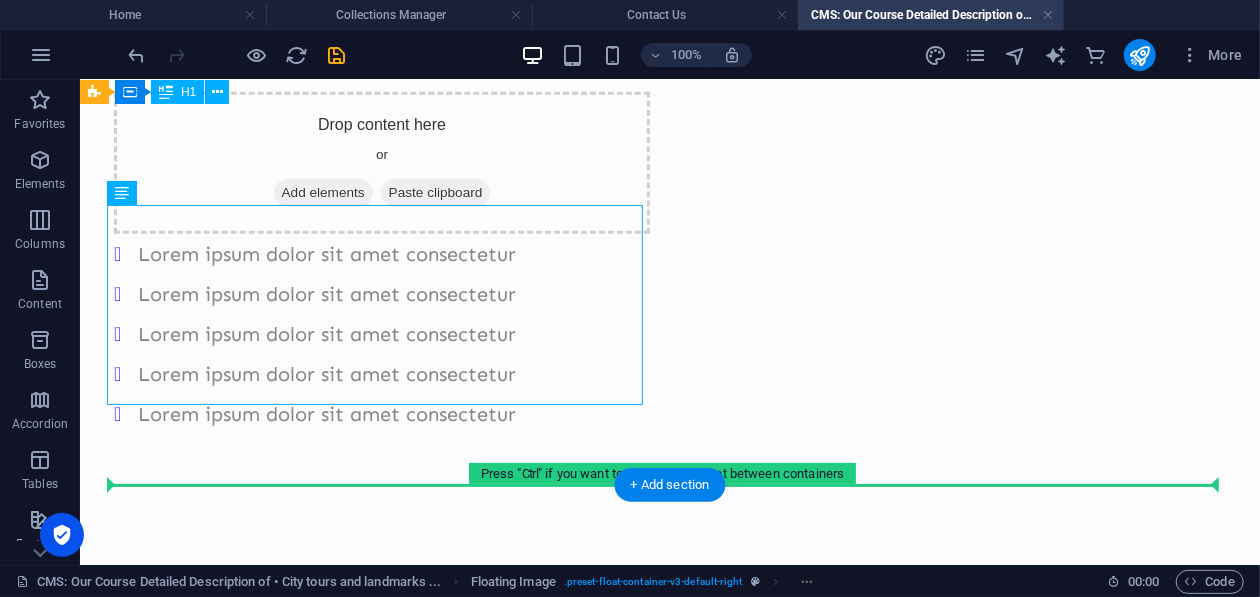 drag, startPoint x: 355, startPoint y: 329, endPoint x: 938, endPoint y: 309, distance: 583.34296 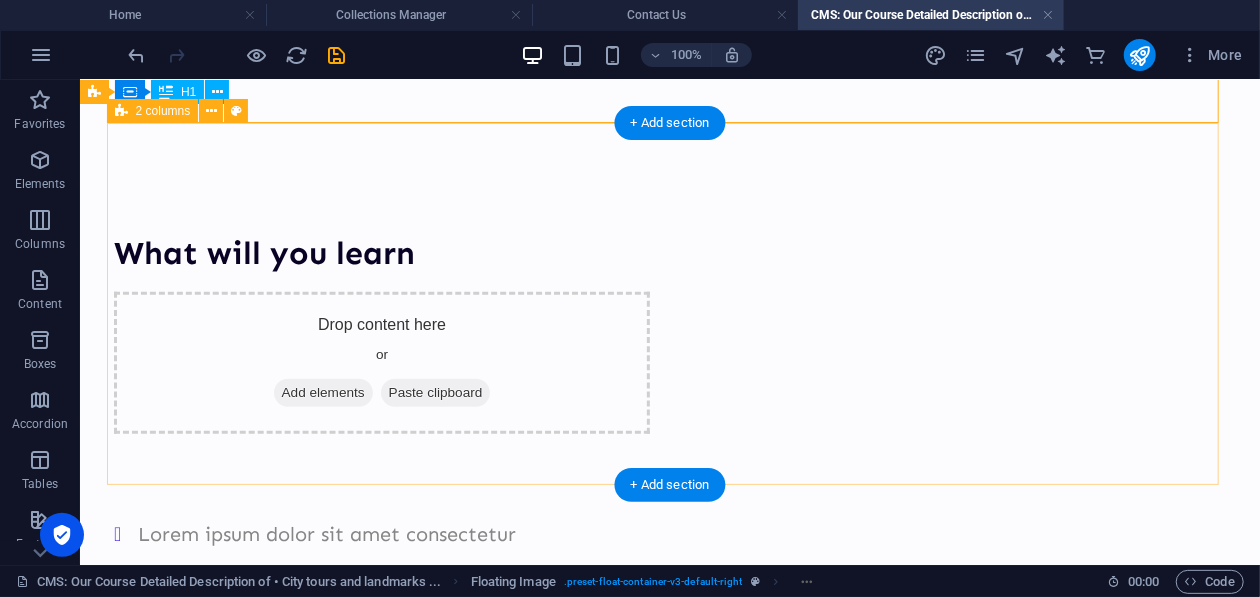 scroll, scrollTop: 849, scrollLeft: 0, axis: vertical 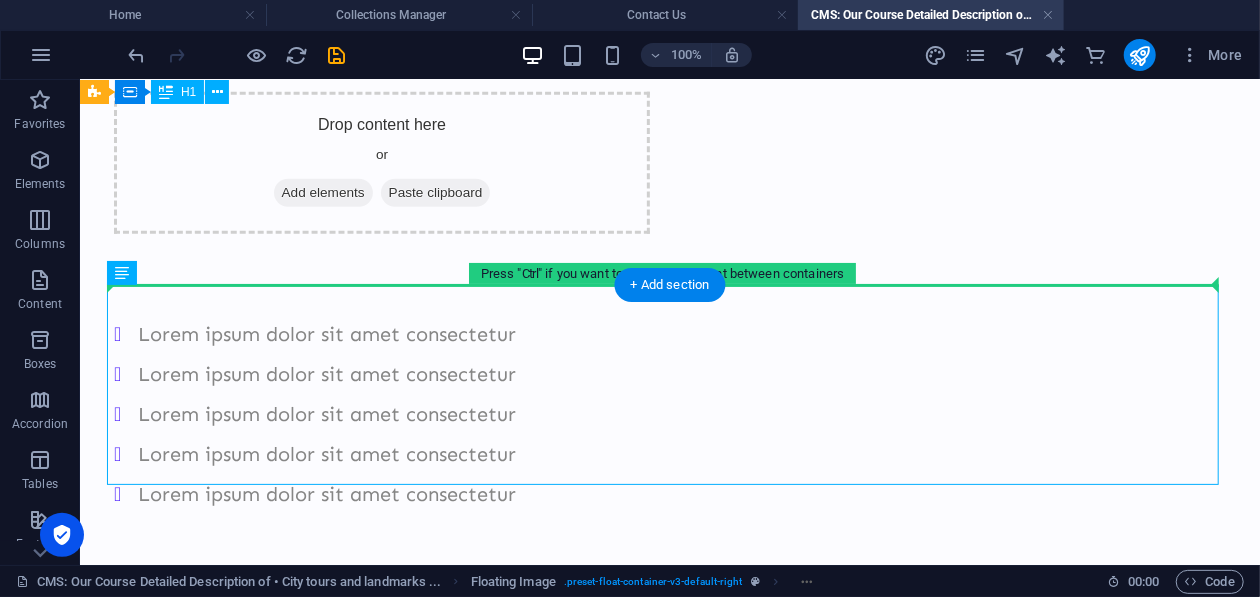 drag, startPoint x: 489, startPoint y: 363, endPoint x: 1006, endPoint y: 219, distance: 536.6796 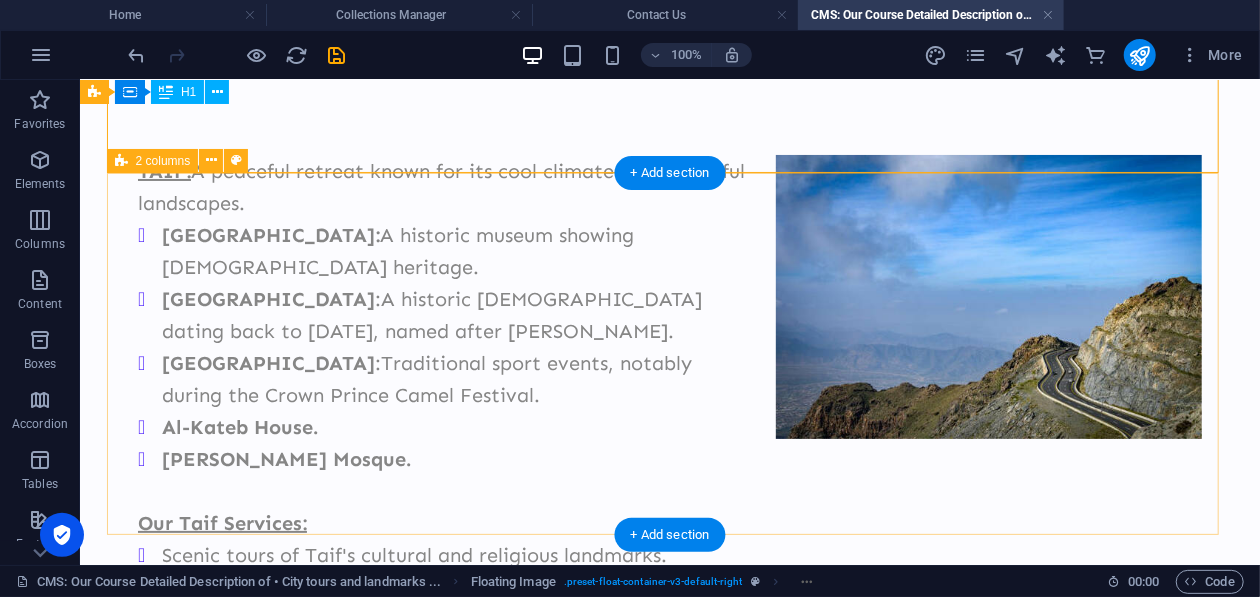 scroll, scrollTop: 599, scrollLeft: 0, axis: vertical 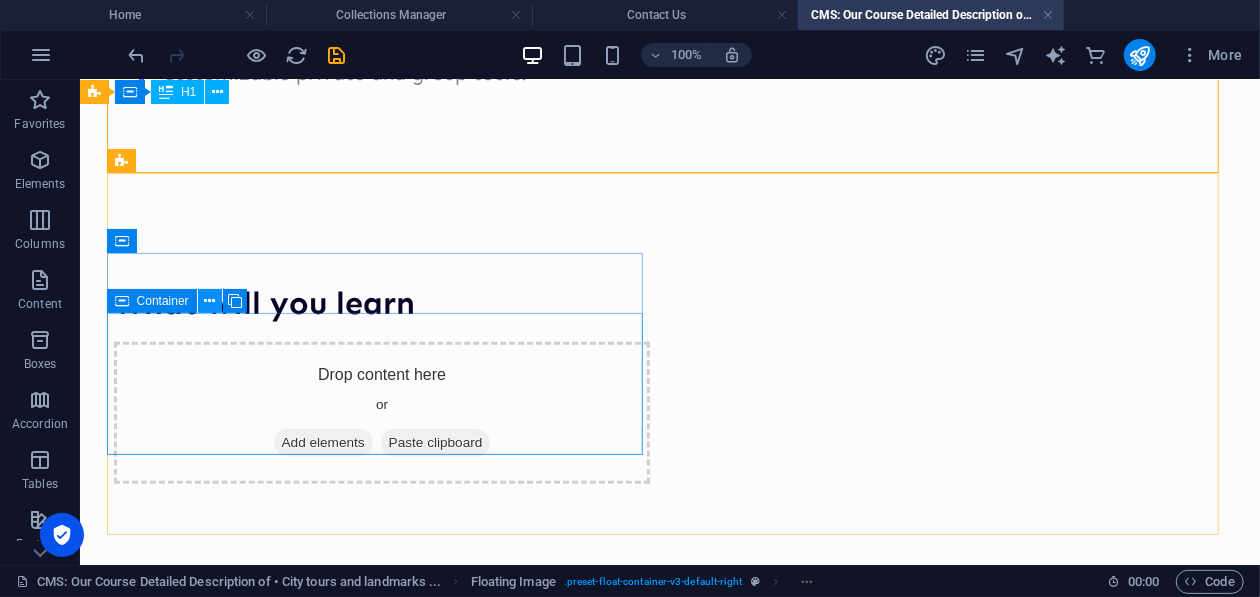 click at bounding box center (209, 301) 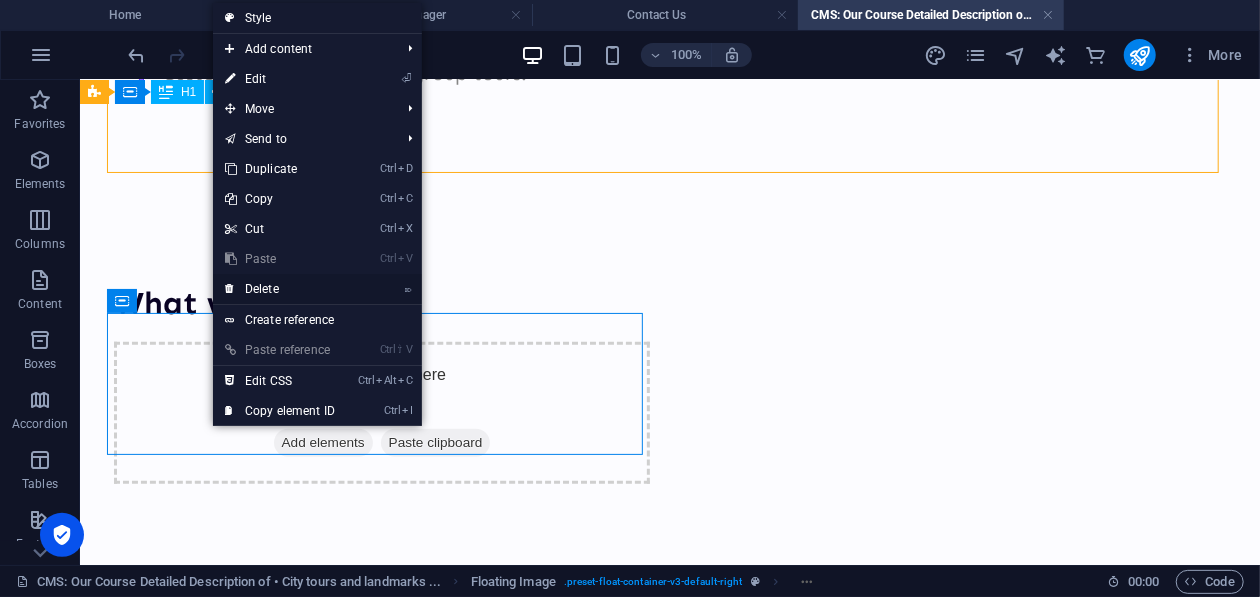 click on "⌦  Delete" at bounding box center [280, 289] 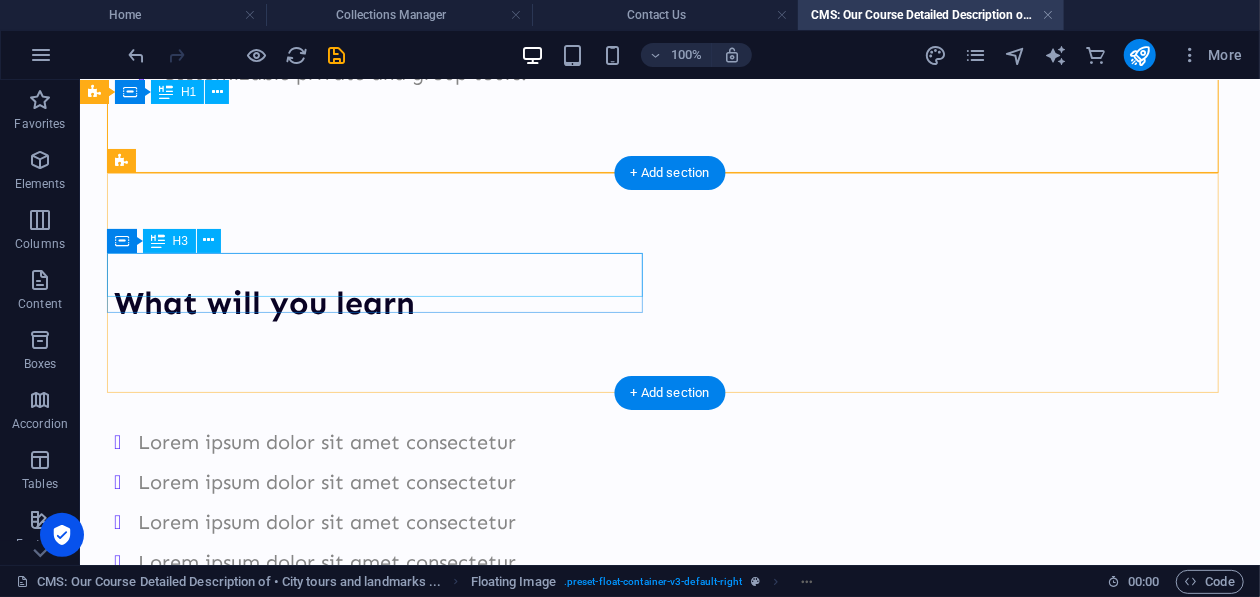click on "What will you learn" at bounding box center (381, 302) 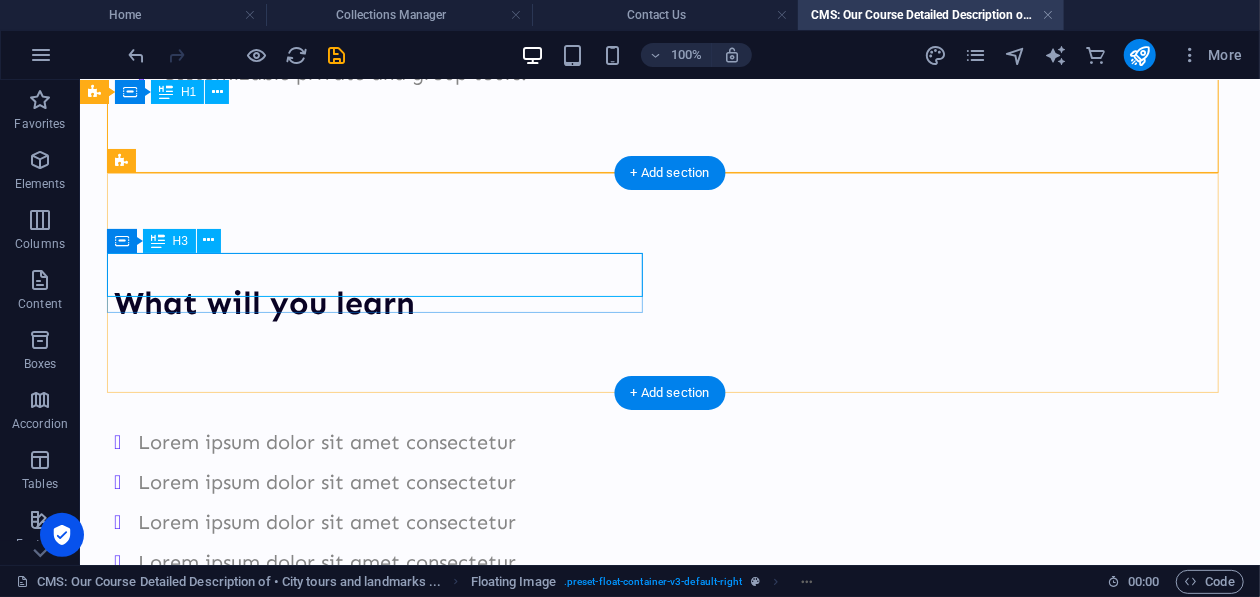 click on "What will you learn" at bounding box center [381, 302] 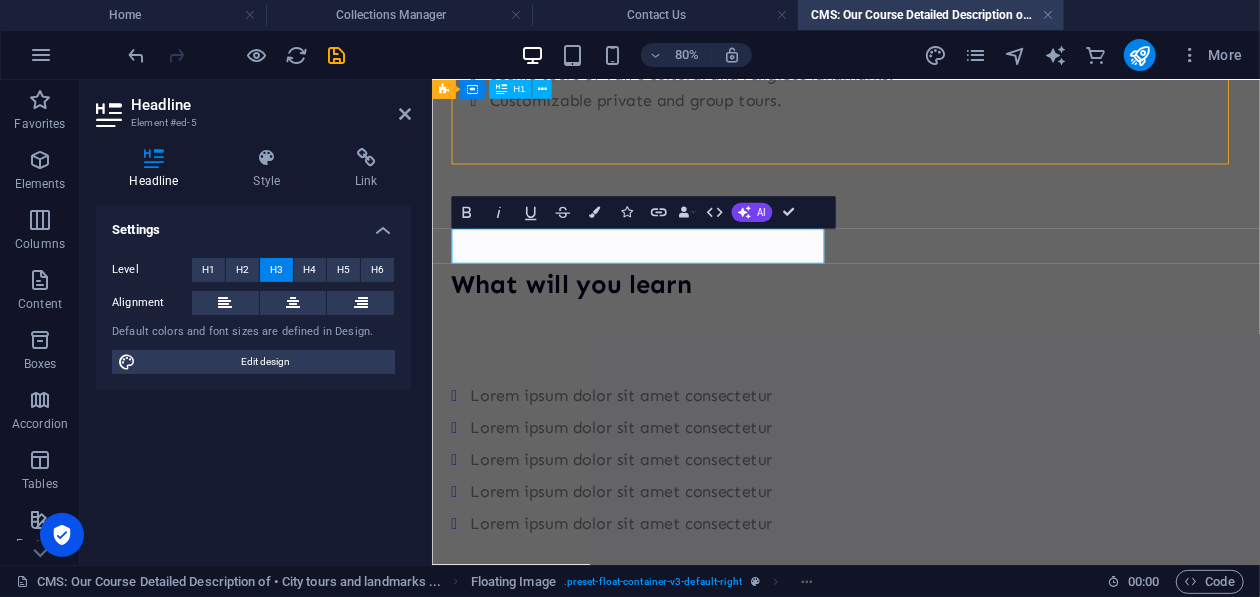 scroll, scrollTop: 619, scrollLeft: 0, axis: vertical 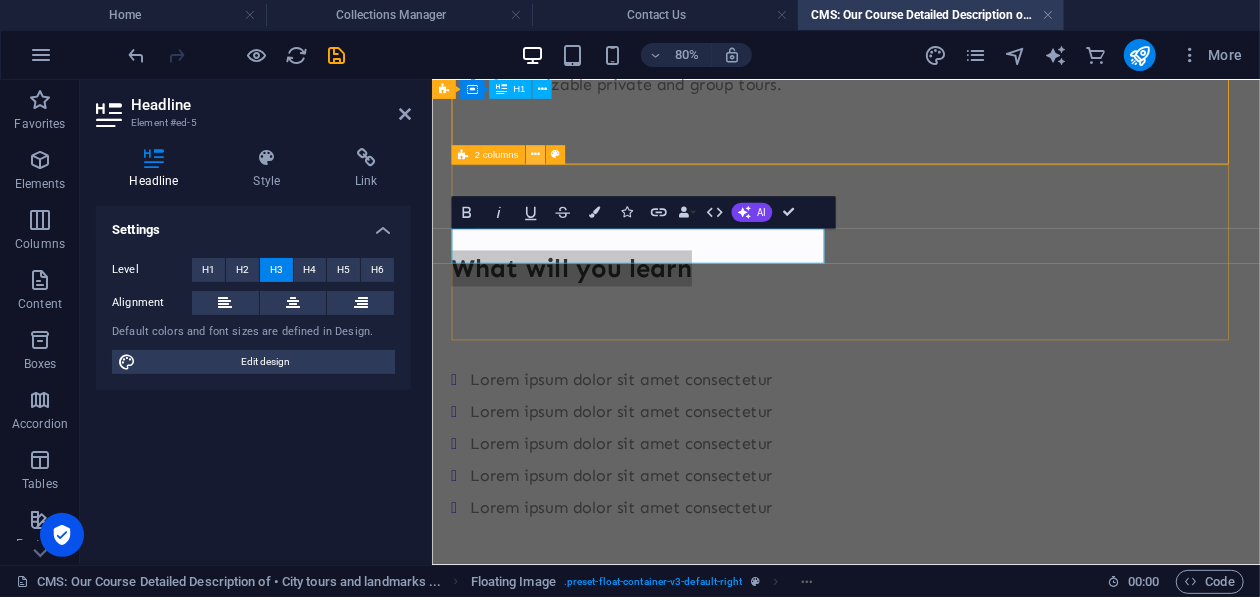 click at bounding box center (535, 154) 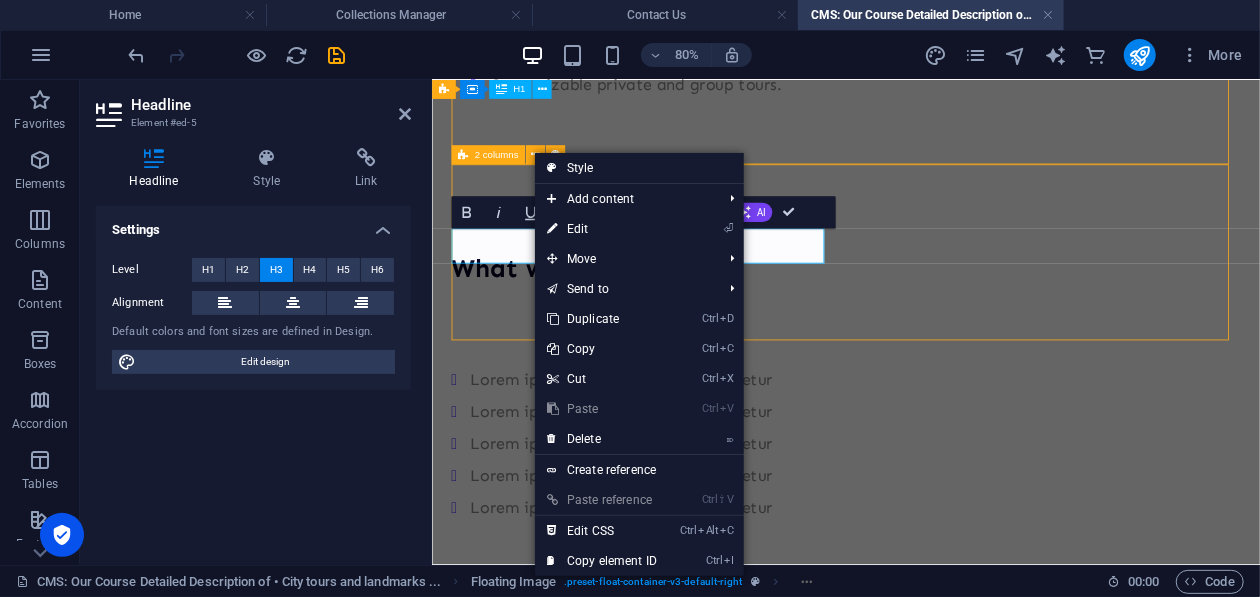 scroll, scrollTop: 586, scrollLeft: 0, axis: vertical 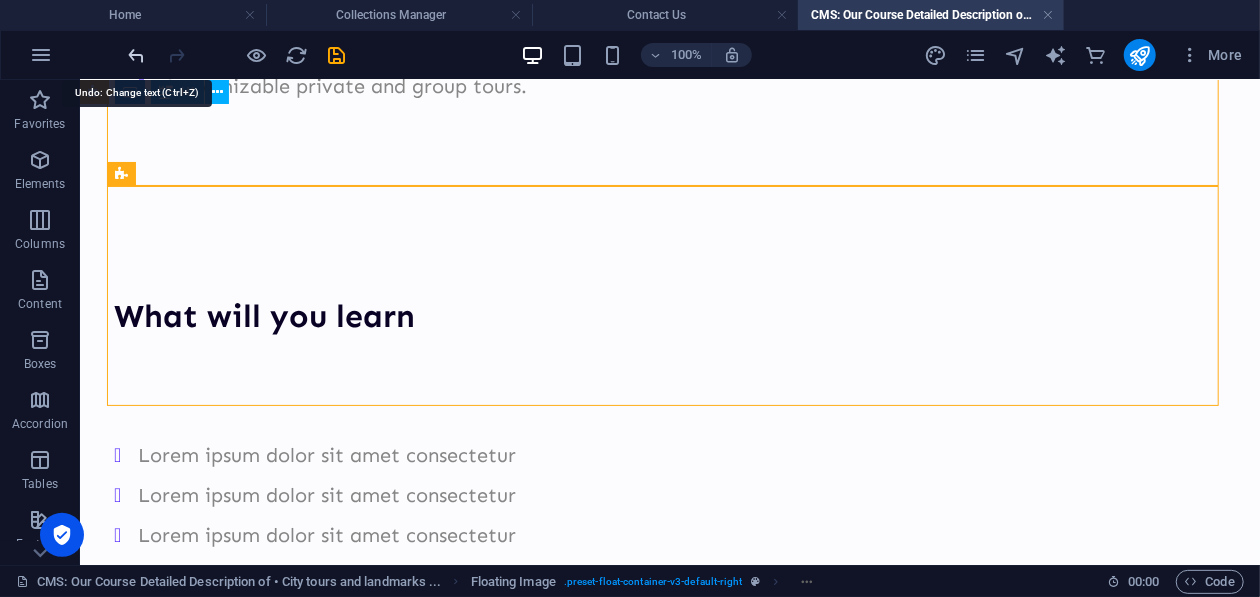 click at bounding box center [137, 55] 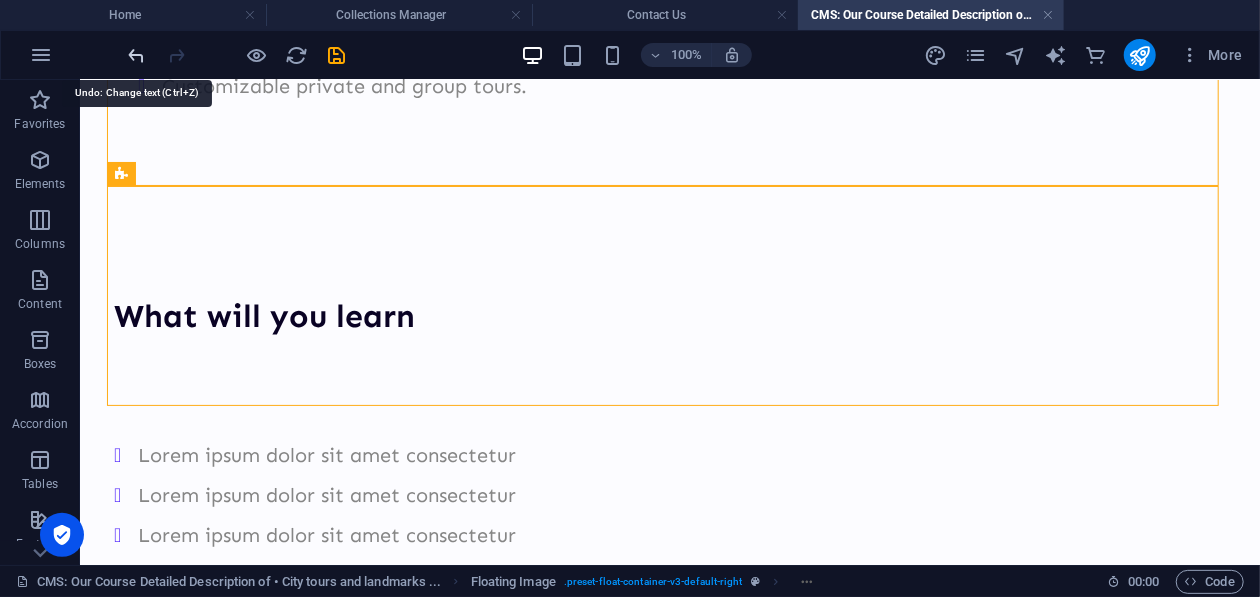 click at bounding box center (137, 55) 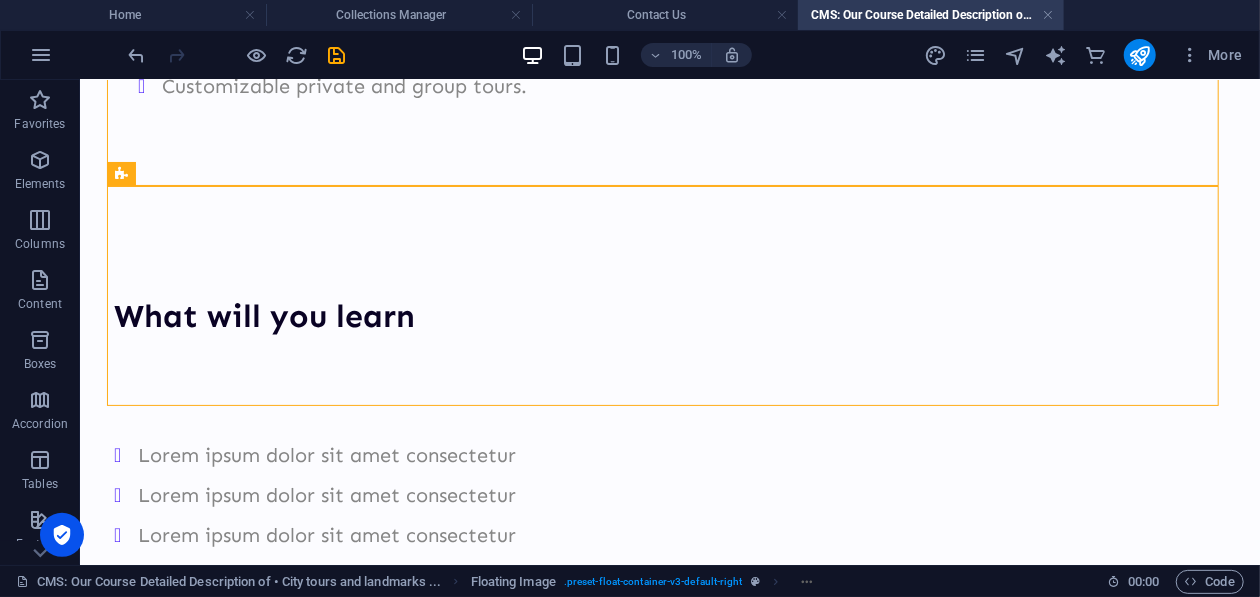 type 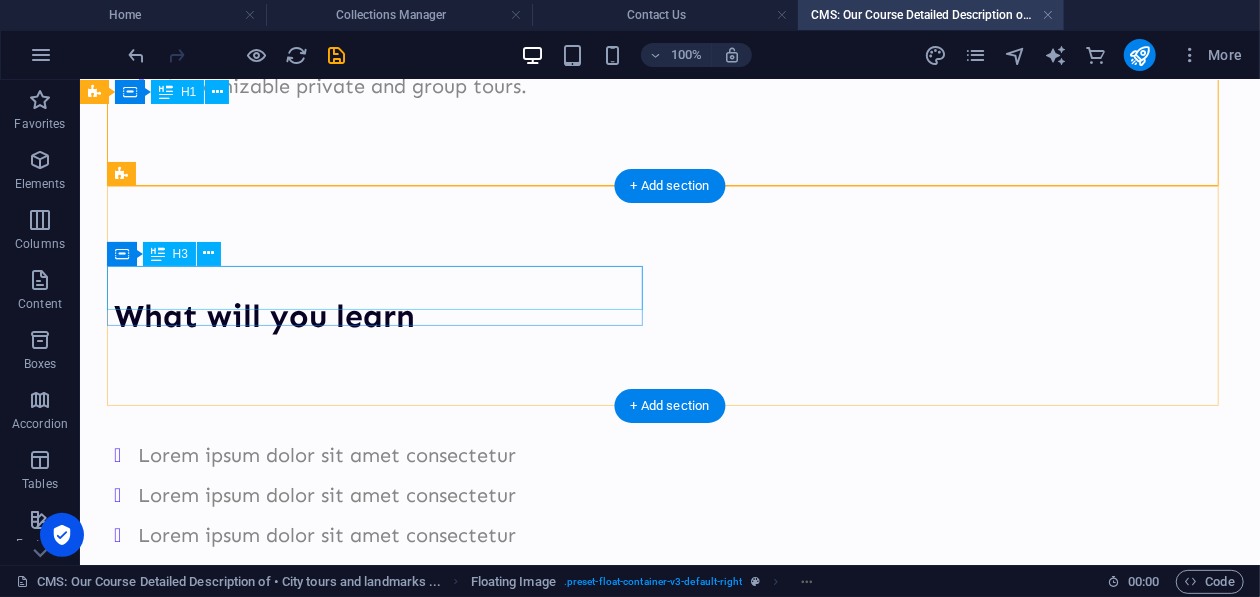 click on "What will you learn" at bounding box center (381, 315) 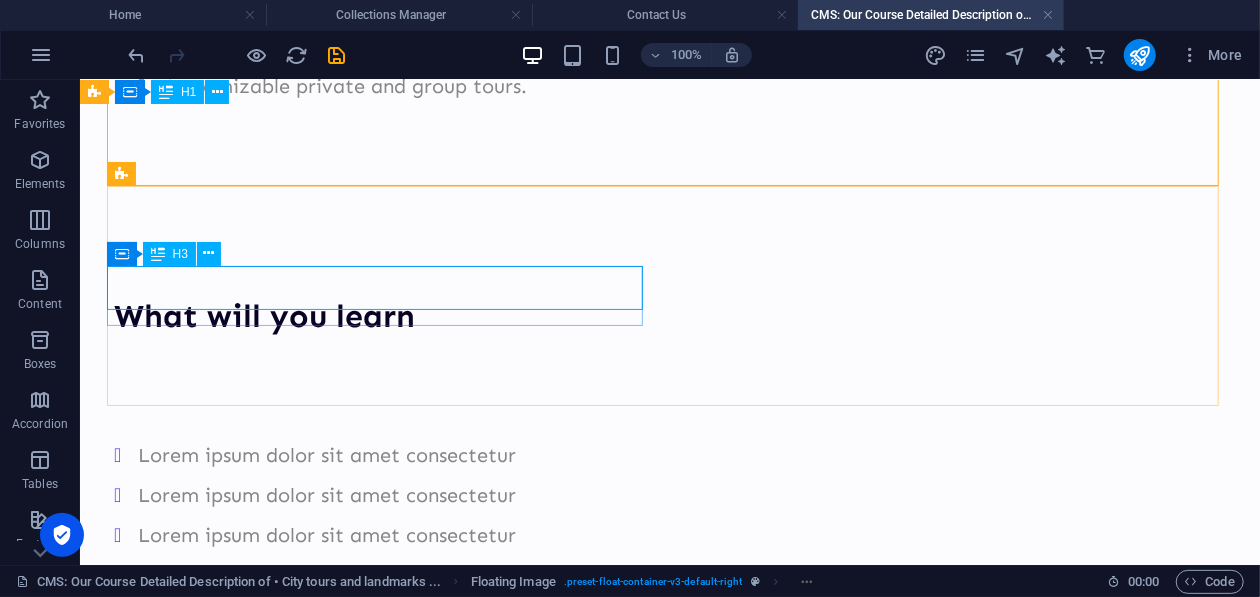 click on "Container   H3" at bounding box center [170, 254] 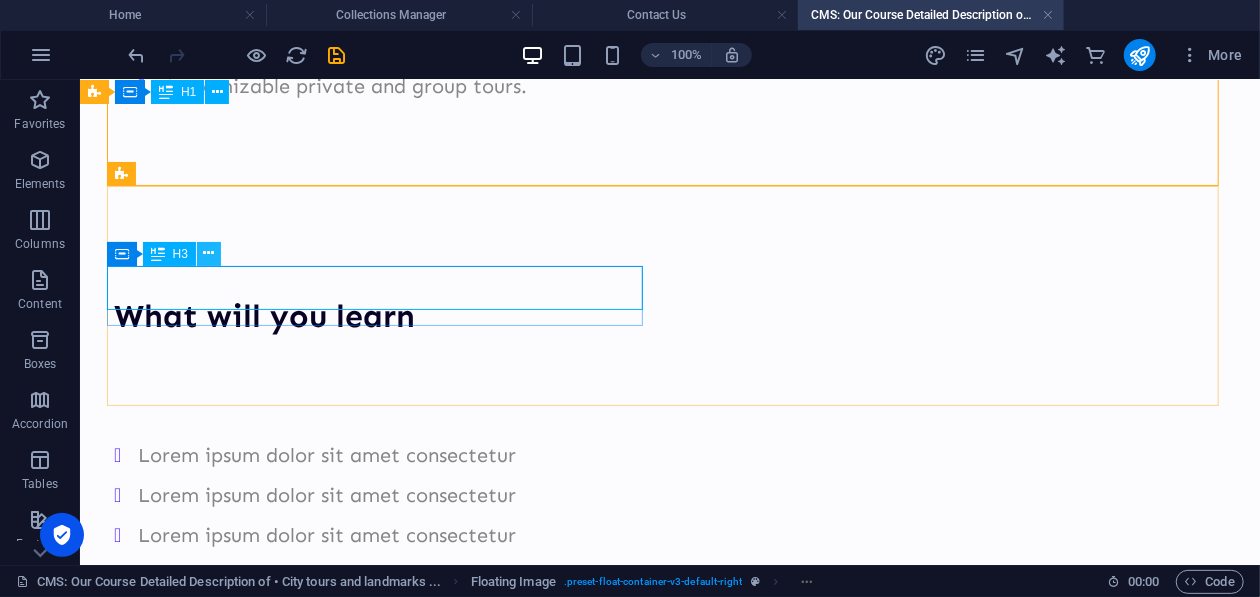 click at bounding box center [209, 254] 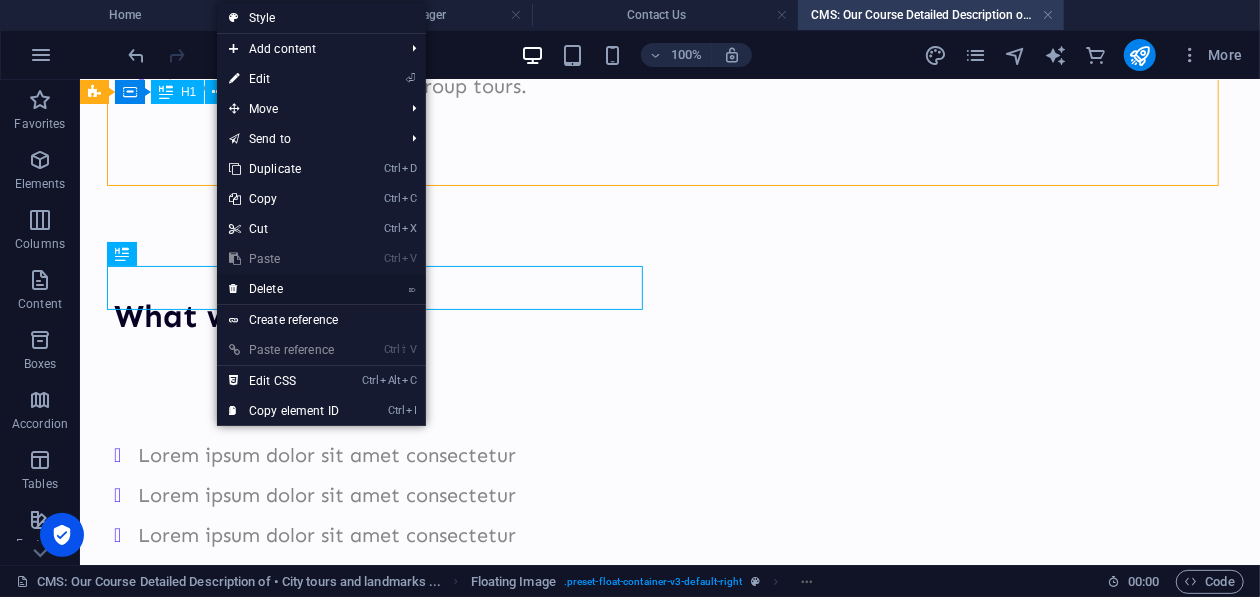 drag, startPoint x: 299, startPoint y: 290, endPoint x: 600, endPoint y: 32, distance: 396.4404 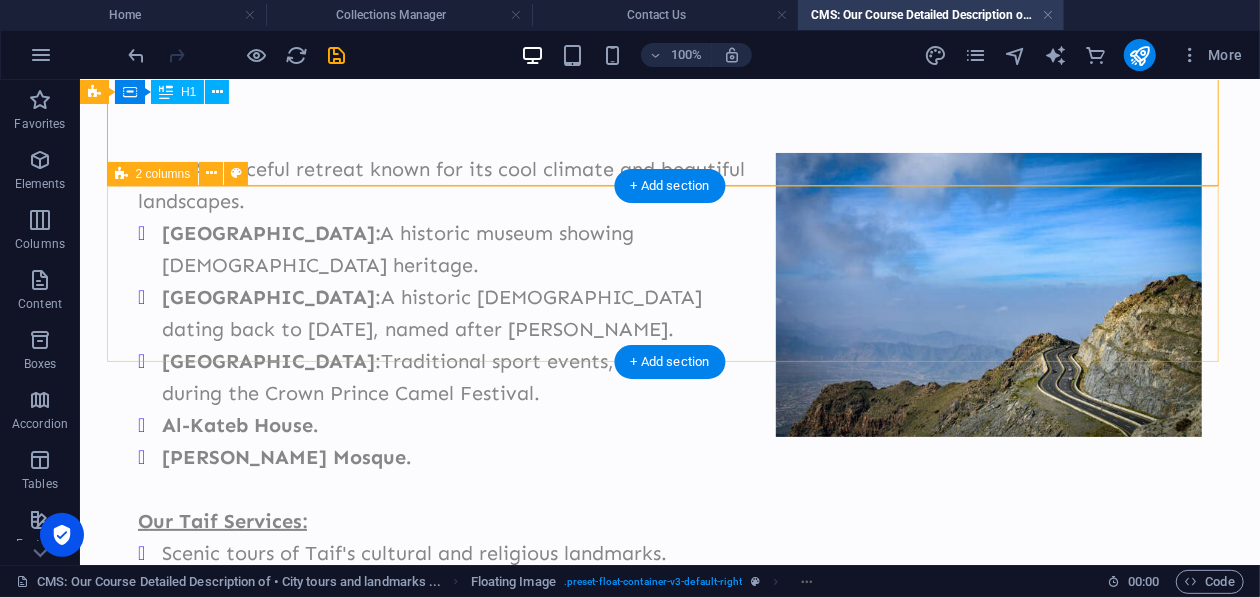 scroll, scrollTop: 586, scrollLeft: 0, axis: vertical 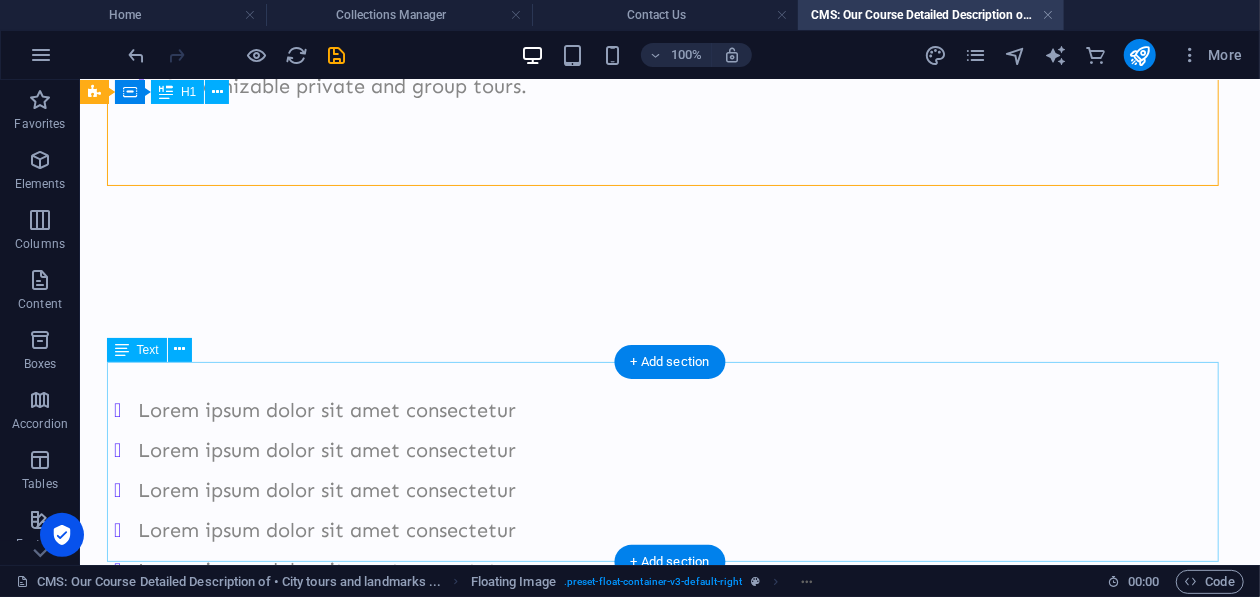 click on "Lorem ipsum dolor sit amet consectetur Lorem ipsum dolor sit amet consectetur Lorem ipsum dolor sit amet consectetur Lorem ipsum dolor sit amet consectetur Lorem ipsum dolor sit amet consectetur" at bounding box center (669, 489) 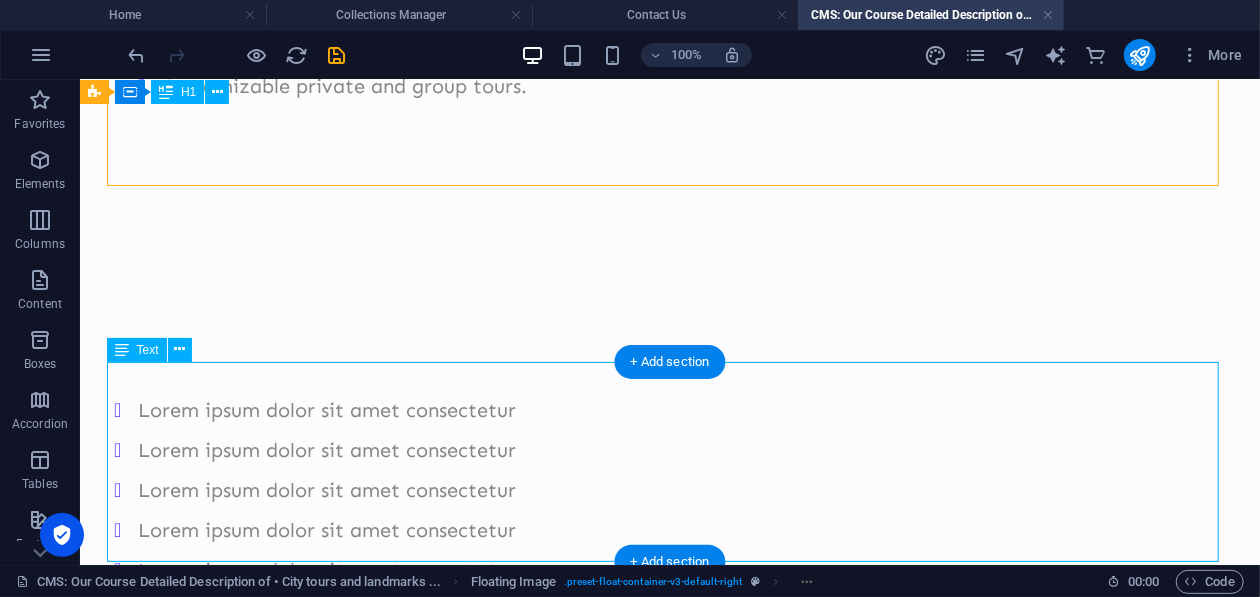 click on "Lorem ipsum dolor sit amet consectetur Lorem ipsum dolor sit amet consectetur Lorem ipsum dolor sit amet consectetur Lorem ipsum dolor sit amet consectetur Lorem ipsum dolor sit amet consectetur" at bounding box center (669, 489) 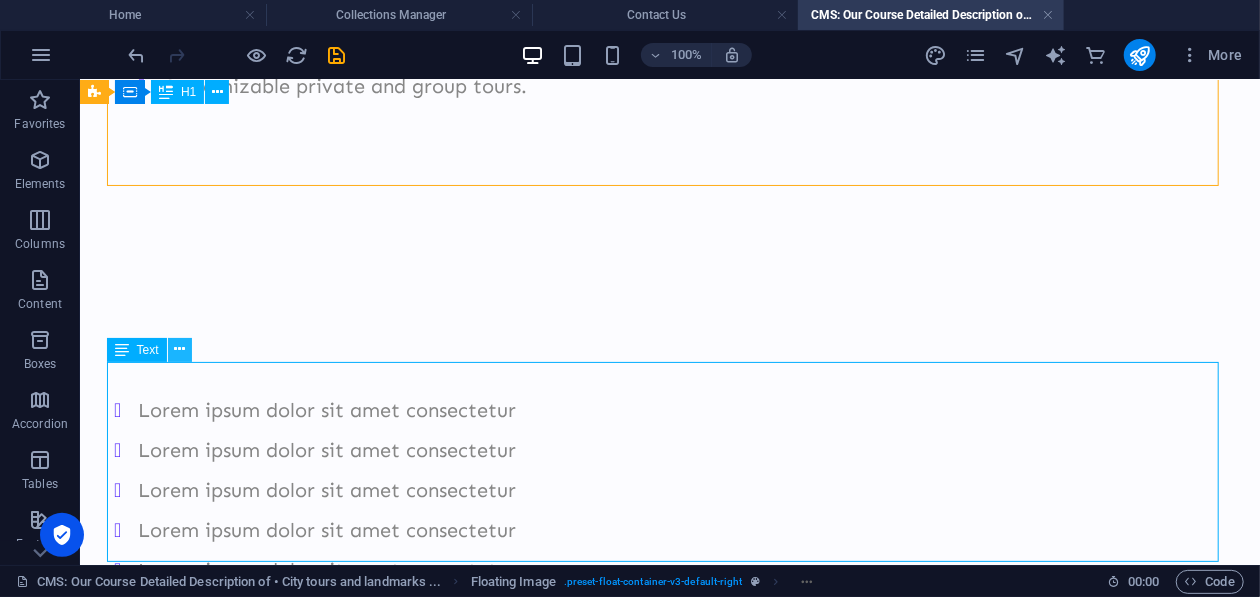 click at bounding box center [179, 349] 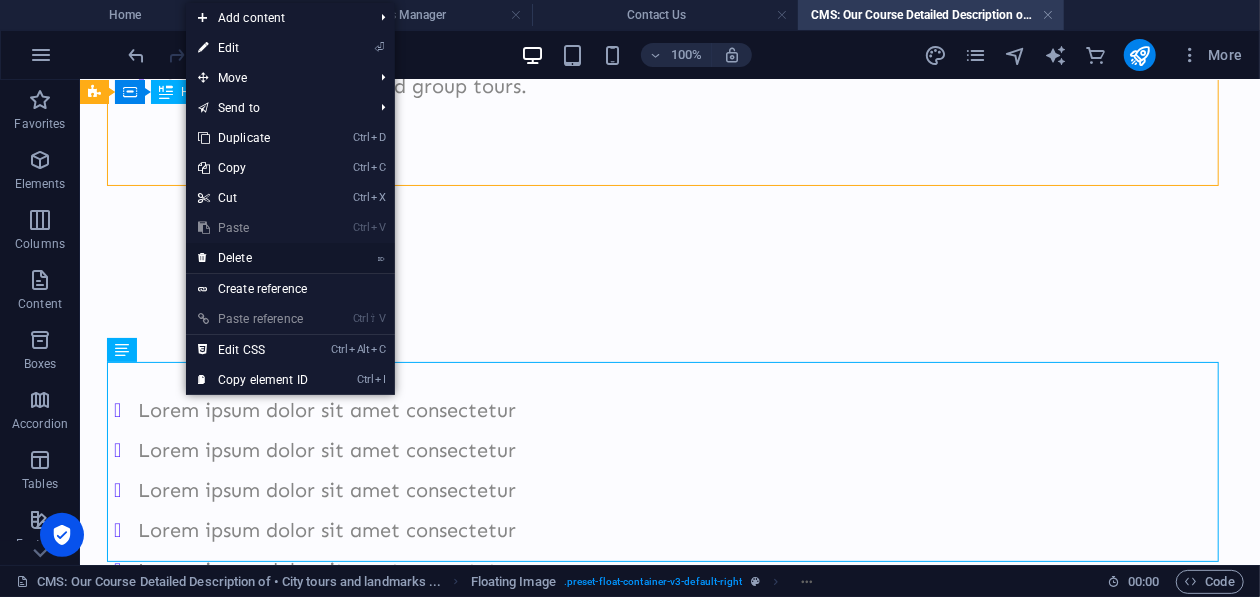 click on "⌦  Delete" at bounding box center (290, 258) 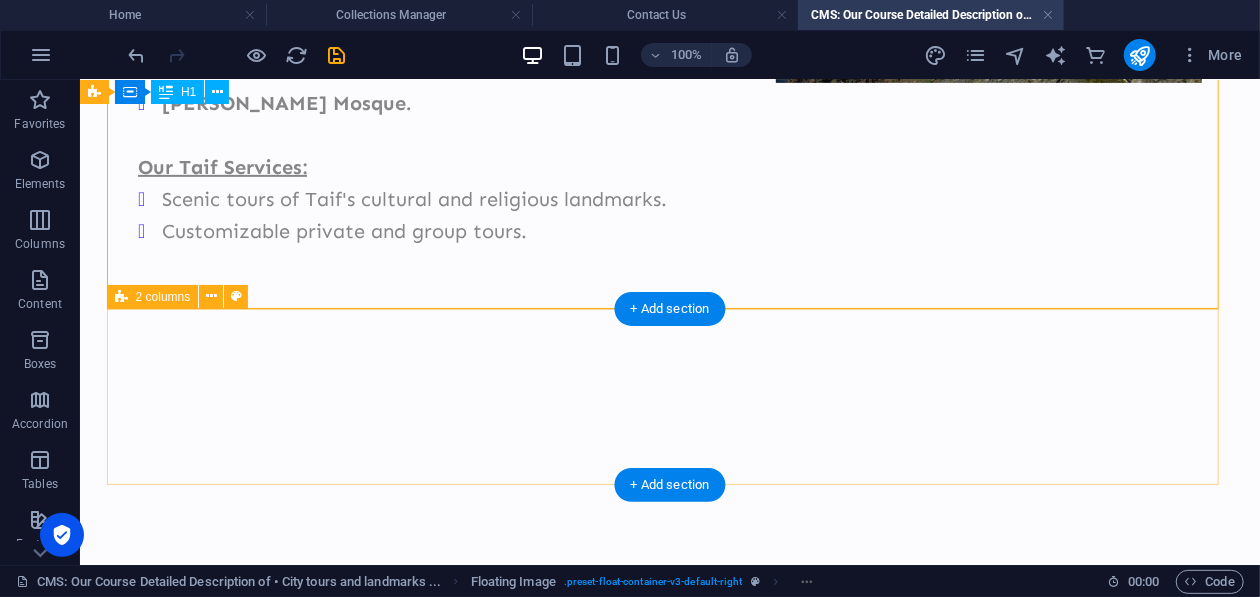 scroll, scrollTop: 463, scrollLeft: 0, axis: vertical 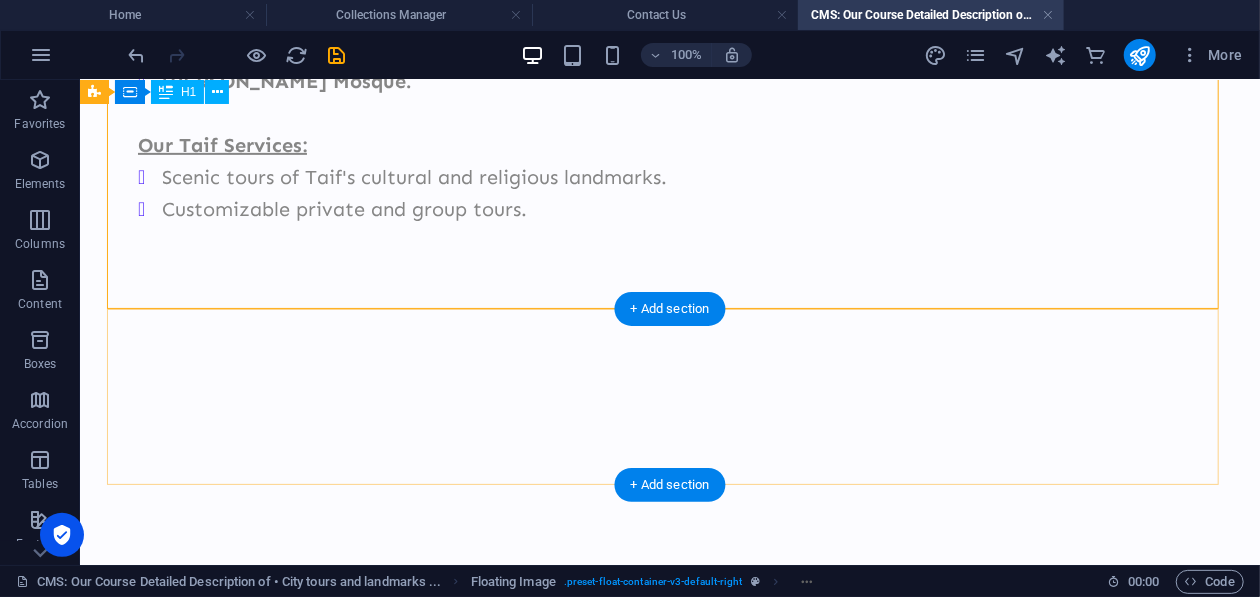 click on "+ Add section" at bounding box center (670, 309) 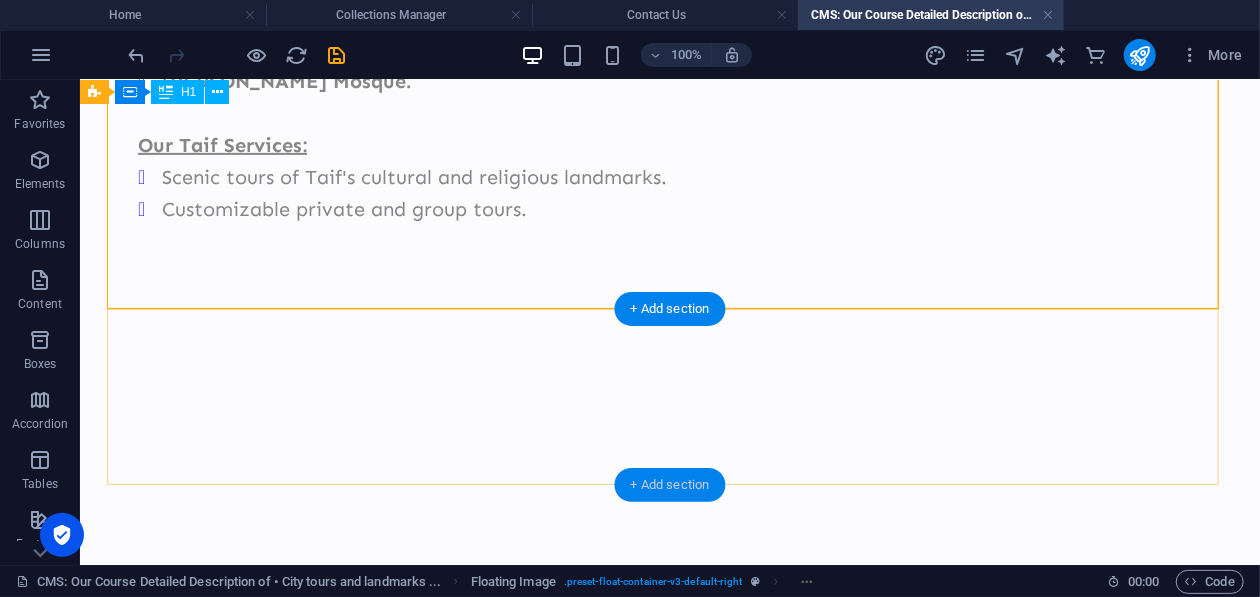 click on "+ Add section" at bounding box center [670, 485] 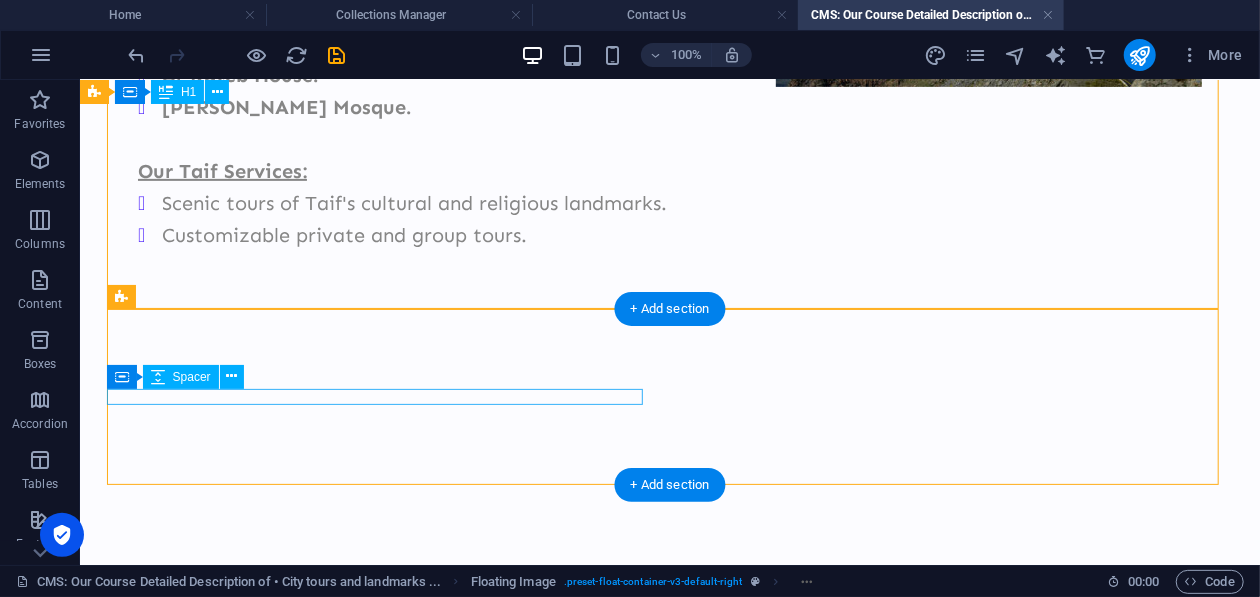 scroll, scrollTop: 463, scrollLeft: 0, axis: vertical 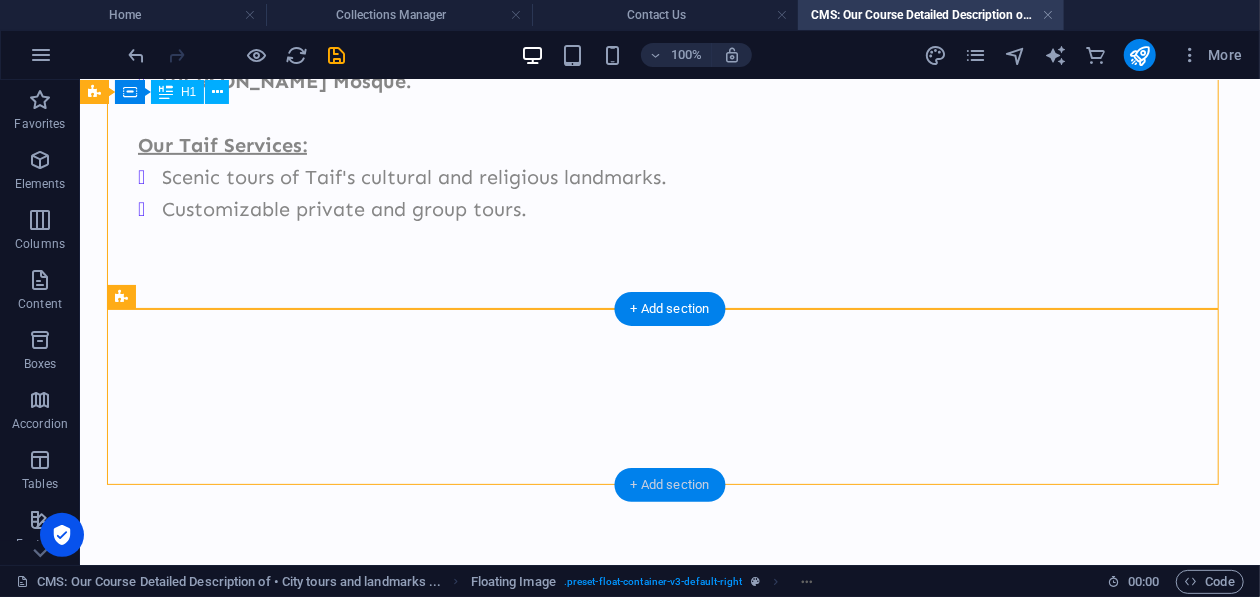 click on "+ Add section" at bounding box center (670, 485) 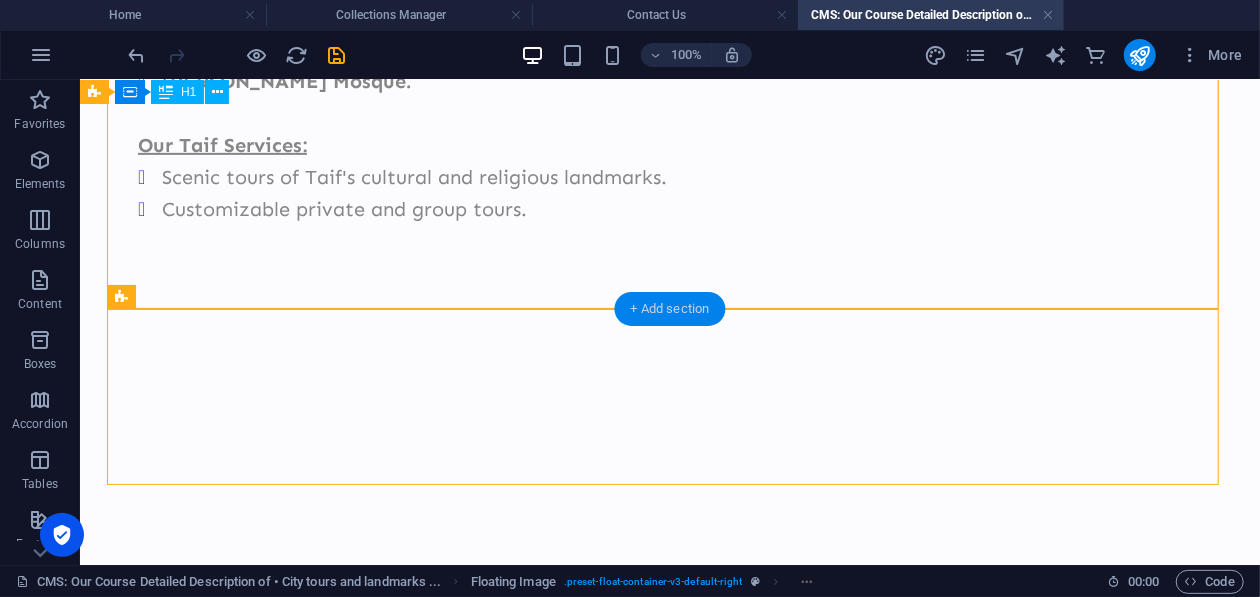click on "+ Add section" at bounding box center [670, 309] 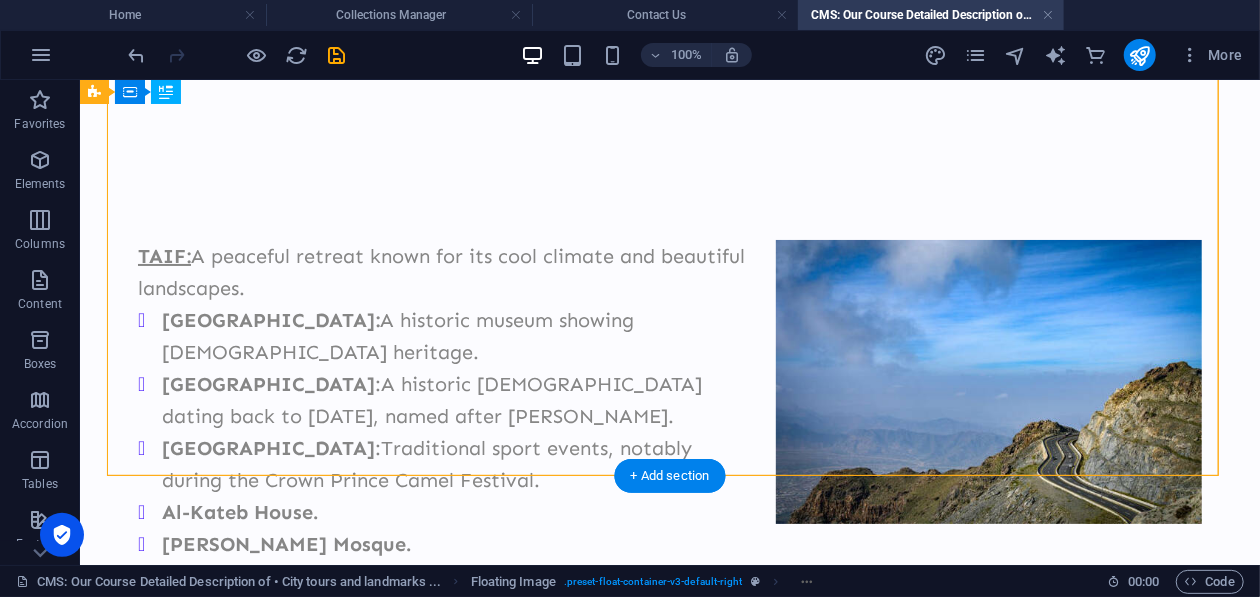scroll, scrollTop: 300, scrollLeft: 0, axis: vertical 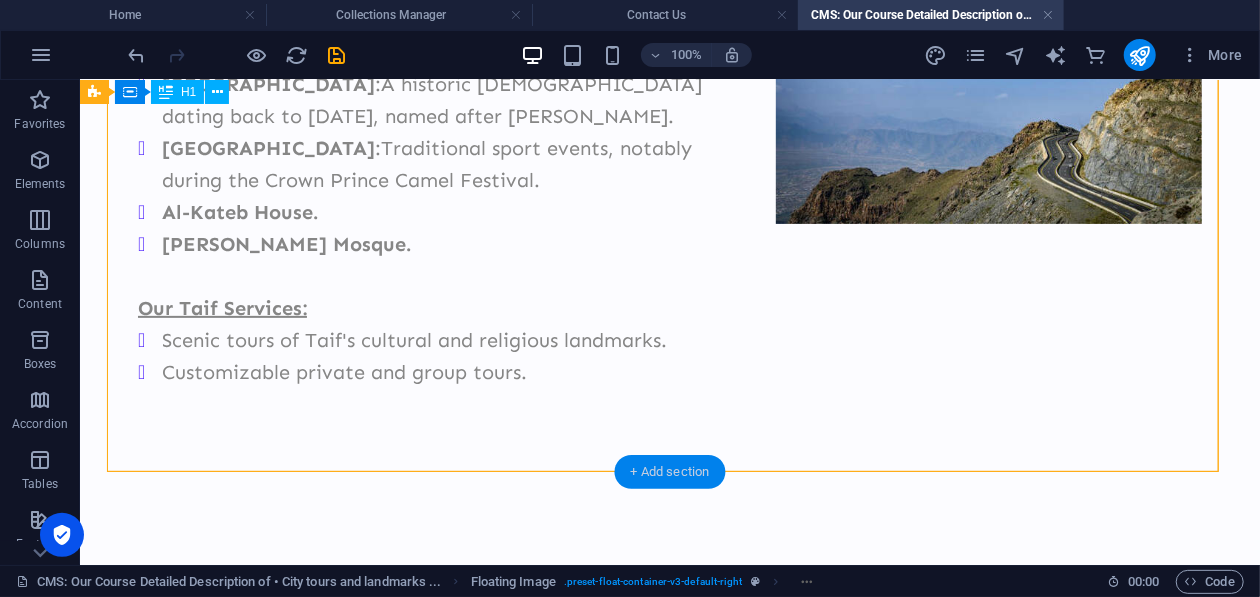 click on "+ Add section" at bounding box center [670, 472] 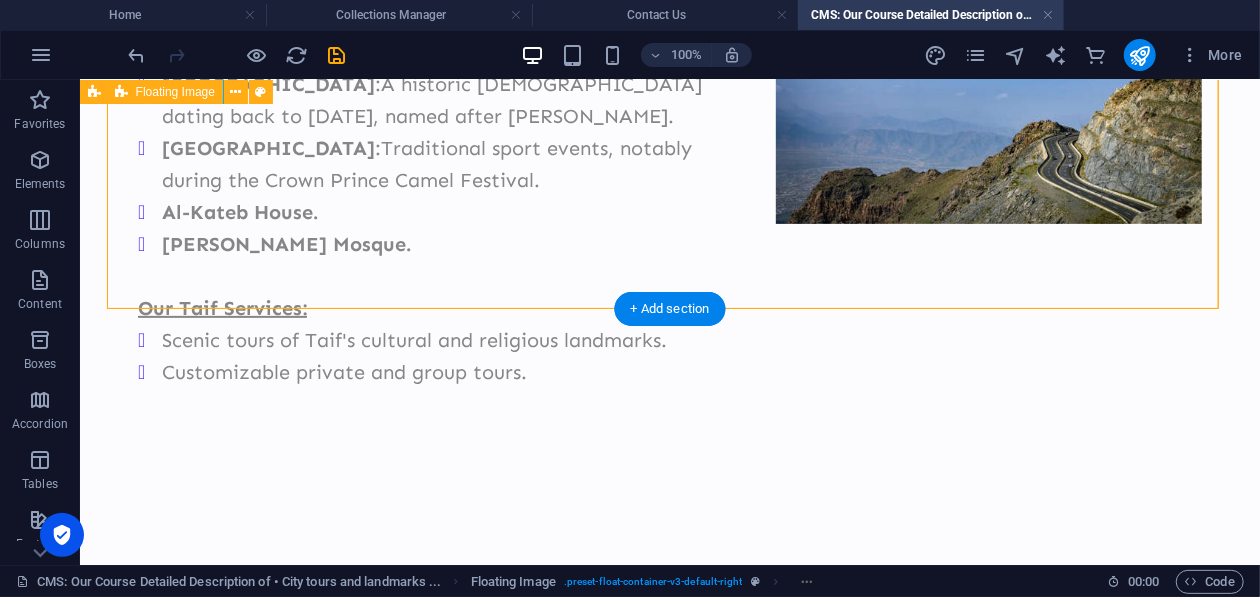 scroll, scrollTop: 463, scrollLeft: 0, axis: vertical 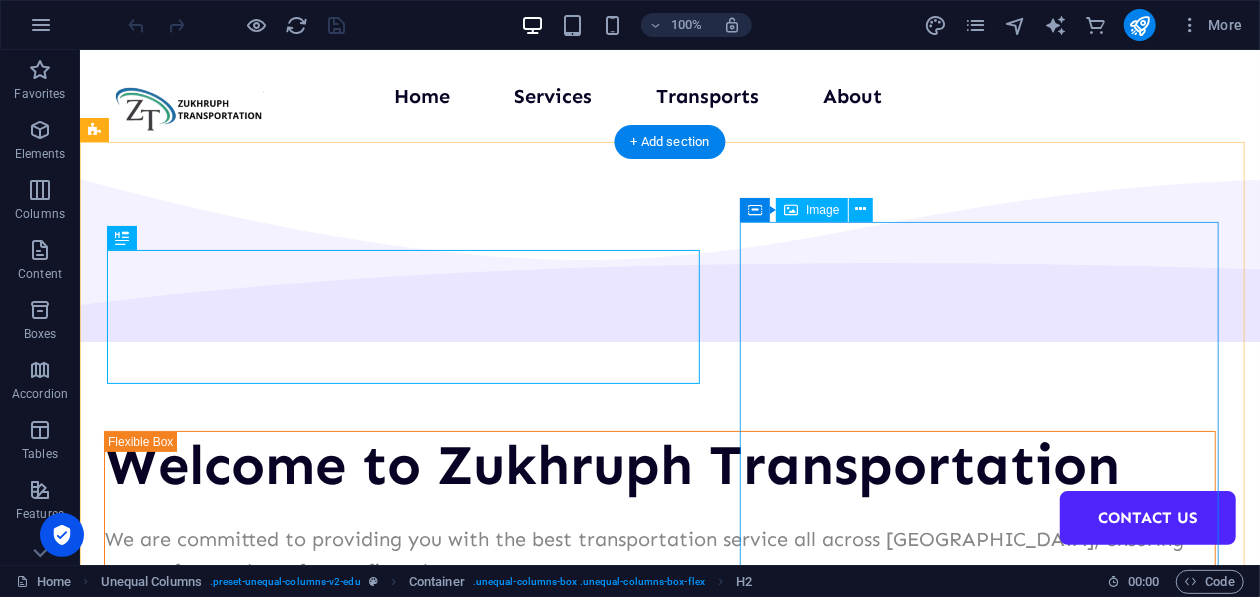 drag, startPoint x: 1059, startPoint y: 496, endPoint x: 720, endPoint y: 142, distance: 490.13977 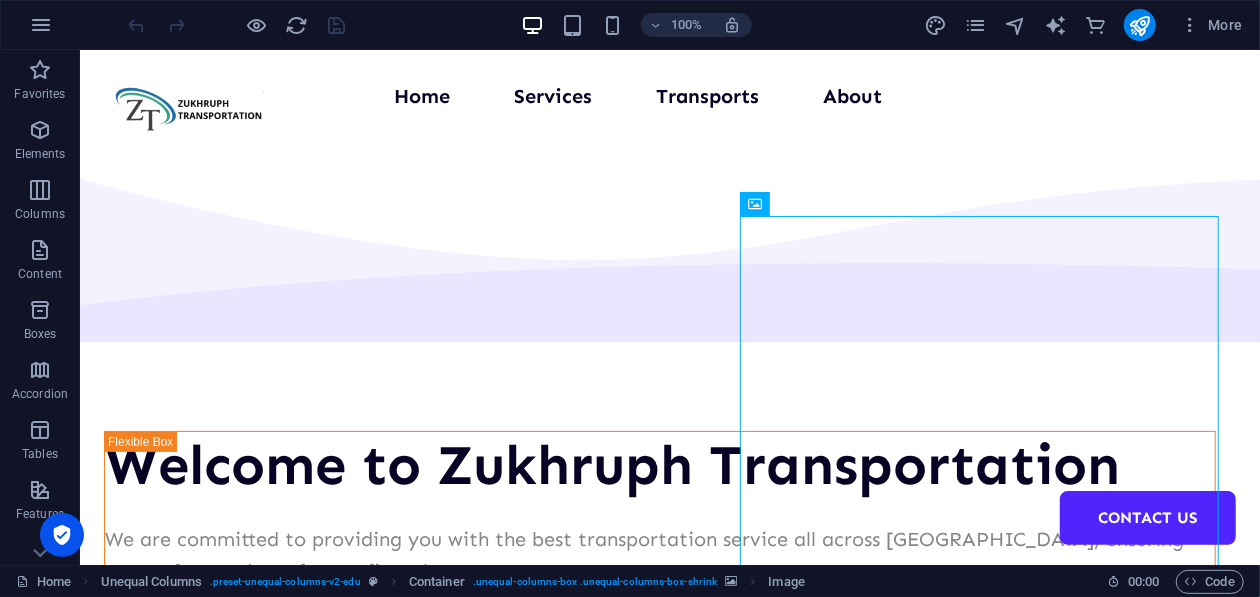 scroll, scrollTop: 5, scrollLeft: 0, axis: vertical 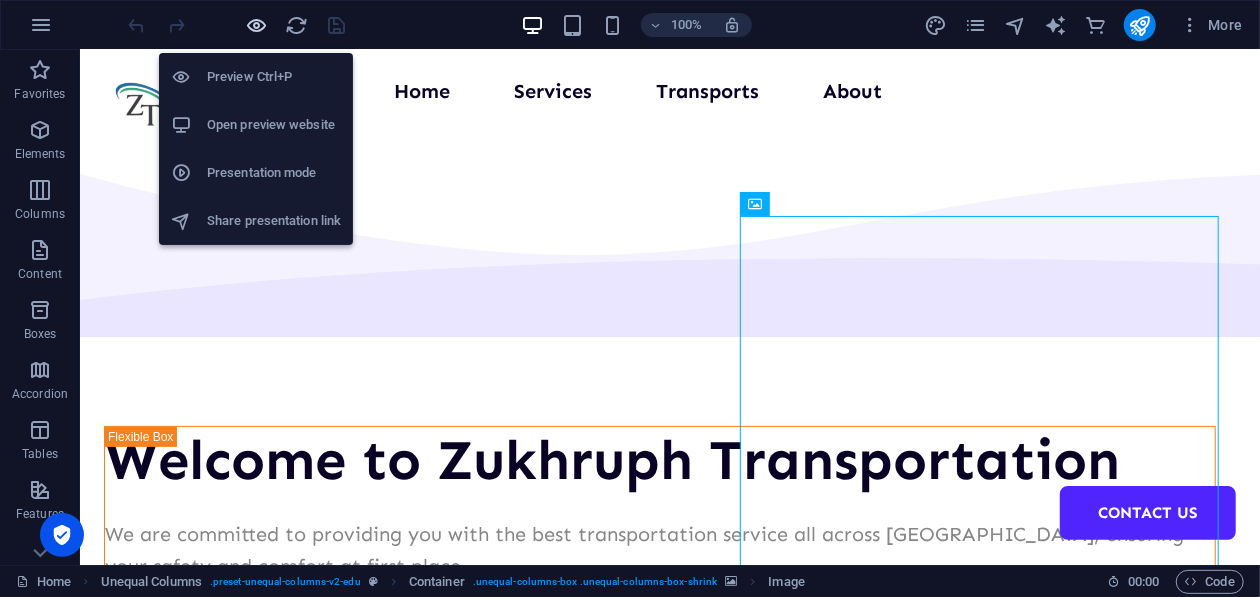 click at bounding box center [257, 25] 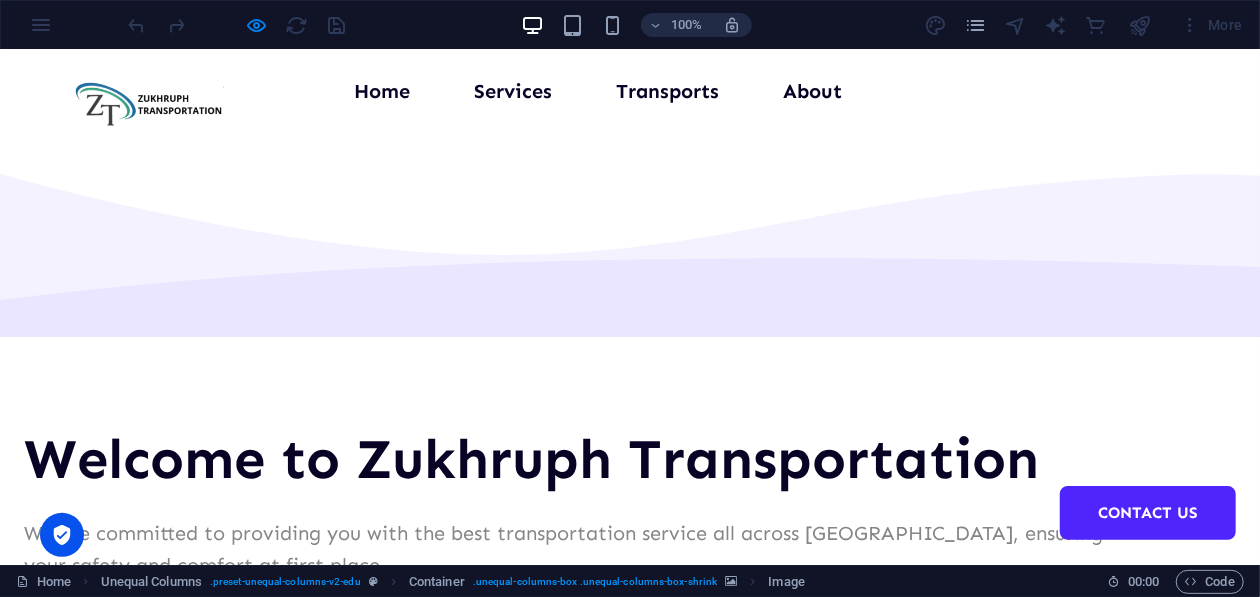 click on "Services" at bounding box center [513, 90] 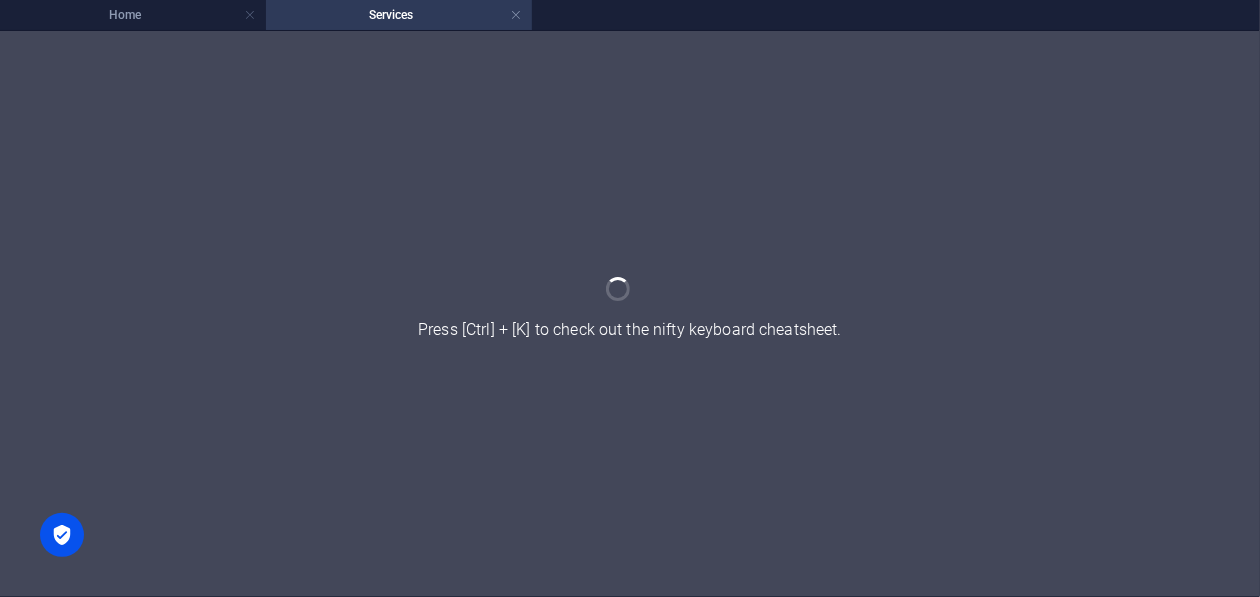 scroll, scrollTop: 0, scrollLeft: 0, axis: both 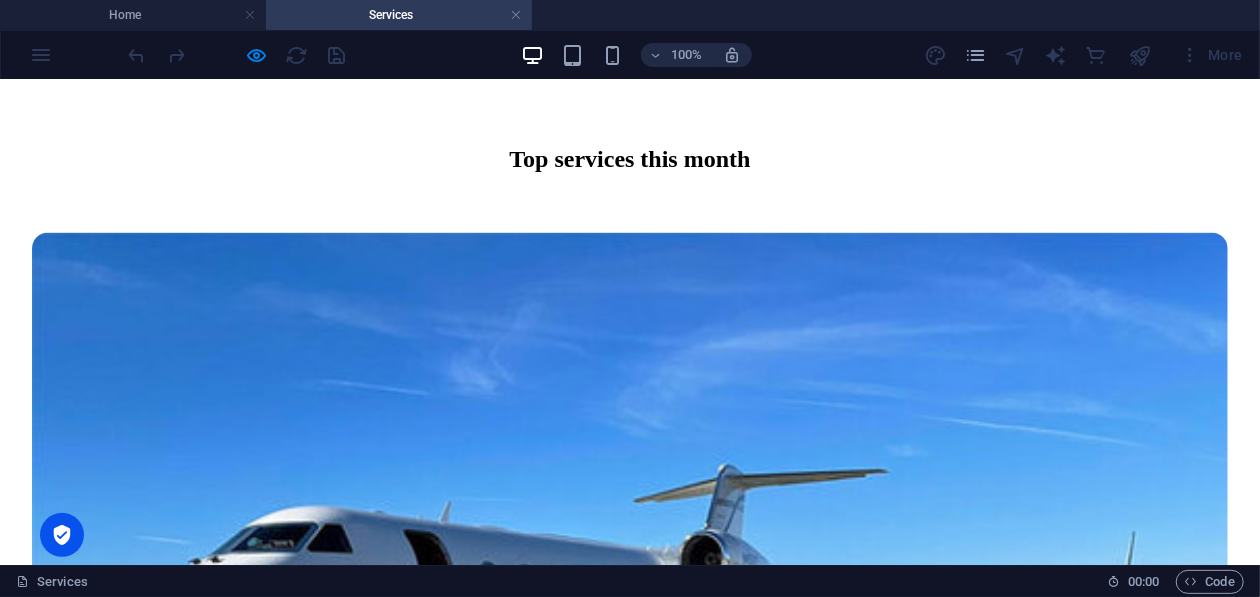 click on "All services" at bounding box center [630, 3058] 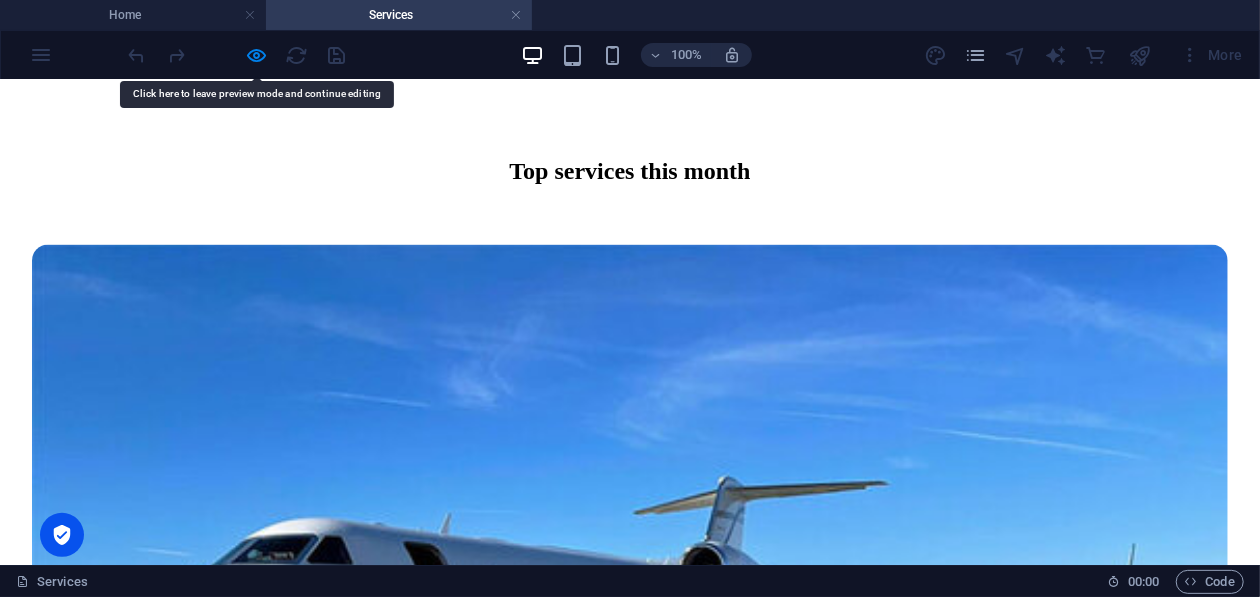 scroll, scrollTop: 1300, scrollLeft: 0, axis: vertical 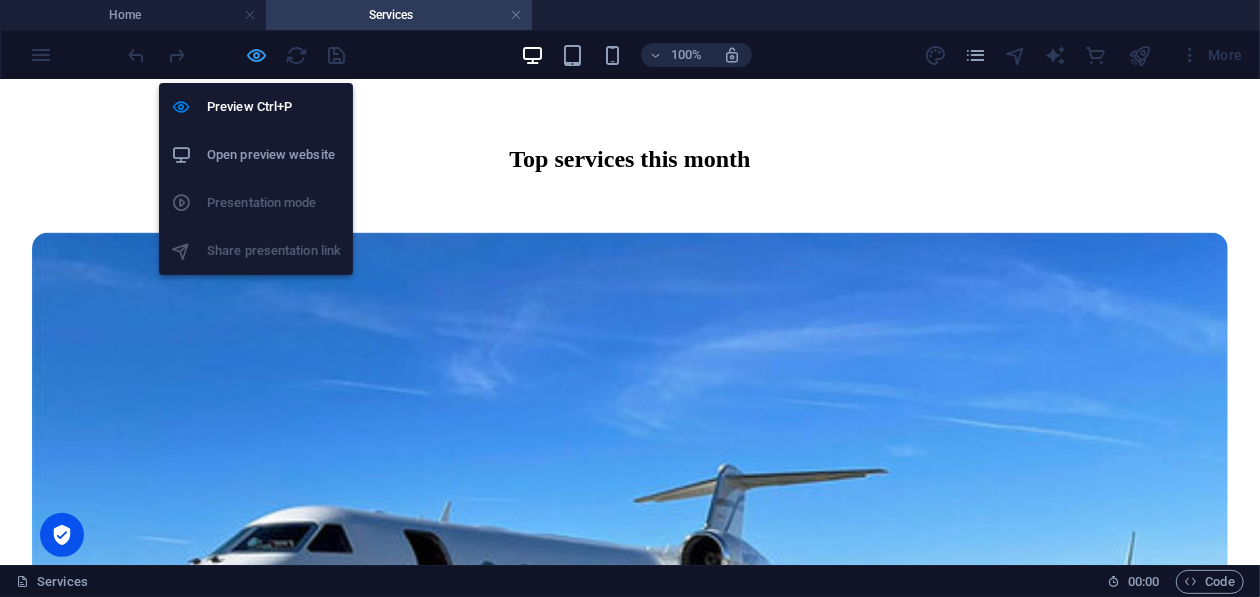 click at bounding box center (257, 55) 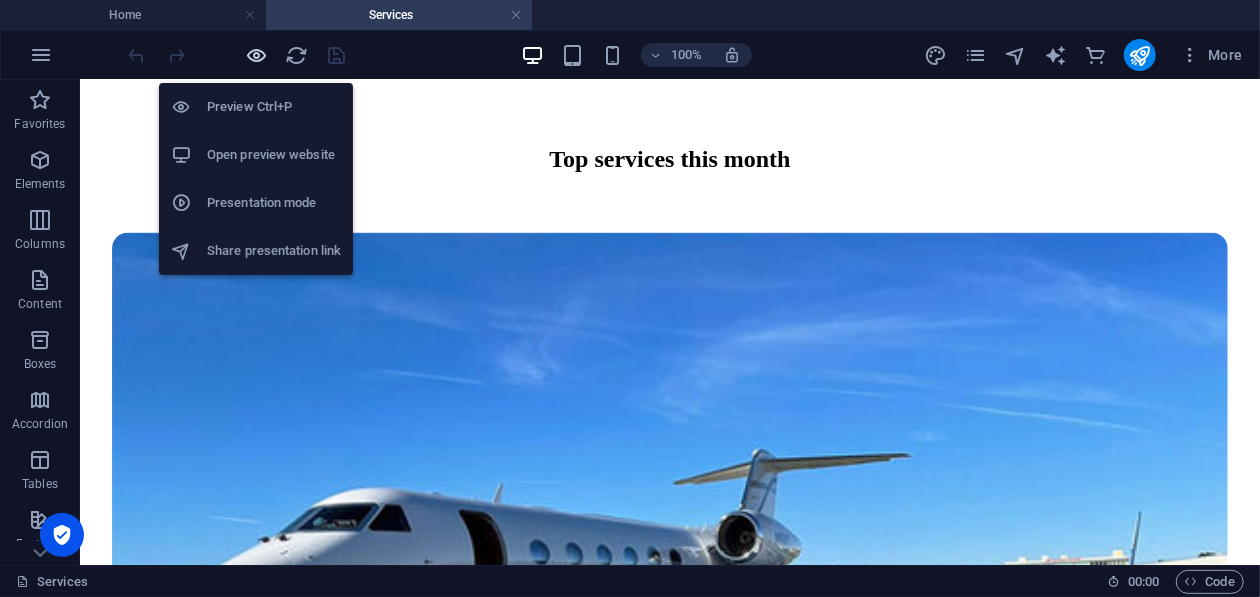 click at bounding box center (257, 55) 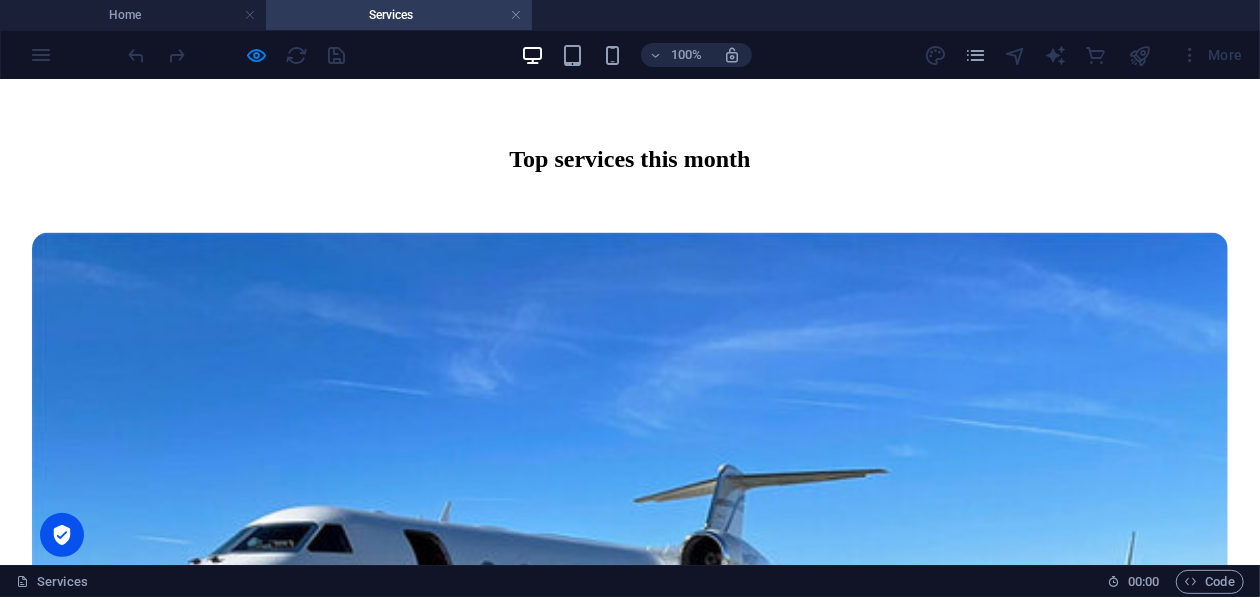 click on "All services" at bounding box center (630, 3057) 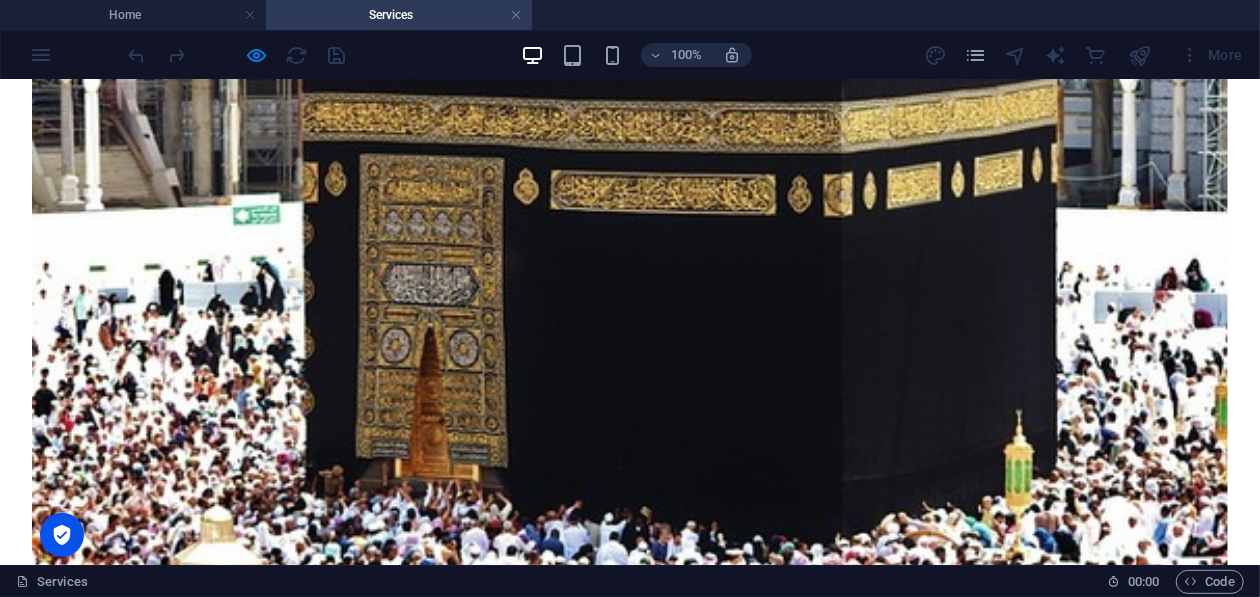 scroll, scrollTop: 2757, scrollLeft: 0, axis: vertical 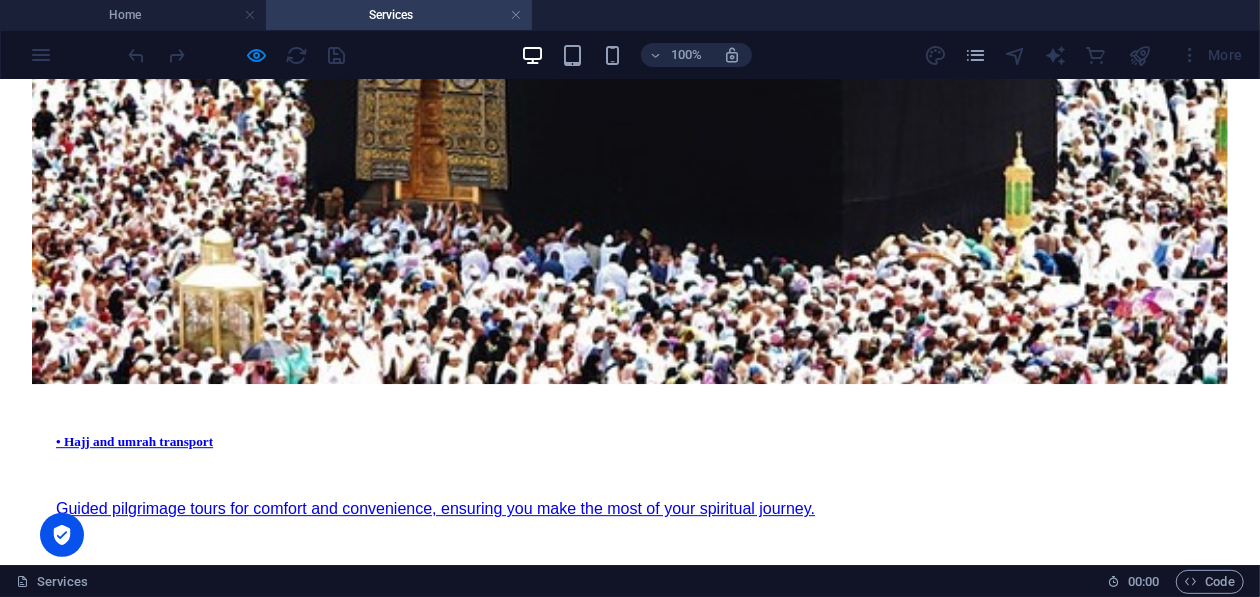 click at bounding box center [630, 8102] 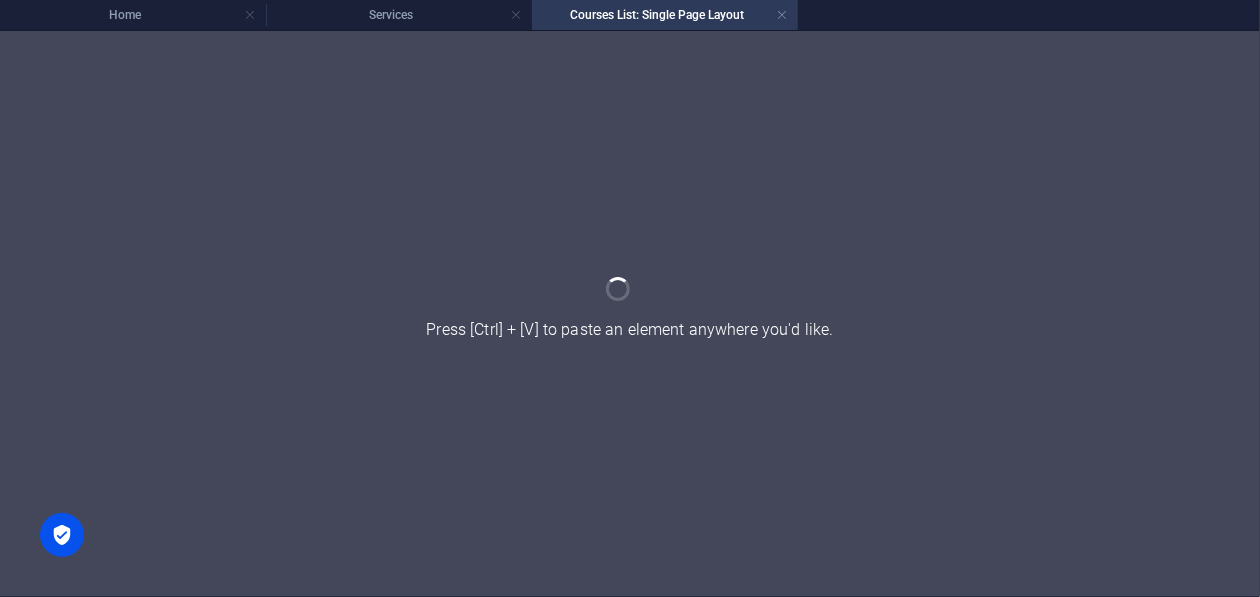 scroll, scrollTop: 0, scrollLeft: 0, axis: both 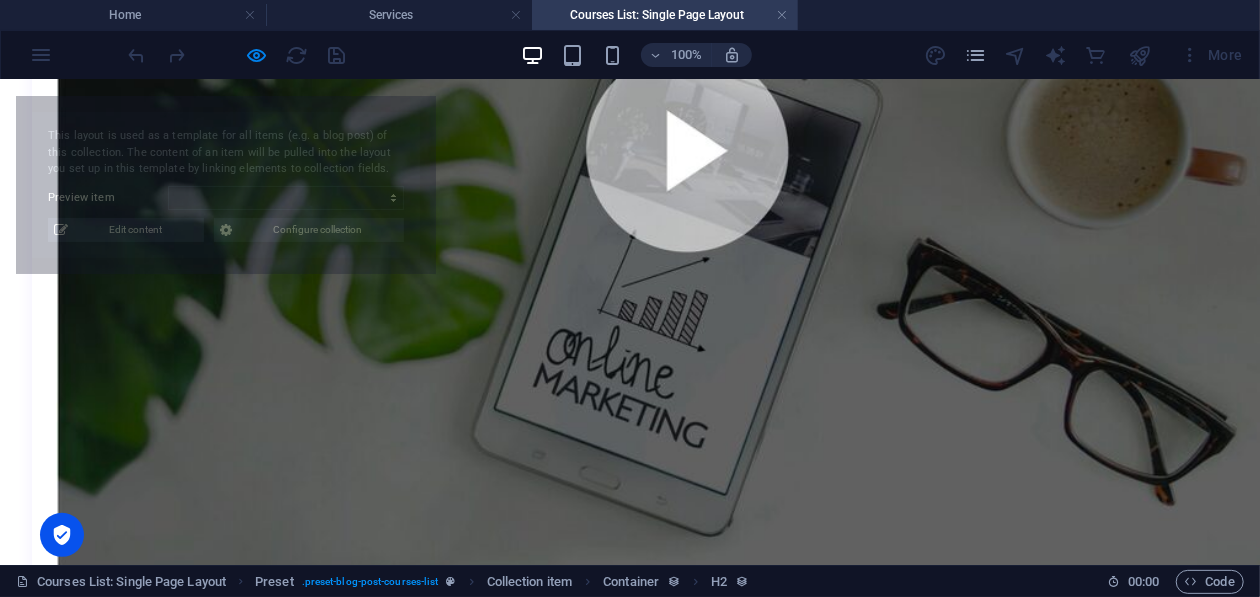 click on "Digital Marketing Nec dolor in molestie lacus. Orci cursus a in elementum aliquet. Platea risus volutpat scelerisque feugiat quis massa sollicitudin egestas. Vitae eros suspendisse nunc aliquam curabitur faucibus odio lobortis metus. Duis rhoncus scelerisque vulputate tortor. Online videos Active community Downloadable resources More about the course Lorem ipsum dolor sit amet consectetur. Sed habitant turpis vitae curabitur at. Malesuada turpis eleifend elit egestas elit at sem gravida. Egestas commodo eget enim ipsum ligula suspendisse. Pretium morbi aliquet neque consequat magna viverra commodo hendrerit odio. Lorem ipsum dolor sit amet consectetur. Sed habitant turpis vitae curabitur at. Malesuada turpis eleifend elit egestas elit at sem gravida. Egestas commodo eget enim ipsum ligula suspendisse. Pretium morbi aliquet neque consequat magna viverra commodo hendrerit odio. $499.00 USD Contact Us Level:  Begginer Duration:  5h 42min Videos:  67 Downloadable files:  8 Lifetime access What will you learn" at bounding box center (630, 772) 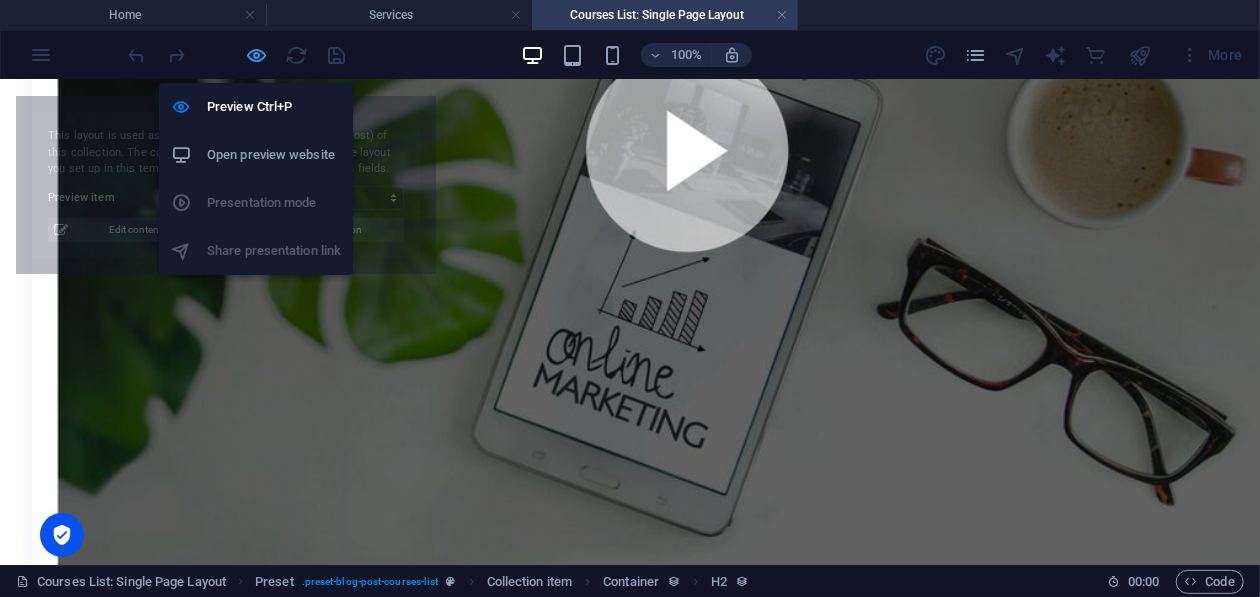 click at bounding box center (257, 55) 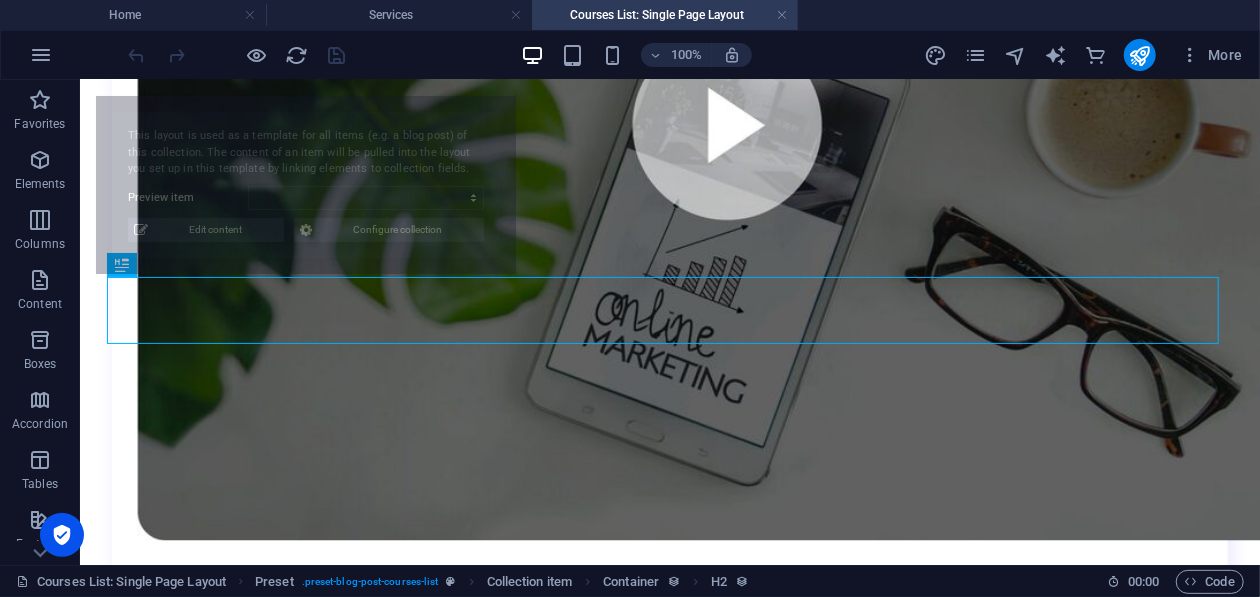 select on "68699b4173c4b648a50df19e" 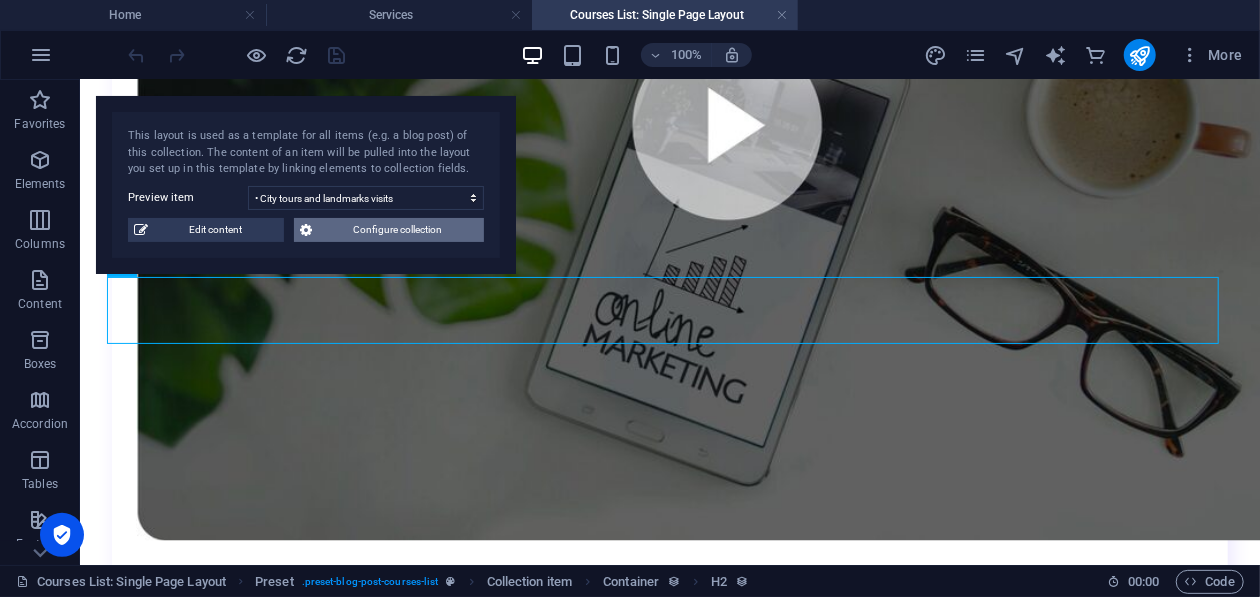 click on "Configure collection" at bounding box center (398, 230) 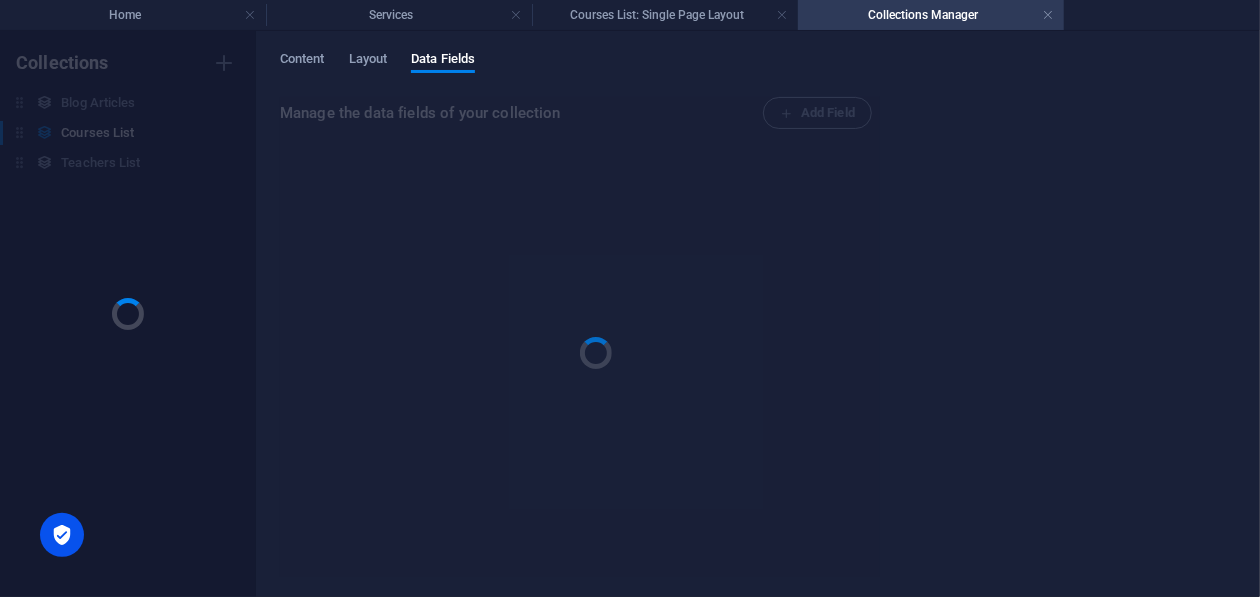 scroll, scrollTop: 0, scrollLeft: 0, axis: both 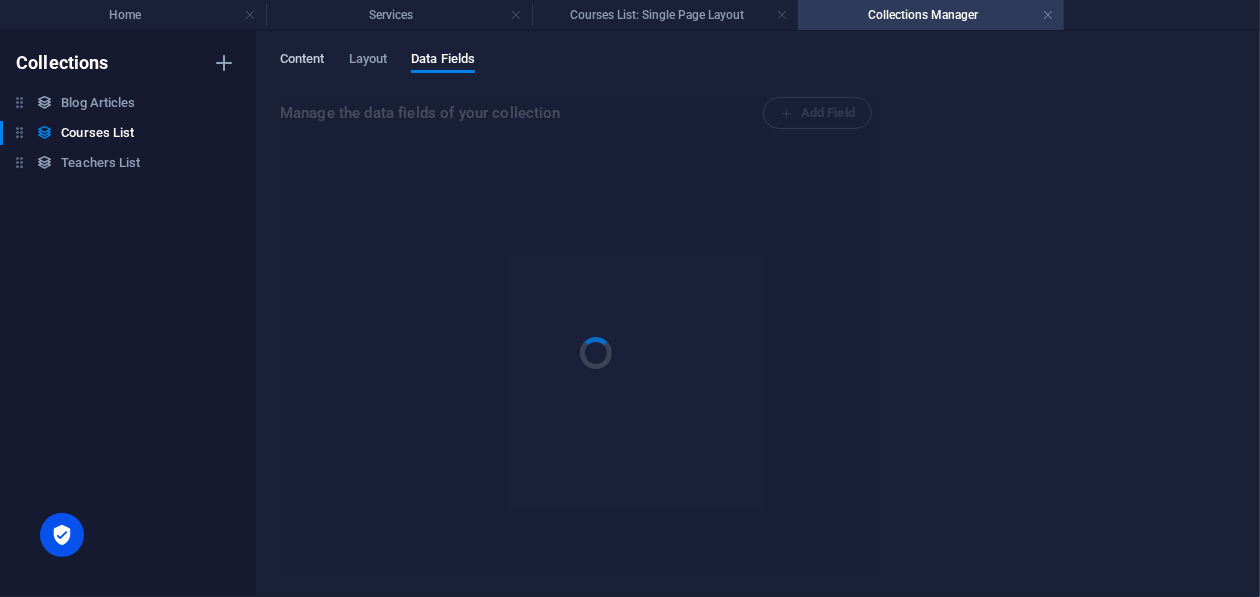 click on "Content" at bounding box center [302, 61] 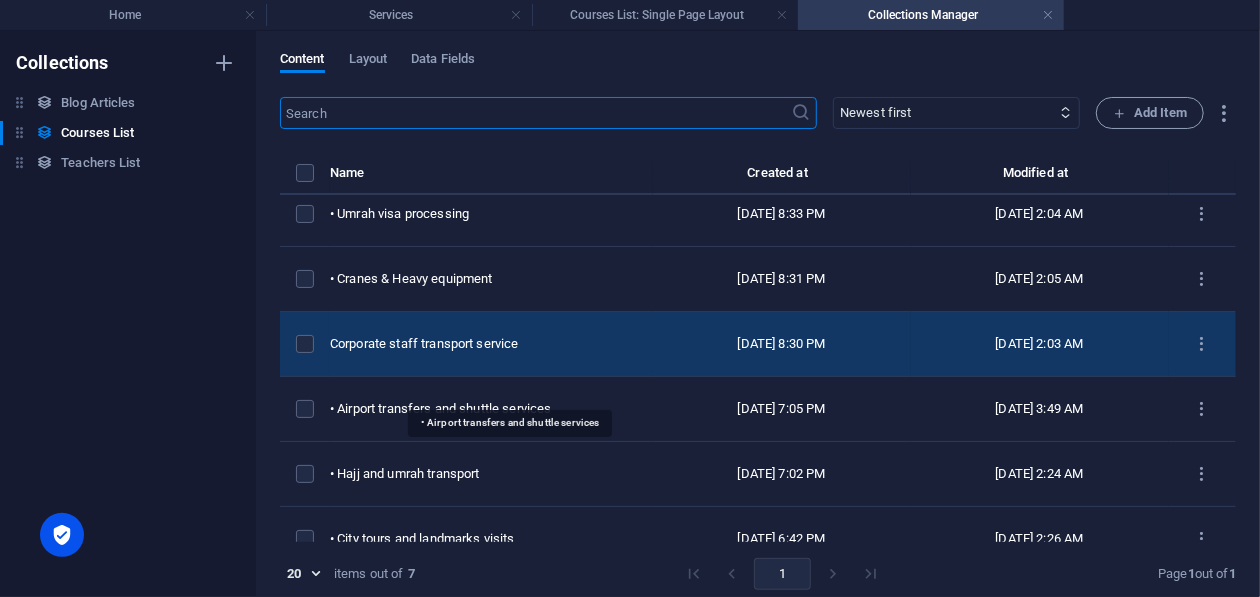 scroll, scrollTop: 104, scrollLeft: 0, axis: vertical 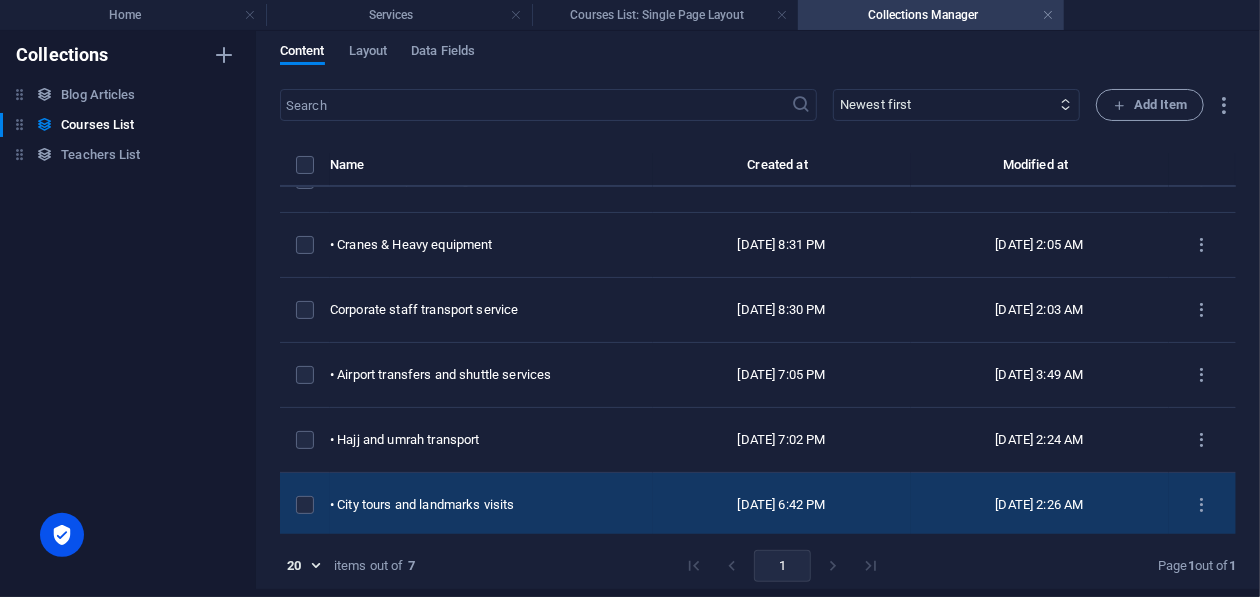 click on "[DATE] 6:42 PM" at bounding box center (782, 505) 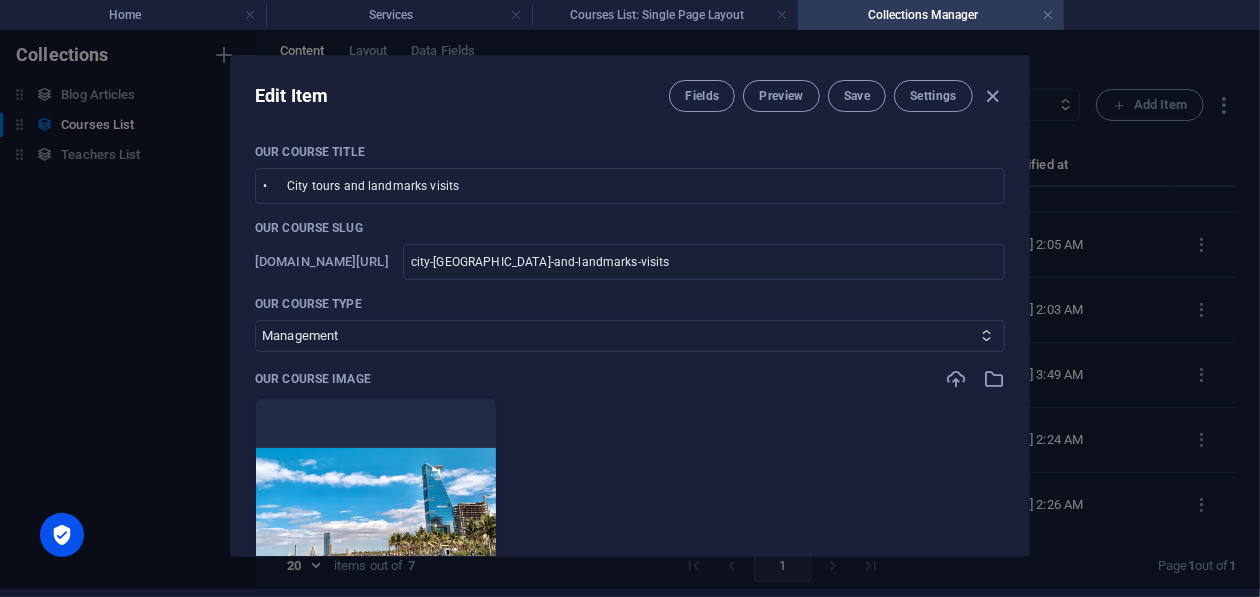 scroll, scrollTop: 0, scrollLeft: 0, axis: both 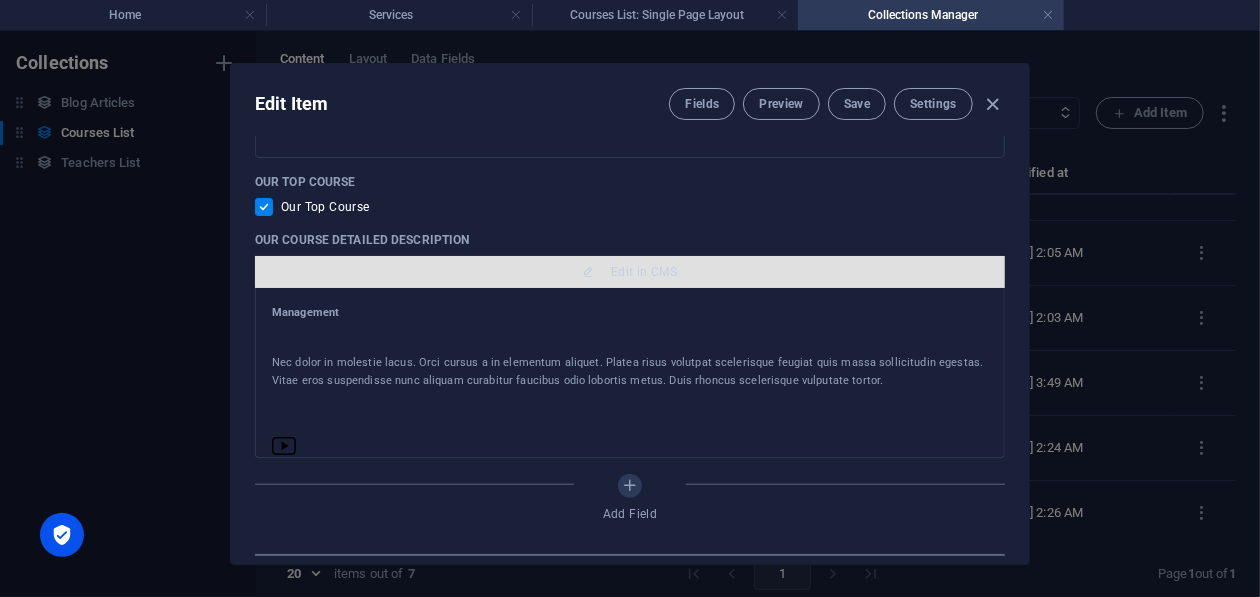 click on "Edit in CMS" at bounding box center (630, 272) 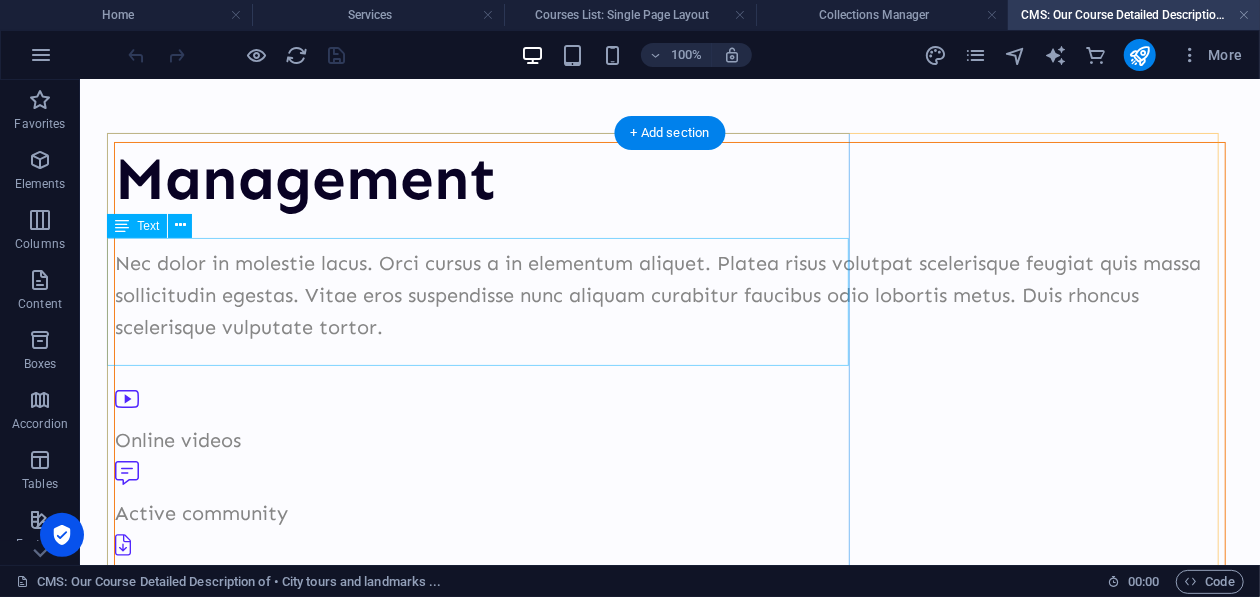 scroll, scrollTop: 0, scrollLeft: 0, axis: both 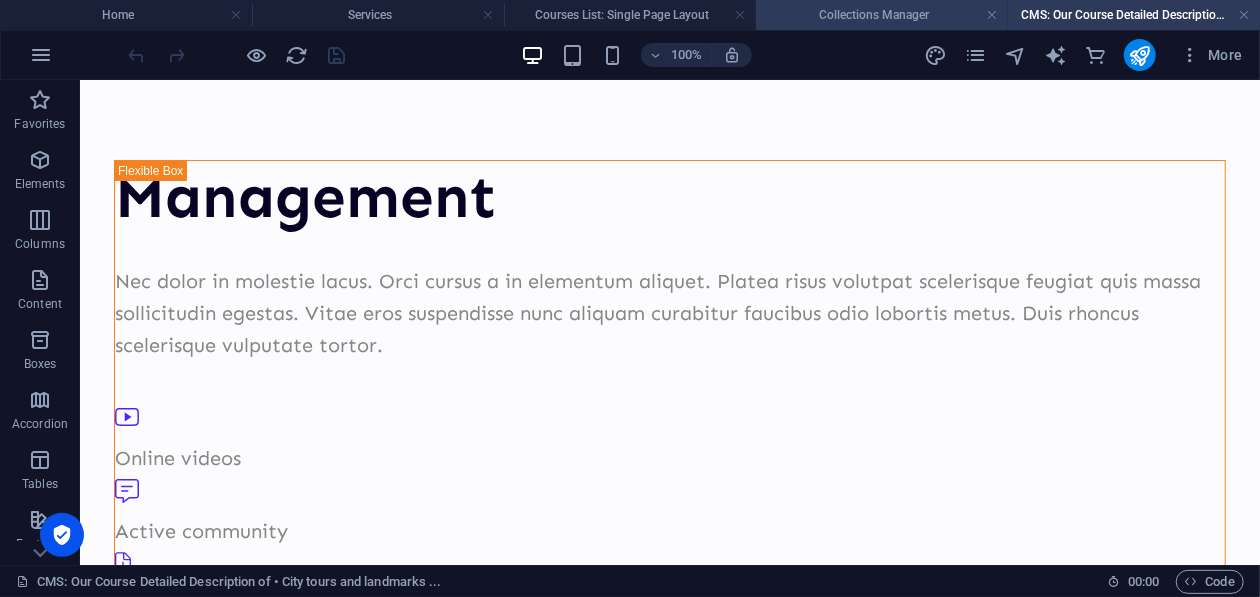 click on "Collections Manager" at bounding box center [882, 15] 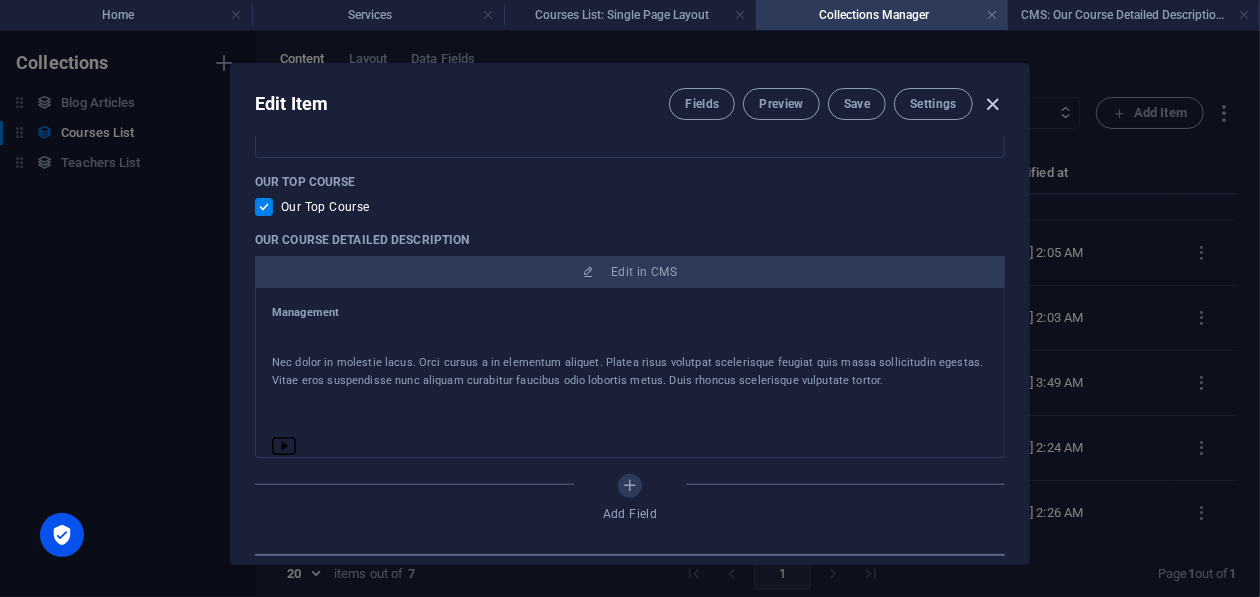 click at bounding box center [993, 104] 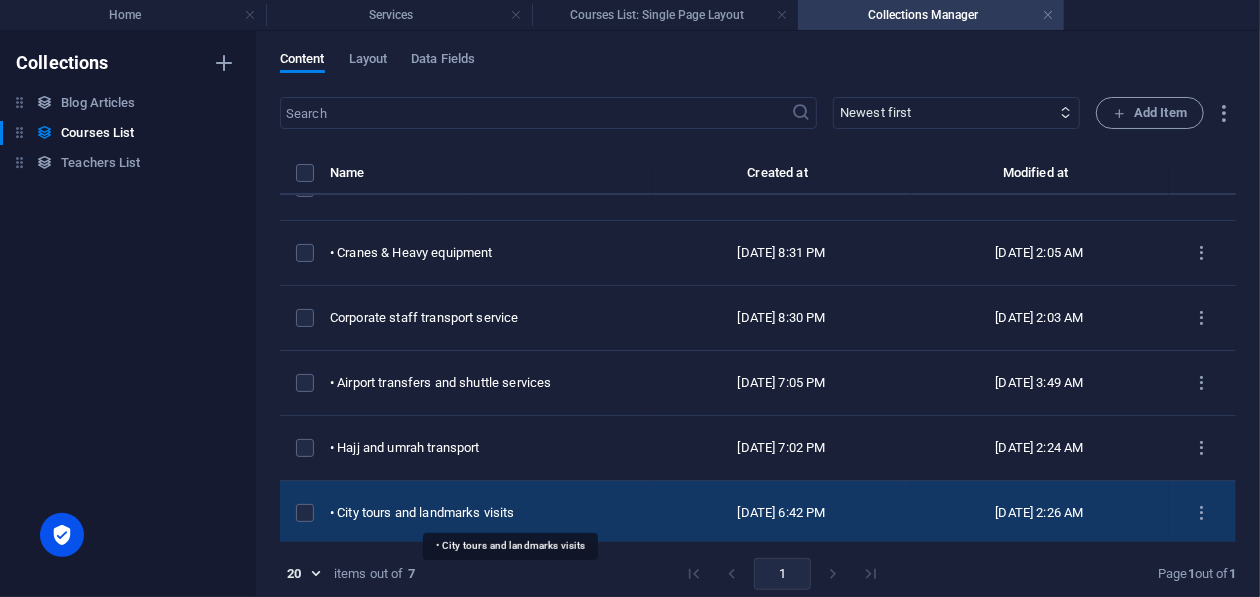 click on "•	City tours and landmarks visits" at bounding box center (483, 513) 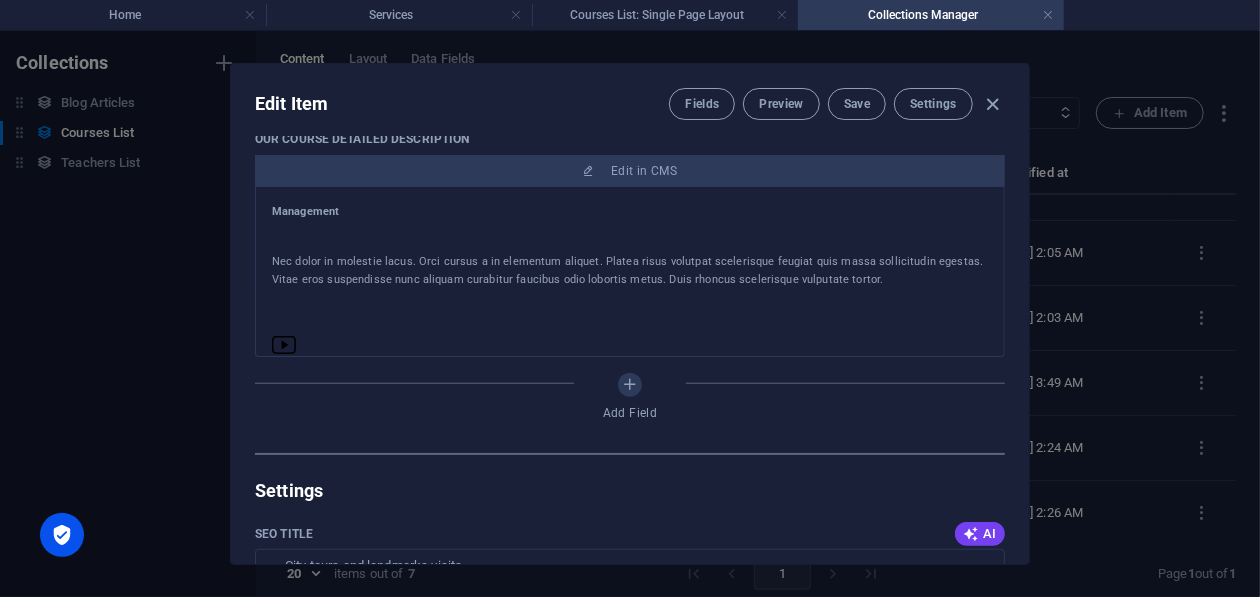 scroll, scrollTop: 700, scrollLeft: 0, axis: vertical 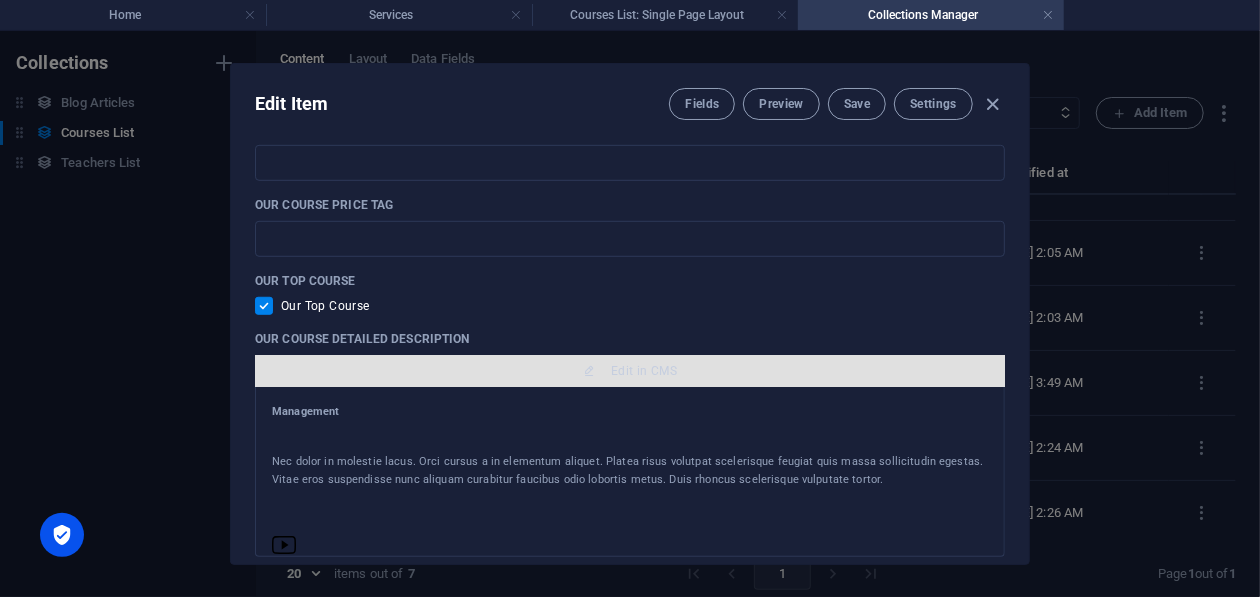 click on "Edit in CMS" at bounding box center [630, 371] 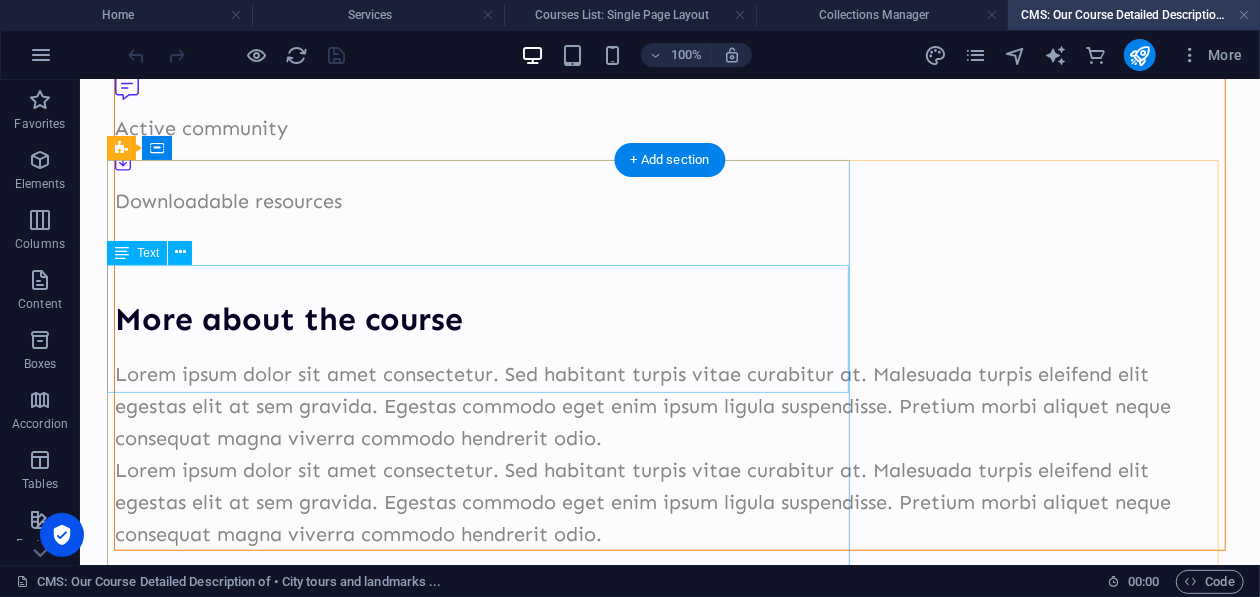 scroll, scrollTop: 0, scrollLeft: 0, axis: both 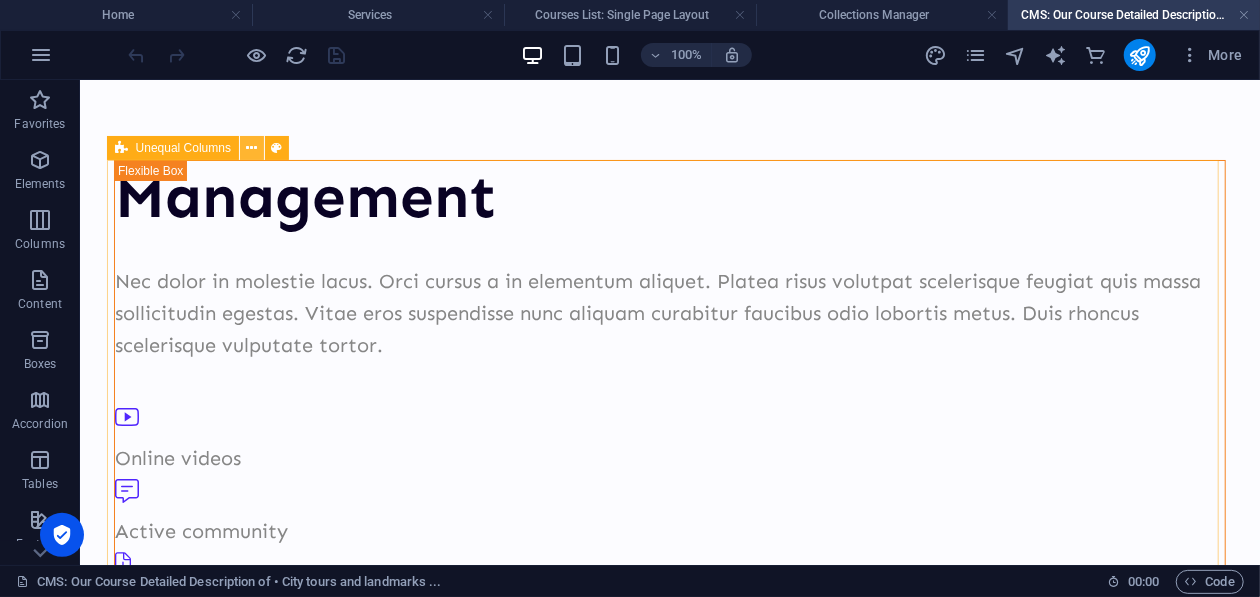 click at bounding box center (252, 148) 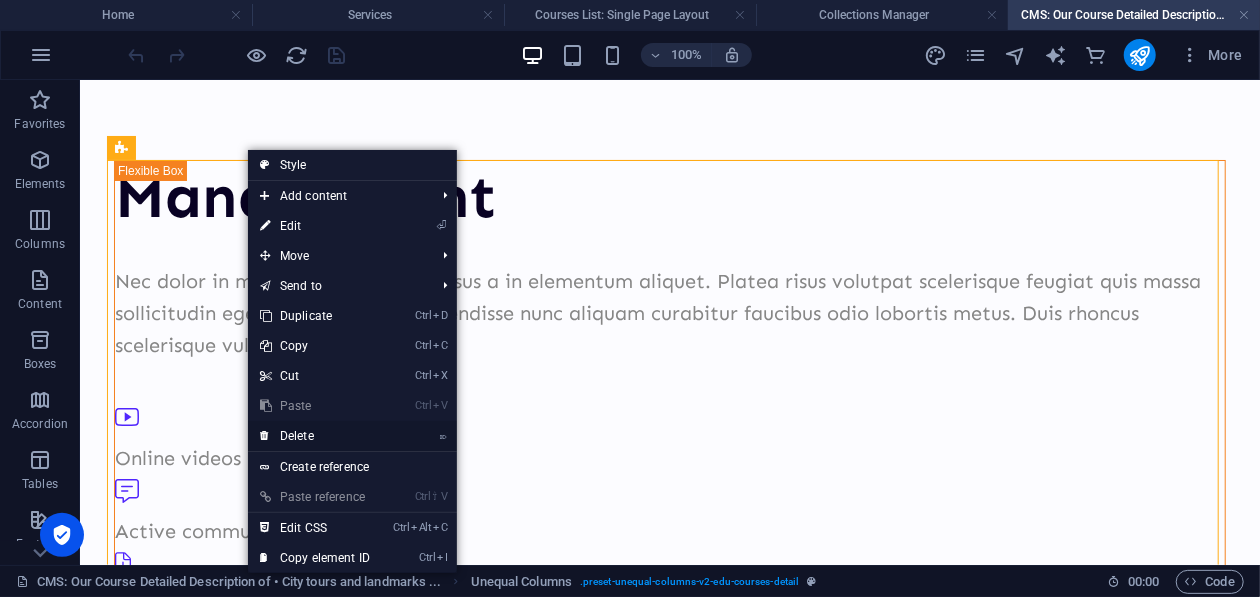 click on "⌦  Delete" at bounding box center (315, 436) 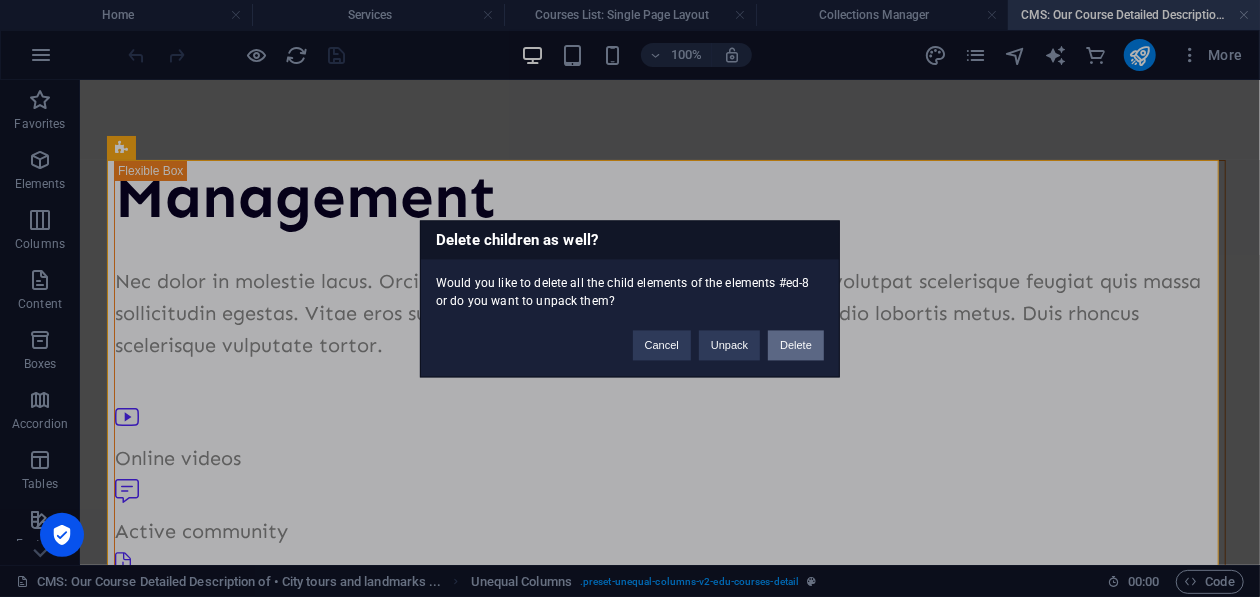 click on "Delete" at bounding box center [796, 345] 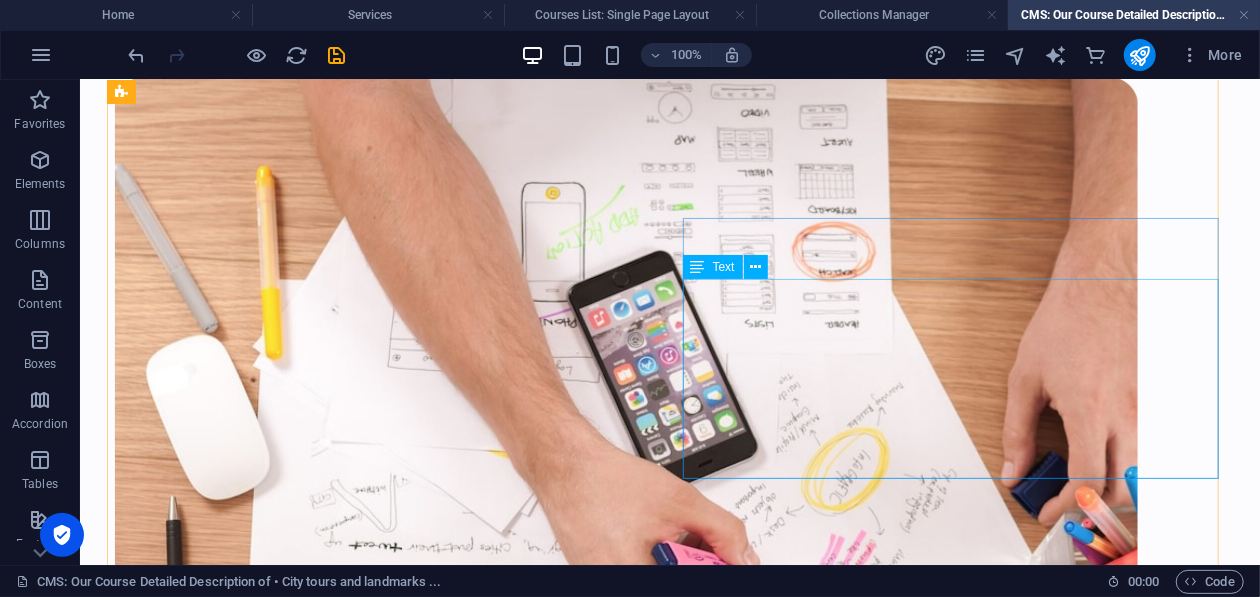 scroll, scrollTop: 199, scrollLeft: 0, axis: vertical 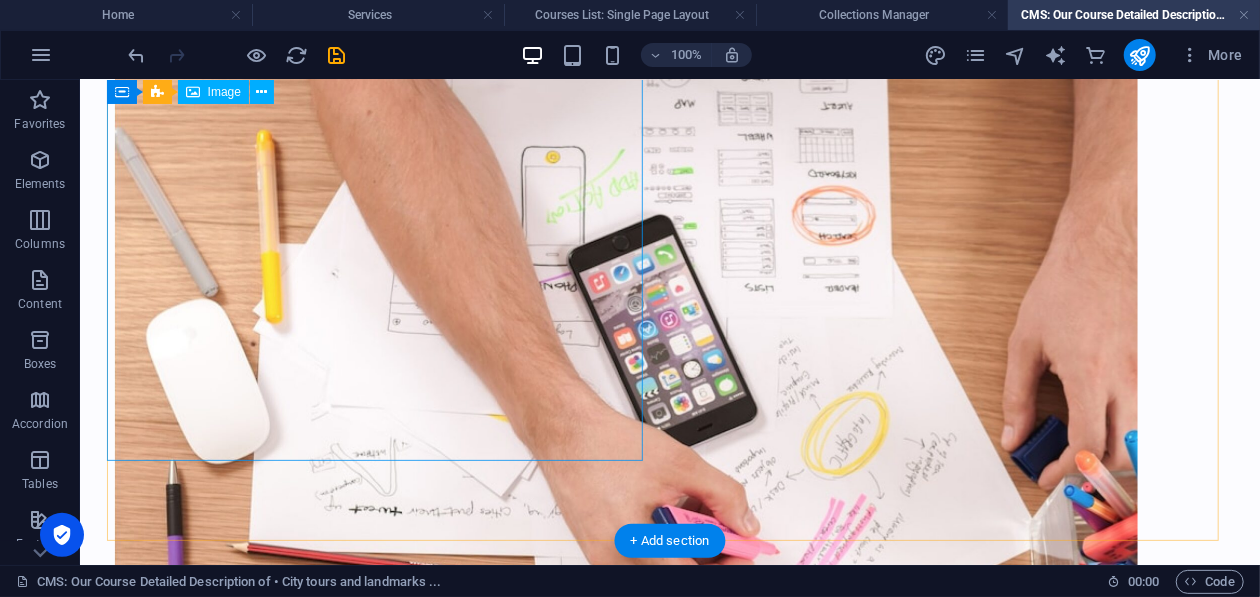 click at bounding box center [381, 442] 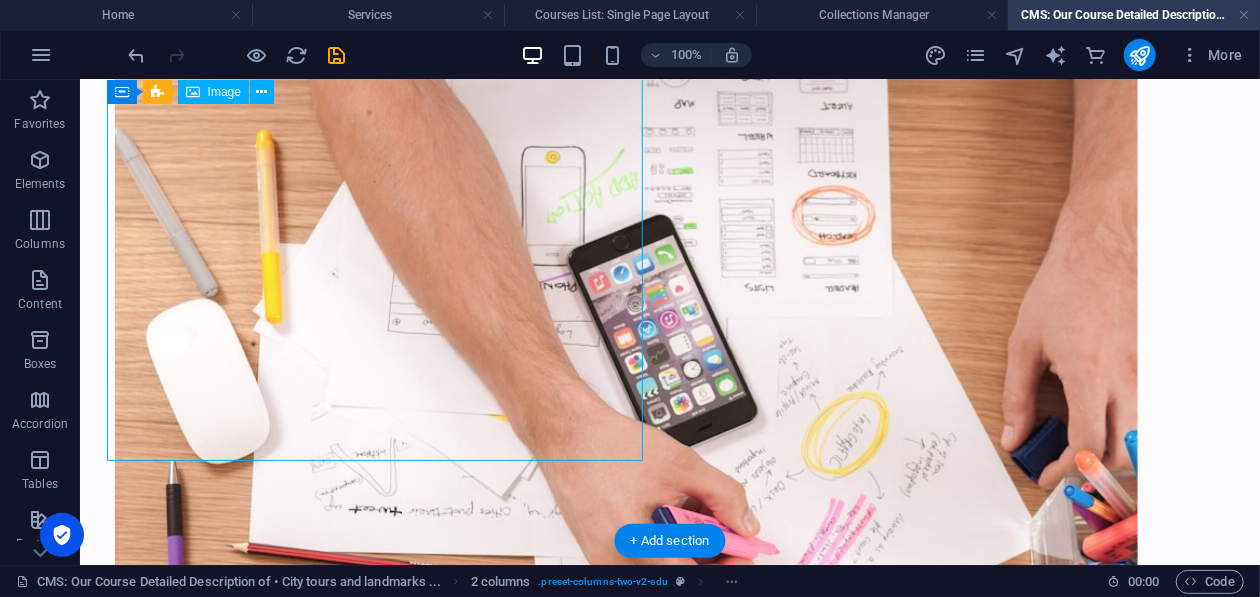 click at bounding box center [381, 442] 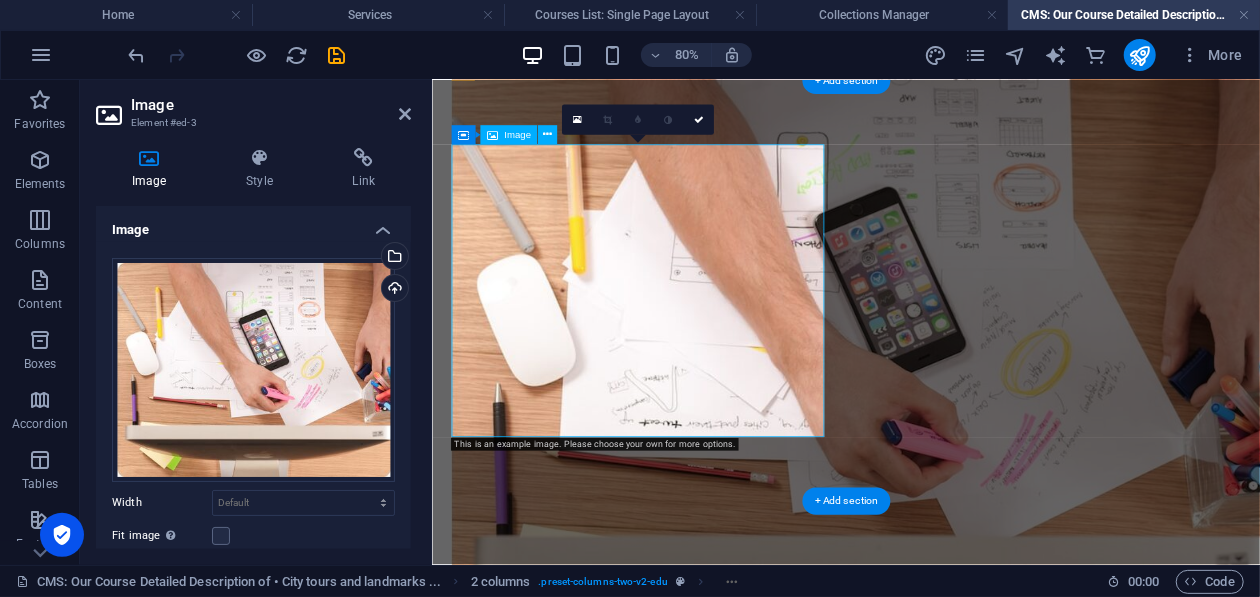 scroll, scrollTop: 79, scrollLeft: 0, axis: vertical 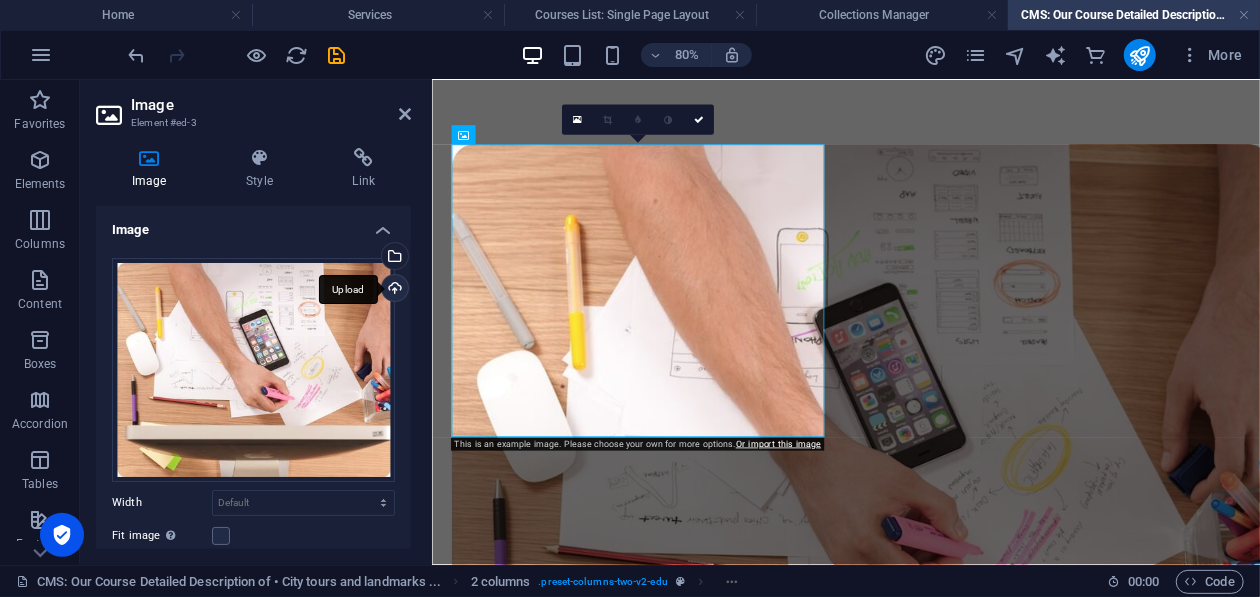 click on "Upload" at bounding box center (393, 290) 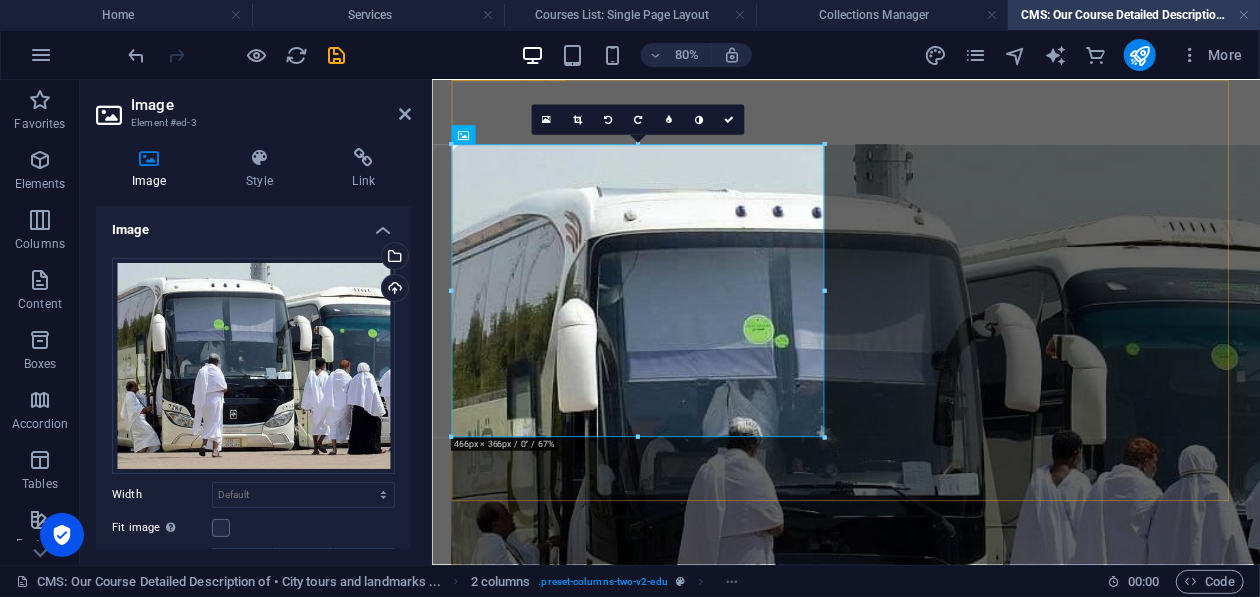 scroll, scrollTop: 64, scrollLeft: 0, axis: vertical 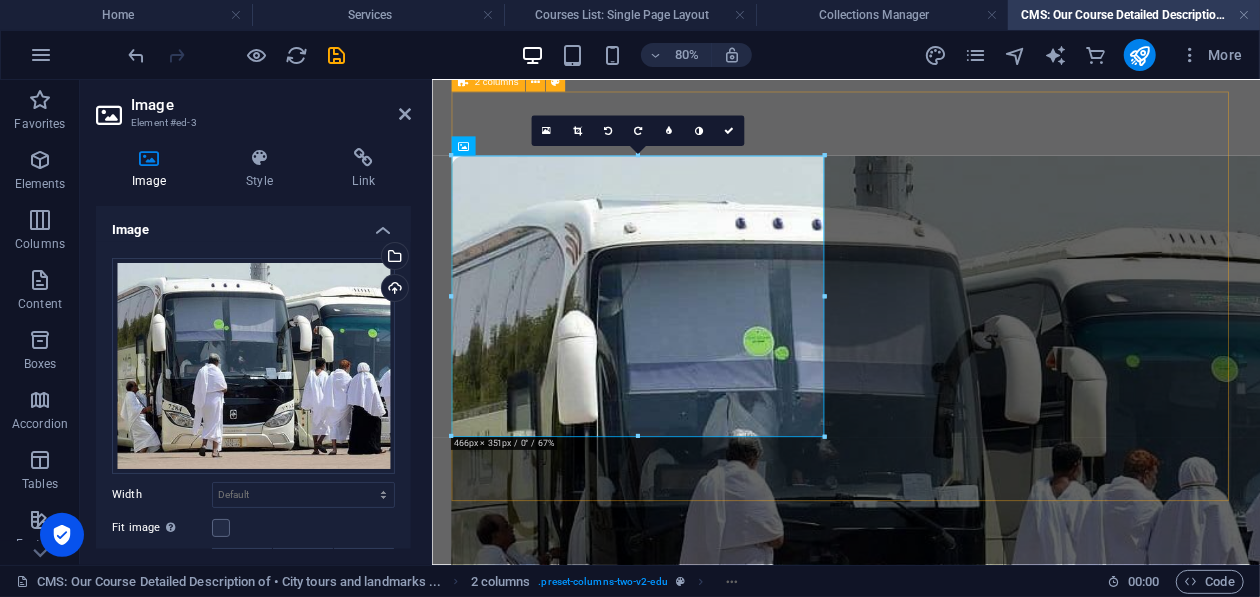 click on "What will you learn Lorem ipsum dolor sit amet consectetur Lorem ipsum dolor sit amet consectetur Lorem ipsum dolor sit amet consectetur Lorem ipsum dolor sit amet consectetur Lorem ipsum dolor sit amet consectetur" at bounding box center (948, 705) 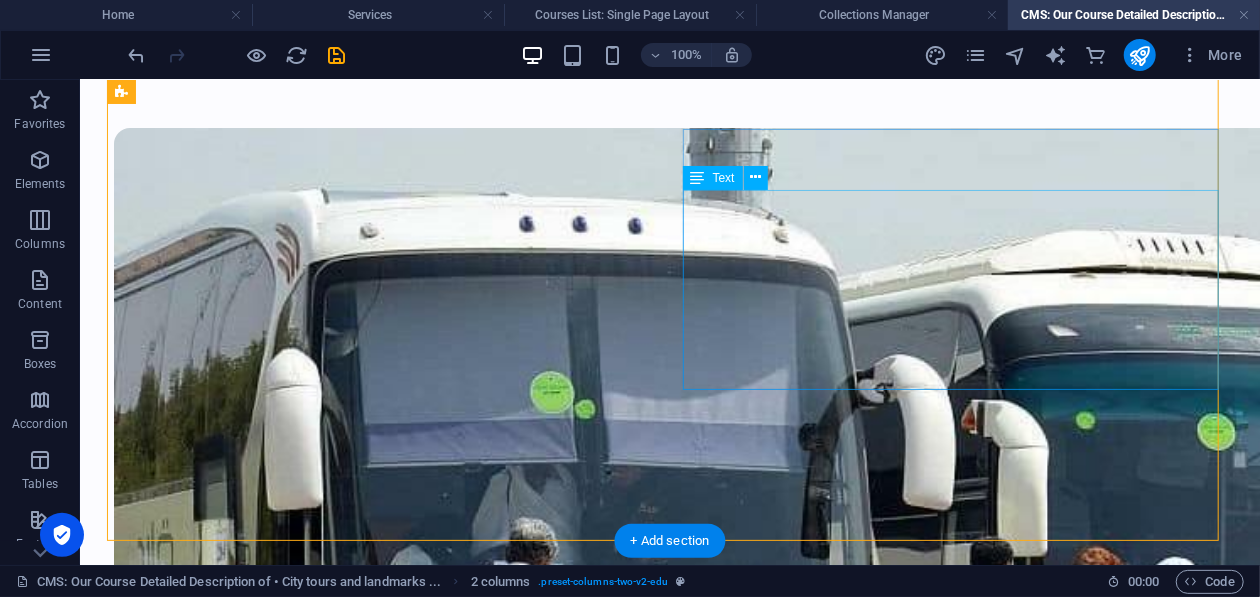 scroll, scrollTop: 0, scrollLeft: 0, axis: both 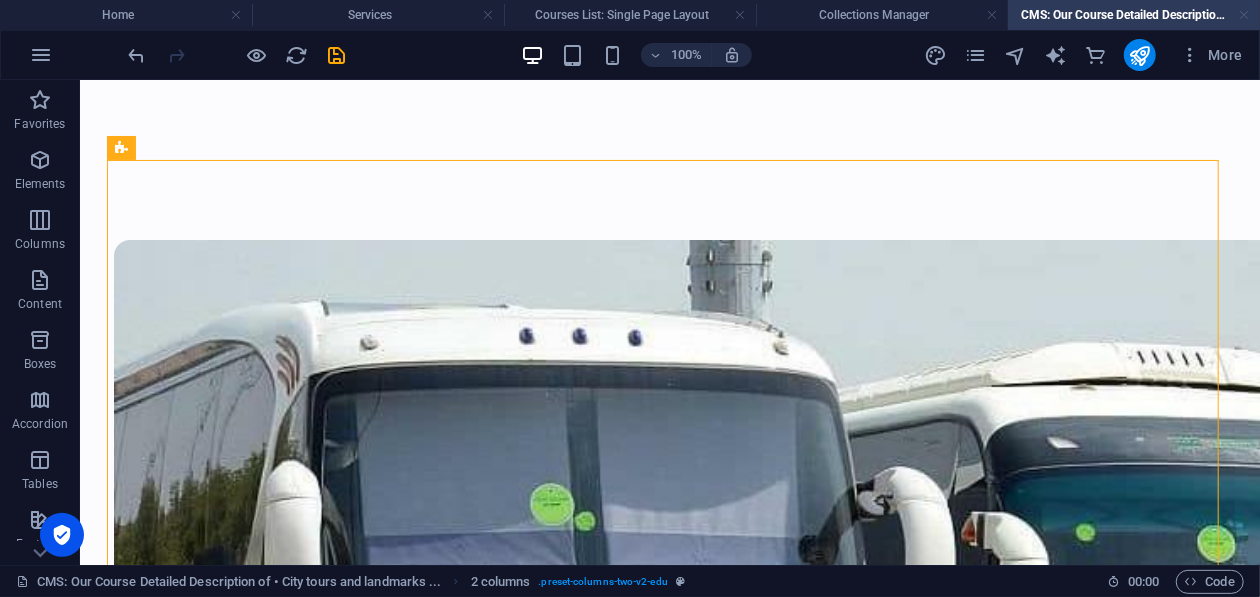 click at bounding box center (1244, 15) 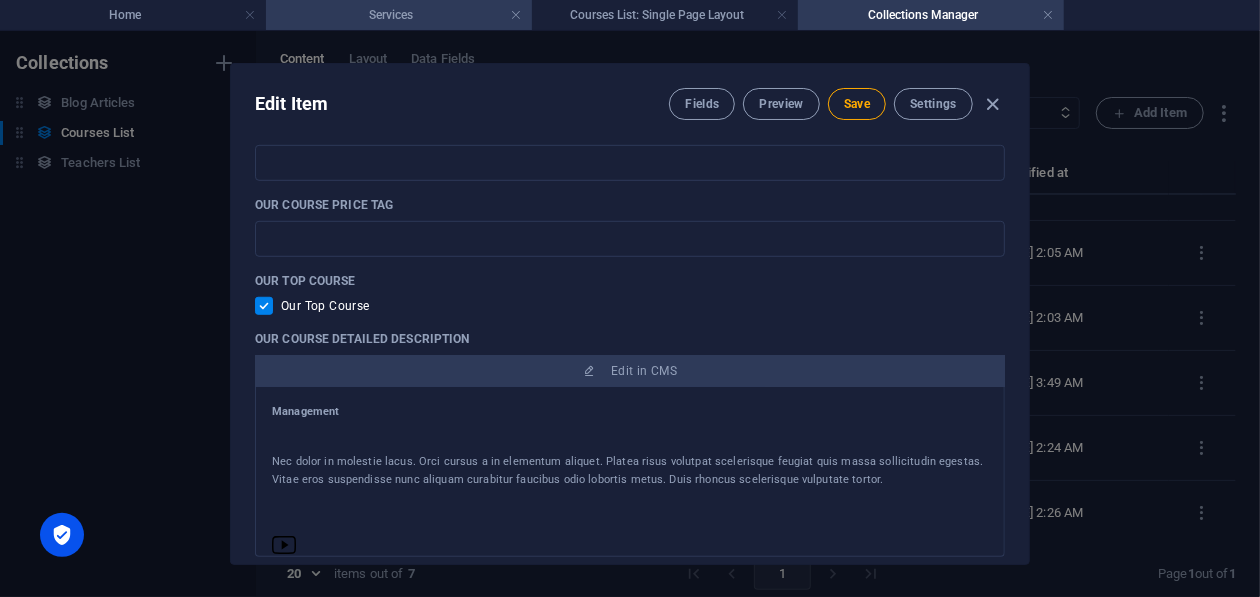 click on "Services" at bounding box center (399, 15) 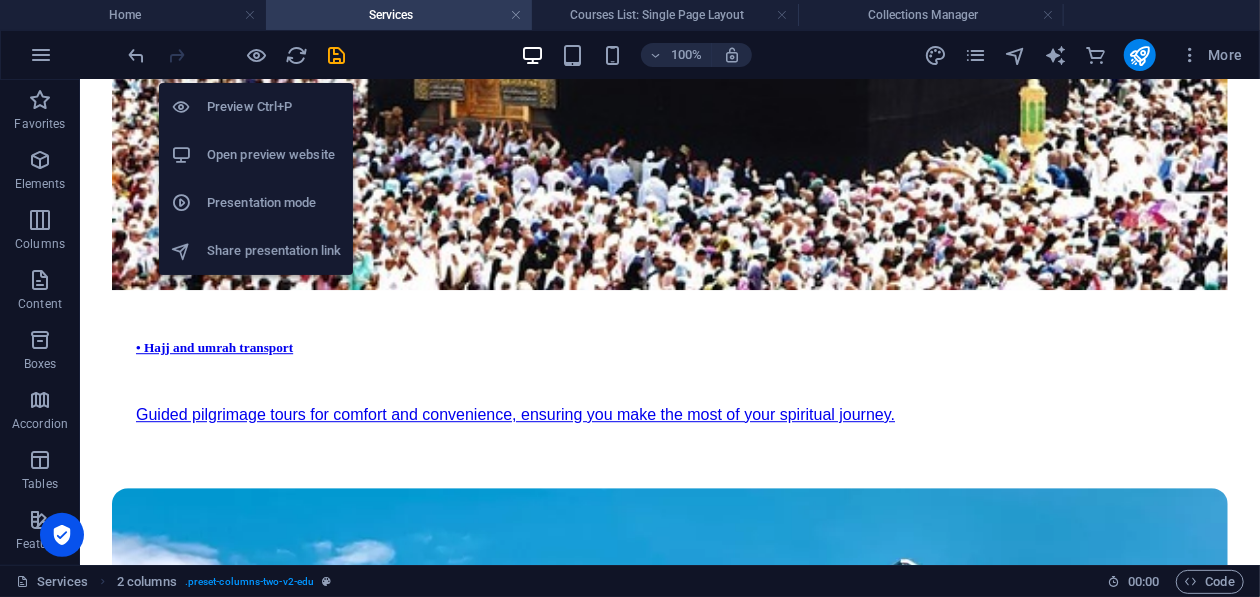 click on "Open preview website" at bounding box center (274, 155) 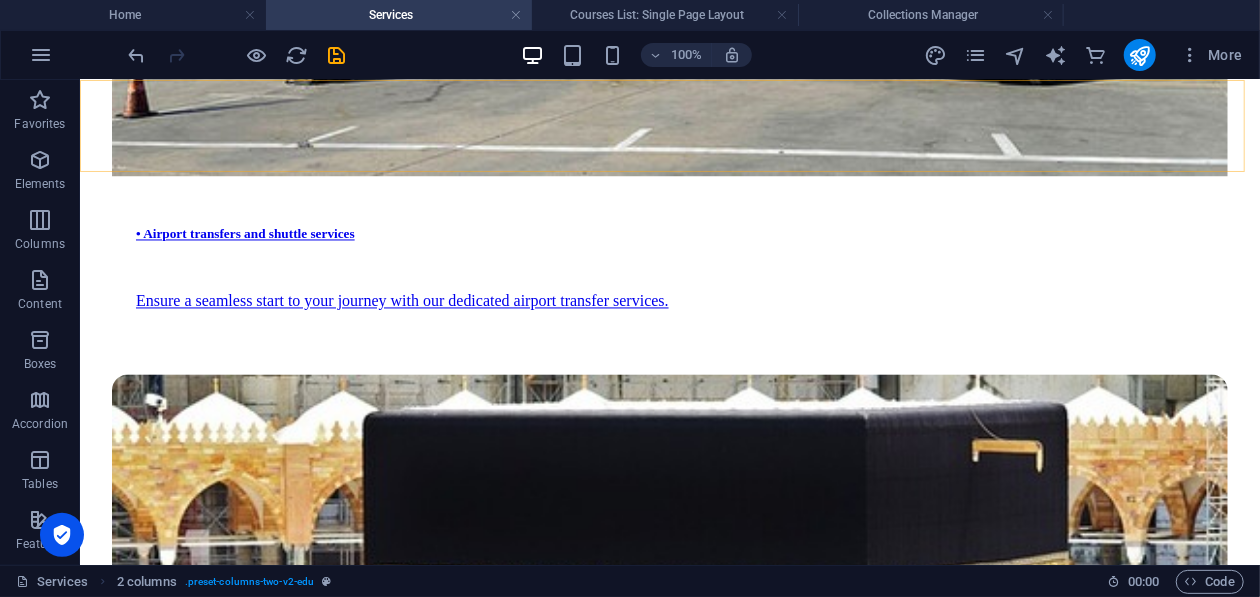 scroll, scrollTop: 1757, scrollLeft: 0, axis: vertical 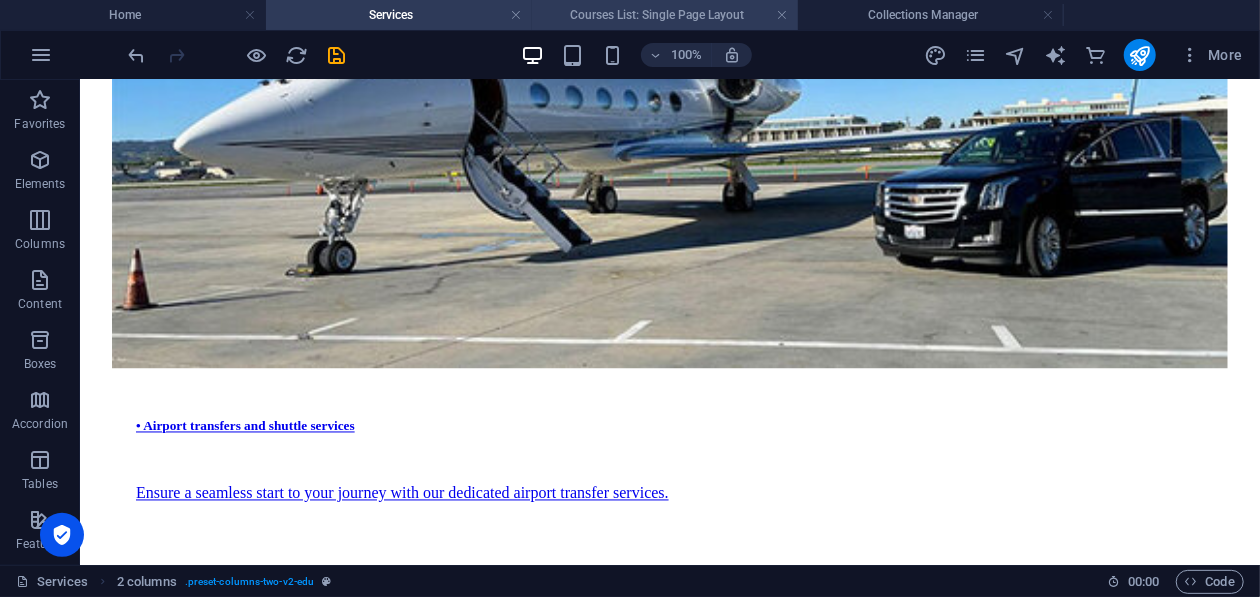 click on "Courses List: Single Page Layout" at bounding box center [665, 15] 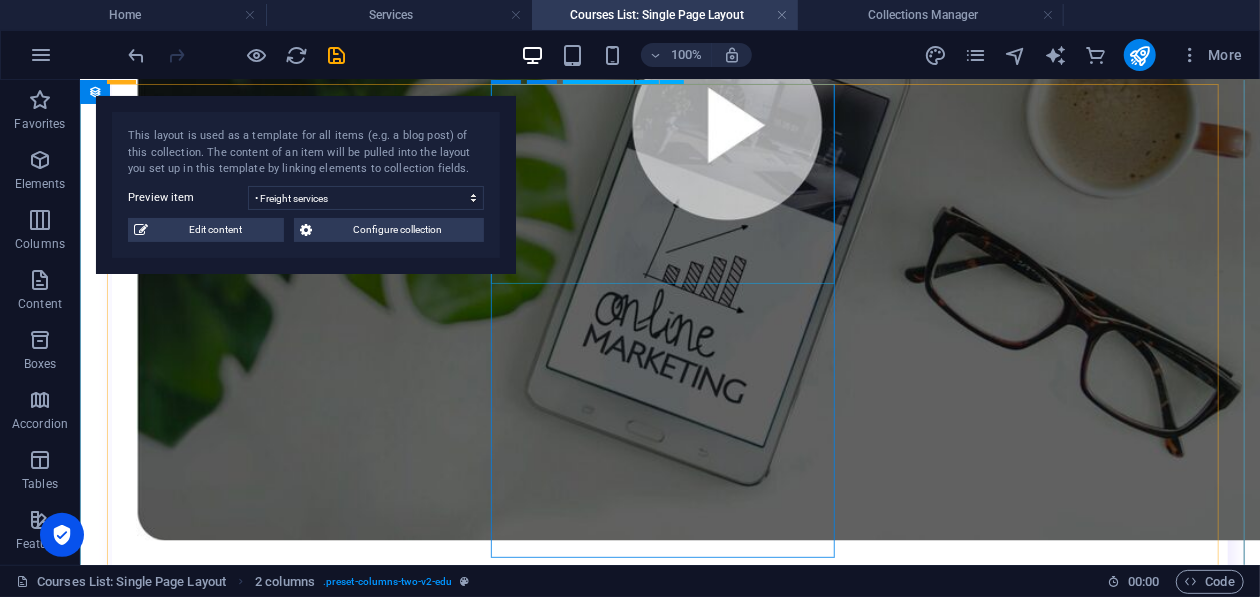 scroll, scrollTop: 1638, scrollLeft: 0, axis: vertical 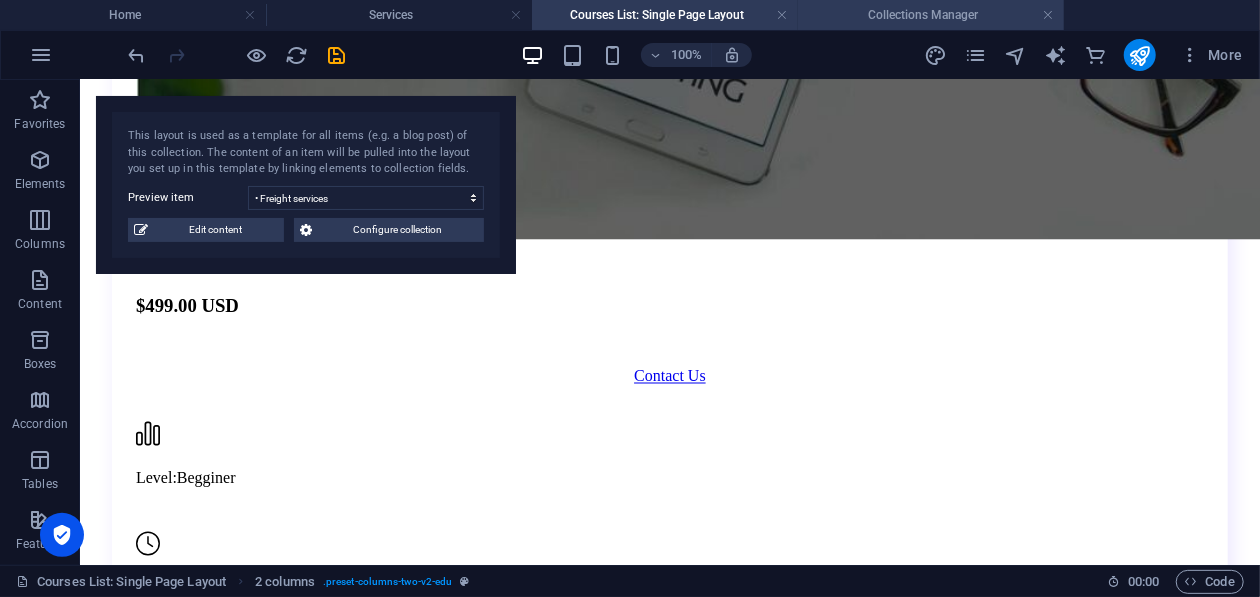 click on "Collections Manager" at bounding box center [931, 15] 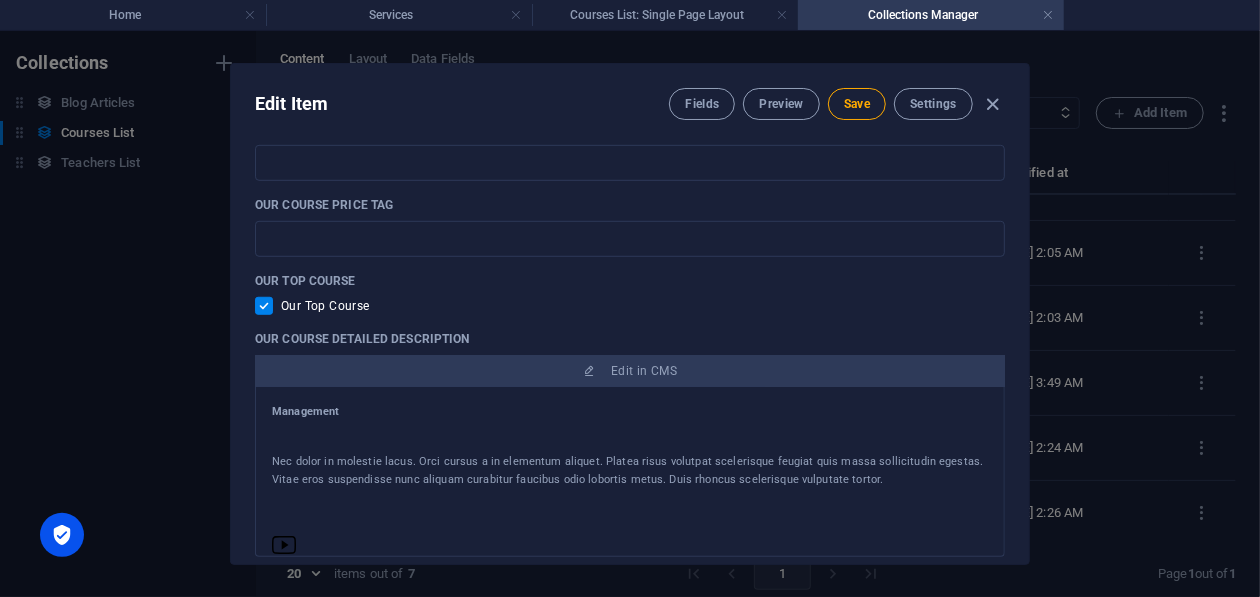 scroll, scrollTop: 0, scrollLeft: 0, axis: both 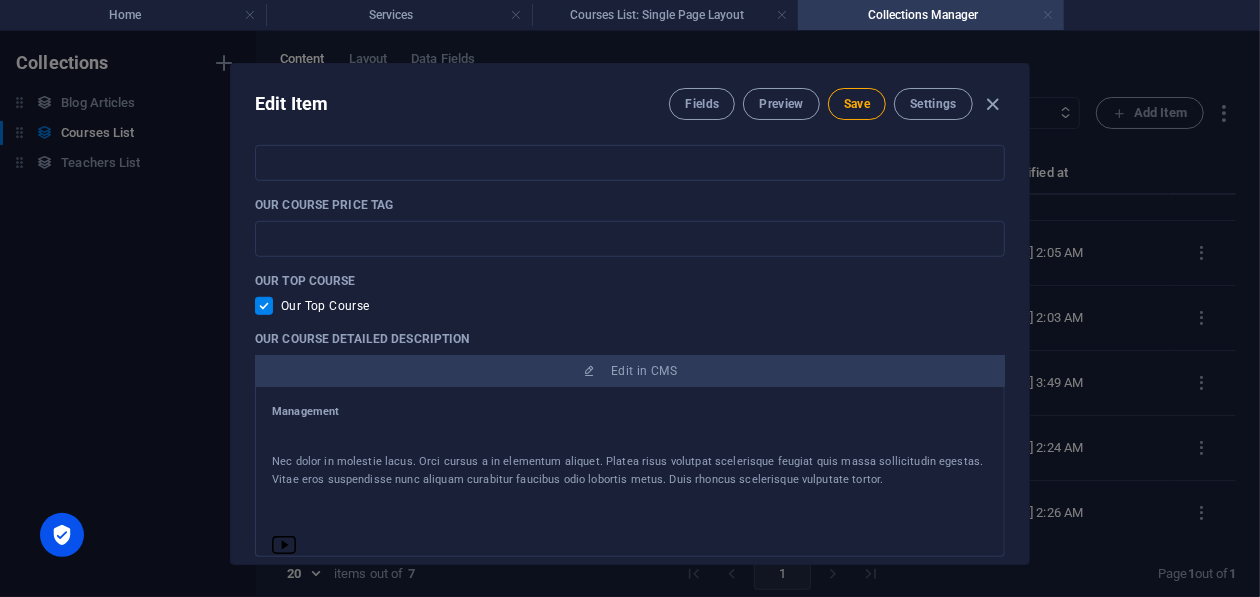 click at bounding box center [1048, 15] 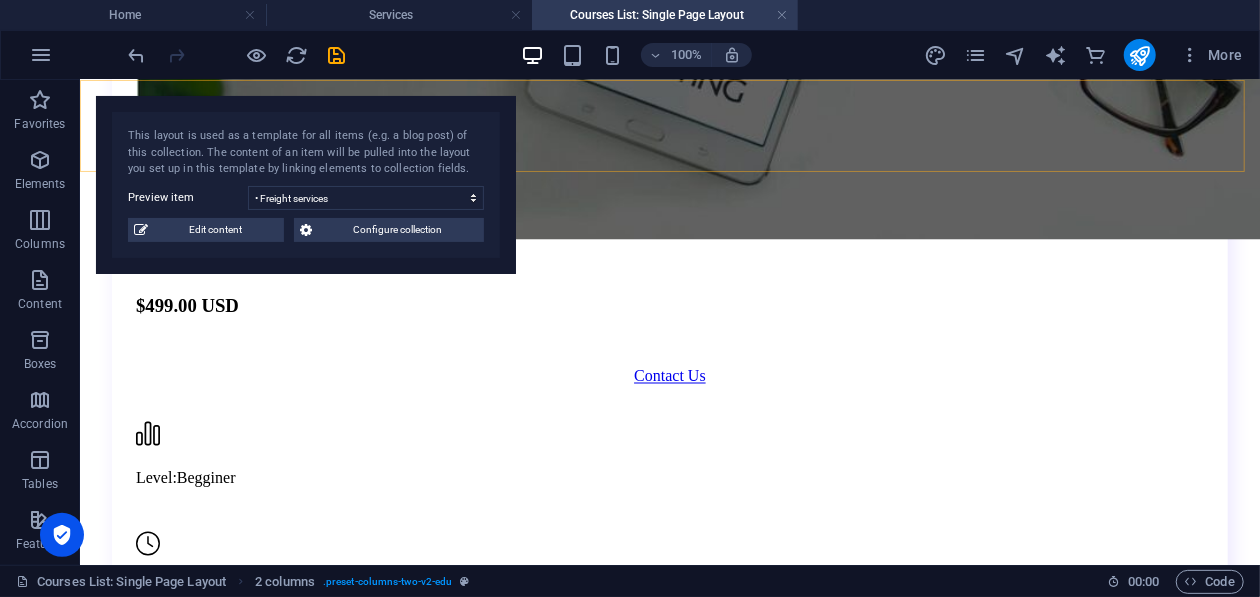 click on "Home Services Transports About Contact Us" at bounding box center [669, -1471] 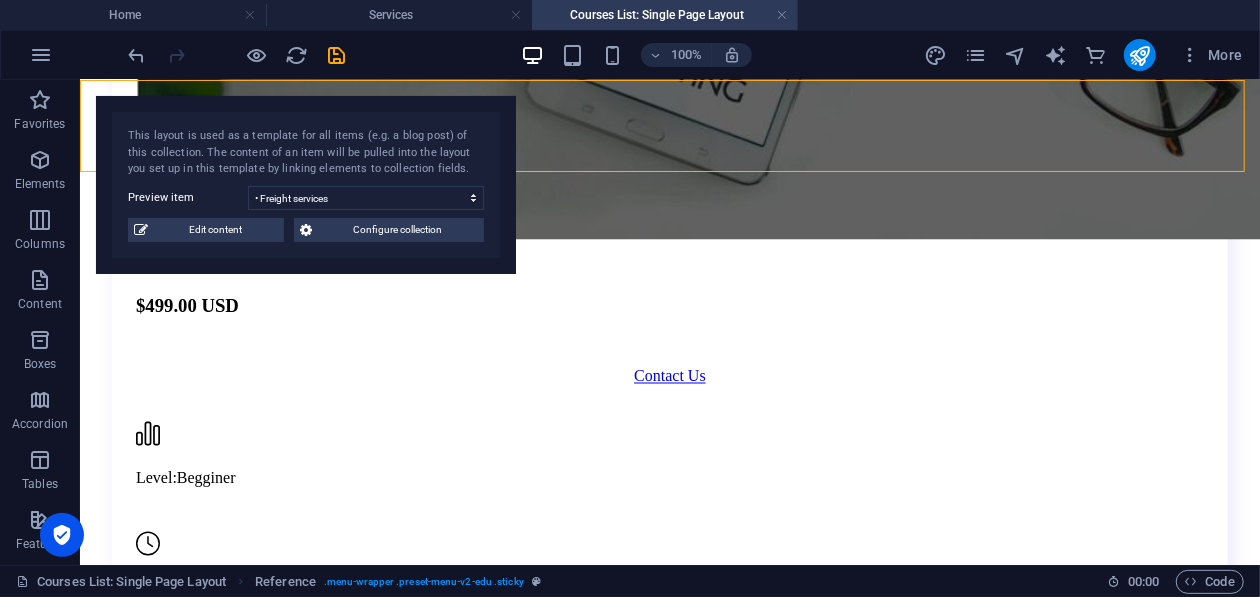 click on "Courses List: Single Page Layout" at bounding box center [665, 15] 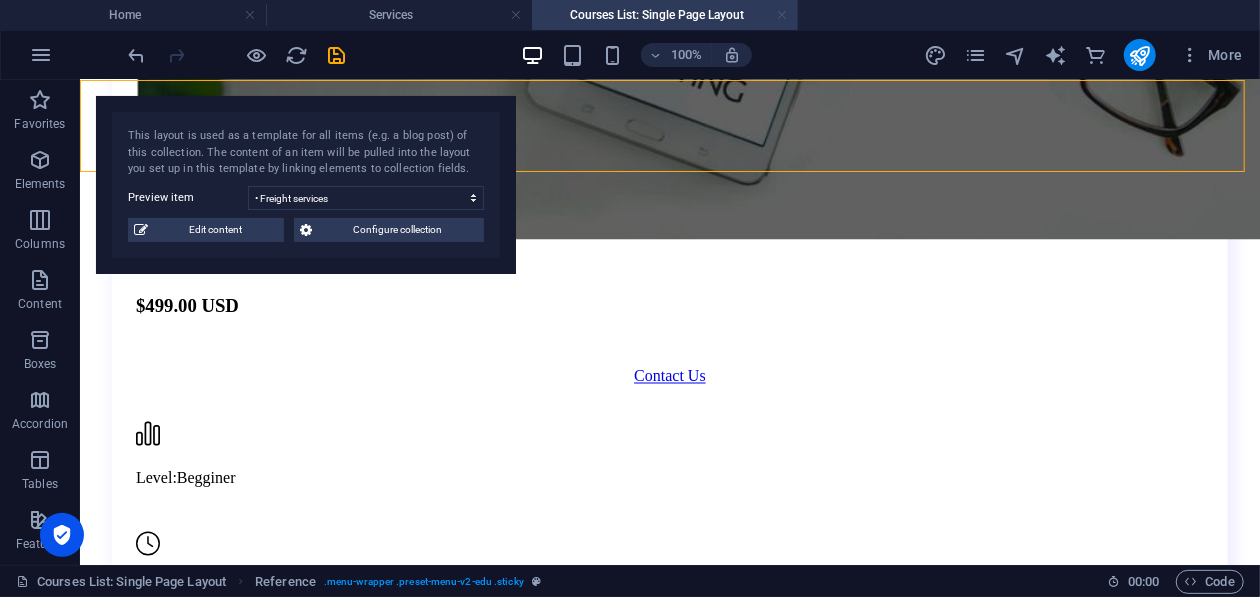 click at bounding box center [782, 15] 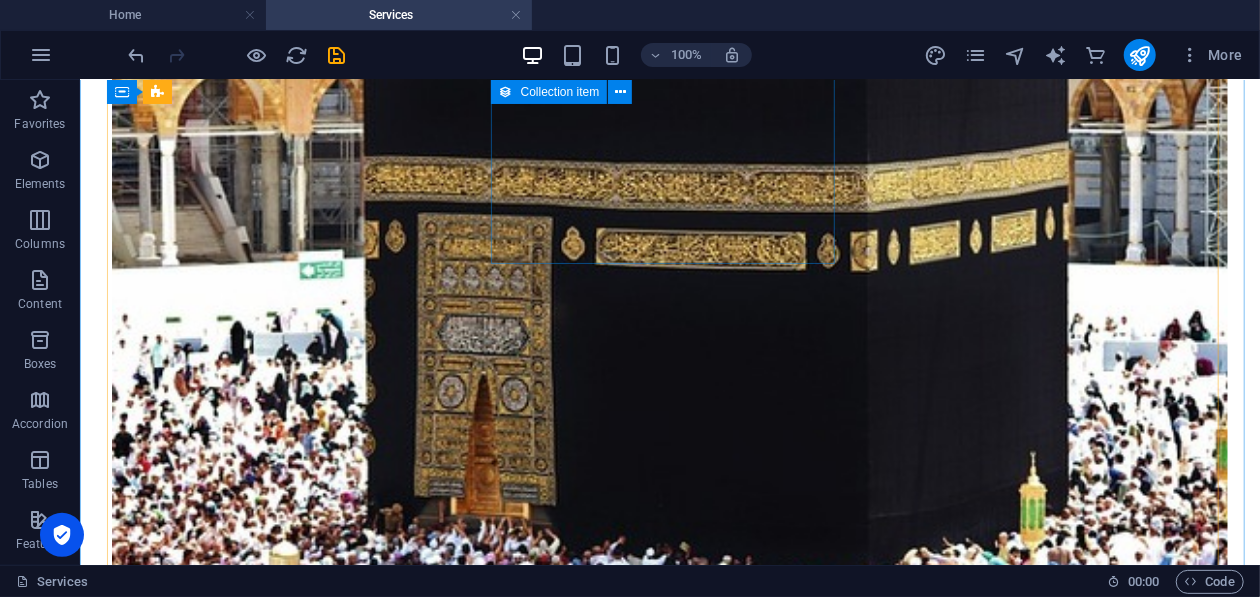 scroll, scrollTop: 2457, scrollLeft: 0, axis: vertical 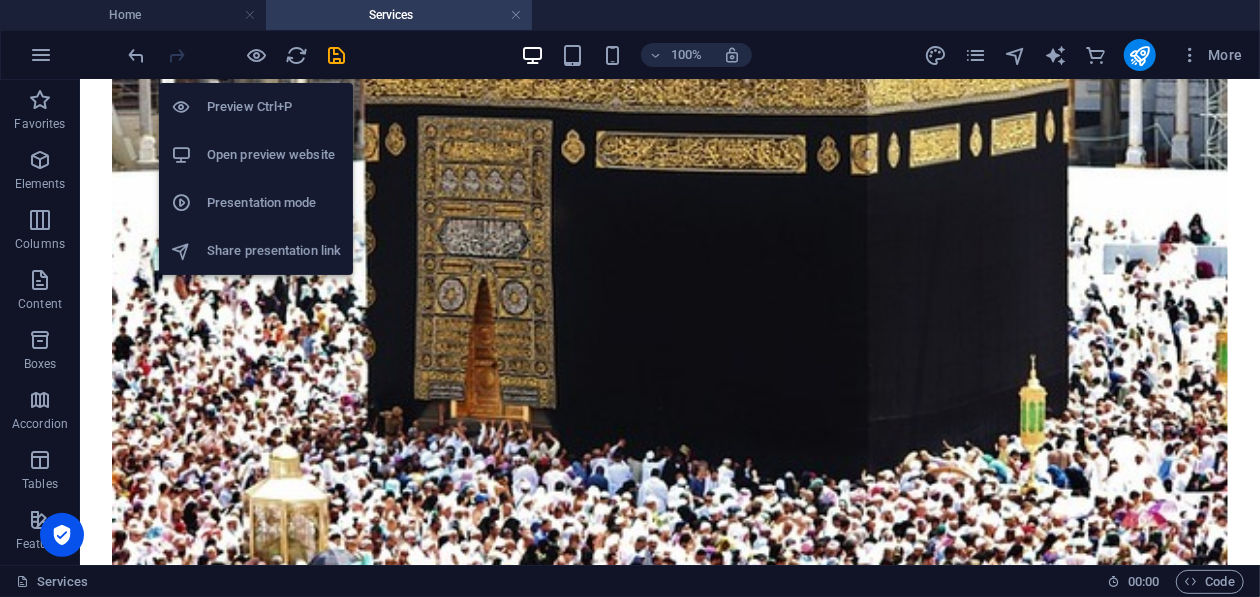 click on "Preview Ctrl+P" at bounding box center (274, 107) 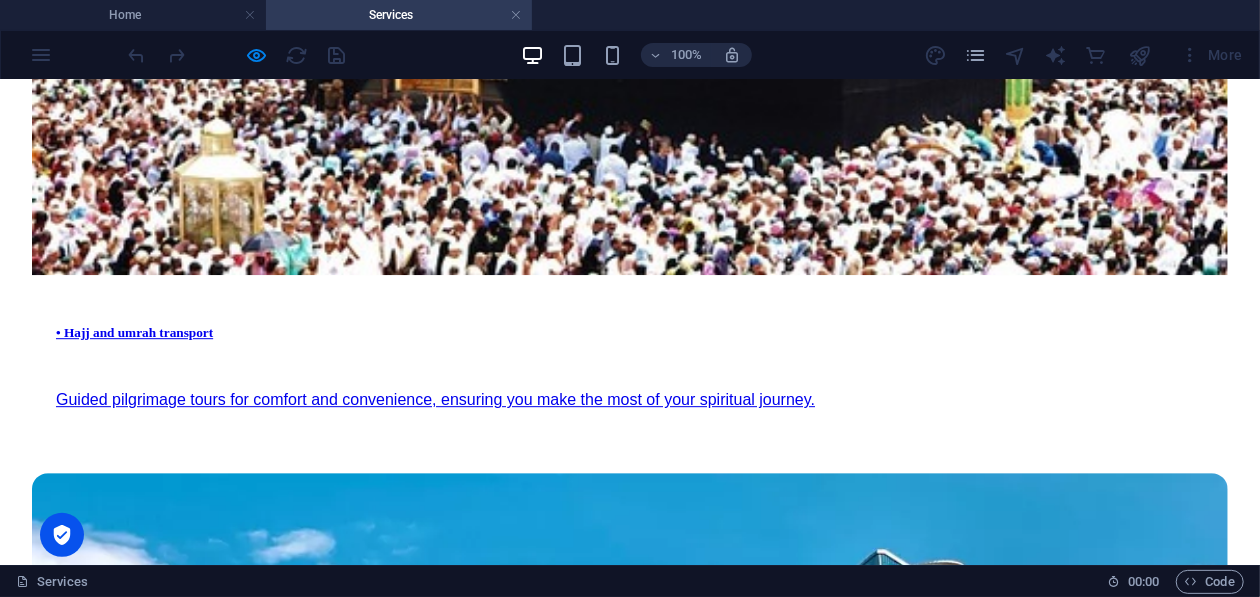 scroll, scrollTop: 2867, scrollLeft: 0, axis: vertical 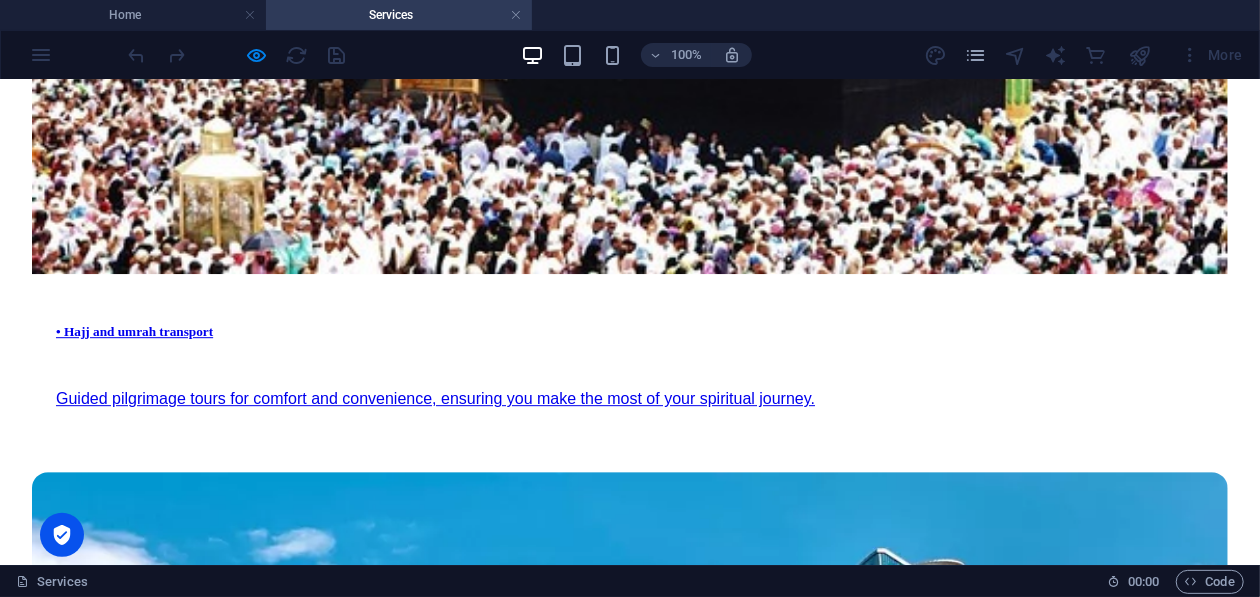 click at bounding box center [630, 7992] 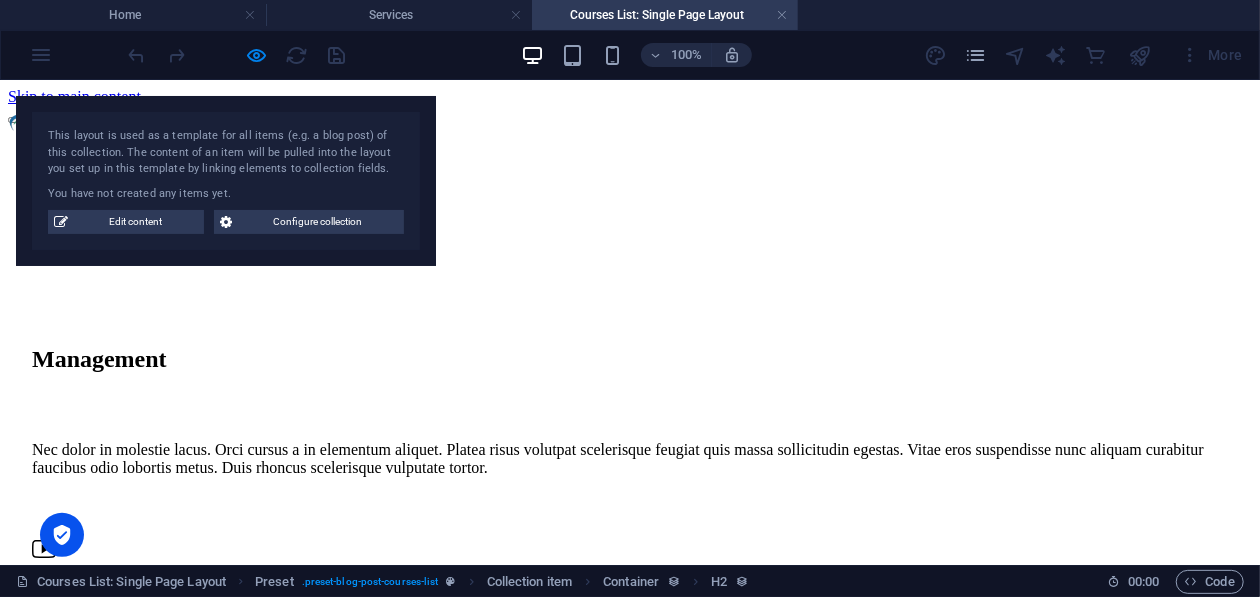 scroll, scrollTop: 1337, scrollLeft: 0, axis: vertical 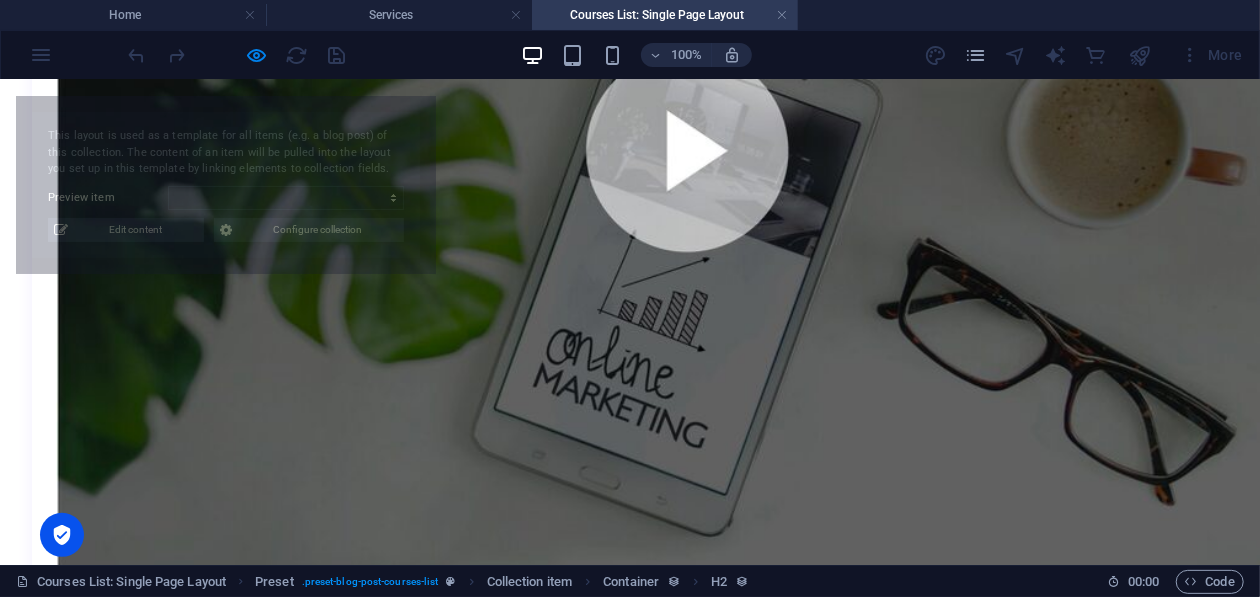 select on "68699b4173c4b648a50df19e" 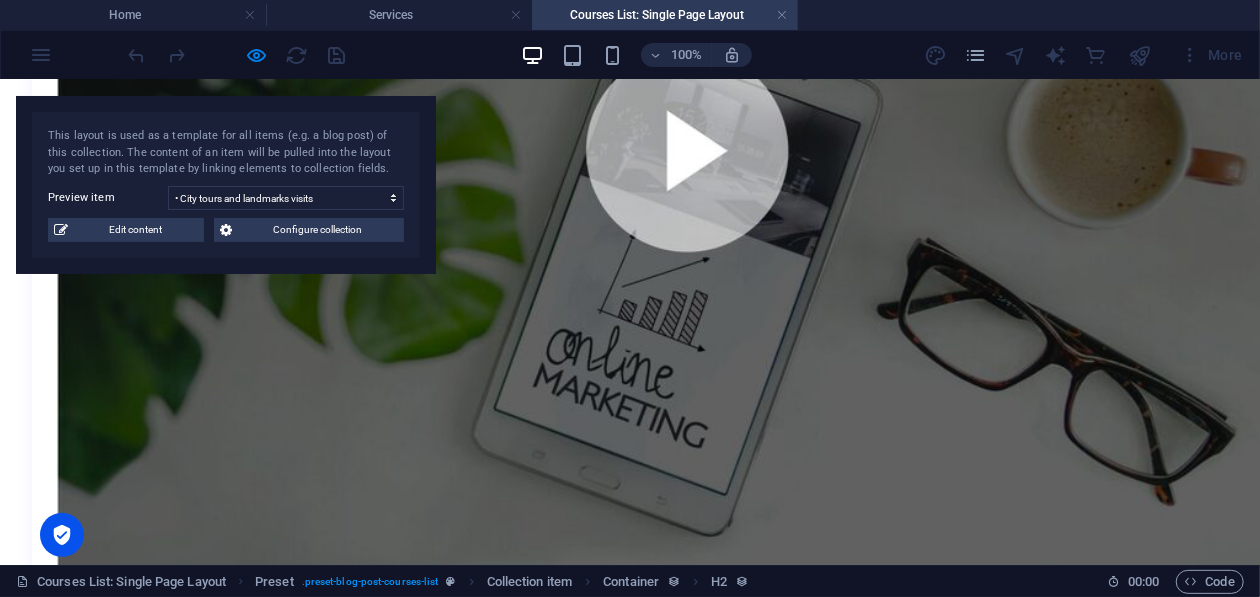 click on "This layout is used as a template for all items (e.g. a blog post) of this collection. The content of an item will be pulled into the layout you set up in this template by linking elements to collection fields. Preview item •	Freight services •	Umrah visa processing •	Cranes & Heavy equipment Corporate staff transport service •	Airport transfers and shuttle services •	Hajj and umrah transport •	City tours and landmarks visits You have not created any items yet. Edit content Configure collection" at bounding box center [226, 185] 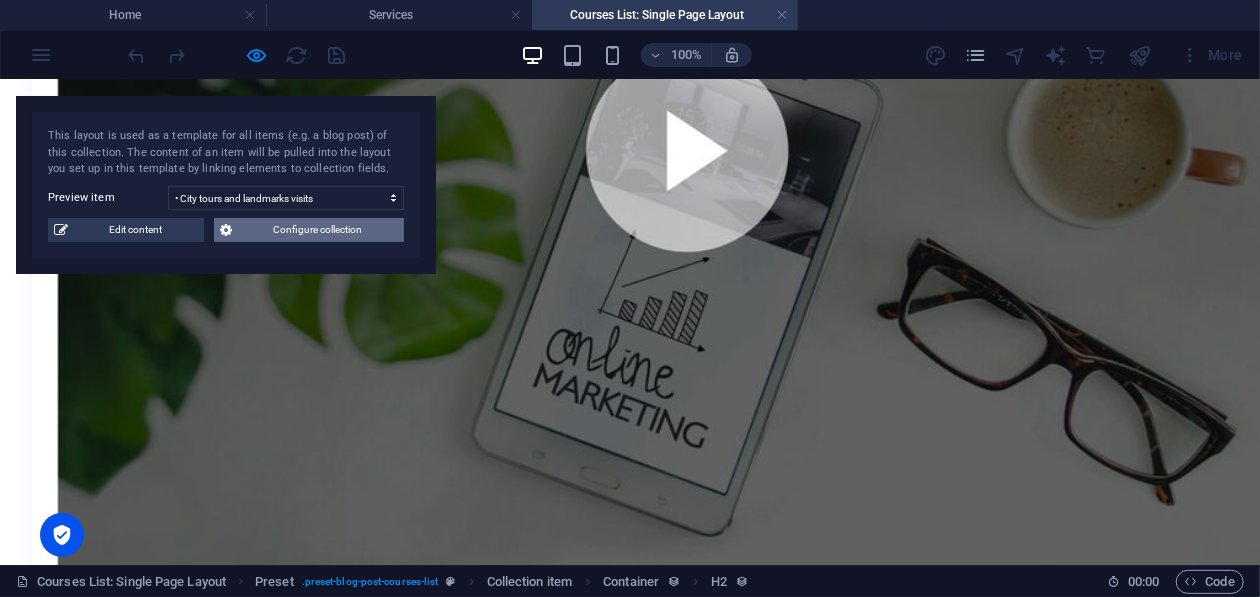 click on "Configure collection" at bounding box center [318, 230] 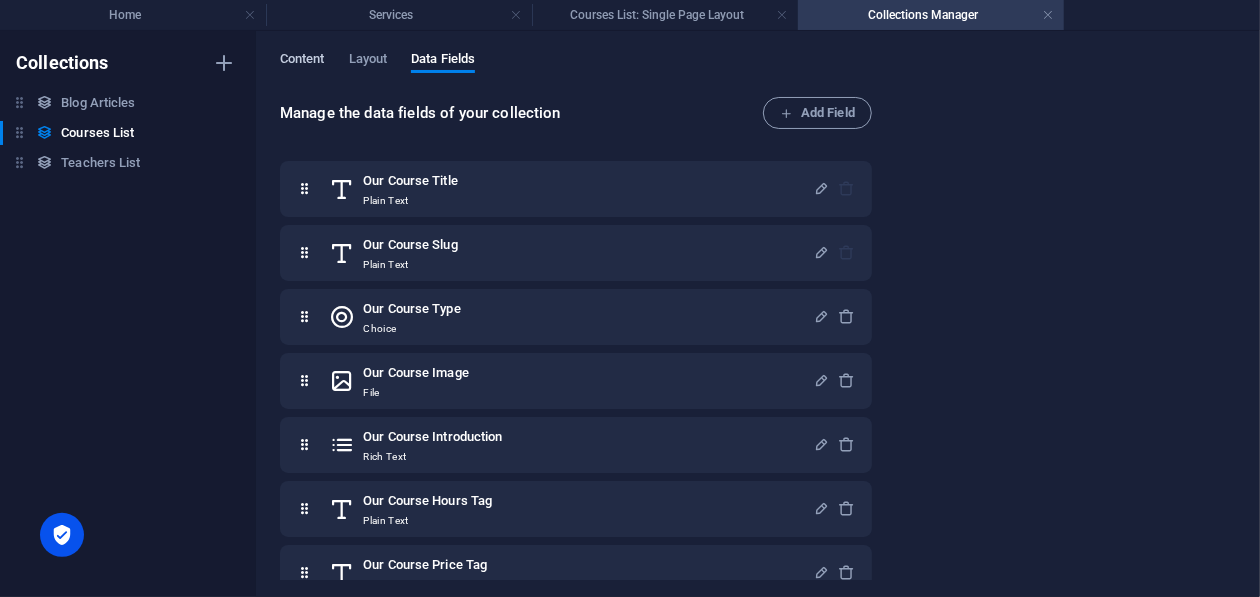 click on "Content" at bounding box center [302, 61] 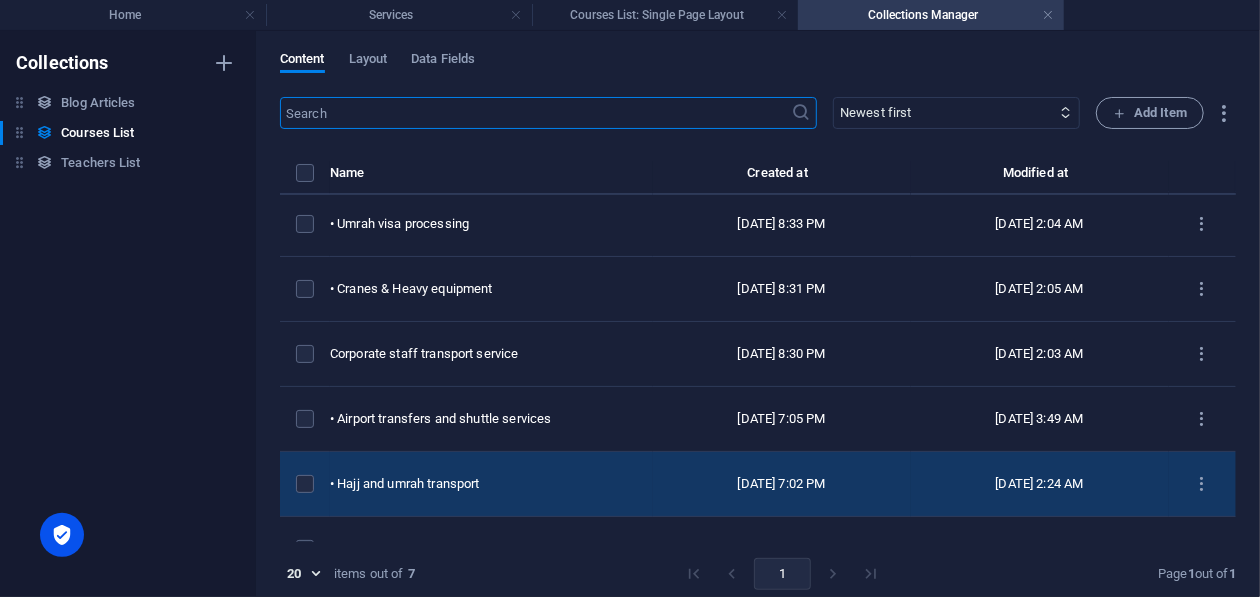 scroll, scrollTop: 104, scrollLeft: 0, axis: vertical 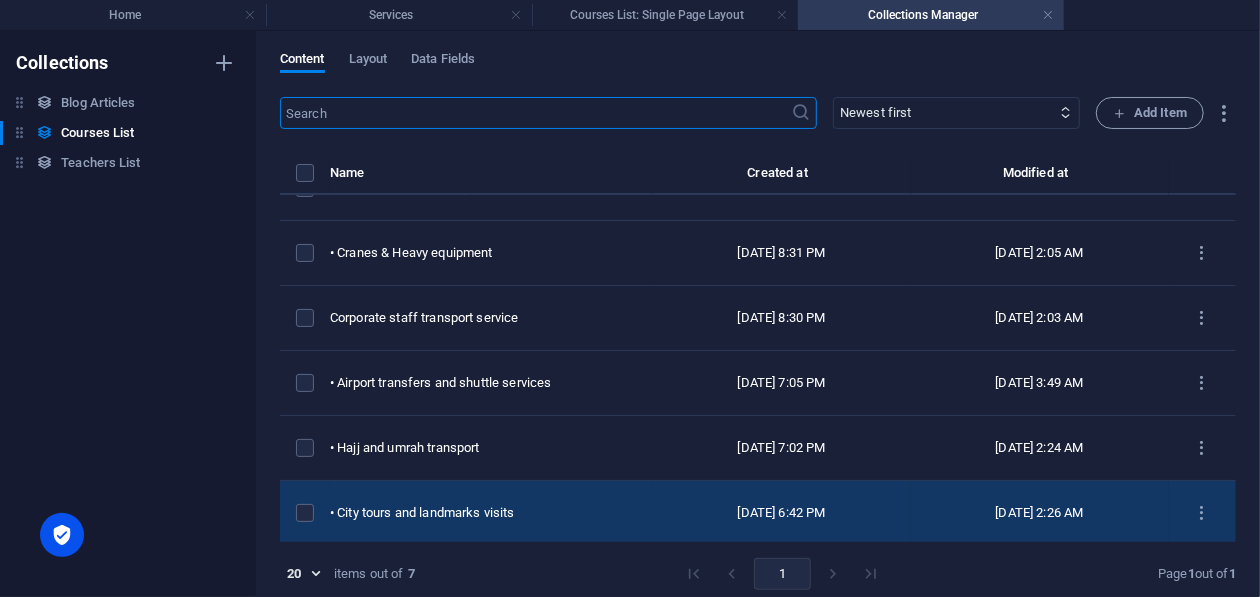 click on "[DATE] 6:42 PM" at bounding box center [782, 513] 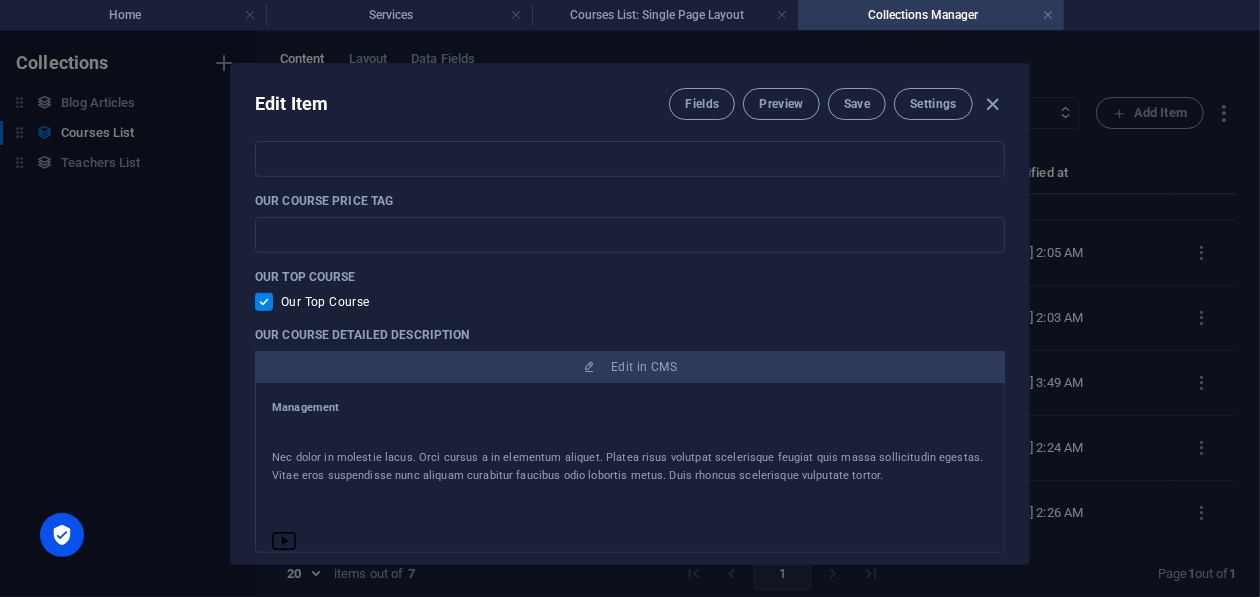 scroll, scrollTop: 799, scrollLeft: 0, axis: vertical 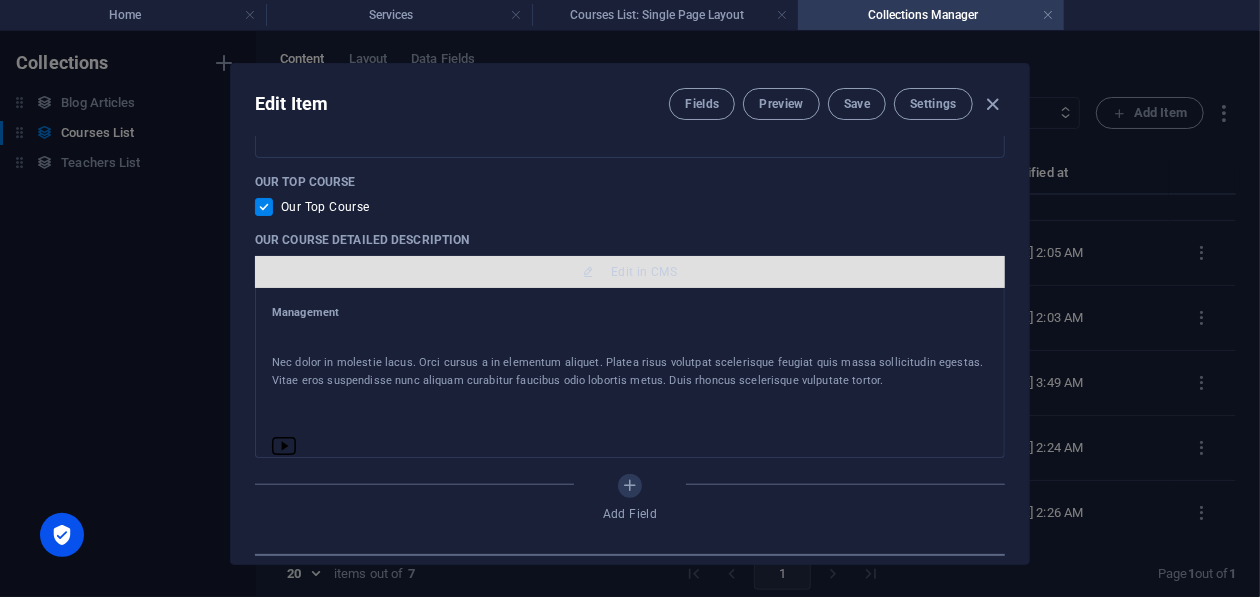 click on "Edit in CMS" at bounding box center (630, 272) 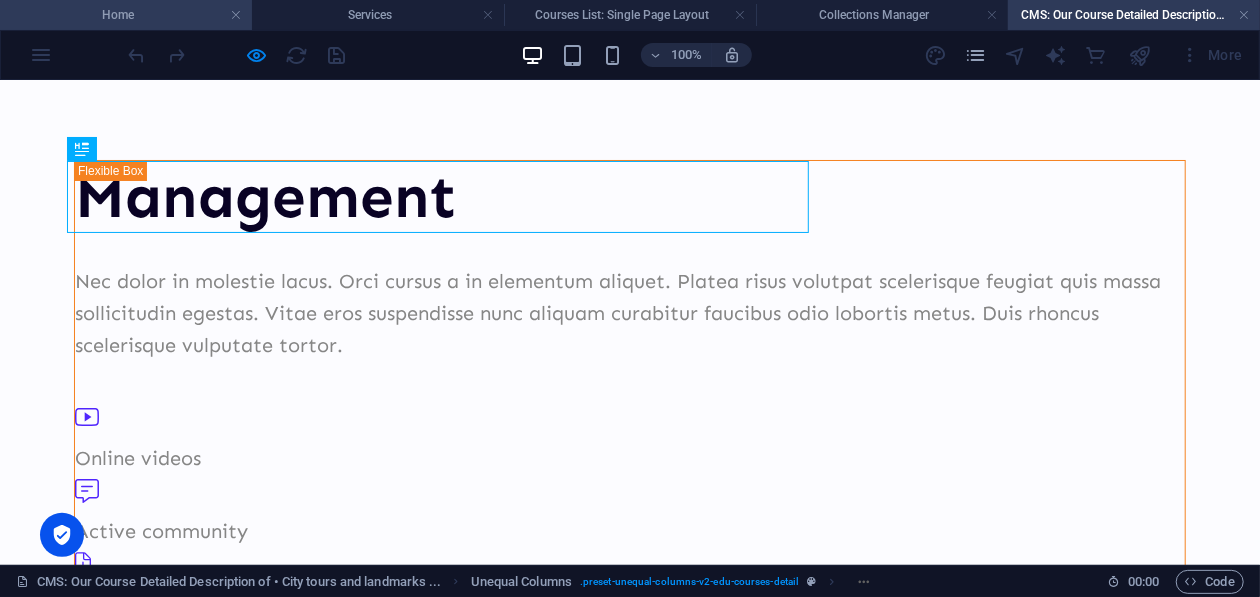scroll, scrollTop: 0, scrollLeft: 0, axis: both 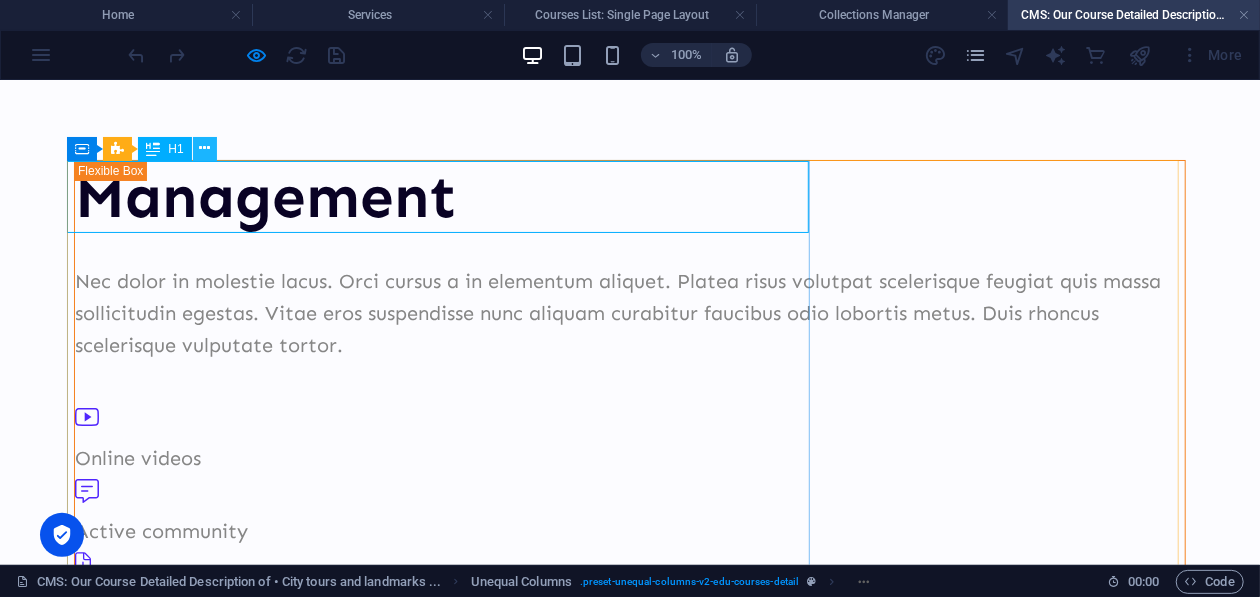 click at bounding box center [204, 148] 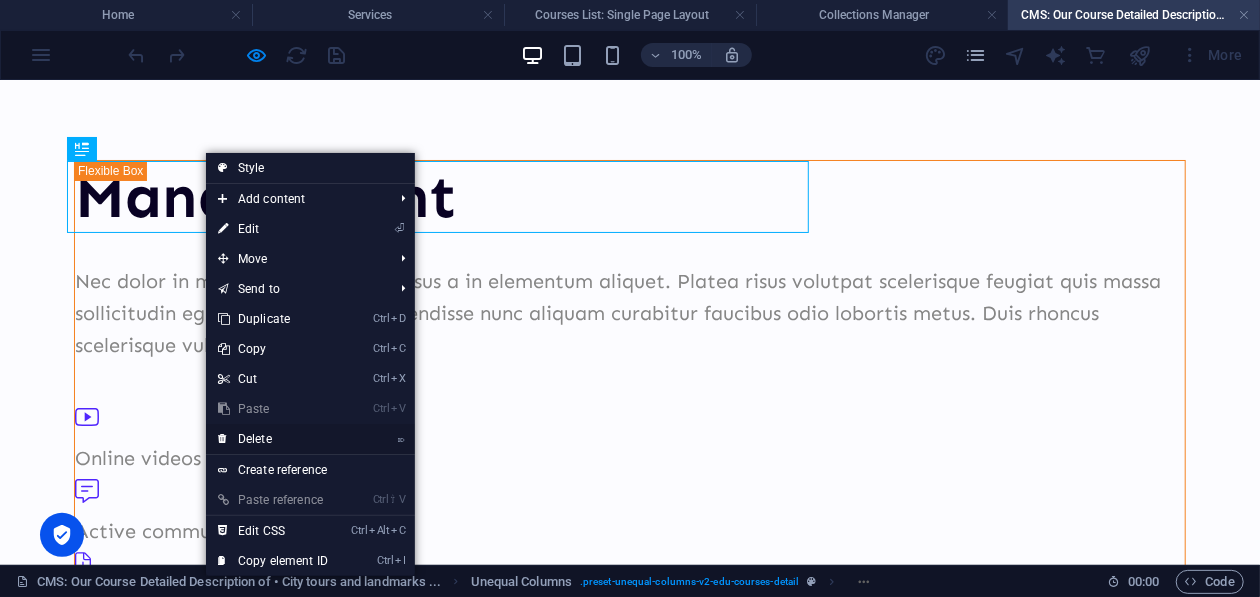 click on "⌦  Delete" at bounding box center (273, 439) 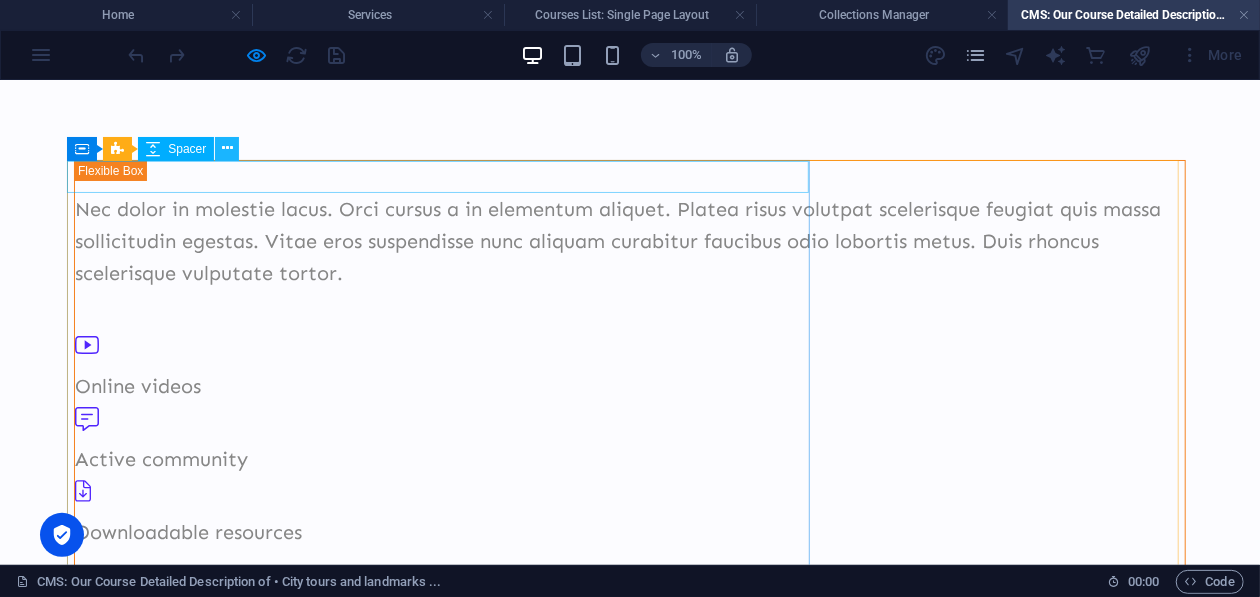 drag, startPoint x: 224, startPoint y: 150, endPoint x: 223, endPoint y: 87, distance: 63.007935 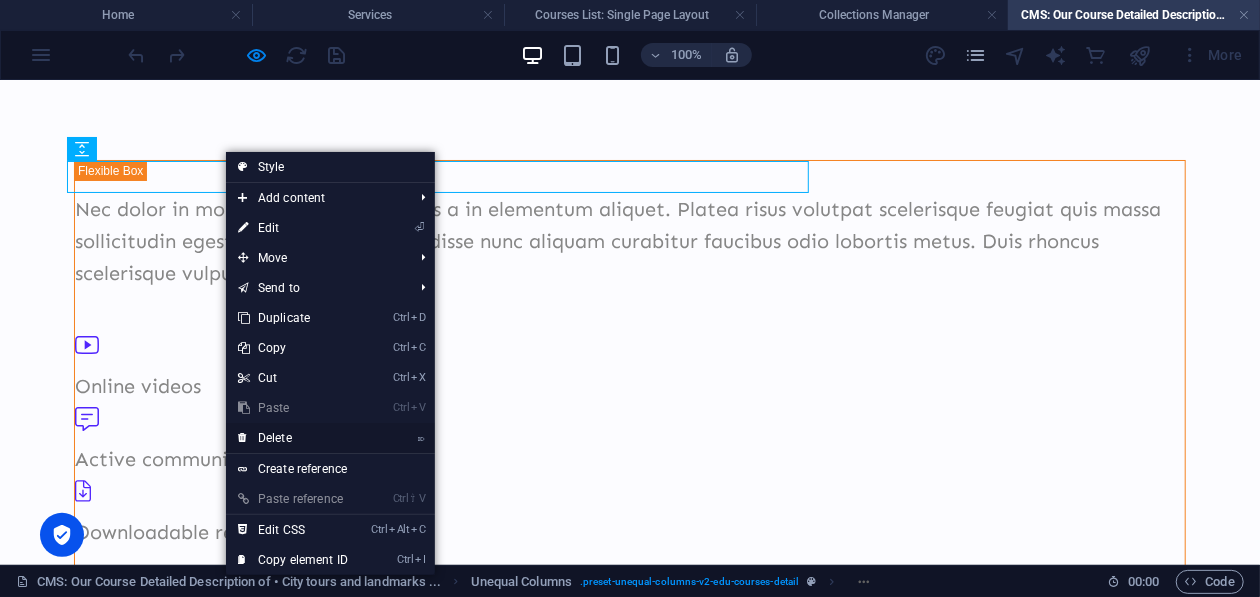 click on "⌦  Delete" at bounding box center (293, 438) 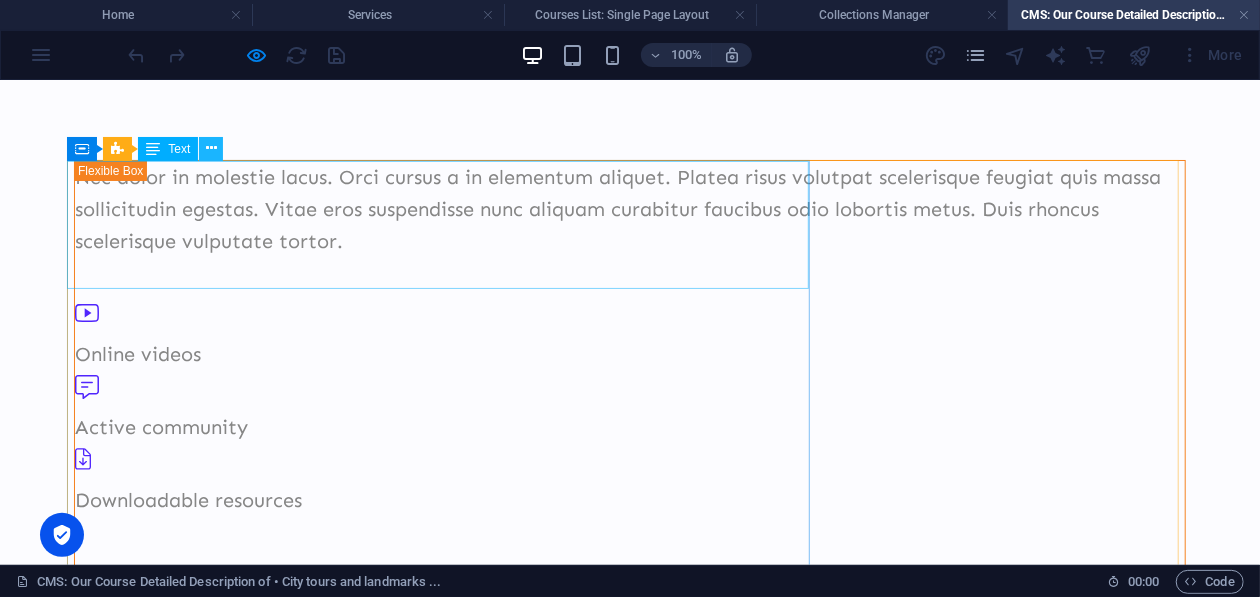 click at bounding box center (211, 148) 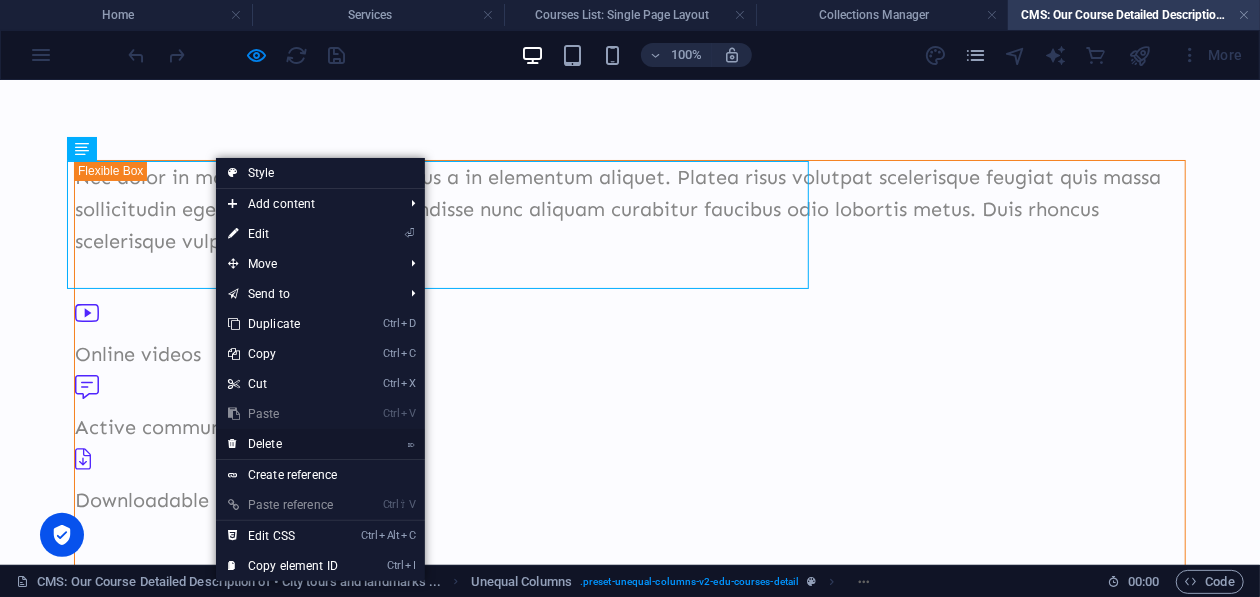 click on "⌦  Delete" at bounding box center (283, 444) 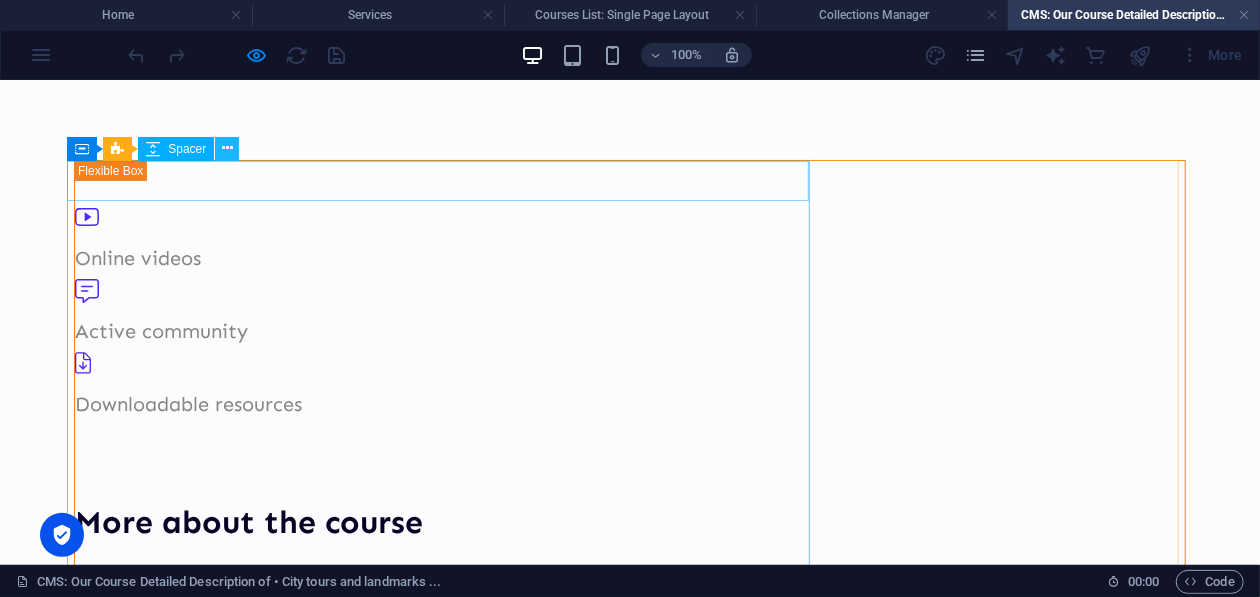 drag, startPoint x: 231, startPoint y: 151, endPoint x: 231, endPoint y: 88, distance: 63 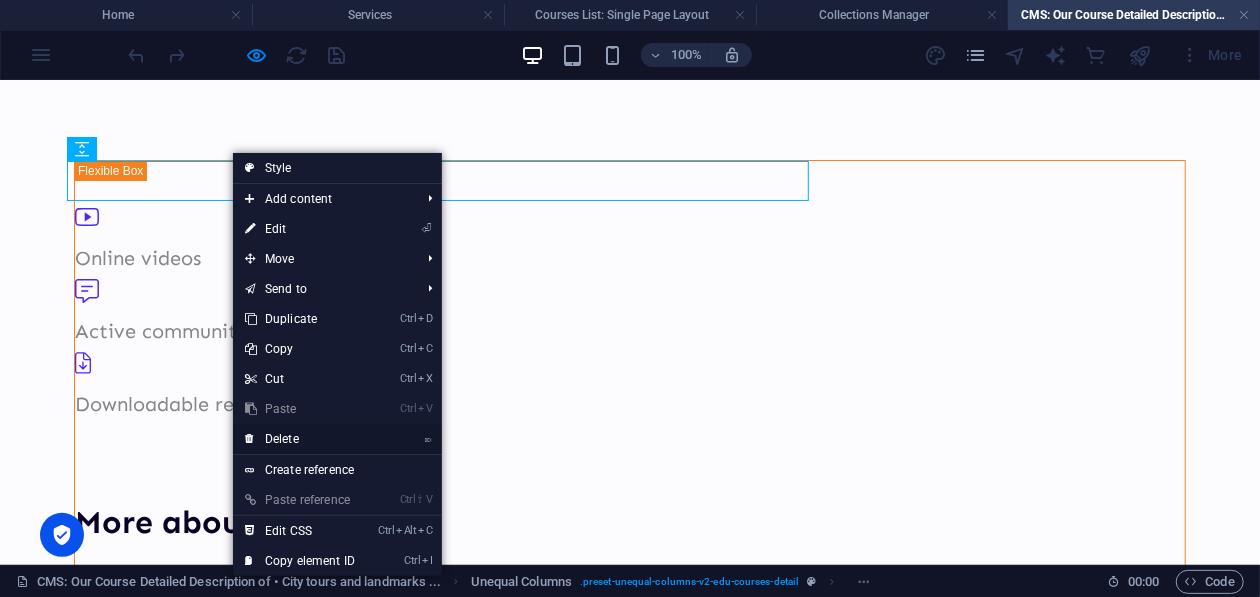drag, startPoint x: 308, startPoint y: 436, endPoint x: 308, endPoint y: 362, distance: 74 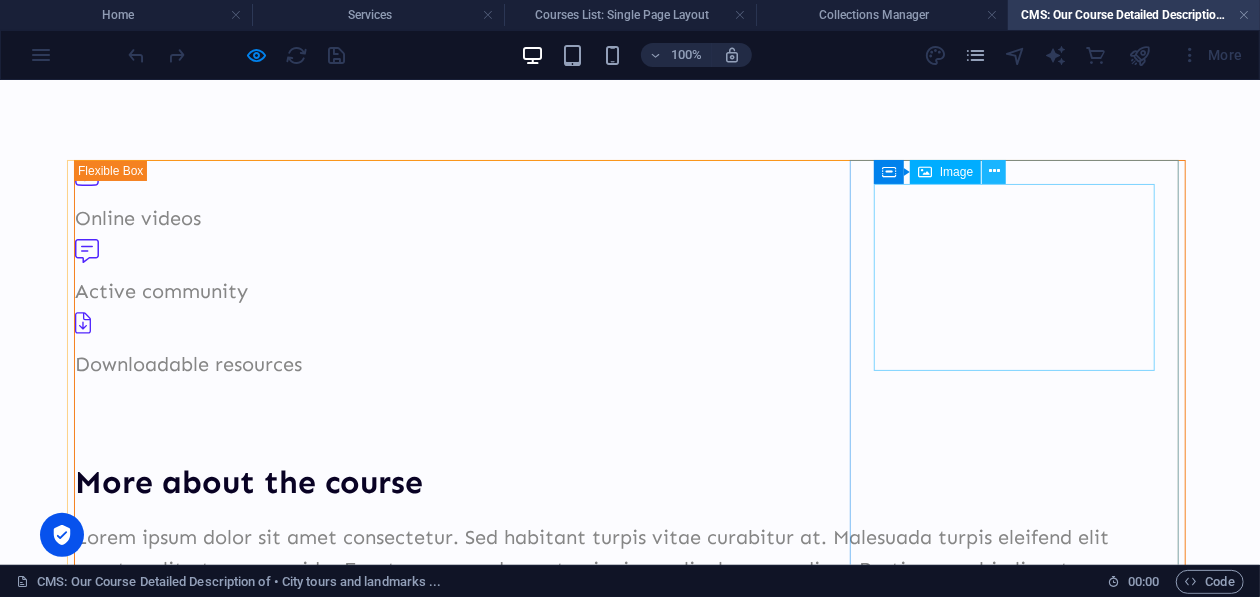 click at bounding box center [994, 171] 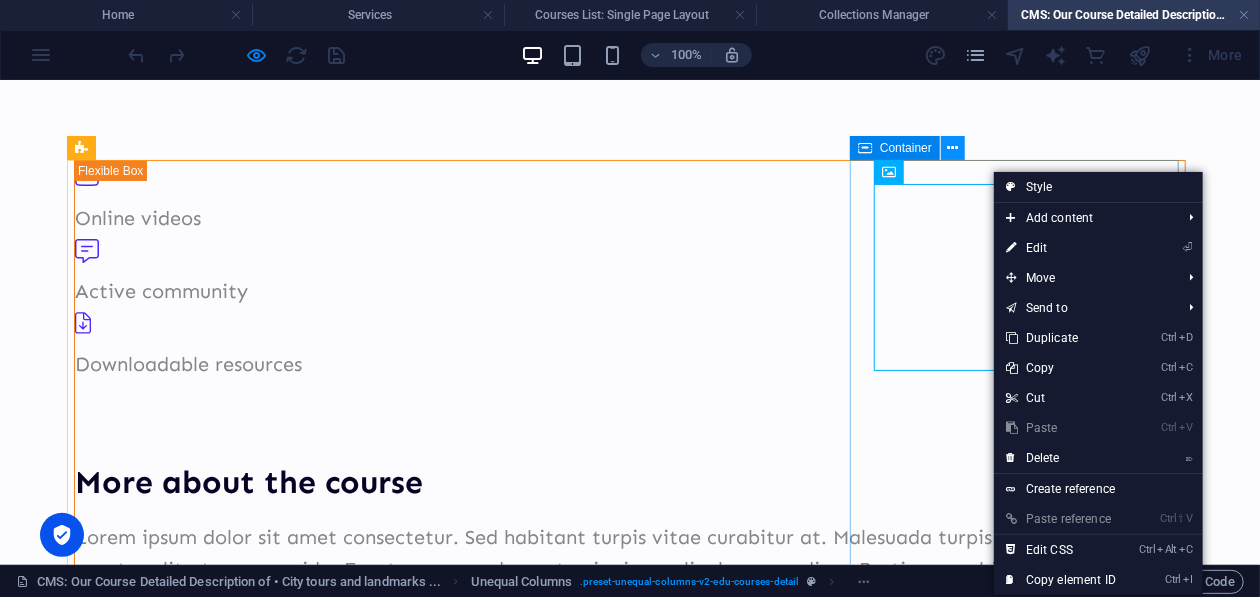 click at bounding box center (953, 148) 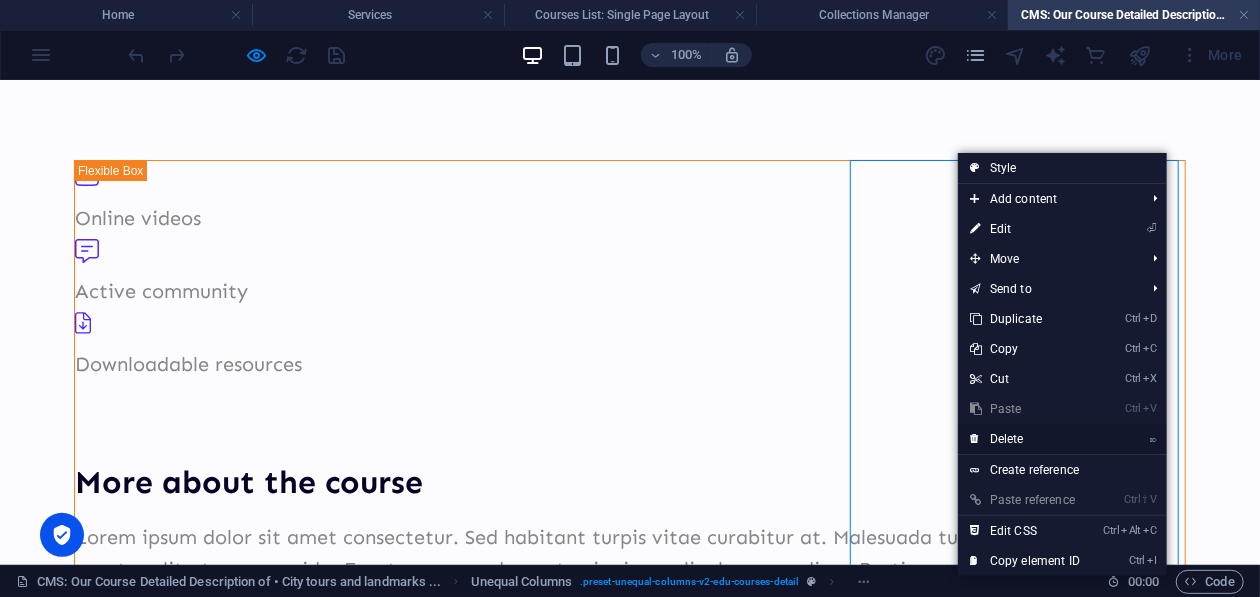 click on "⌦  Delete" at bounding box center [1025, 439] 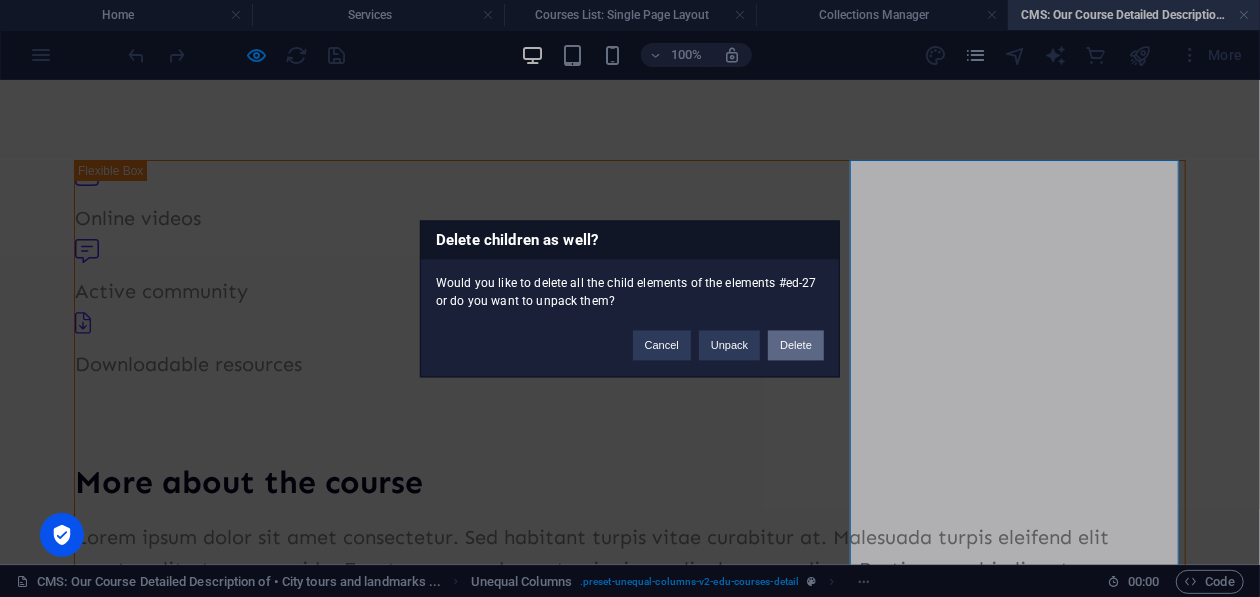 click on "Delete" at bounding box center [796, 345] 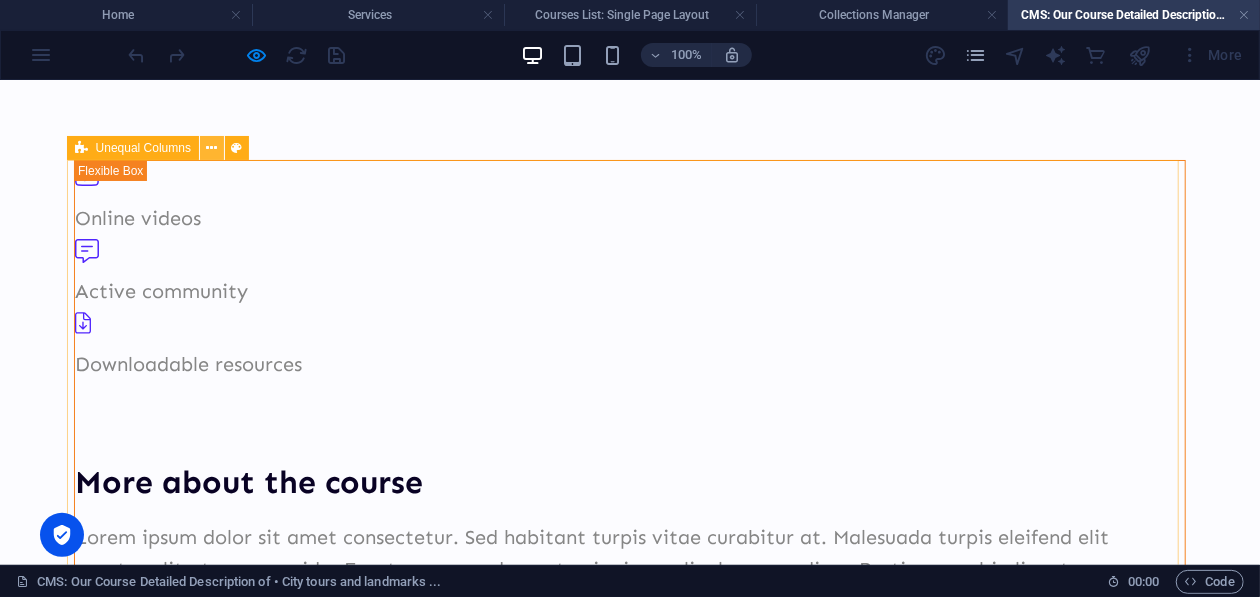 click at bounding box center [212, 148] 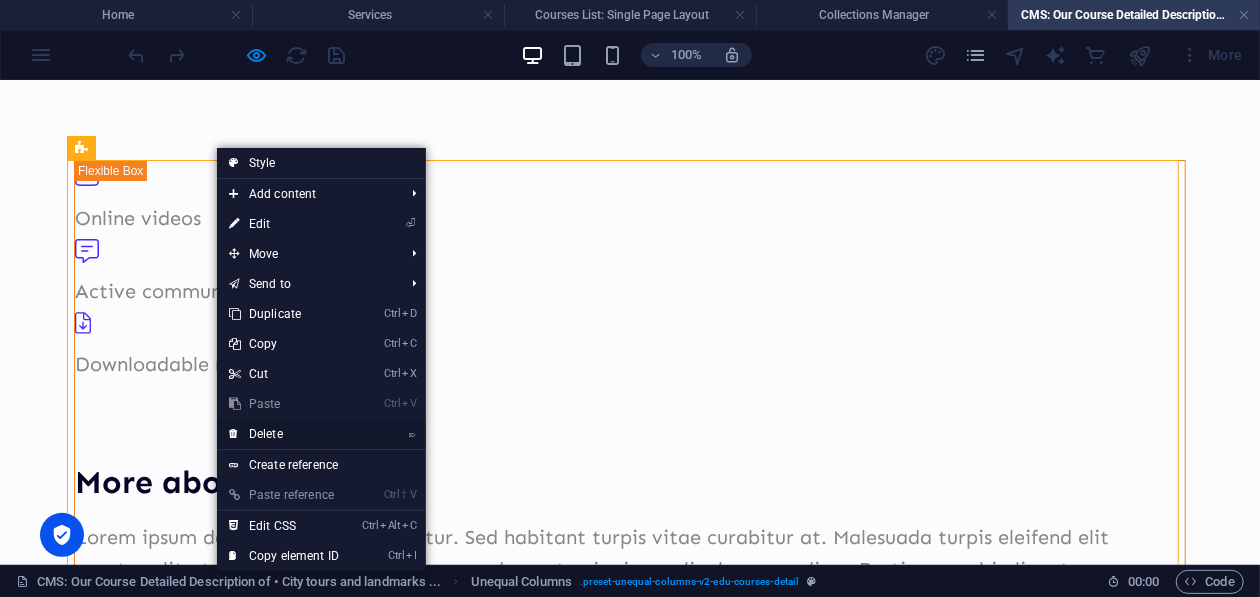 click on "⌦  Delete" at bounding box center (284, 434) 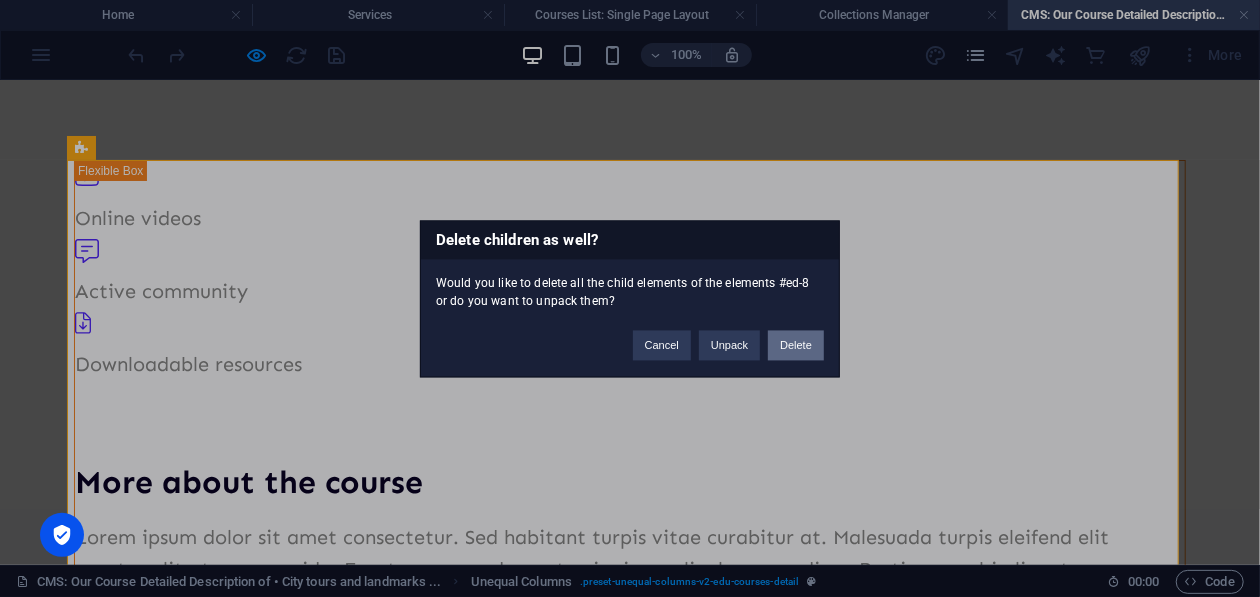 drag, startPoint x: 814, startPoint y: 335, endPoint x: 811, endPoint y: 347, distance: 12.369317 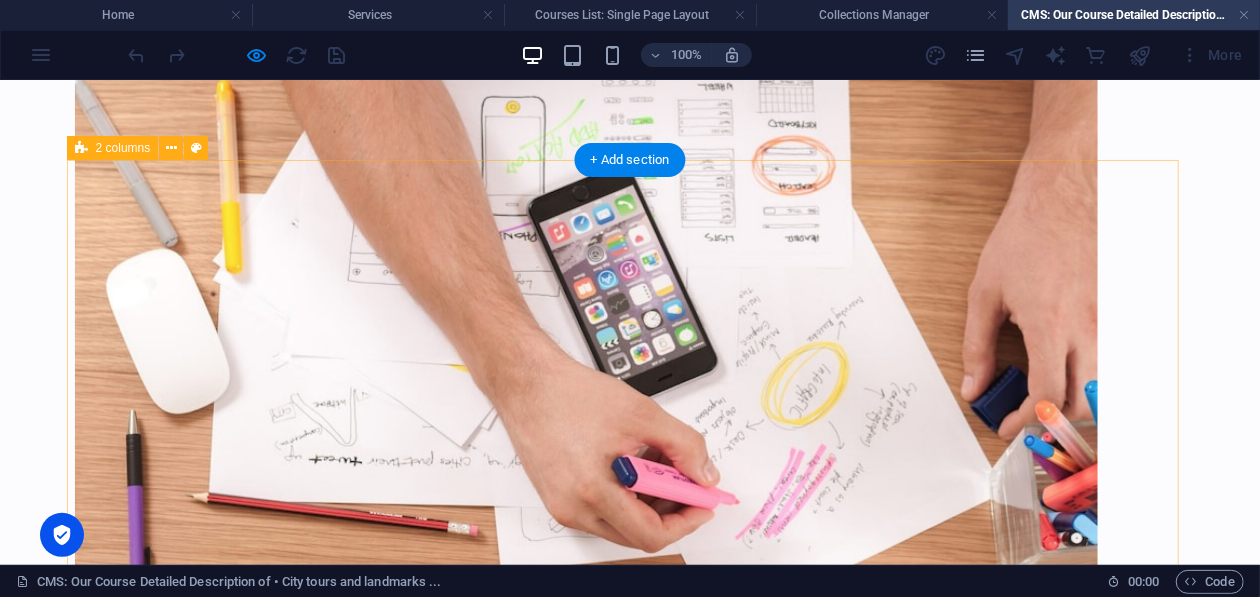 scroll, scrollTop: 0, scrollLeft: 0, axis: both 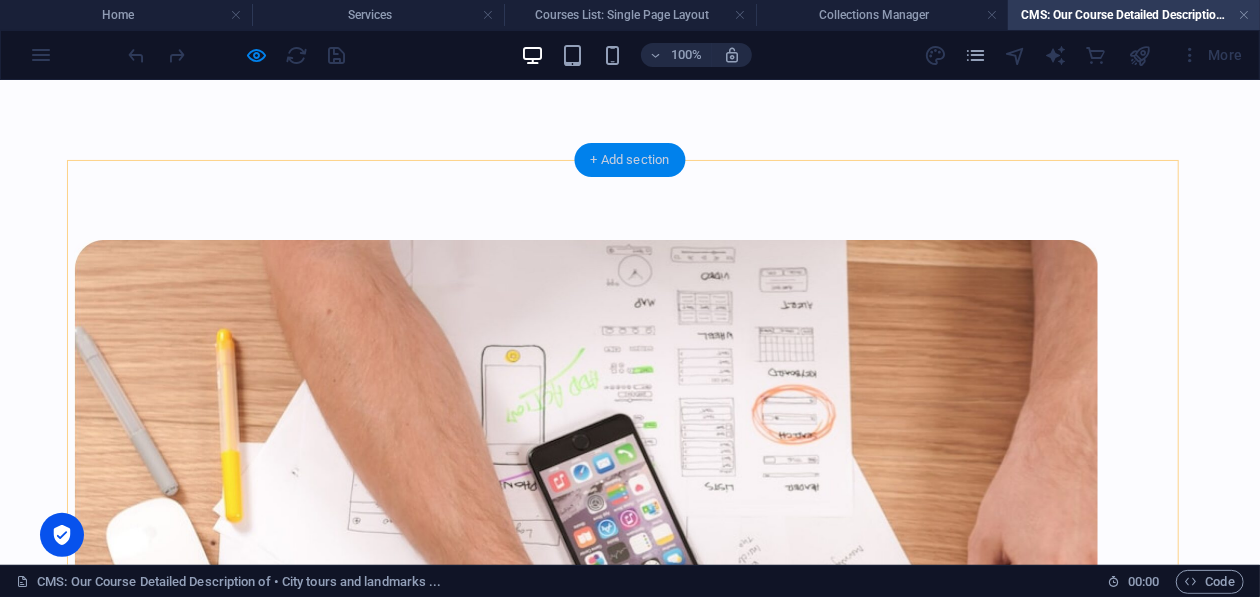 click on "+ Add section" at bounding box center [630, 160] 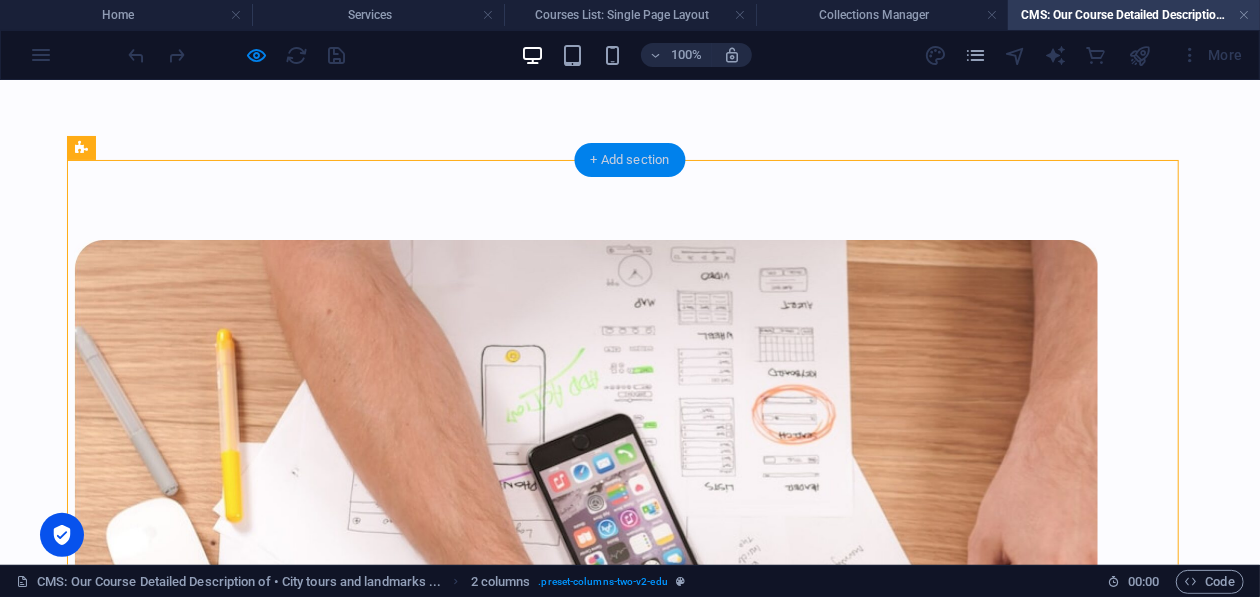 click on "+ Add section" at bounding box center (630, 160) 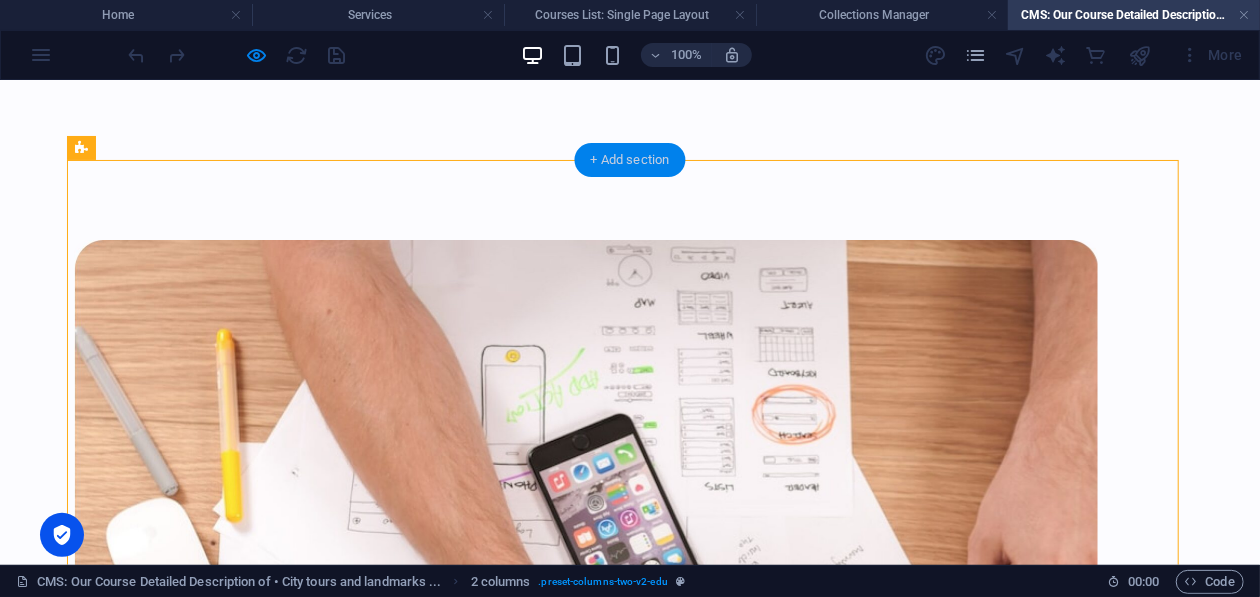 click on "+ Add section" at bounding box center [630, 160] 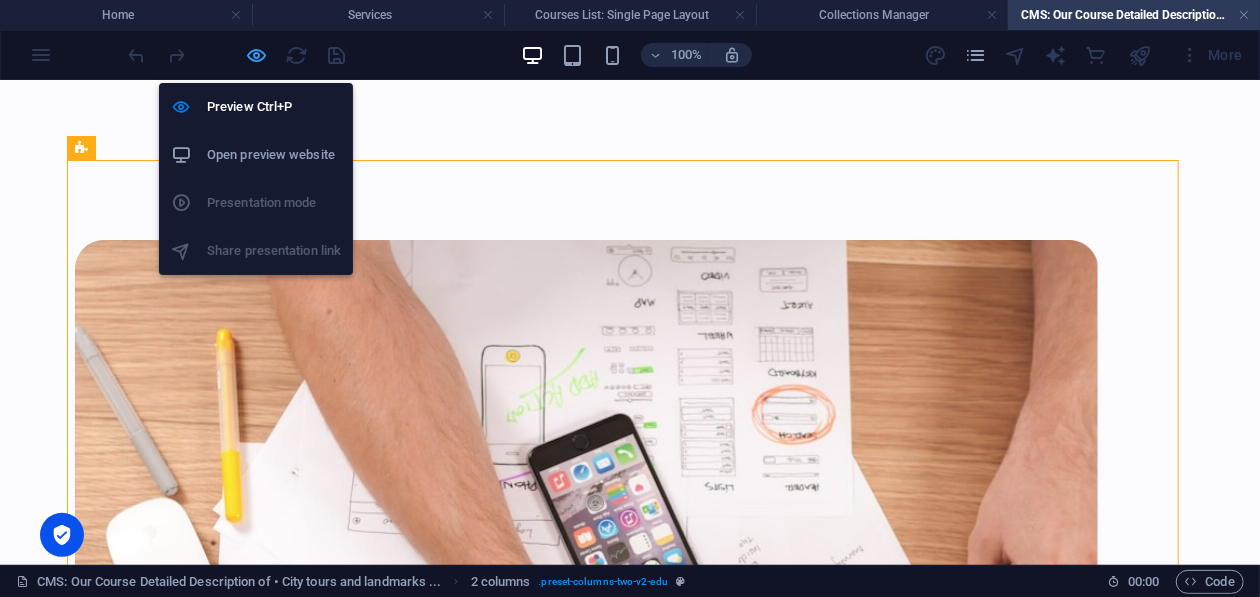 click at bounding box center [257, 55] 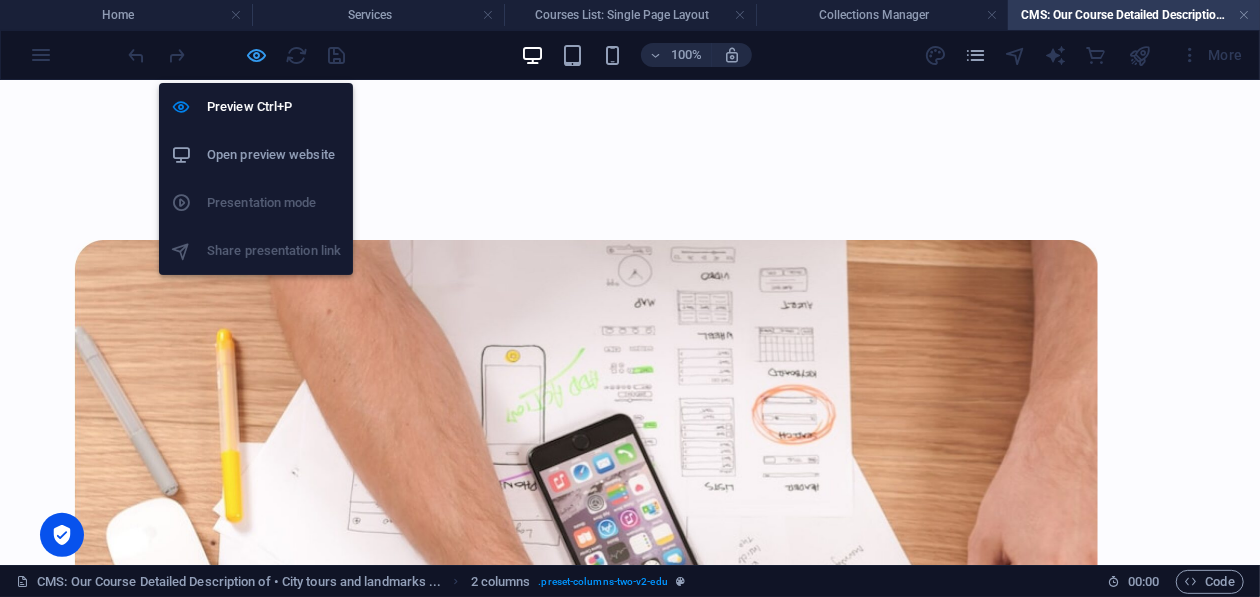click at bounding box center [257, 55] 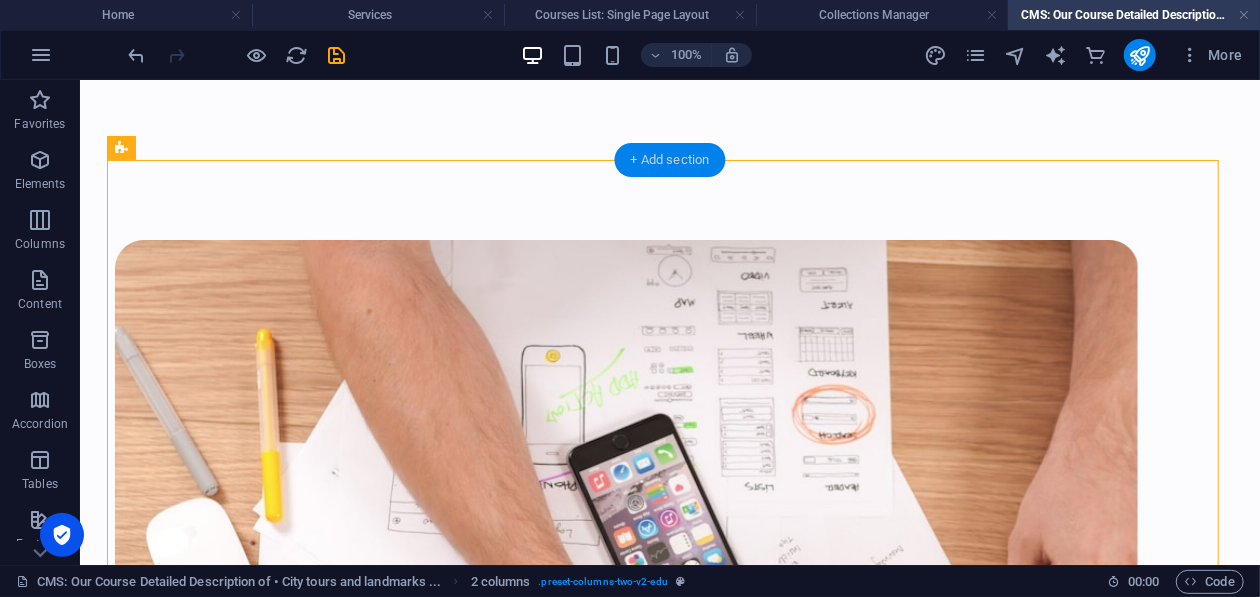 drag, startPoint x: 668, startPoint y: 170, endPoint x: 242, endPoint y: 88, distance: 433.82025 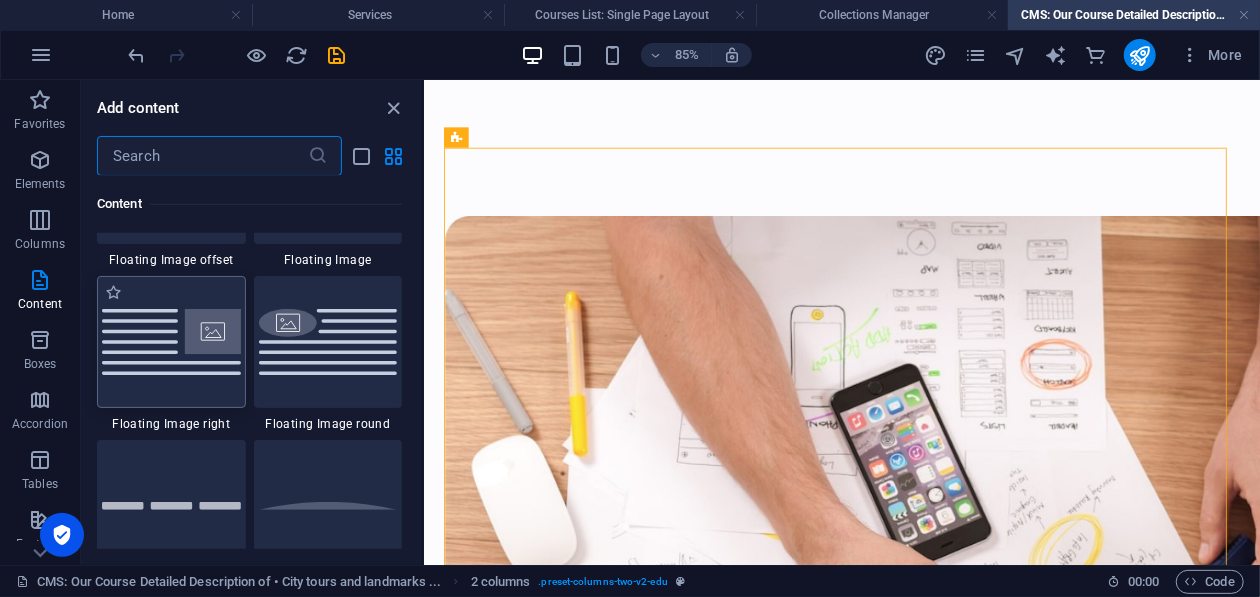 scroll, scrollTop: 4499, scrollLeft: 0, axis: vertical 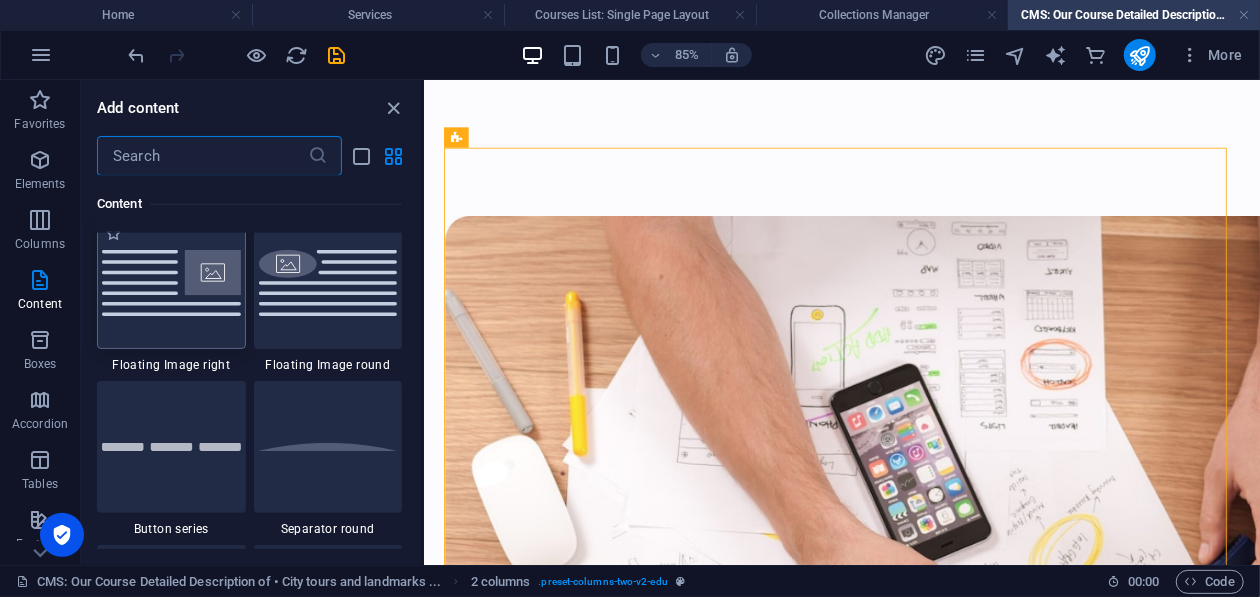 drag, startPoint x: 230, startPoint y: 284, endPoint x: 716, endPoint y: 131, distance: 509.51447 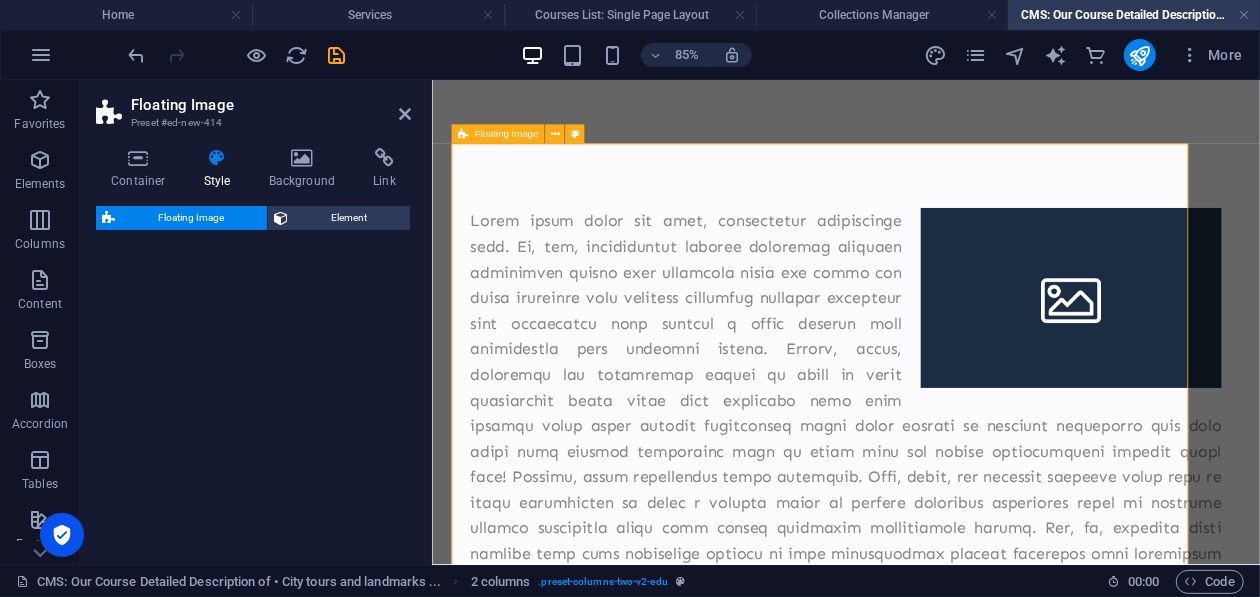select on "%" 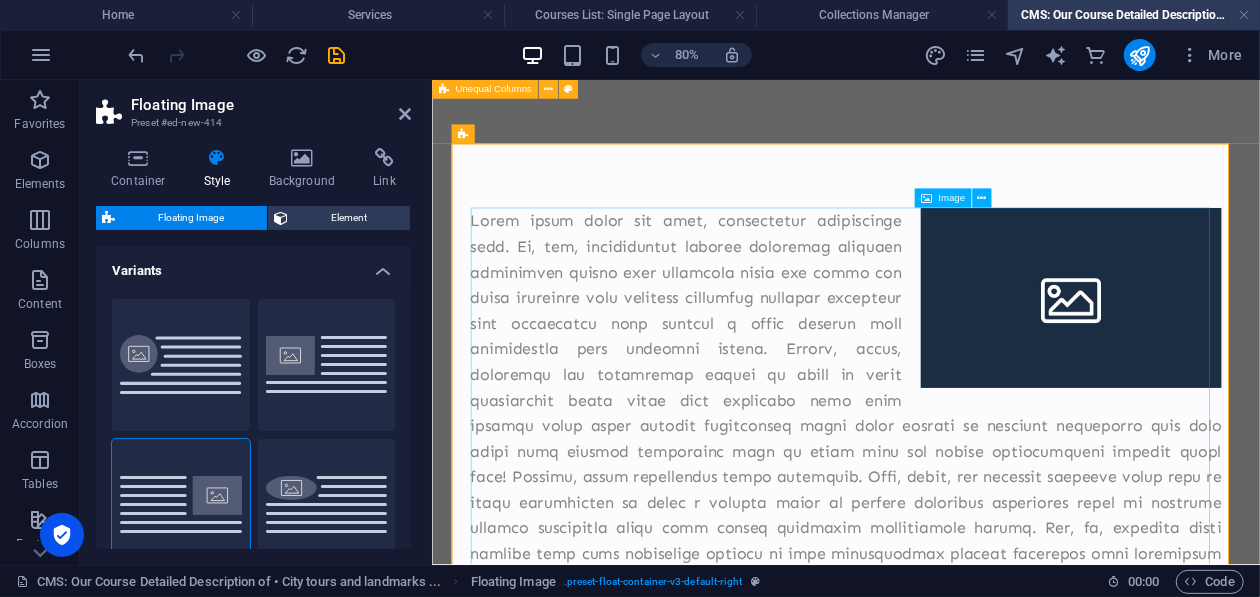 click at bounding box center [1230, 351] 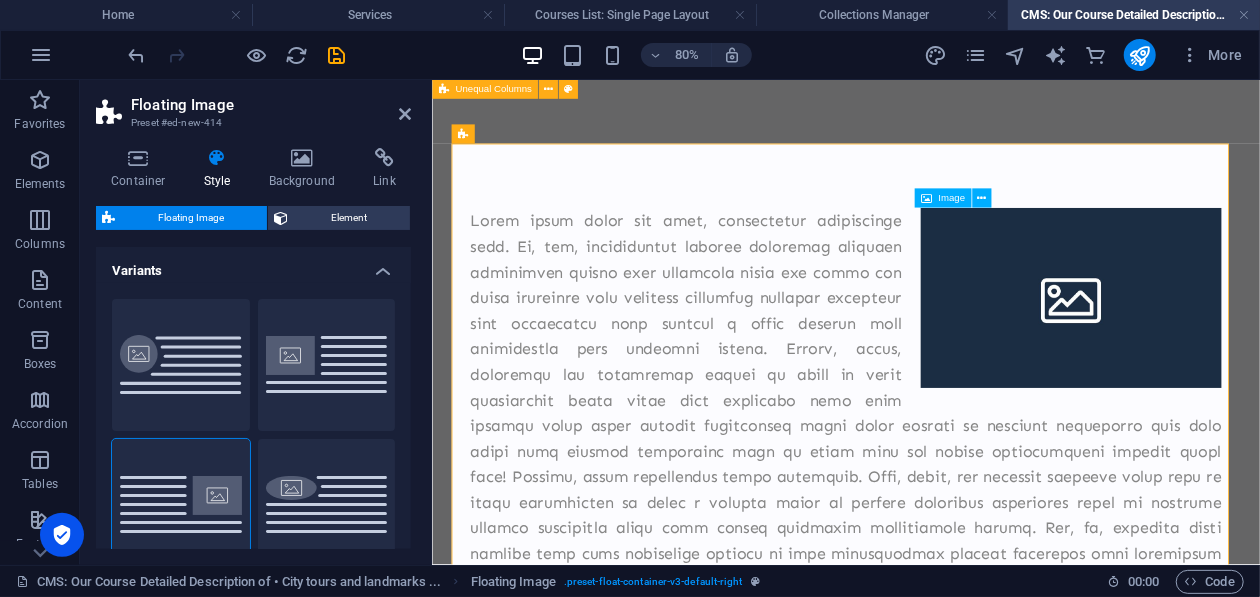 click at bounding box center [1230, 351] 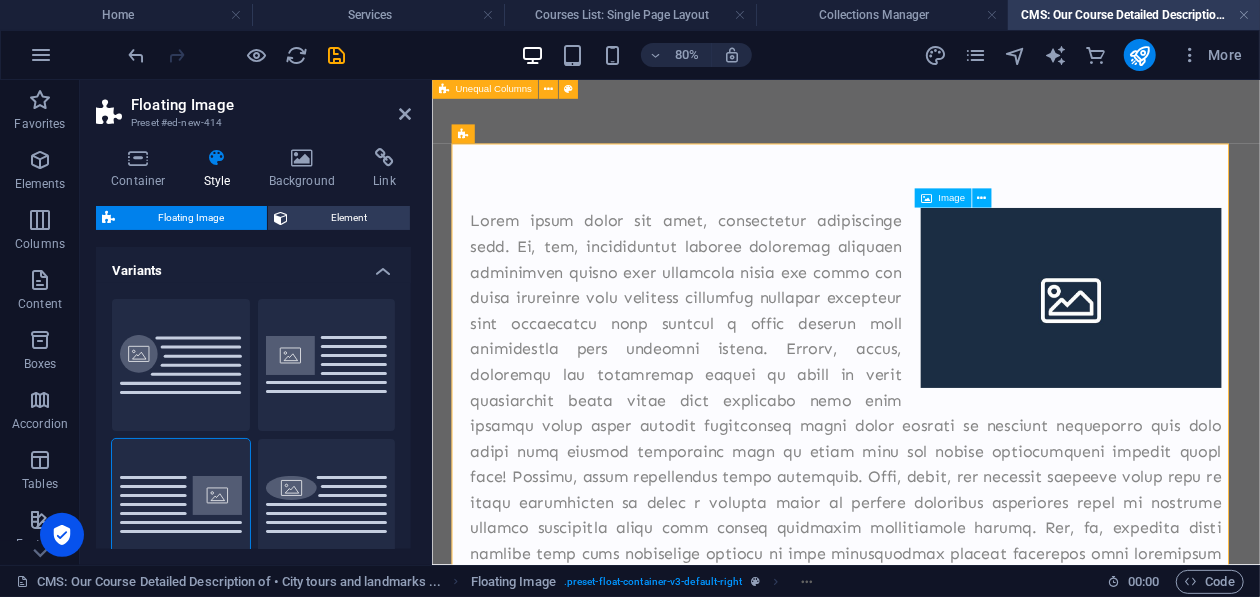 click at bounding box center (1230, 351) 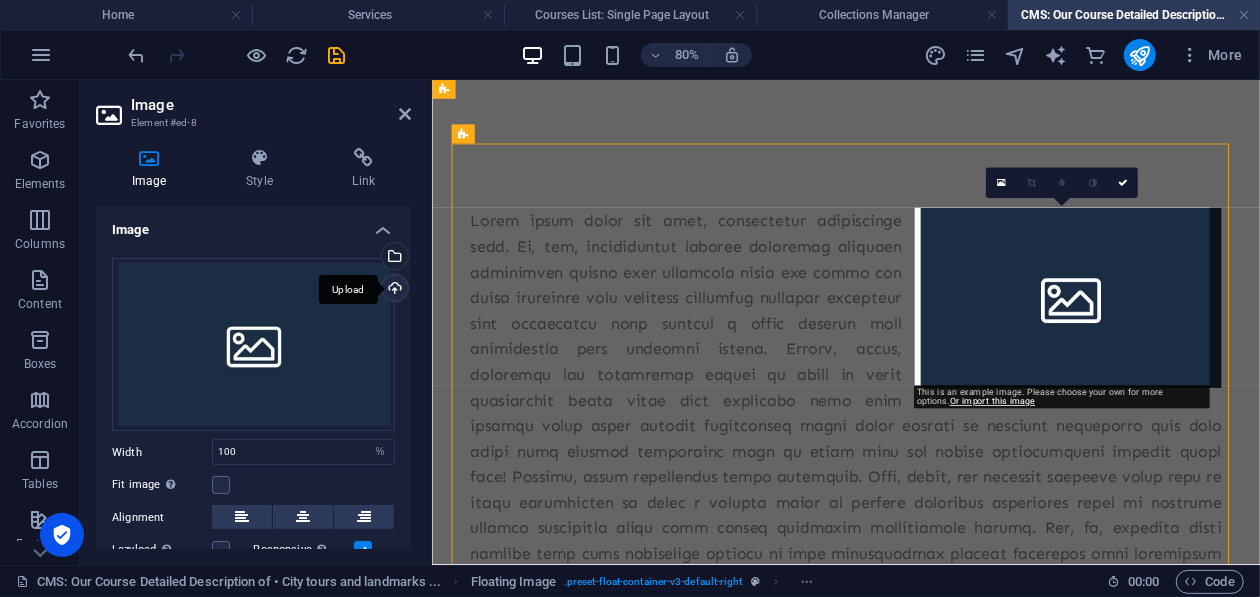 click on "Upload" at bounding box center [393, 290] 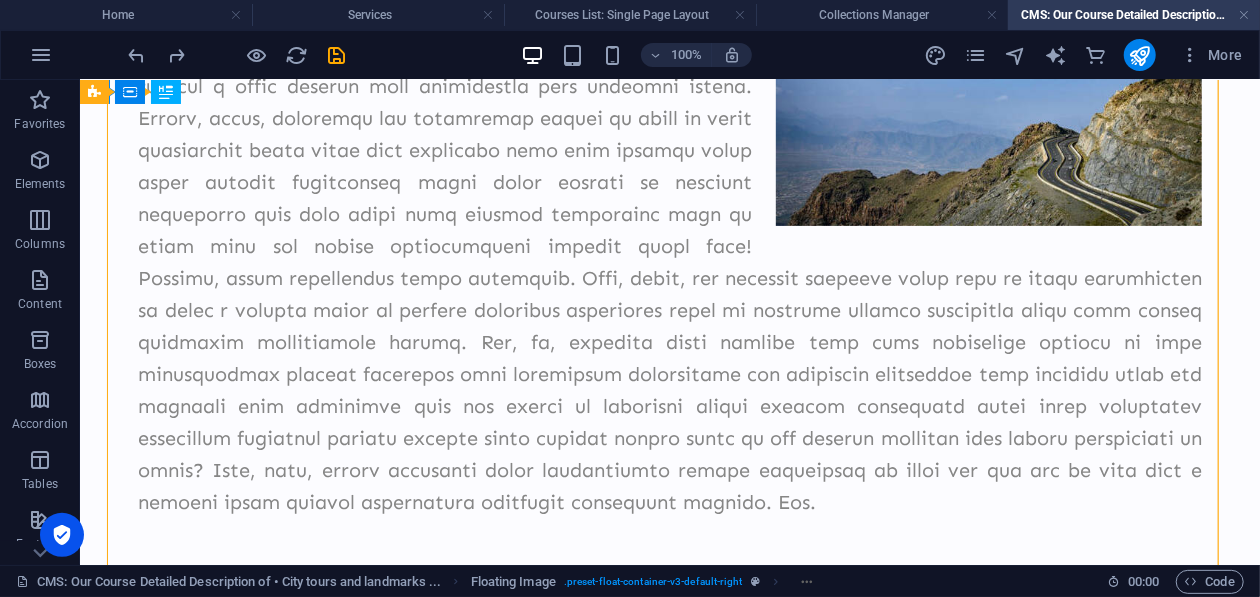 scroll, scrollTop: 300, scrollLeft: 0, axis: vertical 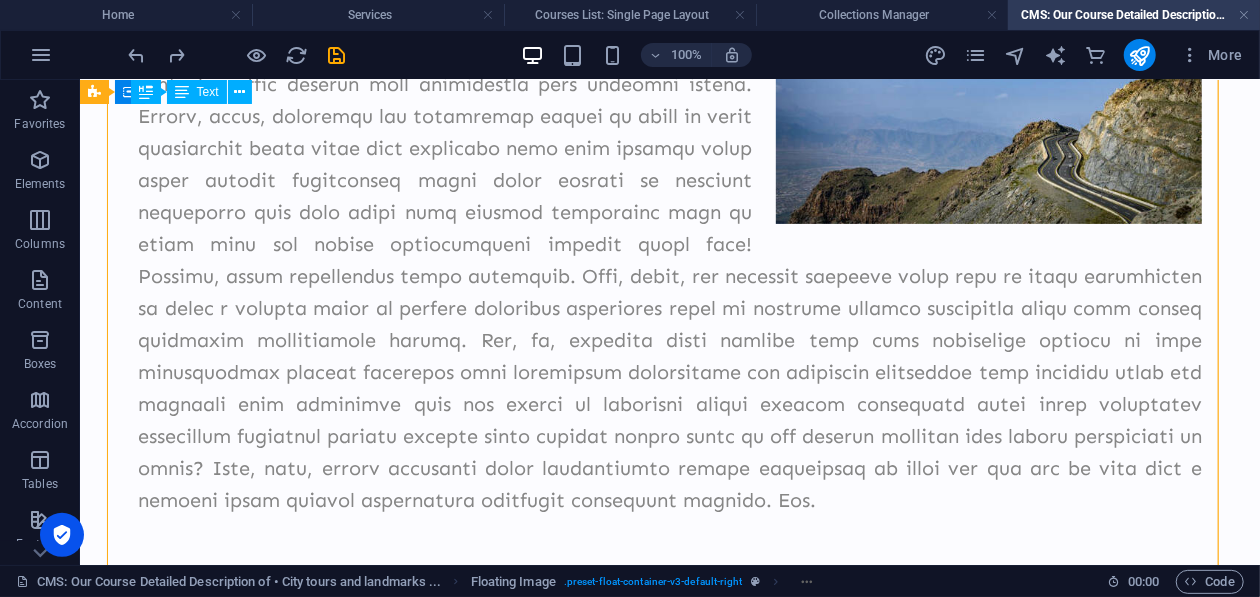 click at bounding box center (669, 227) 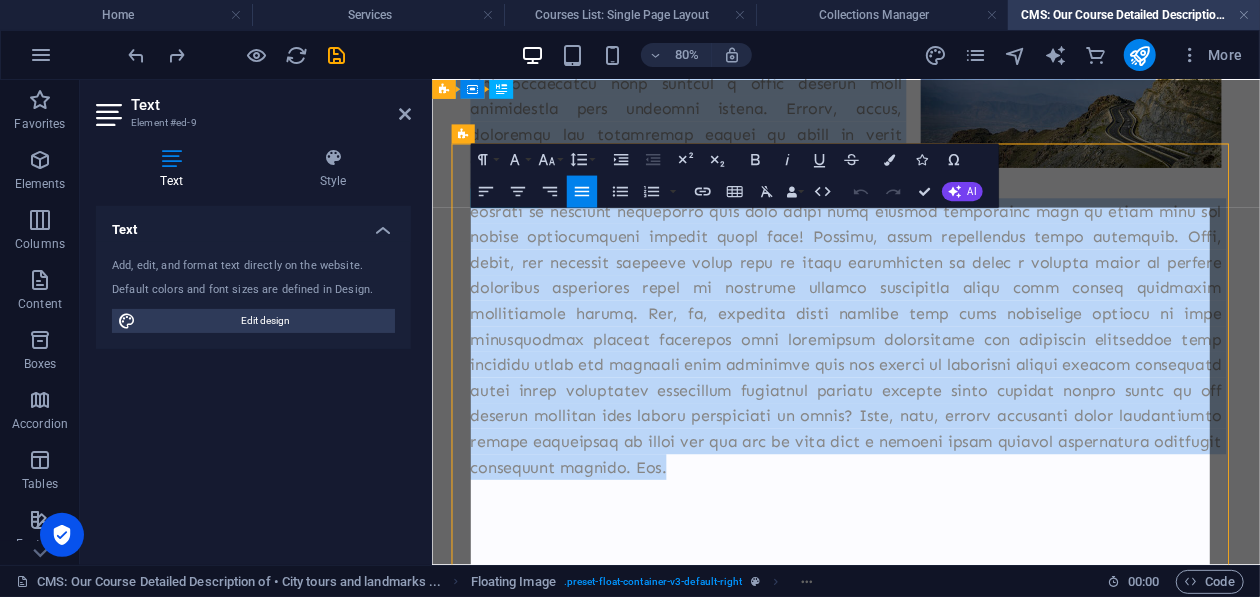 scroll, scrollTop: 0, scrollLeft: 0, axis: both 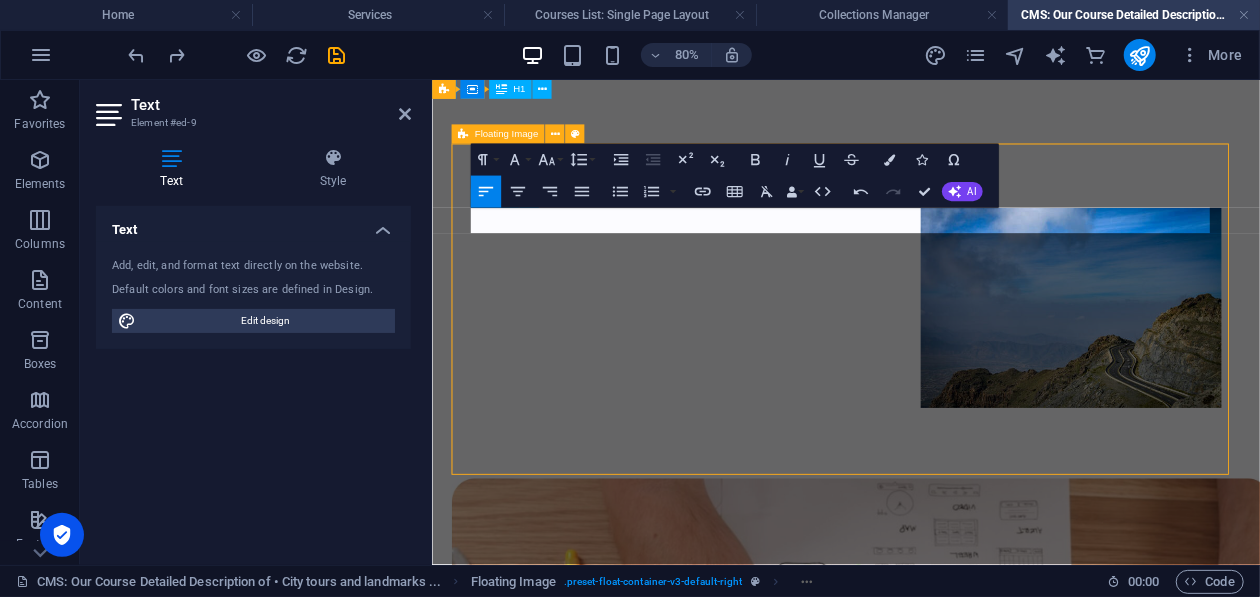 type 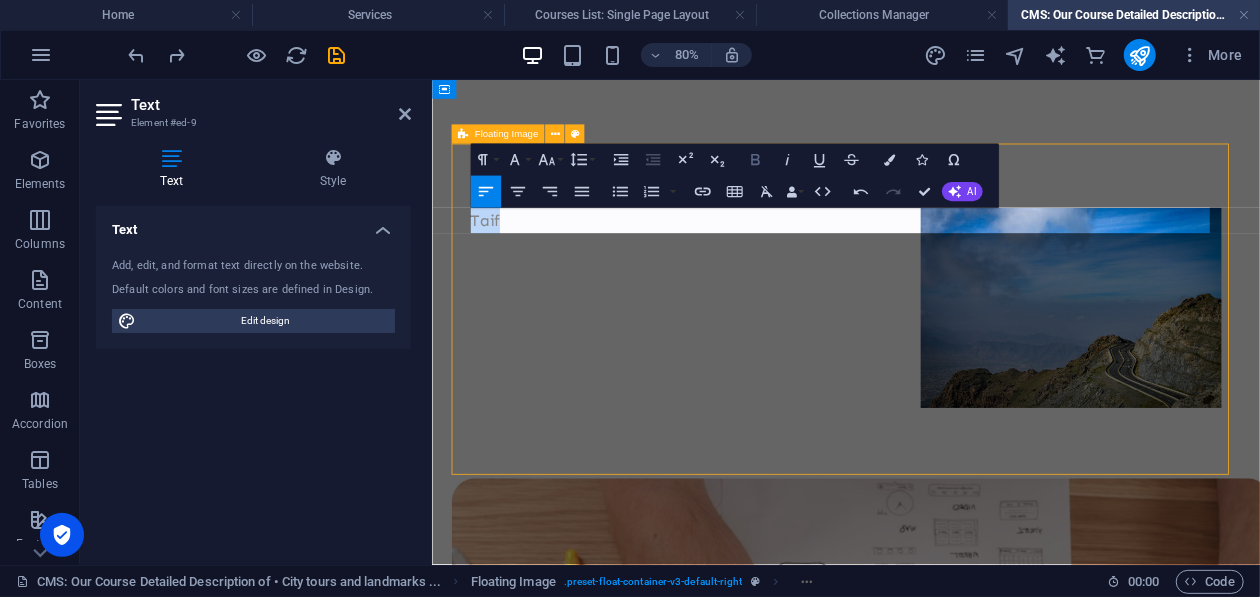click 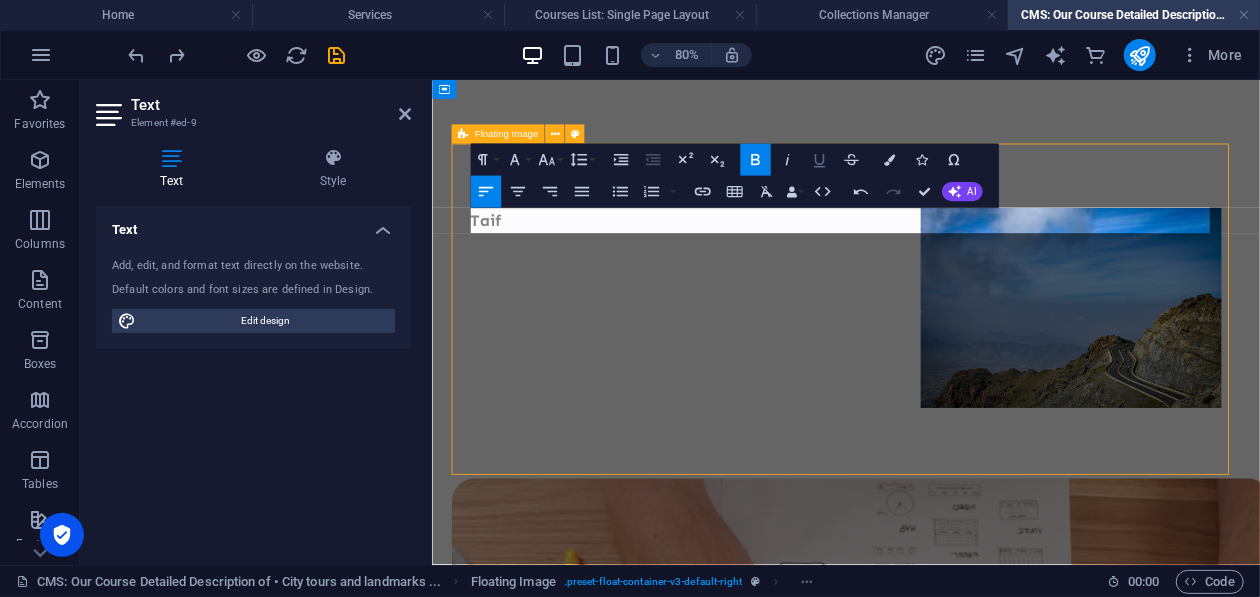click 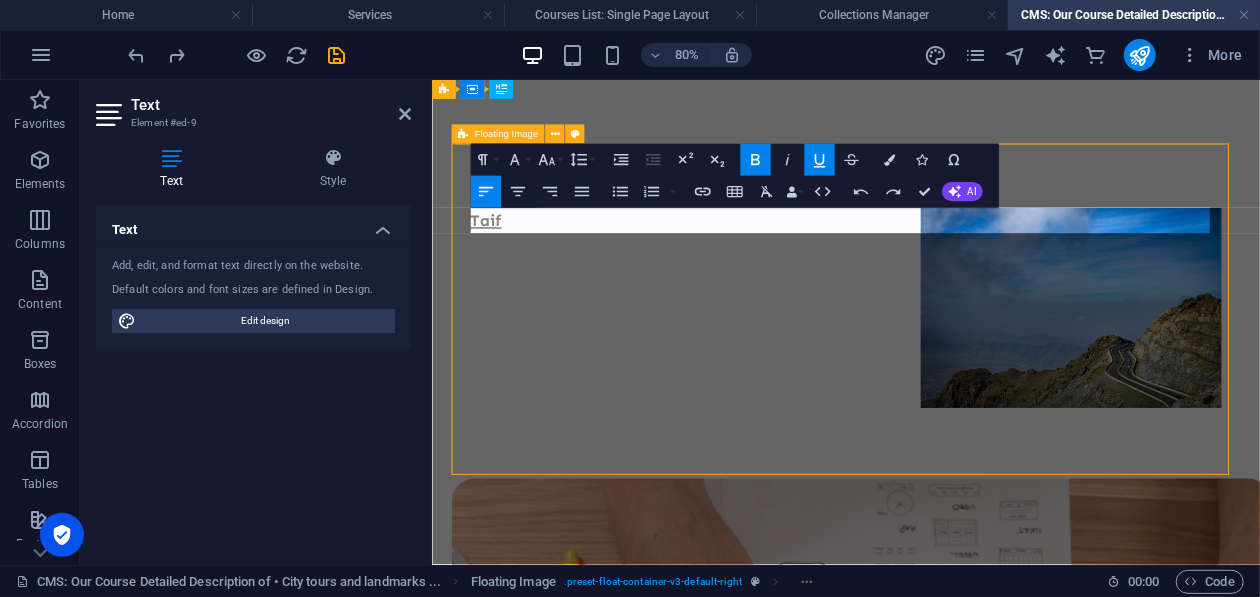 click on "Taif" at bounding box center (948, 255) 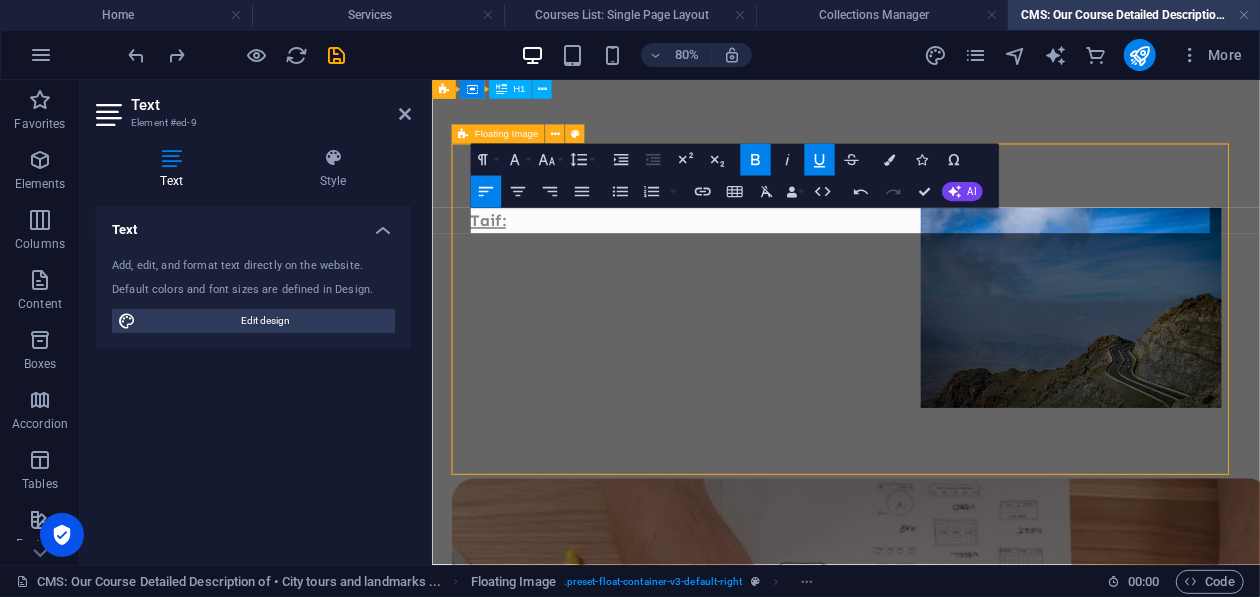 click on "Taif:" at bounding box center (948, 328) 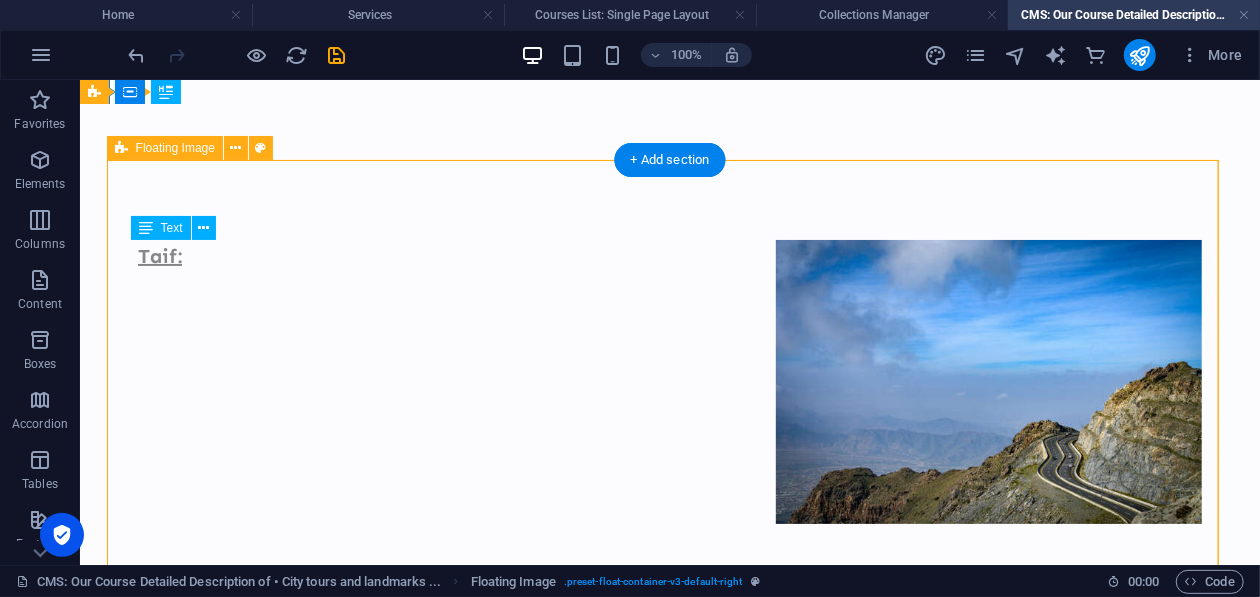 click on "Taif:" at bounding box center [669, 255] 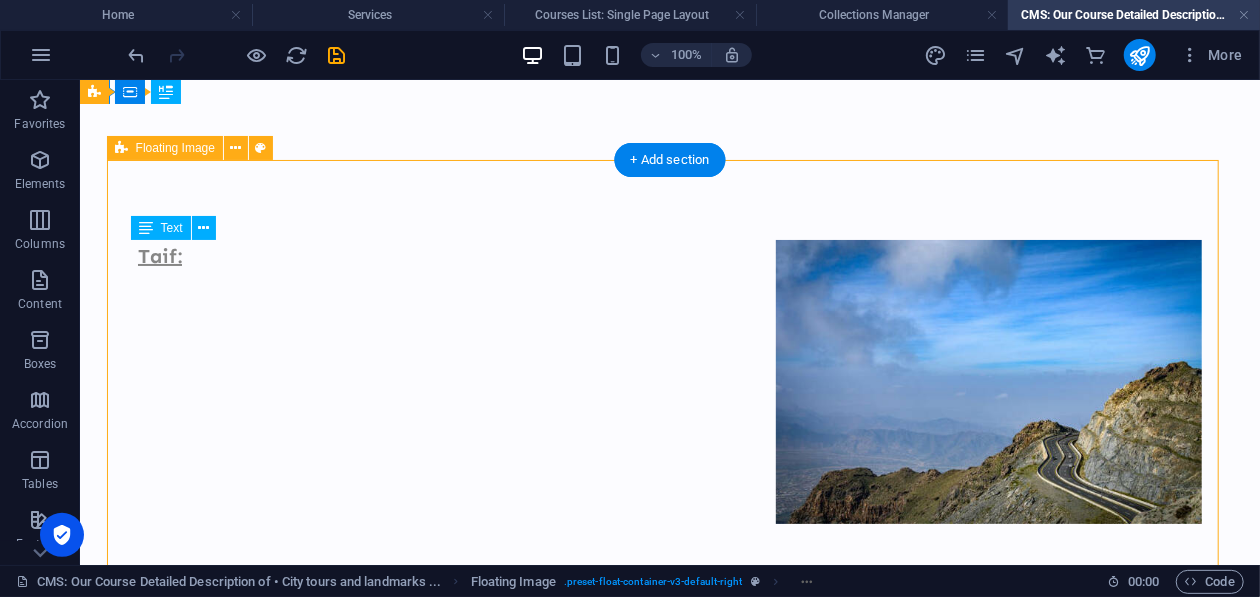 click on "Taif:" at bounding box center [669, 255] 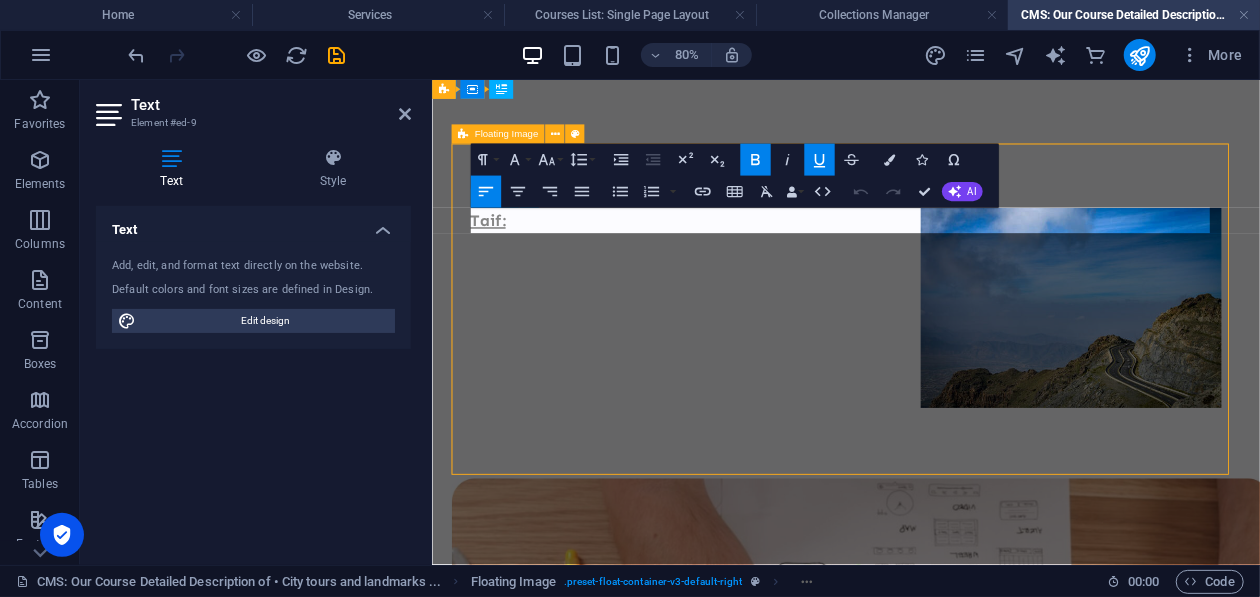 click on "Taif:" at bounding box center (948, 255) 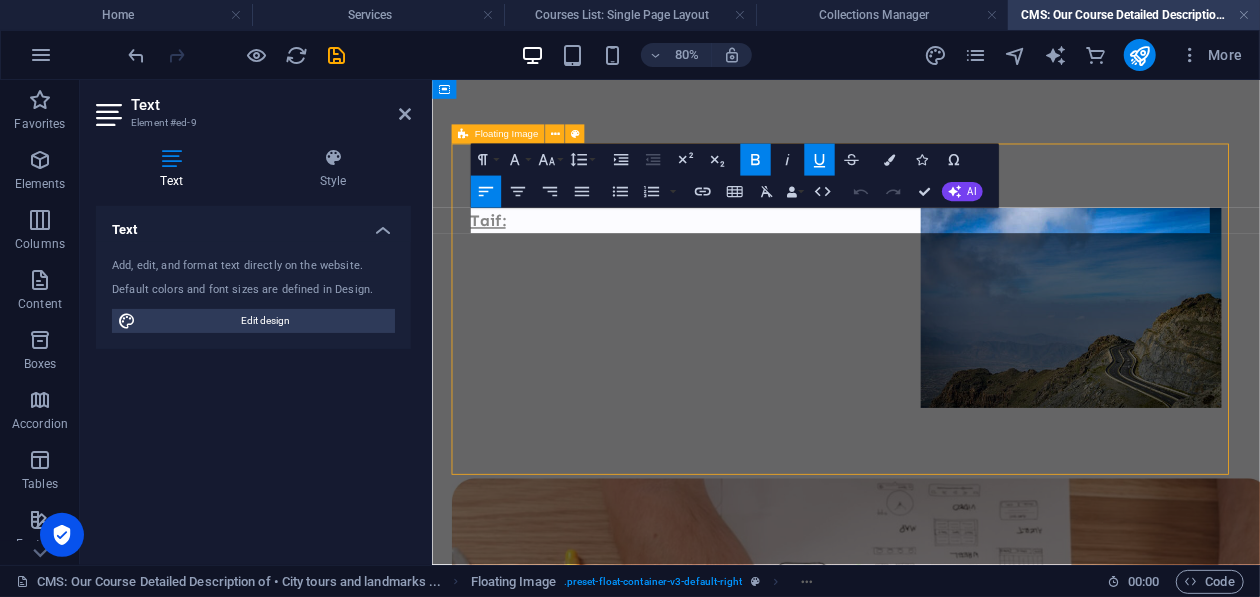 click 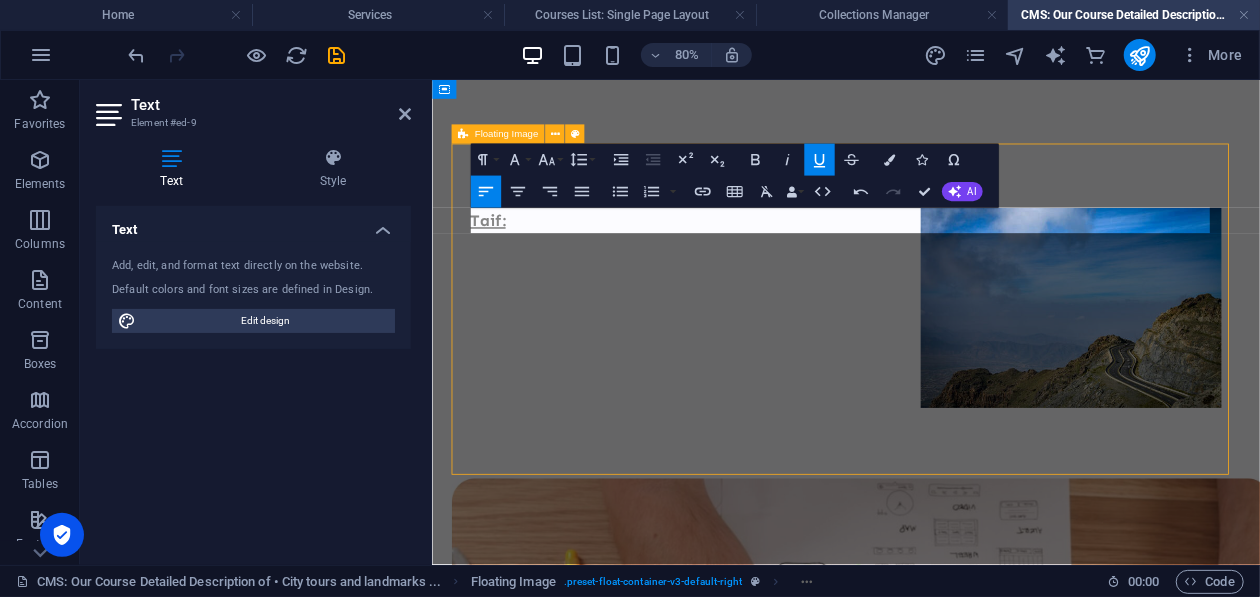 click on "Underline" at bounding box center (819, 160) 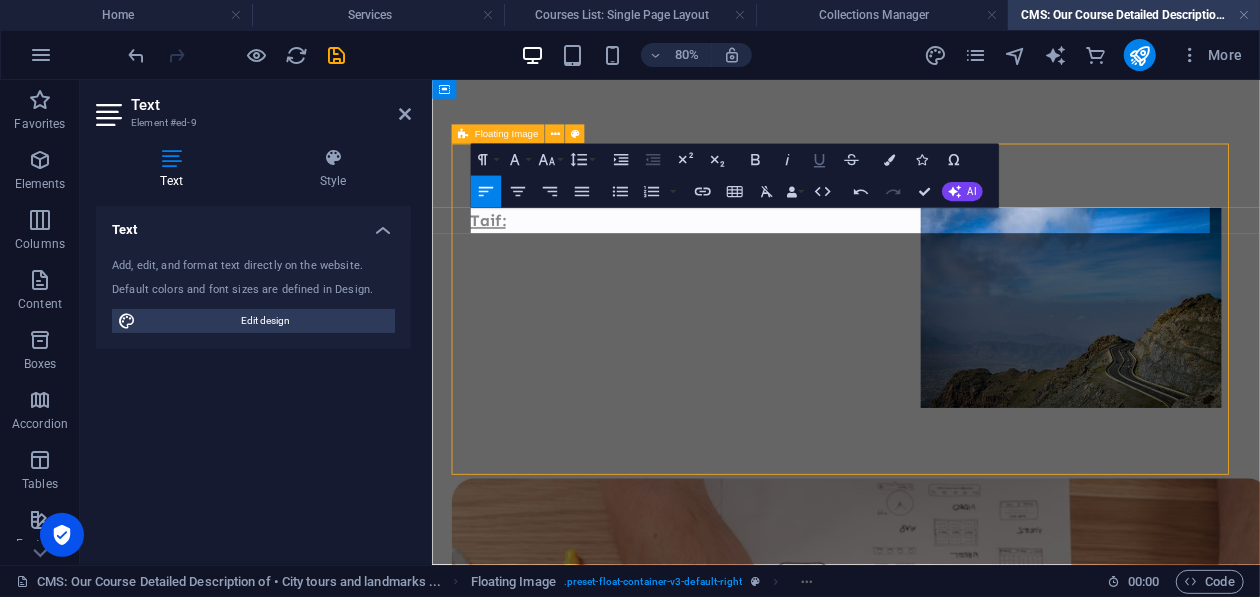 type 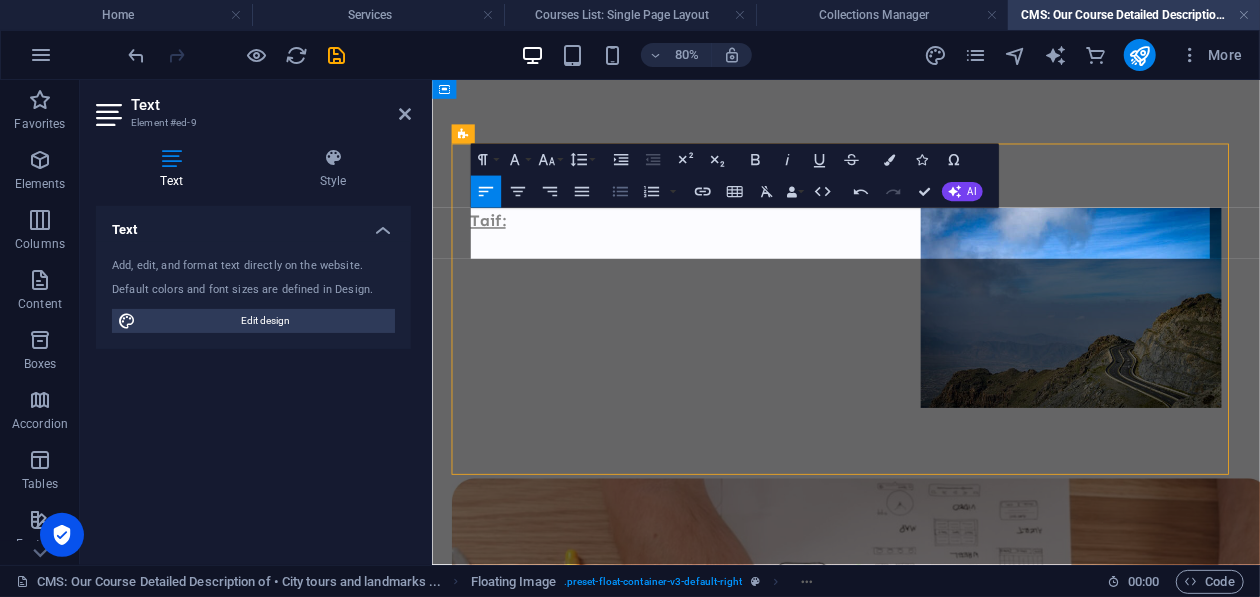 click 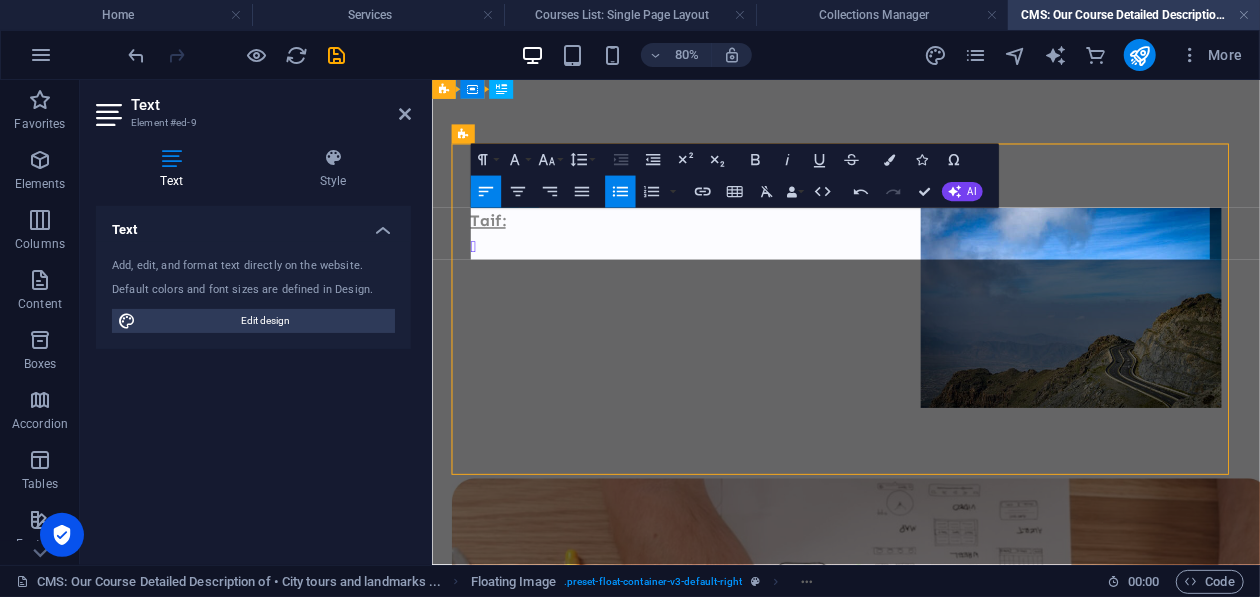 click on "Taif:" at bounding box center (948, 255) 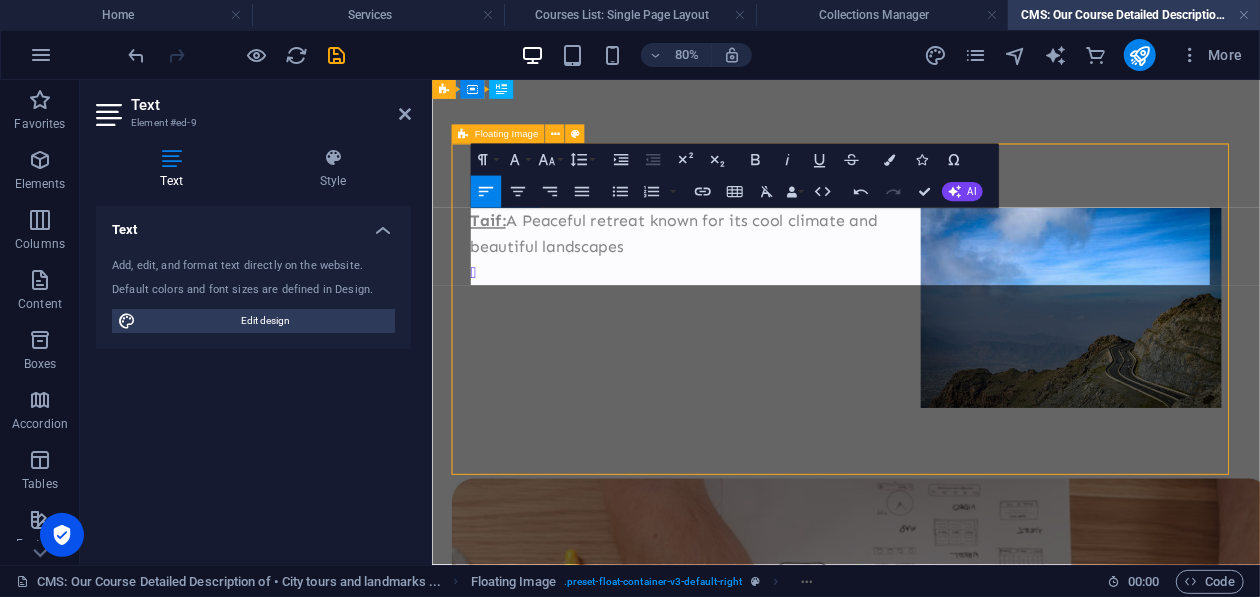 click at bounding box center [960, 319] 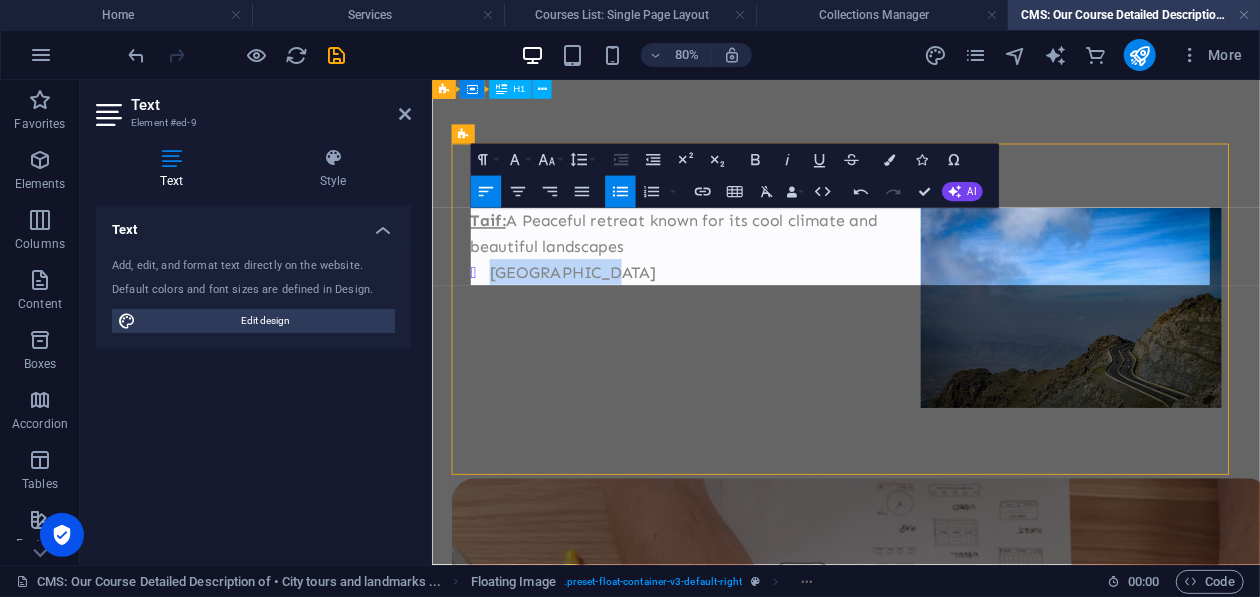 drag, startPoint x: 640, startPoint y: 320, endPoint x: 862, endPoint y: 364, distance: 226.31836 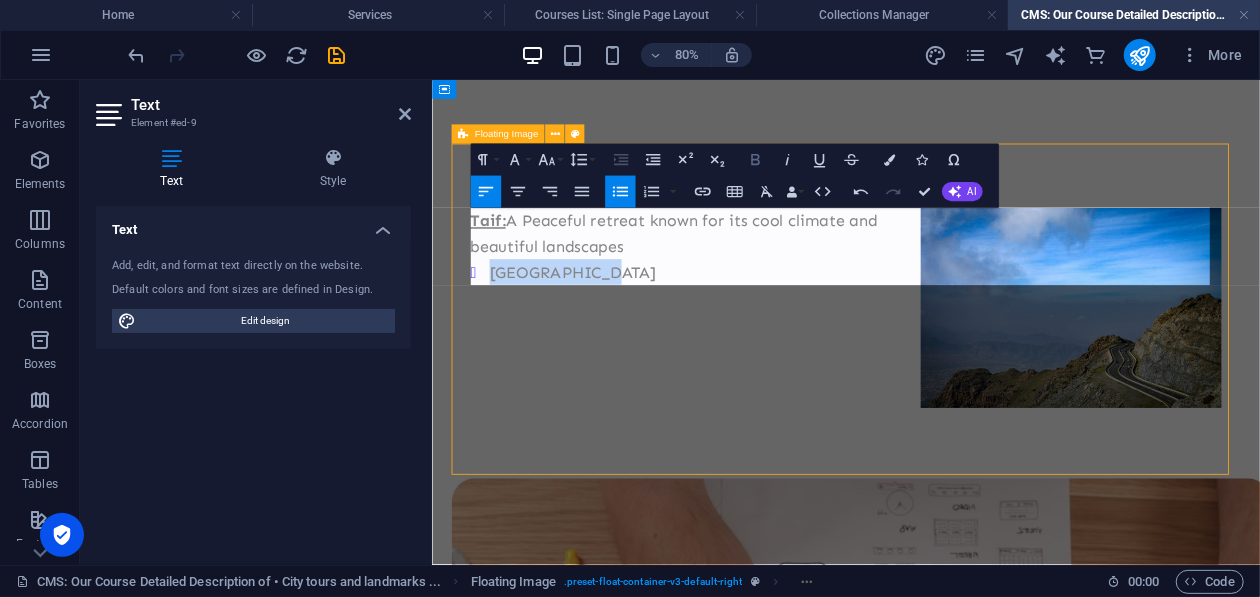 click 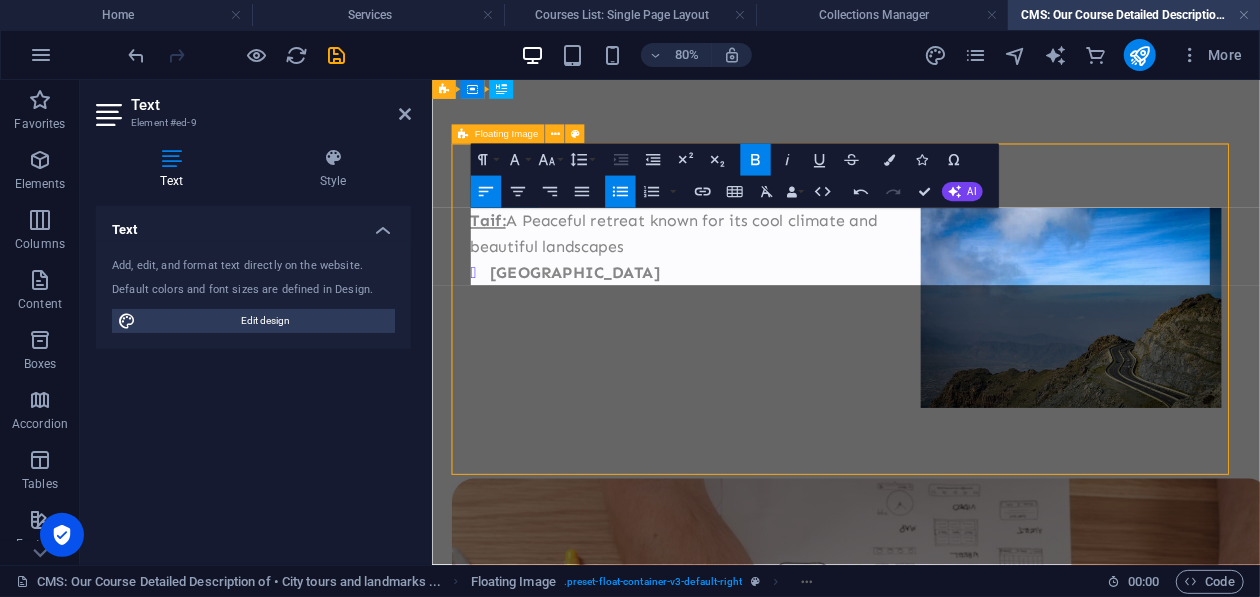 click on "[GEOGRAPHIC_DATA]" at bounding box center [960, 319] 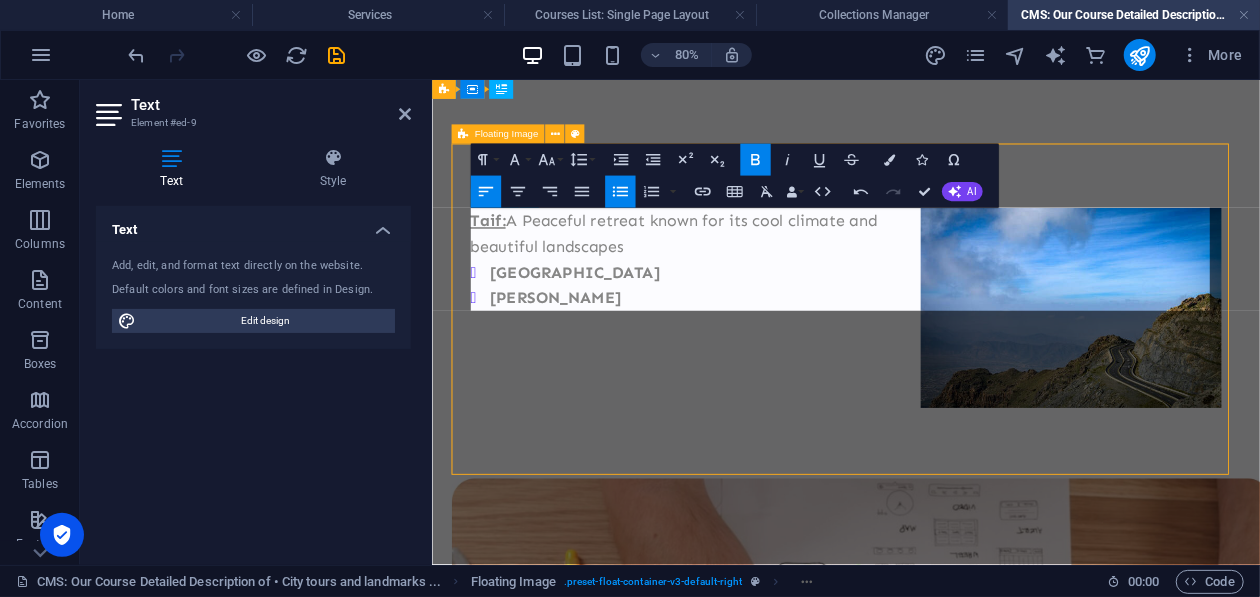 click on "[PERSON_NAME]" at bounding box center [585, 351] 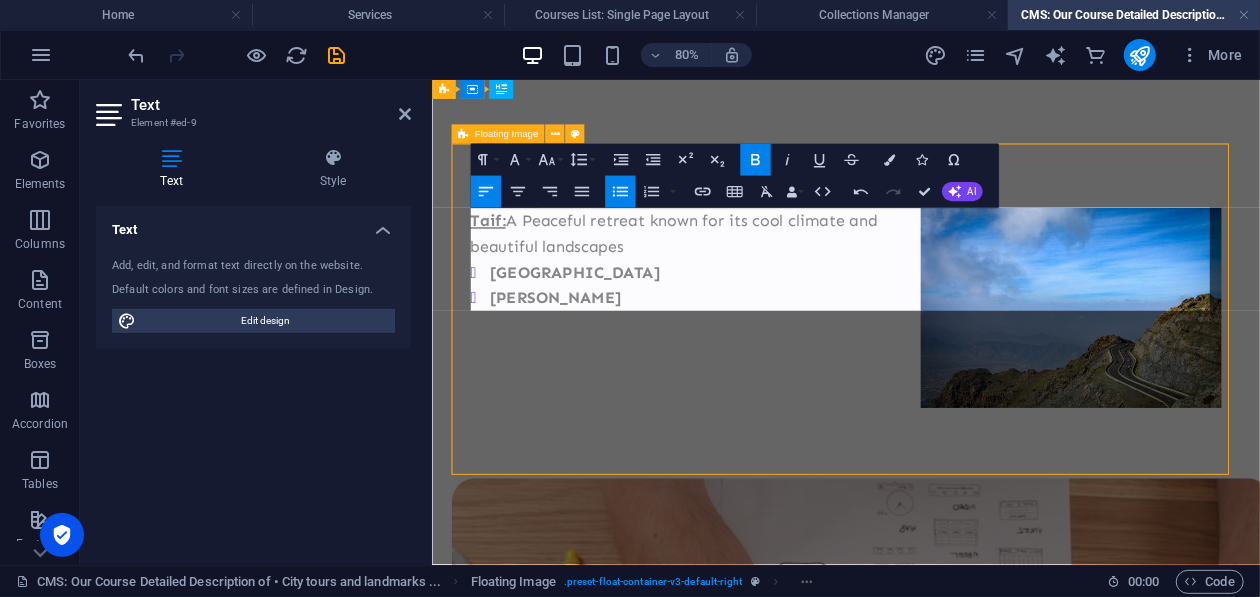 click on "[PERSON_NAME]" at bounding box center (960, 351) 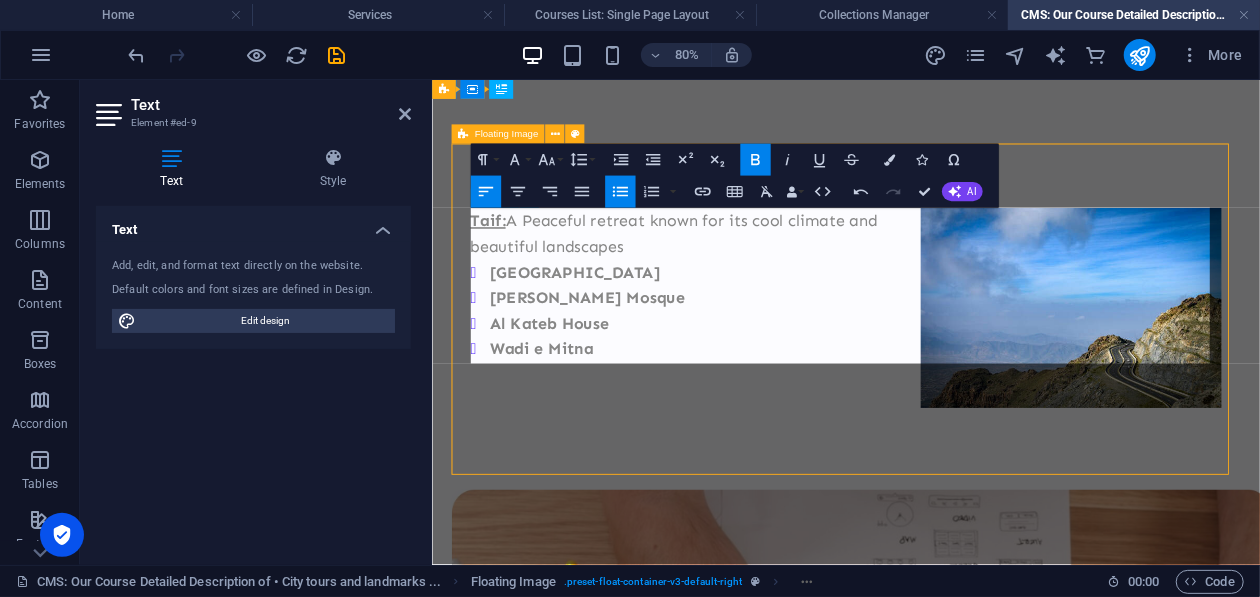 click on "Wadi e Mitna" at bounding box center (568, 415) 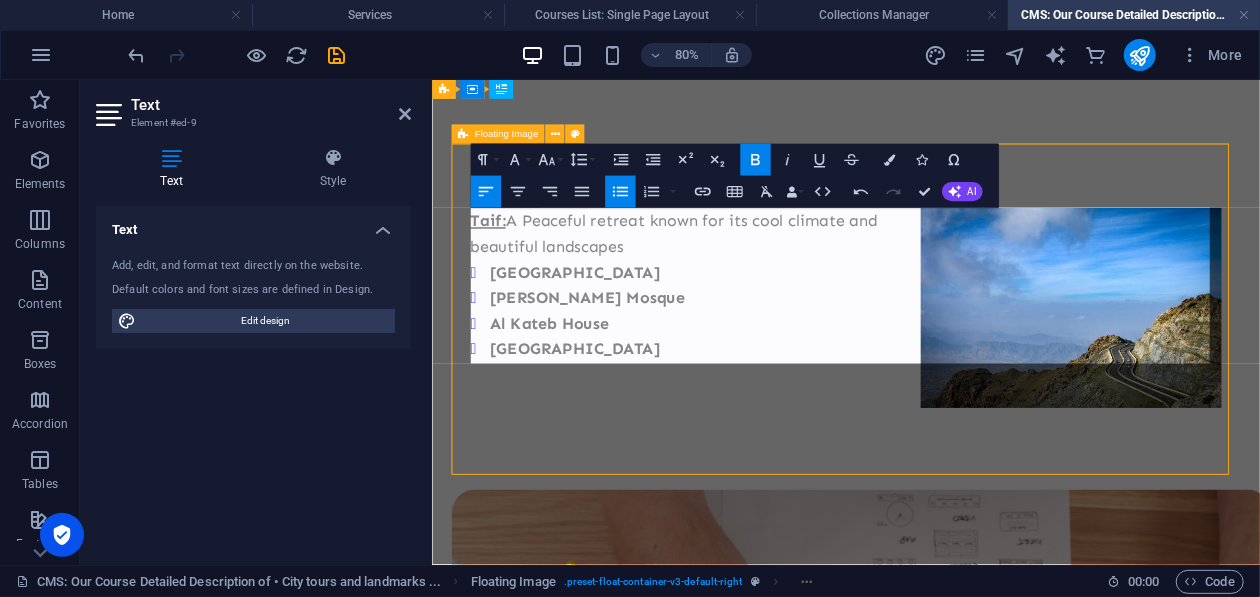 click on "[GEOGRAPHIC_DATA]" at bounding box center (960, 415) 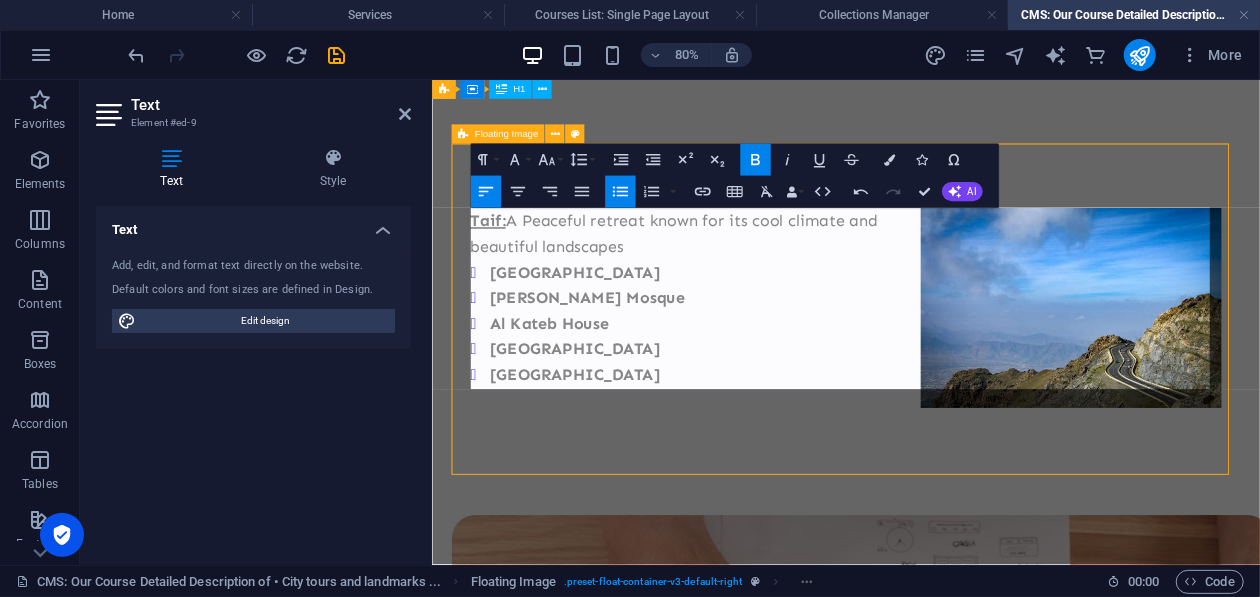 click on "Taif:  A Peaceful retreat known for its cool climate and beautiful landscapes [GEOGRAPHIC_DATA] [PERSON_NAME] Mosque [GEOGRAPHIC_DATA] [GEOGRAPHIC_DATA]" at bounding box center [948, 351] 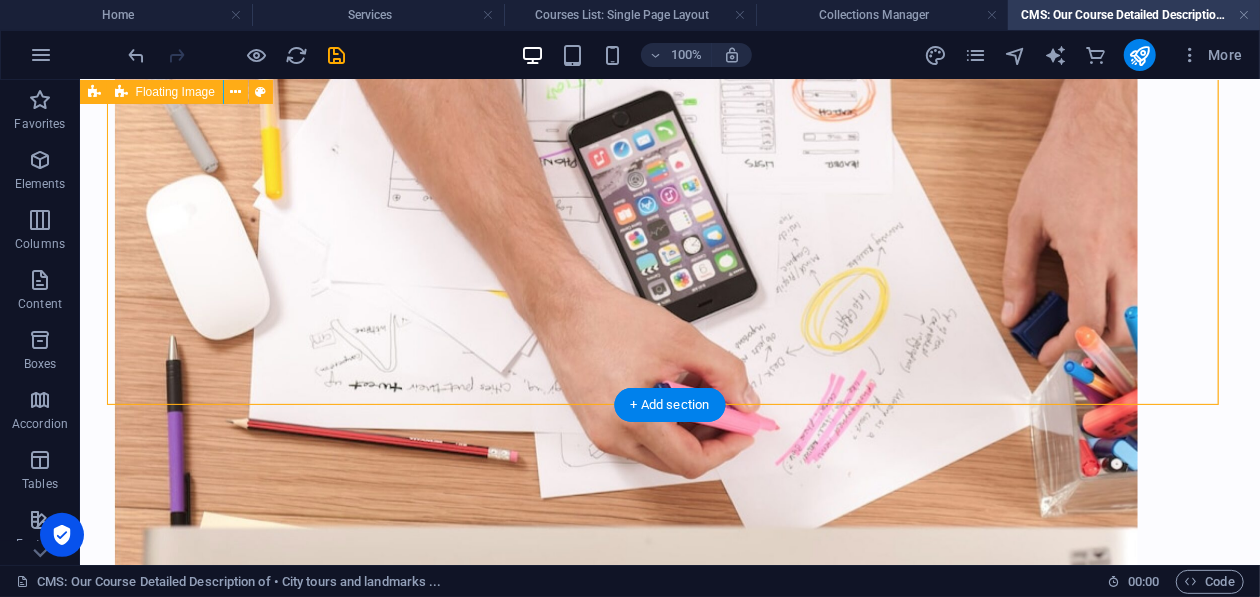 scroll, scrollTop: 207, scrollLeft: 0, axis: vertical 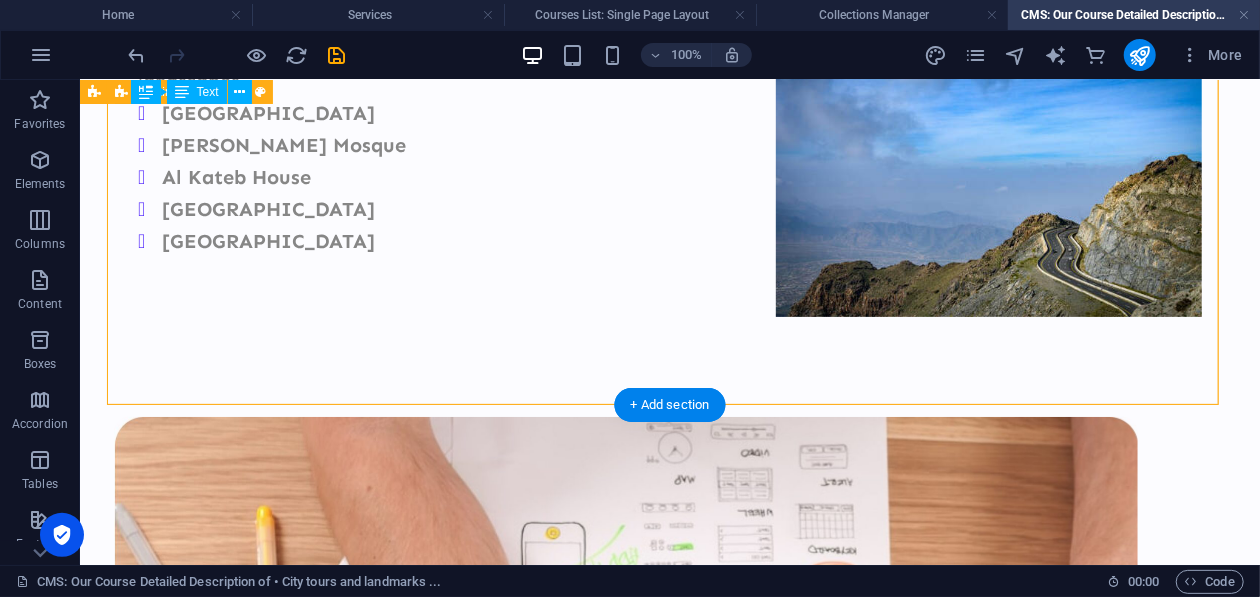 click on "Taif:  A Peaceful retreat known for its cool climate and beautiful landscapes [GEOGRAPHIC_DATA] [PERSON_NAME] Mosque [GEOGRAPHIC_DATA] [GEOGRAPHIC_DATA]" at bounding box center [669, 144] 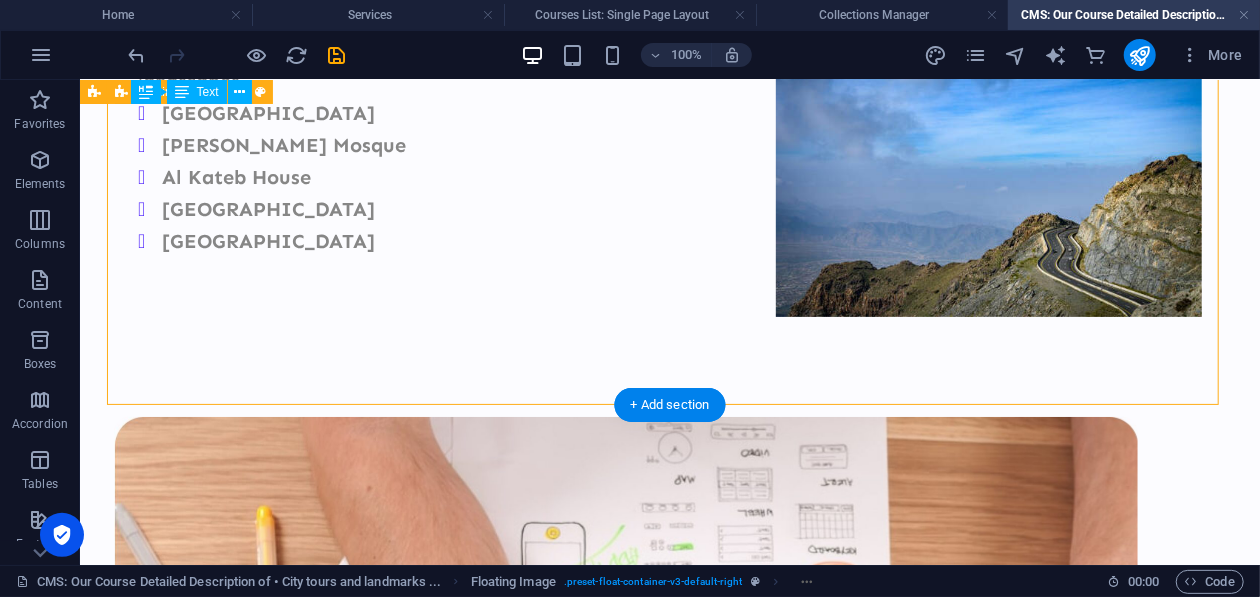 click on "Taif:  A Peaceful retreat known for its cool climate and beautiful landscapes [GEOGRAPHIC_DATA] [PERSON_NAME] Mosque [GEOGRAPHIC_DATA] [GEOGRAPHIC_DATA]" at bounding box center [669, 144] 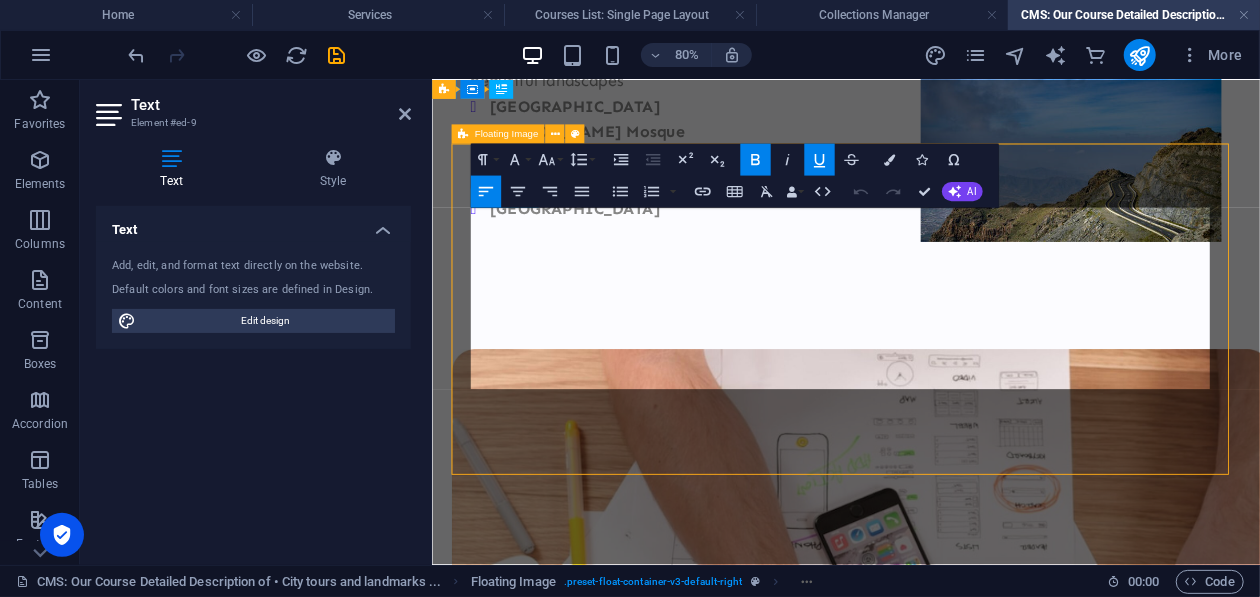 scroll, scrollTop: 0, scrollLeft: 0, axis: both 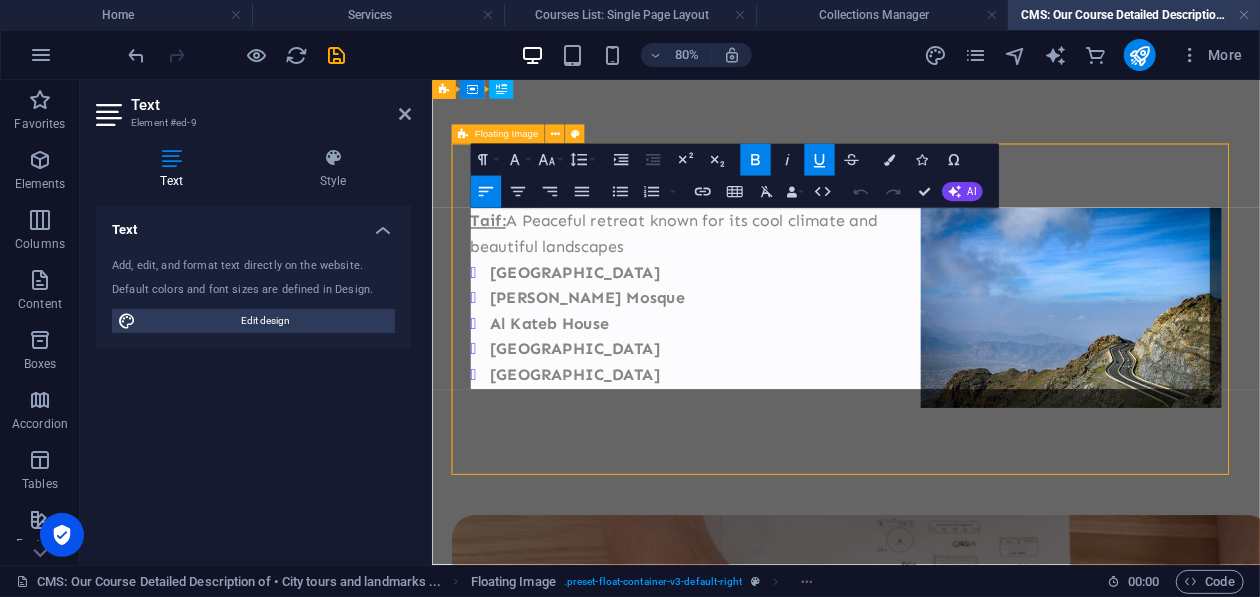 click on "[GEOGRAPHIC_DATA]" at bounding box center (960, 447) 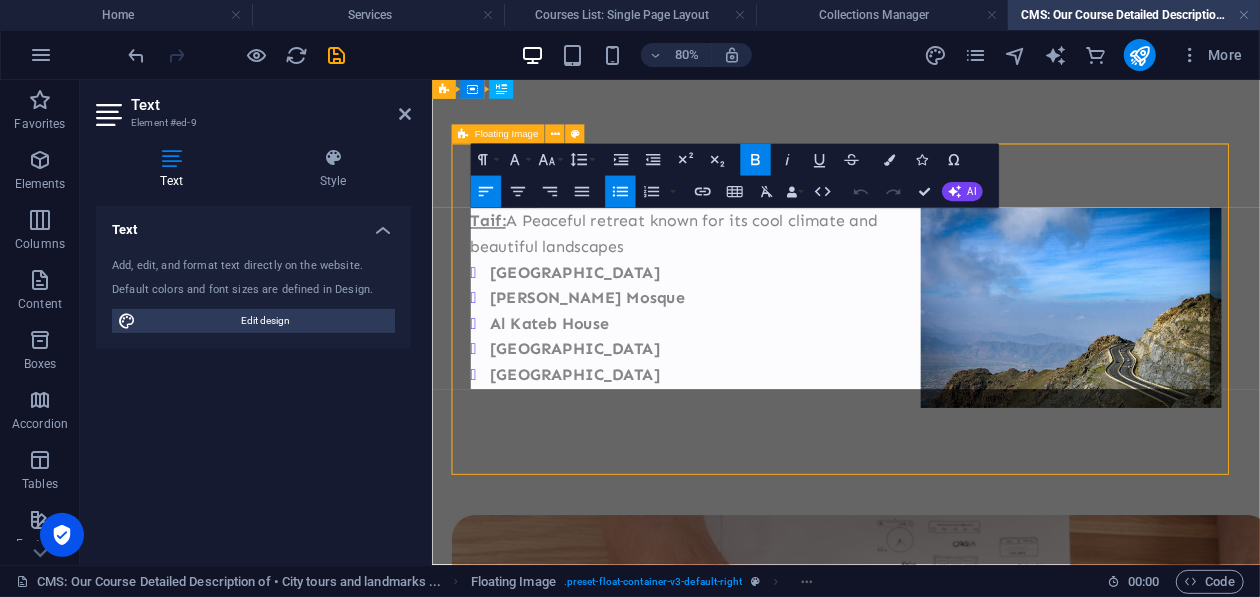 type 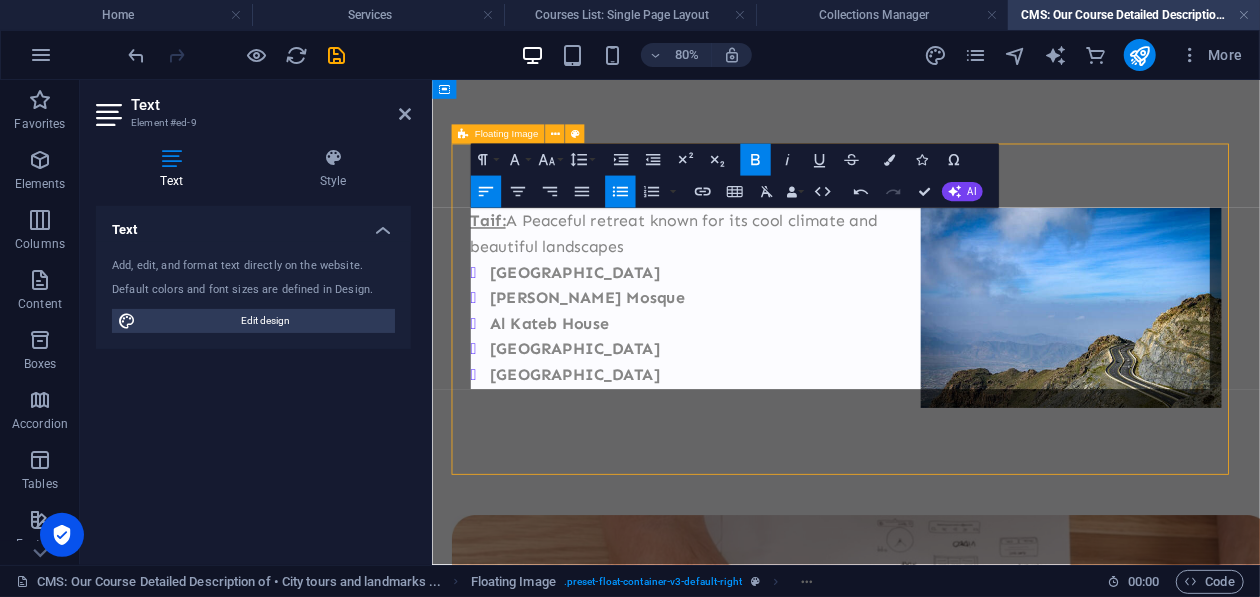 click 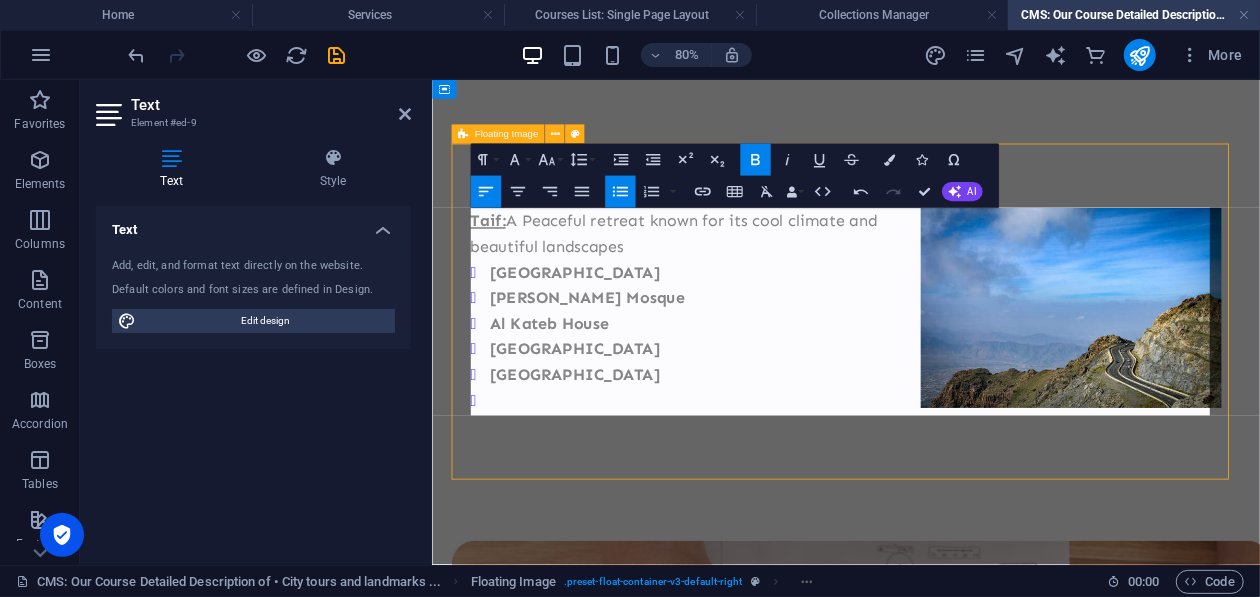 click 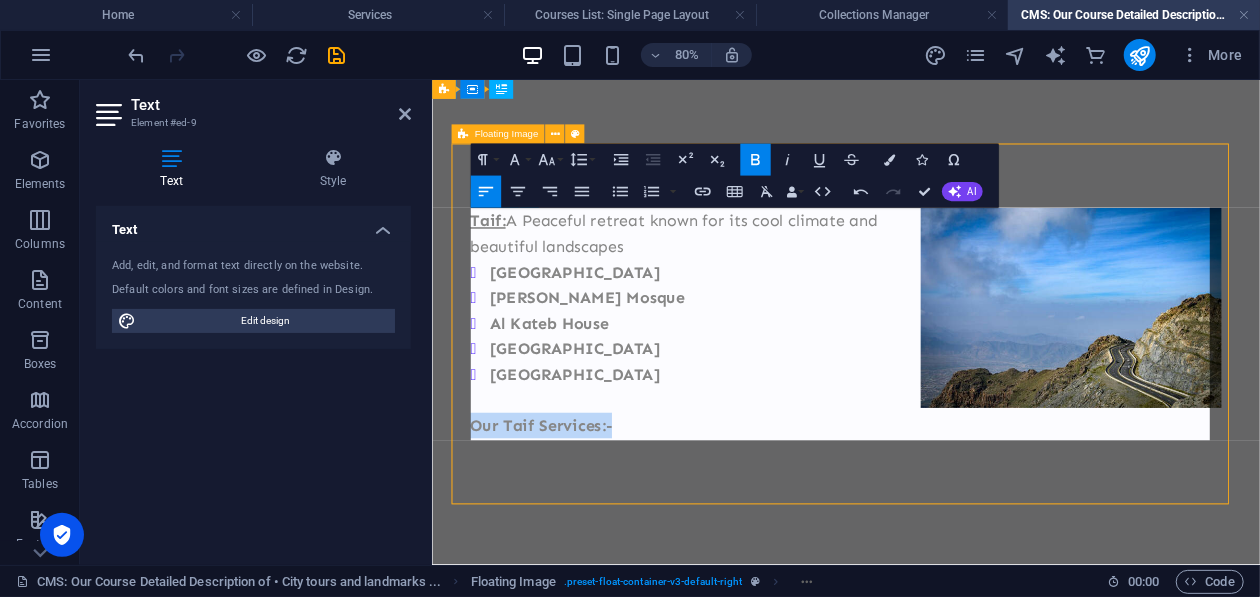 drag, startPoint x: 654, startPoint y: 504, endPoint x: 484, endPoint y: 510, distance: 170.10585 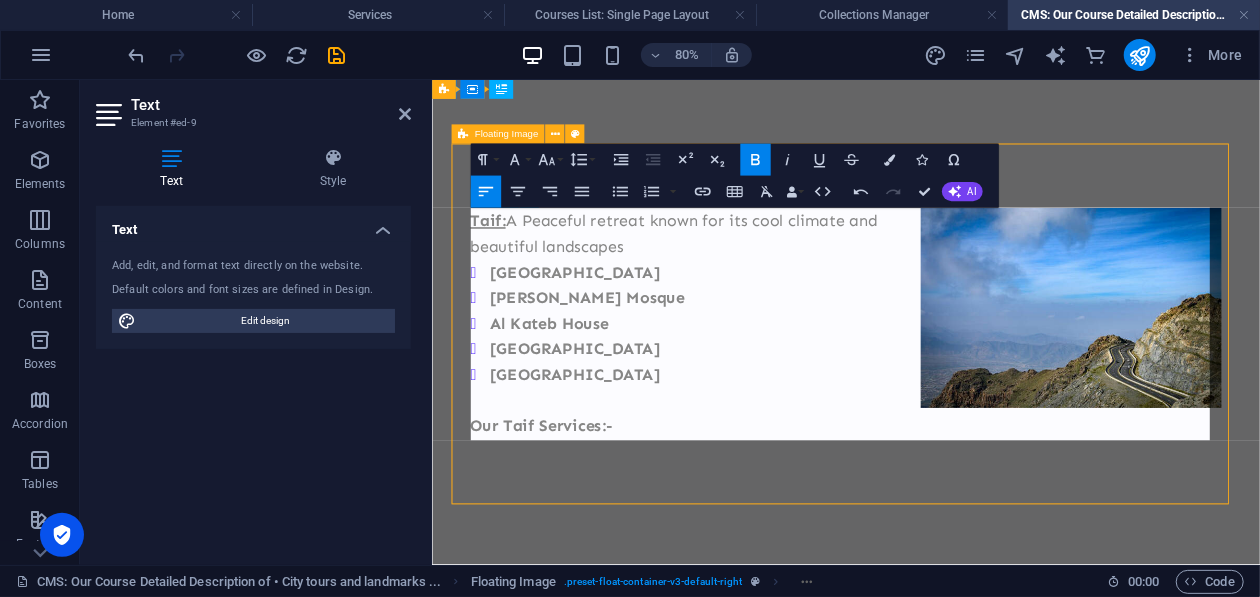 click on "Our Taif Services:-" at bounding box center [948, 511] 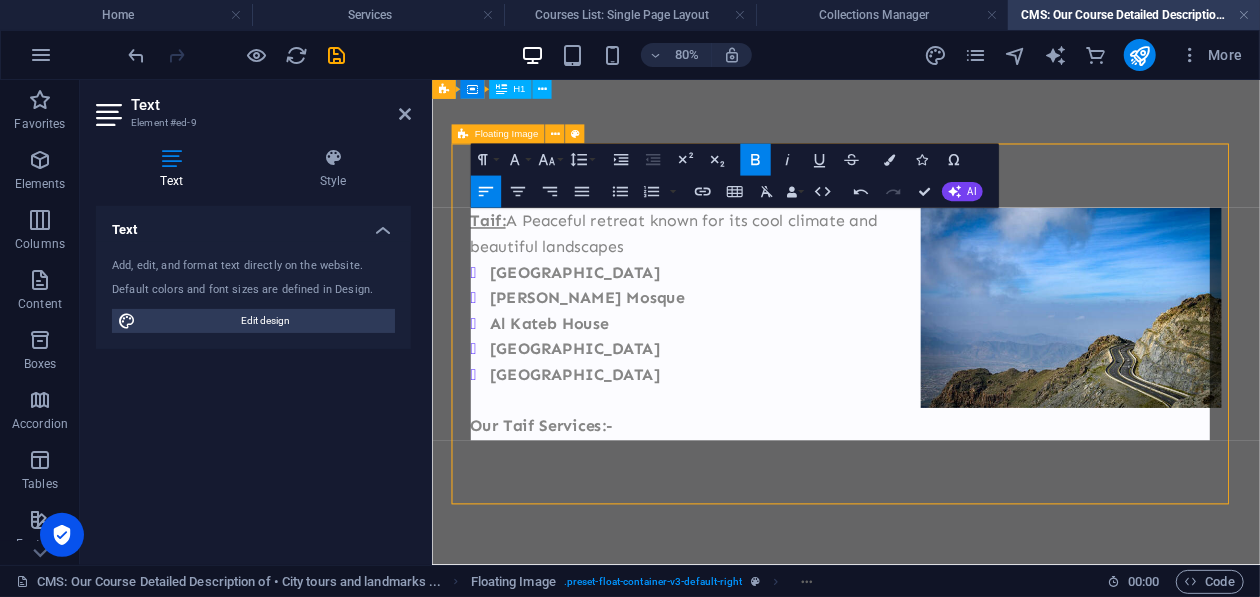 drag, startPoint x: 661, startPoint y: 513, endPoint x: 475, endPoint y: 492, distance: 187.18173 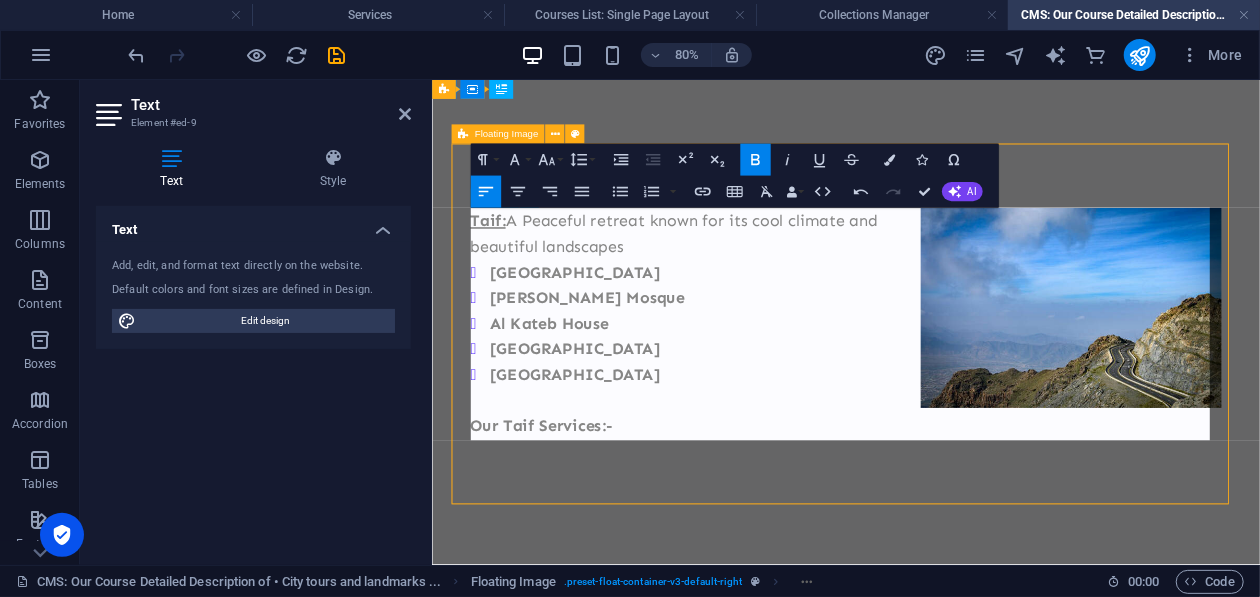 click on "Our Taif Services:-" at bounding box center (948, 511) 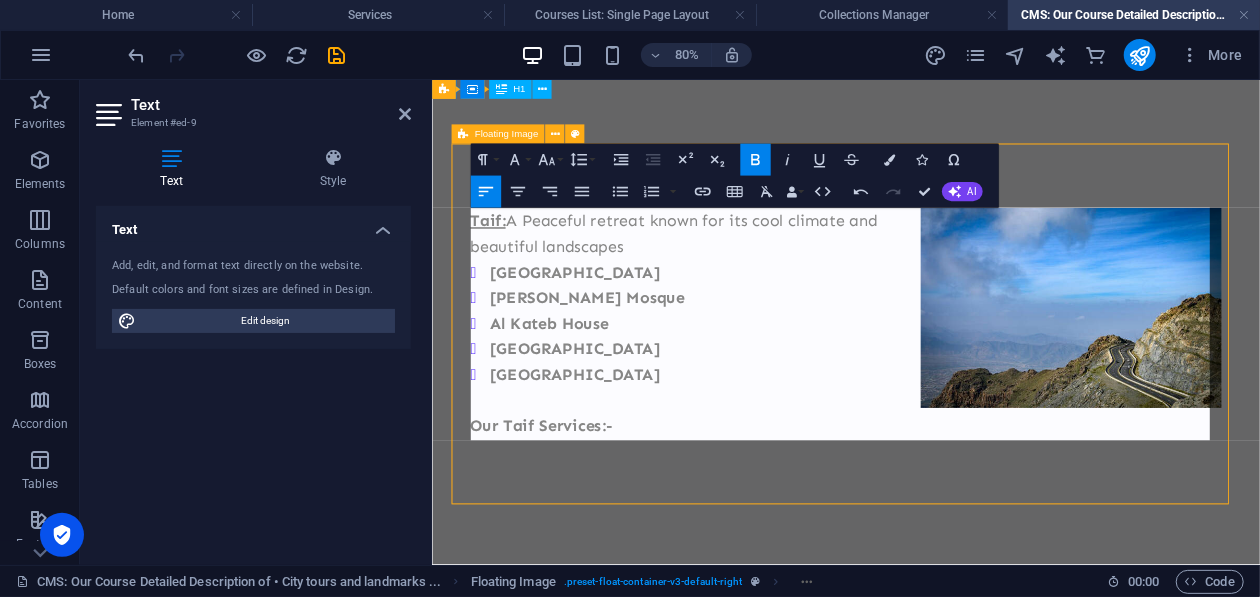 drag, startPoint x: 687, startPoint y: 516, endPoint x: 551, endPoint y: 456, distance: 148.64723 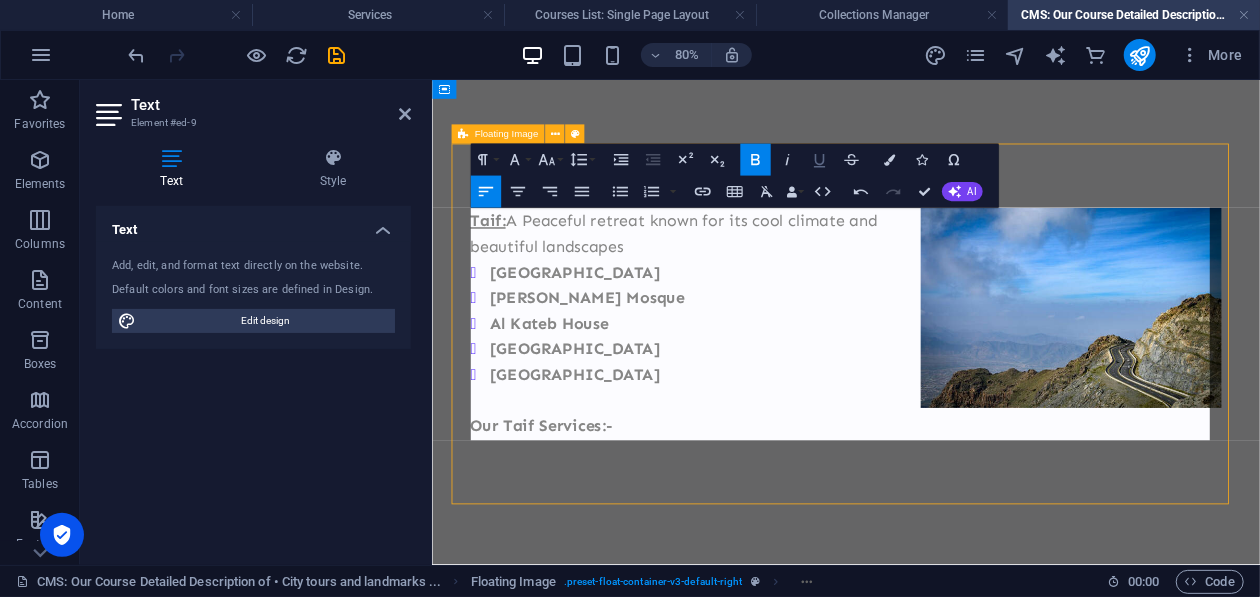 click on "Underline" at bounding box center [819, 160] 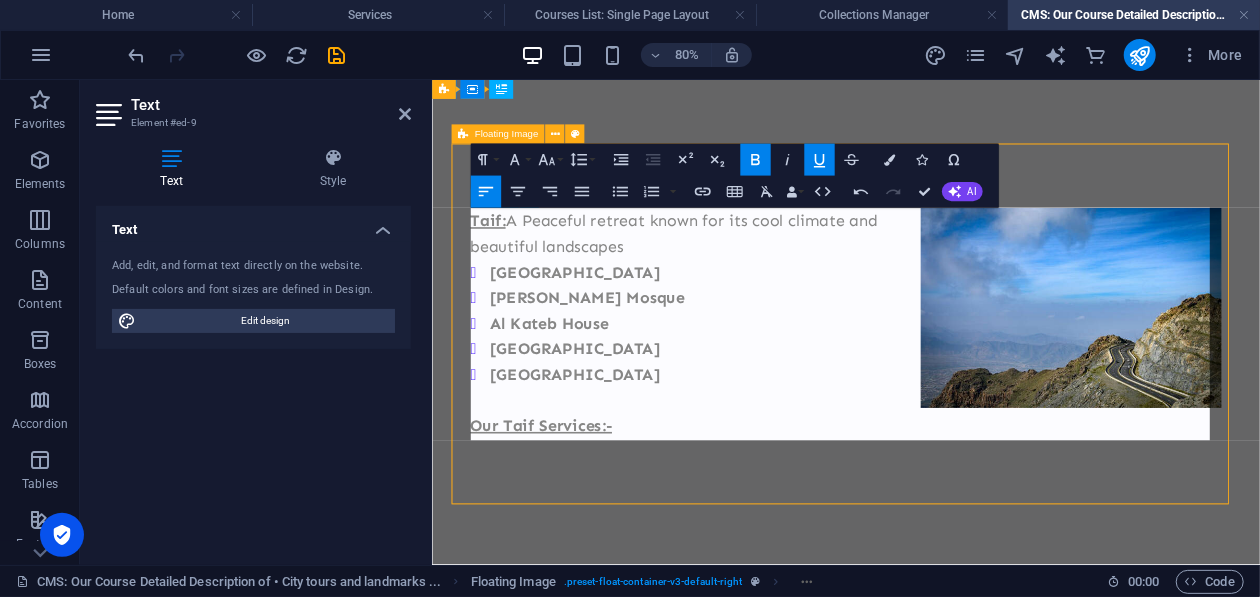 click on "Our Taif Services:-" at bounding box center (948, 511) 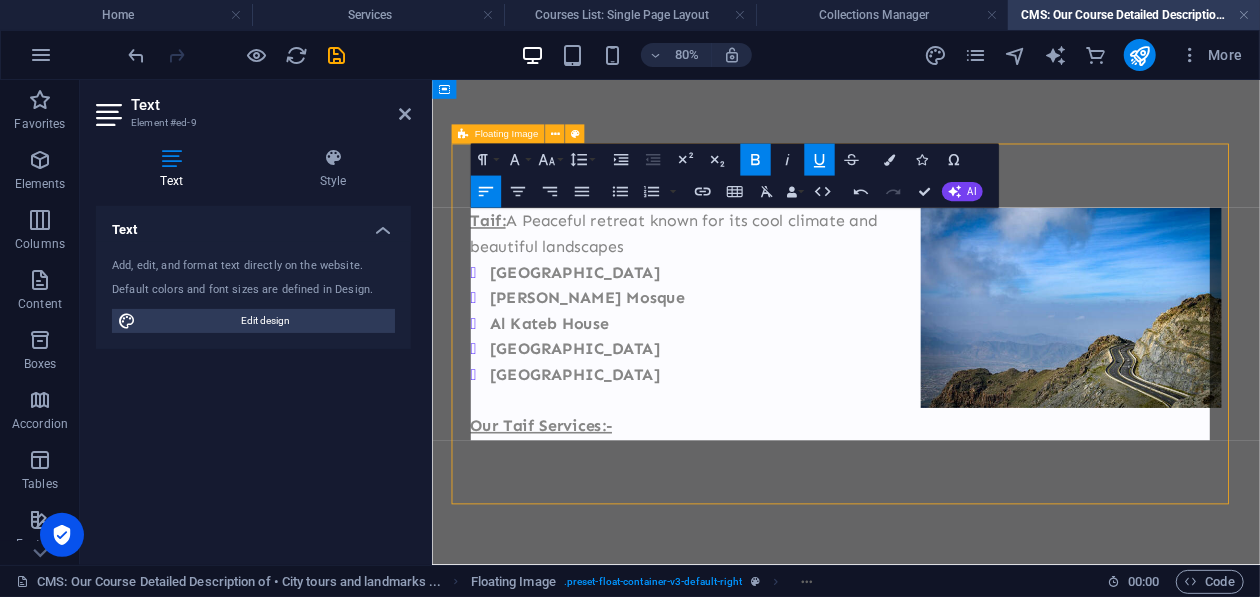 click 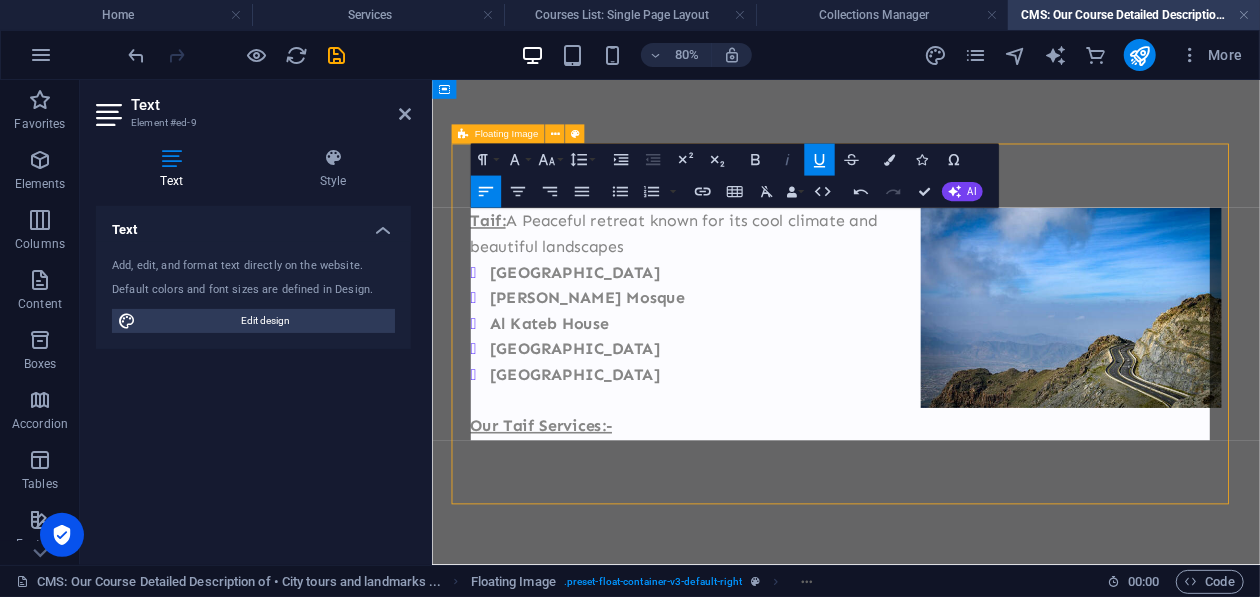 click on "Italic" at bounding box center [787, 160] 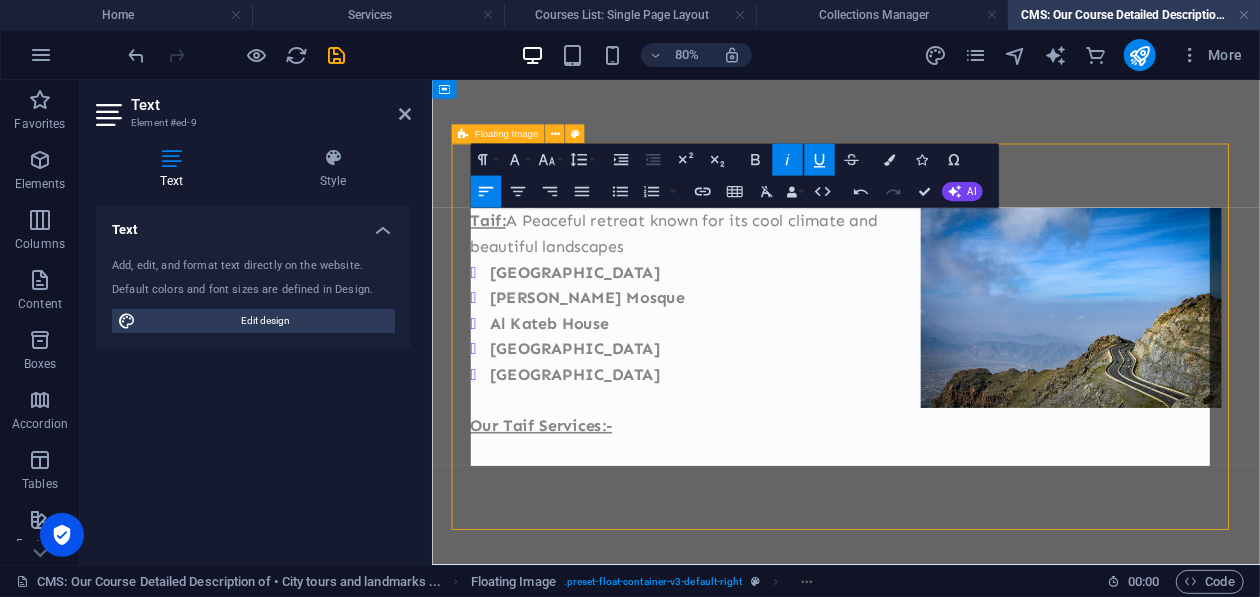 click 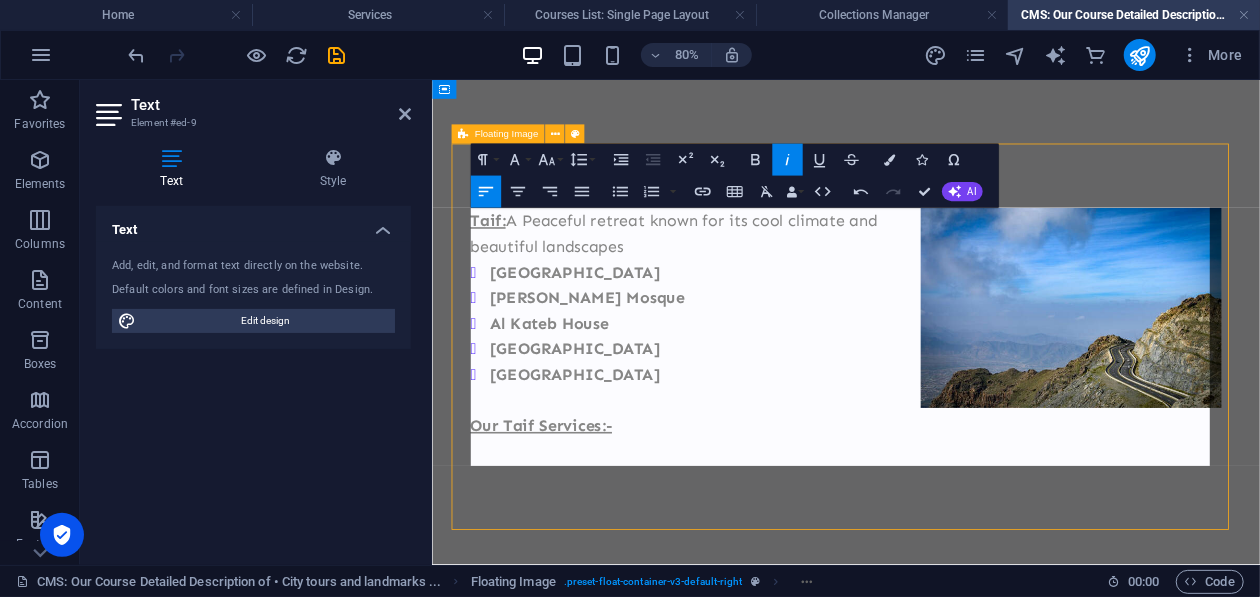 click 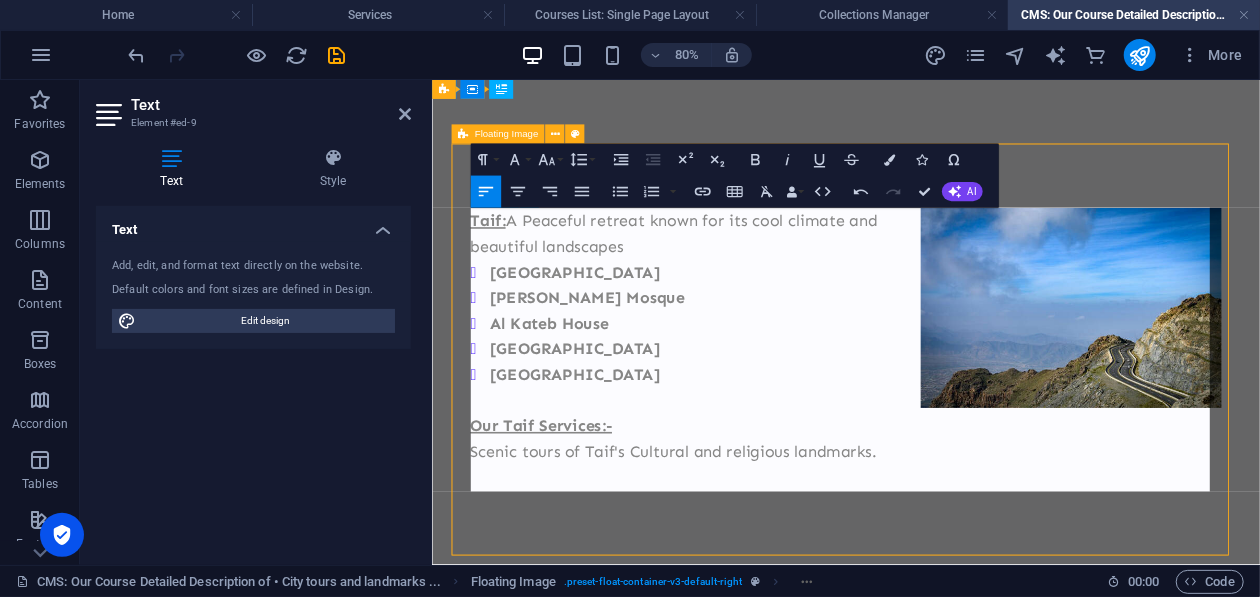 click on "​Scenic tours of Taif's Cultural and religious landmarks." at bounding box center (948, 543) 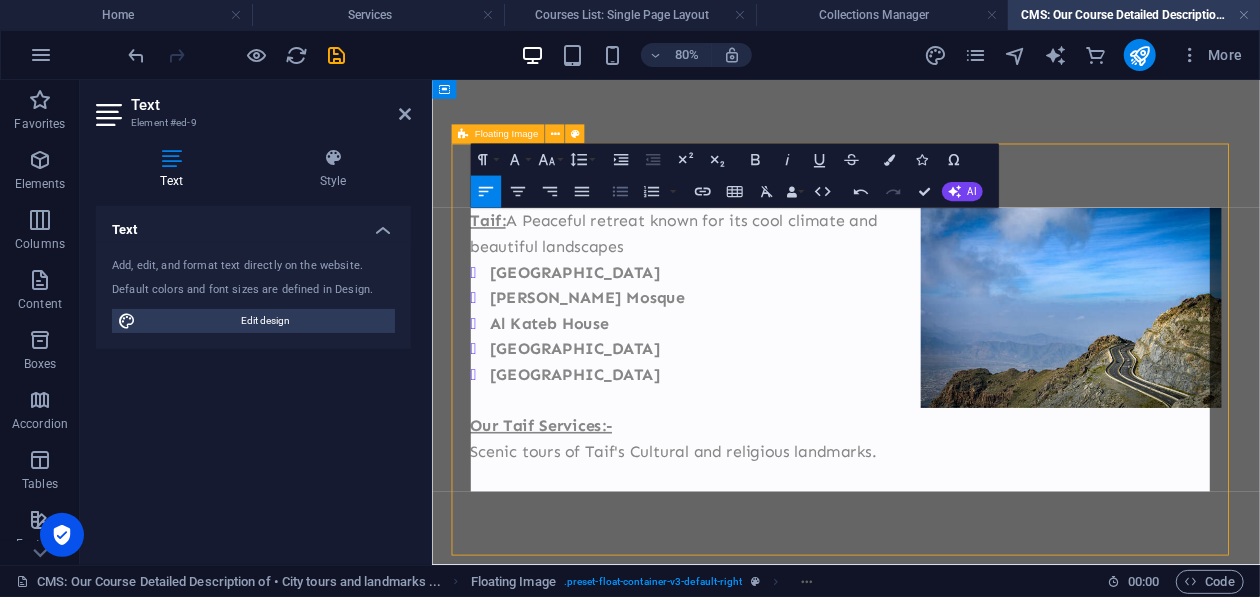 click 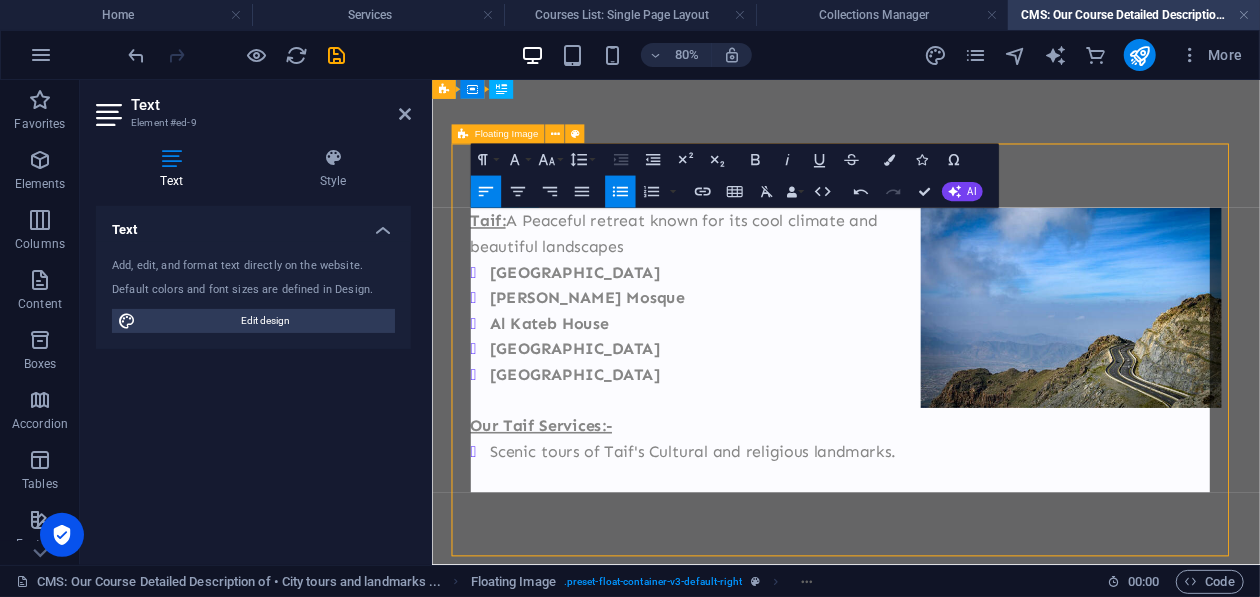click on "​Scenic tours of Taif's Cultural and religious landmarks." at bounding box center (960, 543) 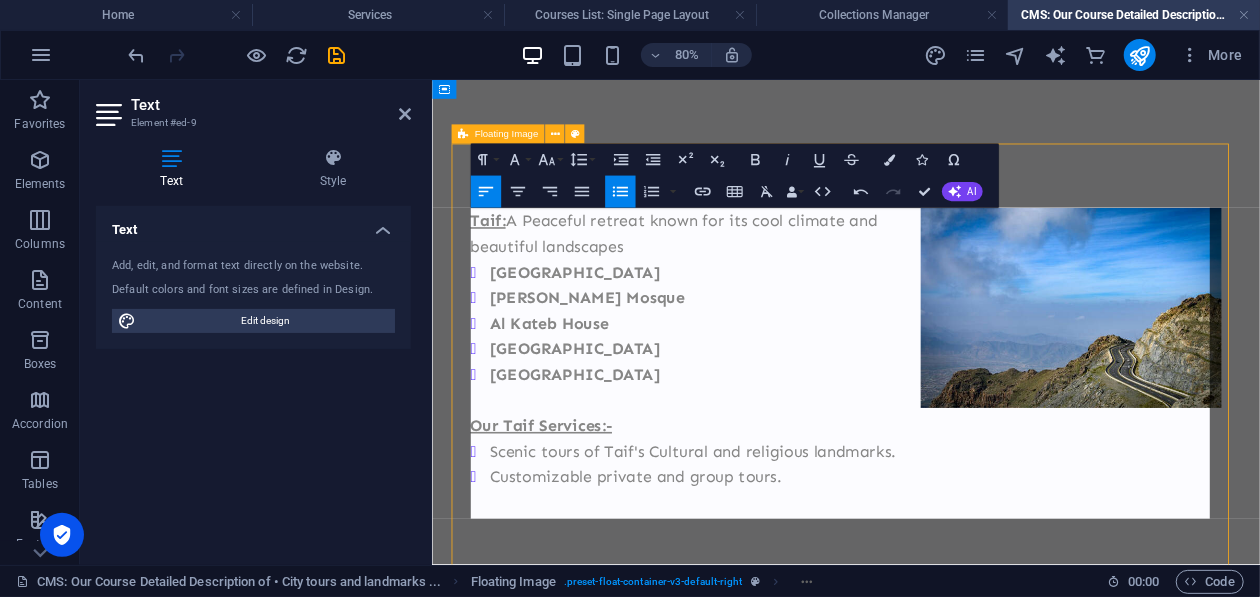 click 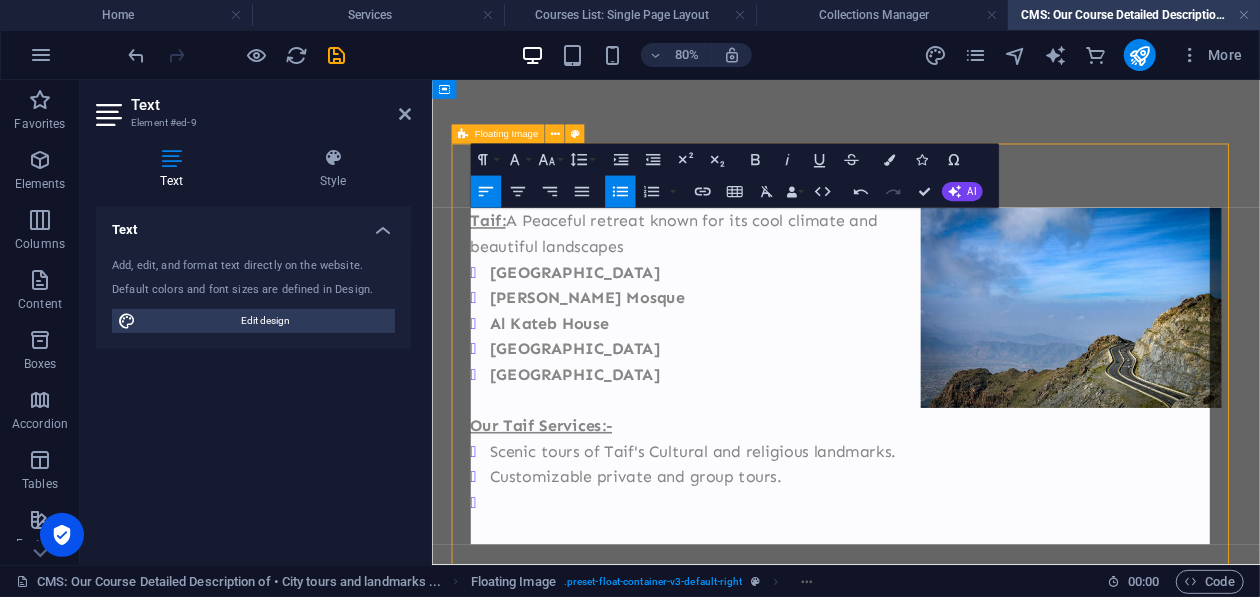 click 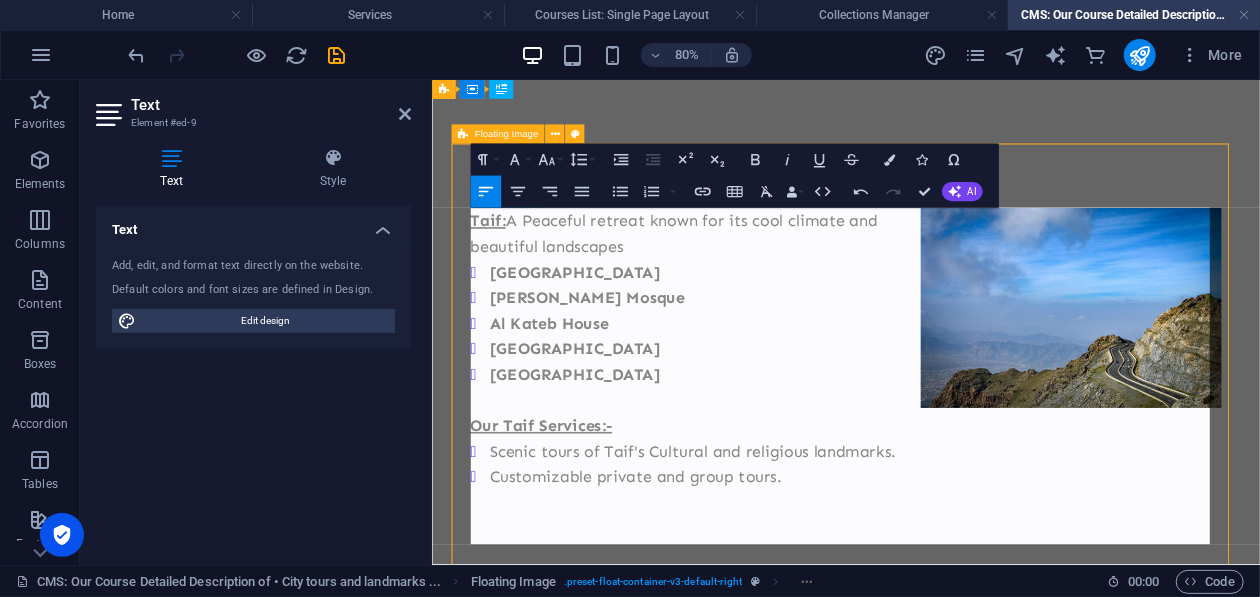 click on "​Scenic tours of Taif's Cultural and religious landmarks." at bounding box center (960, 543) 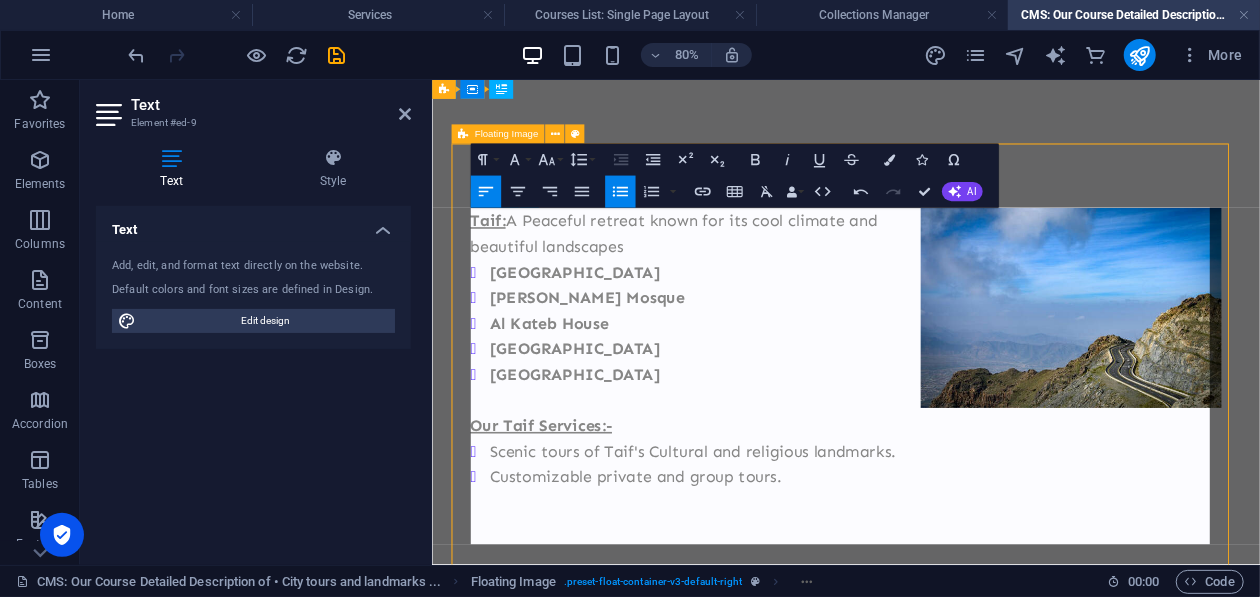 click on "Customizable private and group tours." at bounding box center [960, 575] 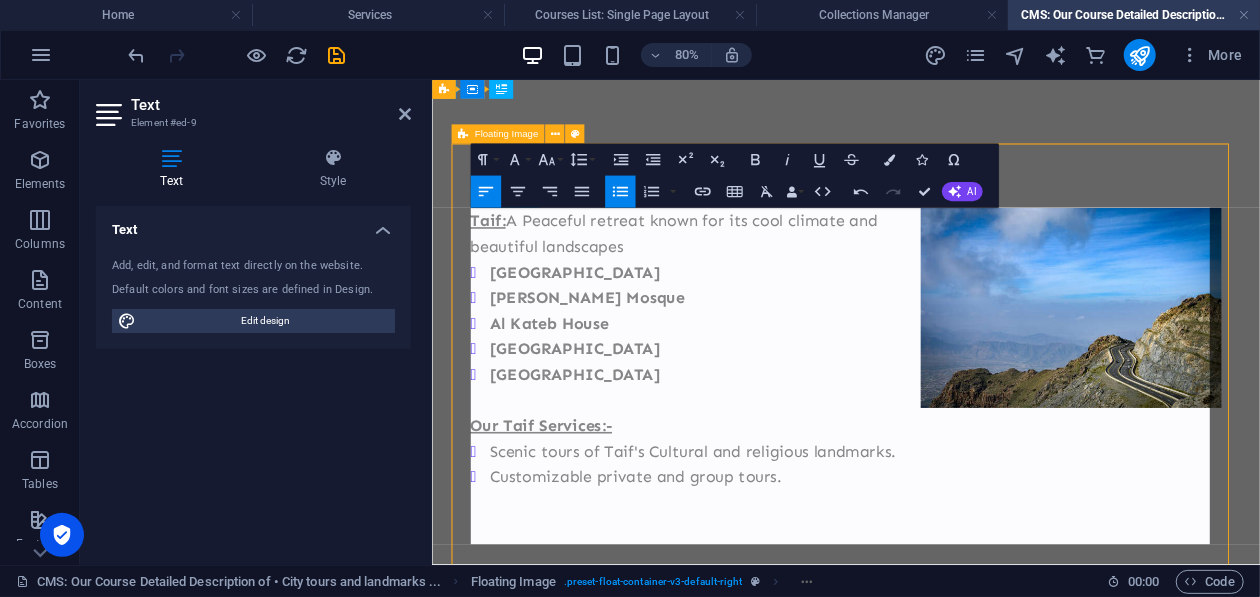 click on "Customizable private and group tours." at bounding box center [960, 575] 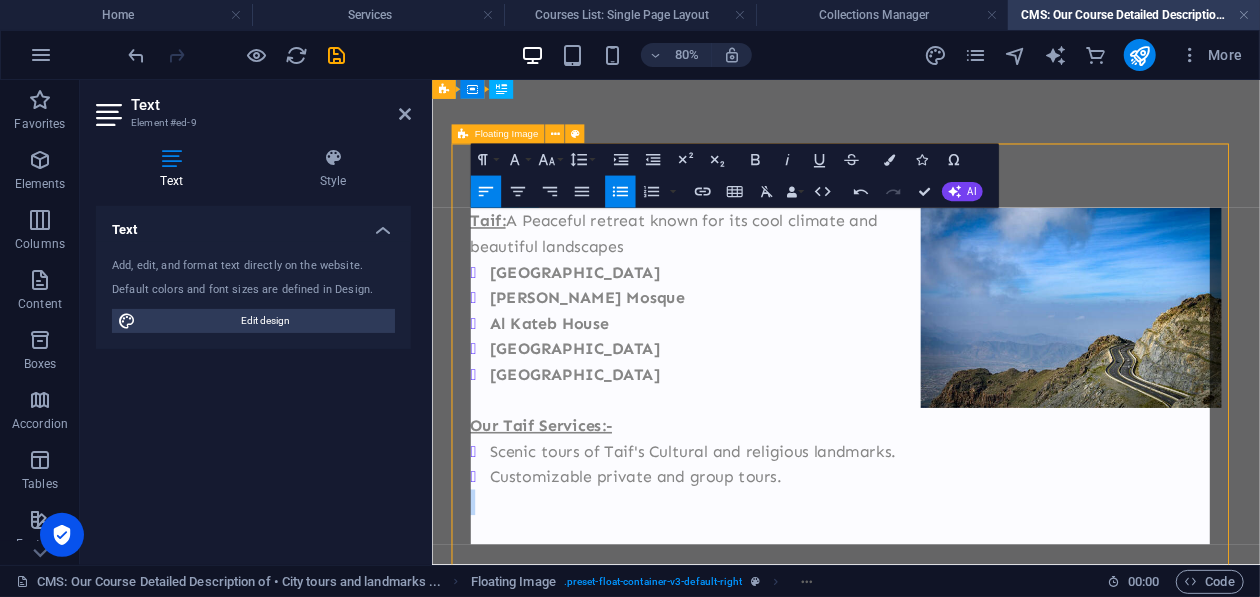 click on "Customizable private and group tours." at bounding box center [960, 575] 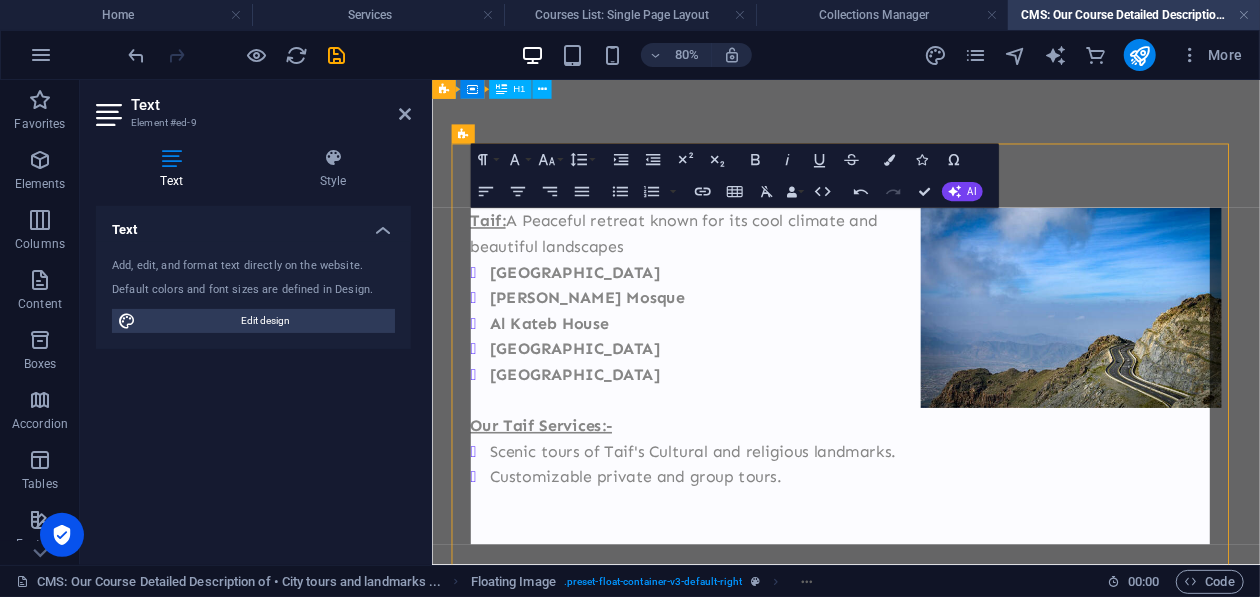 click on "Taif:  A Peaceful retreat known for its cool climate and beautiful landscapes [GEOGRAPHIC_DATA] [PERSON_NAME] Mosque [GEOGRAPHIC_DATA] [GEOGRAPHIC_DATA]  ​ Our Taif Services:-  ​ ​Scenic tours of Taif's Cultural and religious landmarks. Customizable private and group tours. What will you learn Lorem ipsum dolor sit amet consectetur Lorem ipsum dolor sit amet consectetur Lorem ipsum dolor sit amet consectetur Lorem ipsum dolor sit amet consectetur Lorem ipsum dolor sit amet consectetur" at bounding box center [948, 1069] 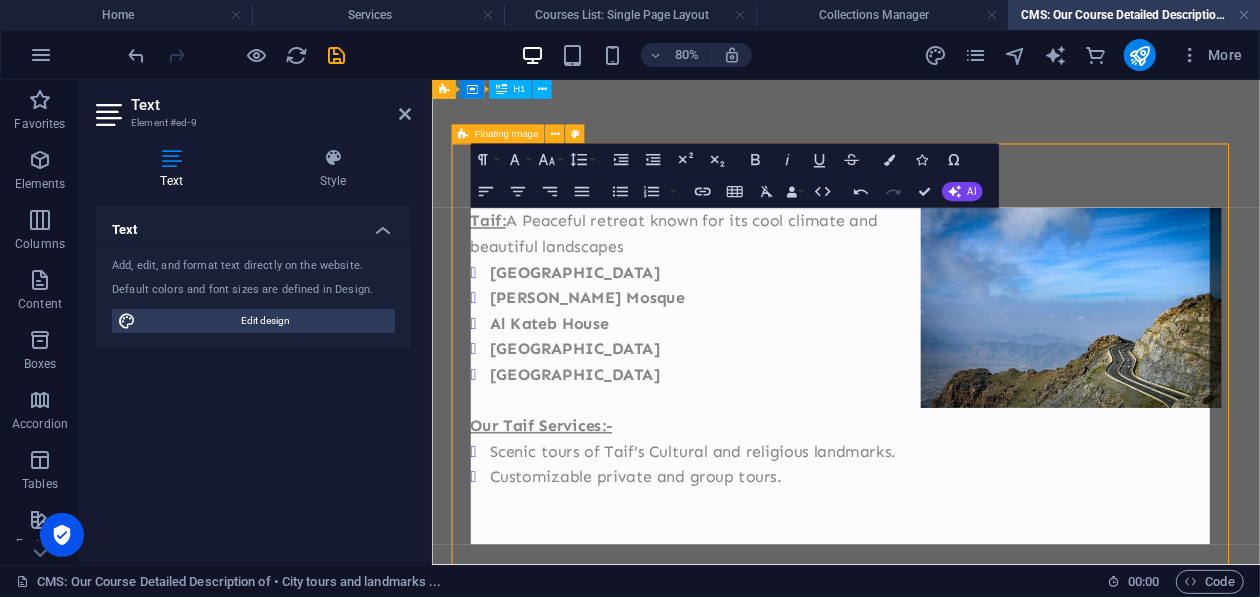 click on "Taif:  A Peaceful retreat known for its cool climate and beautiful landscapes [GEOGRAPHIC_DATA] [PERSON_NAME] Mosque [GEOGRAPHIC_DATA] [GEOGRAPHIC_DATA]  ​ Our Taif Services:-  ​ ​Scenic tours of Taif's Cultural and religious landmarks. Customizable private and group tours." at bounding box center (948, 447) 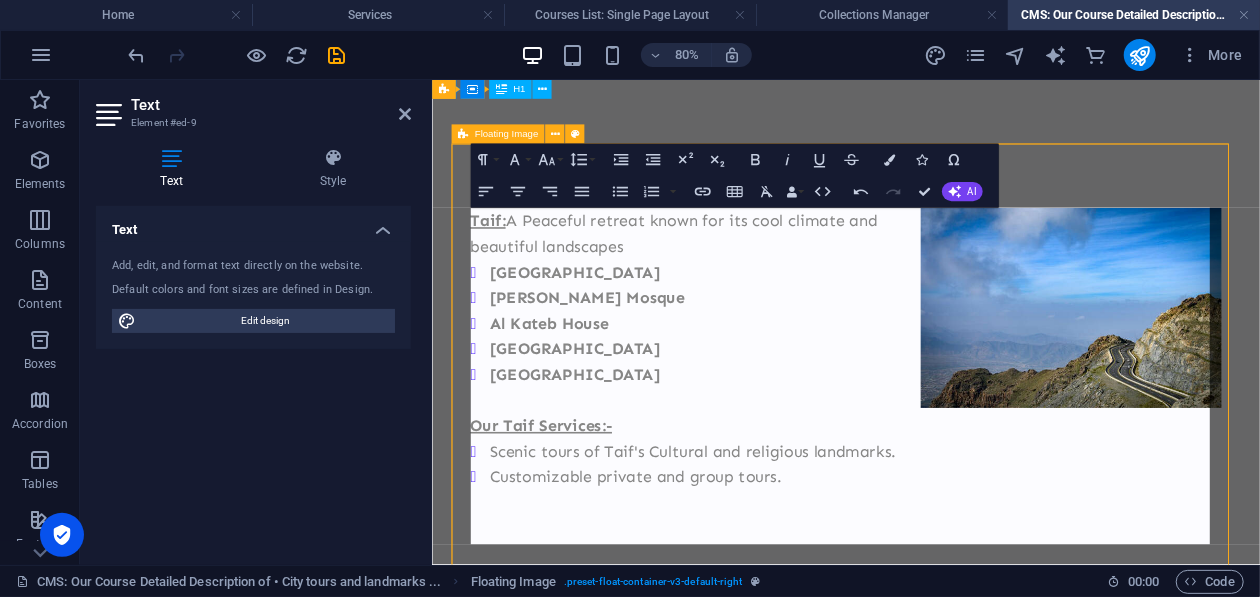 click on "Taif:  A Peaceful retreat known for its cool climate and beautiful landscapes [GEOGRAPHIC_DATA] [PERSON_NAME] Mosque [GEOGRAPHIC_DATA] [GEOGRAPHIC_DATA]  ​ Our Taif Services:-  ​ ​Scenic tours of Taif's Cultural and religious landmarks. Customizable private and group tours." at bounding box center [948, 447] 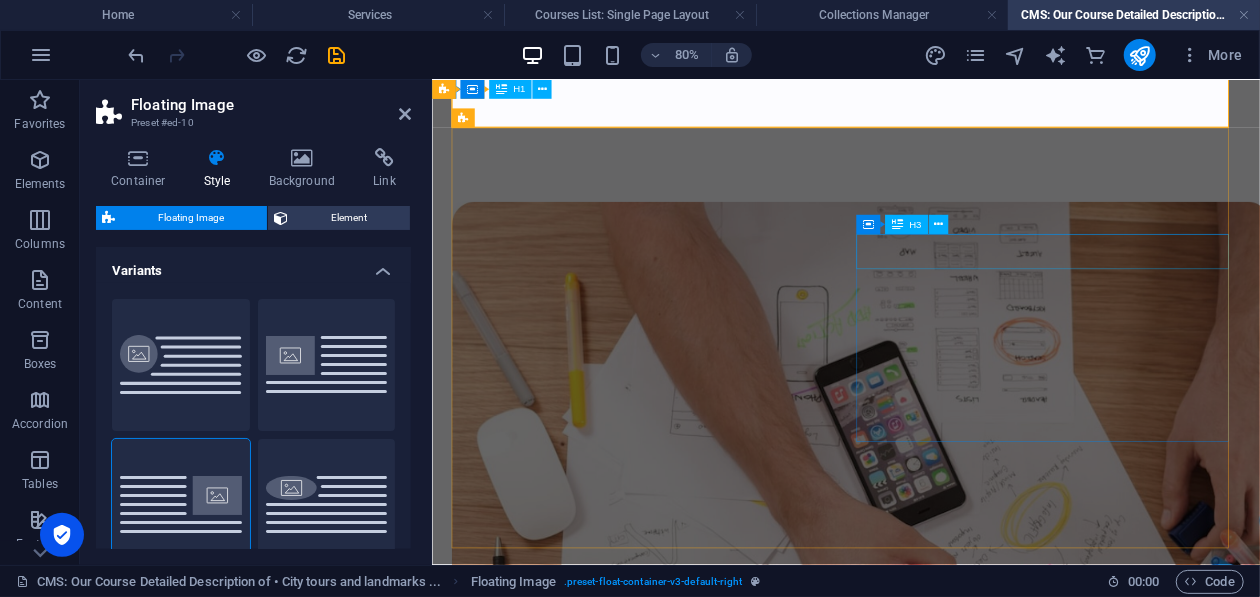 scroll, scrollTop: 600, scrollLeft: 0, axis: vertical 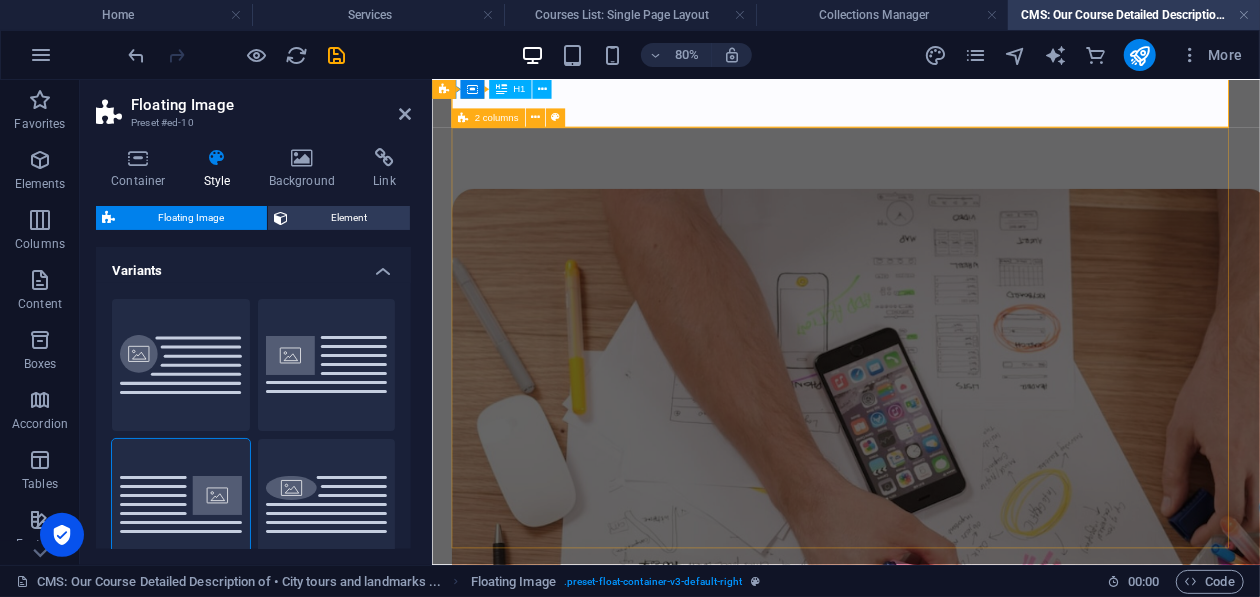 click on "What will you learn Lorem ipsum dolor sit amet consectetur Lorem ipsum dolor sit amet consectetur Lorem ipsum dolor sit amet consectetur Lorem ipsum dolor sit amet consectetur Lorem ipsum dolor sit amet consectetur" at bounding box center (948, 757) 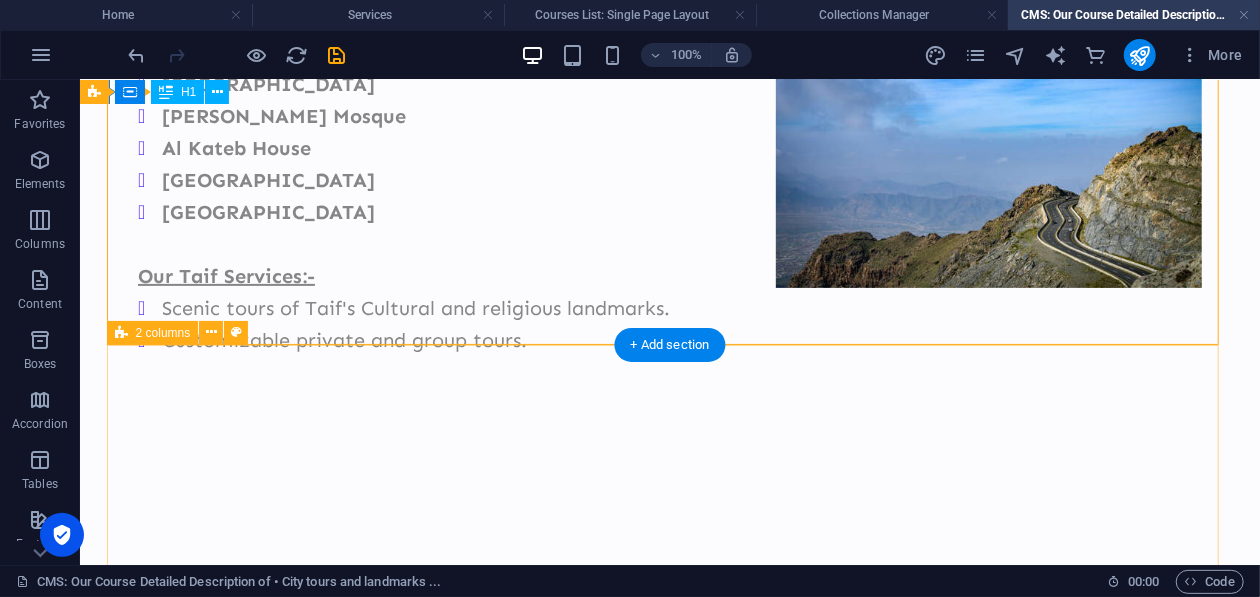 scroll, scrollTop: 636, scrollLeft: 0, axis: vertical 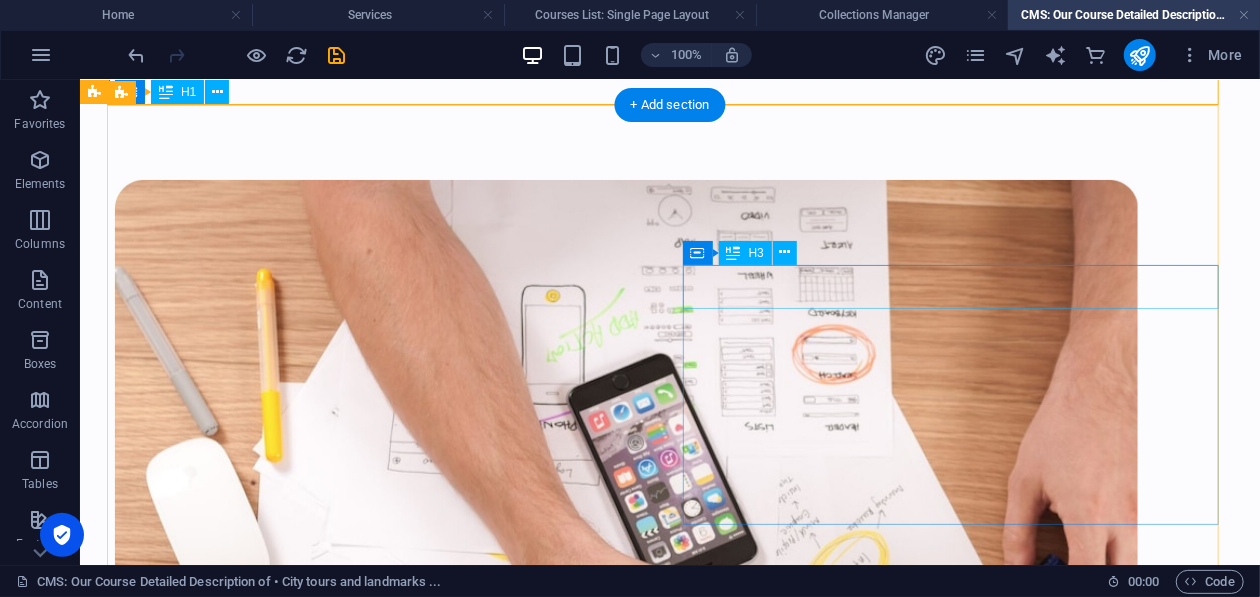click on "What will you learn" at bounding box center [381, 1025] 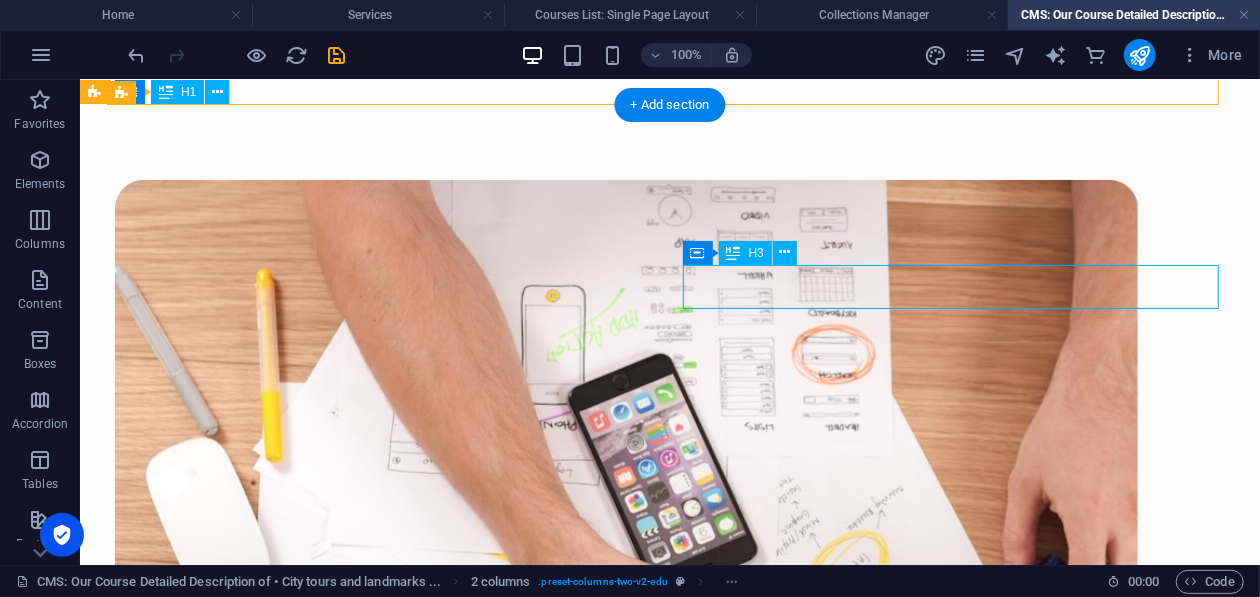 click on "What will you learn" at bounding box center [381, 1025] 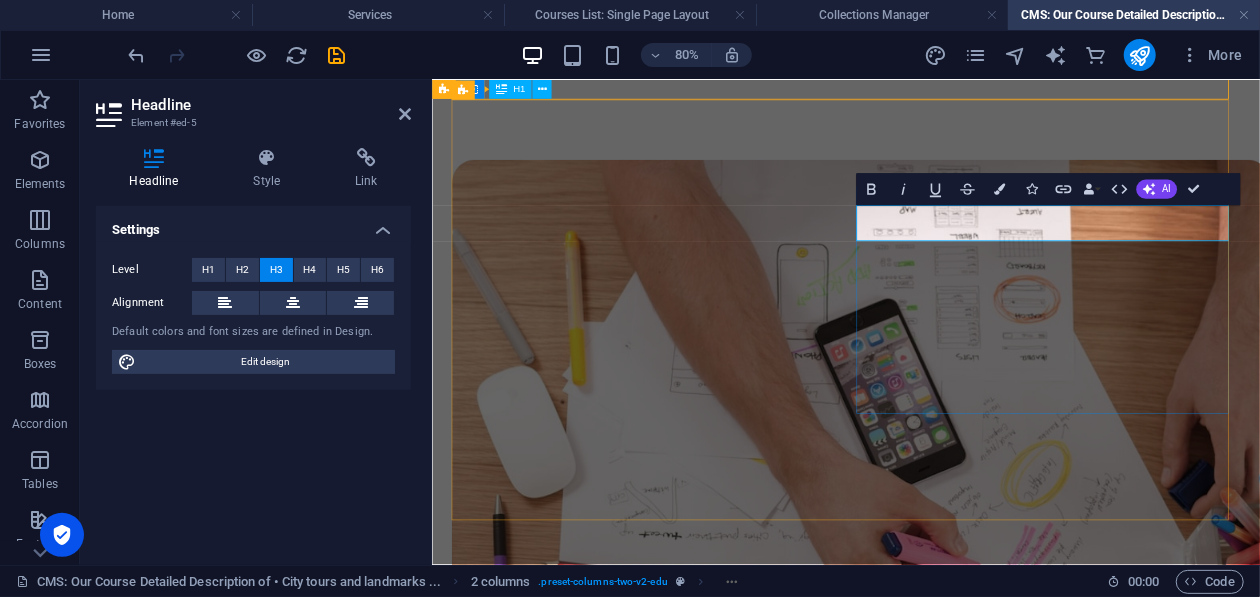 type 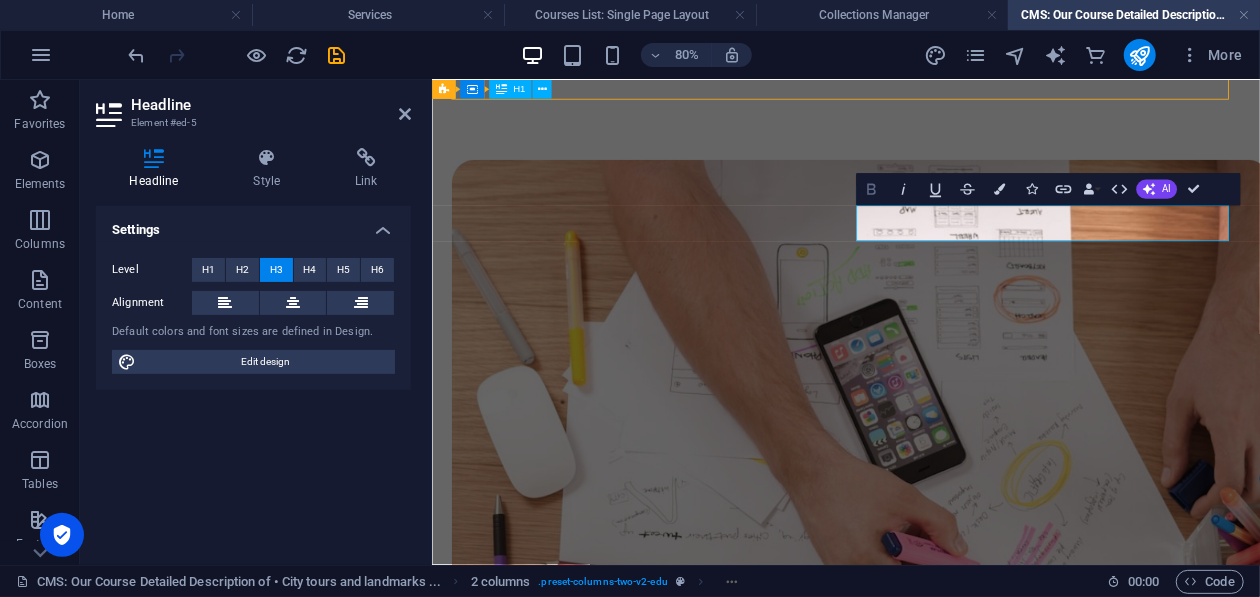click 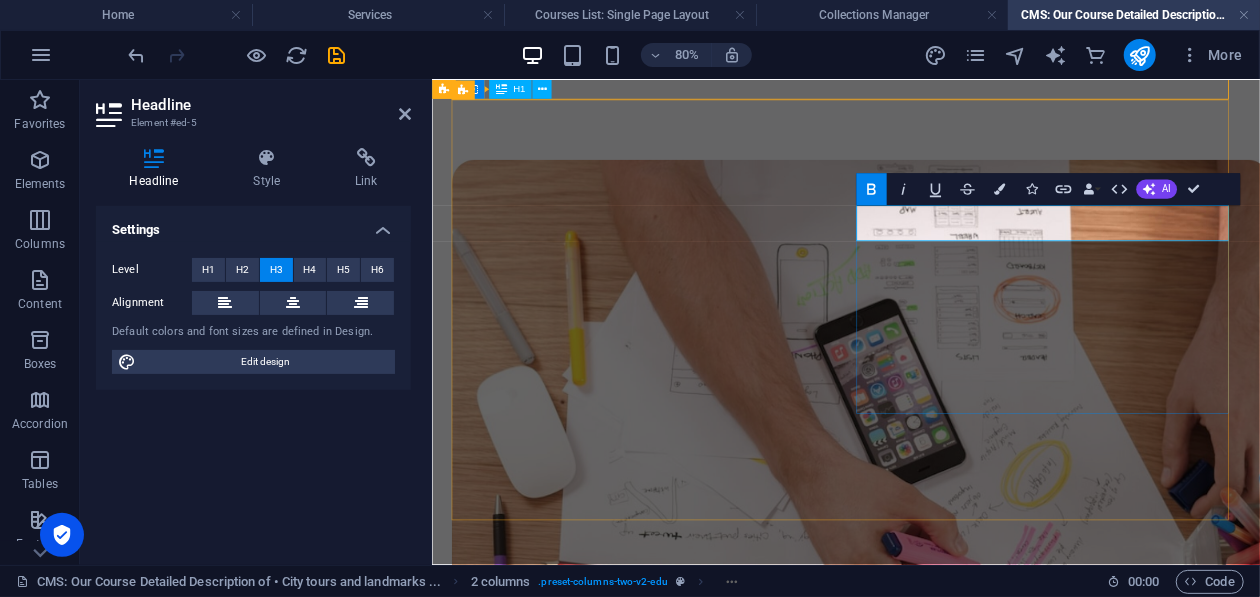 drag, startPoint x: 1102, startPoint y: 250, endPoint x: 959, endPoint y: 258, distance: 143.2236 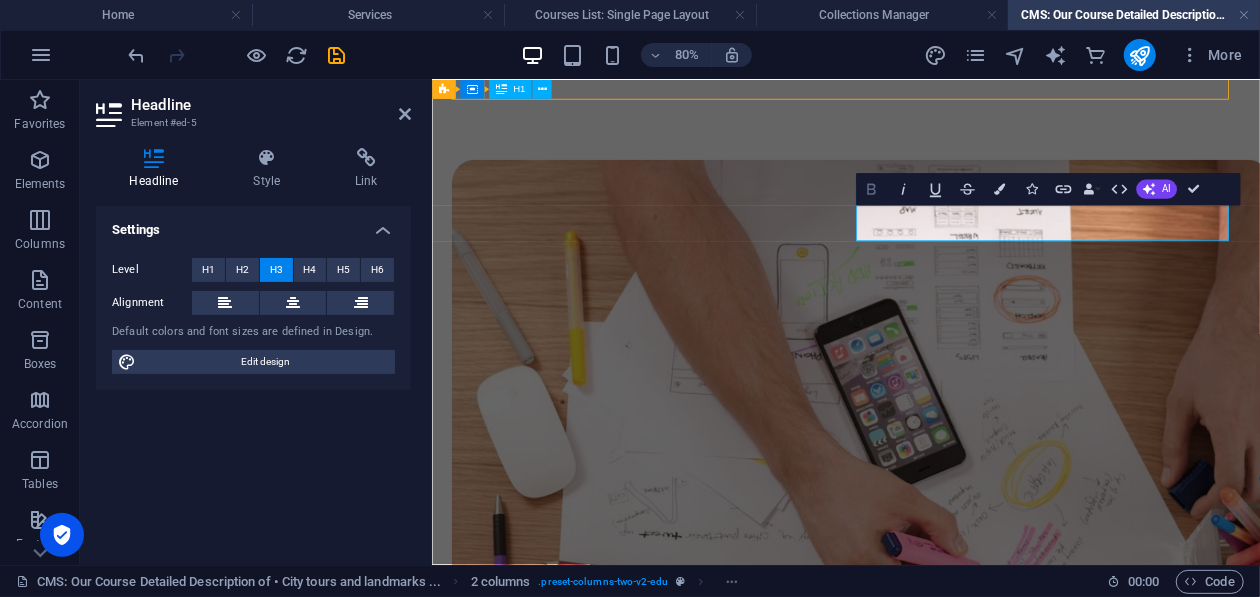 click 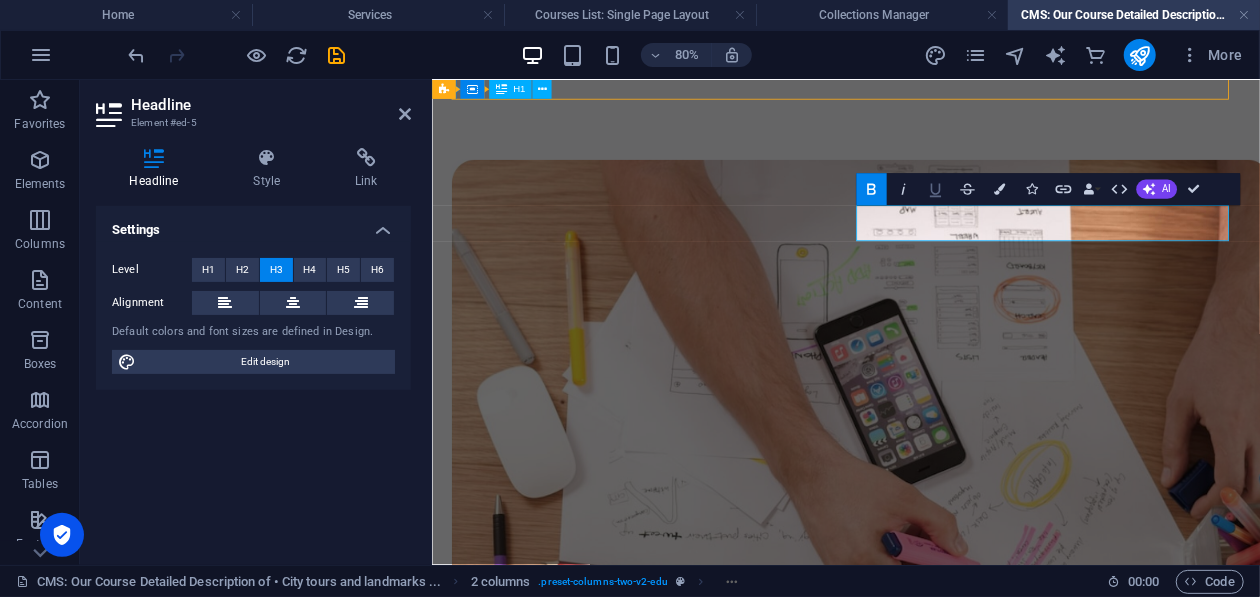 click 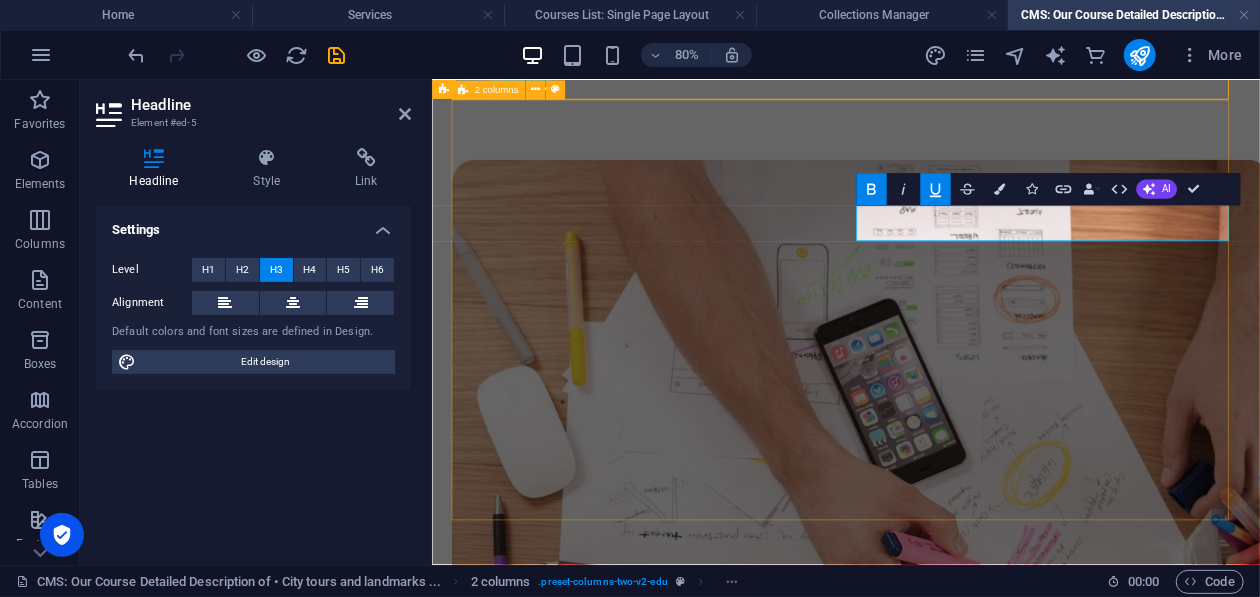 click on "JEDDAH ​ Lorem ipsum dolor sit amet consectetur Lorem ipsum dolor sit amet consectetur Lorem ipsum dolor sit amet consectetur Lorem ipsum dolor sit amet consectetur Lorem ipsum dolor sit amet consectetur" at bounding box center [948, 721] 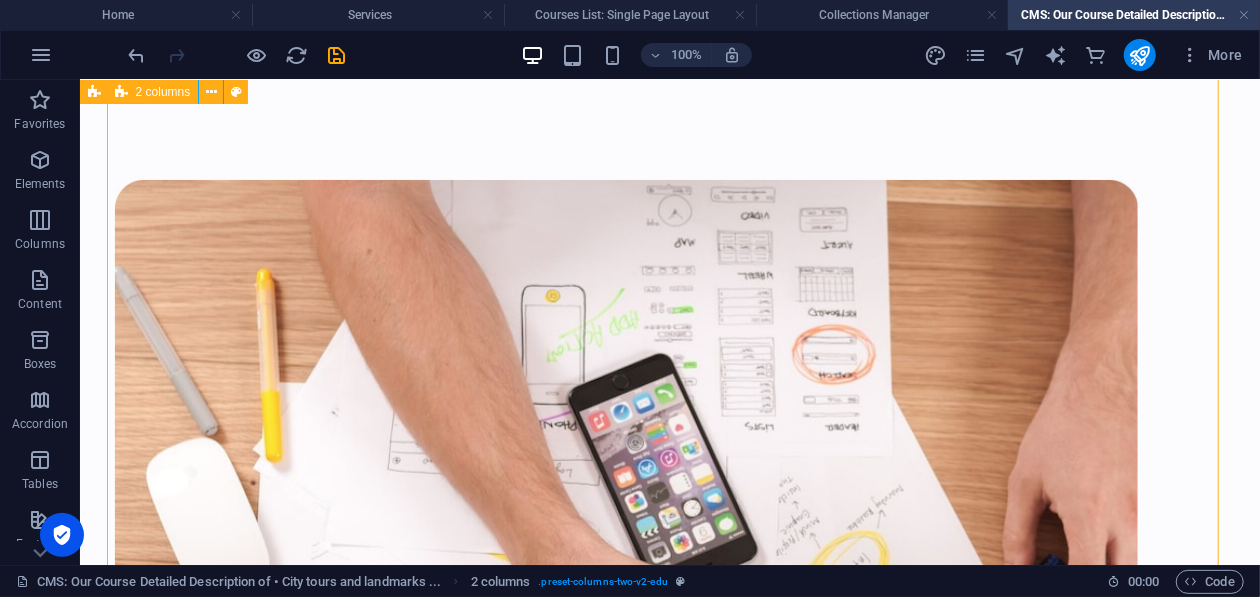 scroll, scrollTop: 662, scrollLeft: 0, axis: vertical 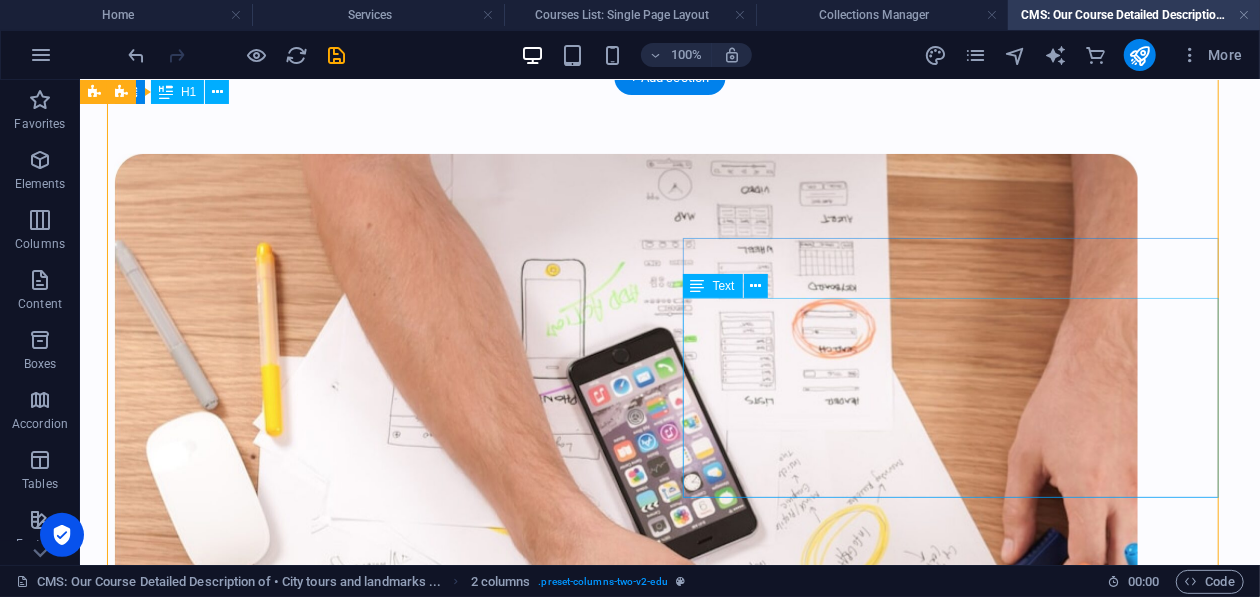 click on "Lorem ipsum dolor sit amet consectetur Lorem ipsum dolor sit amet consectetur Lorem ipsum dolor sit amet consectetur Lorem ipsum dolor sit amet consectetur Lorem ipsum dolor sit amet consectetur" at bounding box center (381, 1138) 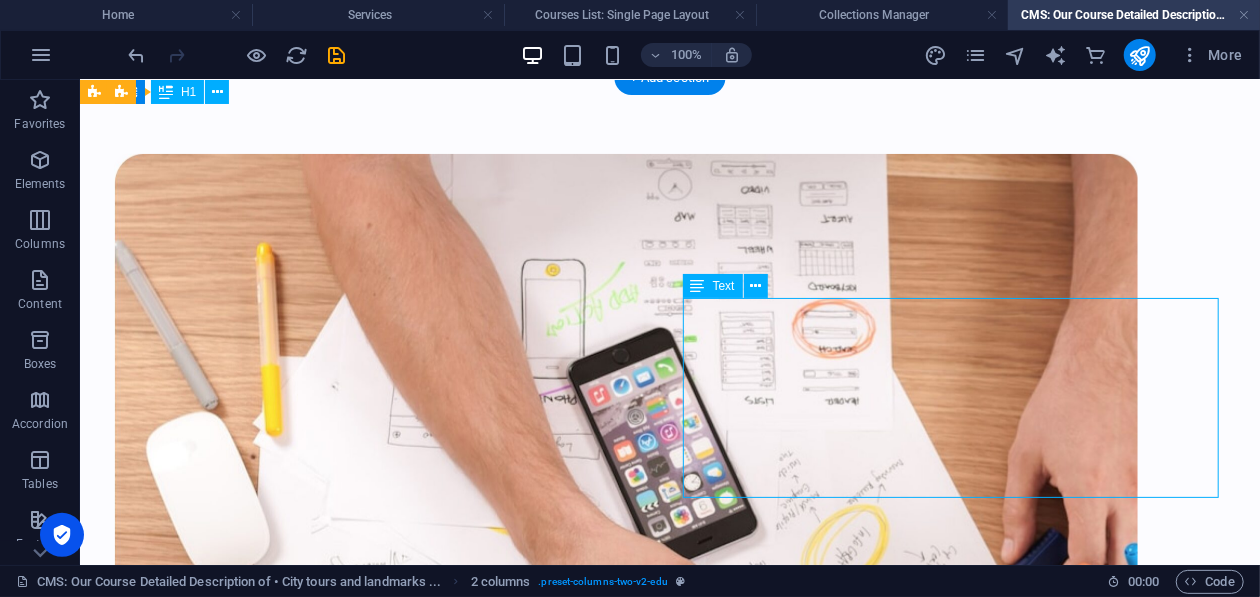 drag, startPoint x: 762, startPoint y: 317, endPoint x: 570, endPoint y: 362, distance: 197.20294 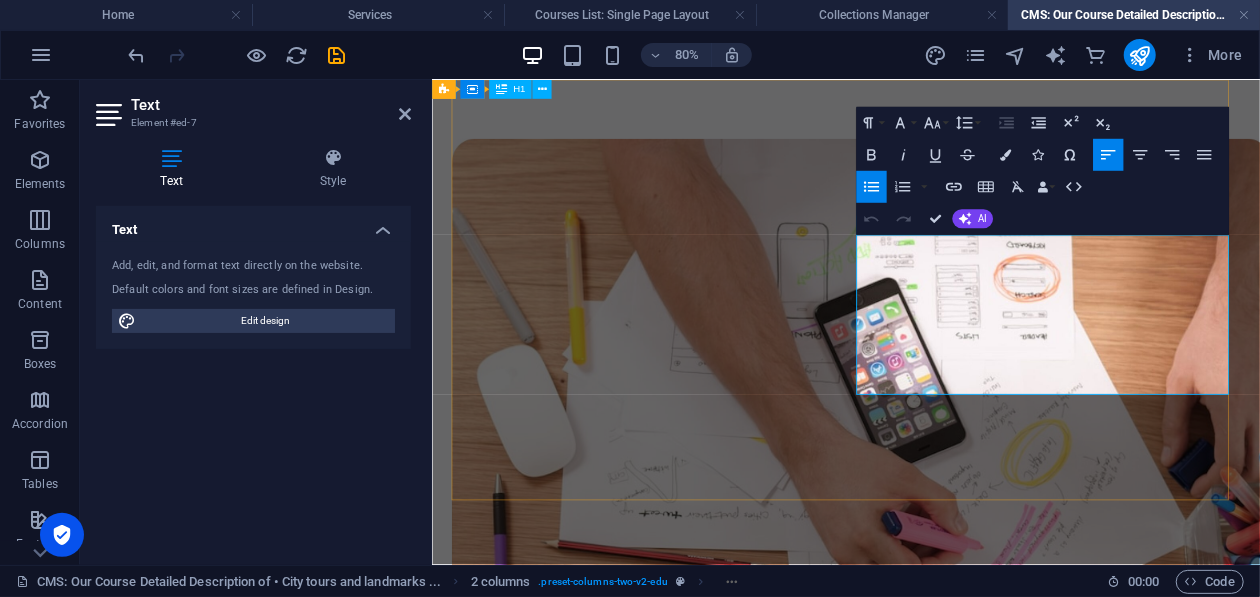 scroll, scrollTop: 660, scrollLeft: 0, axis: vertical 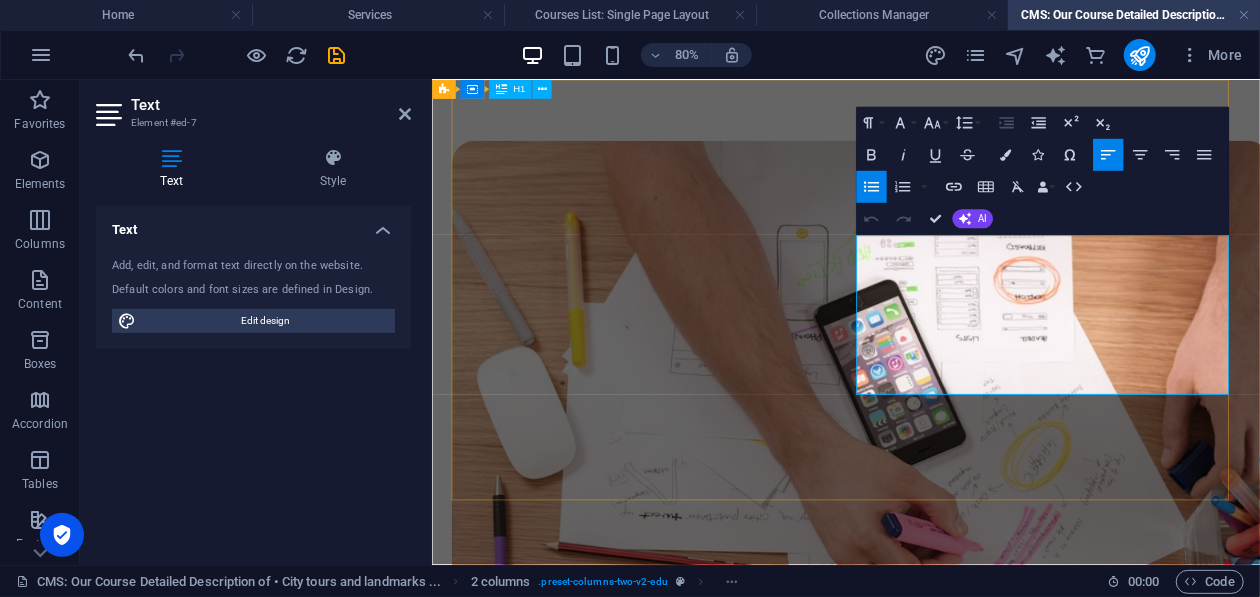 drag, startPoint x: 1395, startPoint y: 294, endPoint x: 988, endPoint y: 294, distance: 407 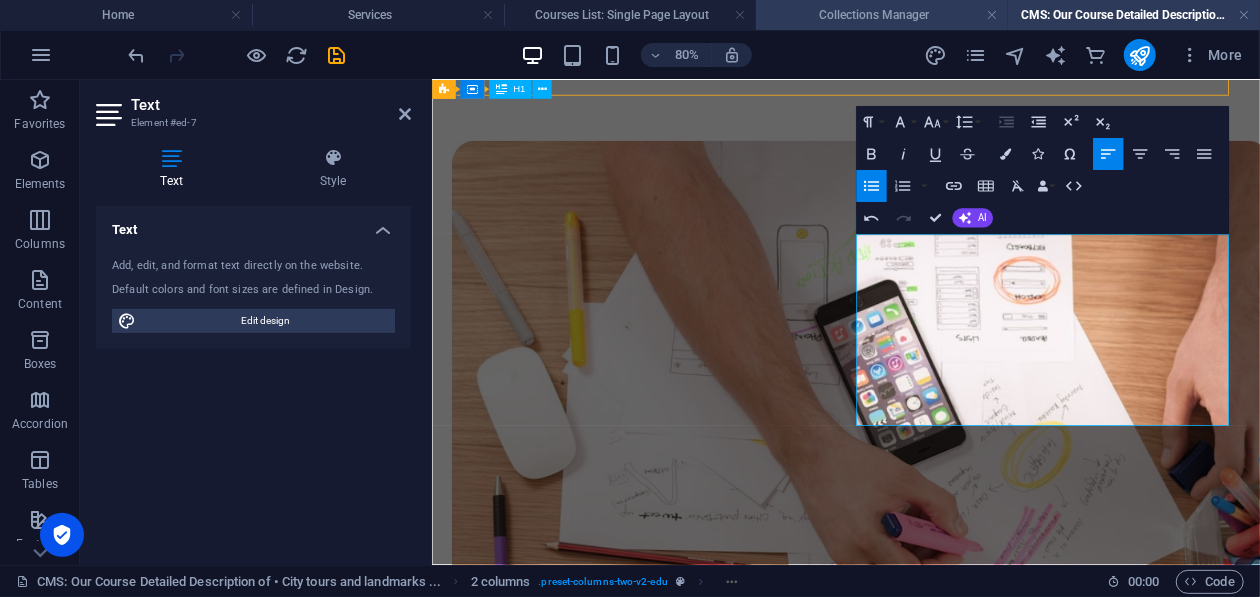 scroll, scrollTop: 640, scrollLeft: 0, axis: vertical 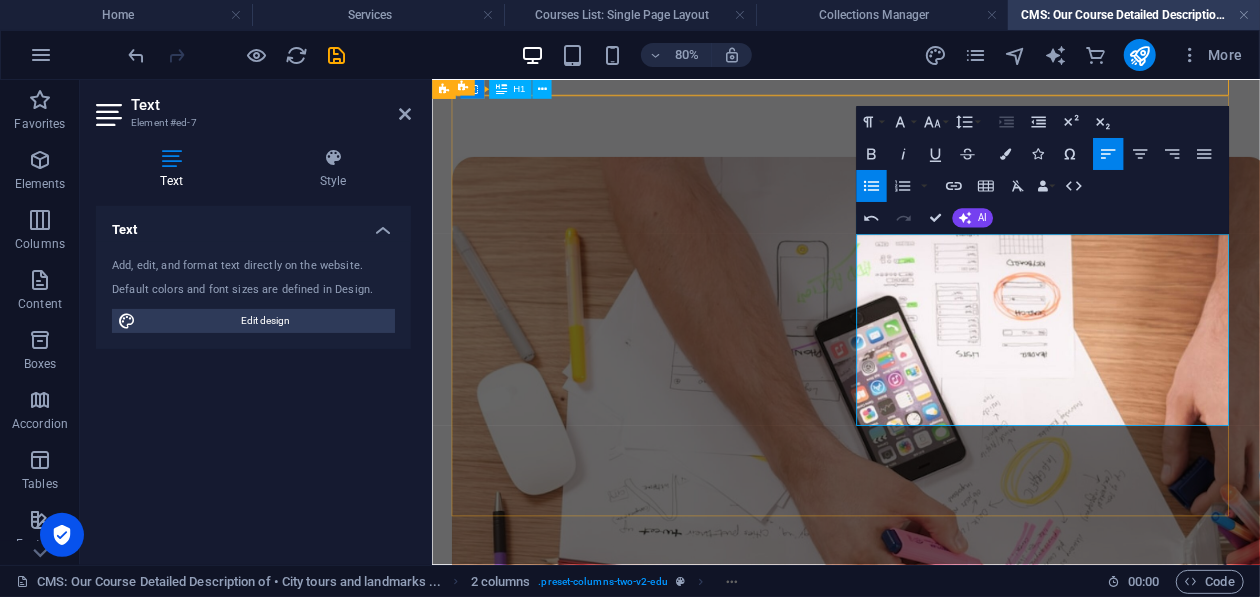 drag, startPoint x: 1377, startPoint y: 376, endPoint x: 989, endPoint y: 372, distance: 388.02063 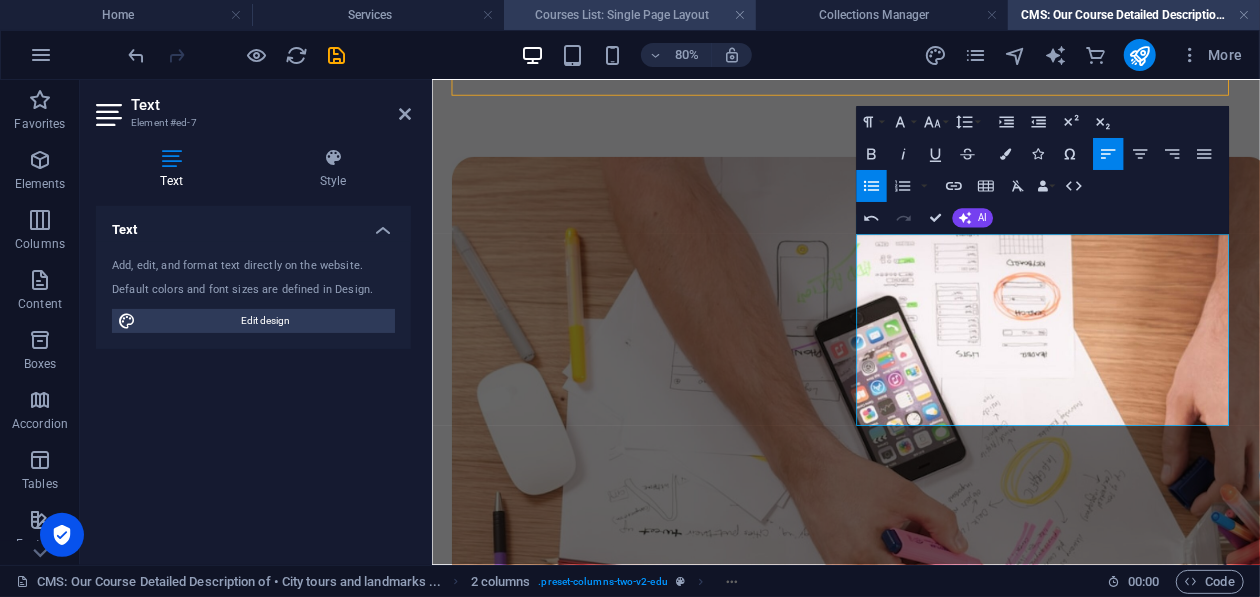 scroll, scrollTop: 620, scrollLeft: 0, axis: vertical 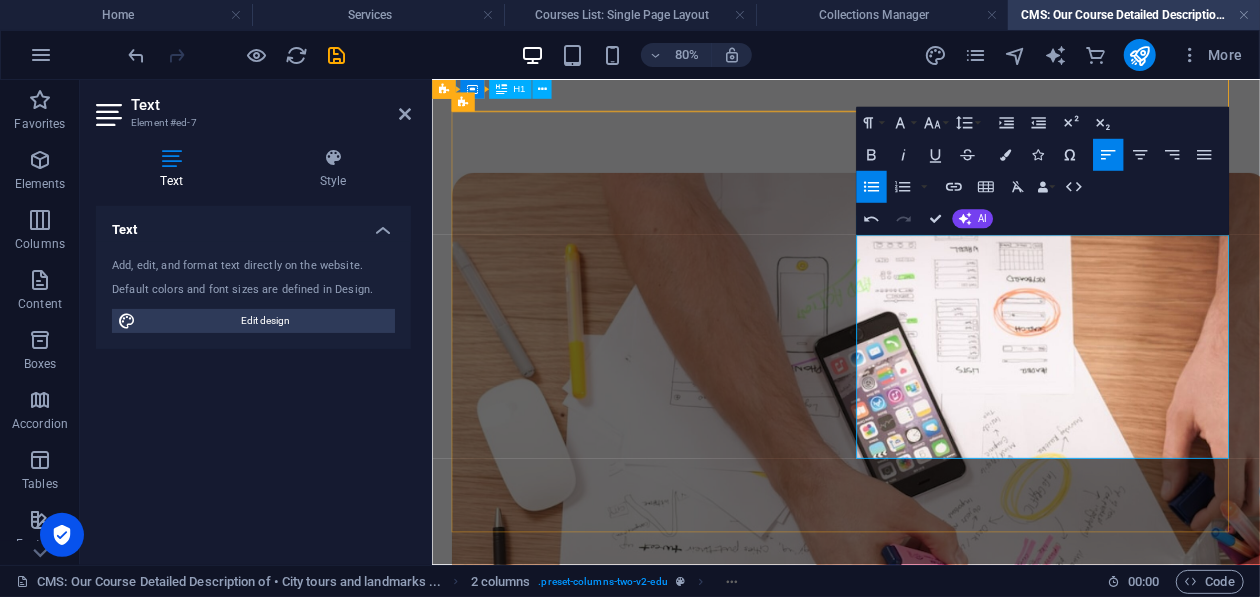 drag, startPoint x: 1382, startPoint y: 452, endPoint x: 983, endPoint y: 449, distance: 399.0113 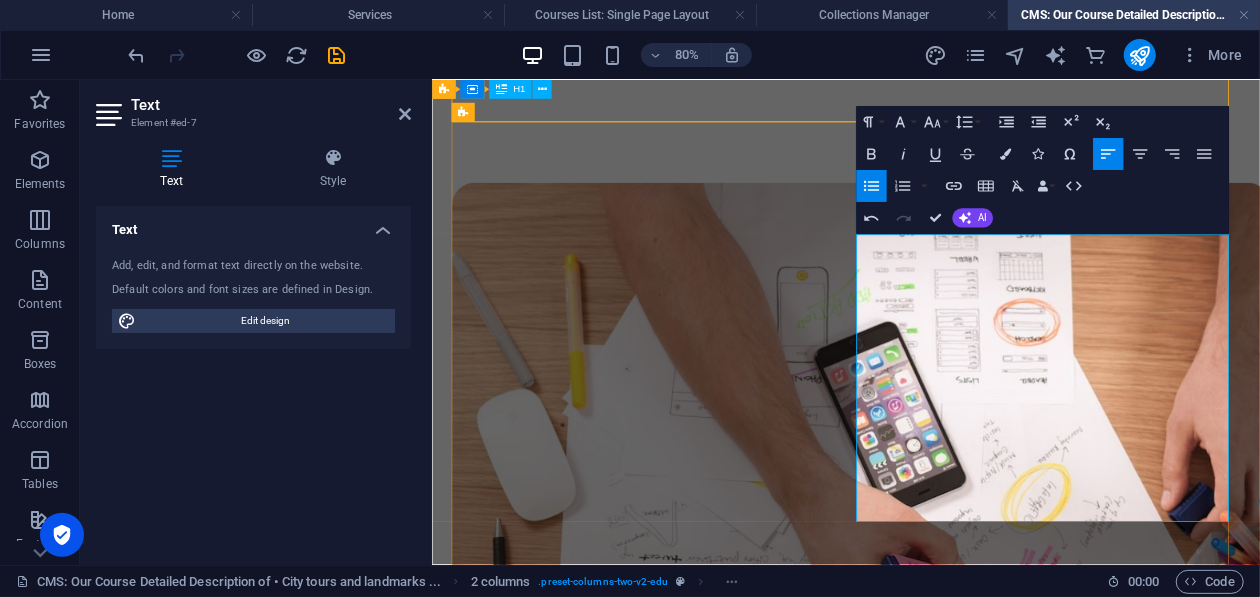 click on "Lorem ipsum dolor sit amet consectetur" at bounding box center (704, 1433) 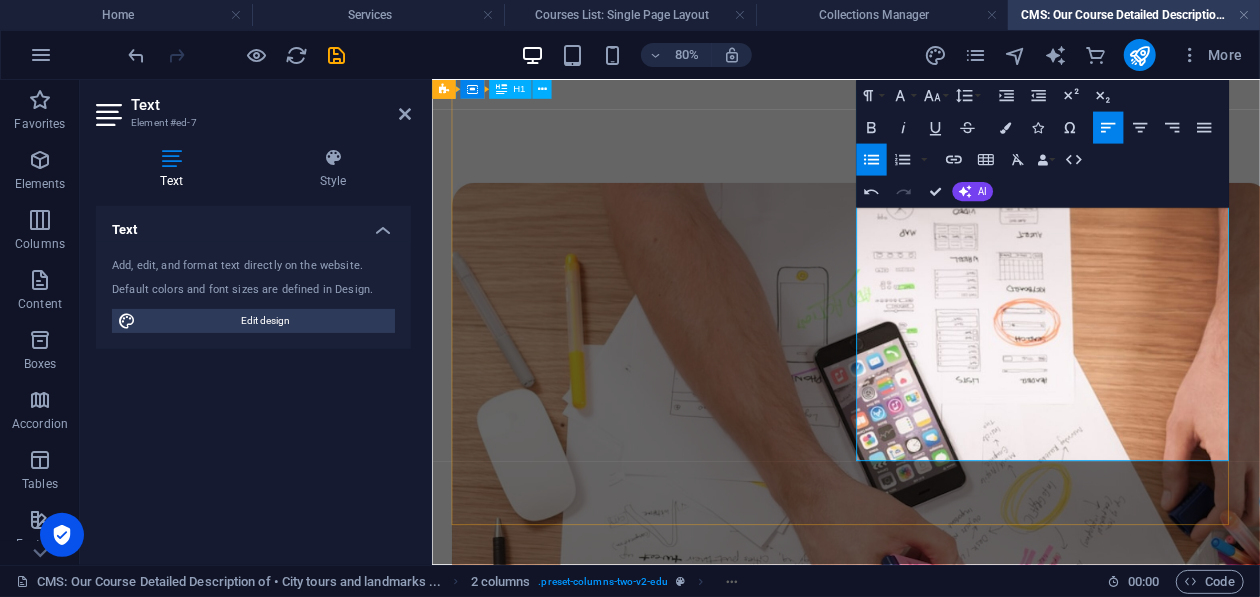 scroll, scrollTop: 794, scrollLeft: 0, axis: vertical 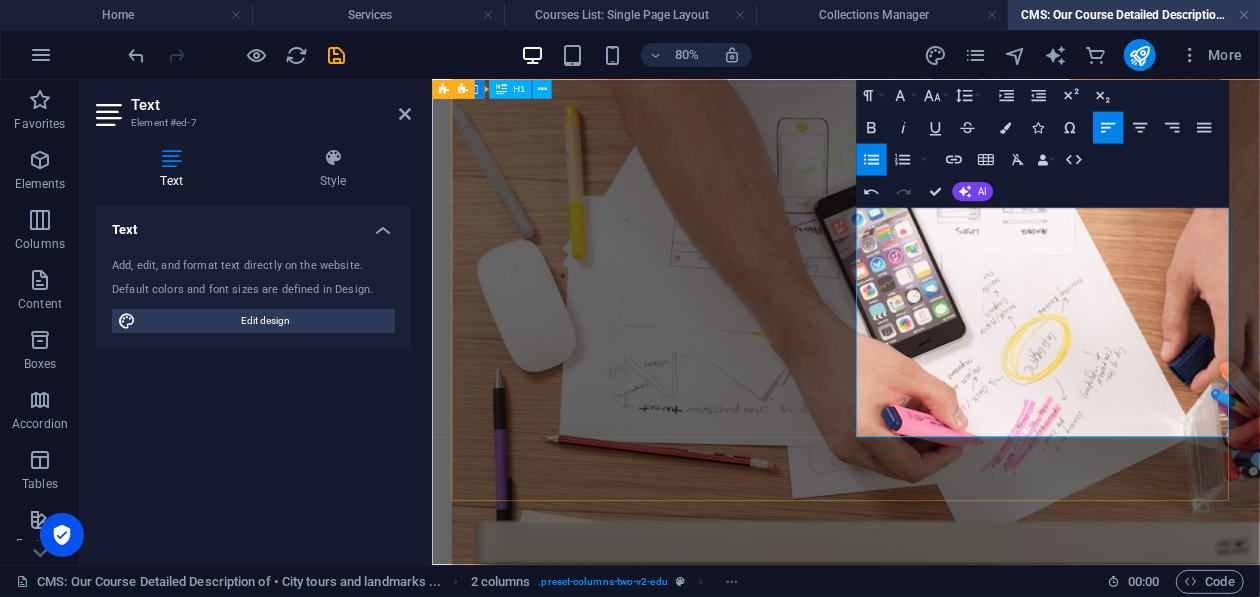 click on "Lorem ipsum dolor sit amet consectetur" at bounding box center [704, 1366] 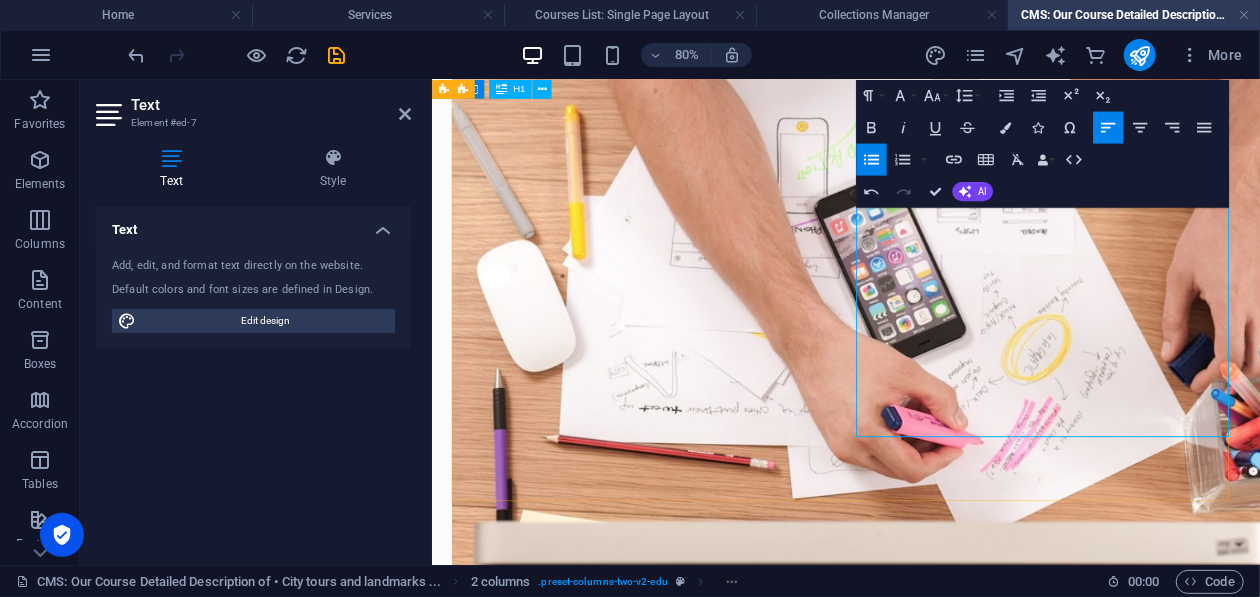 click on "Lorem ipsum dolor sit amet consectetur" at bounding box center [704, 1366] 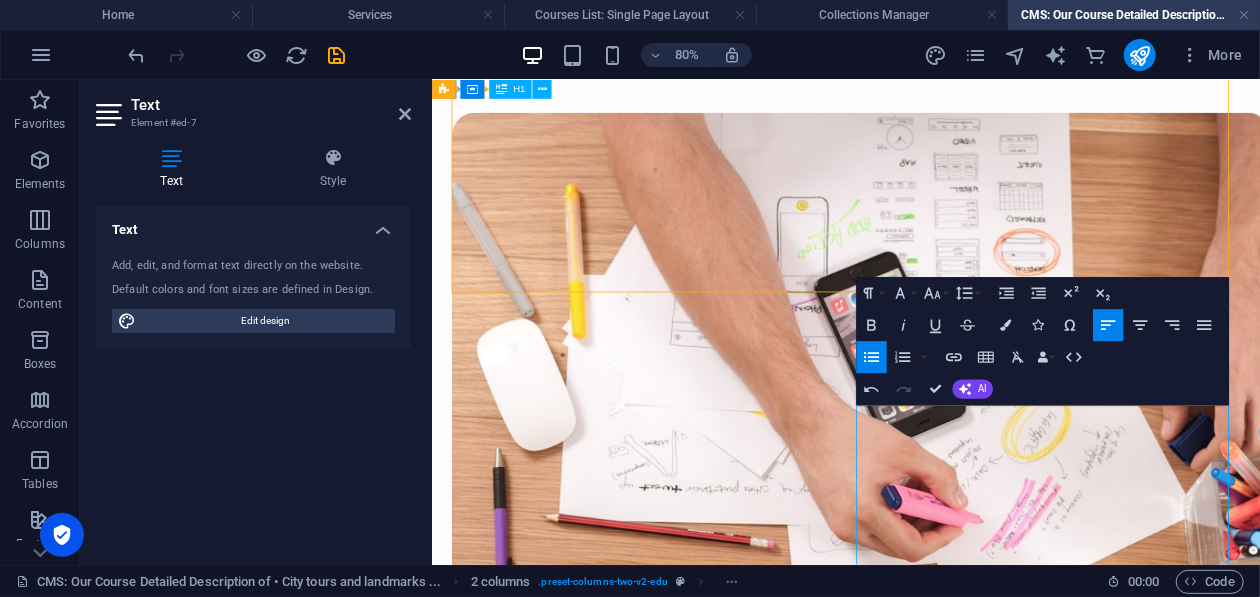 scroll, scrollTop: 394, scrollLeft: 0, axis: vertical 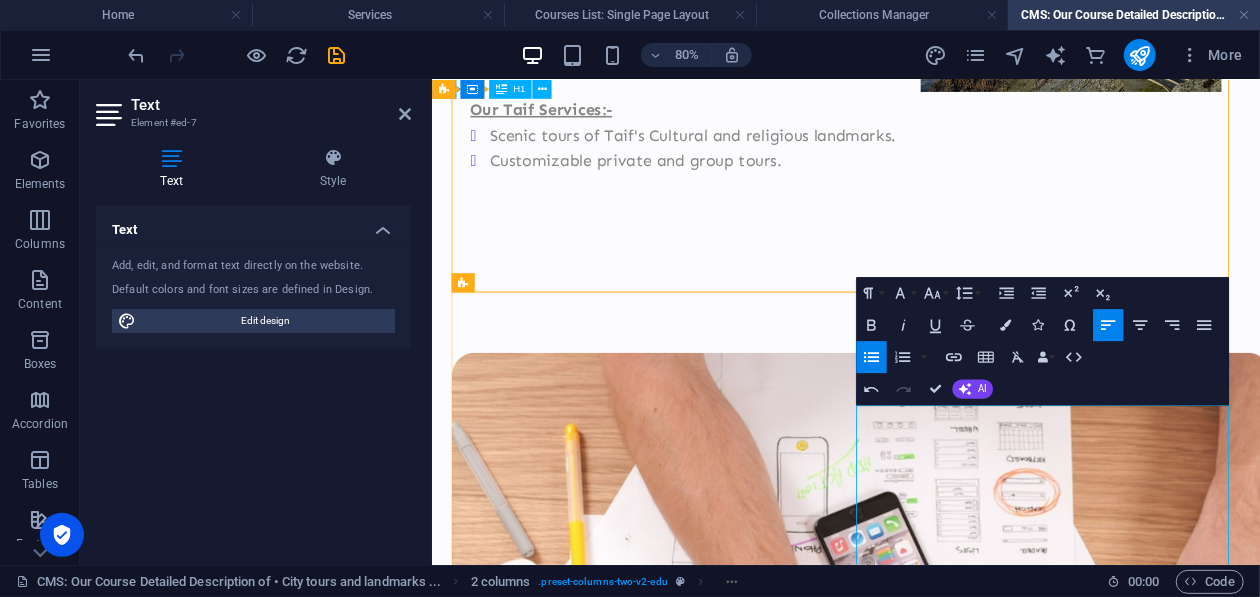 drag, startPoint x: 1138, startPoint y: 507, endPoint x: 986, endPoint y: 504, distance: 152.0296 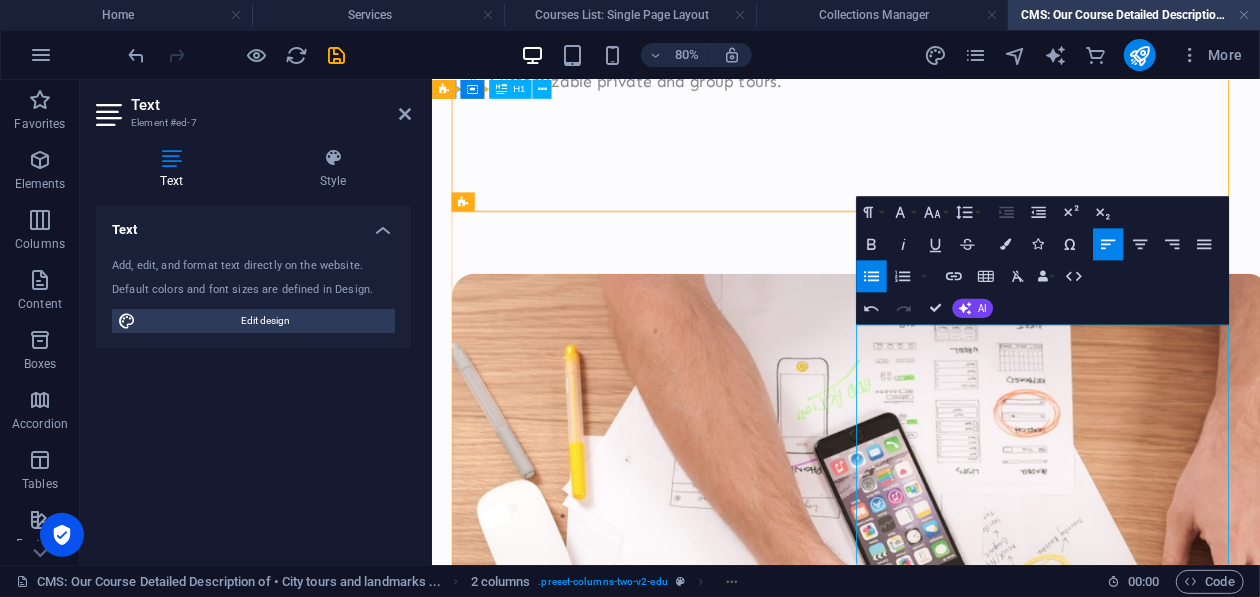 scroll, scrollTop: 495, scrollLeft: 0, axis: vertical 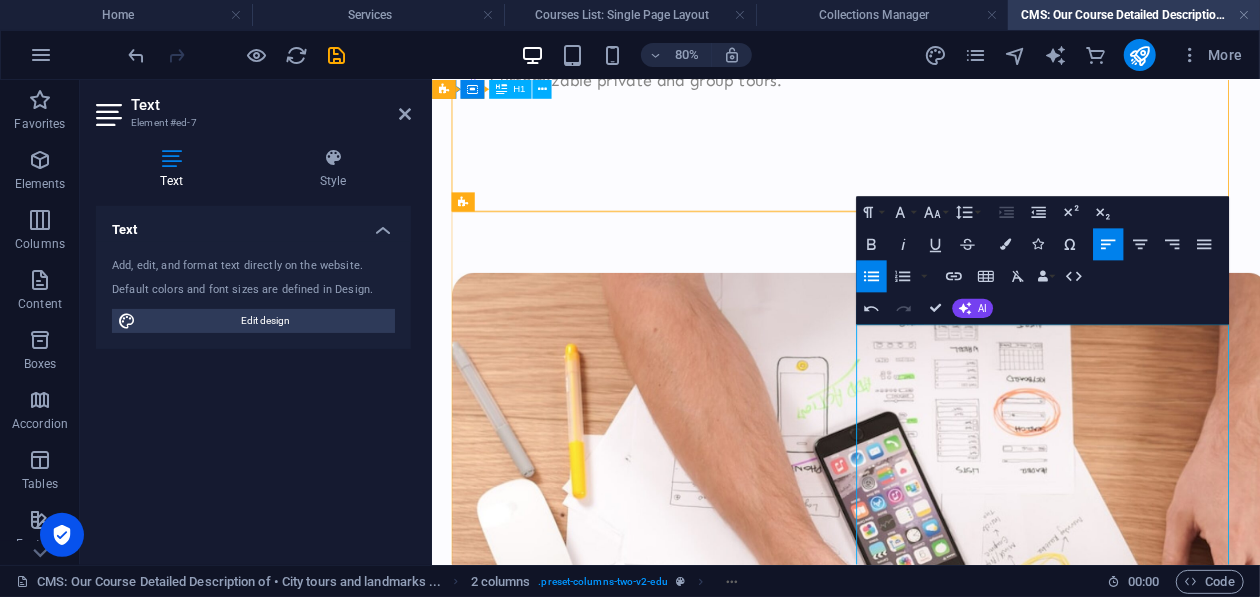 click on "Al‑Rahma (Floating) [DEMOGRAPHIC_DATA] :: A unique [DEMOGRAPHIC_DATA] offering a tranquil setting for reflection" at bounding box center [704, 1265] 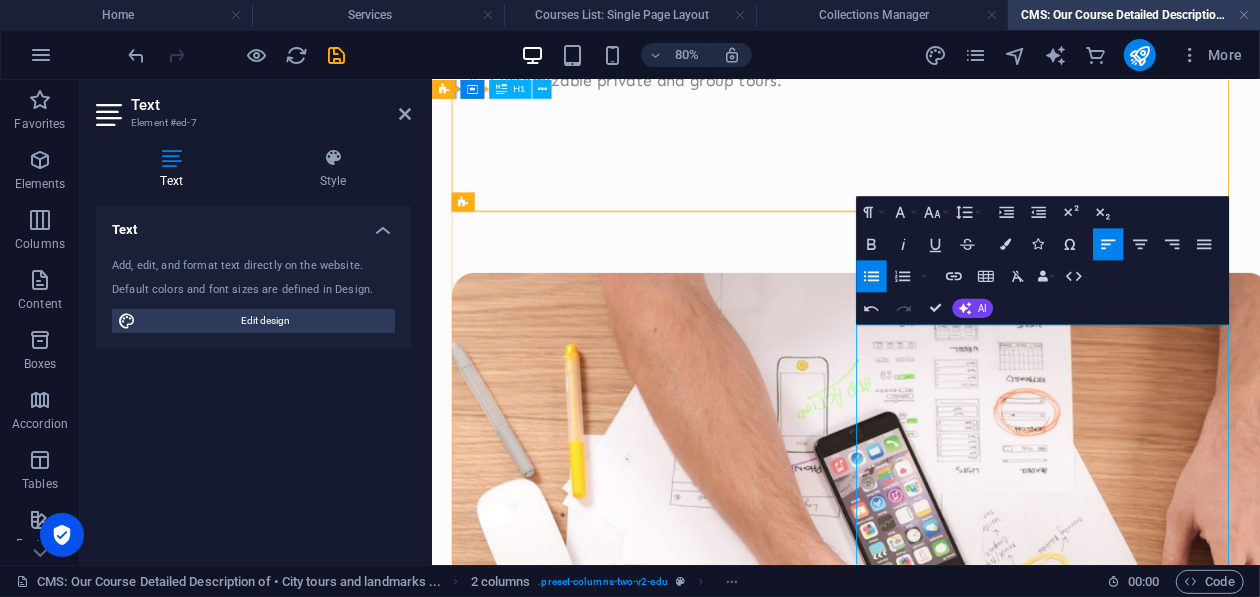 click on "Al‑Rahma (Floating) [DEMOGRAPHIC_DATA] :: A unique [DEMOGRAPHIC_DATA] offering a tranquil setting for reflection" at bounding box center [704, 1265] 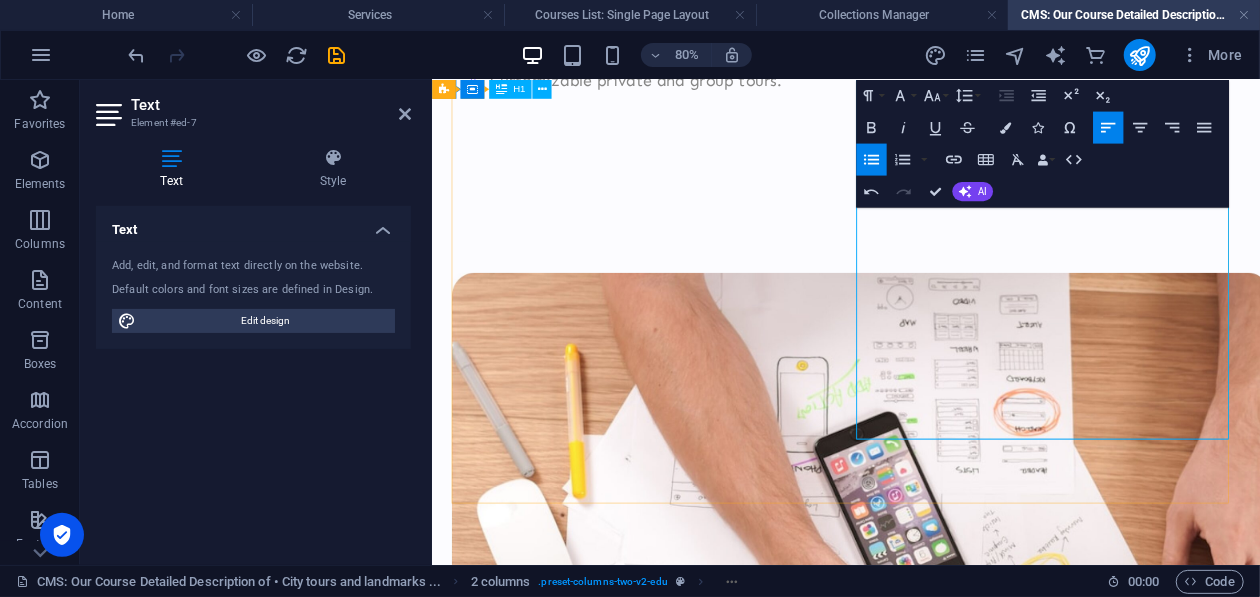 scroll, scrollTop: 834, scrollLeft: 0, axis: vertical 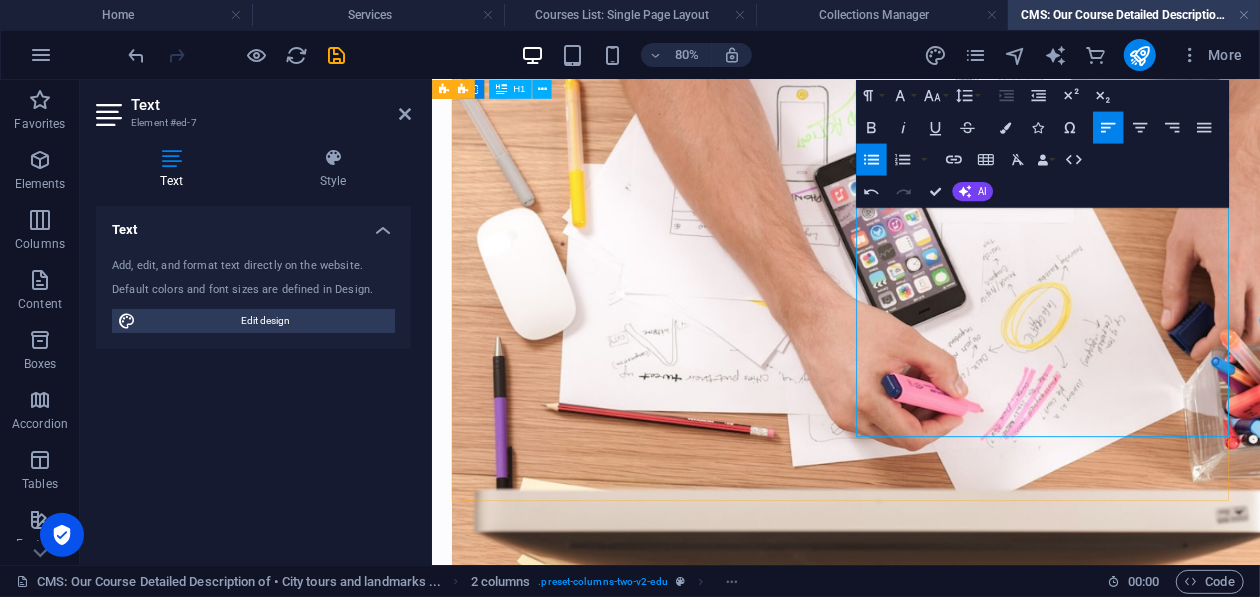 drag, startPoint x: 986, startPoint y: 388, endPoint x: 1202, endPoint y: 394, distance: 216.08331 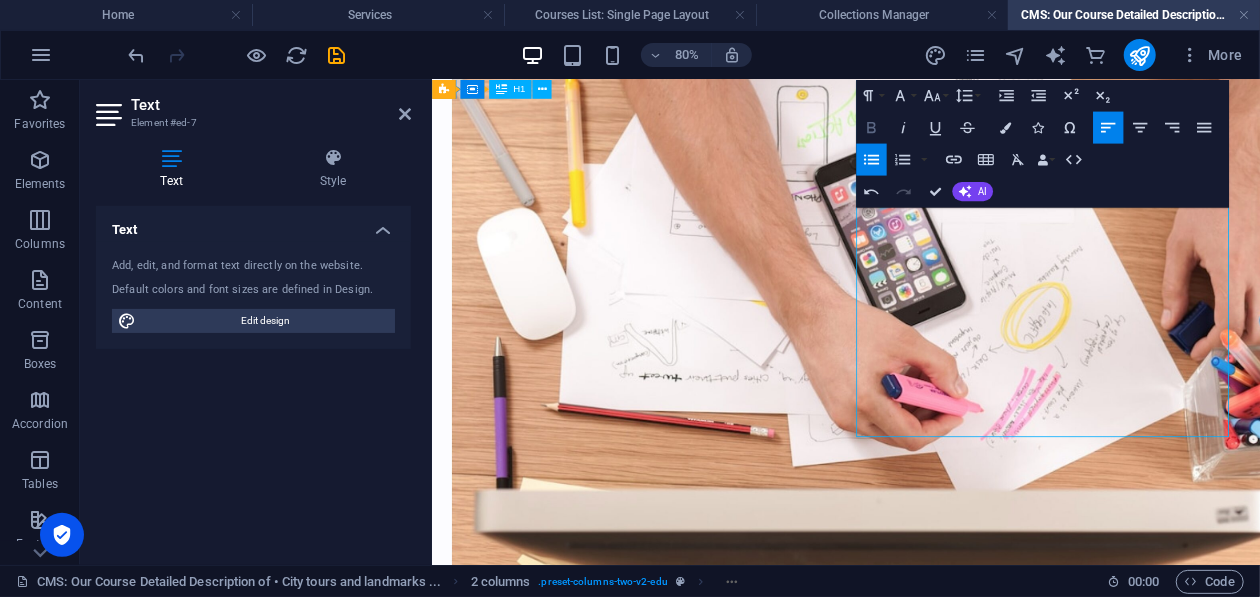 click 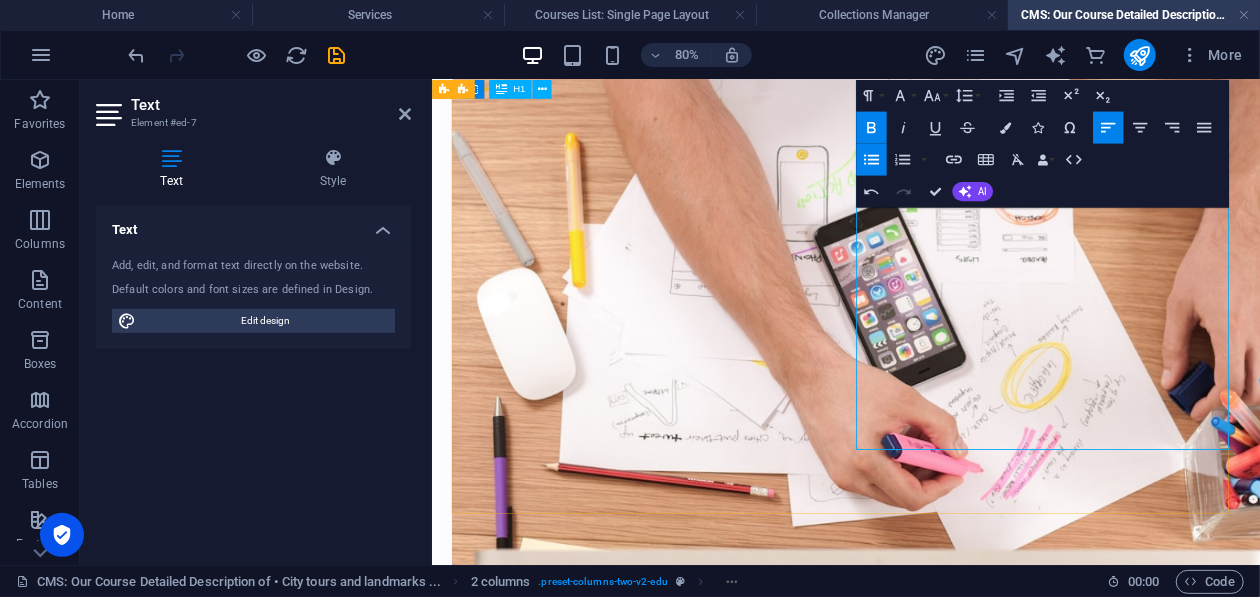 scroll, scrollTop: 735, scrollLeft: 0, axis: vertical 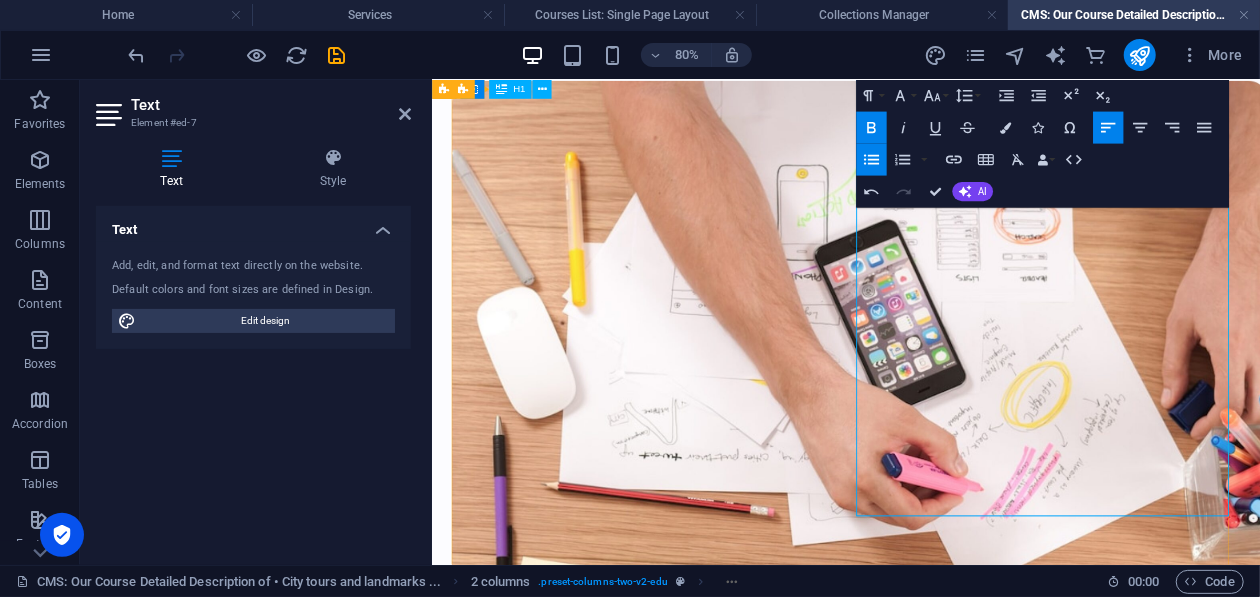 drag, startPoint x: 983, startPoint y: 369, endPoint x: 1153, endPoint y: 362, distance: 170.14406 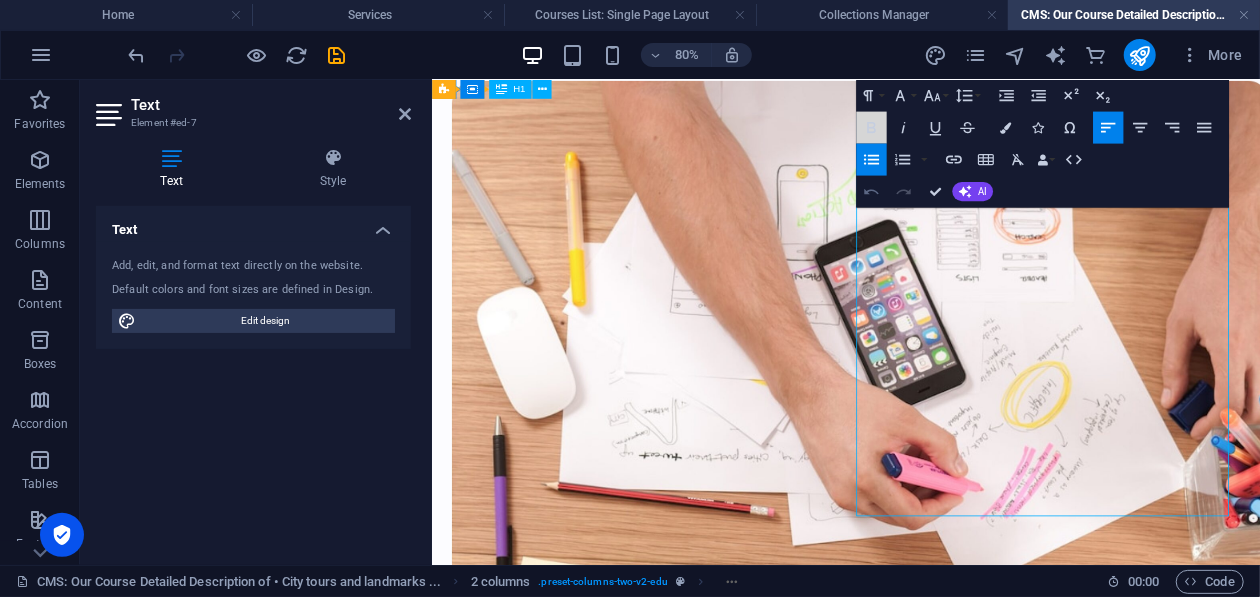 drag, startPoint x: 869, startPoint y: 122, endPoint x: 875, endPoint y: 175, distance: 53.338543 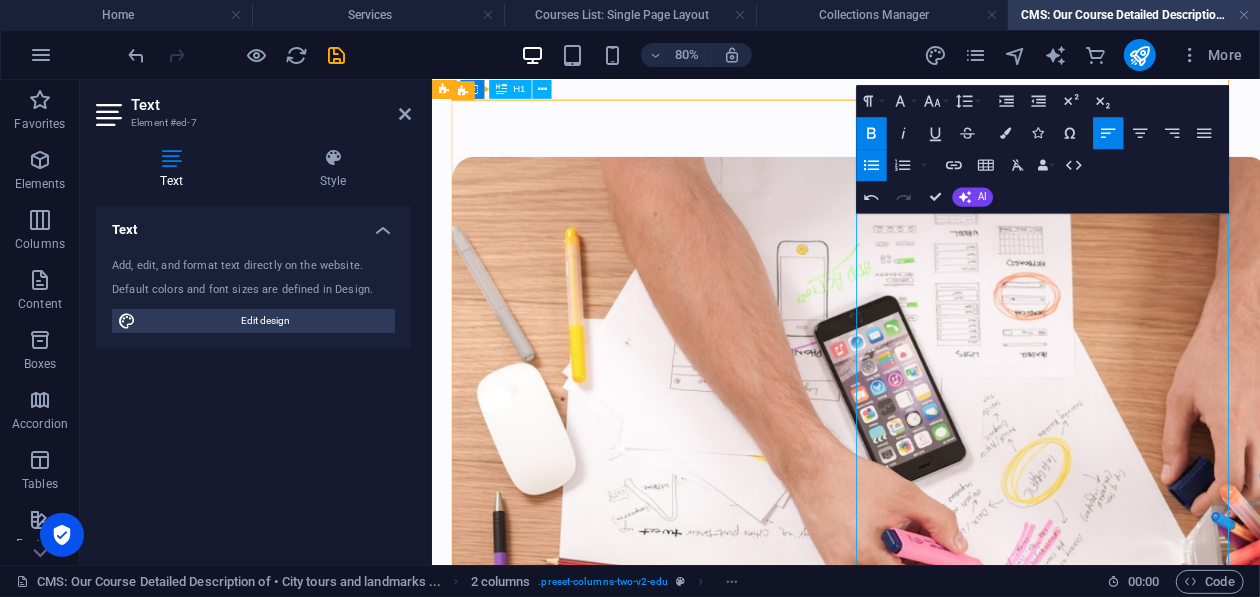 scroll, scrollTop: 634, scrollLeft: 0, axis: vertical 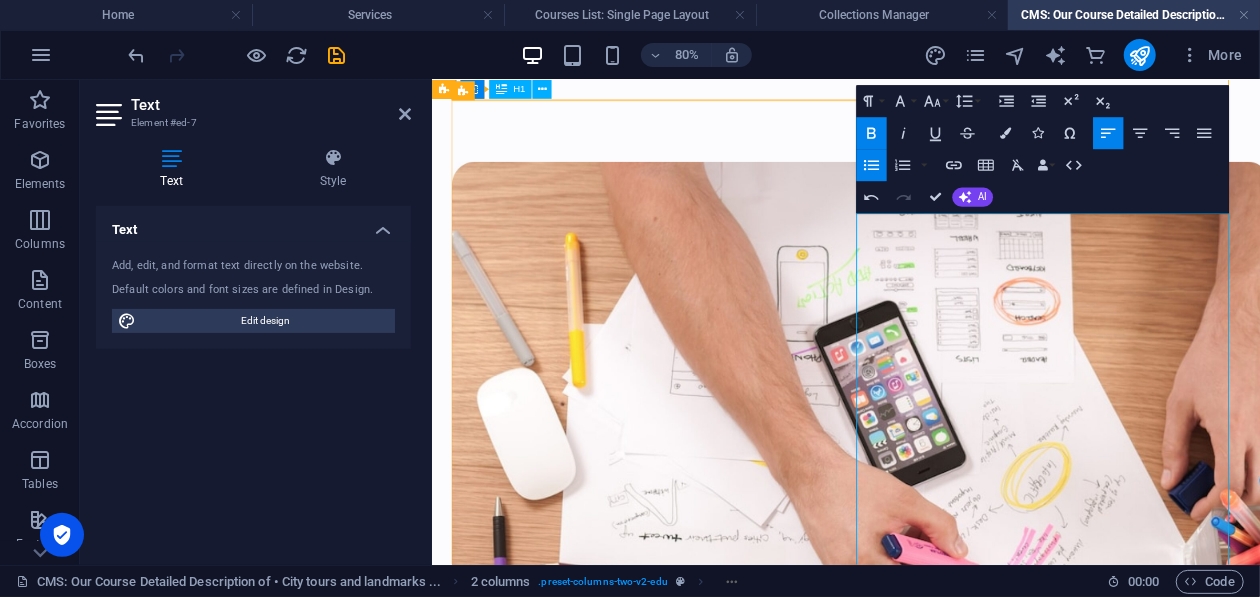 drag, startPoint x: 989, startPoint y: 380, endPoint x: 1077, endPoint y: 394, distance: 89.106674 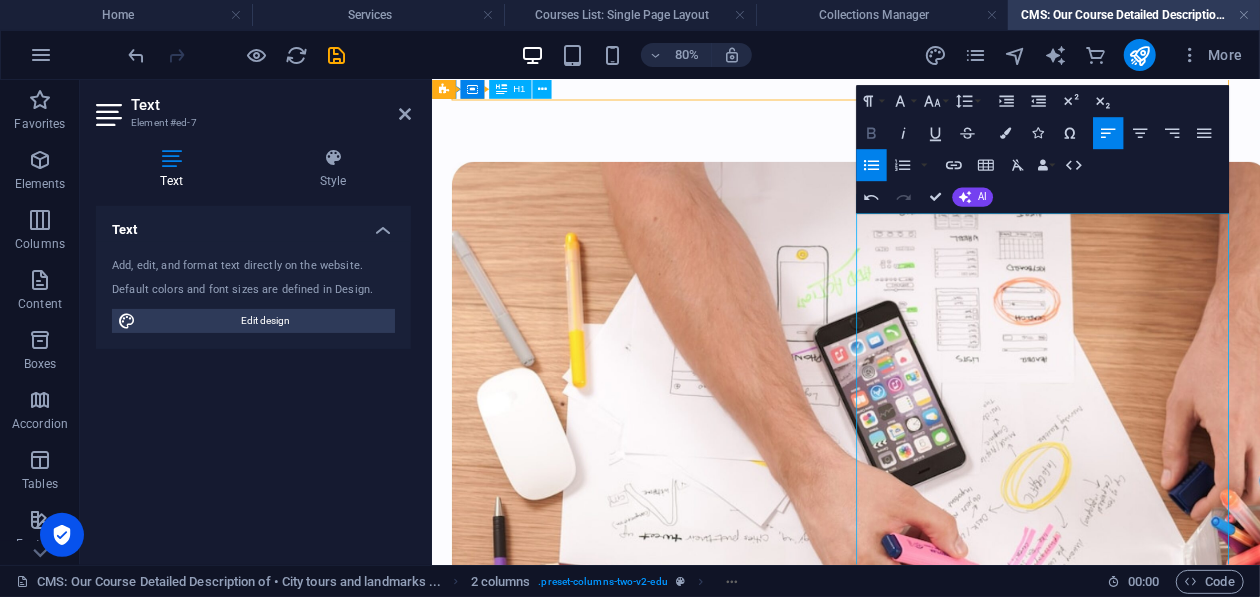 click 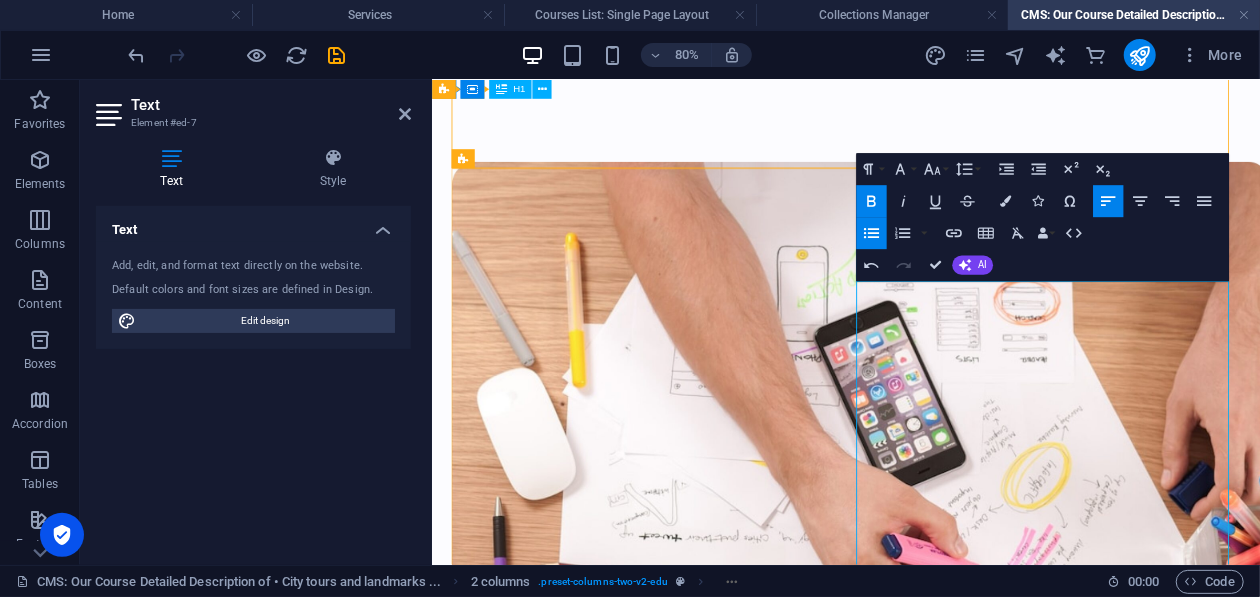 scroll, scrollTop: 535, scrollLeft: 0, axis: vertical 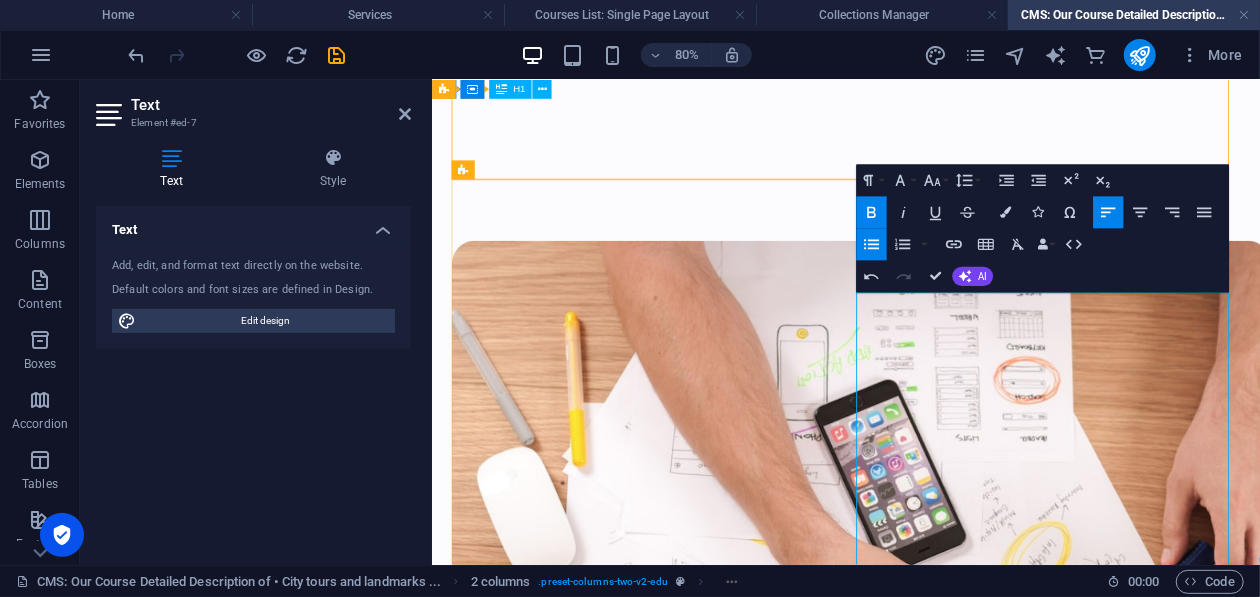 click on "[PERSON_NAME]:-  The historic old town rich in [DEMOGRAPHIC_DATA] history." at bounding box center (704, 1325) 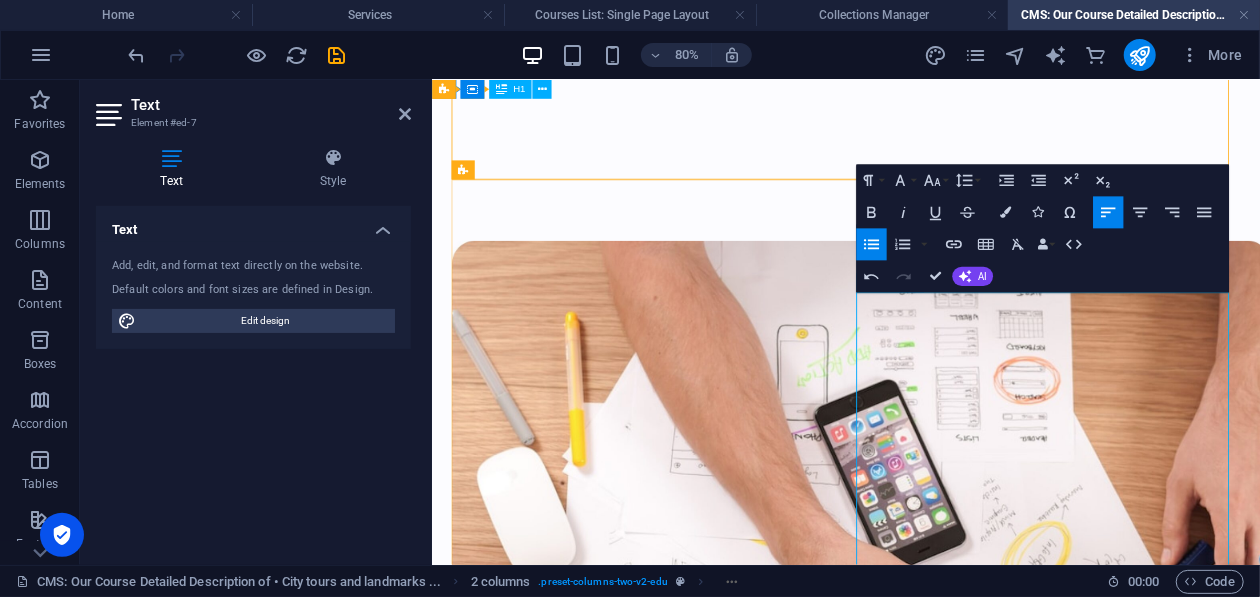click on "[PERSON_NAME]:-  The historic old town rich in [DEMOGRAPHIC_DATA] history." at bounding box center [704, 1325] 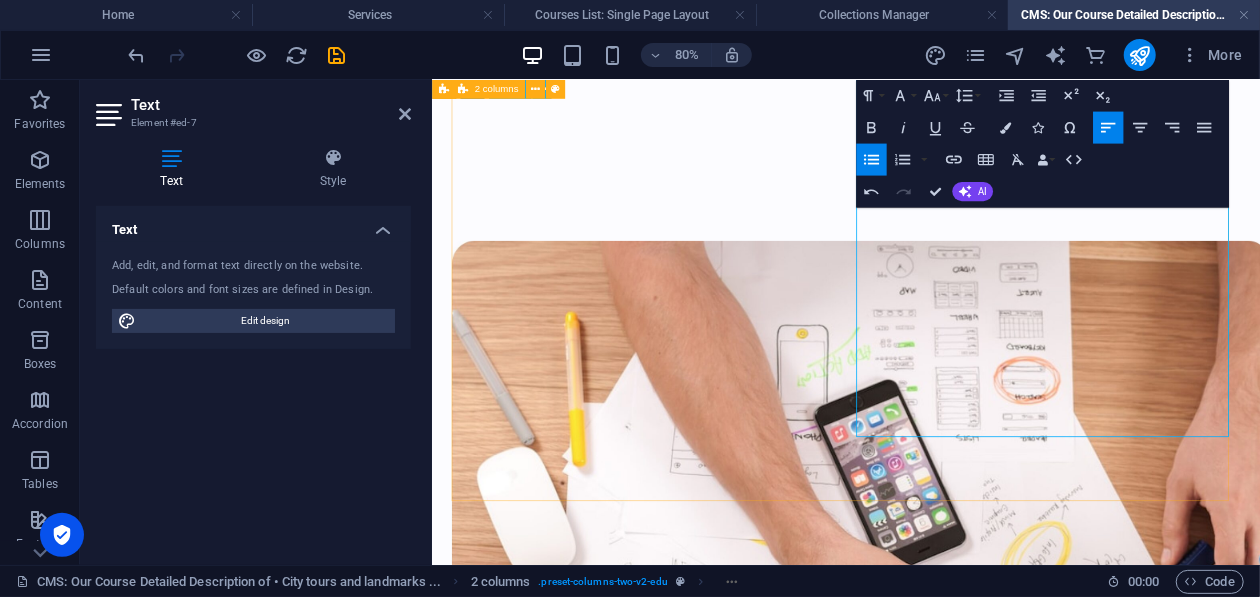 scroll, scrollTop: 834, scrollLeft: 0, axis: vertical 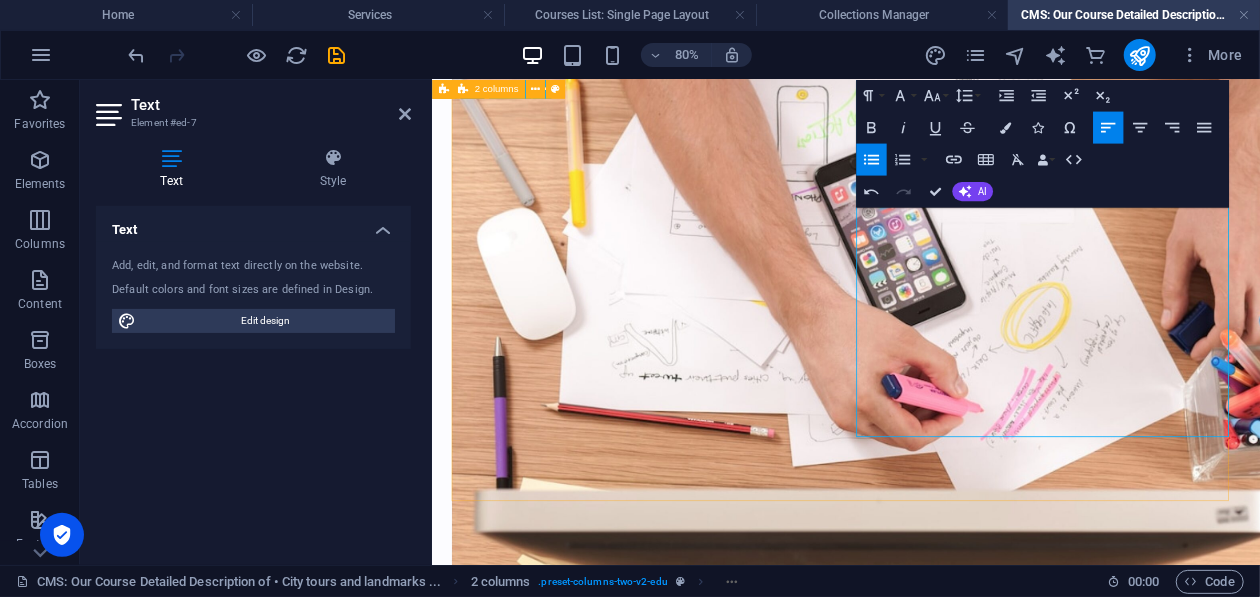 click on "JEDDAH Al‑Rahma (Floating) [DEMOGRAPHIC_DATA] : A unique [DEMOGRAPHIC_DATA] offering a tranquil setting for reflection Al Balad:-  The historic old town rich in [DEMOGRAPHIC_DATA] history. [GEOGRAPHIC_DATA]:- 30 km scenic waterfront with parks, walking lanes, sculptures, and restaurants [GEOGRAPHIC_DATA][PERSON_NAME]:  The world’s tallest, shooting water 312 m into the air, illuminated nightly." at bounding box center [948, 663] 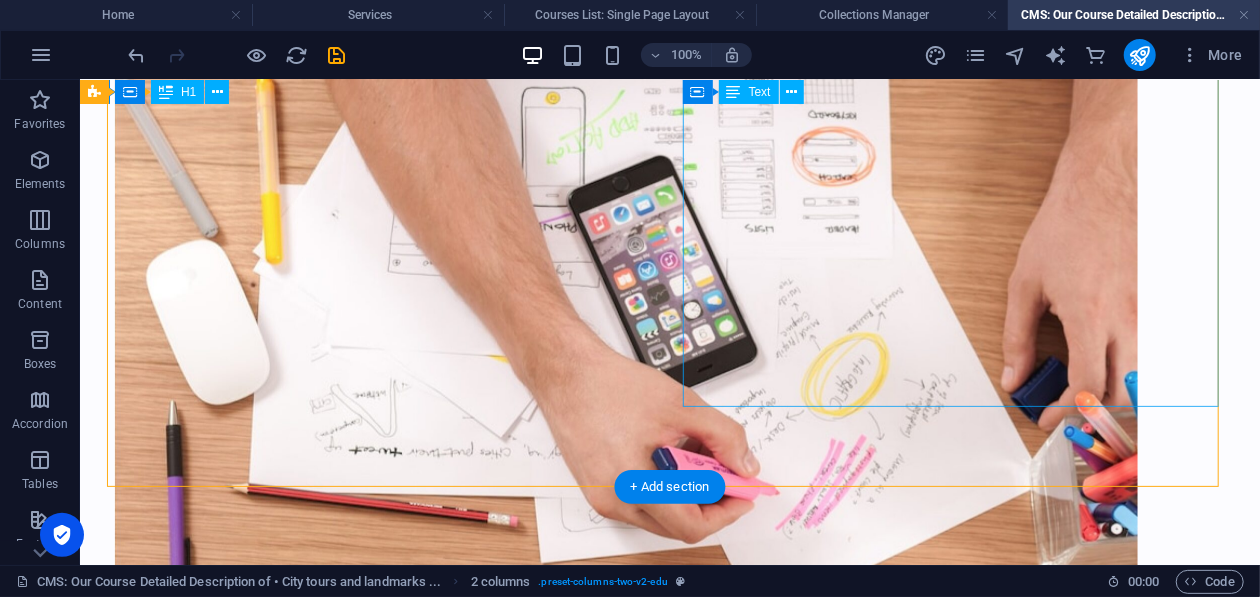 click on "Al‑Rahma (Floating) [DEMOGRAPHIC_DATA] : A unique [DEMOGRAPHIC_DATA] offering a tranquil setting for reflection Al Balad:-  The historic old town rich in [DEMOGRAPHIC_DATA] history. [GEOGRAPHIC_DATA]:- 30 km scenic waterfront with parks, walking lanes, sculptures, and restaurants [GEOGRAPHIC_DATA][PERSON_NAME]:  The world’s tallest, shooting water 312 m into the air, illuminated nightly." at bounding box center (381, 1066) 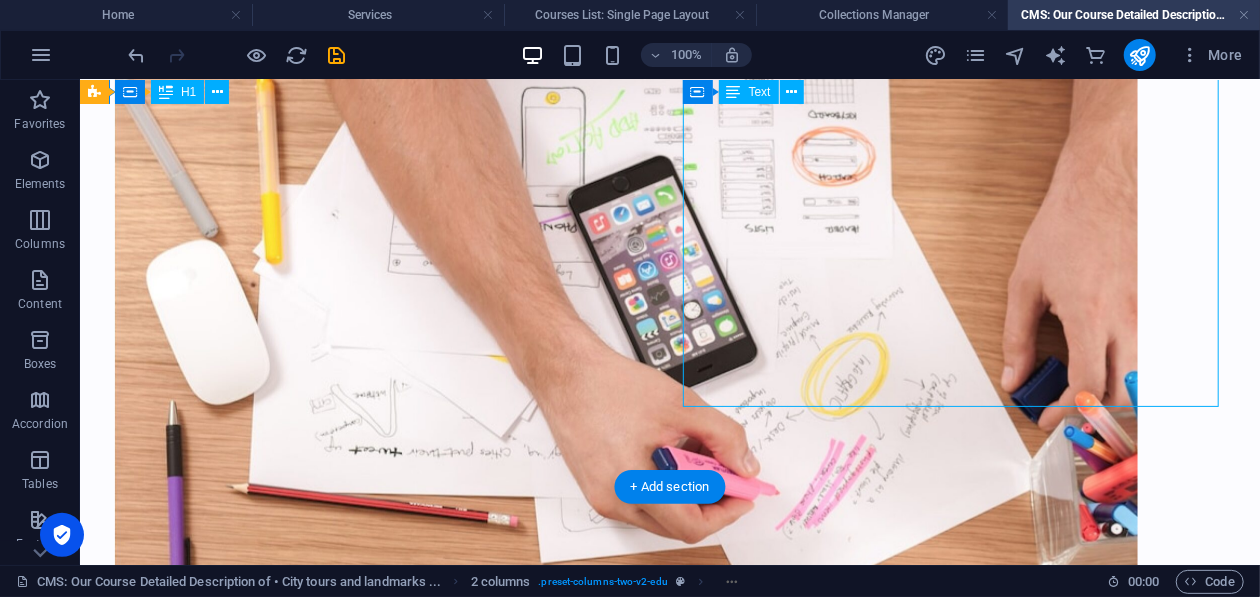 click on "Al‑Rahma (Floating) [DEMOGRAPHIC_DATA] : A unique [DEMOGRAPHIC_DATA] offering a tranquil setting for reflection Al Balad:-  The historic old town rich in [DEMOGRAPHIC_DATA] history. [GEOGRAPHIC_DATA]:- 30 km scenic waterfront with parks, walking lanes, sculptures, and restaurants [GEOGRAPHIC_DATA][PERSON_NAME]:  The world’s tallest, shooting water 312 m into the air, illuminated nightly." at bounding box center [381, 1066] 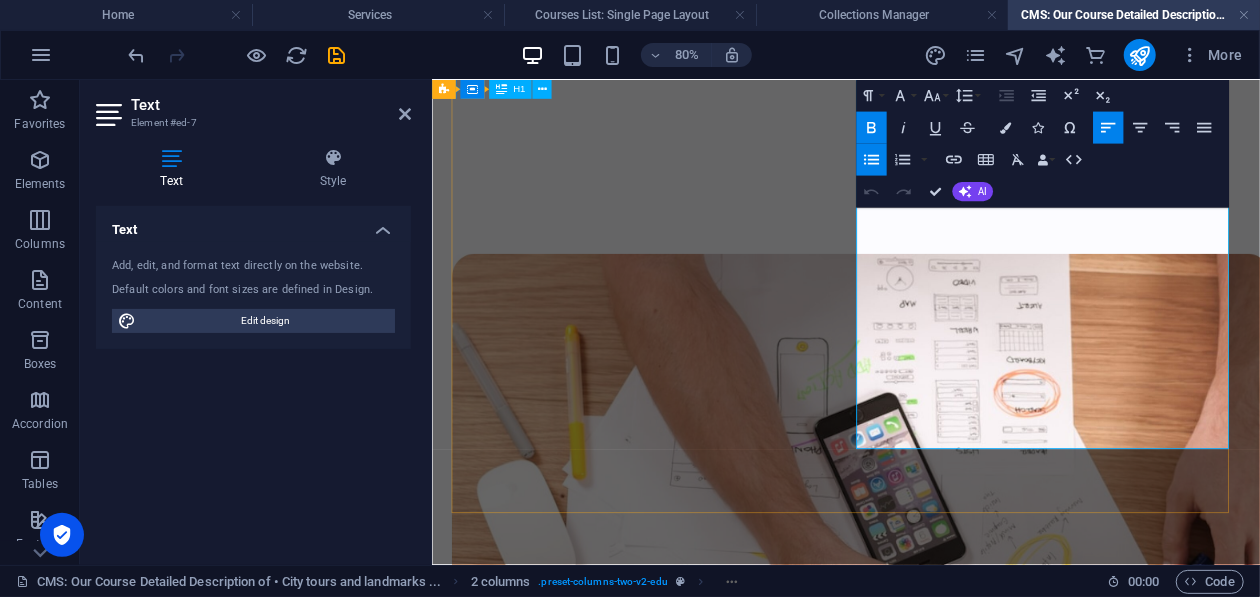 scroll, scrollTop: 819, scrollLeft: 0, axis: vertical 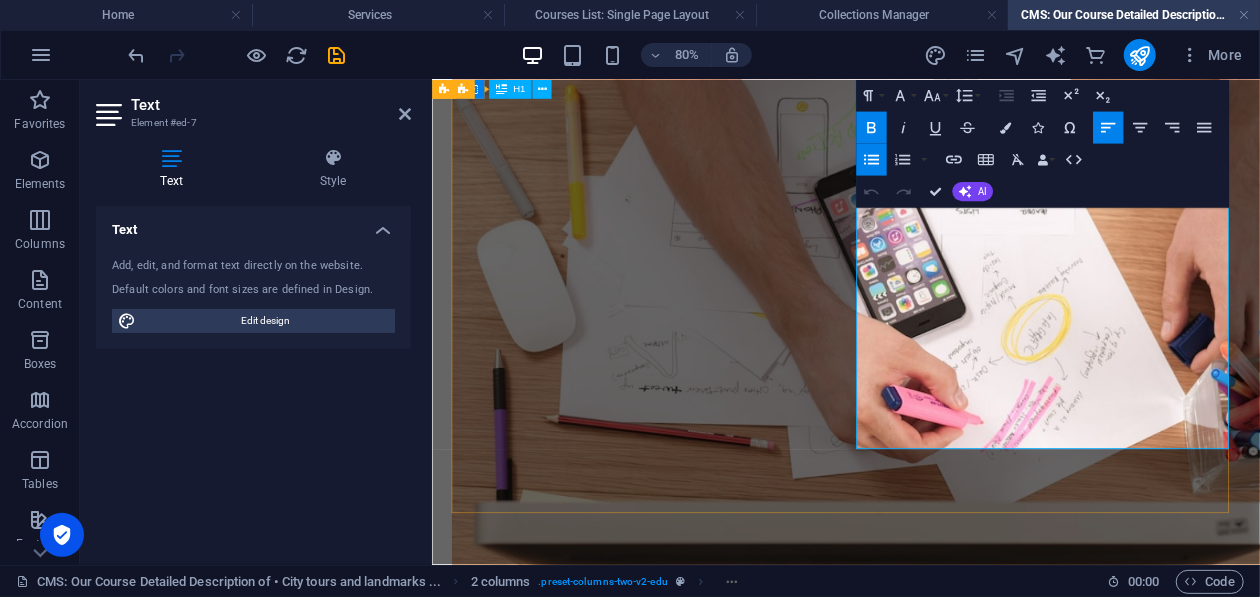 click at bounding box center [704, 1341] 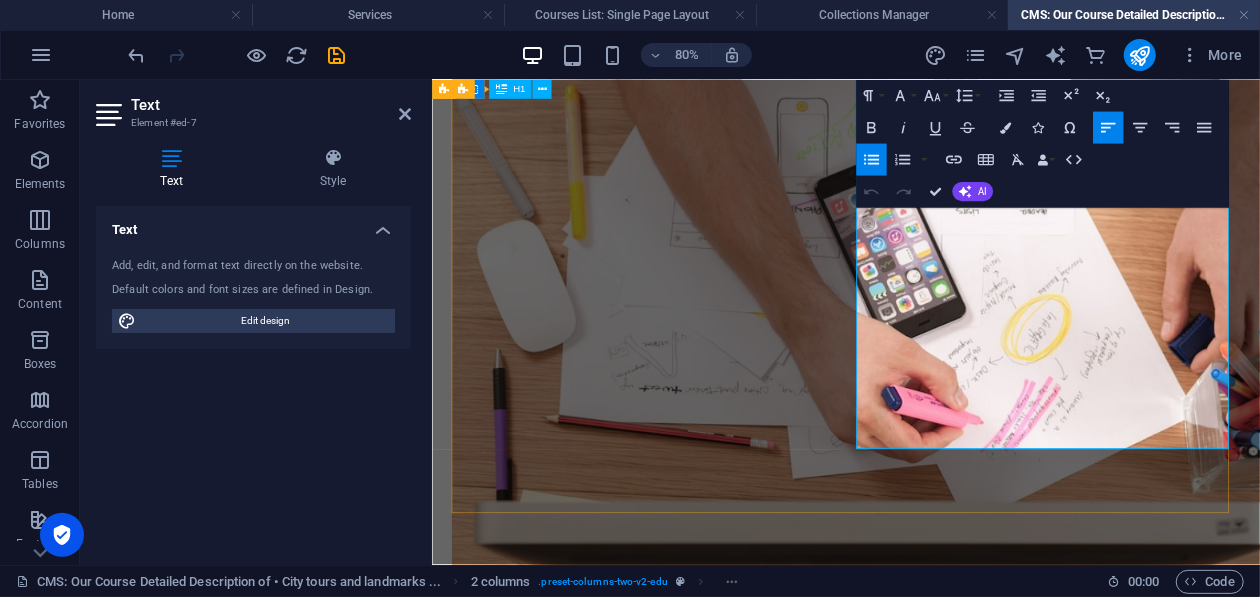 type 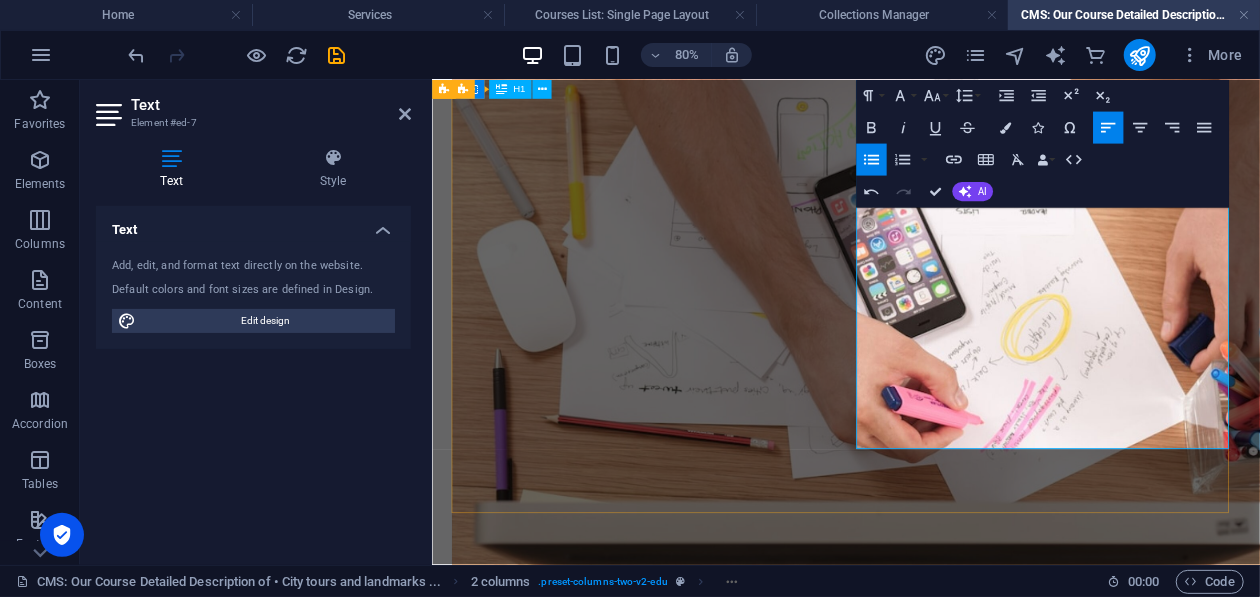 drag, startPoint x: 1220, startPoint y: 527, endPoint x: 973, endPoint y: 532, distance: 247.0506 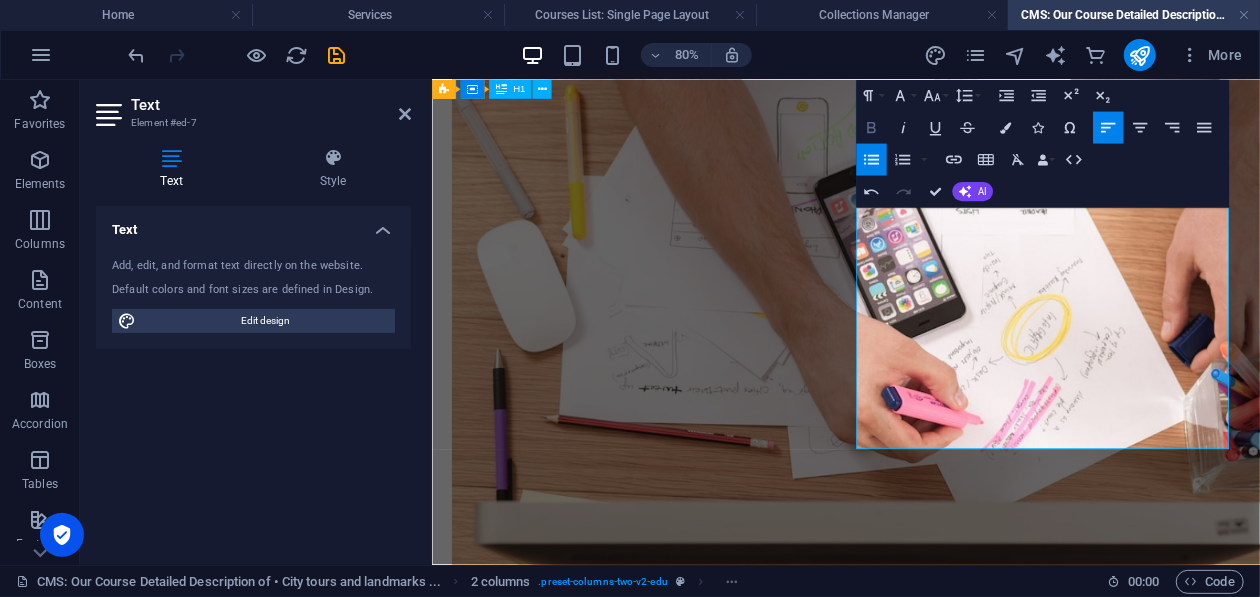click 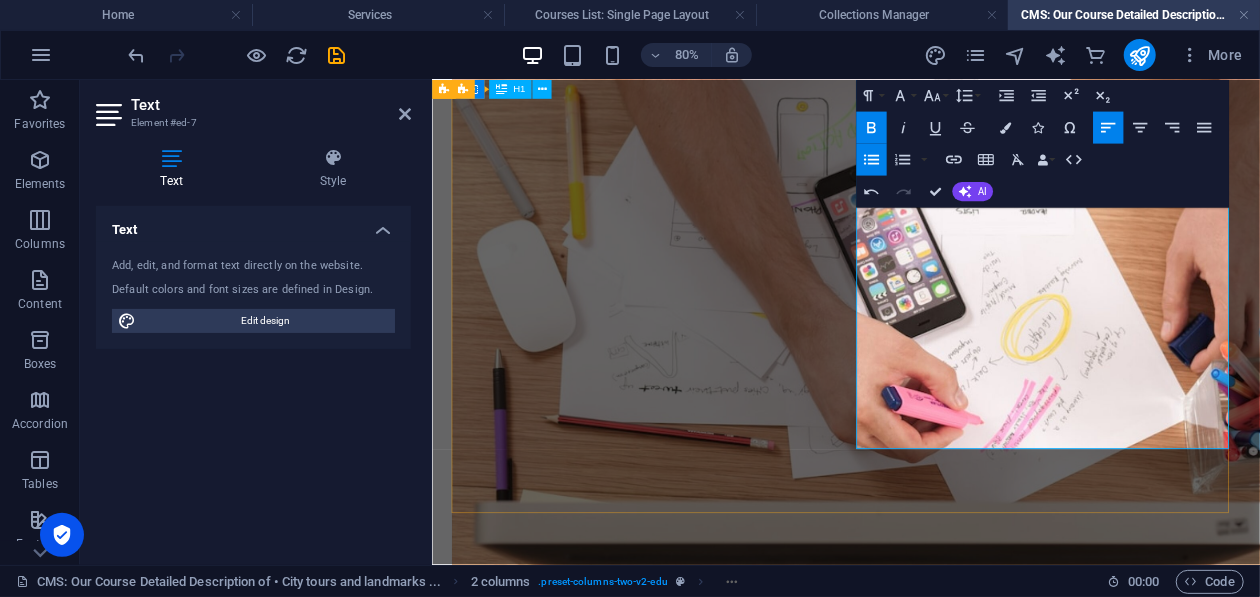 click on "Historic Jeddah Festival" at bounding box center (704, 1341) 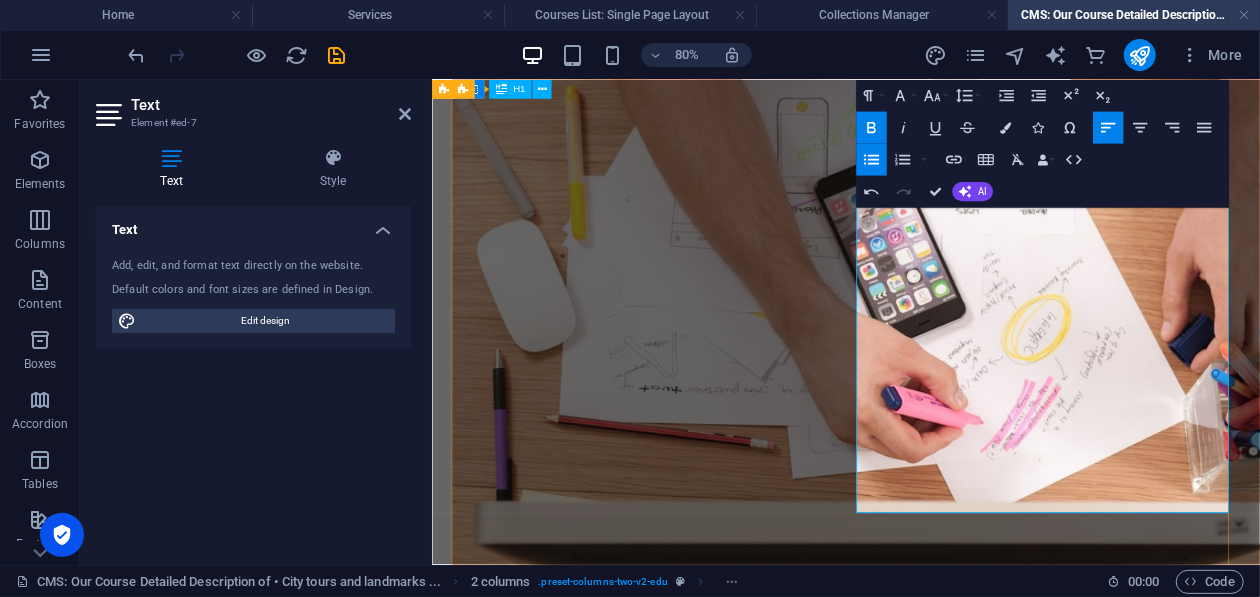drag, startPoint x: 1223, startPoint y: 520, endPoint x: 1188, endPoint y: 594, distance: 81.859634 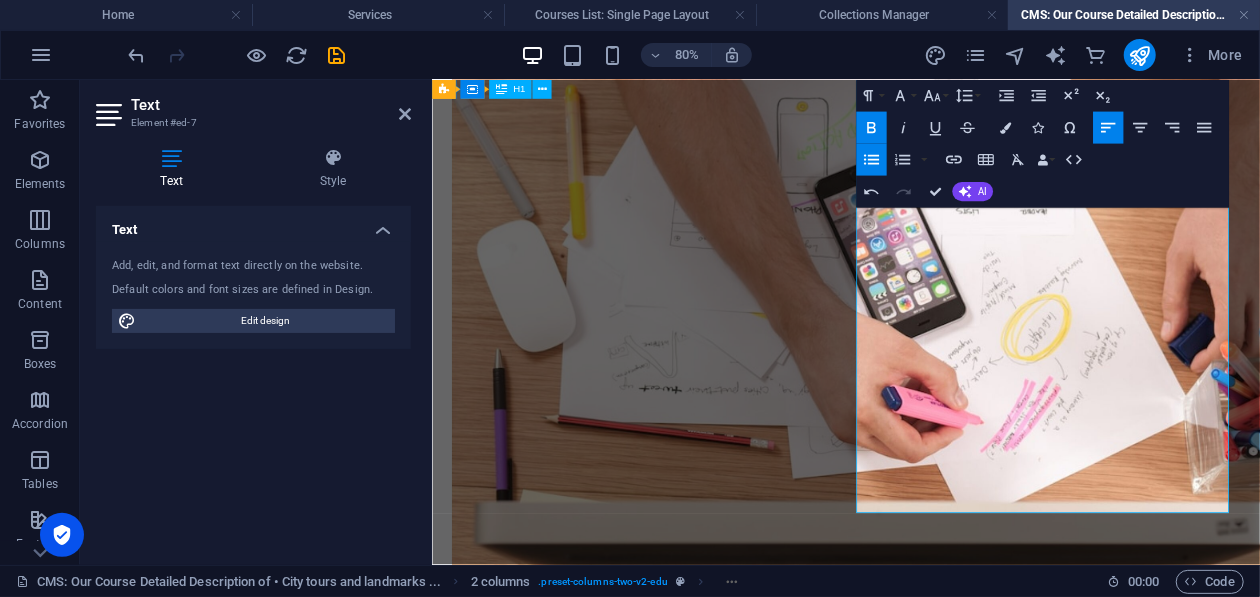 click 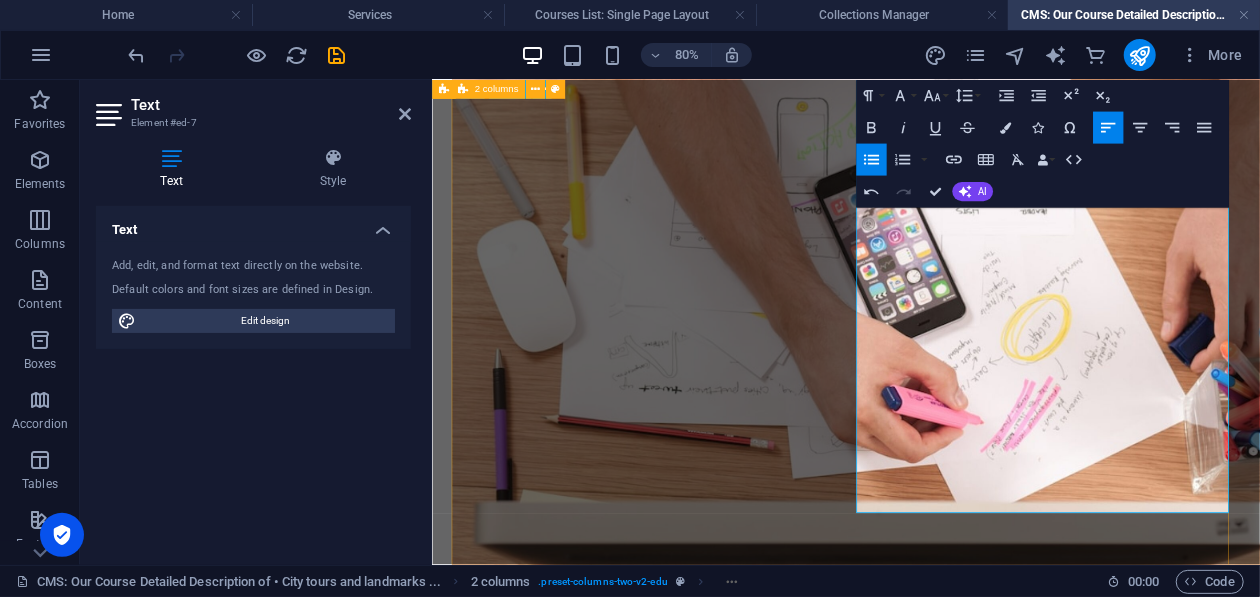 click on "JEDDAH Al‑Rahma (Floating) [DEMOGRAPHIC_DATA] : A unique [DEMOGRAPHIC_DATA] offering a tranquil setting for reflection Al Balad:-  The historic old town rich in [DEMOGRAPHIC_DATA] history. [GEOGRAPHIC_DATA]:- 30 km scenic waterfront with parks, walking lanes, sculptures, and restaurants [GEOGRAPHIC_DATA][PERSON_NAME]:  The world’s tallest, shooting water 312 m into the air, illuminated nightly. Historic Jeddah Festival:  Held annually during [DATE] in [GEOGRAPHIC_DATA], celebrating the city’s deep heritage" at bounding box center [948, 718] 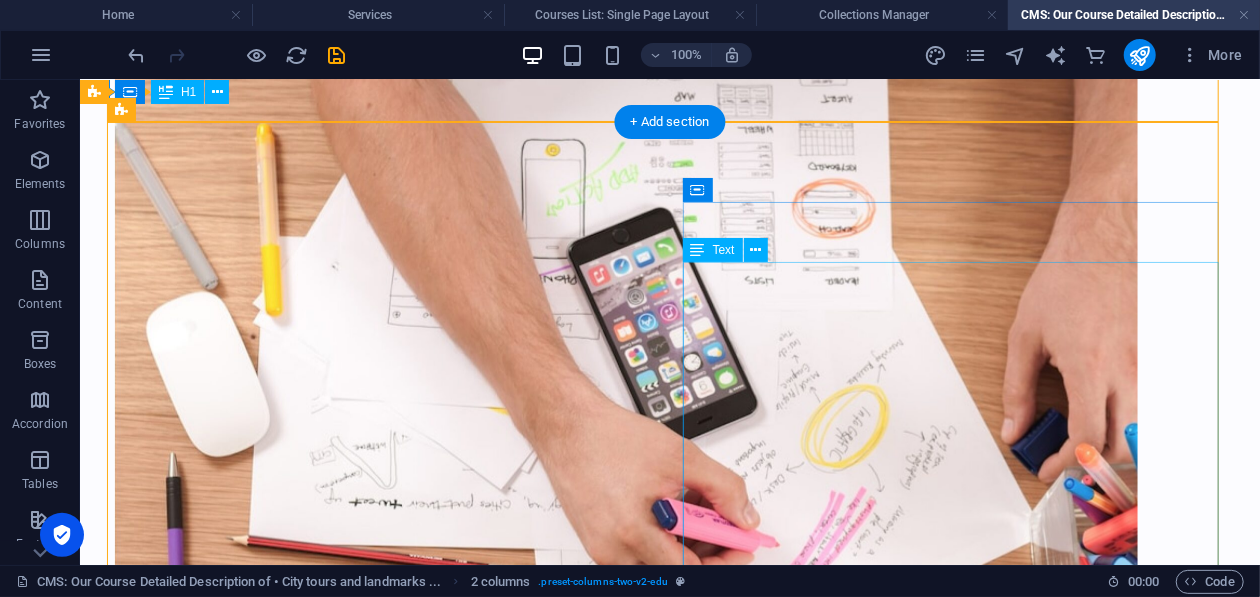 scroll, scrollTop: 819, scrollLeft: 0, axis: vertical 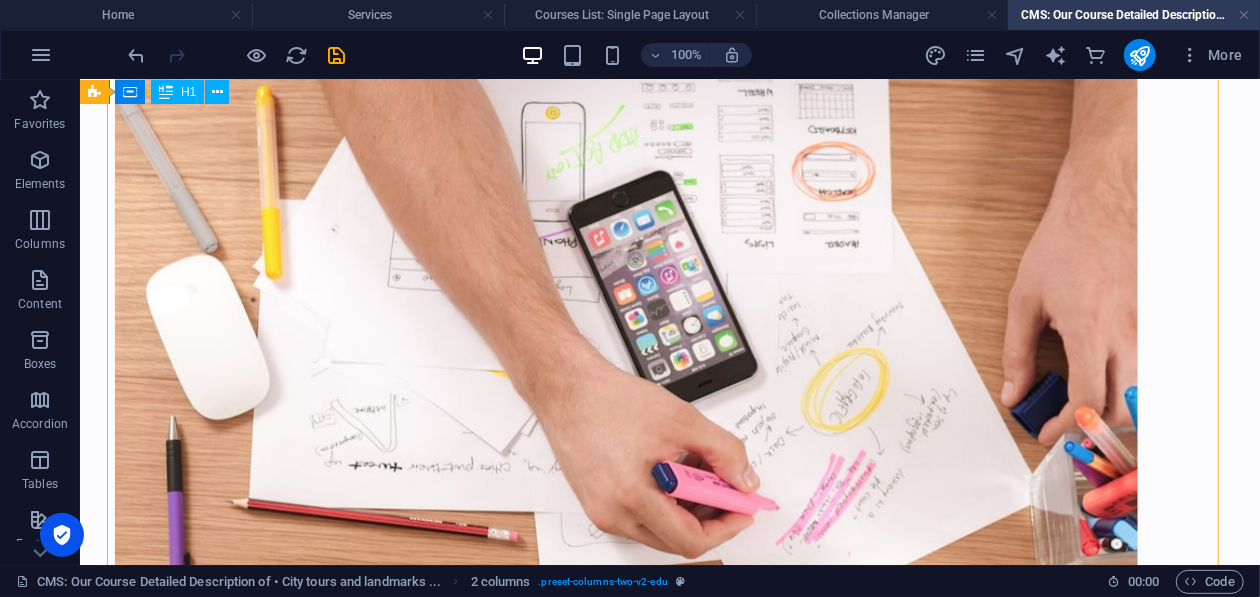 click at bounding box center [381, 398] 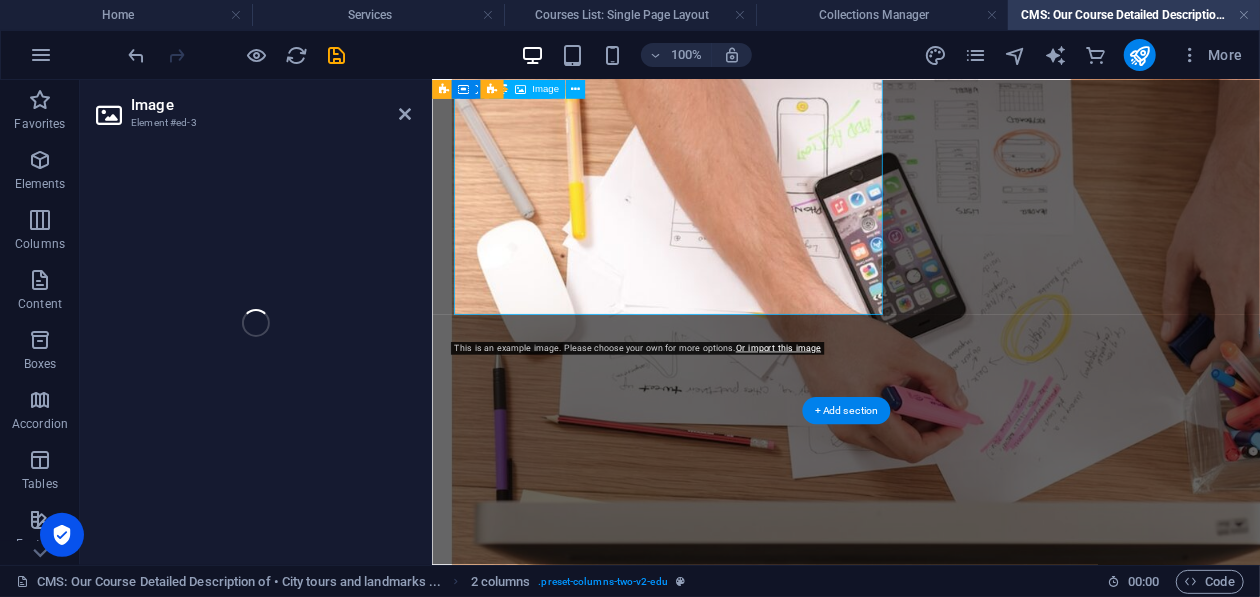 click on "Al‑Rahma (Floating) [DEMOGRAPHIC_DATA] : A unique [DEMOGRAPHIC_DATA] offering a tranquil setting for reflection Al Balad:-  The historic old town rich in [DEMOGRAPHIC_DATA] history. [GEOGRAPHIC_DATA]:- 30 km scenic waterfront with parks, walking lanes, sculptures, and restaurants [GEOGRAPHIC_DATA][PERSON_NAME]:  The world’s tallest, shooting water 312 m into the air, illuminated nightly. Historic Jeddah Festival:  Held annually during [DATE] in [GEOGRAPHIC_DATA], celebrating the city’s deep heritage" at bounding box center (692, 1161) 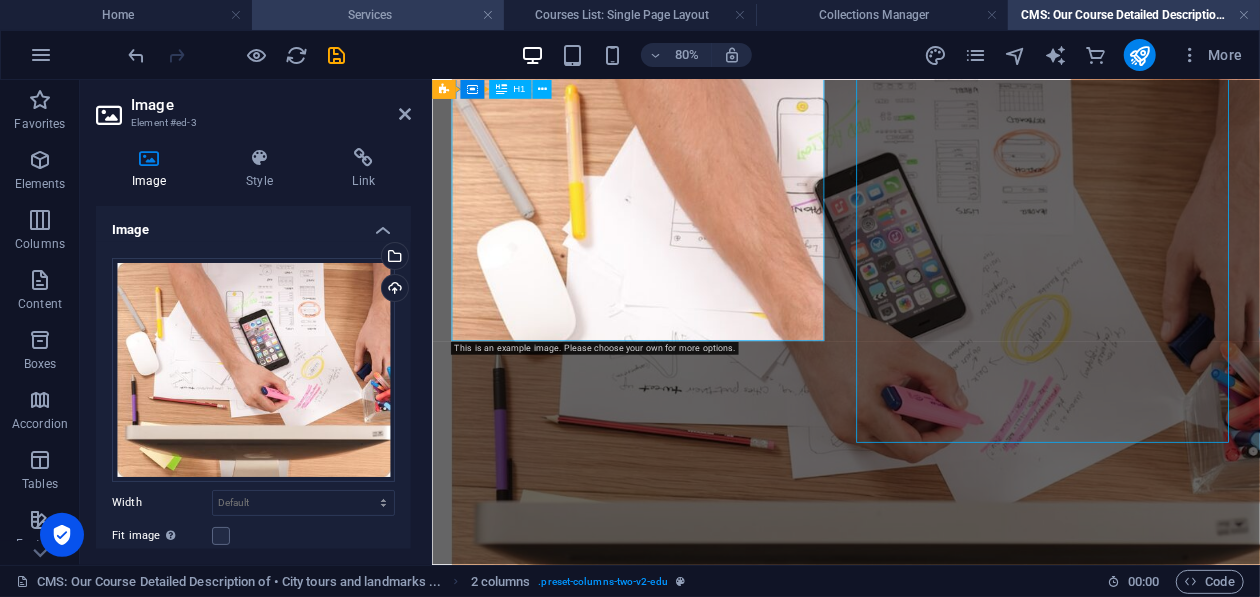 scroll, scrollTop: 906, scrollLeft: 0, axis: vertical 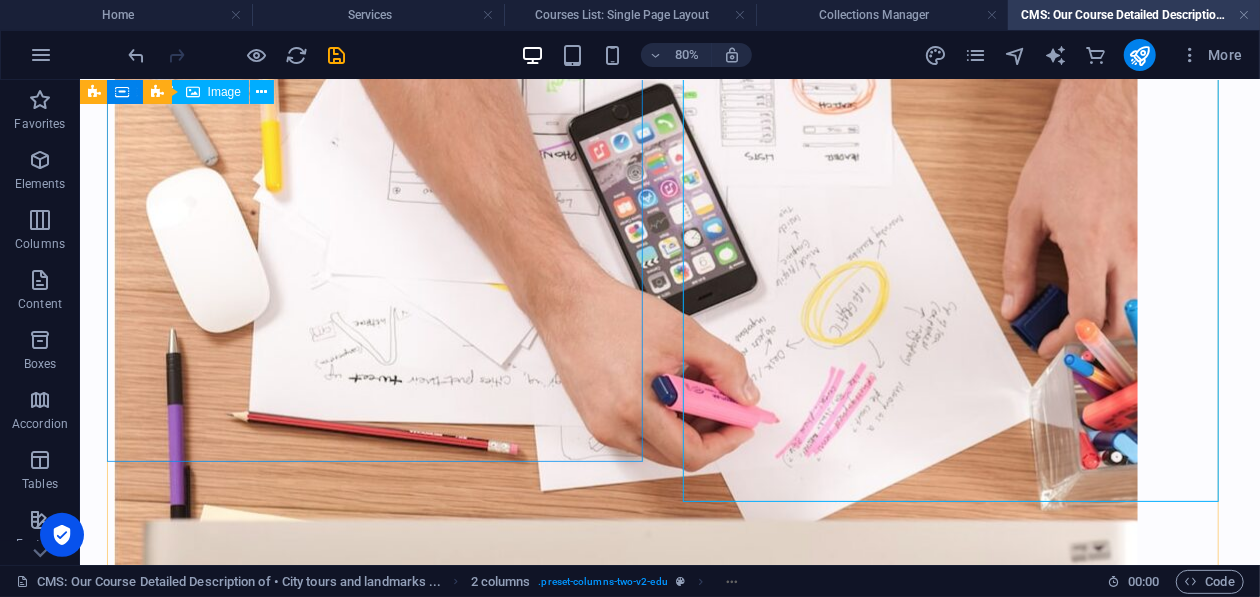 click at bounding box center (381, 311) 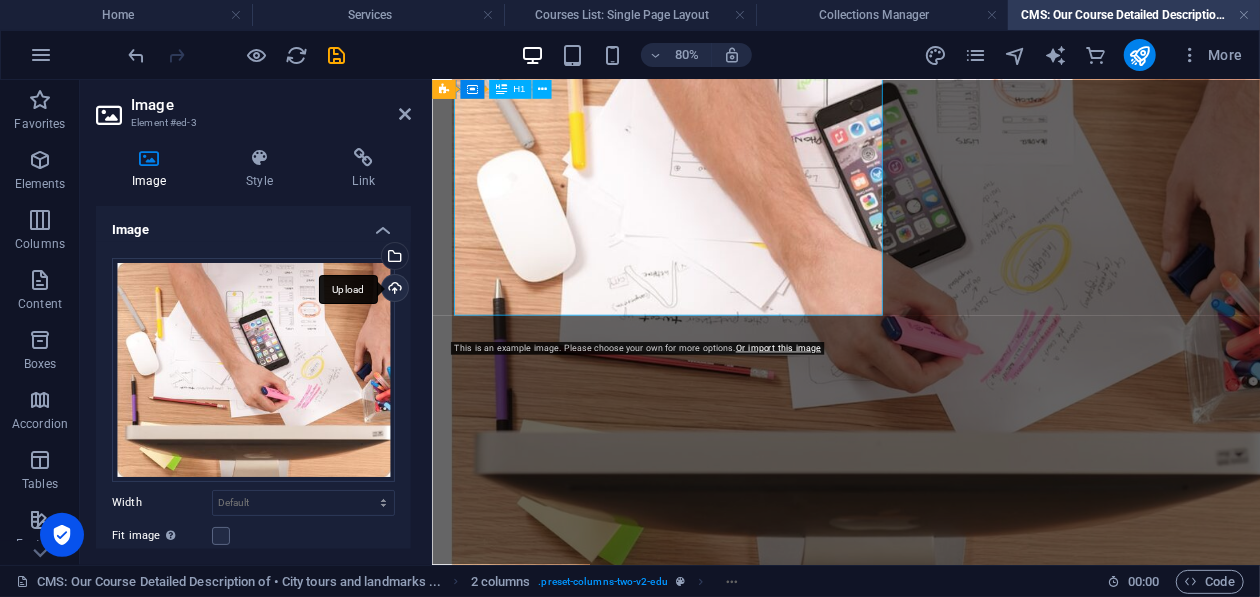 click on "Upload" at bounding box center [393, 290] 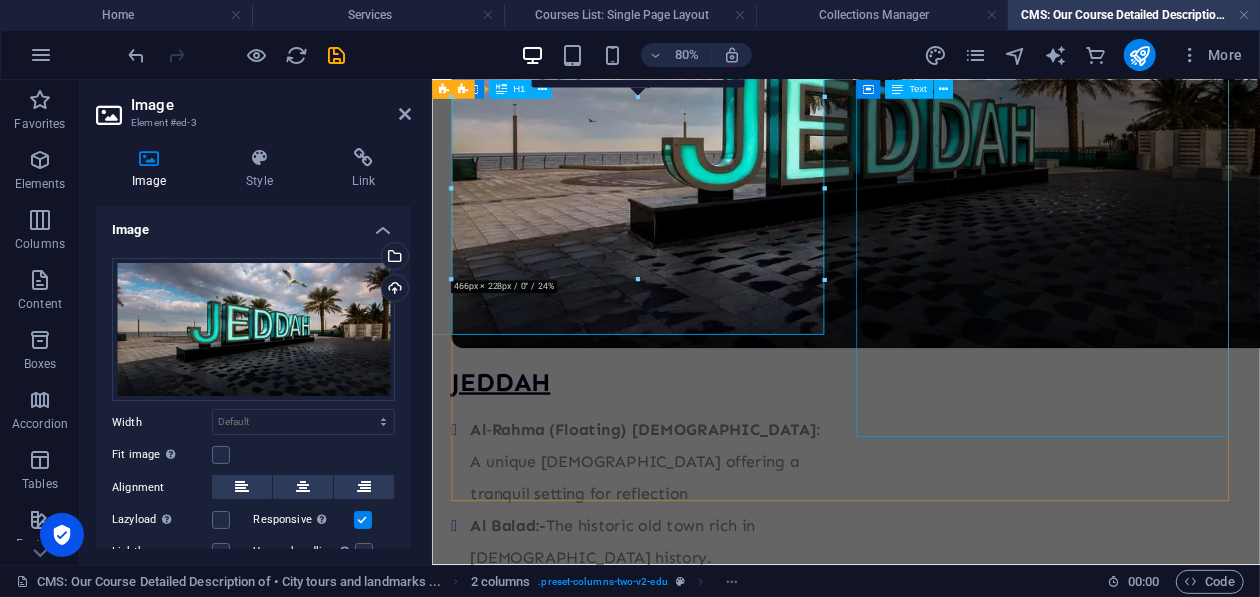 scroll, scrollTop: 914, scrollLeft: 0, axis: vertical 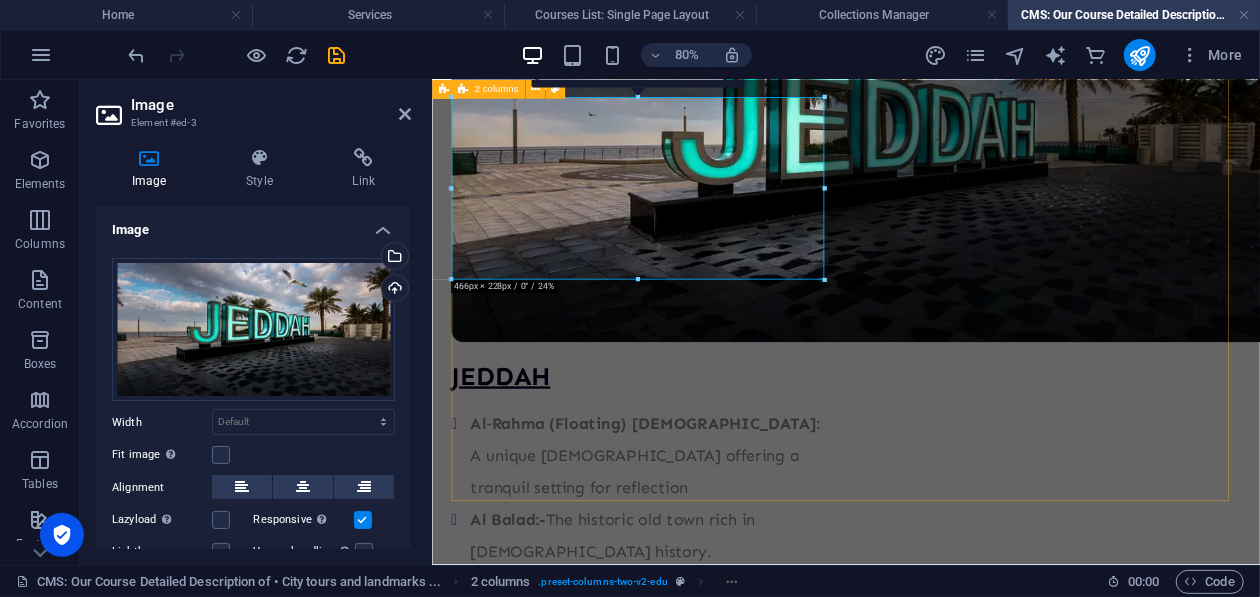 click on "JEDDAH Al‑Rahma (Floating) [DEMOGRAPHIC_DATA] : A unique [DEMOGRAPHIC_DATA] offering a tranquil setting for reflection Al Balad:-  The historic old town rich in [DEMOGRAPHIC_DATA] history. [GEOGRAPHIC_DATA]:- 30 km scenic waterfront with parks, walking lanes, sculptures, and restaurants [GEOGRAPHIC_DATA][PERSON_NAME]:  The world’s tallest, shooting water 312 m into the air, illuminated nightly. Historic Jeddah Festival:  Held annually during [DATE] in [GEOGRAPHIC_DATA], celebrating the city’s deep heritage" at bounding box center (948, 474) 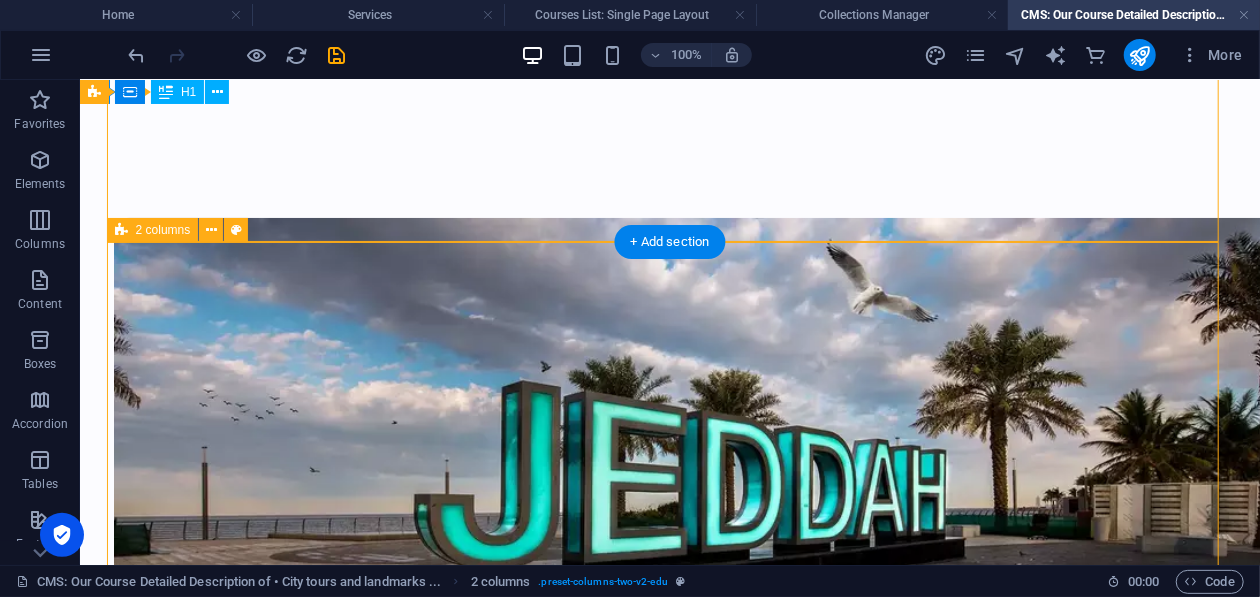 scroll, scrollTop: 498, scrollLeft: 0, axis: vertical 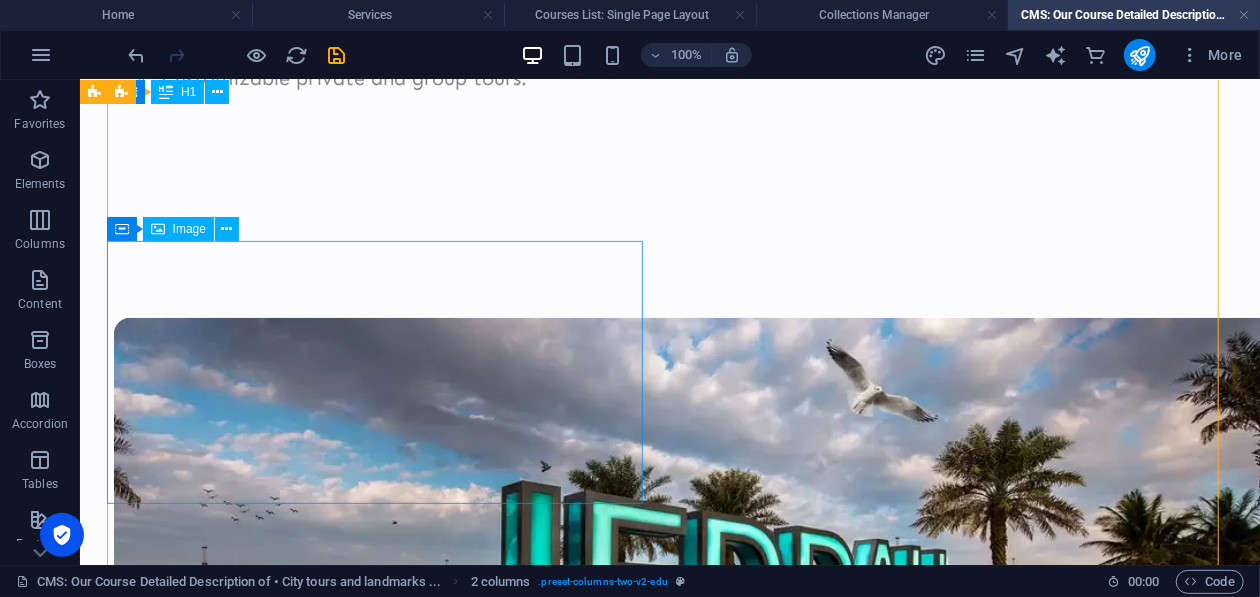 click at bounding box center (381, 605) 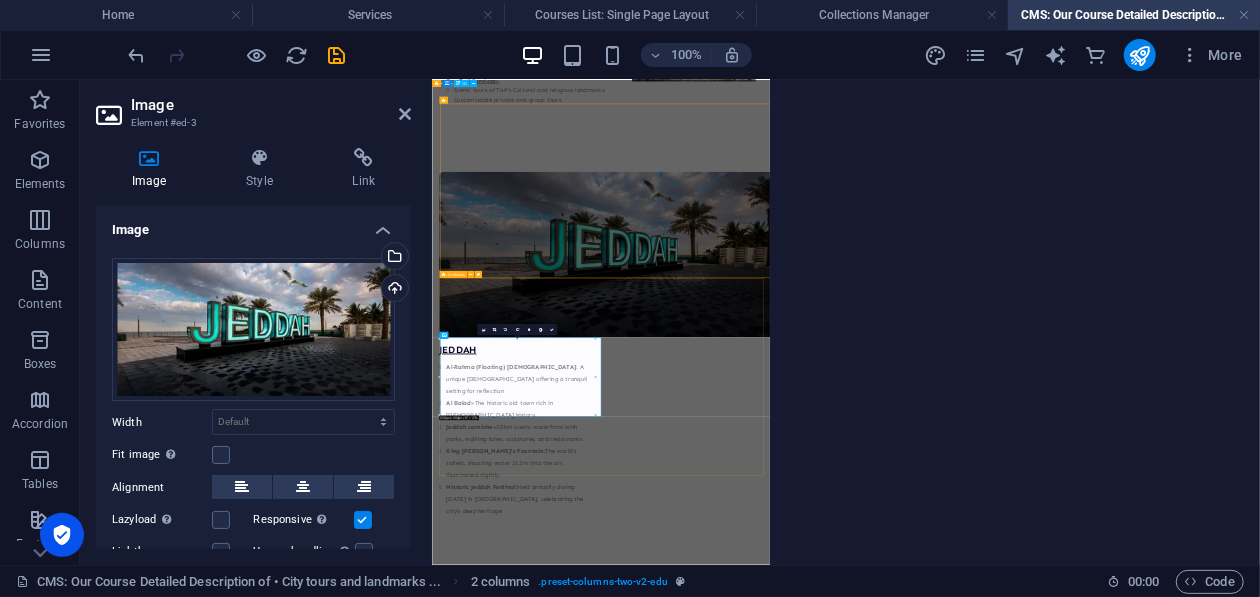 click on "JEDDAH Al‑Rahma (Floating) [DEMOGRAPHIC_DATA] : A unique [DEMOGRAPHIC_DATA] offering a tranquil setting for reflection Al Balad:-  The historic old town rich in [DEMOGRAPHIC_DATA] history. [GEOGRAPHIC_DATA]:- 30 km scenic waterfront with parks, walking lanes, sculptures, and restaurants [GEOGRAPHIC_DATA][PERSON_NAME]:  The world’s tallest, shooting water 312 m into the air, illuminated nightly. Historic Jeddah Festival:  Held annually during [DATE] in [GEOGRAPHIC_DATA], celebrating the city’s deep heritage" at bounding box center [994, 960] 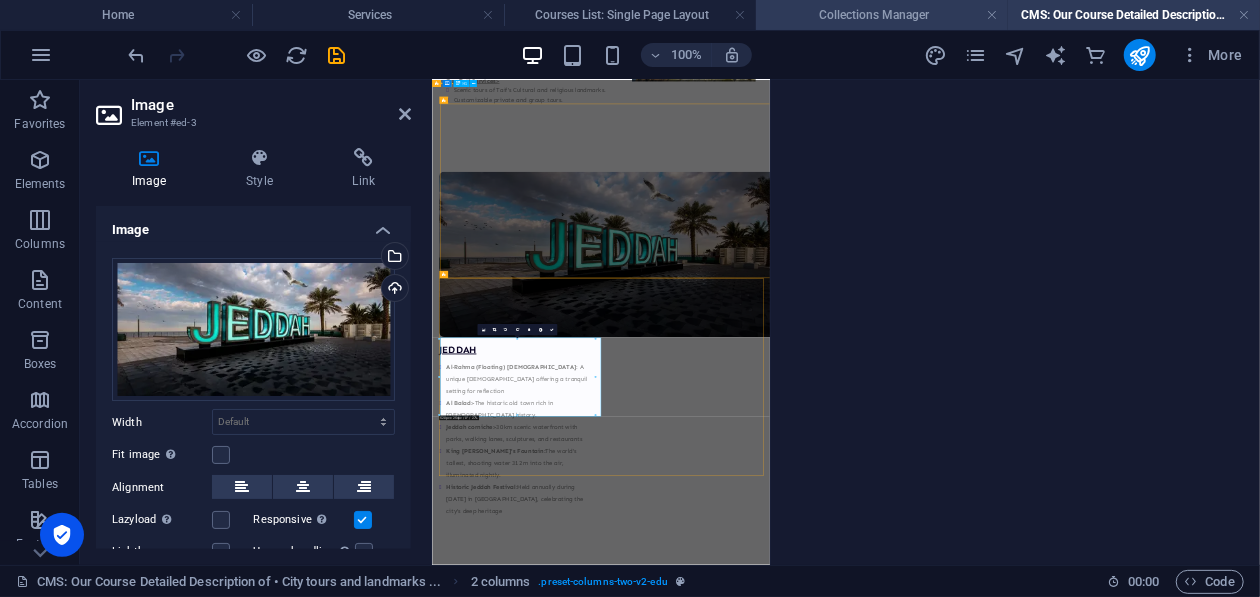 scroll, scrollTop: 0, scrollLeft: 0, axis: both 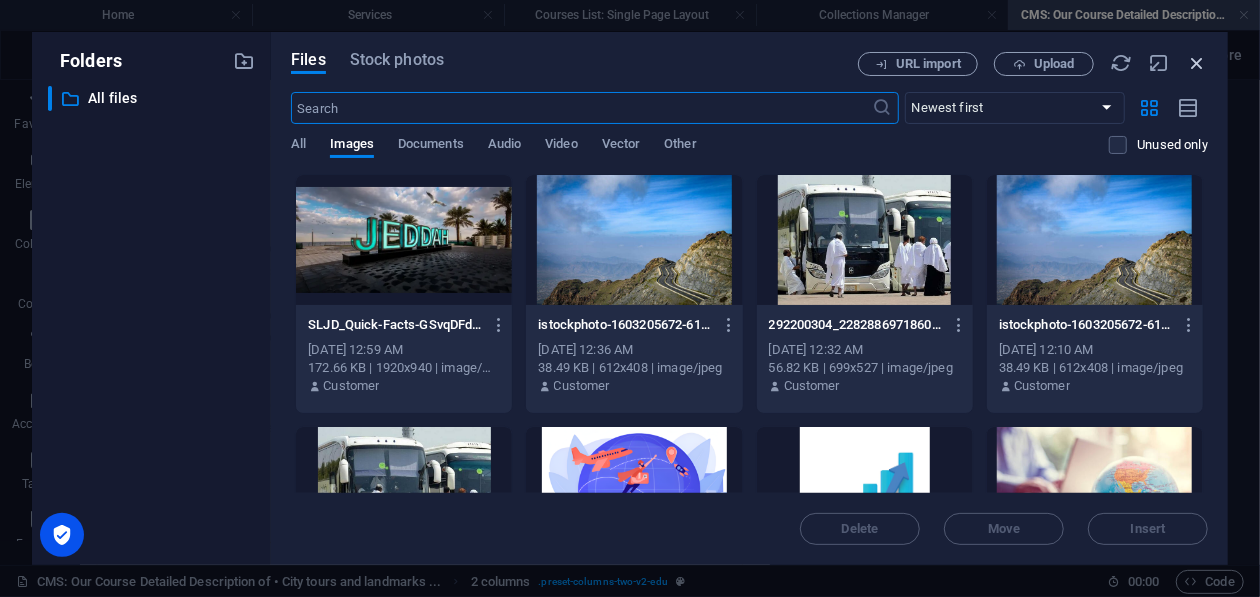 click at bounding box center [1197, 63] 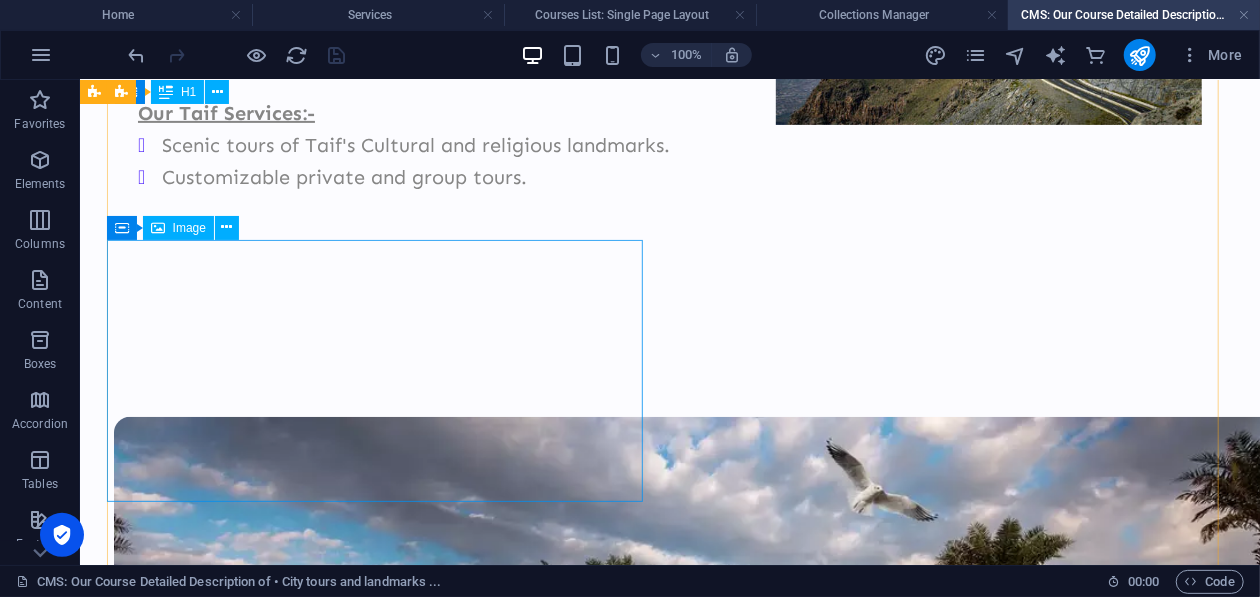 scroll, scrollTop: 700, scrollLeft: 0, axis: vertical 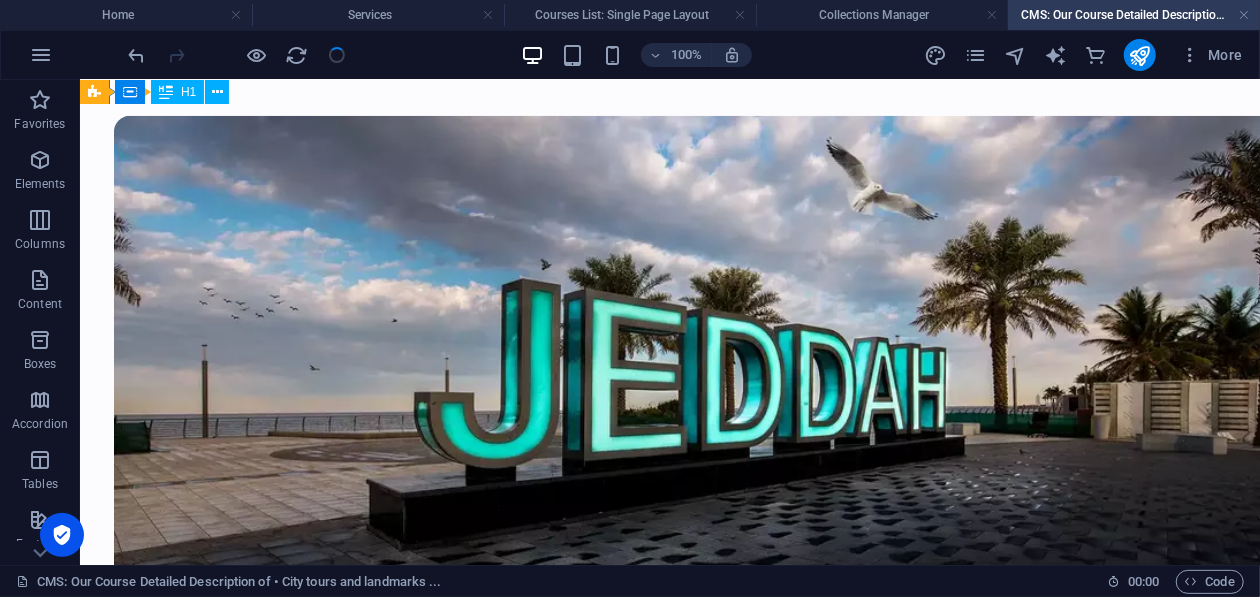 click on "Collections Manager" at bounding box center (882, 15) 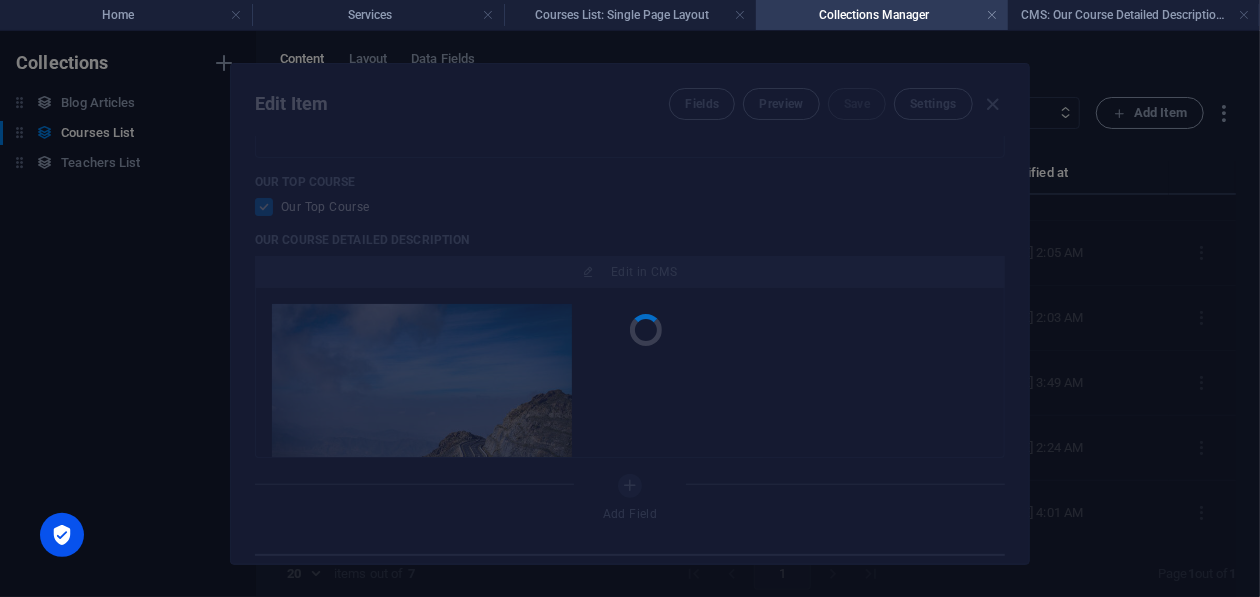 scroll, scrollTop: 0, scrollLeft: 0, axis: both 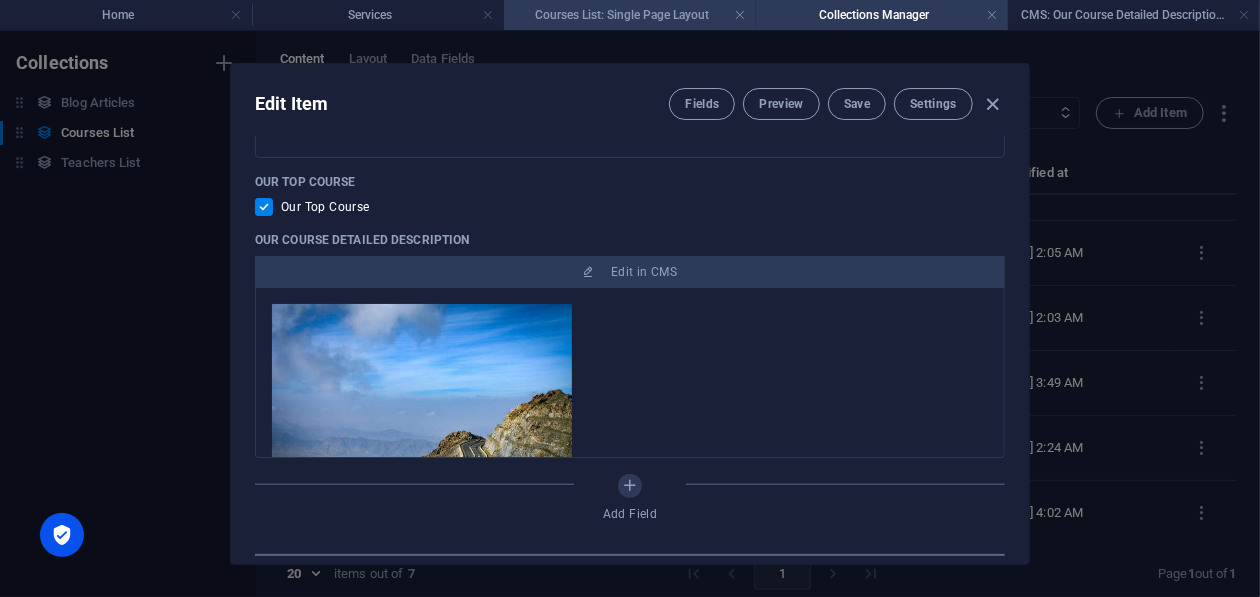 click on "Courses List: Single Page Layout" at bounding box center (630, 15) 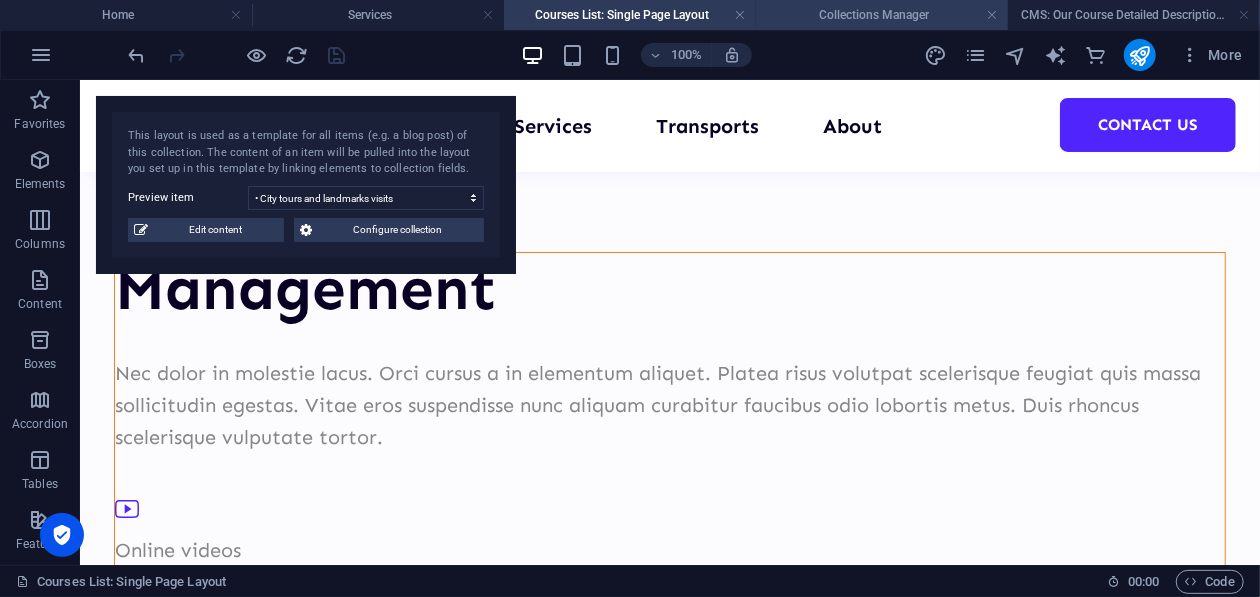 scroll, scrollTop: 1337, scrollLeft: 0, axis: vertical 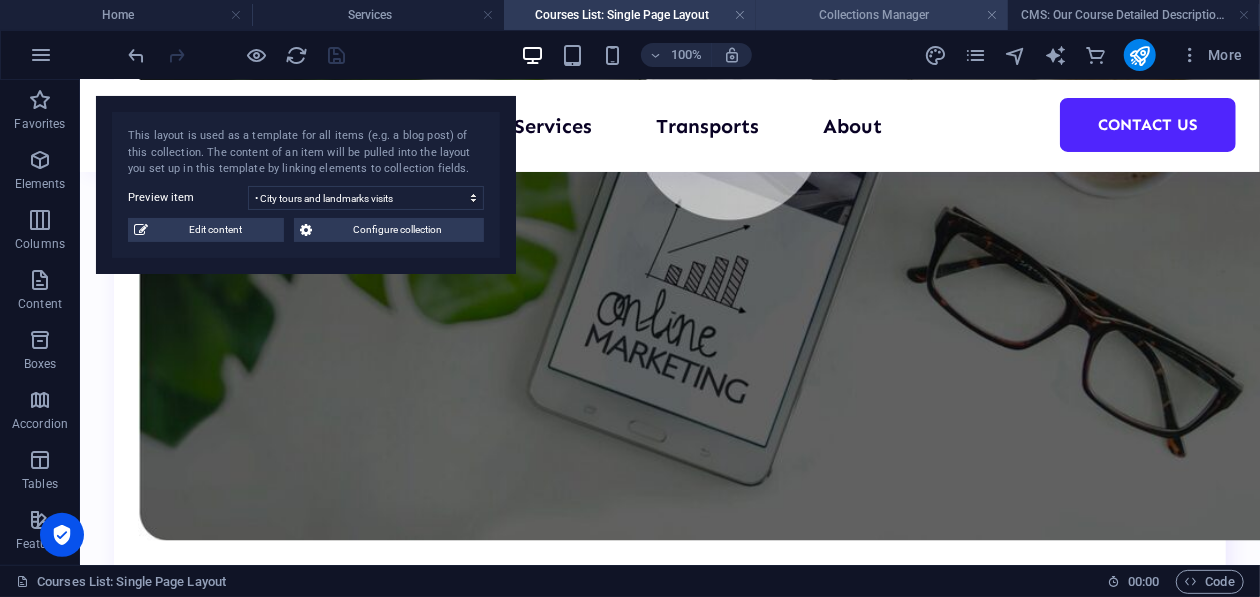 click on "Collections Manager" at bounding box center [882, 15] 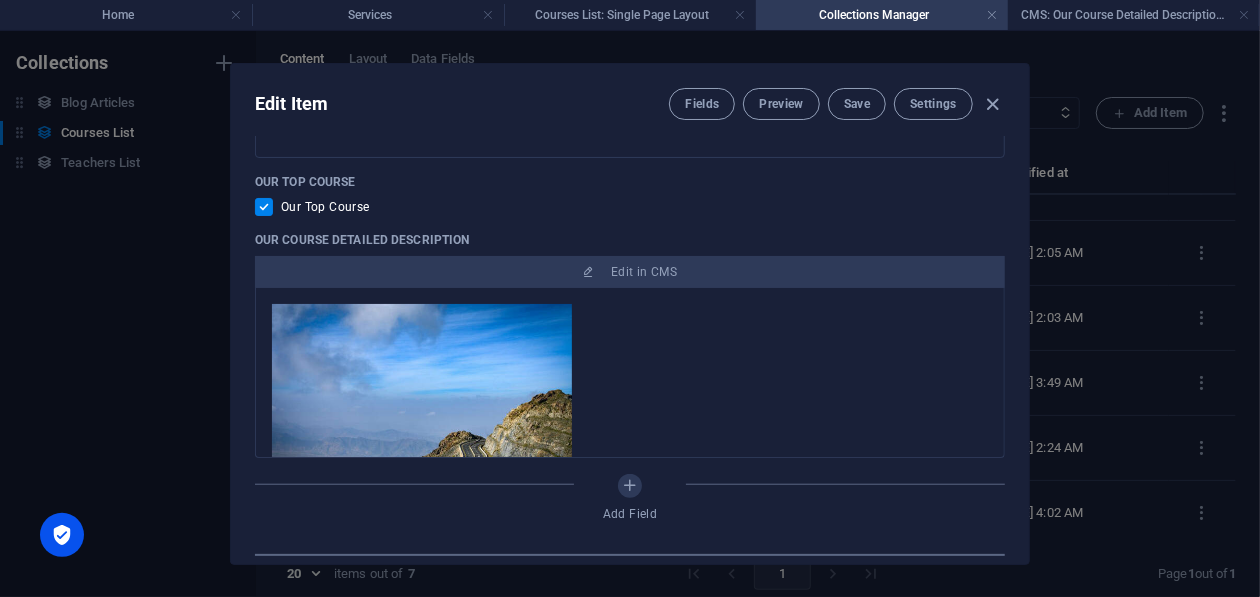 scroll, scrollTop: 0, scrollLeft: 0, axis: both 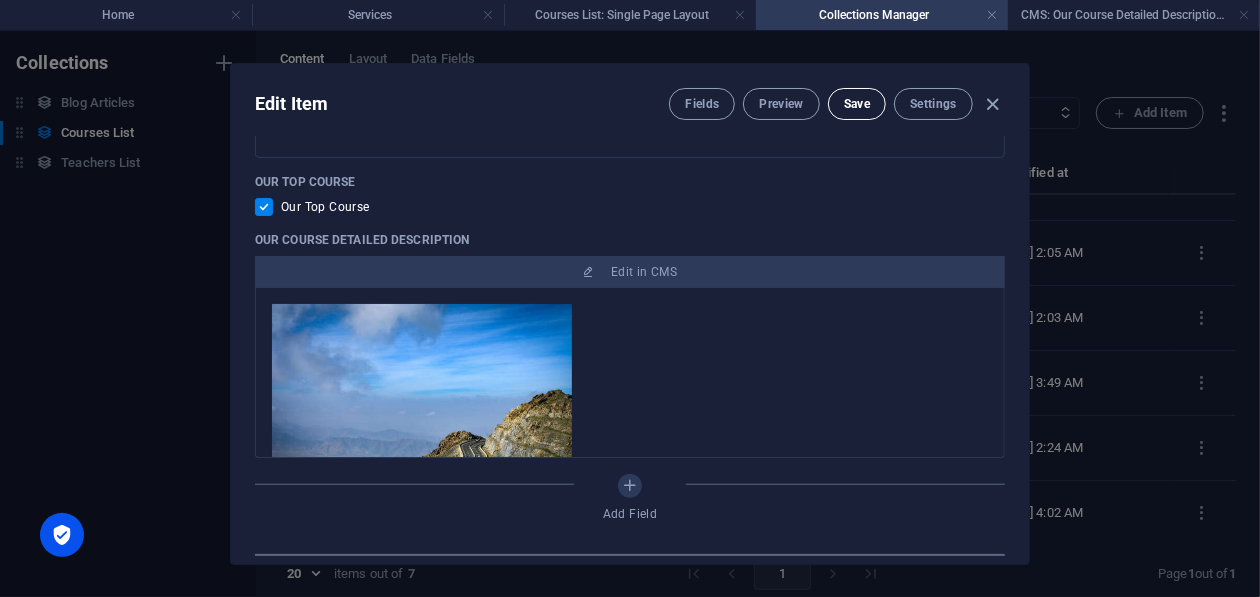 click on "Save" at bounding box center (857, 104) 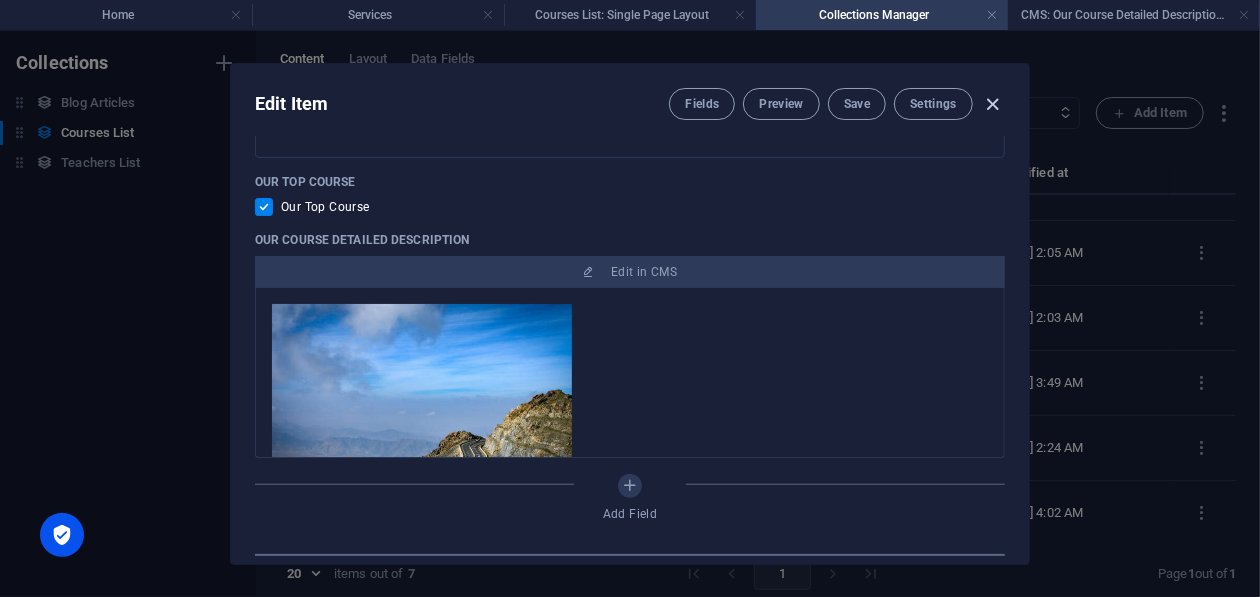 click at bounding box center (993, 104) 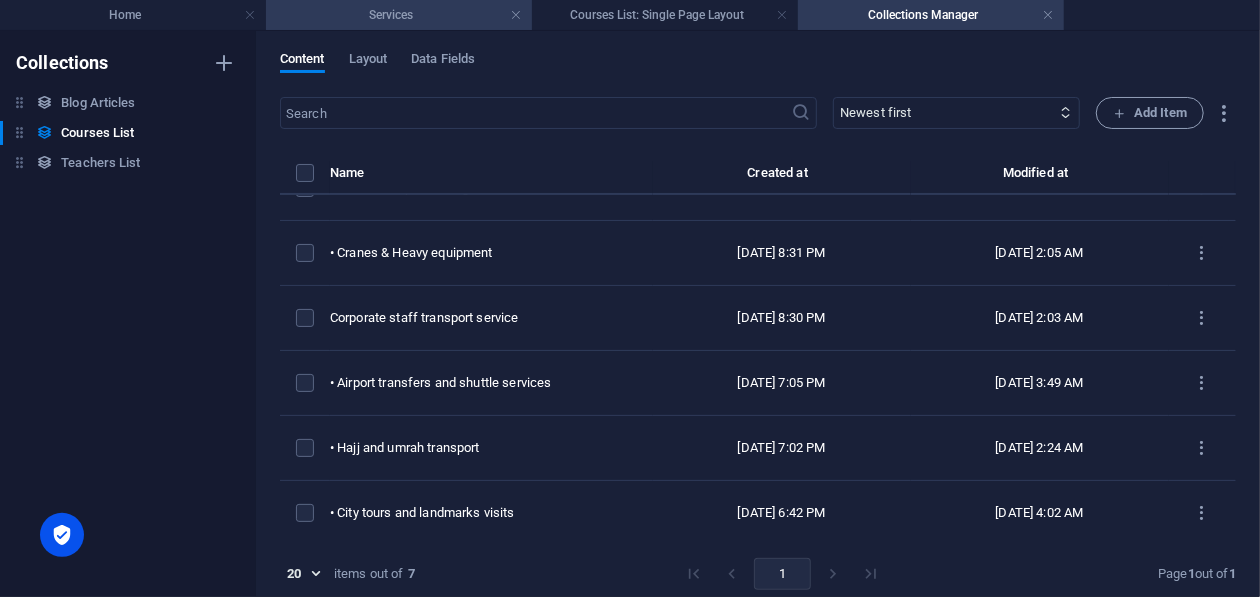 drag, startPoint x: 399, startPoint y: 20, endPoint x: 493, endPoint y: 12, distance: 94.33981 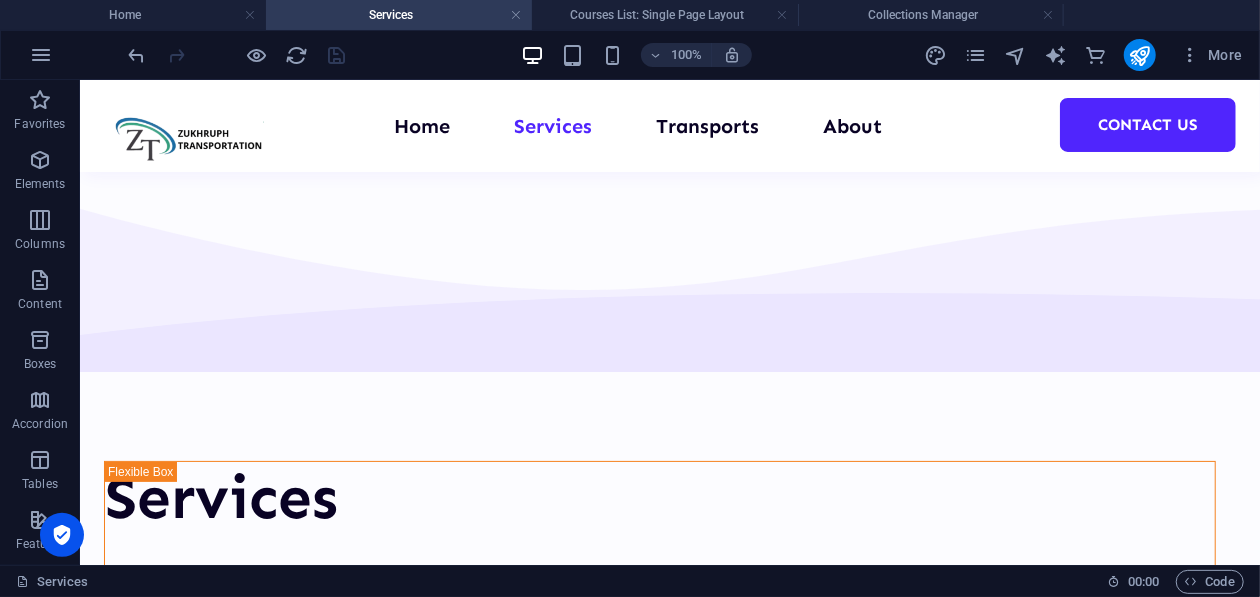 scroll, scrollTop: 2867, scrollLeft: 0, axis: vertical 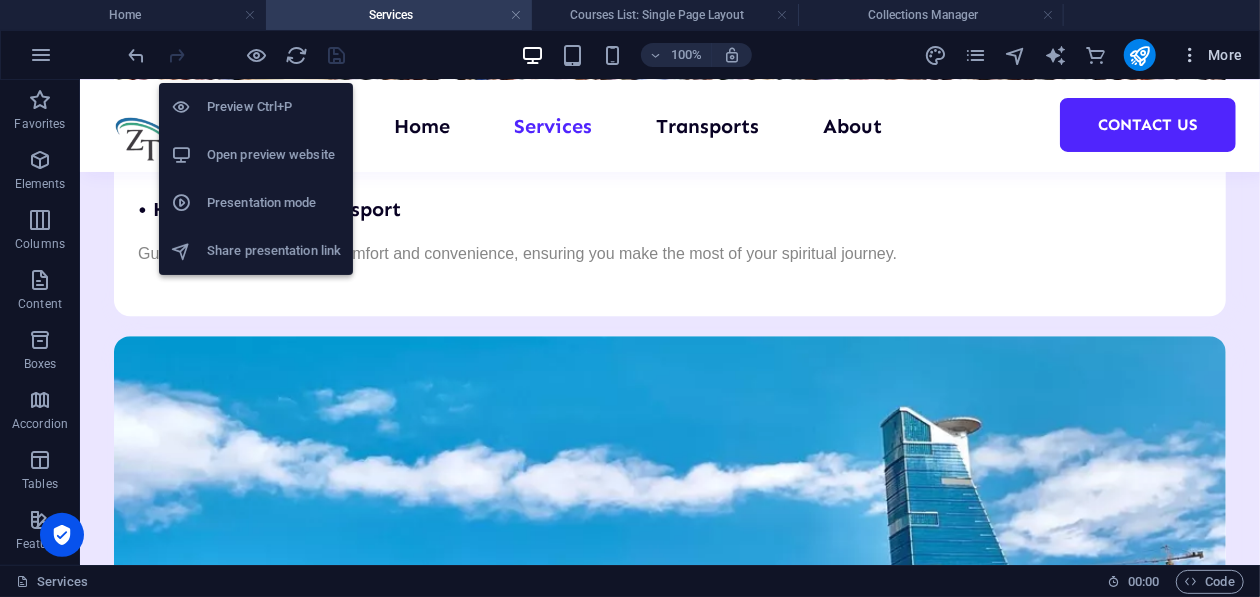 drag, startPoint x: 278, startPoint y: 149, endPoint x: 1205, endPoint y: 45, distance: 932.8156 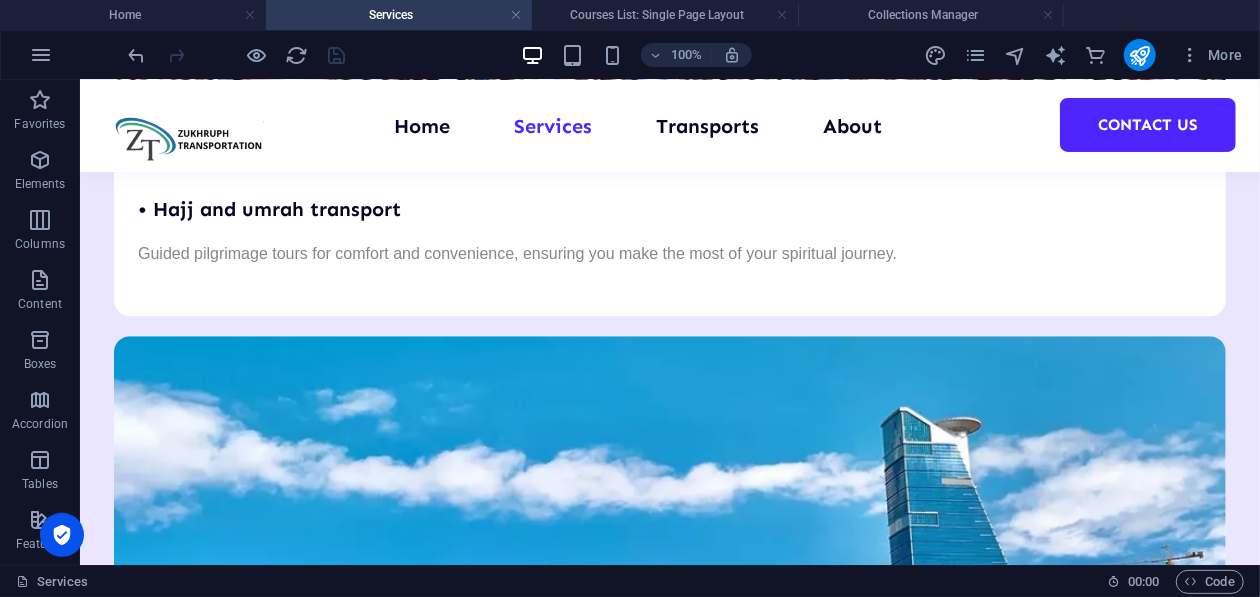 scroll, scrollTop: 2567, scrollLeft: 0, axis: vertical 